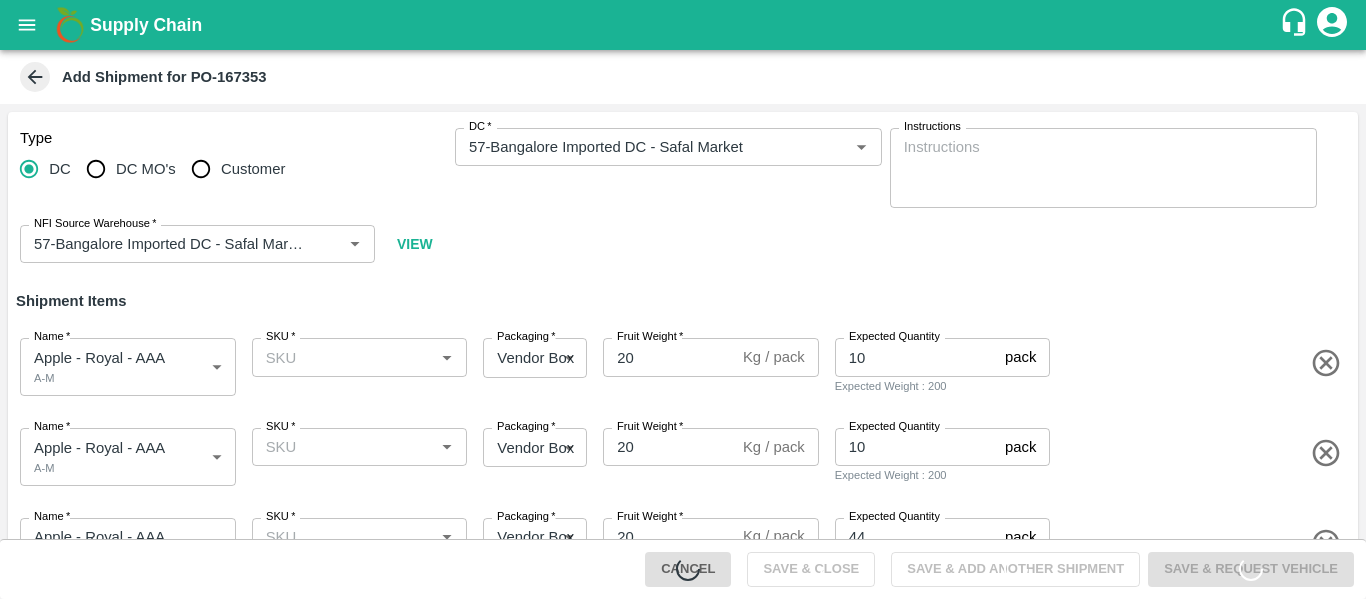 scroll, scrollTop: 0, scrollLeft: 0, axis: both 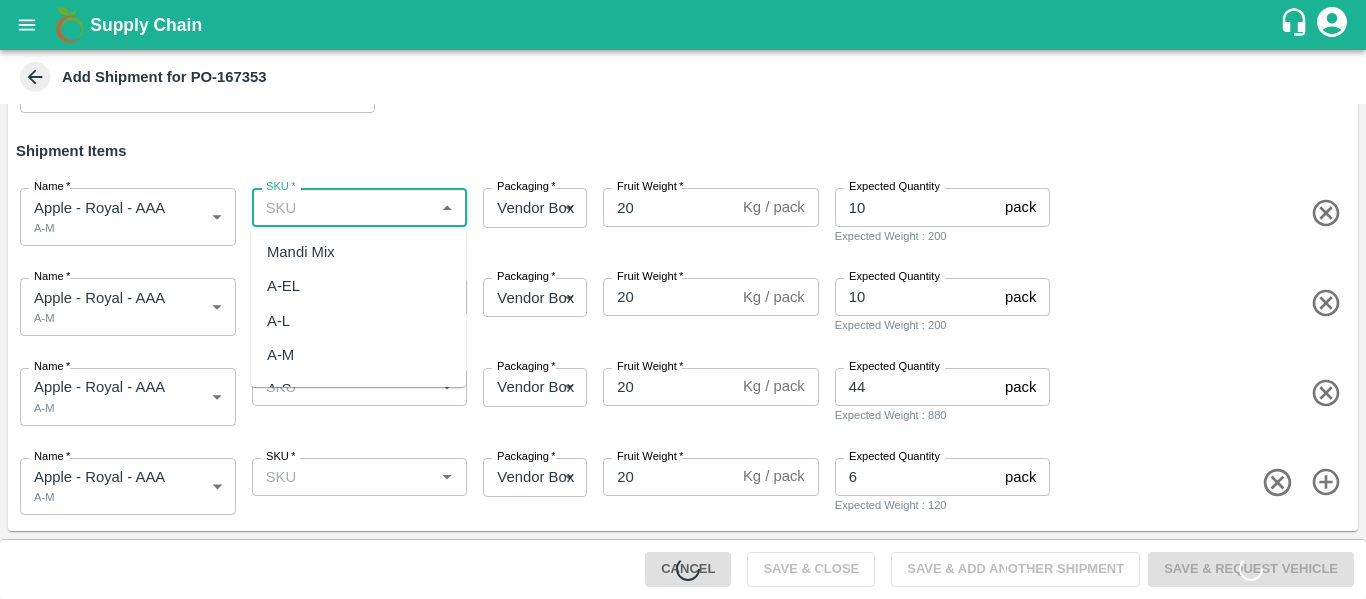 click on "SKU   *" at bounding box center [343, 207] 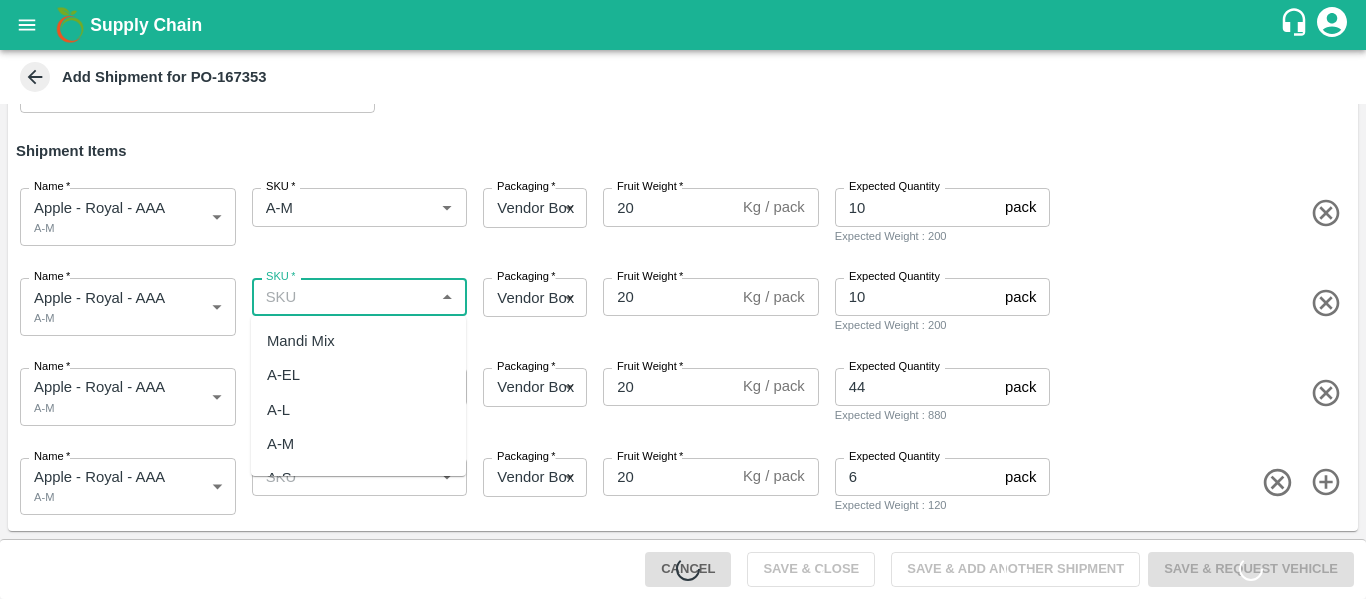 click on "SKU   *" at bounding box center (343, 297) 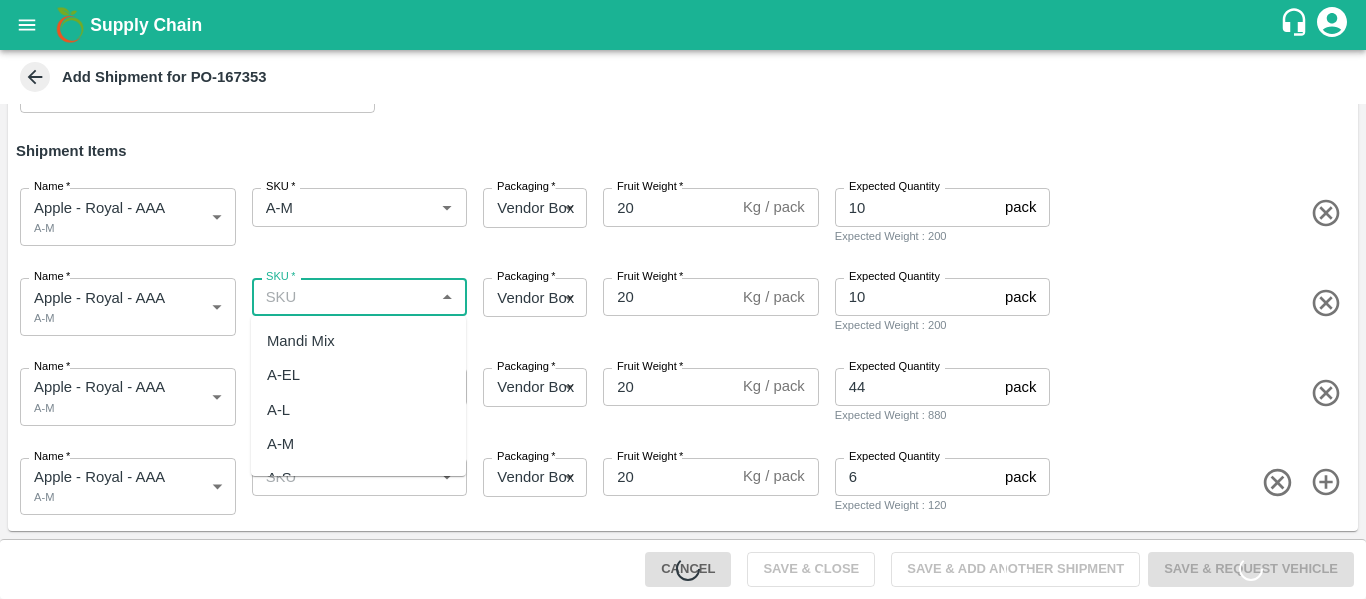 click on "A-M" at bounding box center [280, 444] 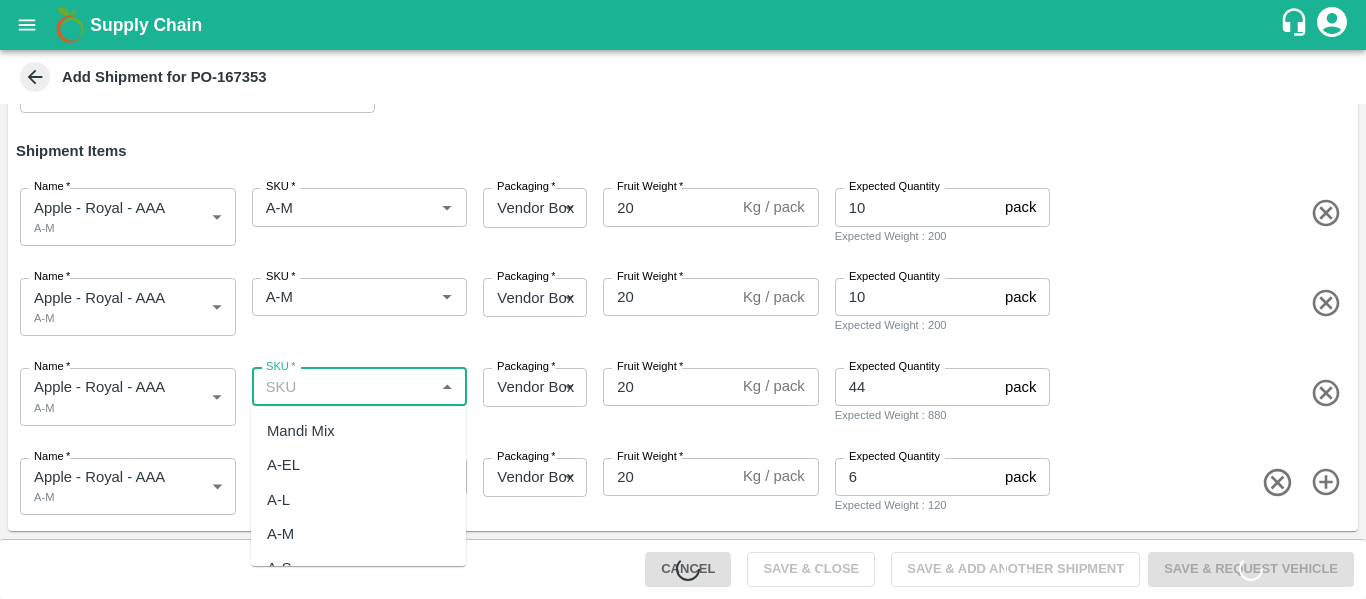 click on "SKU   *" at bounding box center (343, 387) 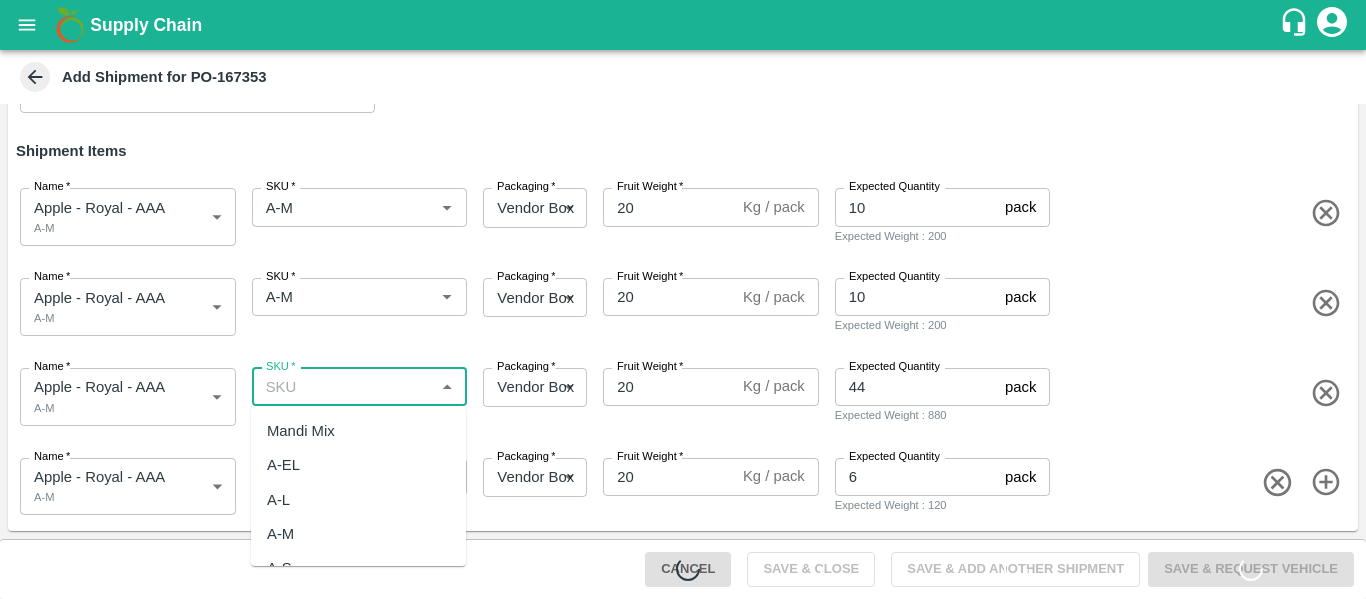 click on "A-M" at bounding box center (280, 534) 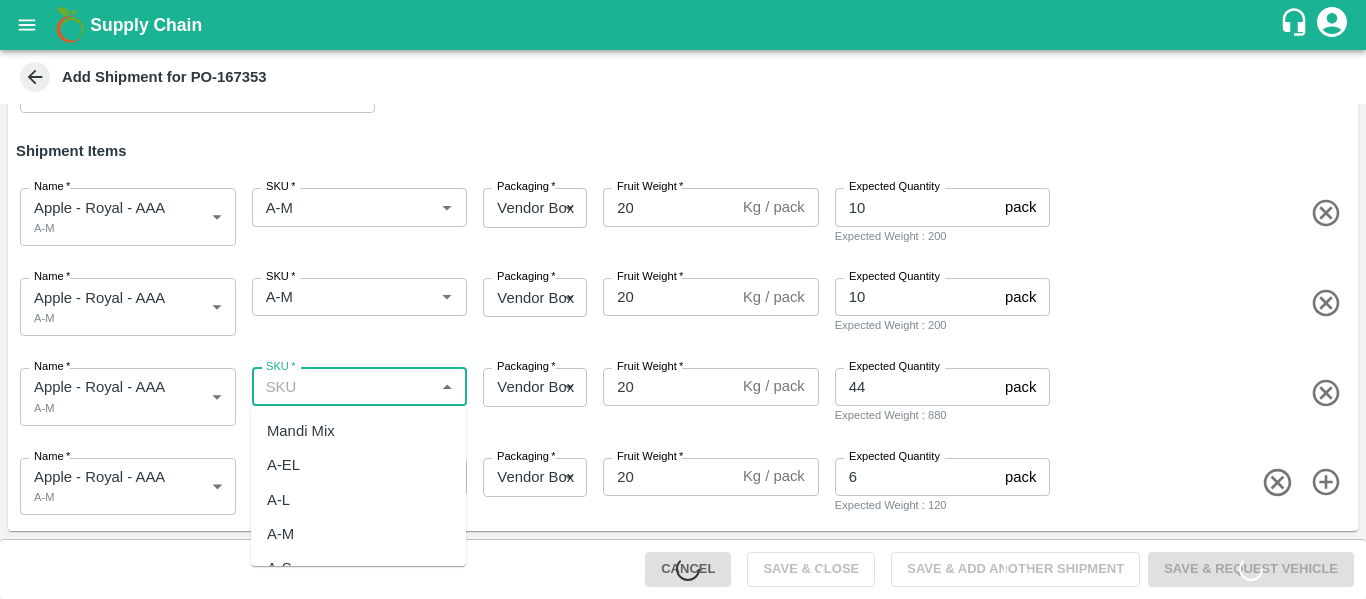 type on "A-M" 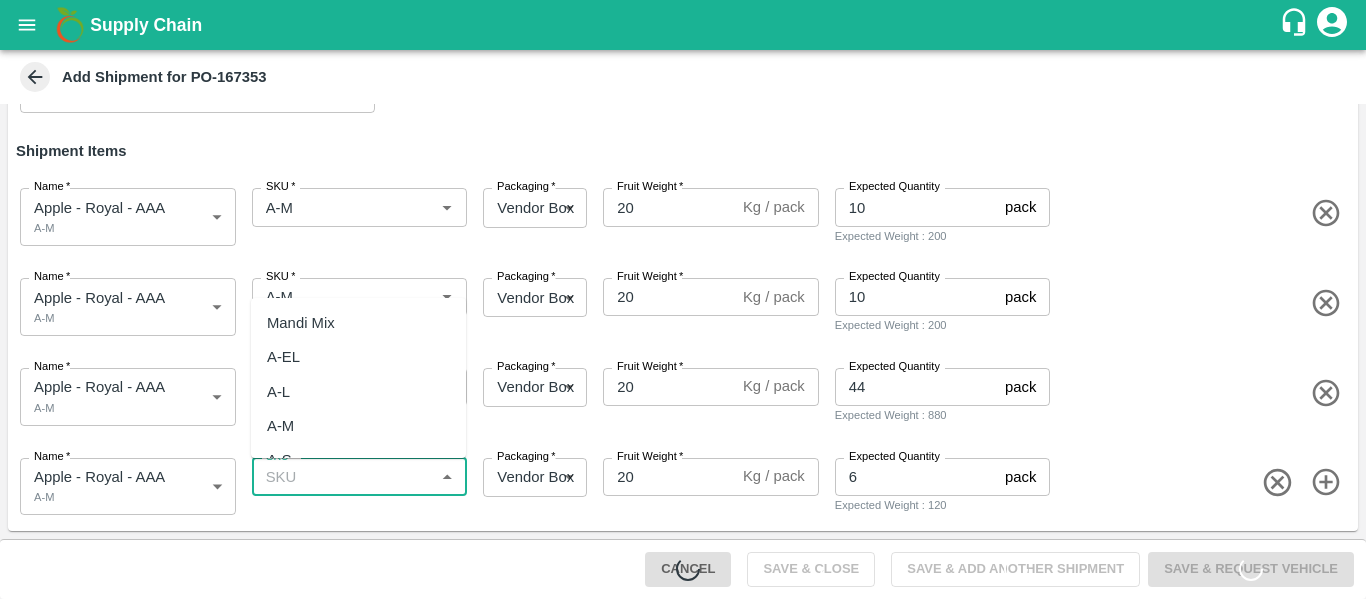 click on "SKU   *" at bounding box center (343, 477) 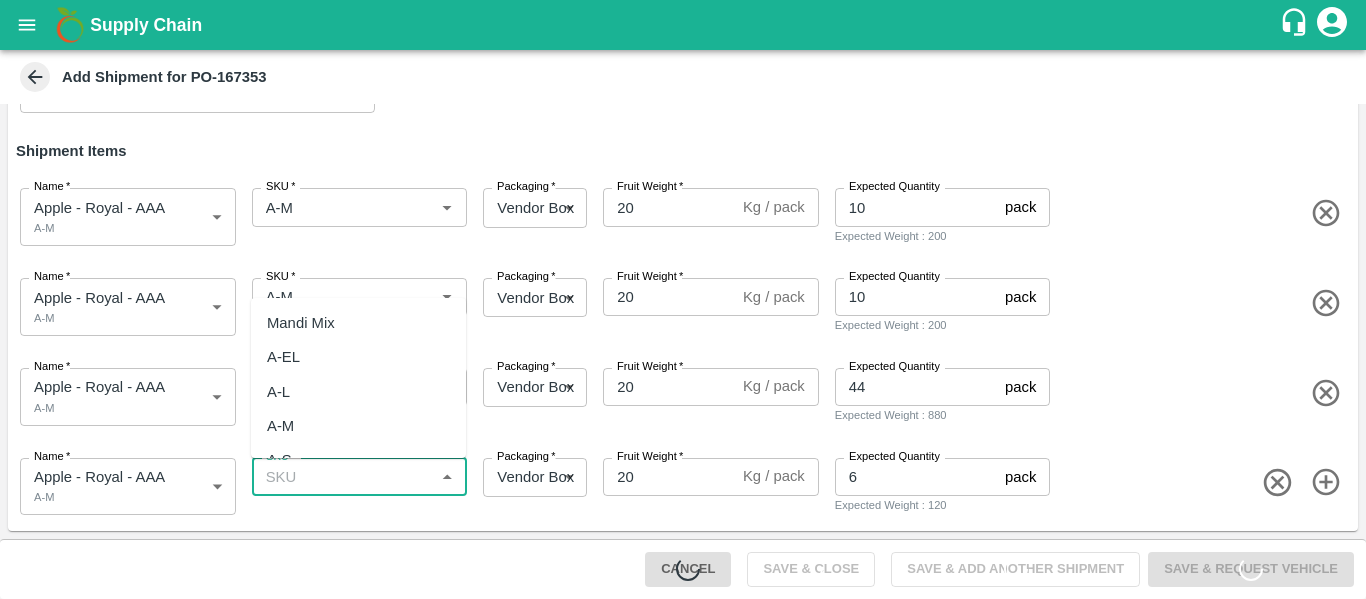 click on "A-M" at bounding box center [358, 426] 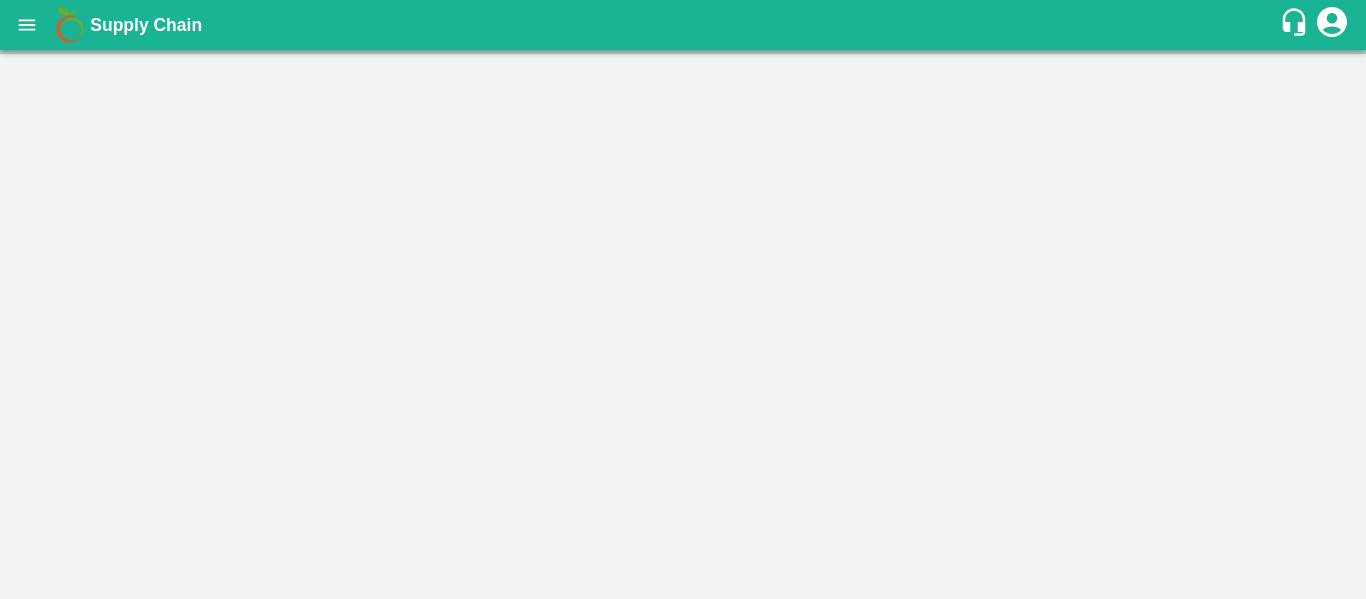 scroll, scrollTop: 0, scrollLeft: 0, axis: both 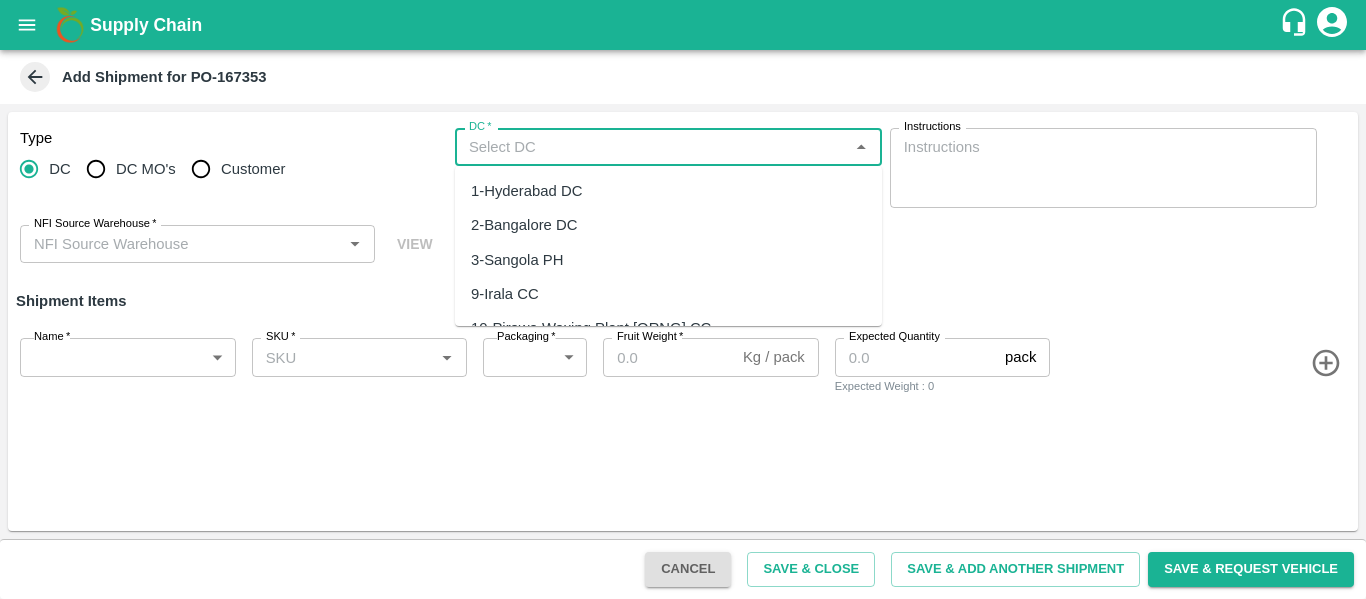 click on "DC   *" at bounding box center [652, 147] 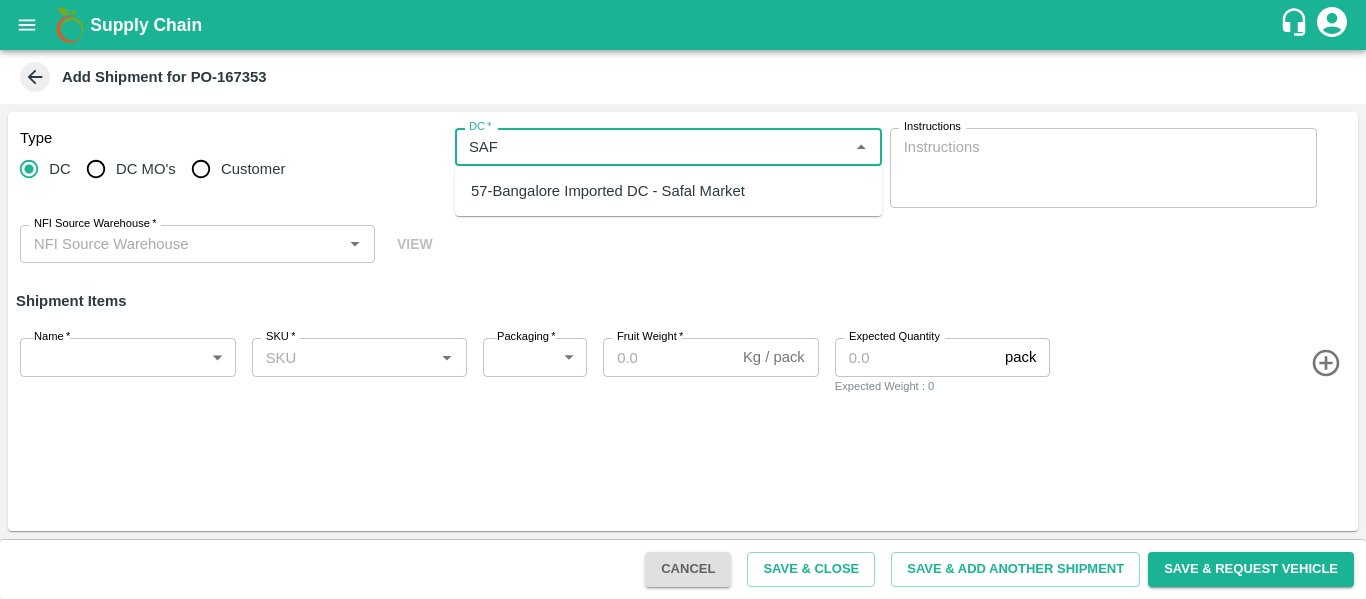 click on "57-Bangalore Imported DC - Safal Market" at bounding box center [668, 191] 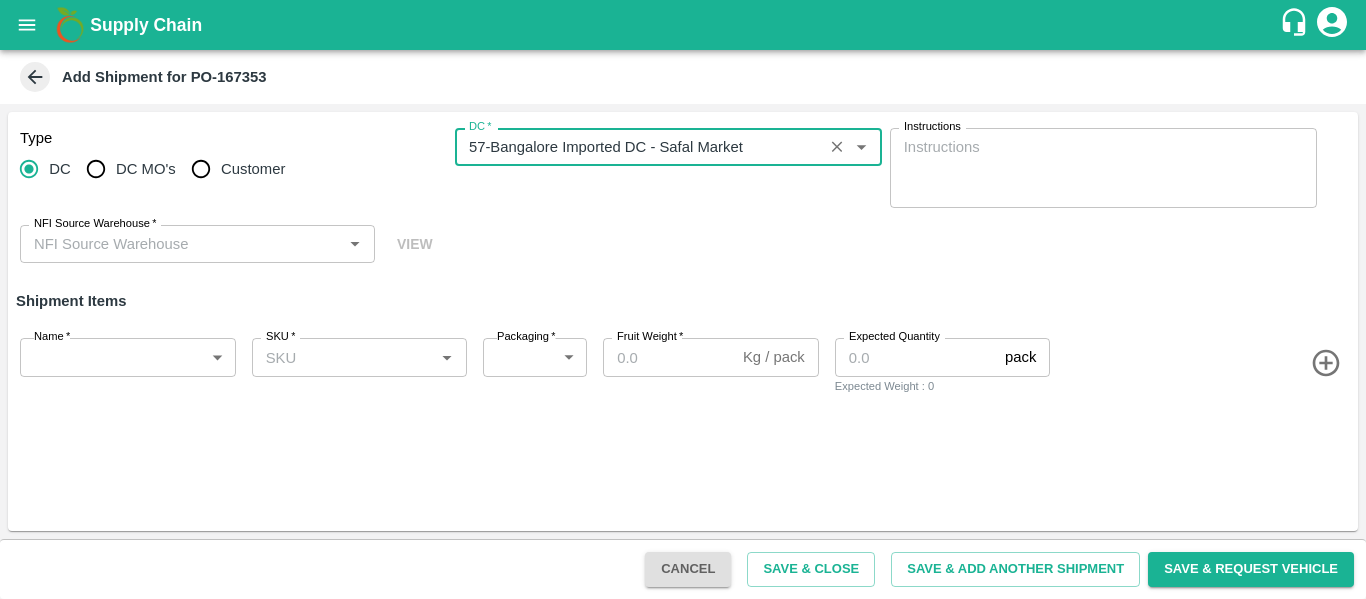 type on "57-Bangalore Imported DC - Safal Market" 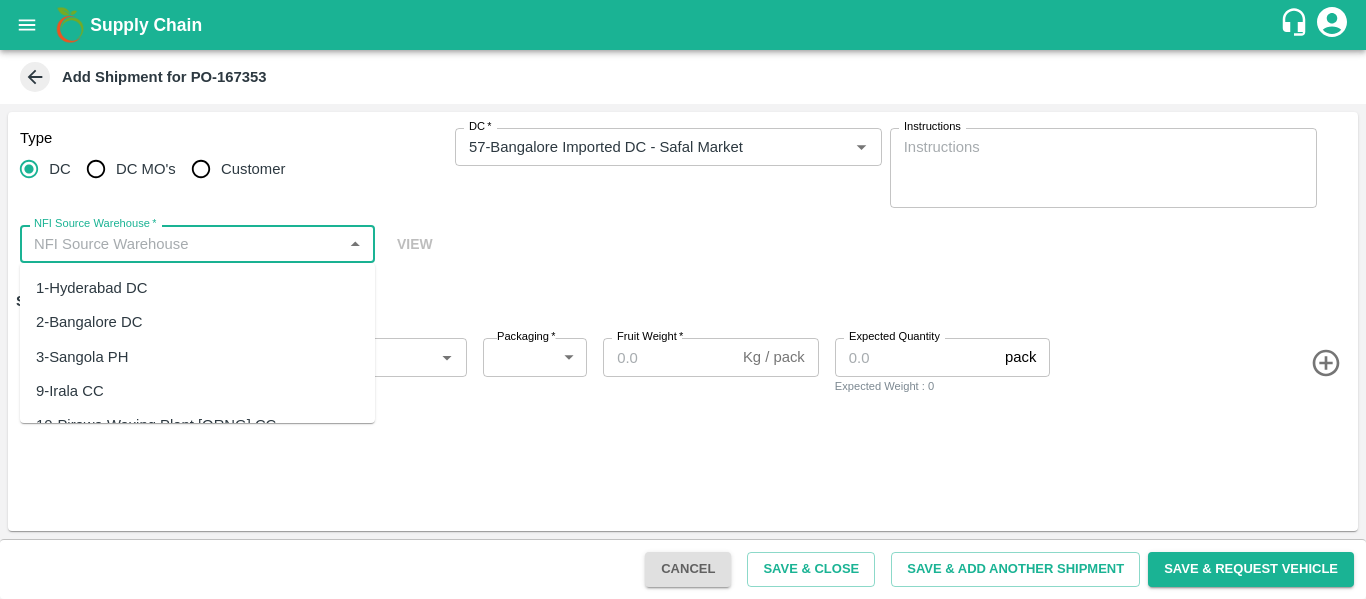 click on "NFI Source Warehouse   *" at bounding box center (181, 244) 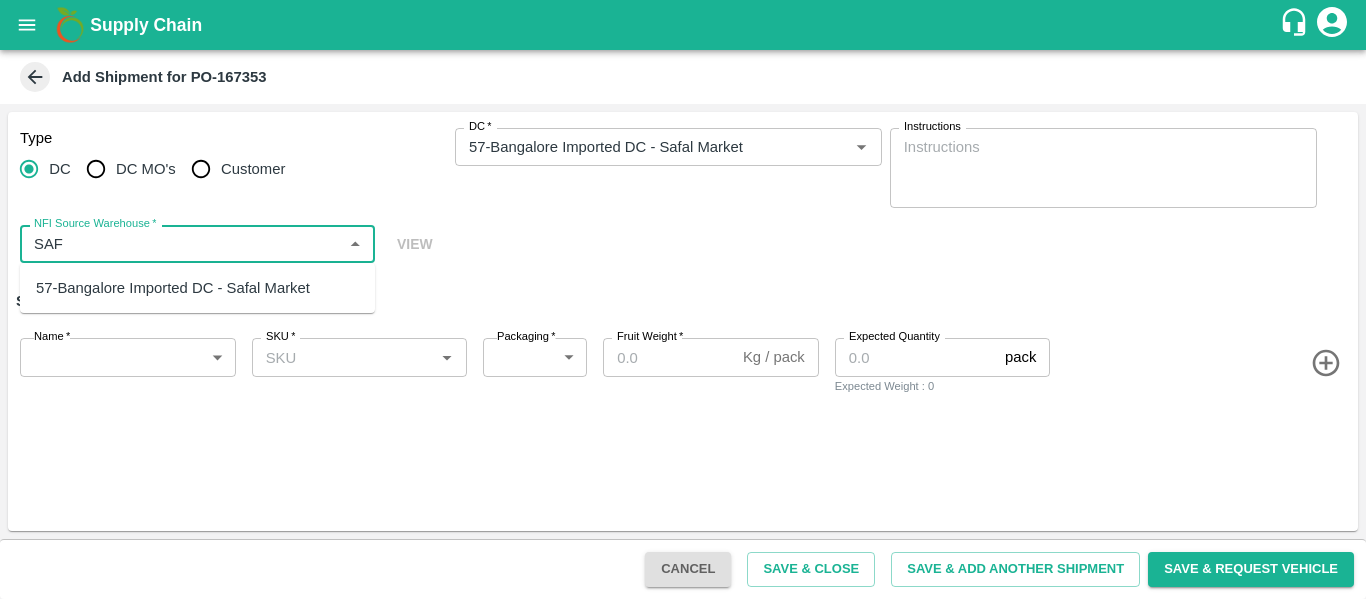 click on "57-Bangalore Imported DC - Safal Market" at bounding box center (173, 288) 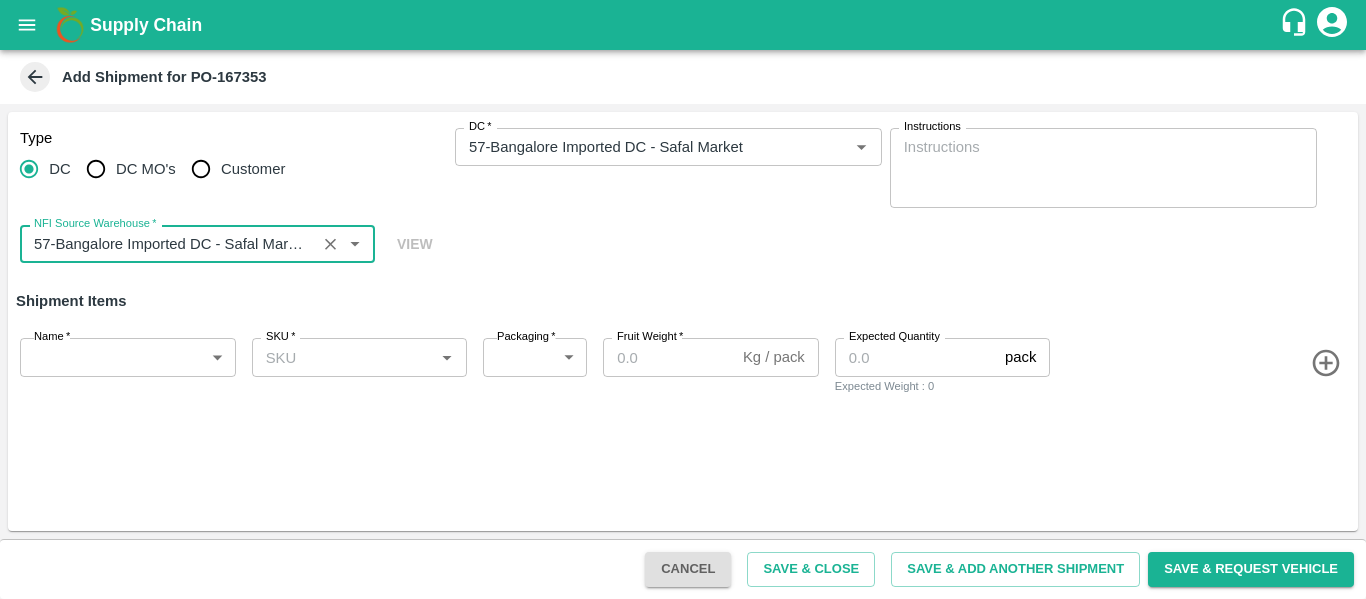 type on "57-Bangalore Imported DC - Safal Market" 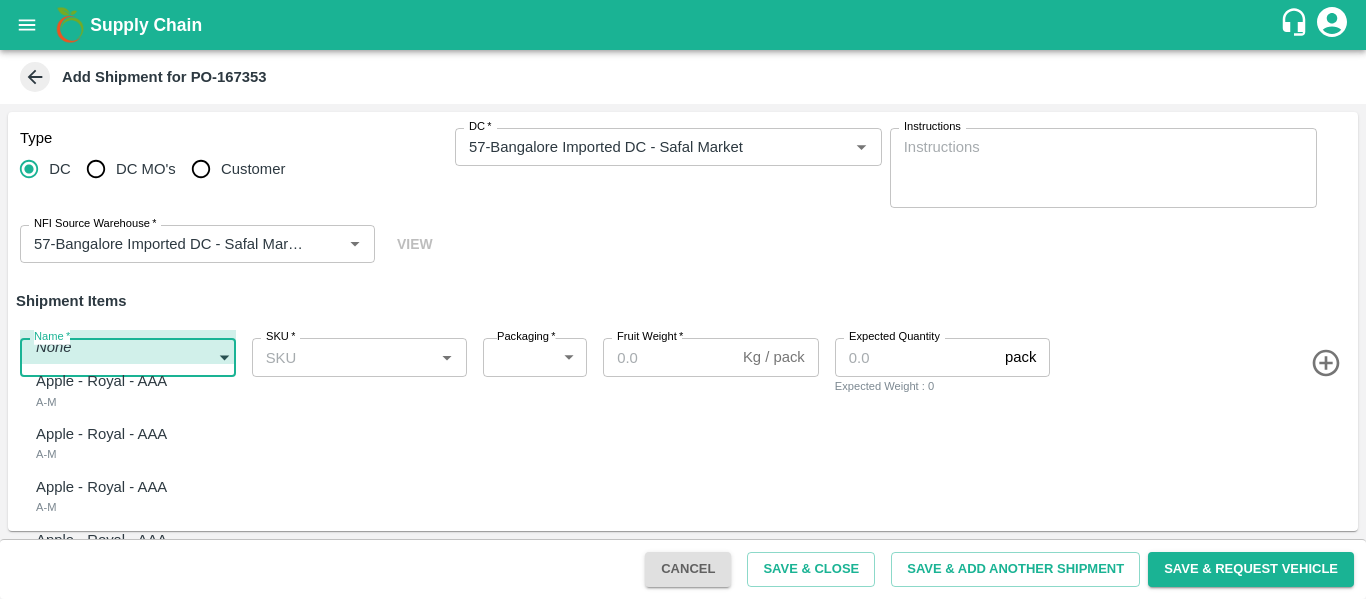click on "Supply Chain Add Shipment for PO-167353 Type DC DC MO's Customer DC   * DC   * Instructions x Instructions NFI Source Warehouse   * NFI Source Warehouse   * VIEW Shipment Items Name   * ​ Name SKU   * SKU   * Packaging   * ​ Packaging Fruit Weight   * Kg /   pack Fruit Weight Expected Quantity pack Expected Quantity Expected Weight :   0 Cancel Save & Close Save & Add Another Shipment Save & Request Vehicle Mumbai Imported DC Bangalore Imported DC - Safal Market Delhi Imported DC MDC Bhubaneswar Bangalore DC MDC Cochin Modern Trade Bangalore DC Ahmedabad virtual imported DC Chennai DC Hyderabad DC B2R Bangalore  FruitX Delhi Direct Customer Hanshu Sharma Logout None Apple - Royal - AAA A-M   Apple - Royal - AAA A-M   Apple - Royal - AAA A-M   Apple - Royal - AAA A-M" at bounding box center [683, 299] 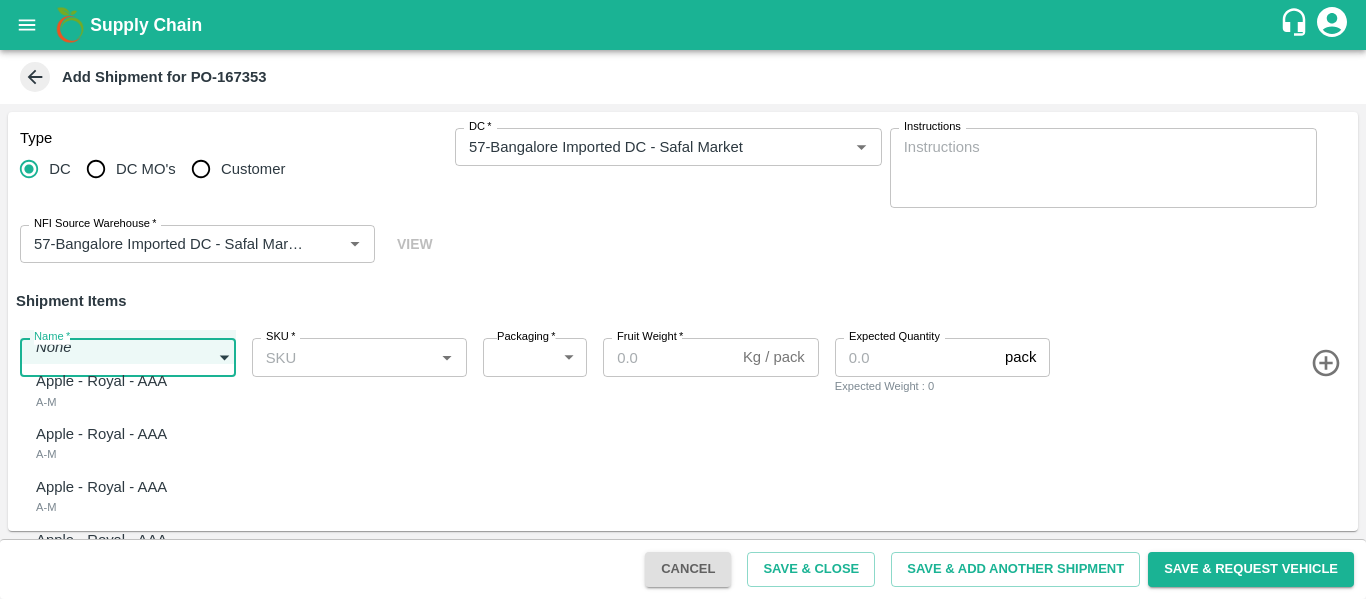 click on "Apple - Royal - AAA" at bounding box center [101, 381] 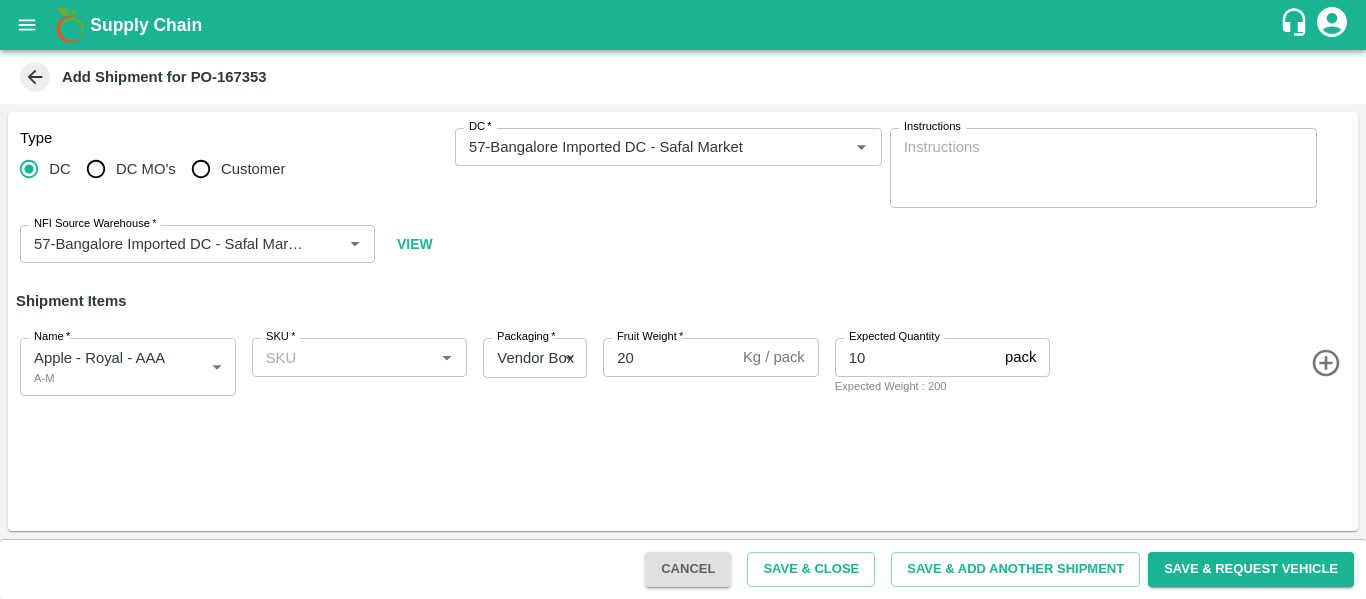 click 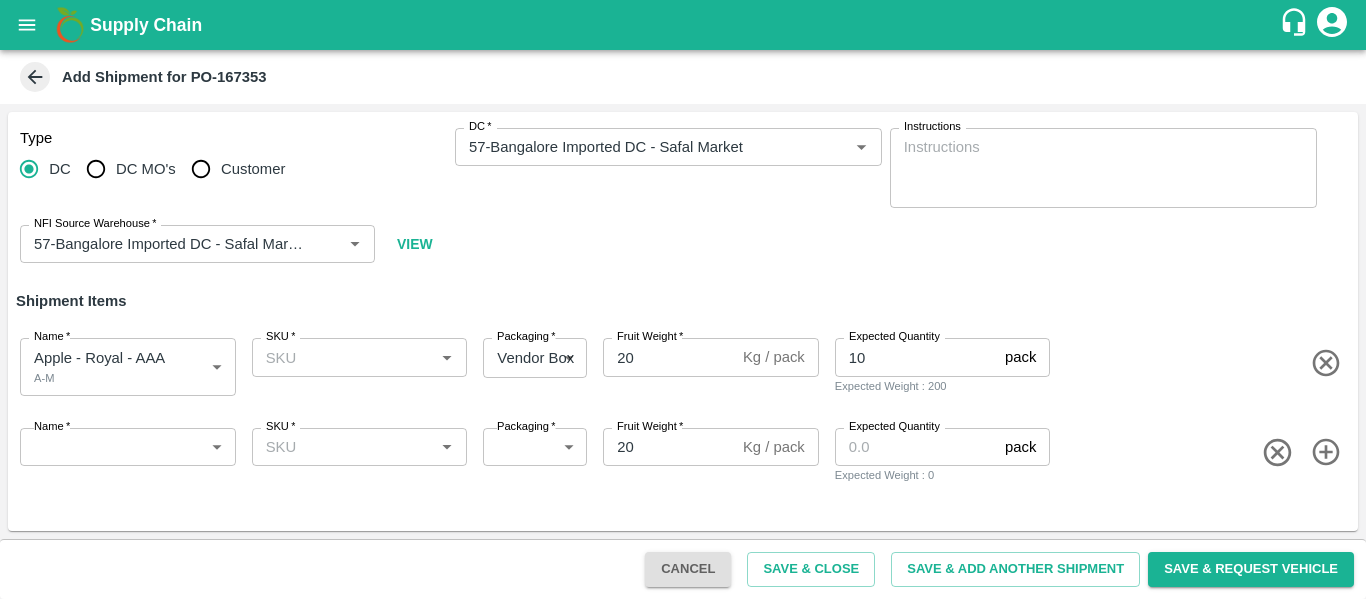 click 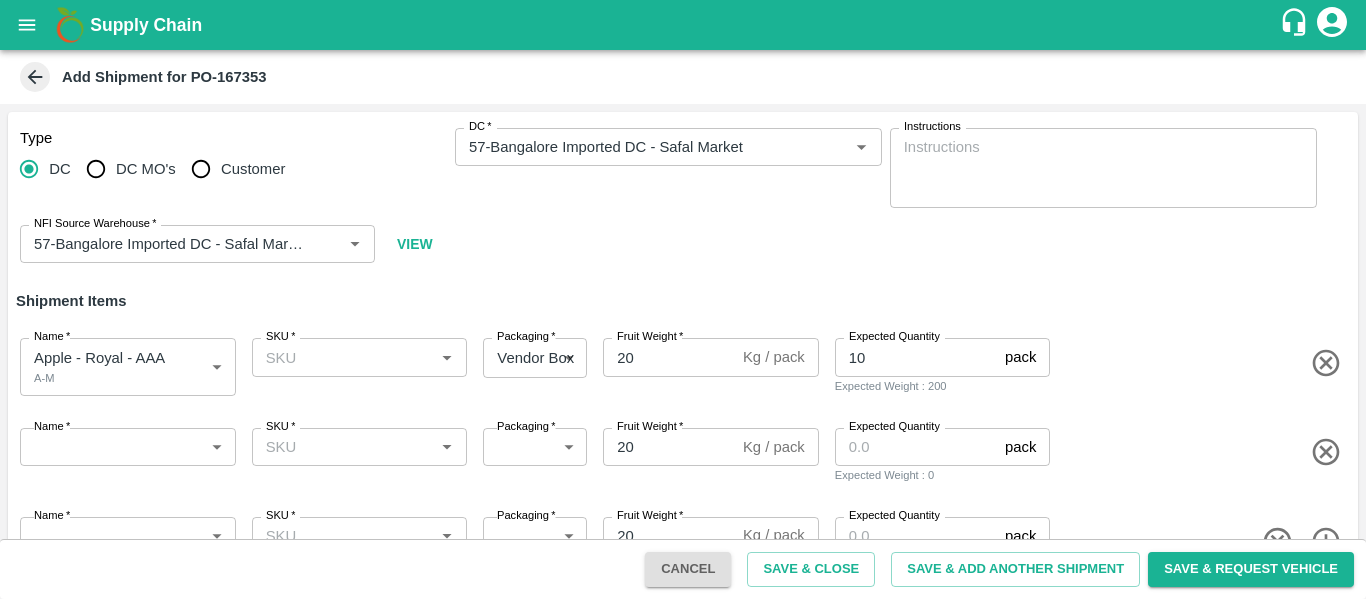 scroll, scrollTop: 59, scrollLeft: 0, axis: vertical 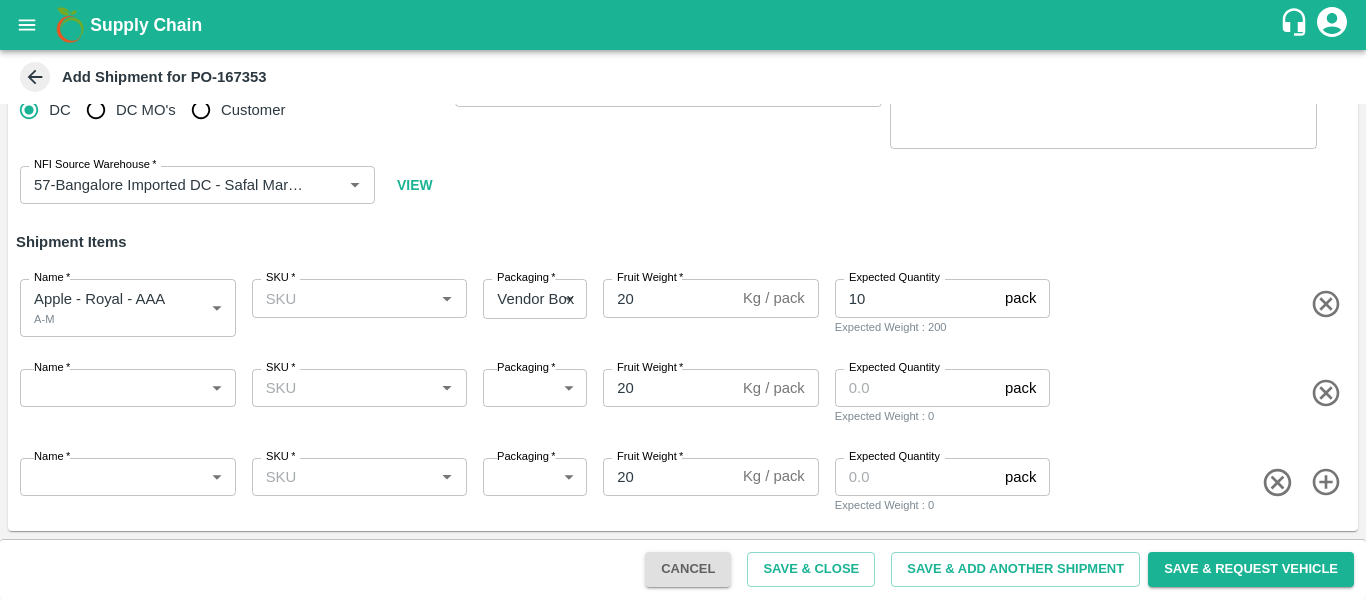 click at bounding box center [1202, 482] 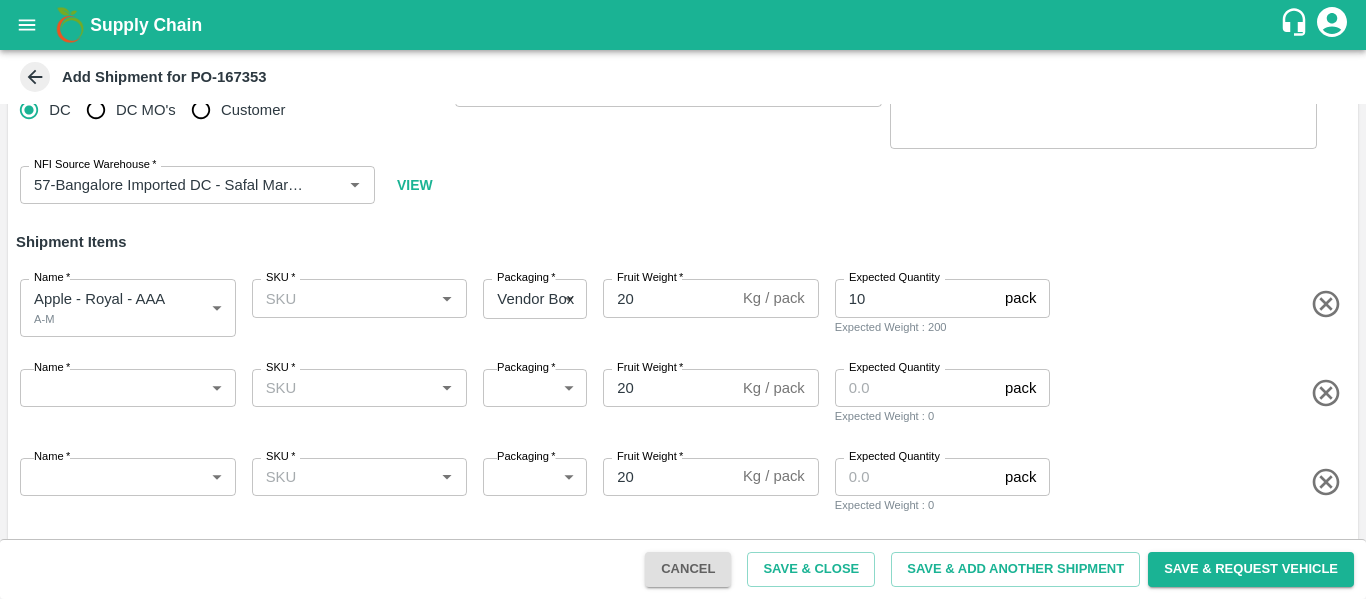 scroll, scrollTop: 148, scrollLeft: 0, axis: vertical 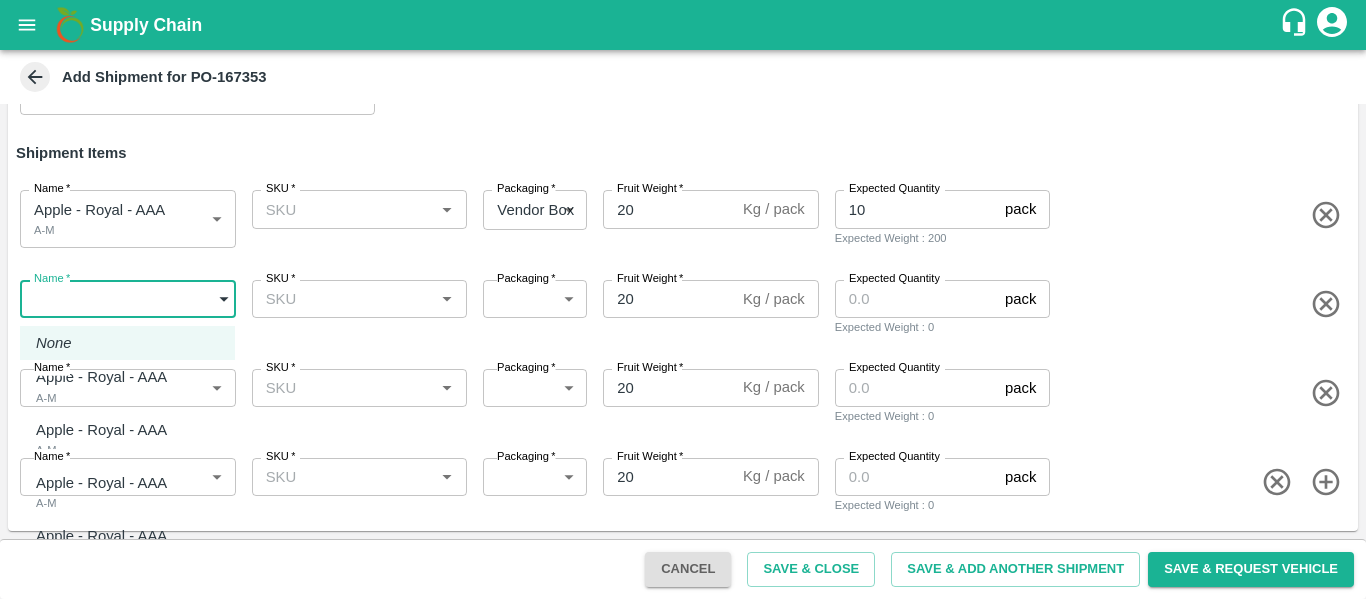 click on "Supply Chain Add Shipment for PO-167353 Type DC DC MO's Customer DC   * DC   * Instructions x Instructions NFI Source Warehouse   * NFI Source Warehouse   * VIEW Shipment Items Name   * Apple - Royal - AAA A-M   1878999 Name SKU   * SKU   * Packaging   * Vendor Box 276 Packaging Fruit Weight   * 20 Kg /   pack Fruit Weight Expected Quantity 10 pack Expected Quantity Expected Weight :   200 Name   * ​ Name SKU   * SKU   * Packaging   * ​ Packaging Fruit Weight   * 20 Kg /   pack Fruit Weight Expected Quantity pack Expected Quantity Expected Weight :   0 Name   * ​ Name SKU   * SKU   * Packaging   * ​ Packaging Fruit Weight   * 20 Kg /   pack Fruit Weight Expected Quantity pack Expected Quantity Expected Weight :   0 Name   * ​ Name SKU   * SKU   * Packaging   * ​ Packaging Fruit Weight   * 20 Kg /   pack Fruit Weight Expected Quantity pack Expected Quantity Expected Weight :   0 Cancel Save & Close Save & Add Another Shipment Save & Request Vehicle" at bounding box center [683, 299] 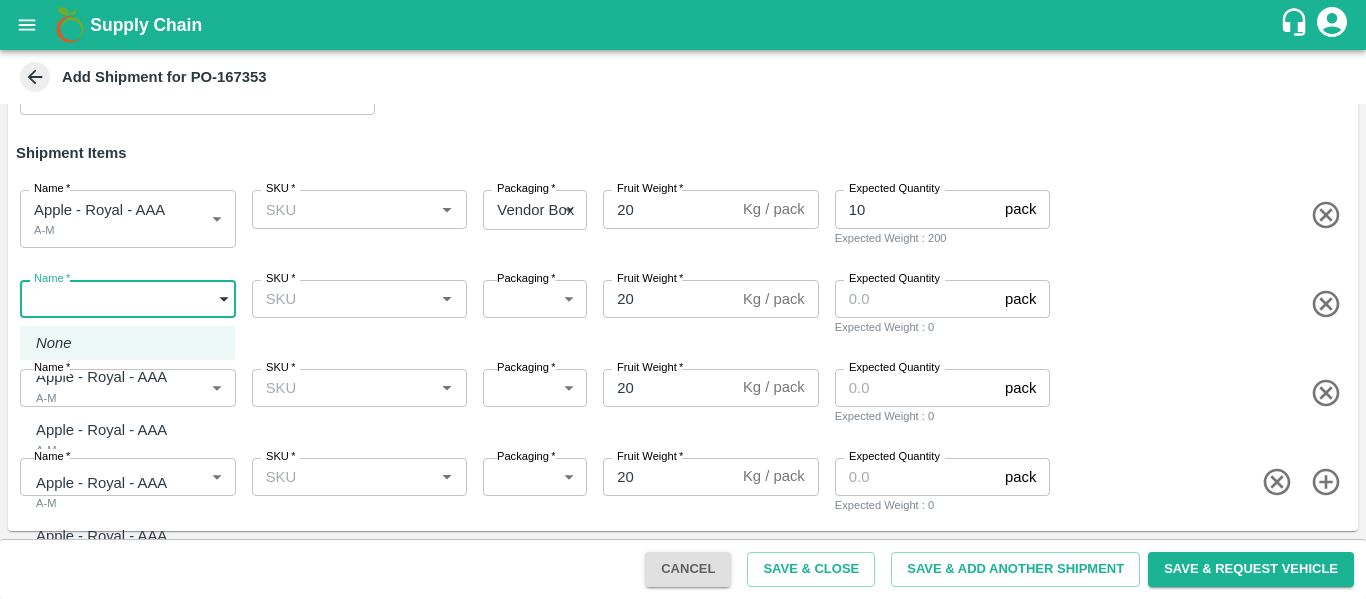 click on "Apple - Royal - AAA" at bounding box center [101, 430] 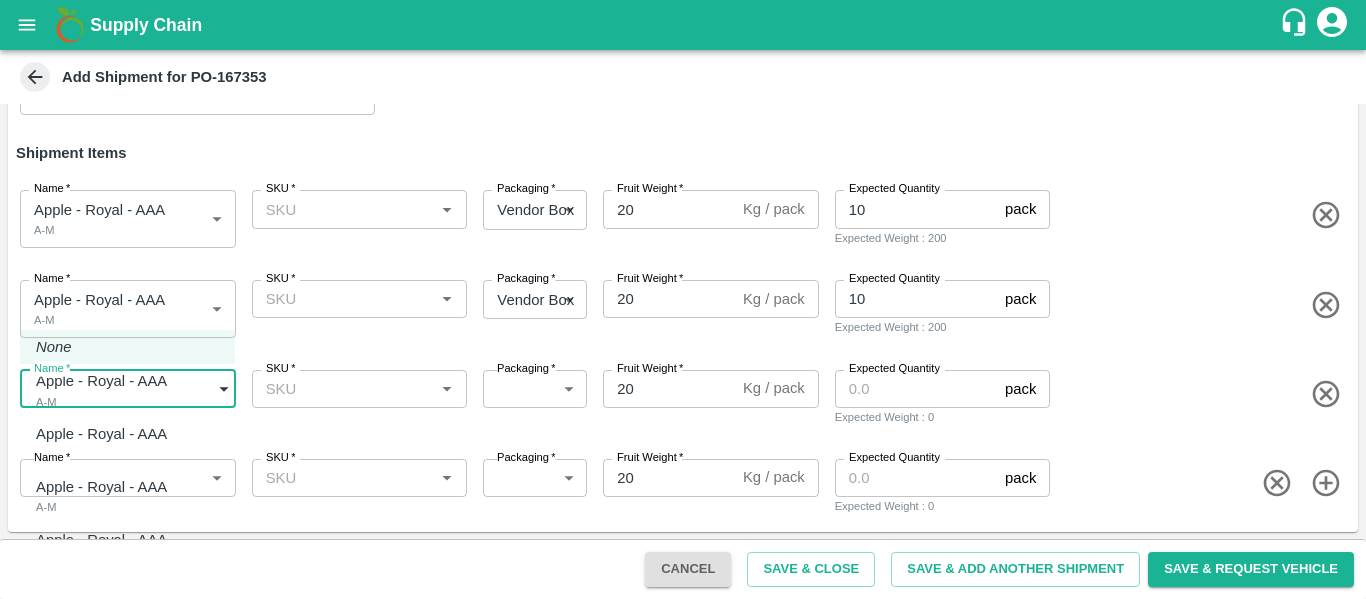click on "Supply Chain Add Shipment for PO-167353 Type DC DC MO's Customer DC   * DC   * Instructions x Instructions NFI Source Warehouse   * NFI Source Warehouse   * VIEW Shipment Items Name   * Apple - Royal - AAA A-M   1878999 Name SKU   * SKU   * Packaging   * Vendor Box 276 Packaging Fruit Weight   * 20 Kg /   pack Fruit Weight Expected Quantity 10 pack Expected Quantity Expected Weight :   200 Name   * Apple - Royal - AAA A-M   1879000 Name SKU   * SKU   * Packaging   * Vendor Box 276 Packaging Fruit Weight   * 20 Kg /   pack Fruit Weight Expected Quantity 10 pack Expected Quantity Expected Weight :   200 Name   * ​ Name SKU   * SKU   * Packaging   * ​ Packaging Fruit Weight   * 20 Kg /   pack Fruit Weight Expected Quantity pack Expected Quantity Expected Weight :   0 Name   * ​ Name SKU   * SKU   * Packaging   * ​ Packaging Fruit Weight   * 20 Kg /   pack Fruit Weight Expected Quantity pack Expected Quantity Expected Weight :   0 Cancel Save & Close Logout" at bounding box center [683, 299] 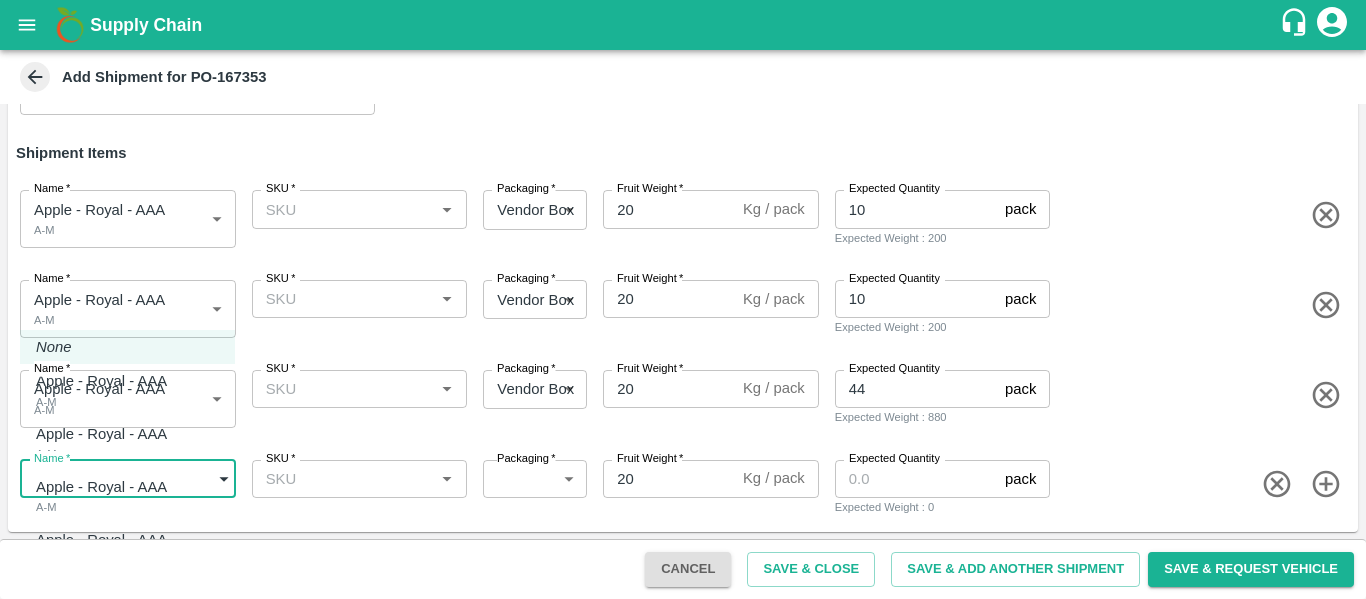 click on "Supply Chain Add Shipment for PO-167353 Type DC DC MO's Customer DC   * DC   * Instructions x Instructions NFI Source Warehouse   * NFI Source Warehouse   * VIEW Shipment Items Name   * Apple - Royal - AAA A-M   1878999 Name SKU   * SKU   * Packaging   * Vendor Box 276 Packaging Fruit Weight   * 20 Kg /   pack Fruit Weight Expected Quantity 10 pack Expected Quantity Expected Weight :   200 Name   * Apple - Royal - AAA A-M   1879000 Name SKU   * SKU   * Packaging   * Vendor Box 276 Packaging Fruit Weight   * 20 Kg /   pack Fruit Weight Expected Quantity 10 pack Expected Quantity Expected Weight :   200 Name   * Apple - Royal - AAA A-M   1879001 Name SKU   * SKU   * Packaging   * Vendor Box 276 Packaging Fruit Weight   * 20 Kg /   pack Fruit Weight Expected Quantity 44 pack Expected Quantity Expected Weight :   880 Name   * ​ Name SKU   * SKU   * Packaging   * ​ Packaging Fruit Weight   * 20 Kg /   pack Fruit Weight Expected Quantity pack Expected Quantity   0" at bounding box center [683, 299] 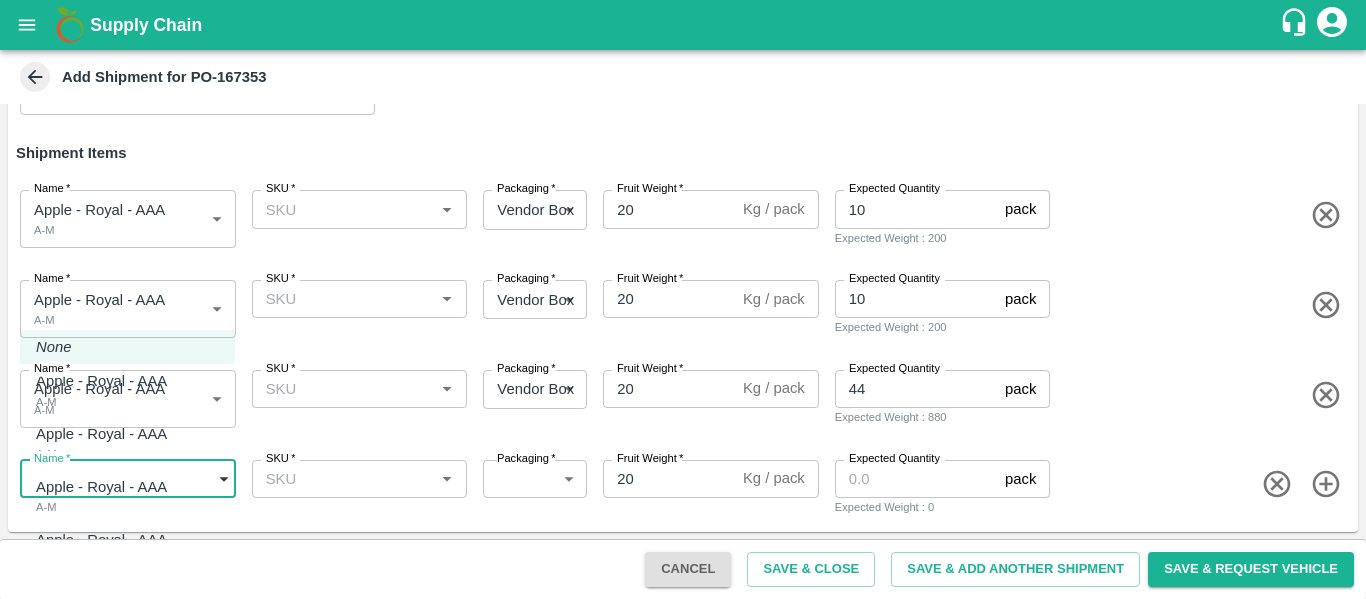 click on "Apple - Royal - AAA A-M" at bounding box center (106, 549) 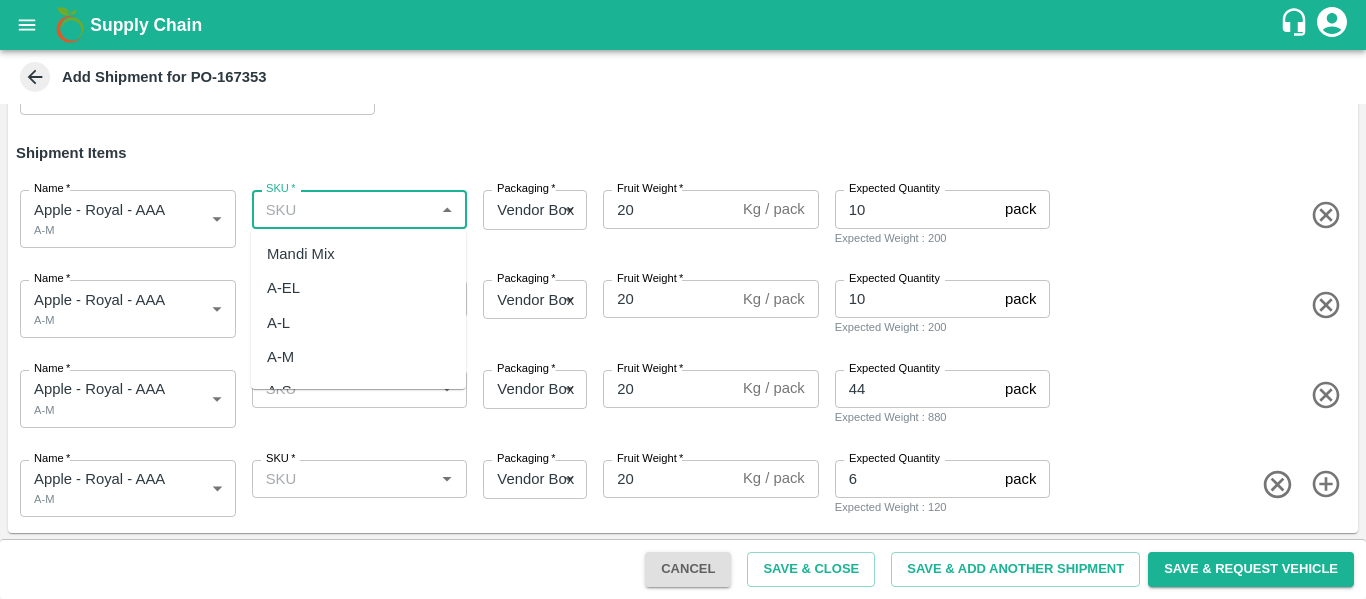 click on "SKU   *" at bounding box center [343, 209] 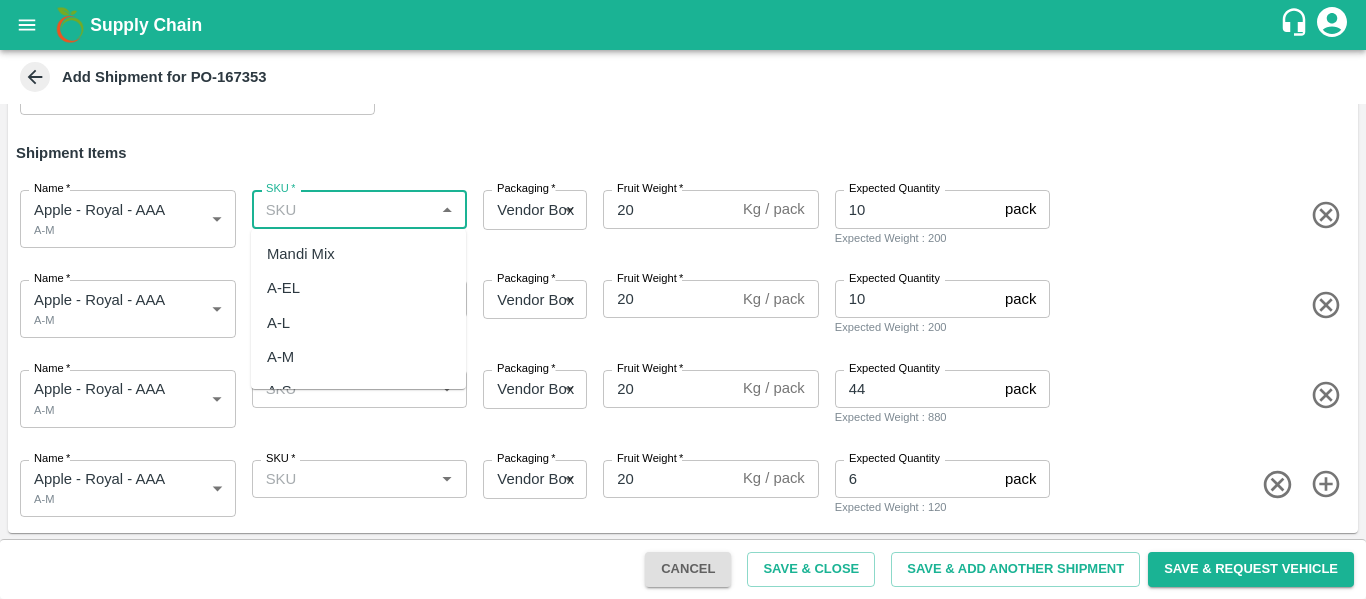 click on "A-M" at bounding box center [358, 357] 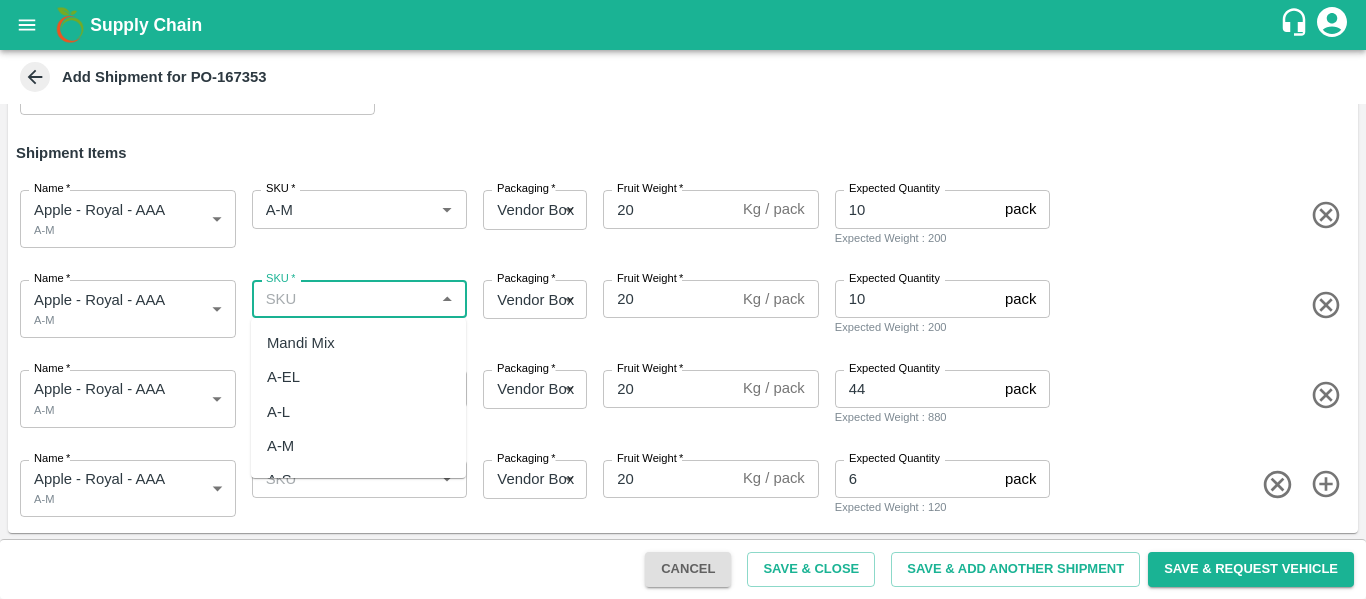click on "SKU   *" at bounding box center (343, 299) 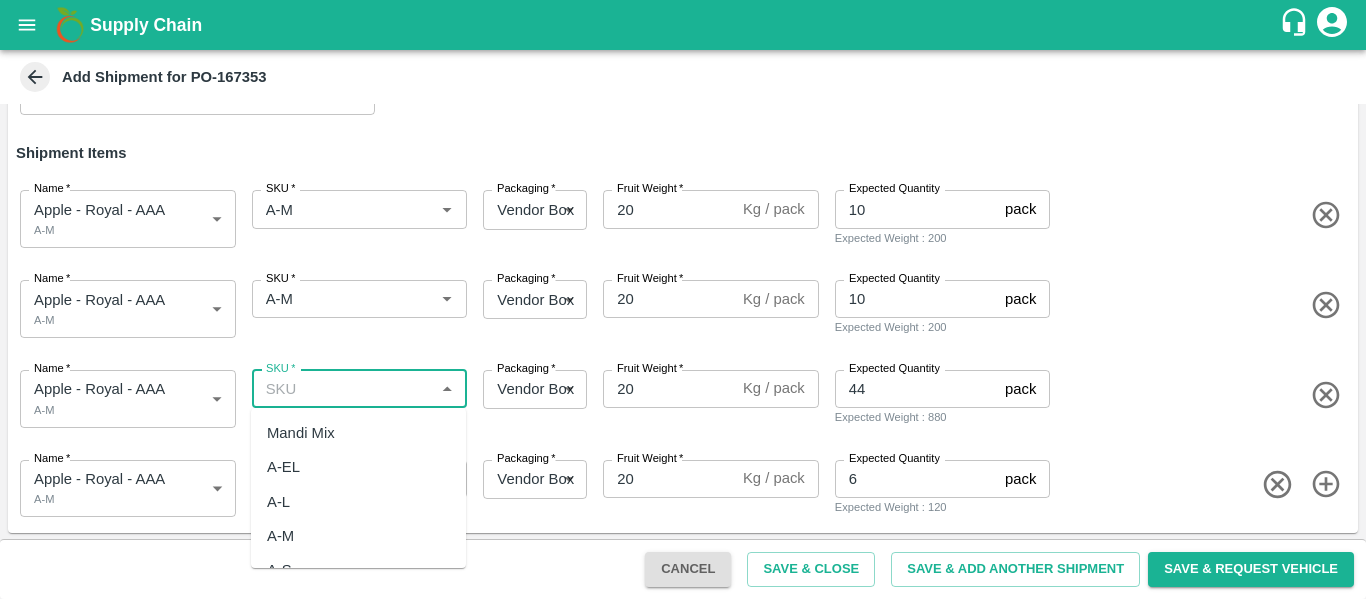 click on "SKU   *" at bounding box center [343, 389] 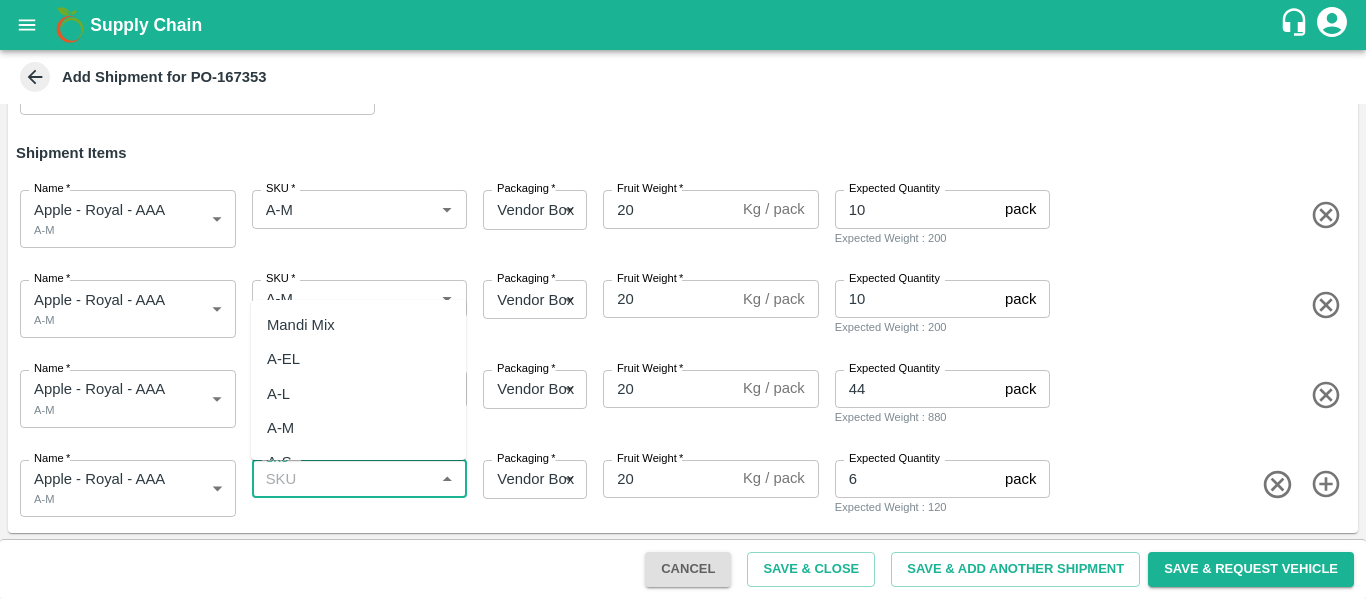 click on "SKU   *" at bounding box center (343, 479) 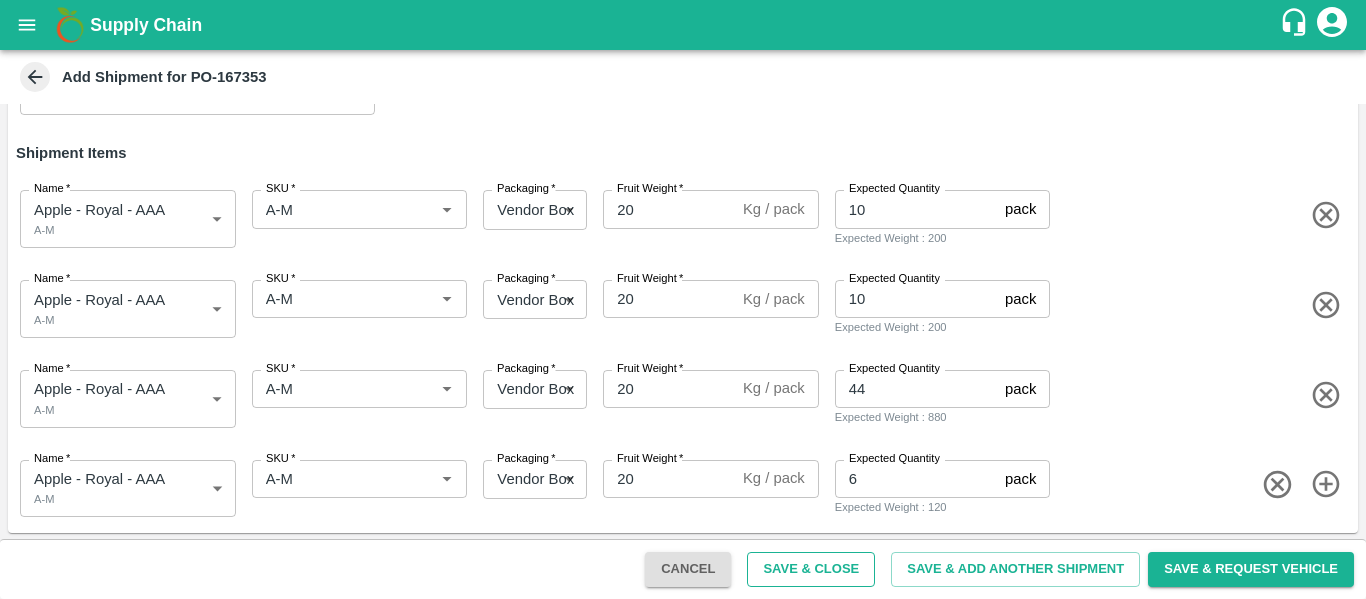 click on "Save & Close" at bounding box center (811, 569) 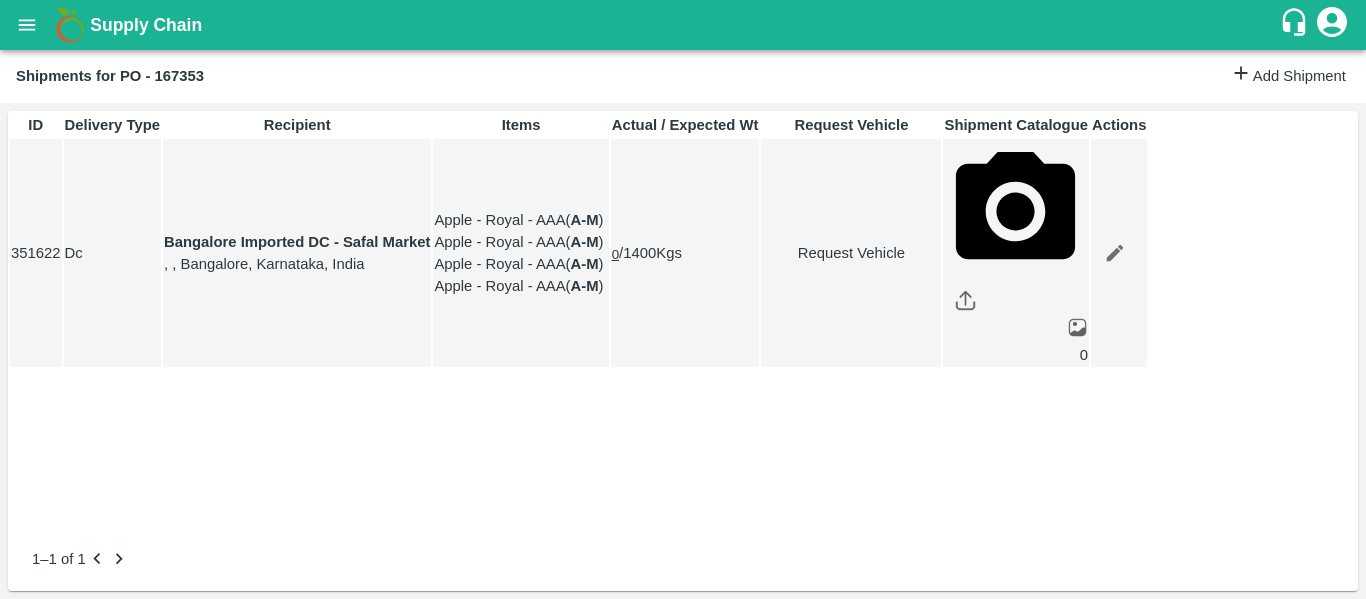 click 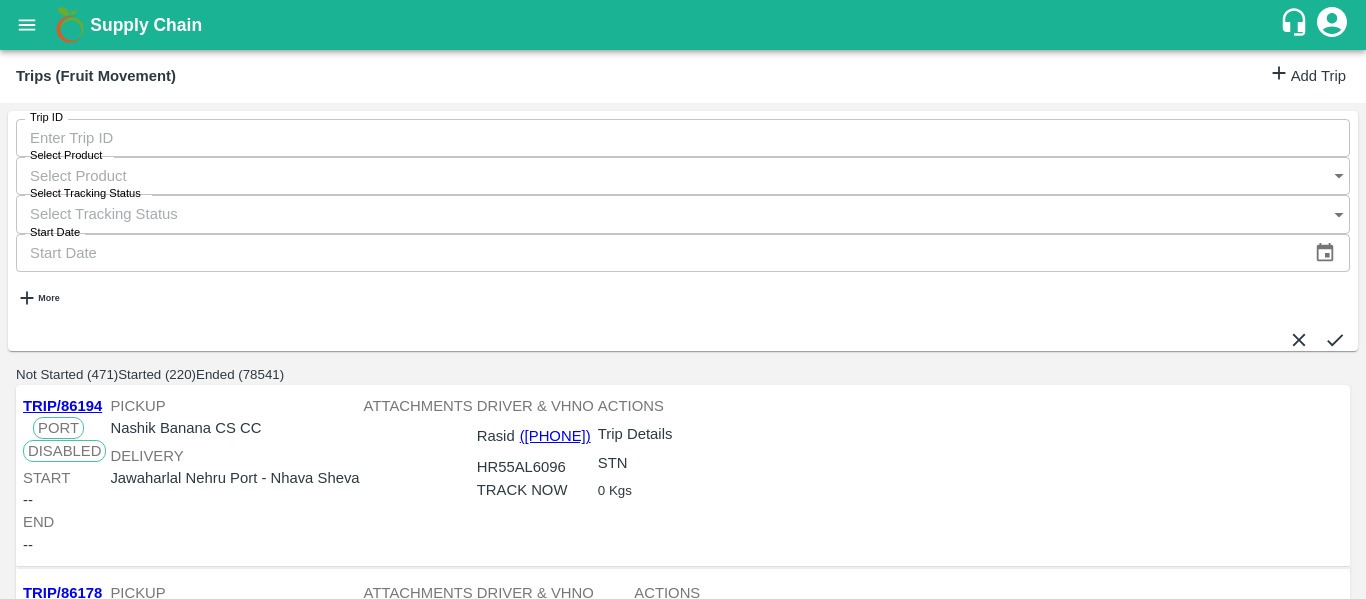 click on "Add Trip" at bounding box center (1307, 76) 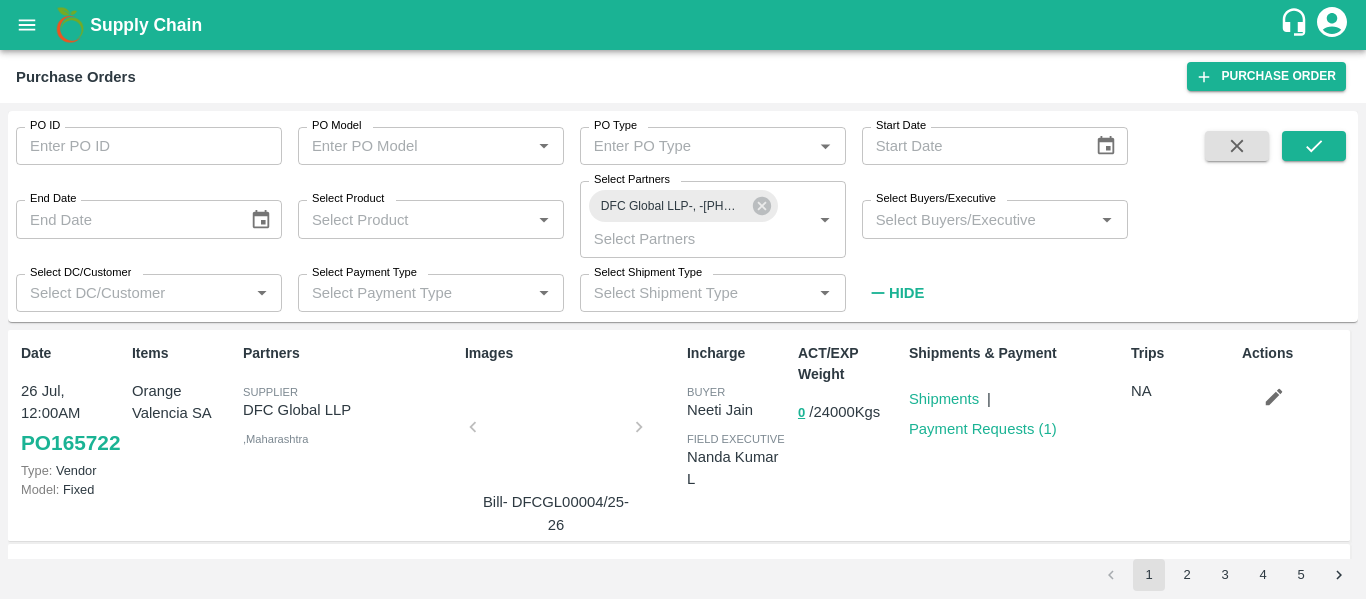 scroll, scrollTop: 0, scrollLeft: 0, axis: both 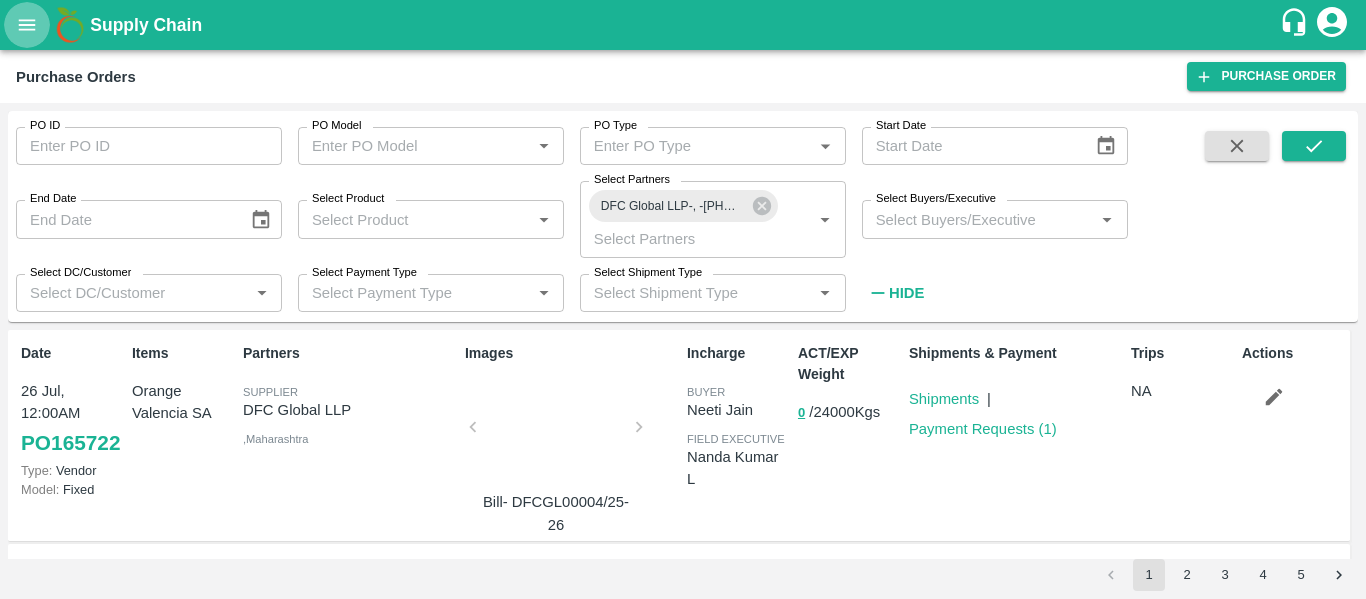 click 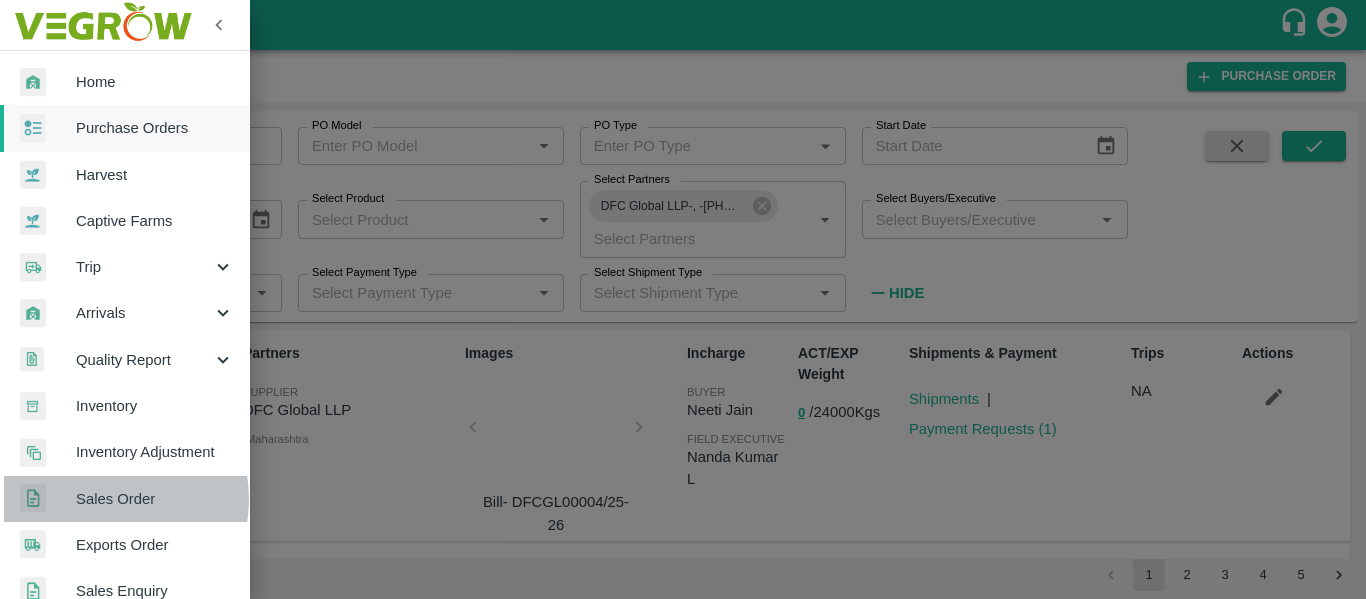 click on "Sales Order" at bounding box center [155, 499] 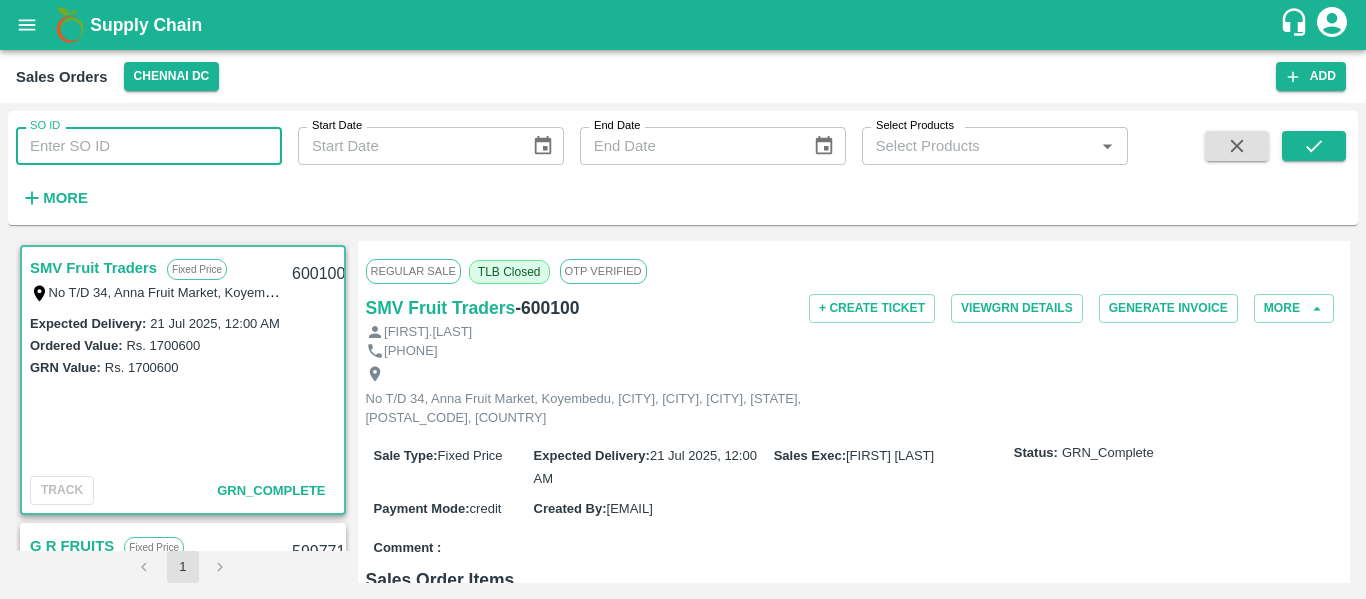 click on "SO ID" at bounding box center [149, 146] 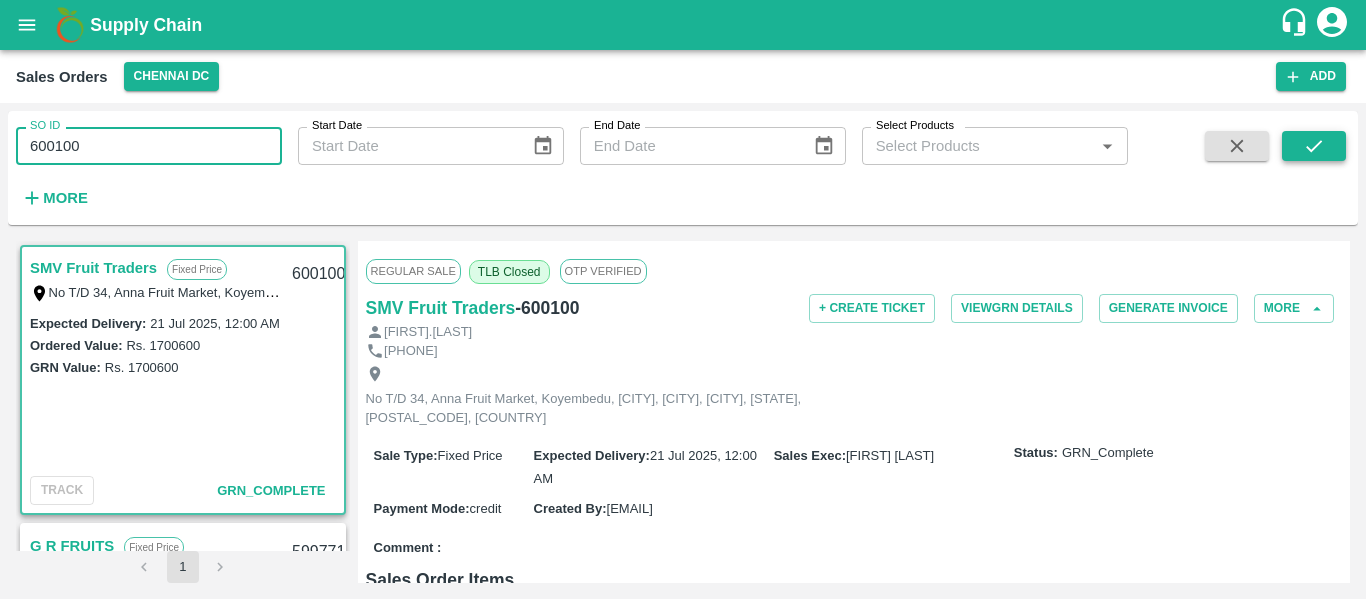 type on "600100" 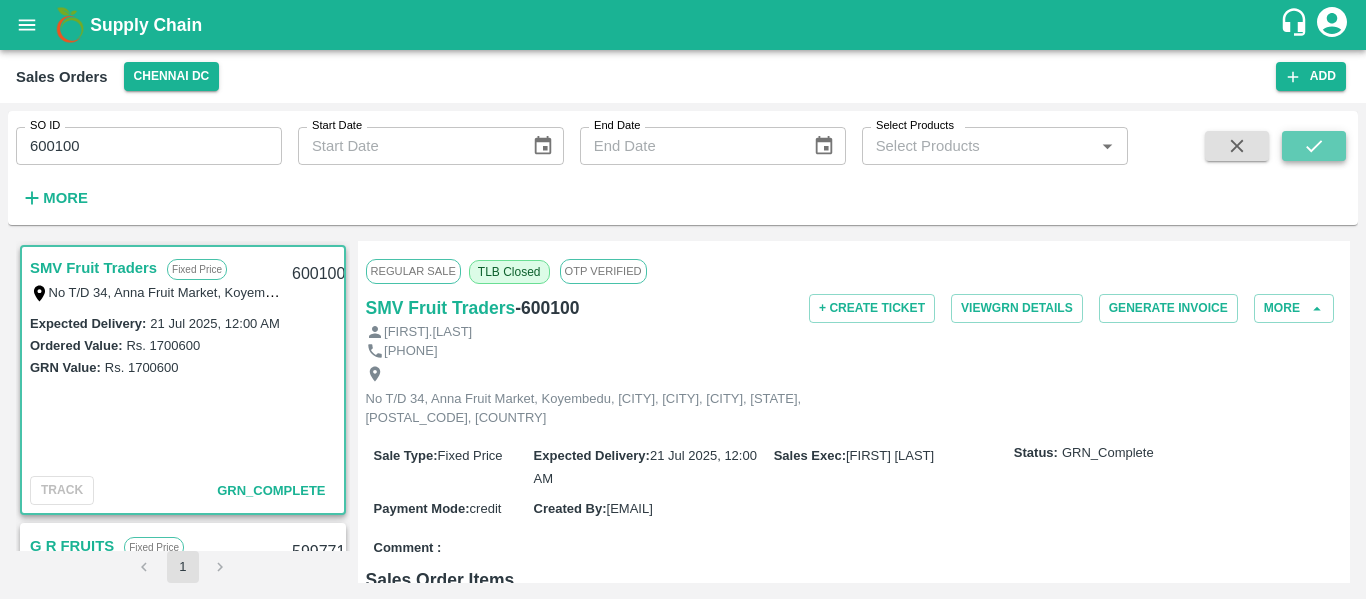 click at bounding box center [1314, 146] 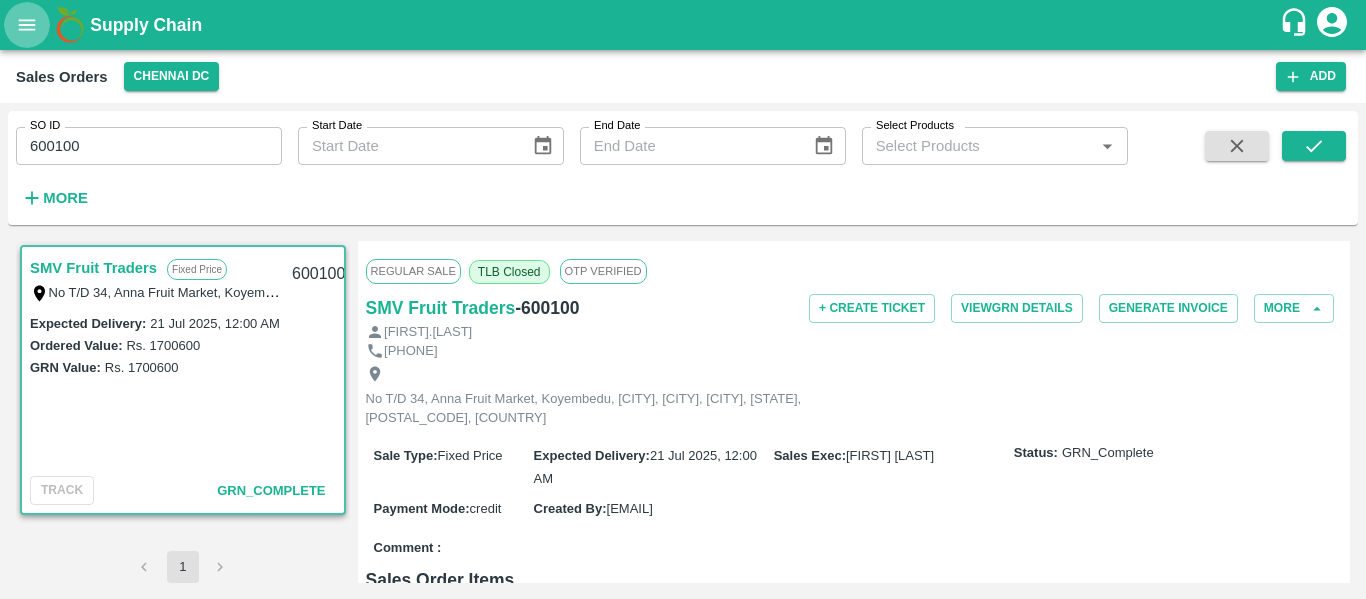 click 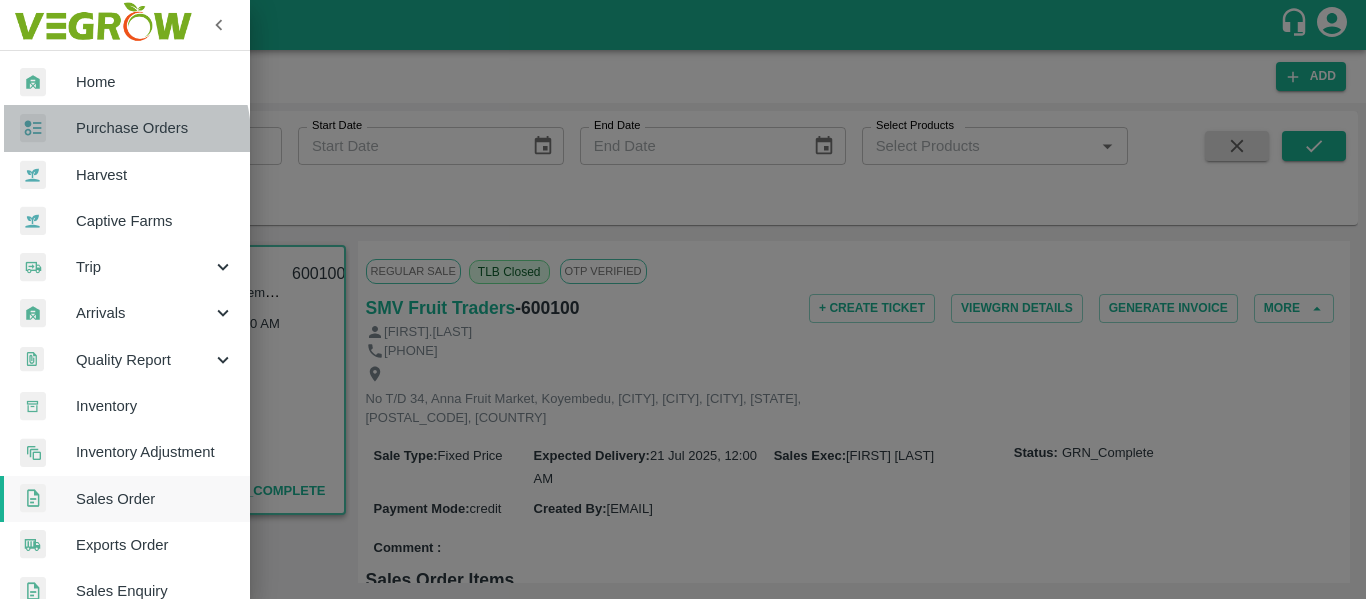 click on "Purchase Orders" at bounding box center [155, 128] 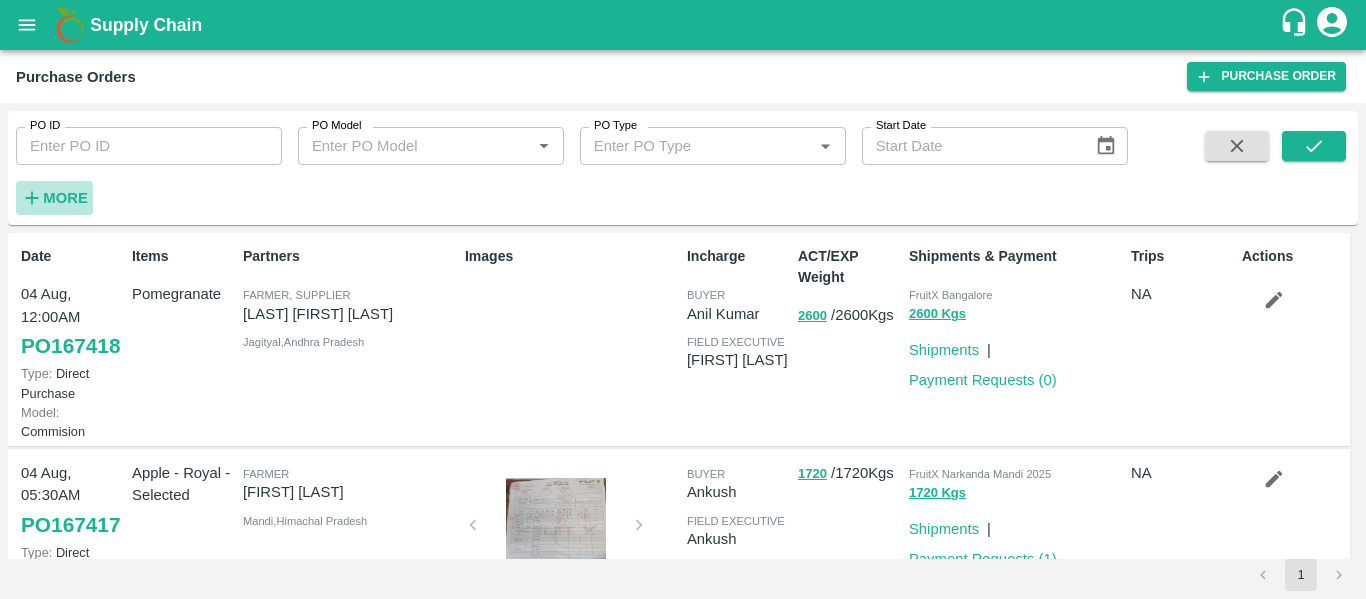 click on "More" at bounding box center [54, 198] 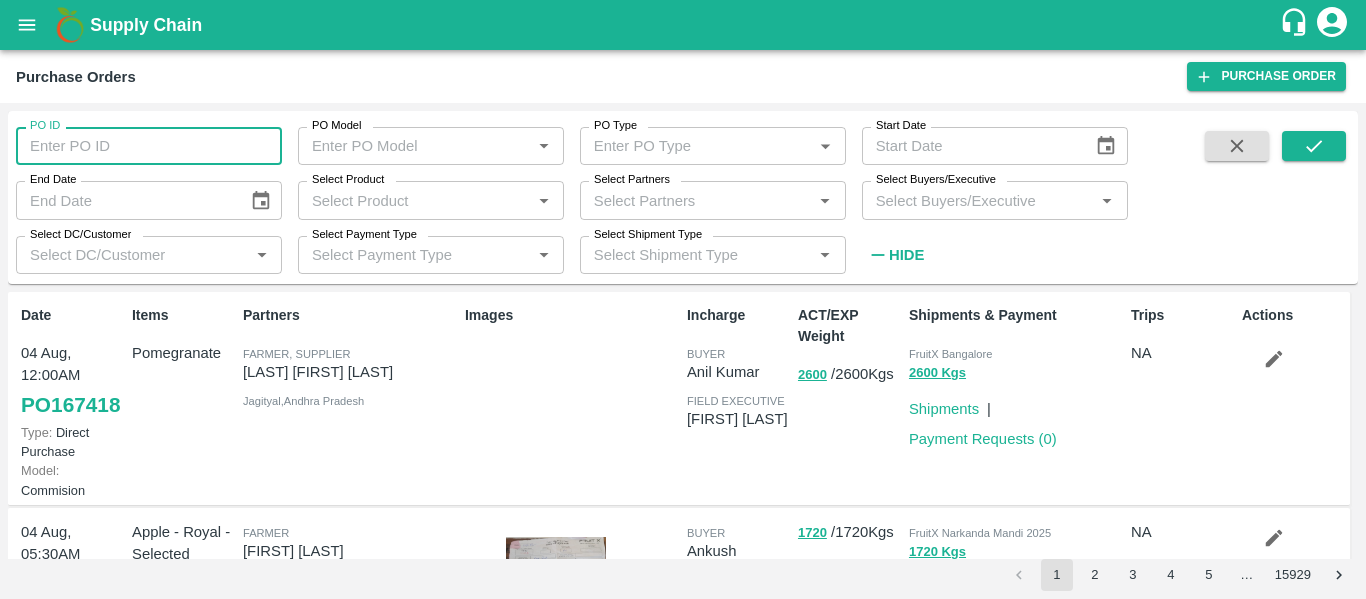 click on "PO ID" at bounding box center [149, 146] 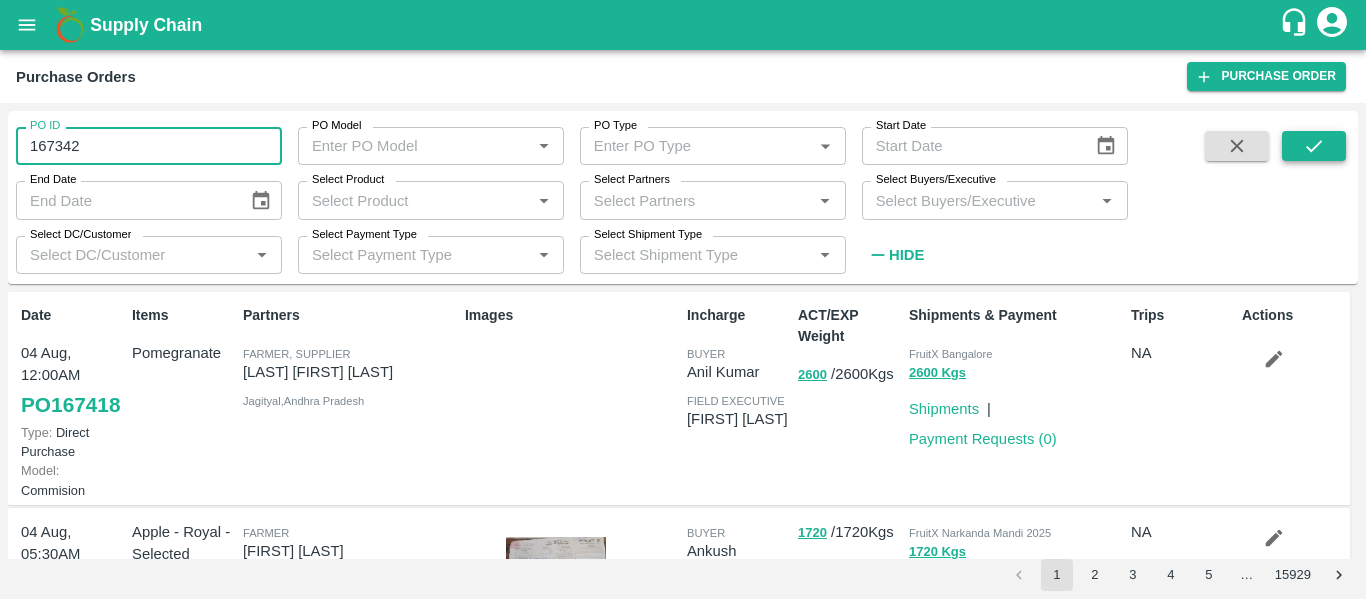 type on "167342" 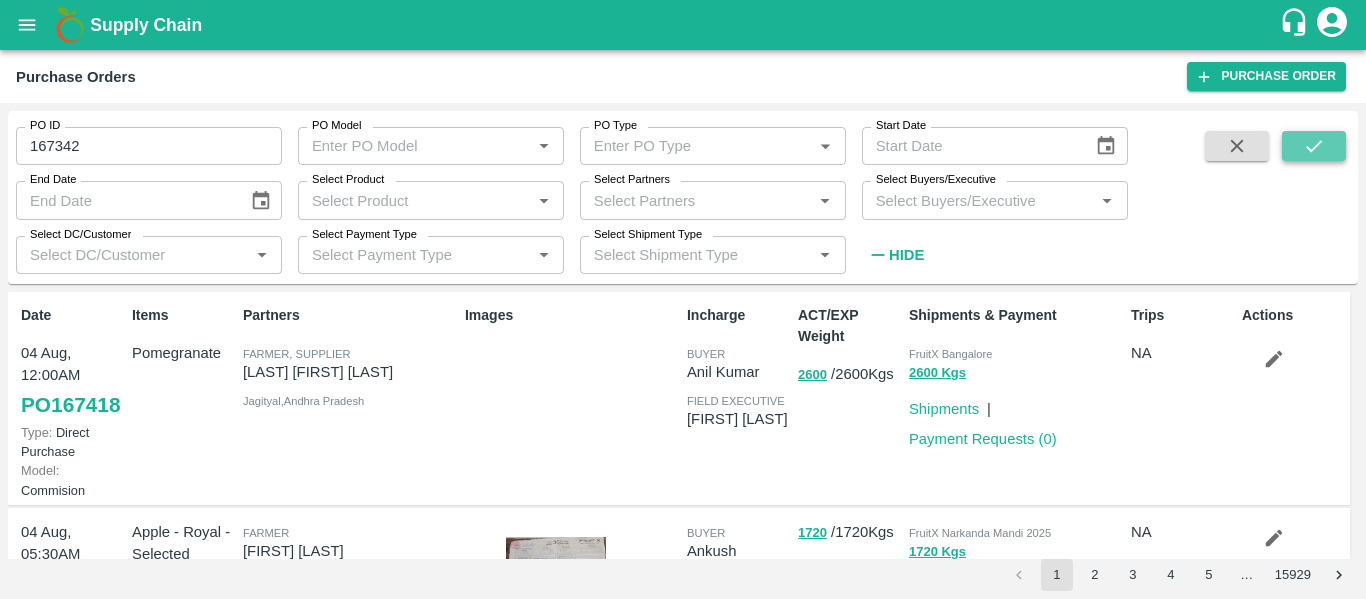 click at bounding box center (1314, 146) 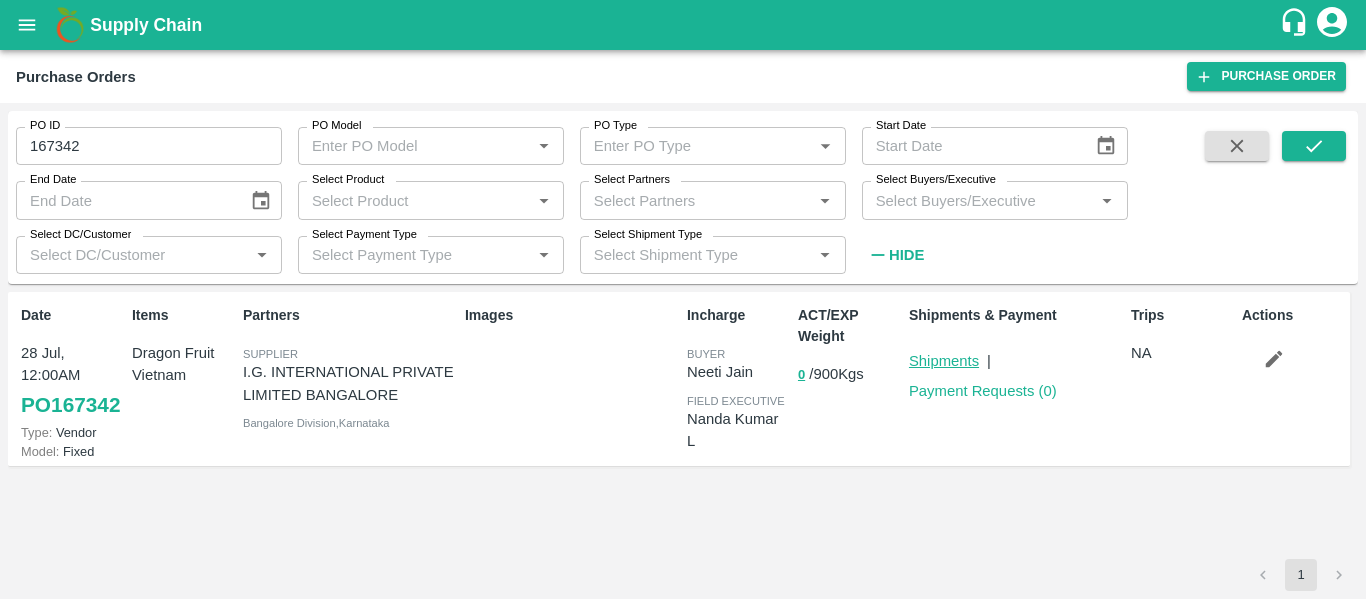 click on "Shipments" at bounding box center [944, 361] 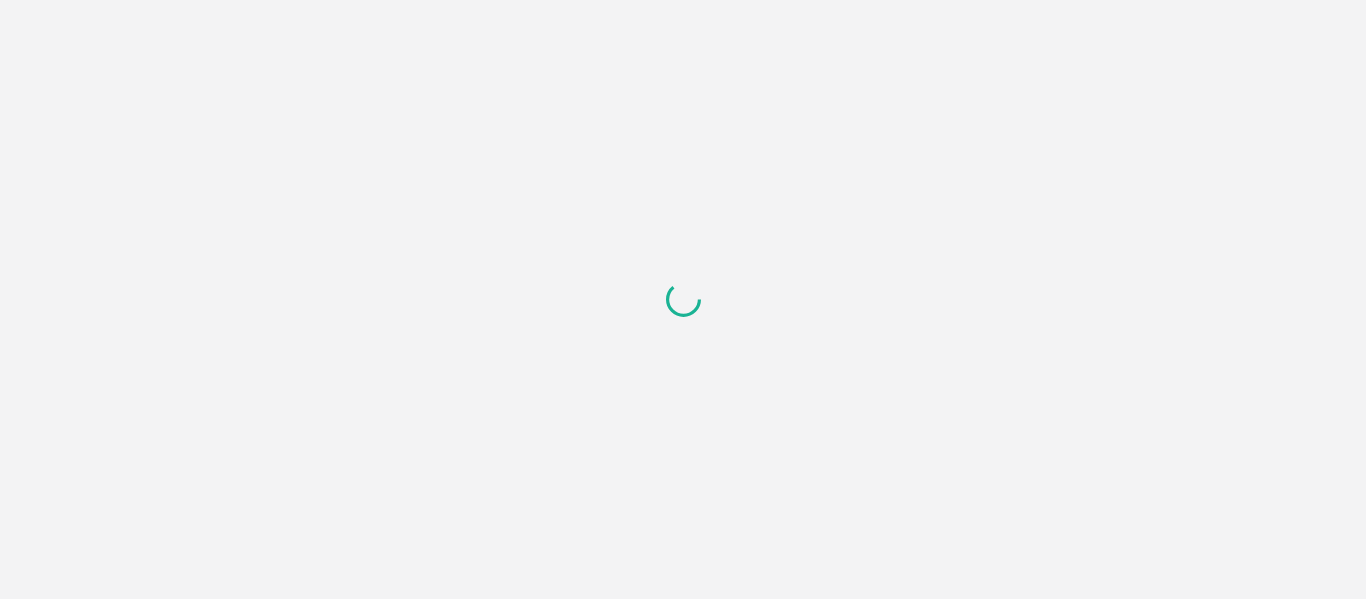 scroll, scrollTop: 0, scrollLeft: 0, axis: both 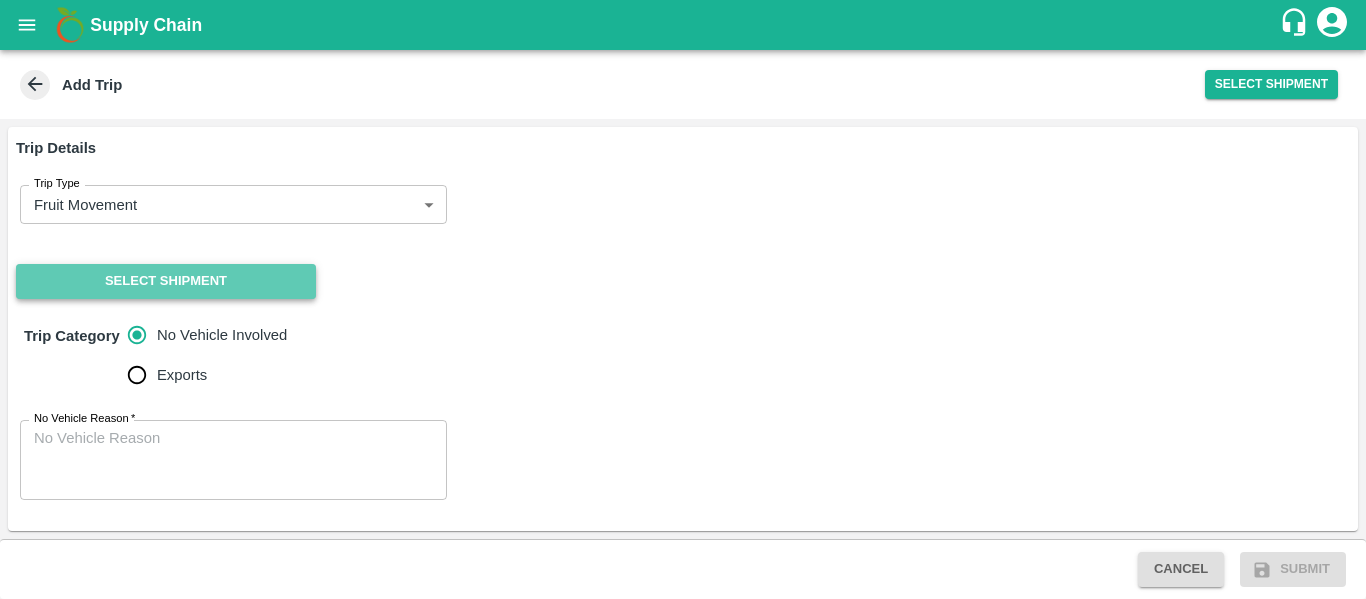 click on "Select Shipment" at bounding box center [166, 281] 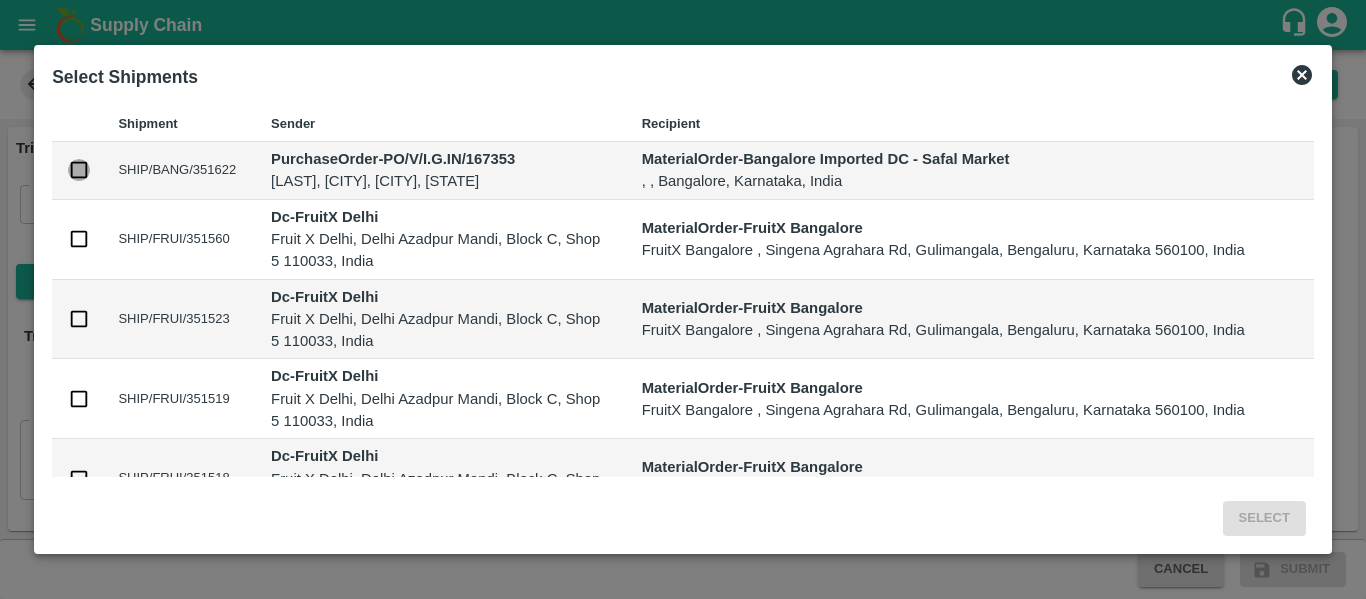 click at bounding box center (79, 170) 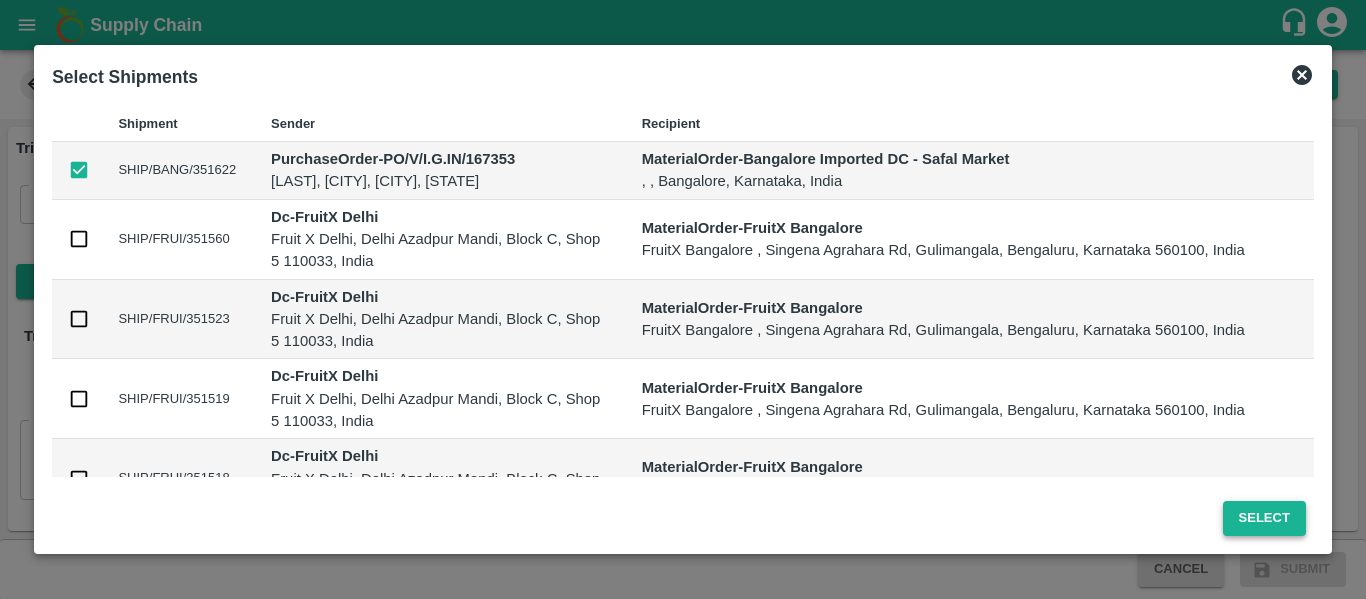click on "Select" at bounding box center (1264, 518) 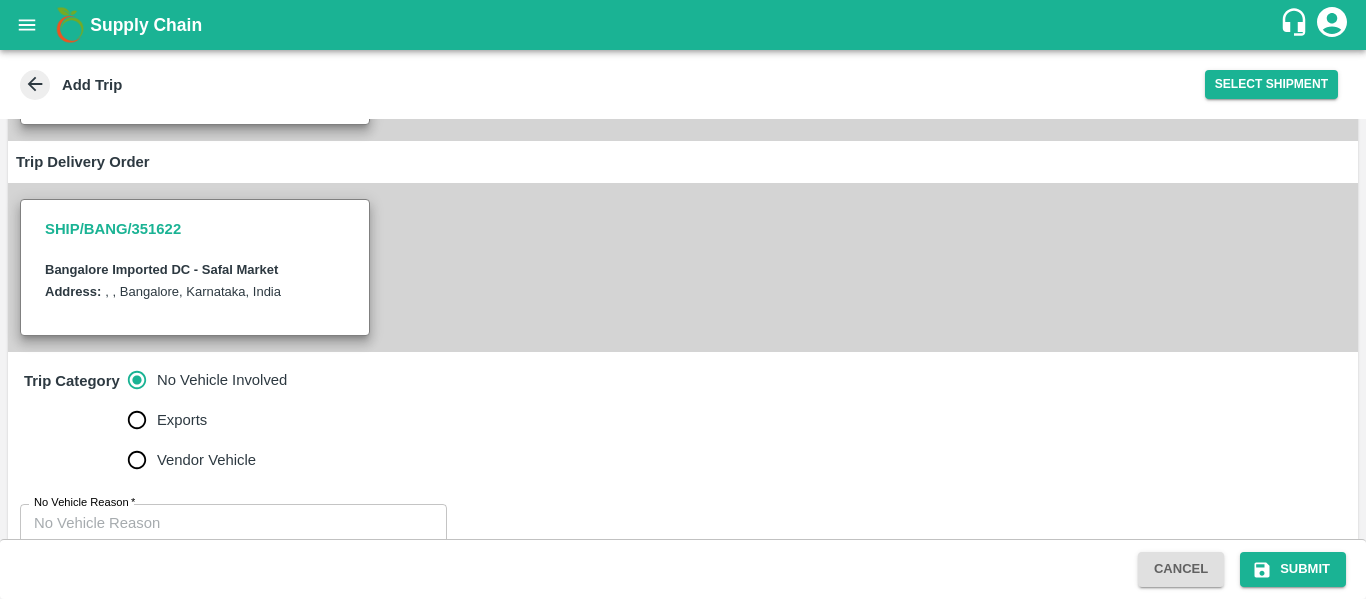 scroll, scrollTop: 418, scrollLeft: 0, axis: vertical 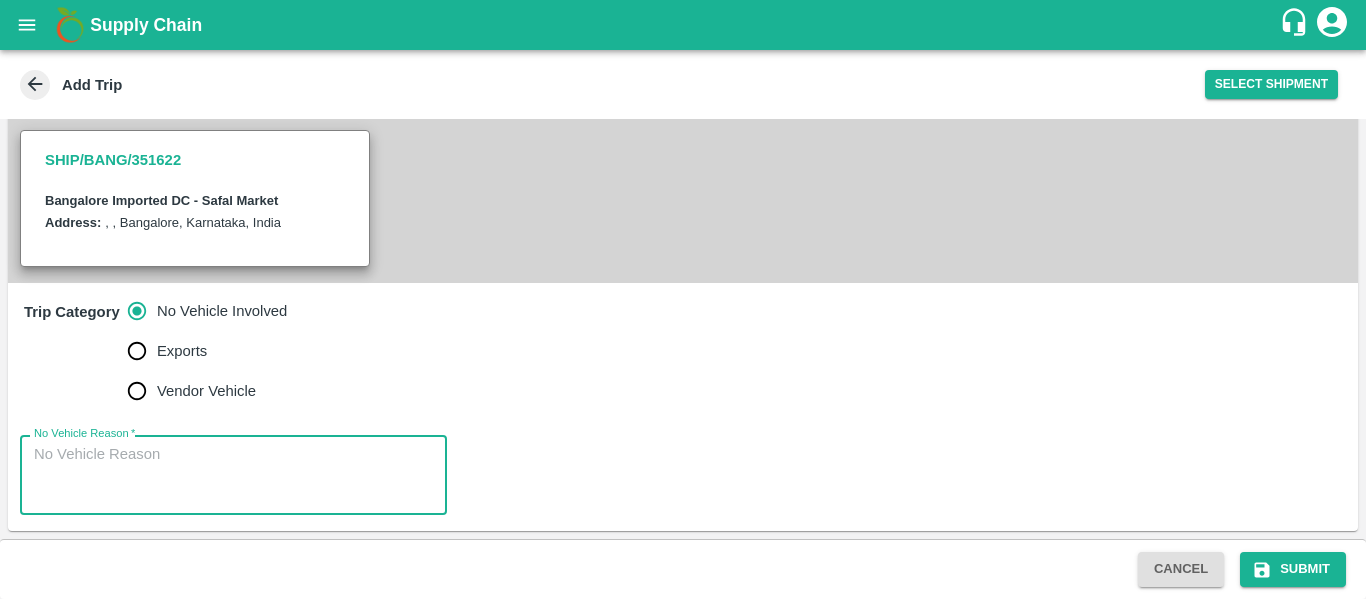 click on "No Vehicle Reason   *" at bounding box center [233, 475] 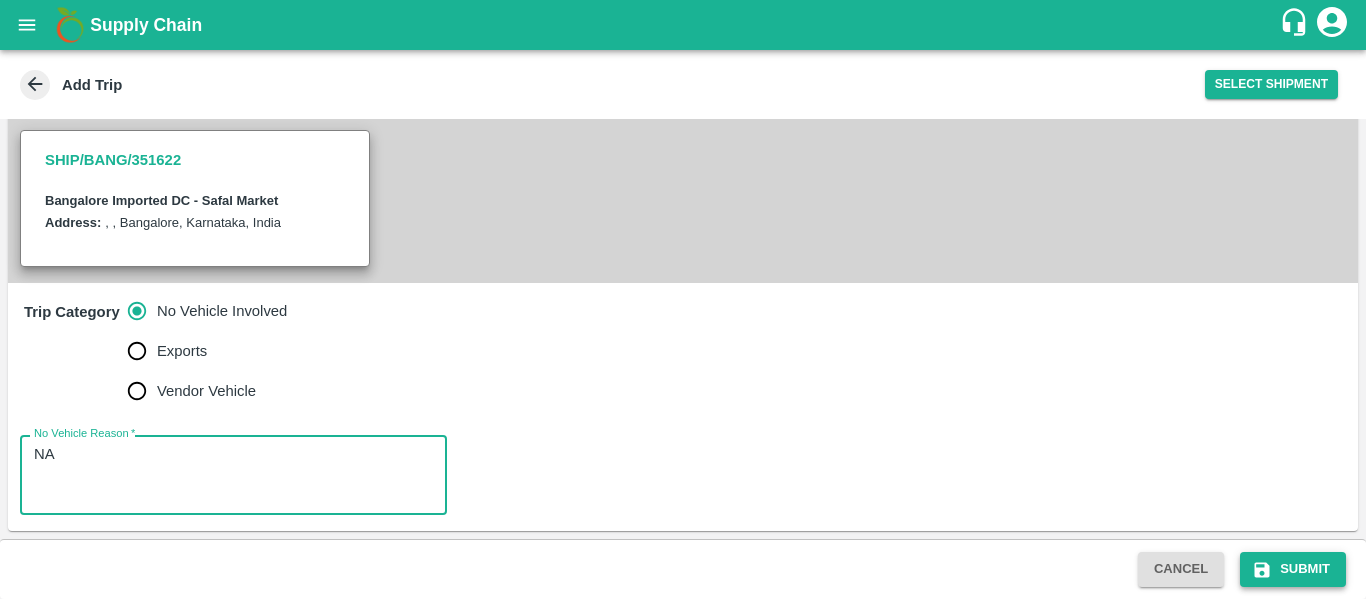 type on "NA" 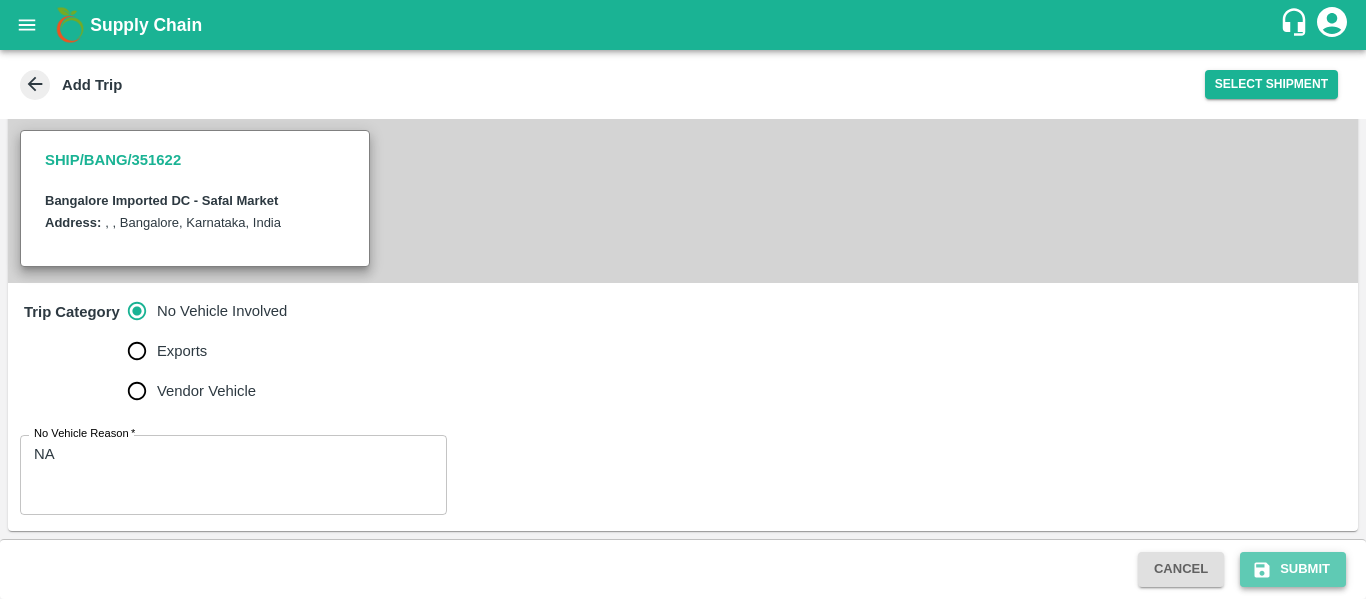 click on "Submit" at bounding box center [1293, 569] 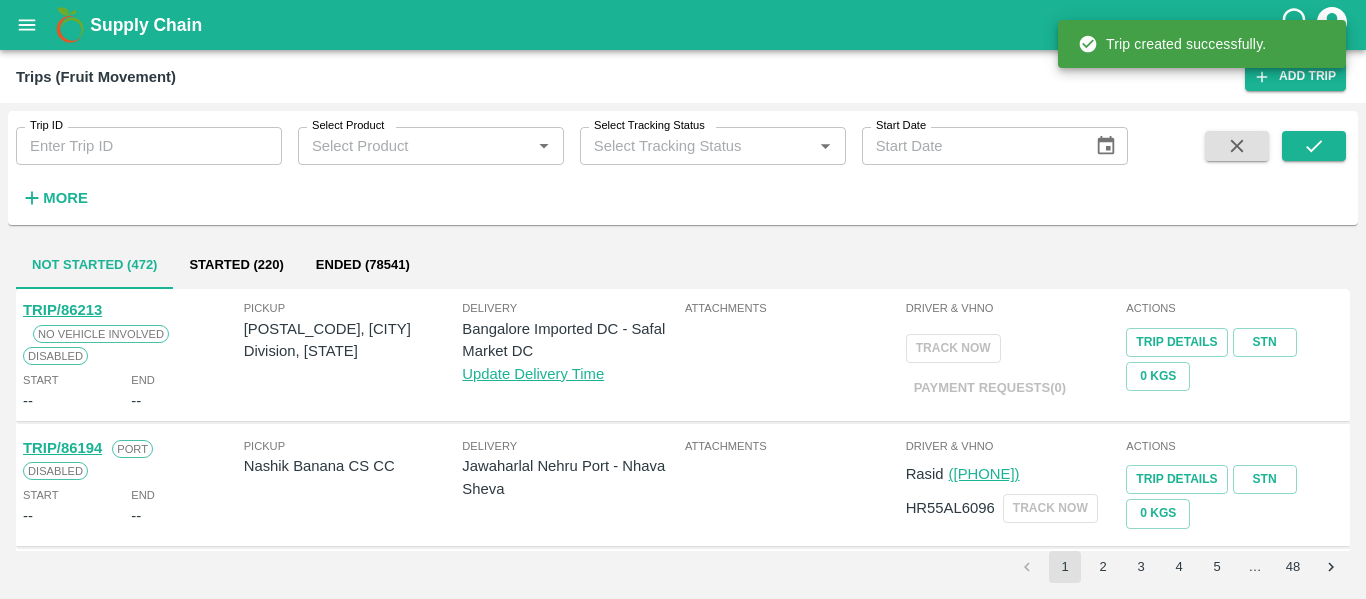 click on "[POSTAL_CODE], [CITY] Division, [STATE]" at bounding box center (353, 340) 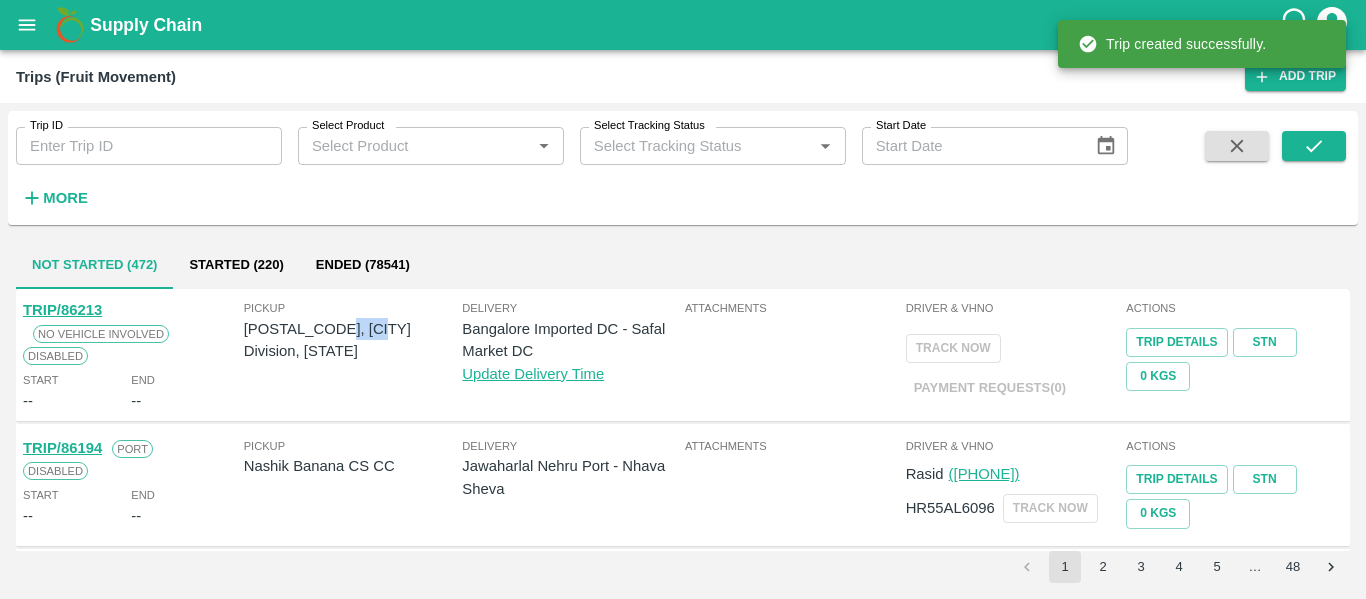click on "[POSTAL_CODE], [CITY] Division, [STATE]" at bounding box center [353, 340] 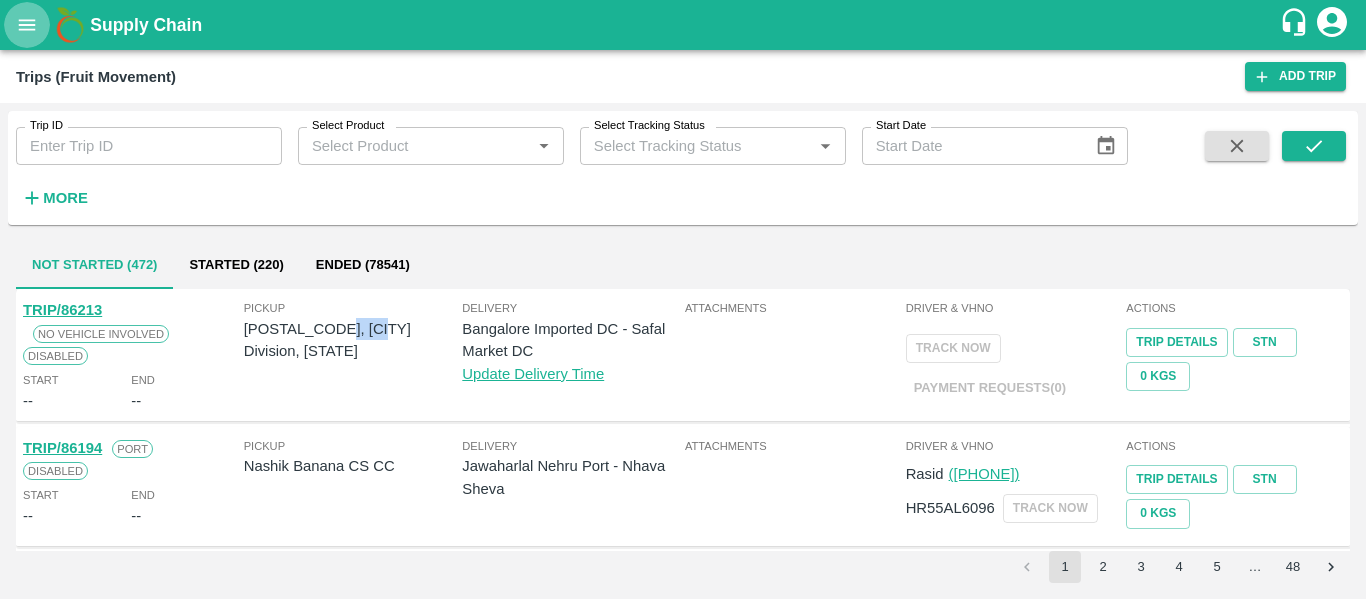click 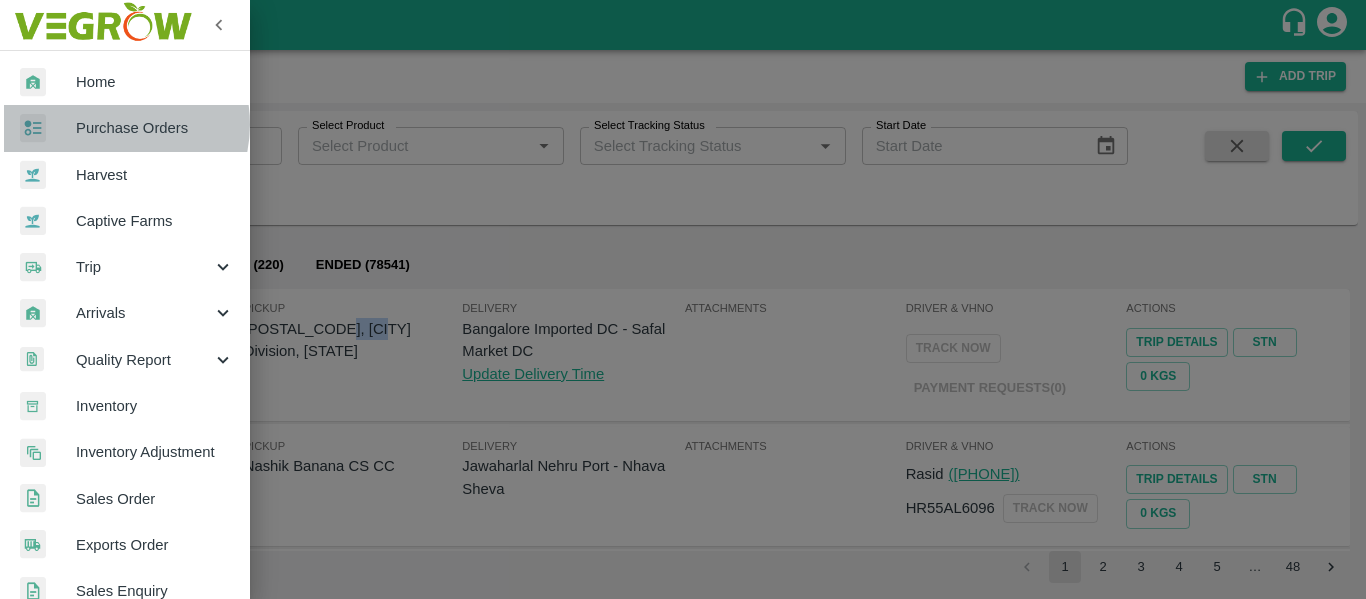 click on "Purchase Orders" at bounding box center (155, 128) 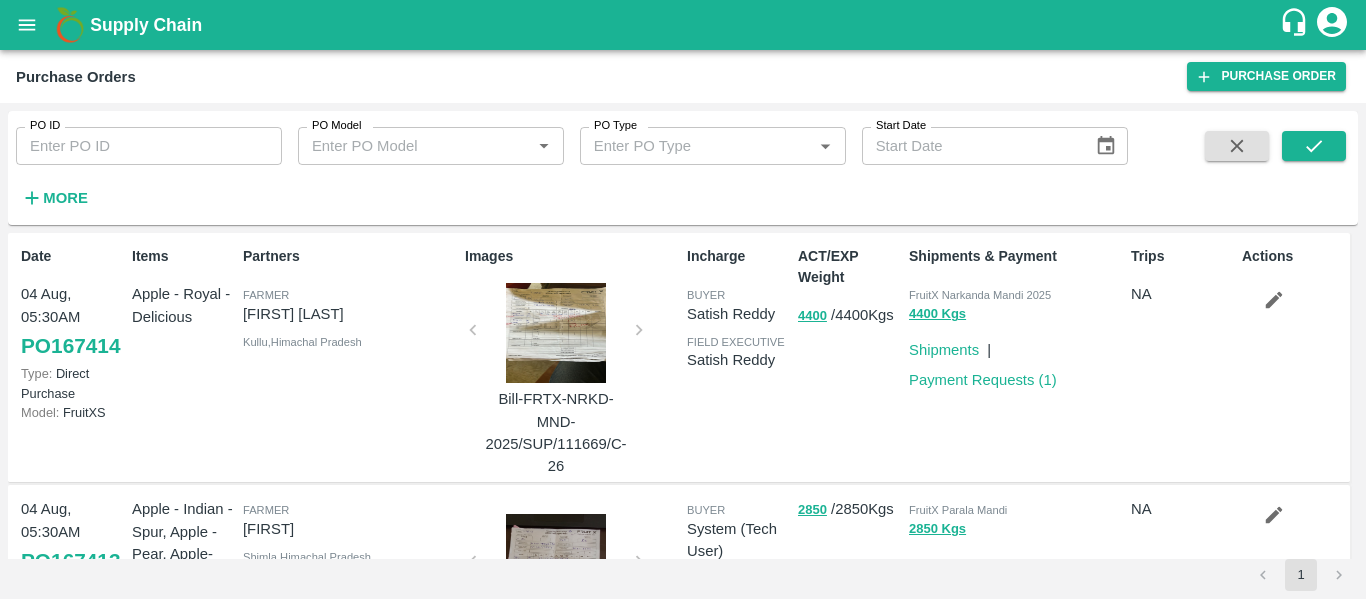 click on "PO ID" at bounding box center [149, 146] 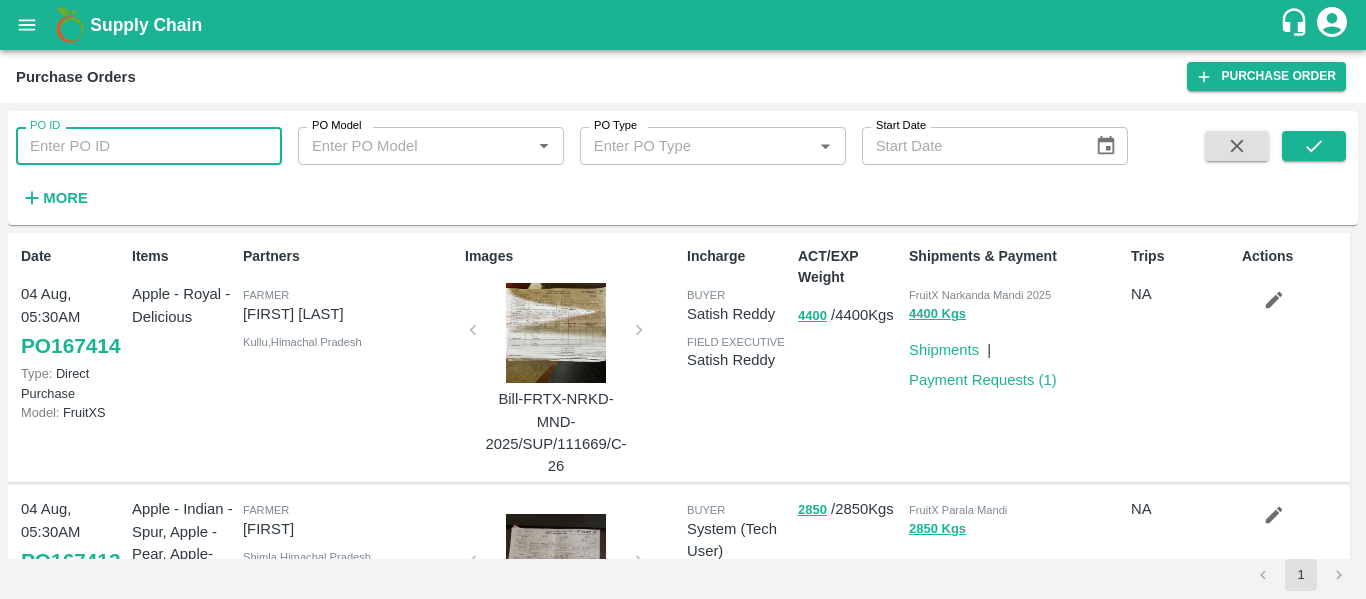 paste on "167353" 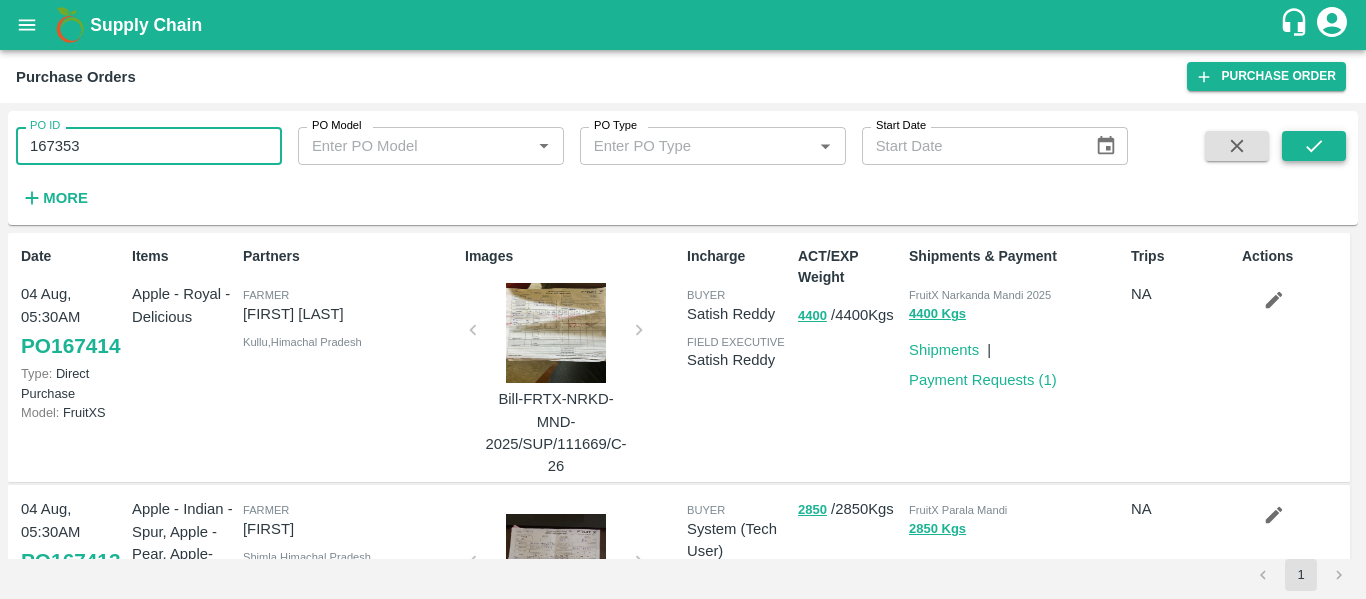 type on "167353" 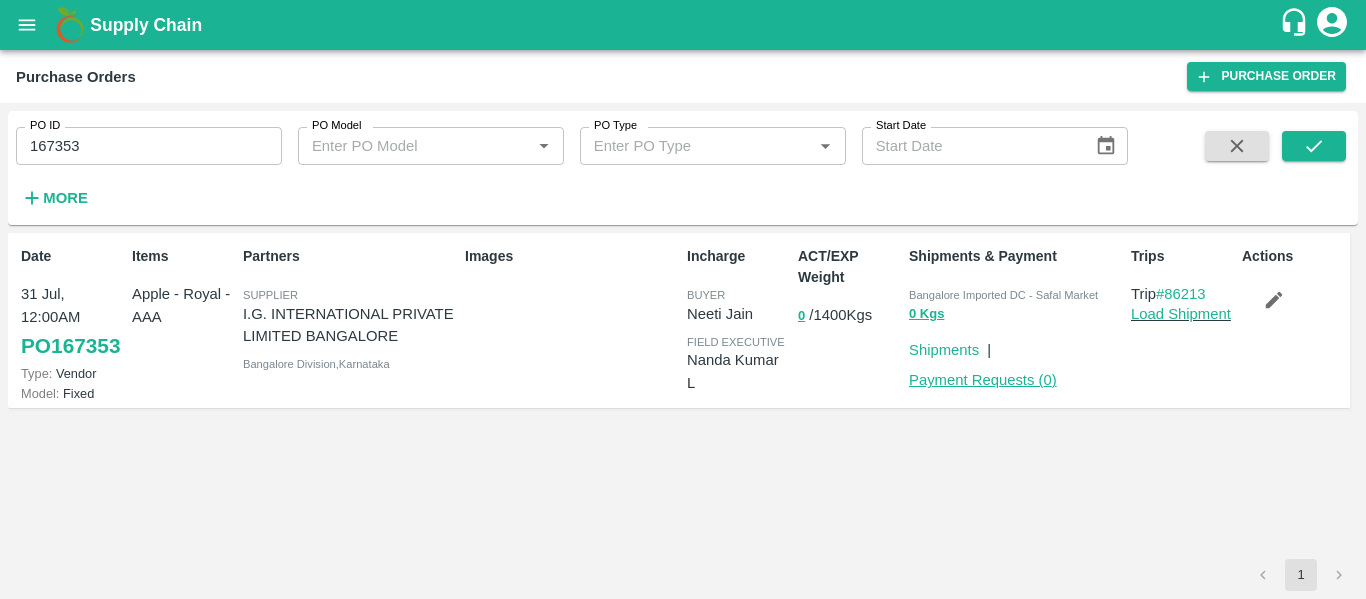 click on "Payment Requests ( 0 )" at bounding box center [983, 380] 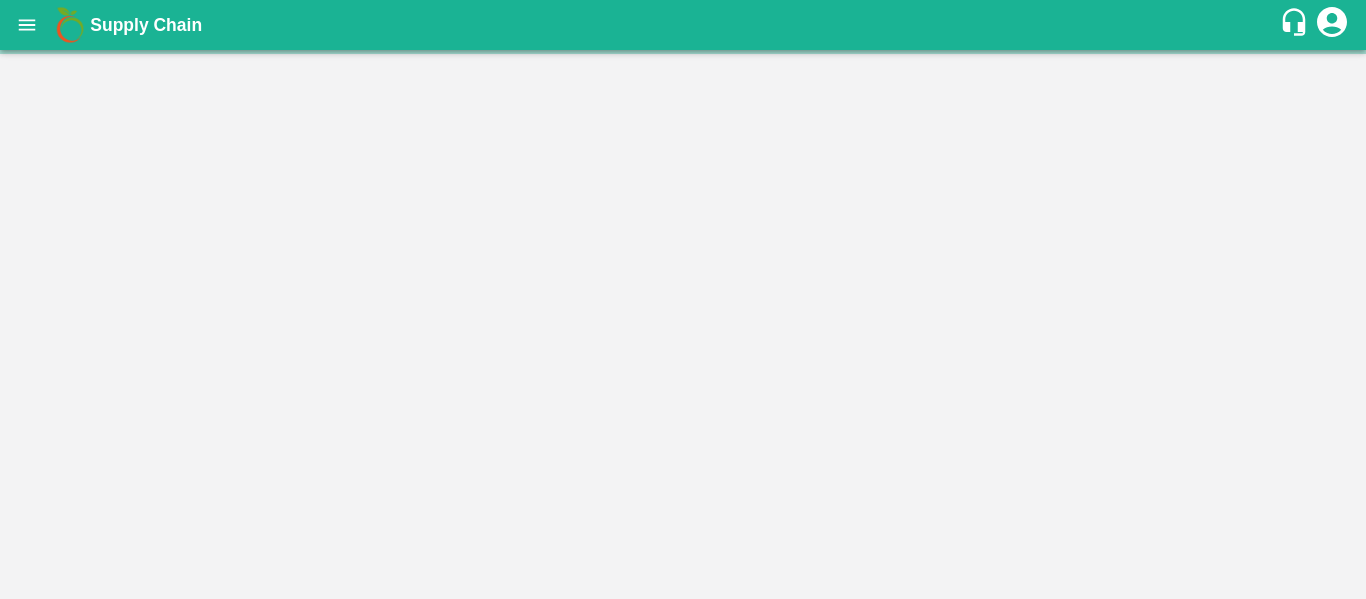 scroll, scrollTop: 0, scrollLeft: 0, axis: both 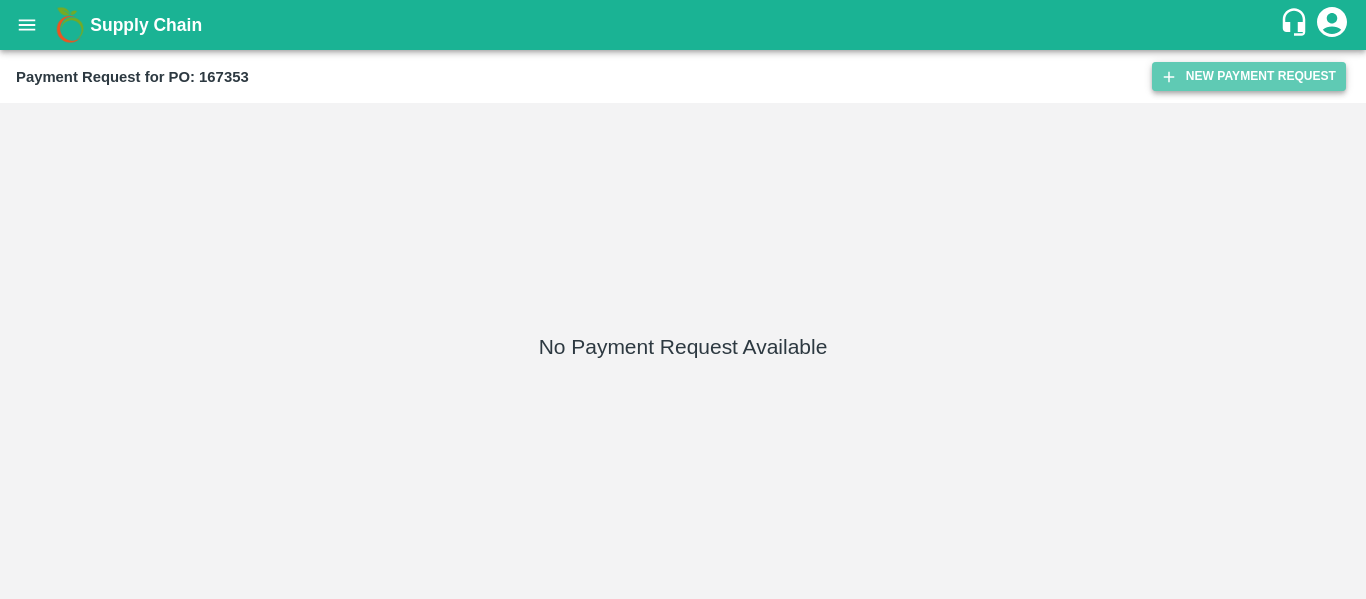 click on "New Payment Request" at bounding box center (1249, 76) 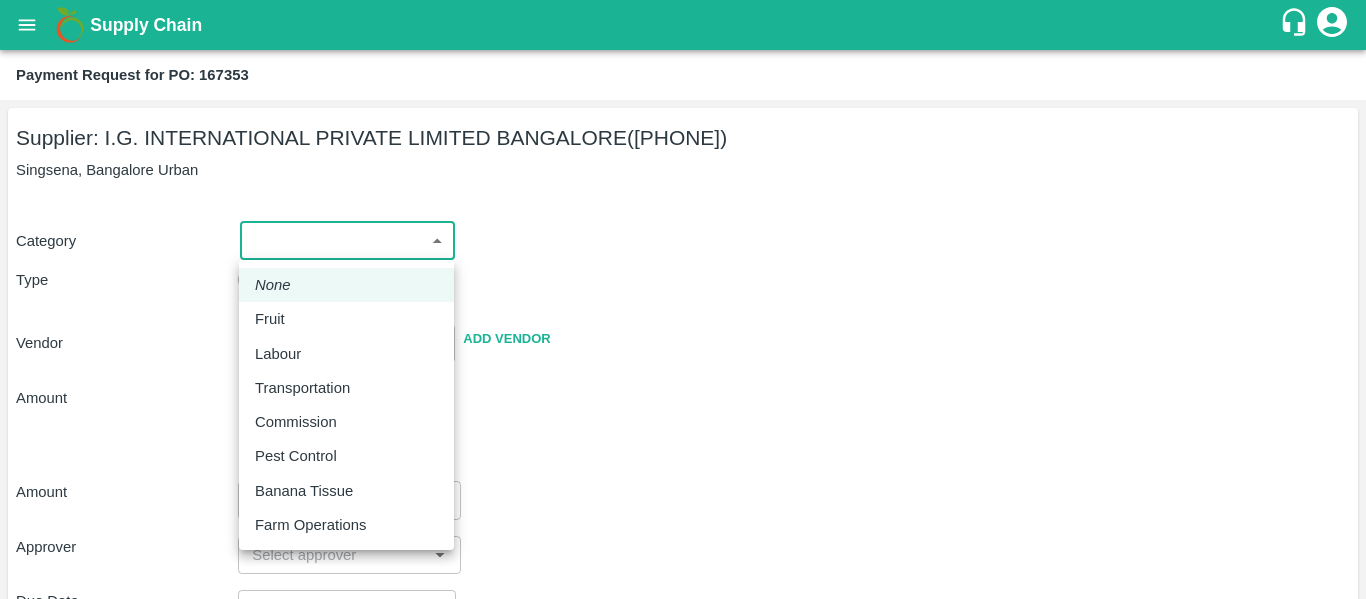 click on "Supply Chain Payment Request for PO: 167353 Supplier:    I.G. INTERNATIONAL PRIVATE LIMITED BANGALORE  (7012991845) Singsena, Bangalore Urban Category ​ ​ Type Advance Bill Vendor ​ Add Vendor Amount Total value Per Kg ​ Amount ​ Approver ​ Due Date ​  Priority  Low  High Comment x ​ Attach bill Cancel Save Mumbai Imported DC Bangalore Imported DC - Safal Market Delhi Imported DC MDC Bhubaneswar Bangalore DC MDC Cochin Modern Trade Bangalore DC Ahmedabad virtual imported DC Chennai DC Hyderabad DC B2R Bangalore  FruitX Delhi Direct Customer Hanshu Sharma Logout None Fruit Labour Transportation Commission Pest Control Banana Tissue Farm Operations" at bounding box center (683, 299) 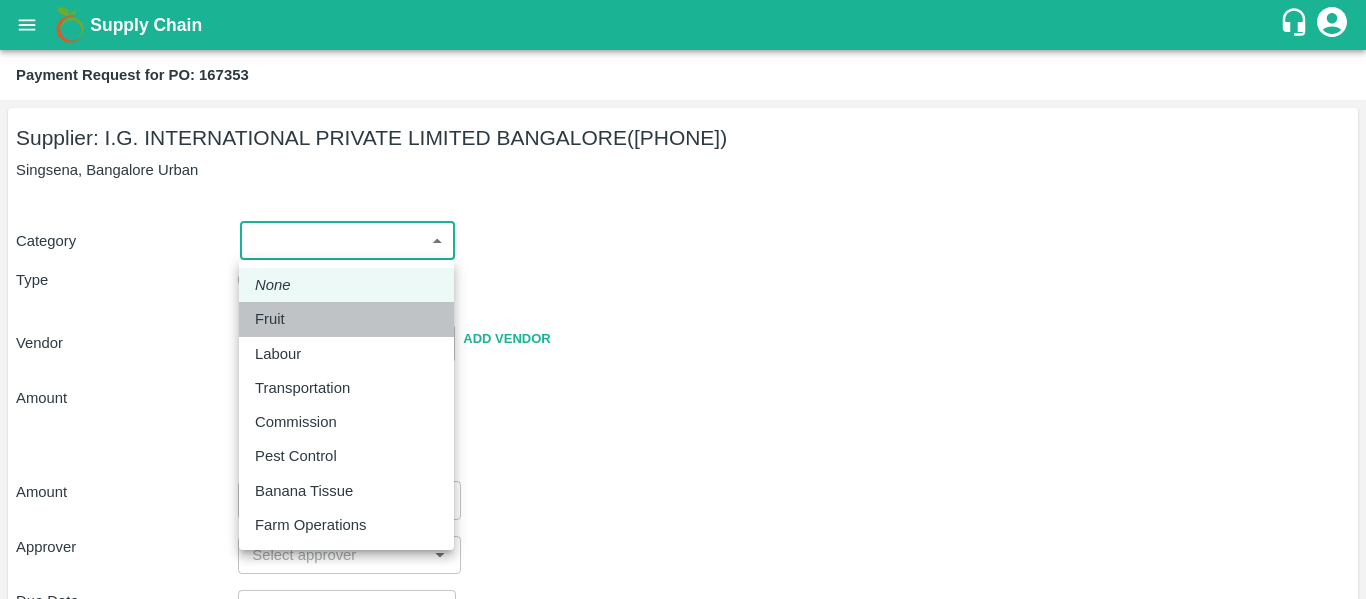 click on "Fruit" at bounding box center [270, 319] 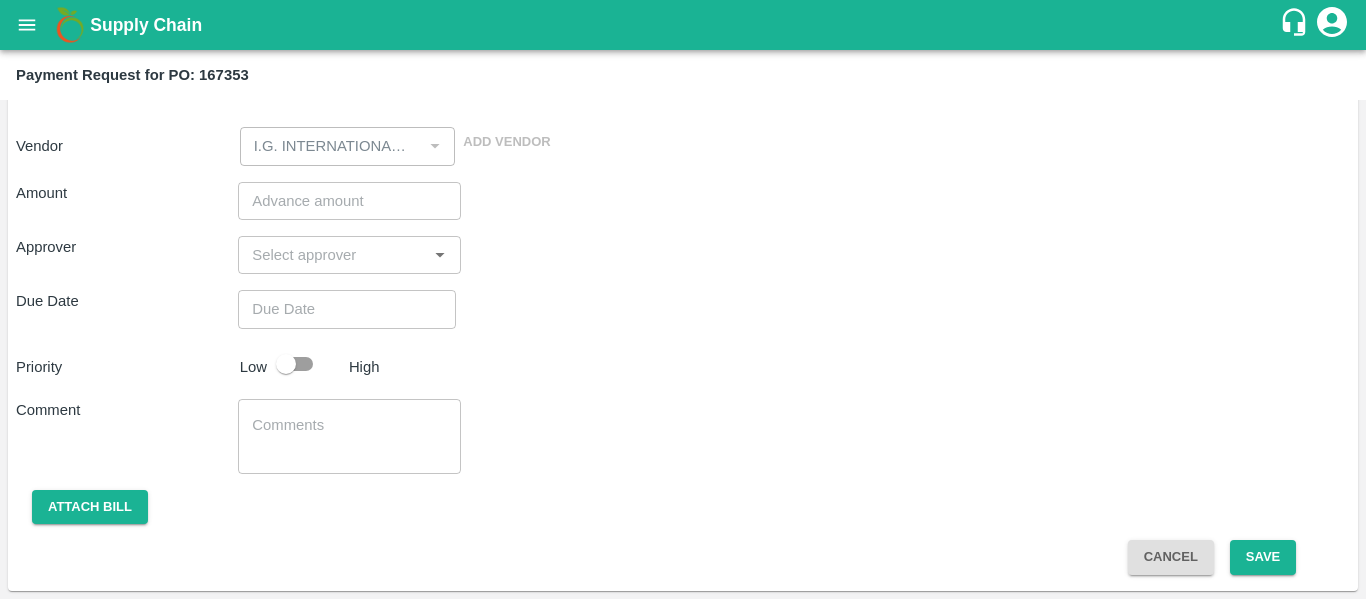 scroll, scrollTop: 0, scrollLeft: 0, axis: both 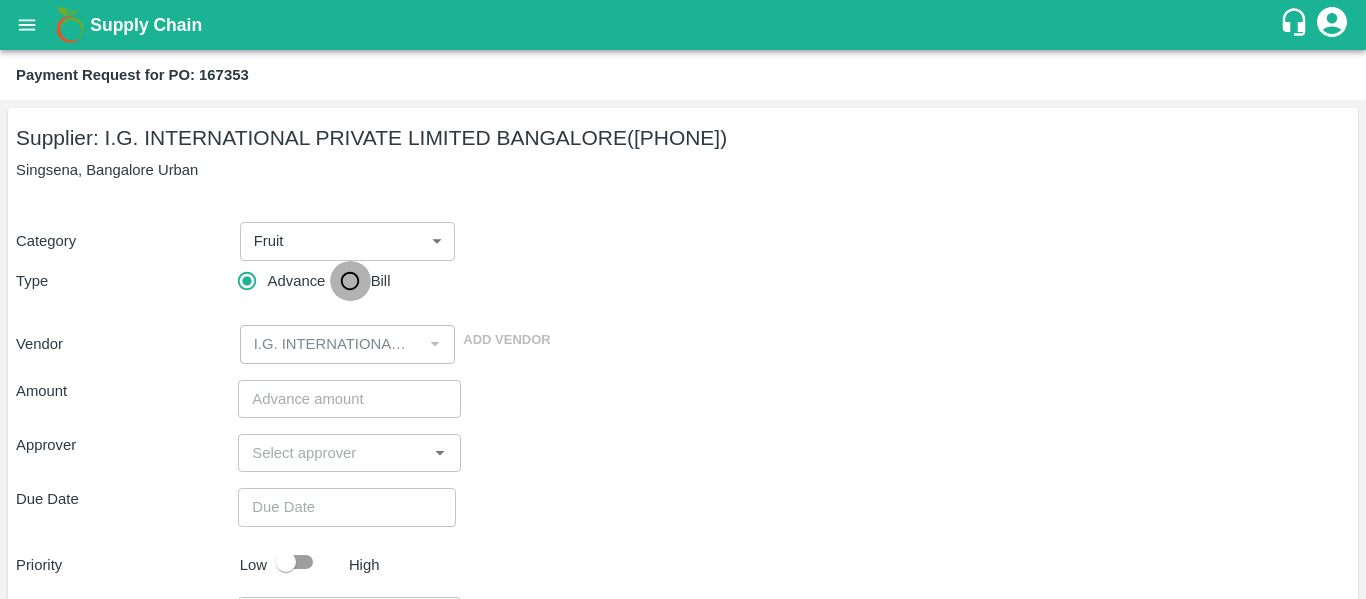 click on "Bill" at bounding box center [350, 281] 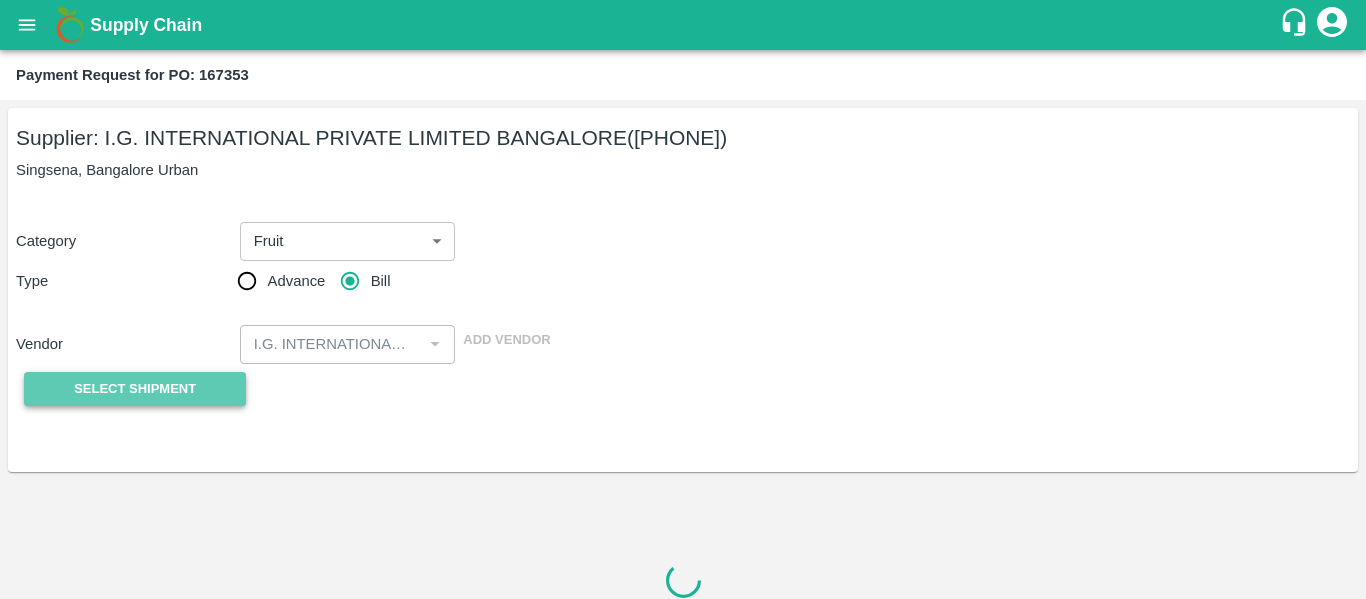 click on "Select Shipment" at bounding box center (135, 389) 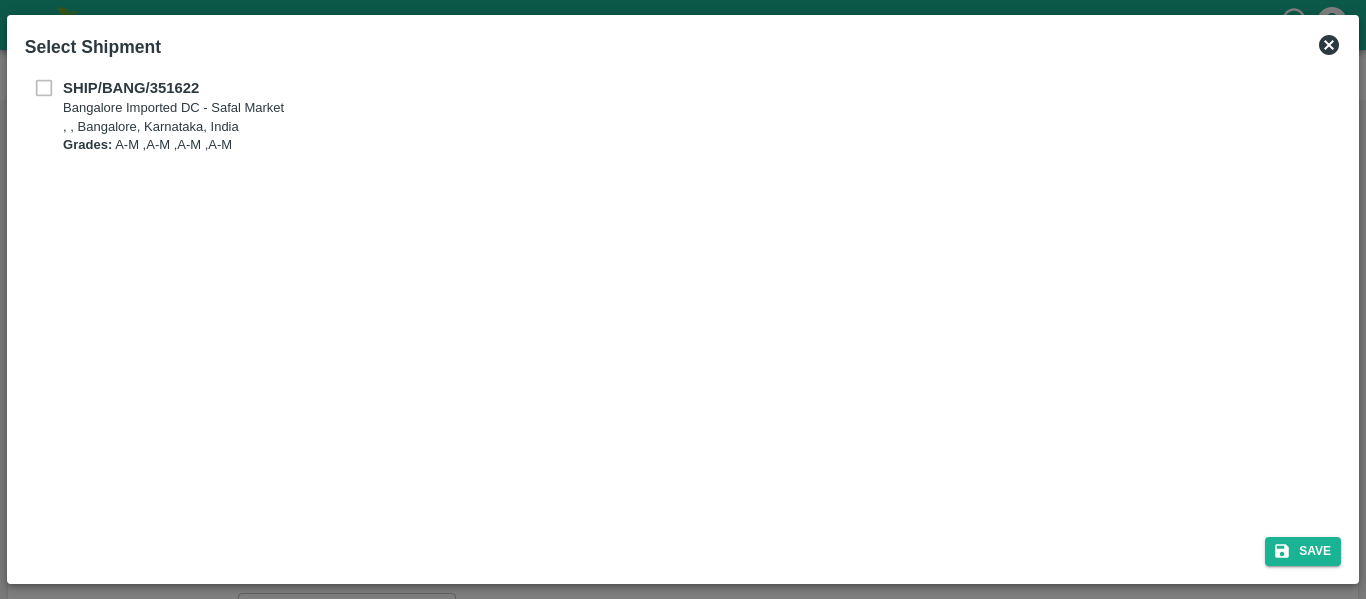 click on "SHIP/BANG/351622 Bangalore Imported DC - Safal Market , , Bangalore, Karnataka, India Grades:   A-M ,A-M ,A-M ,A-M" at bounding box center [683, 116] 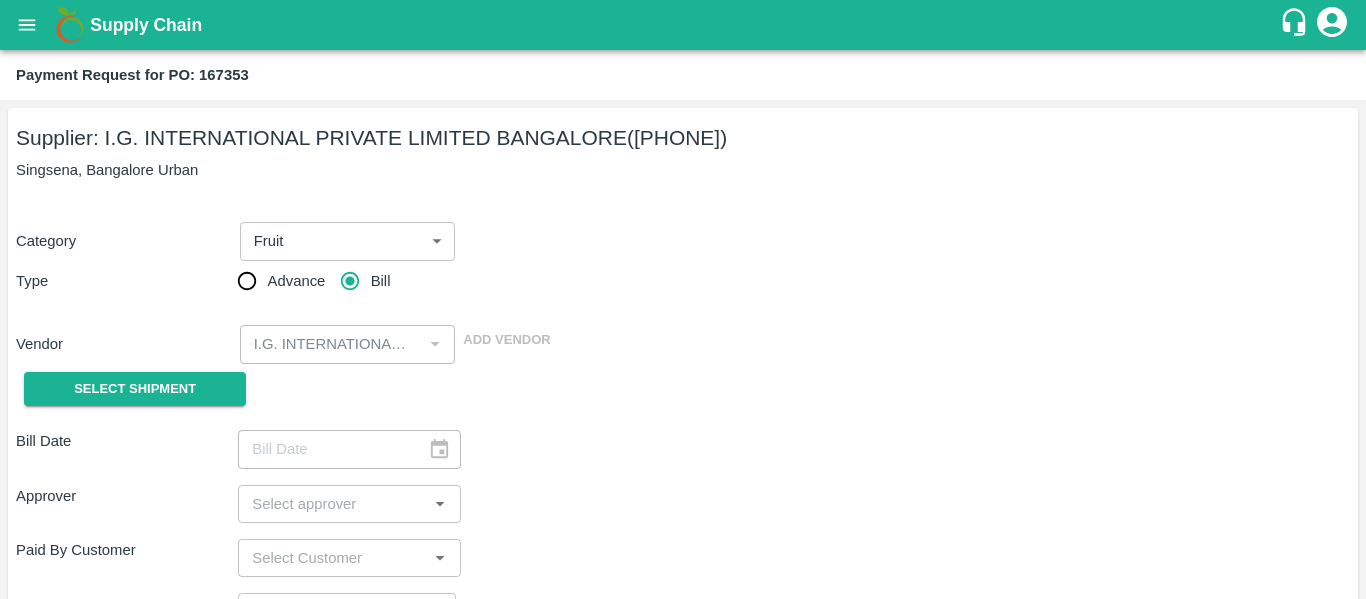 click on "Payment Request for PO: 167353" at bounding box center [132, 75] 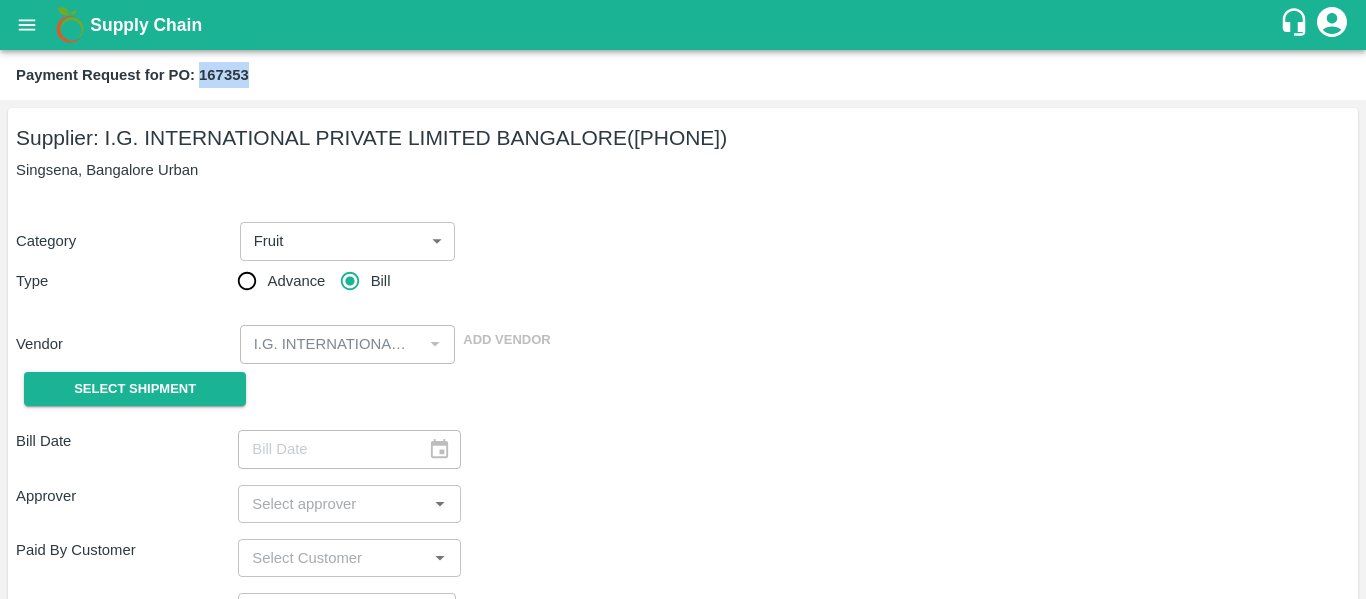click on "Payment Request for PO: 167353" at bounding box center (132, 75) 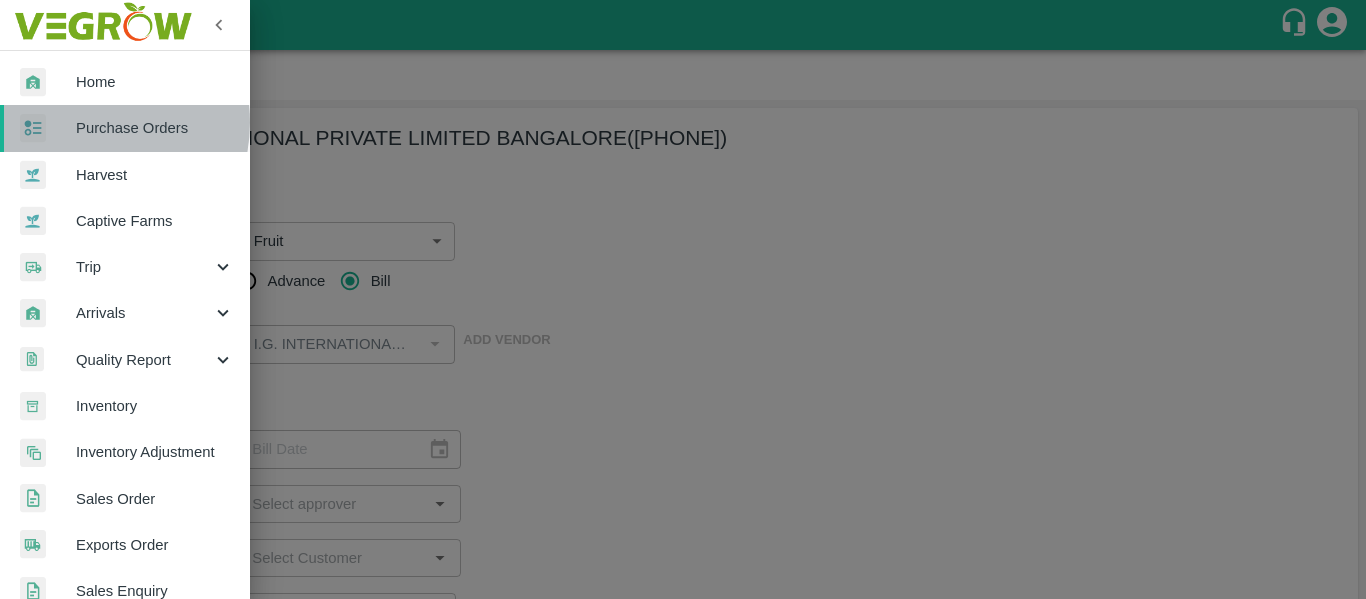 click on "Purchase Orders" at bounding box center (155, 128) 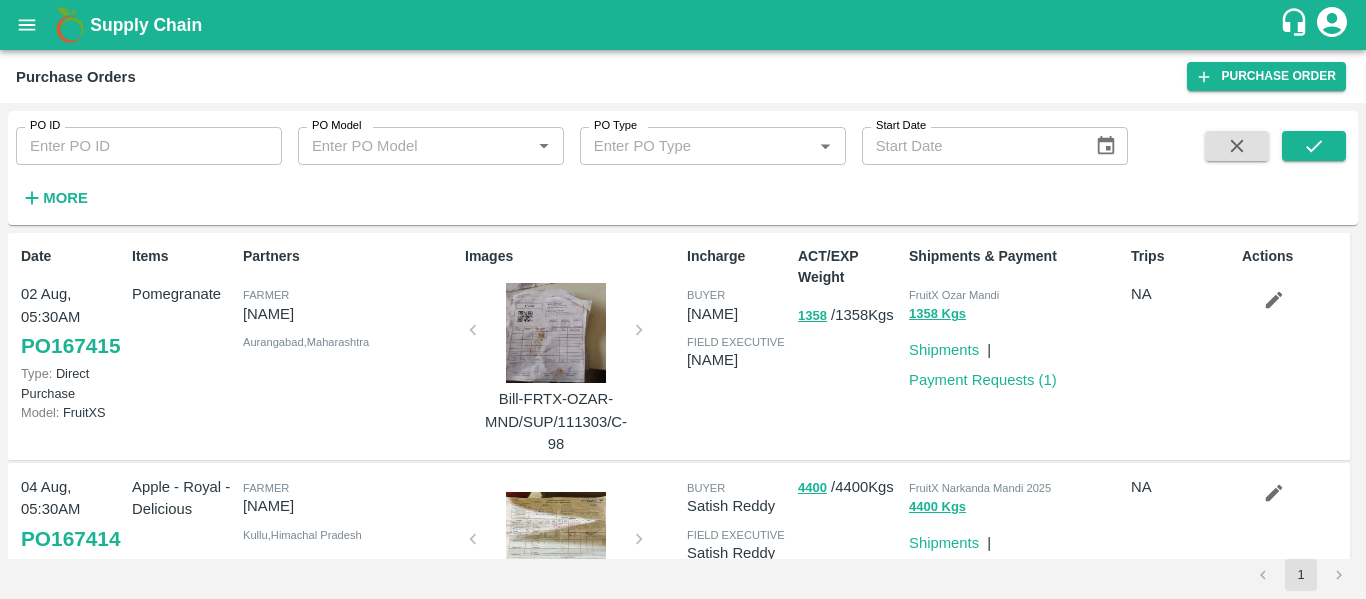 click on "PO ID" at bounding box center [45, 126] 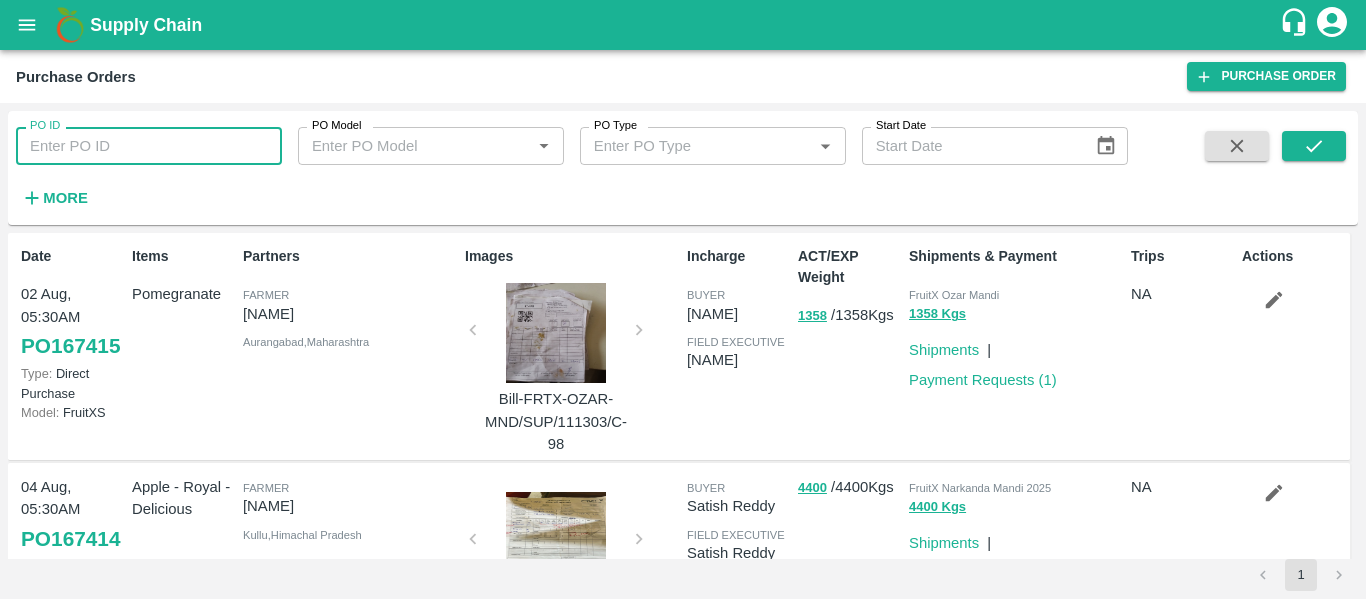 paste on "167353" 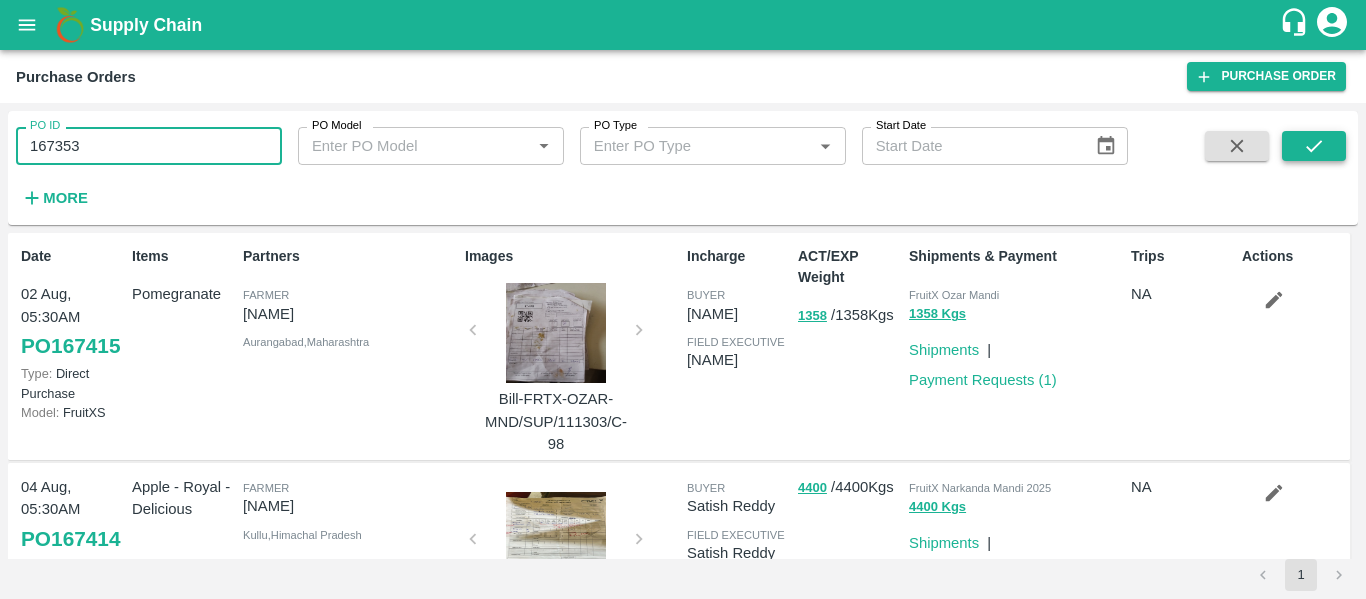 type on "167353" 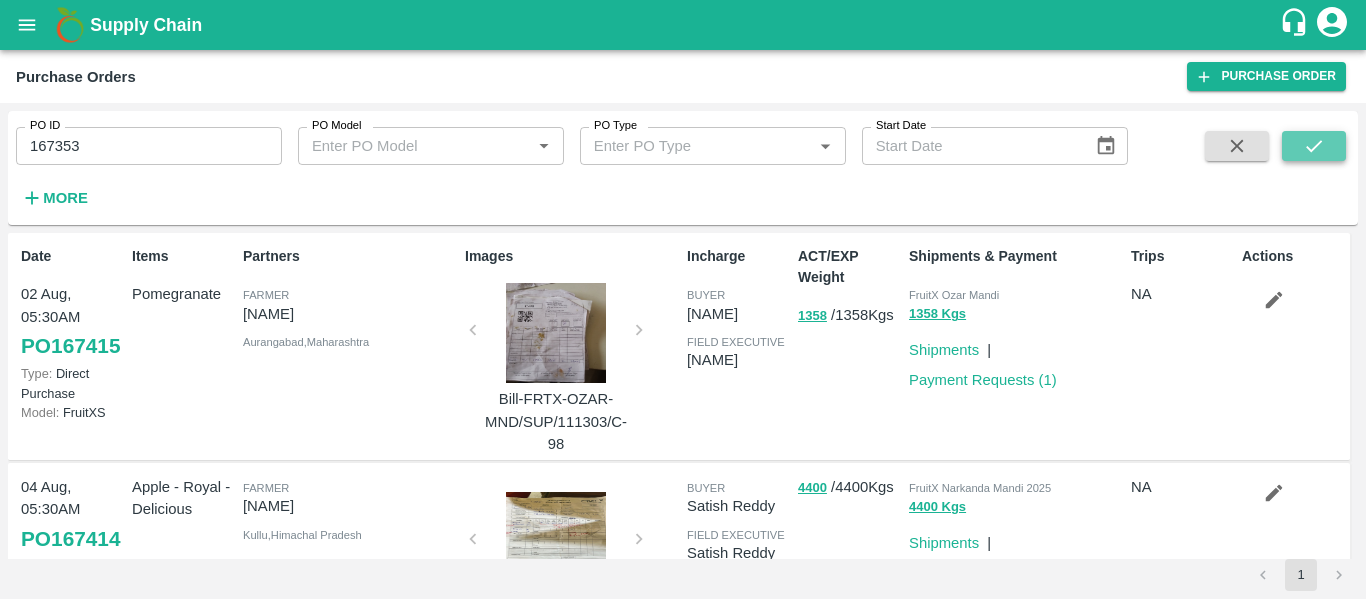 click 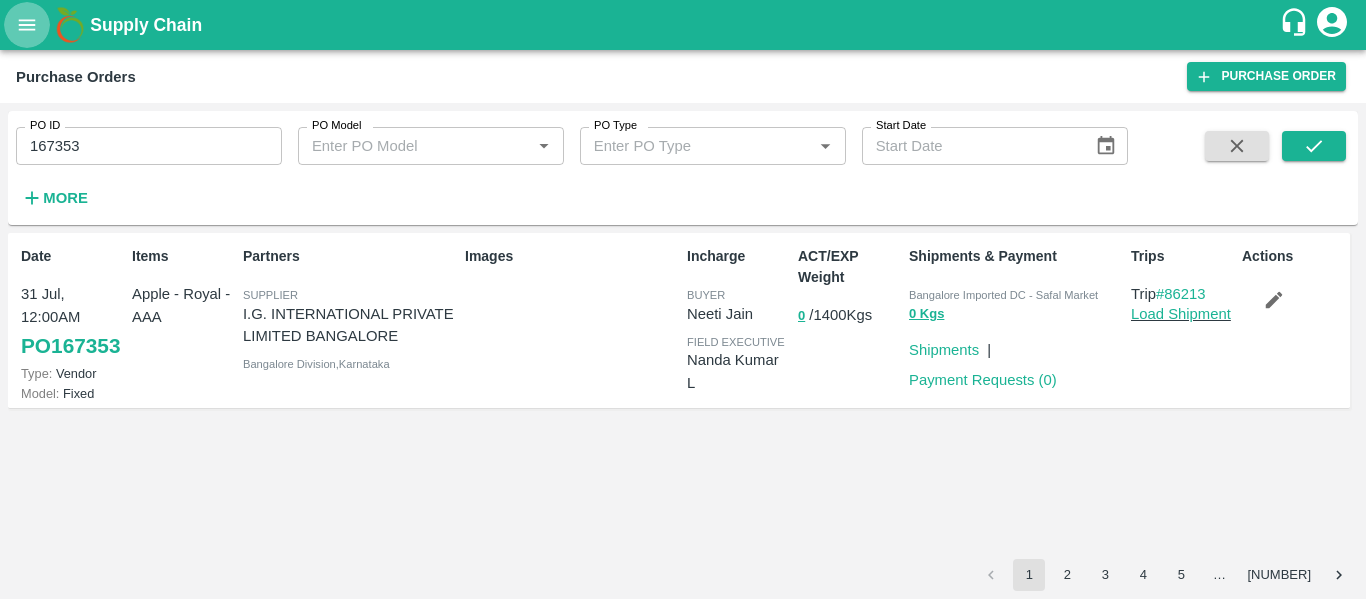 click 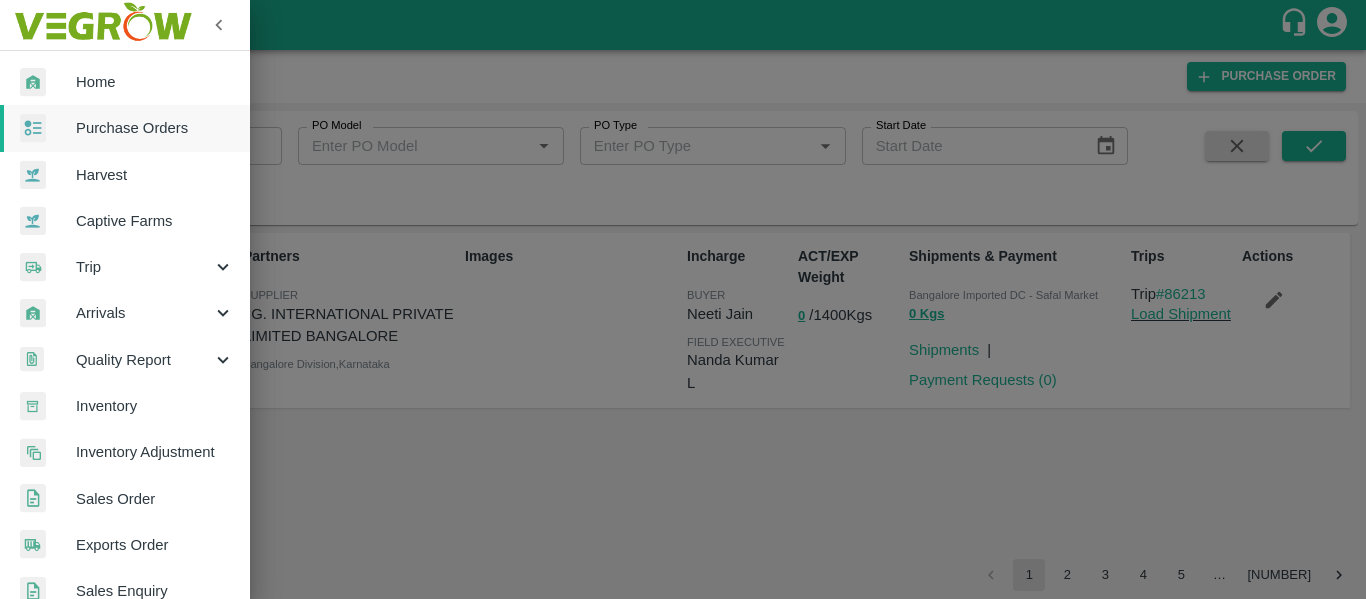 scroll, scrollTop: 540, scrollLeft: 0, axis: vertical 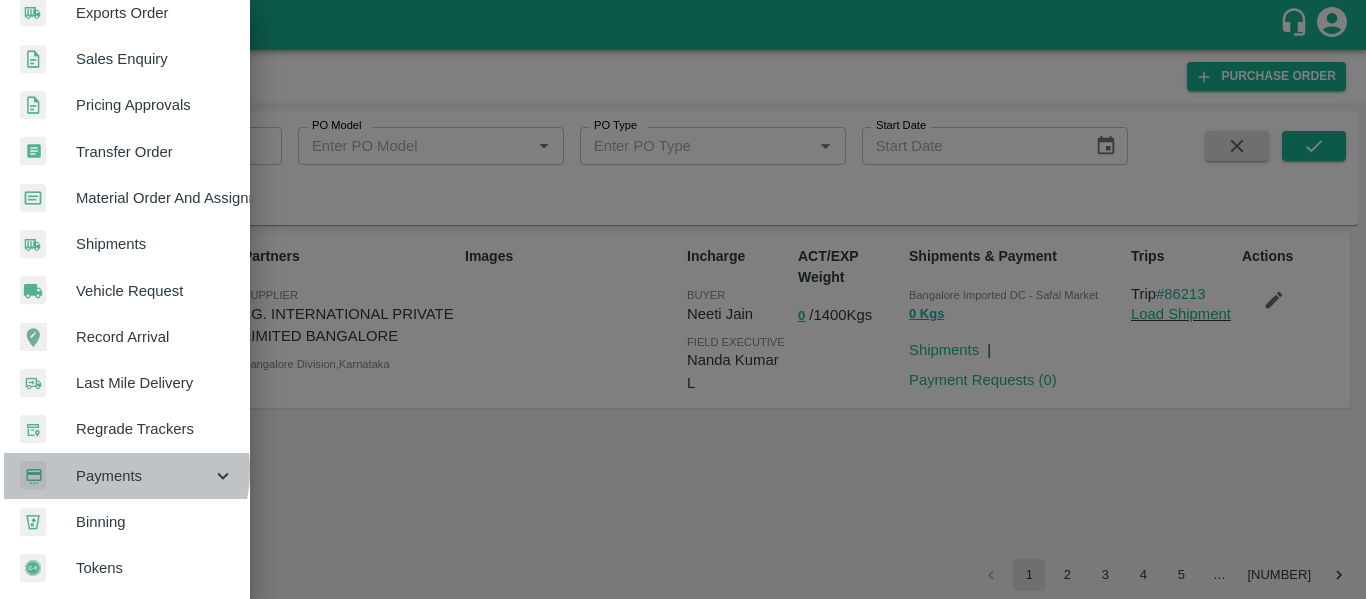 click on "Payments" at bounding box center [144, 476] 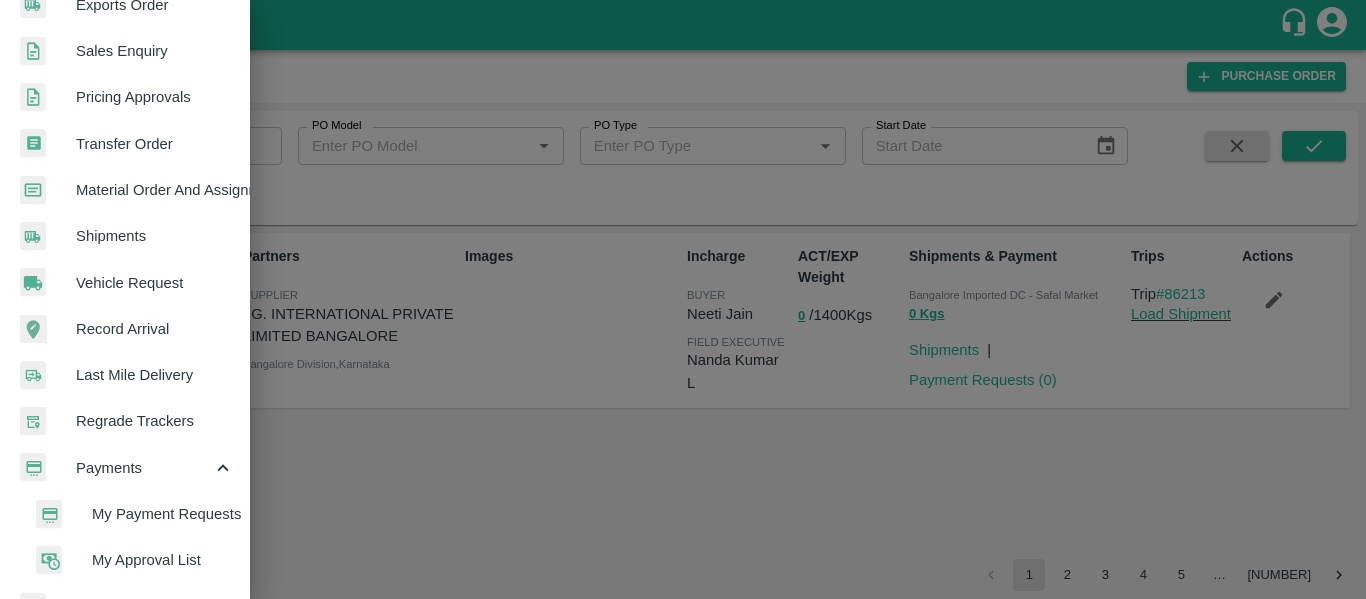 click on "My Payment Requests" at bounding box center (163, 514) 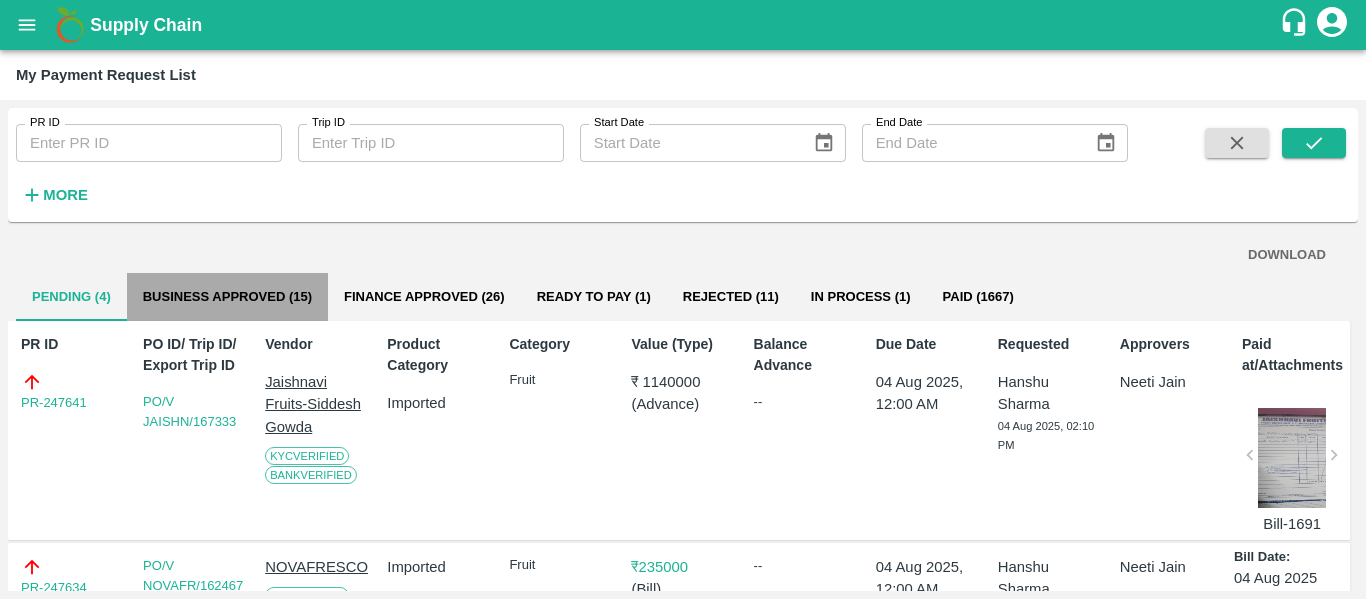 click on "Business Approved (15)" at bounding box center (227, 297) 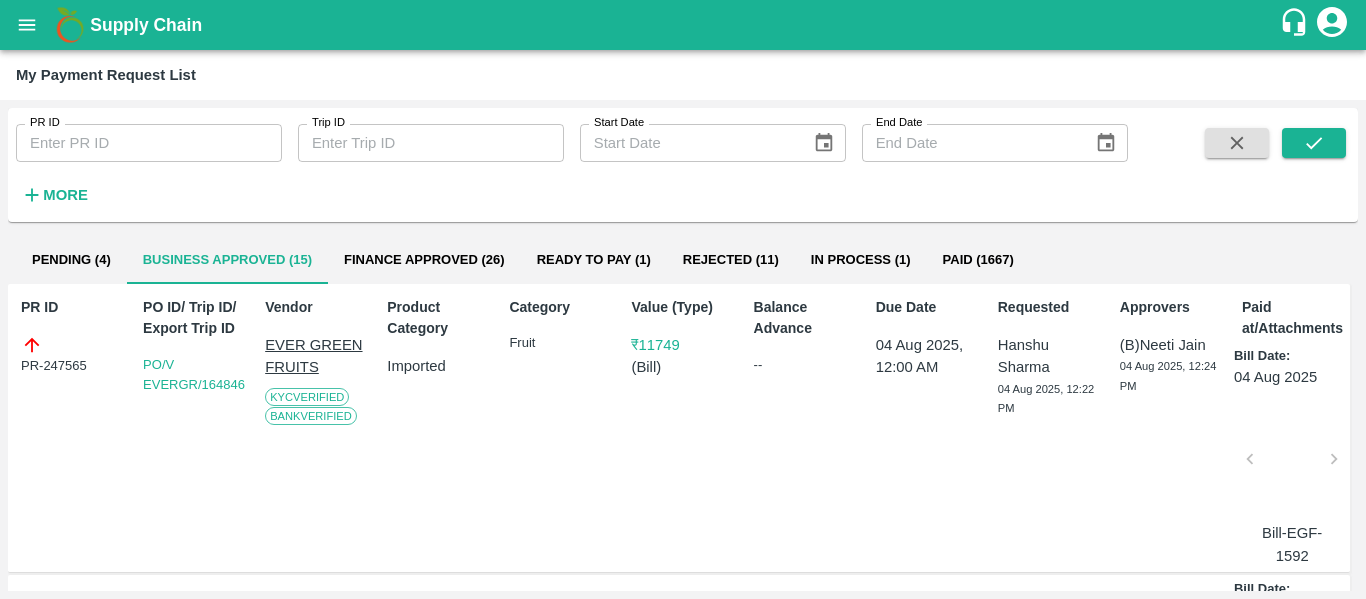 scroll, scrollTop: 0, scrollLeft: 0, axis: both 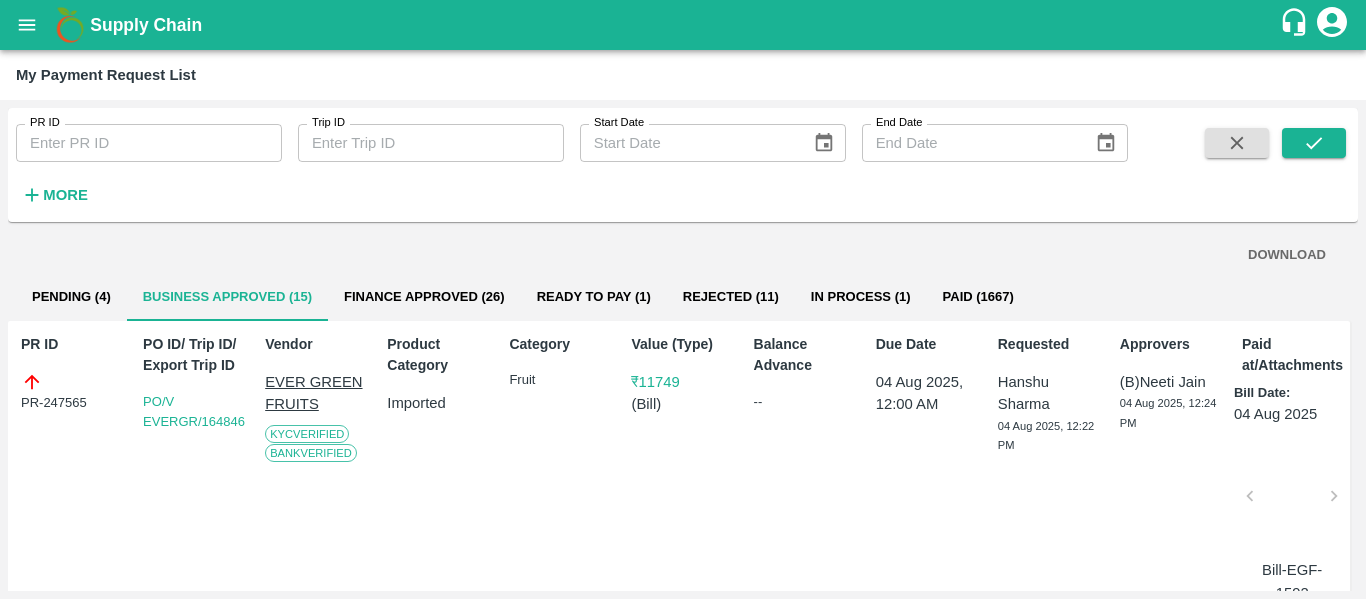 click on "Finance Approved (26)" at bounding box center [424, 297] 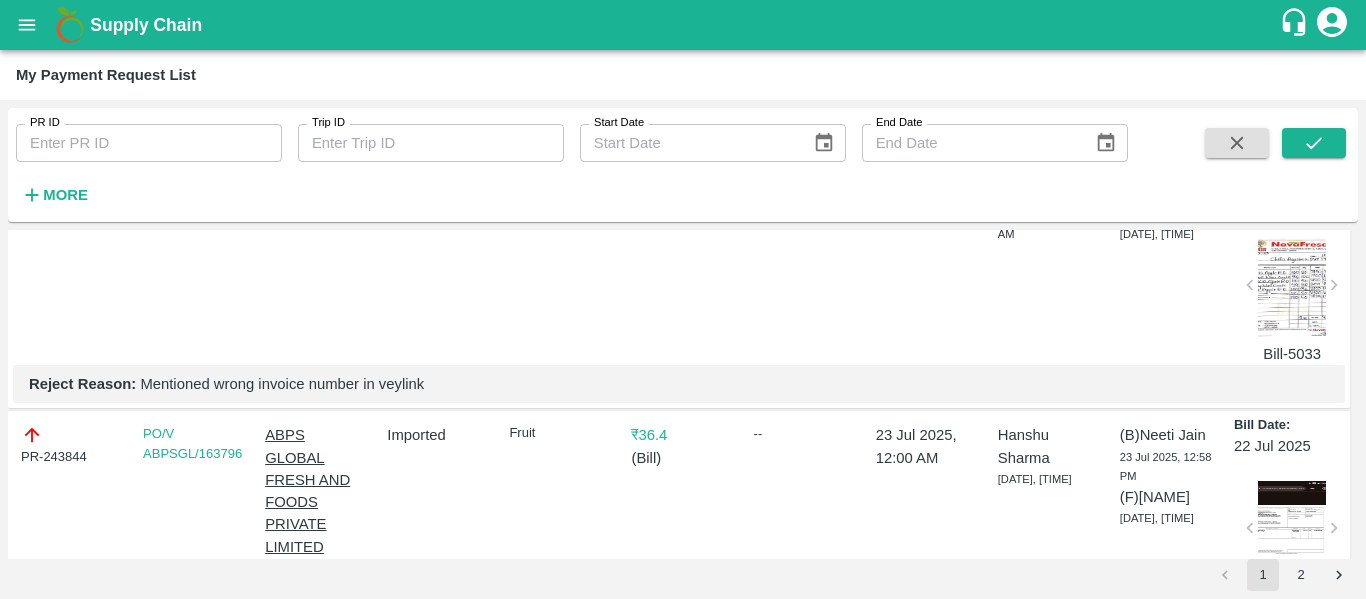 scroll, scrollTop: 0, scrollLeft: 0, axis: both 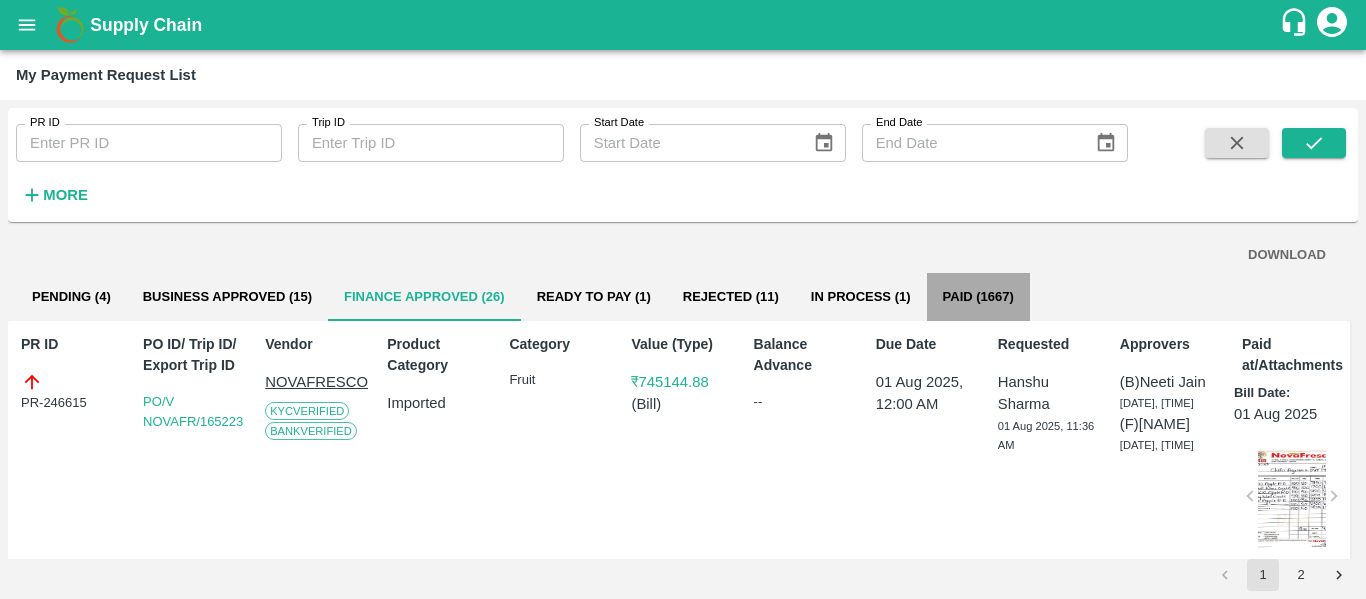click on "Paid (1667)" at bounding box center [978, 297] 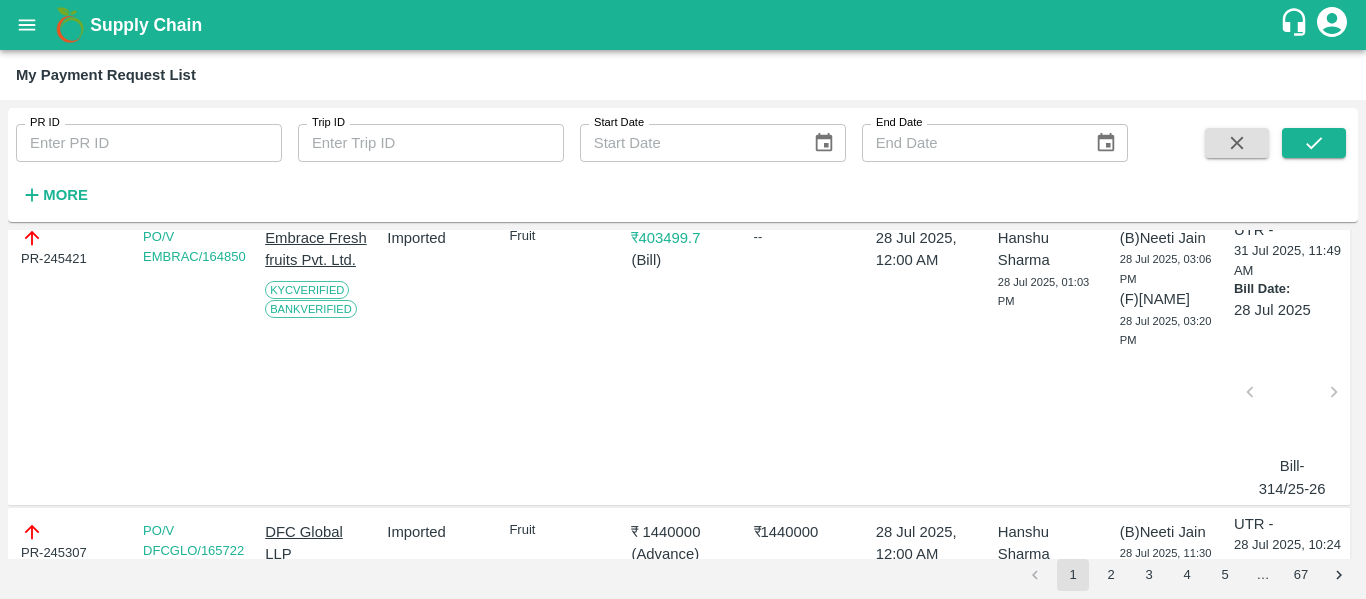 scroll, scrollTop: 695, scrollLeft: 0, axis: vertical 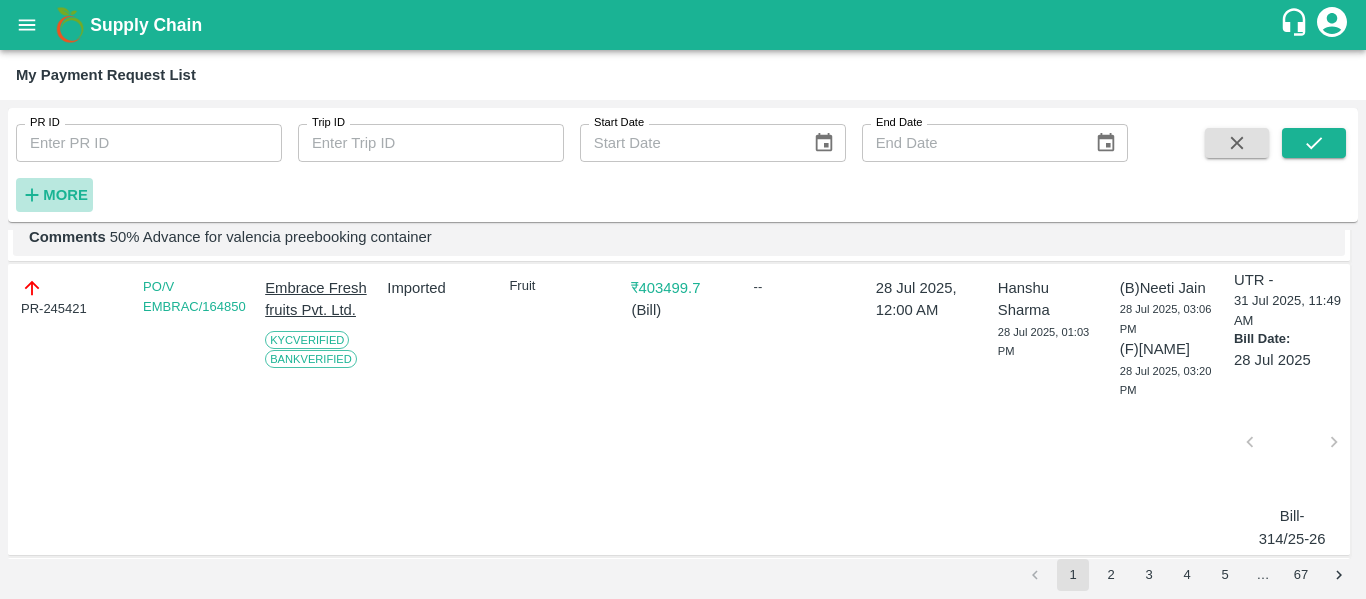 click on "More" at bounding box center (65, 195) 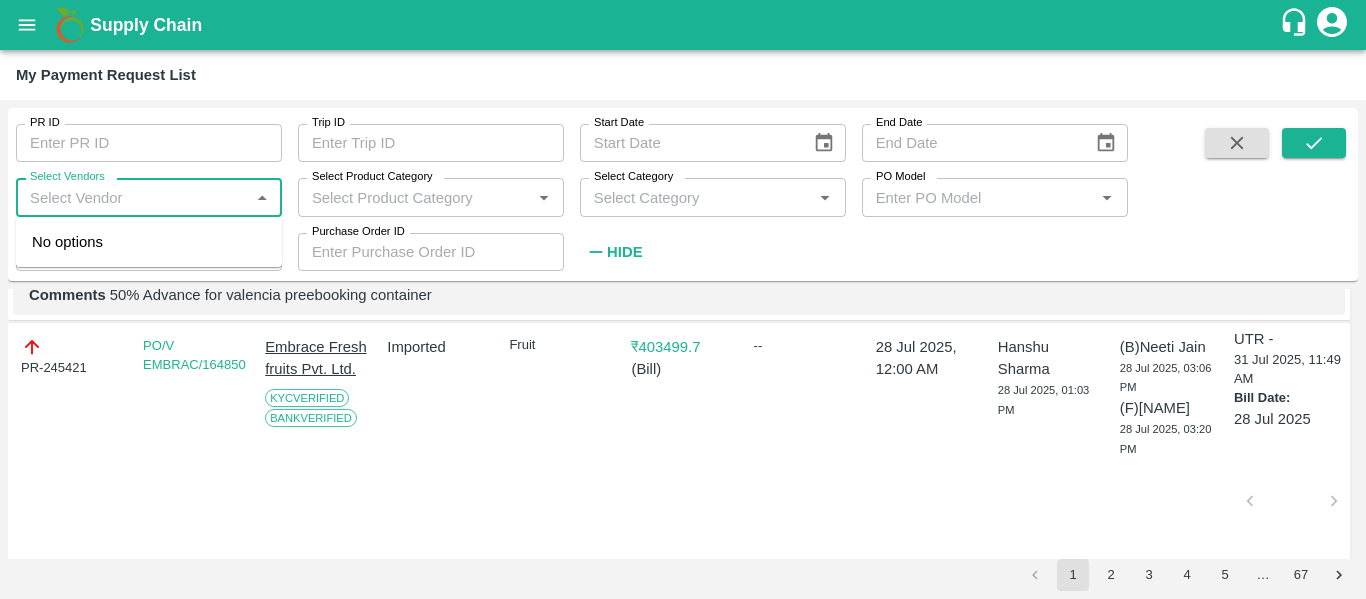 click on "Select Vendors" at bounding box center [132, 197] 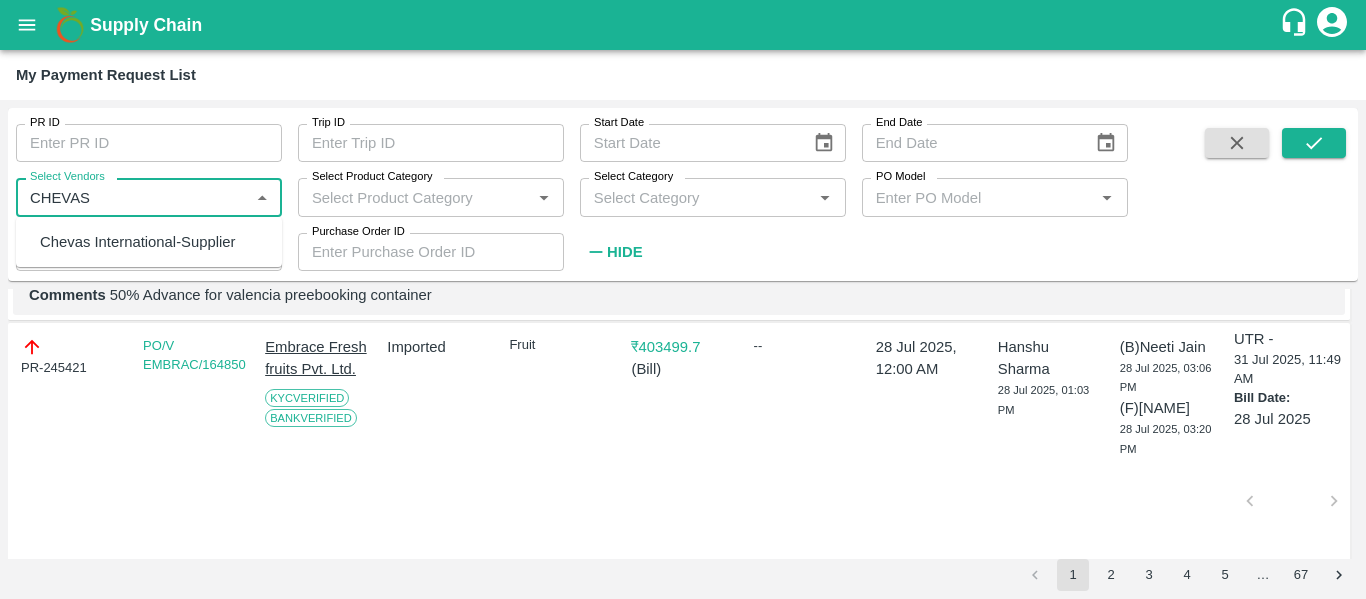 click on "Chevas International-Supplier" at bounding box center [138, 242] 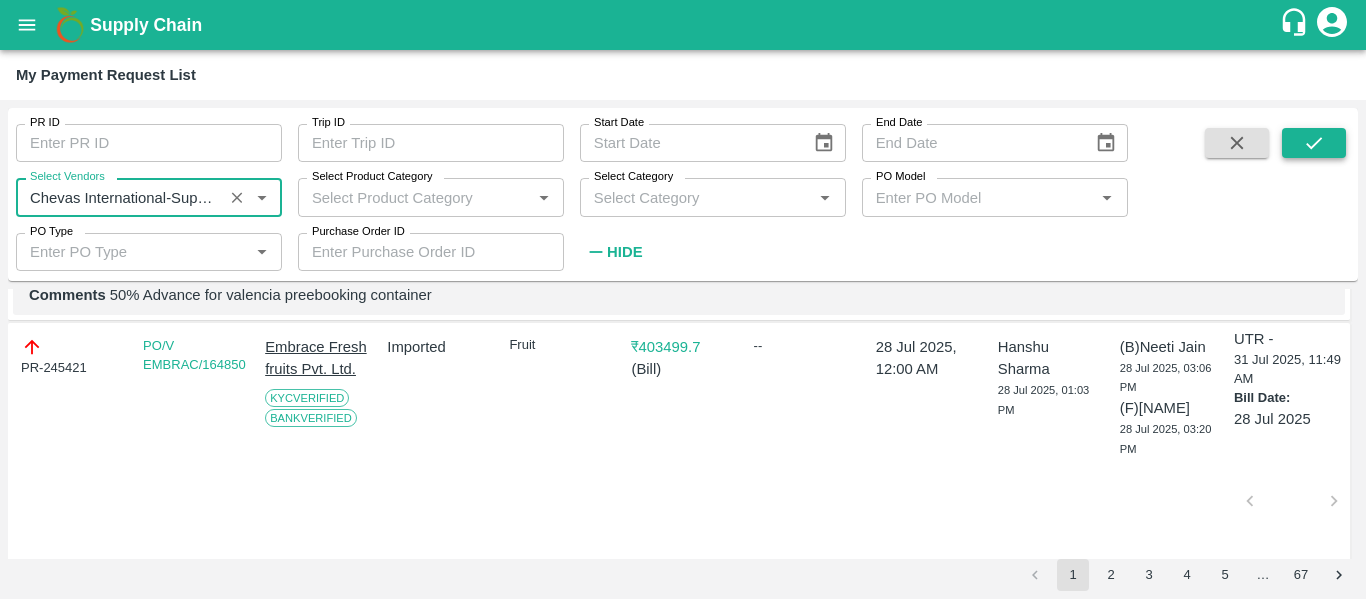 type on "Chevas International-Supplier" 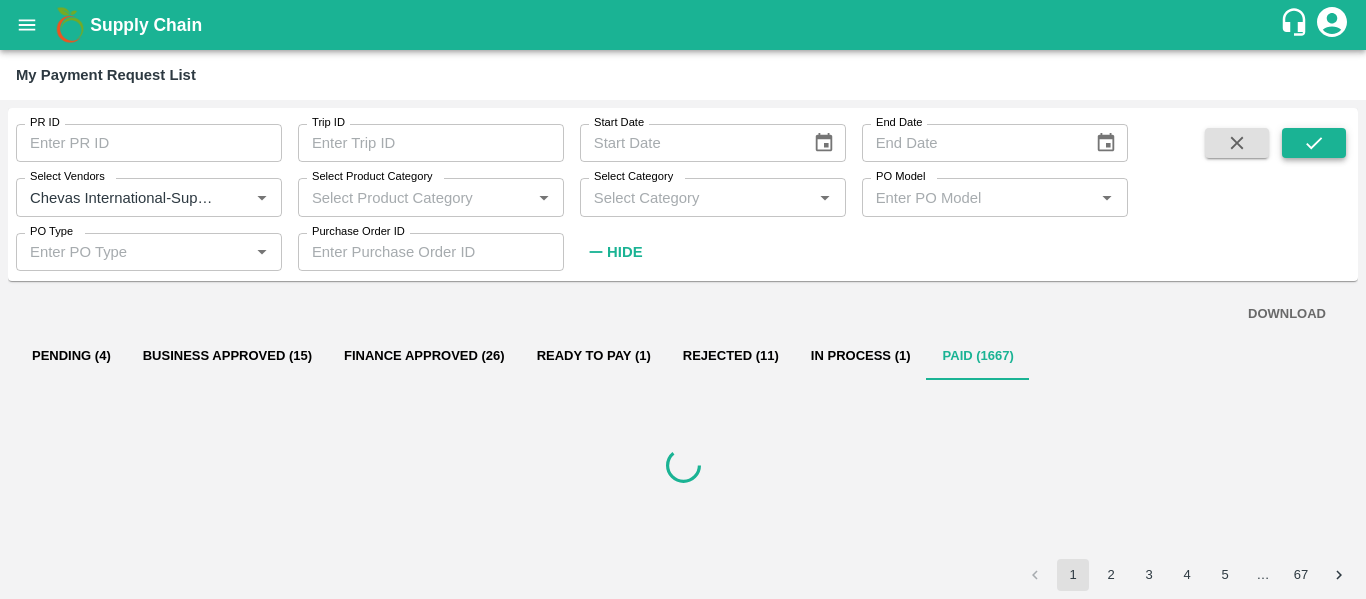 scroll, scrollTop: 0, scrollLeft: 0, axis: both 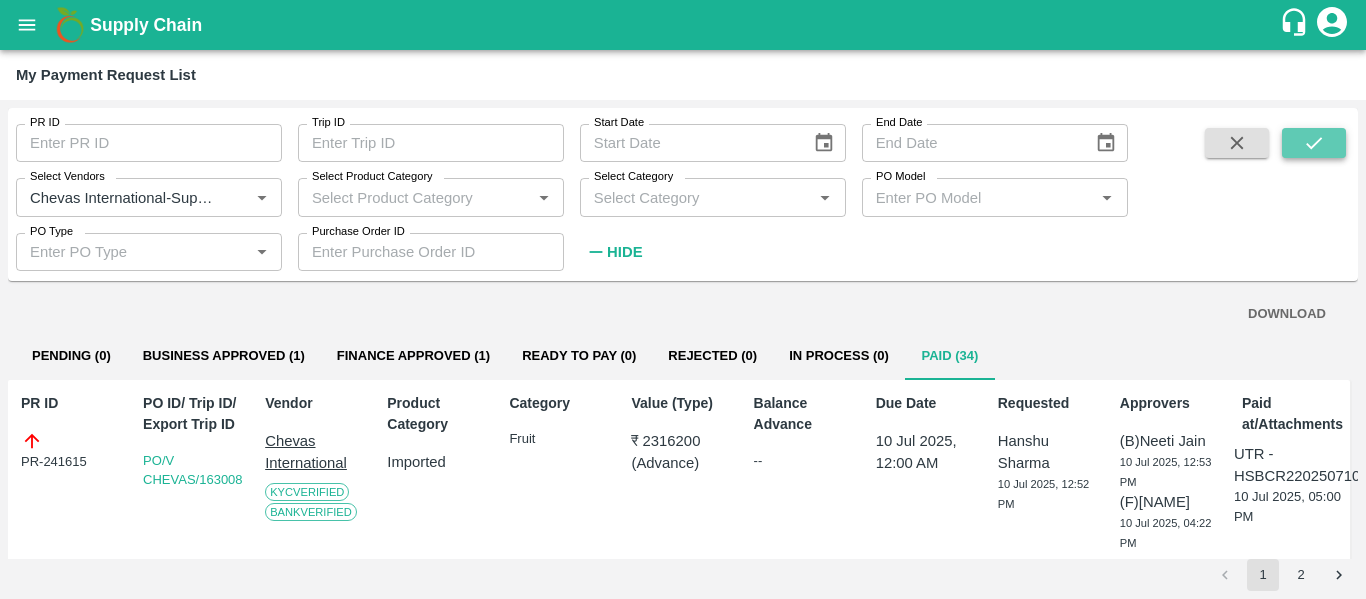 click 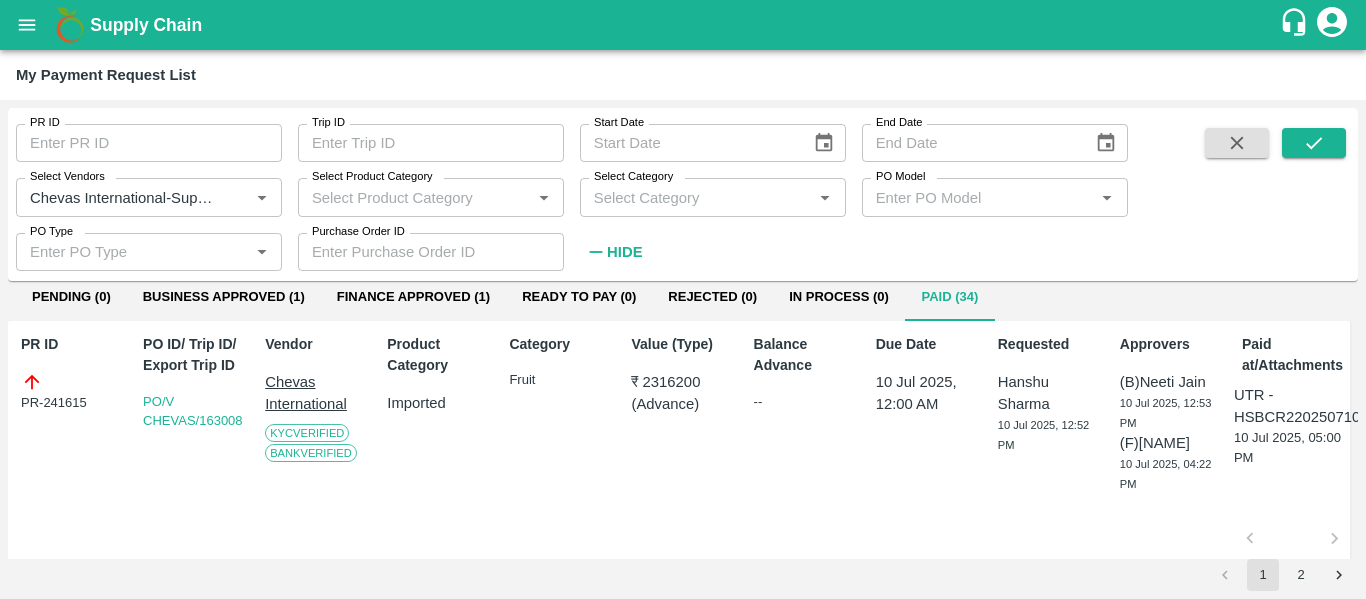 scroll, scrollTop: 0, scrollLeft: 0, axis: both 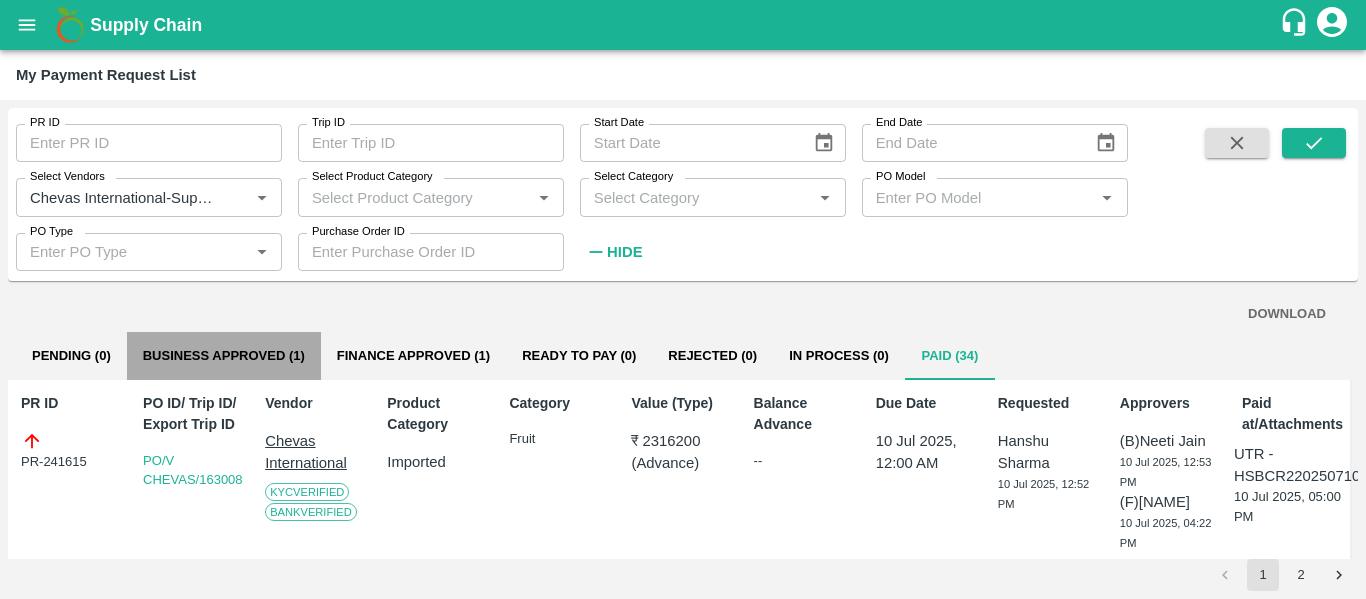 click on "Business Approved (1)" at bounding box center [224, 356] 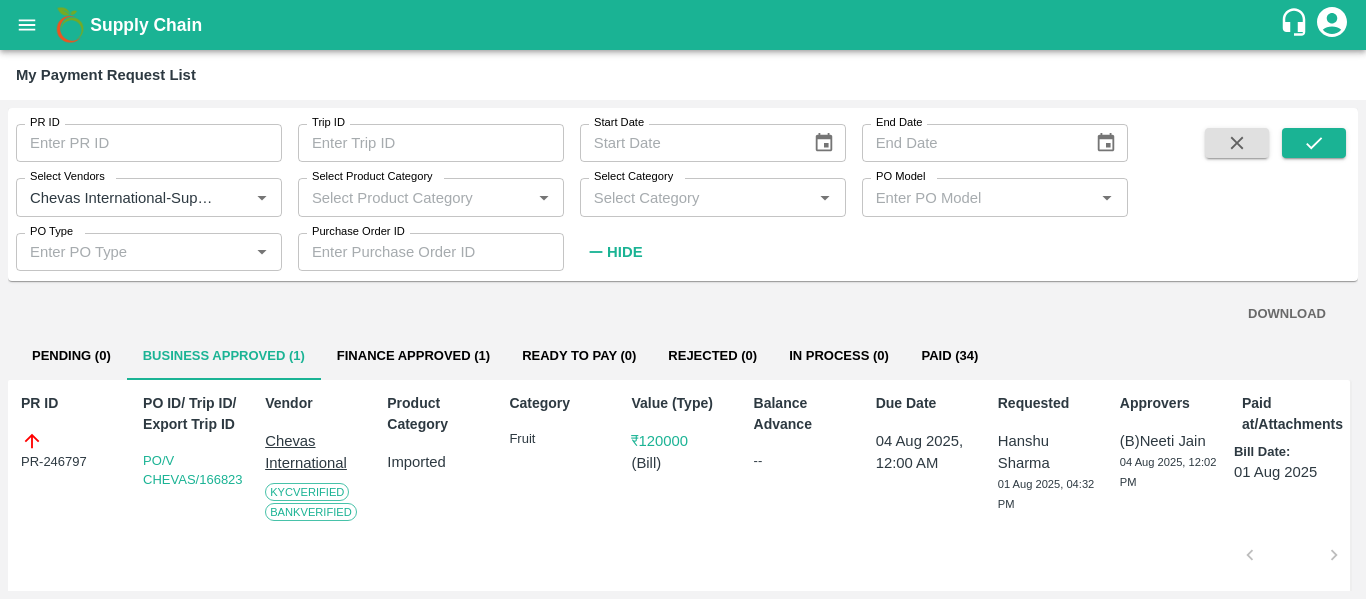 click on "Finance Approved (1)" at bounding box center [413, 356] 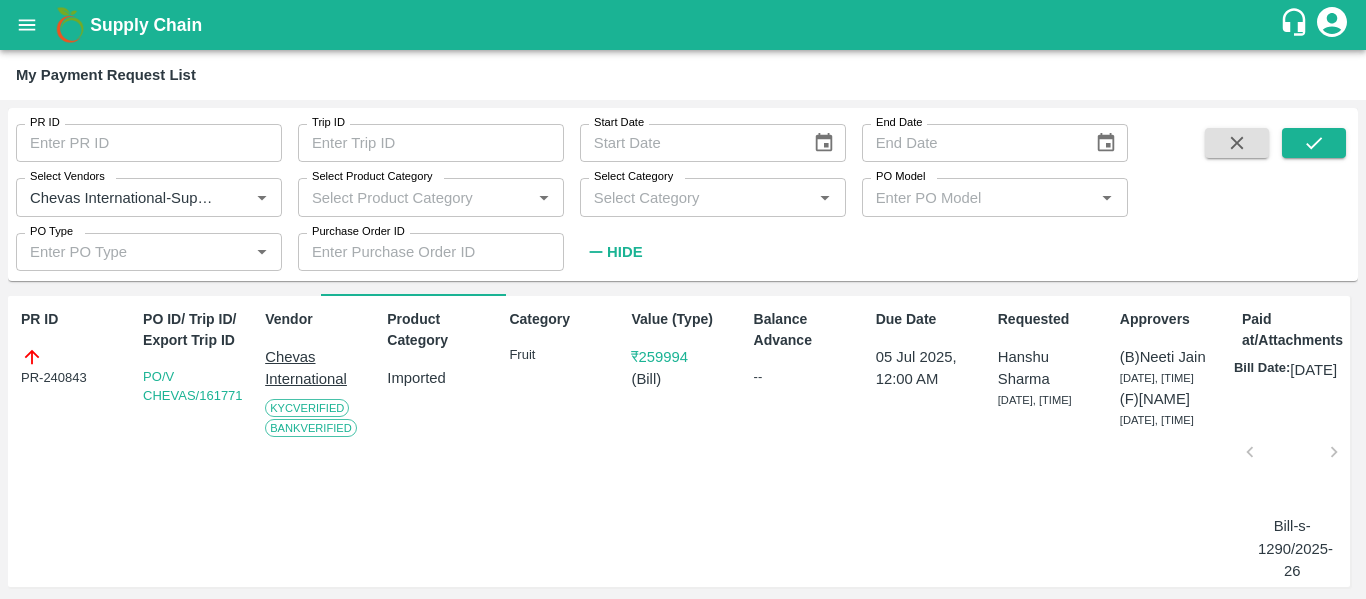 scroll, scrollTop: 87, scrollLeft: 0, axis: vertical 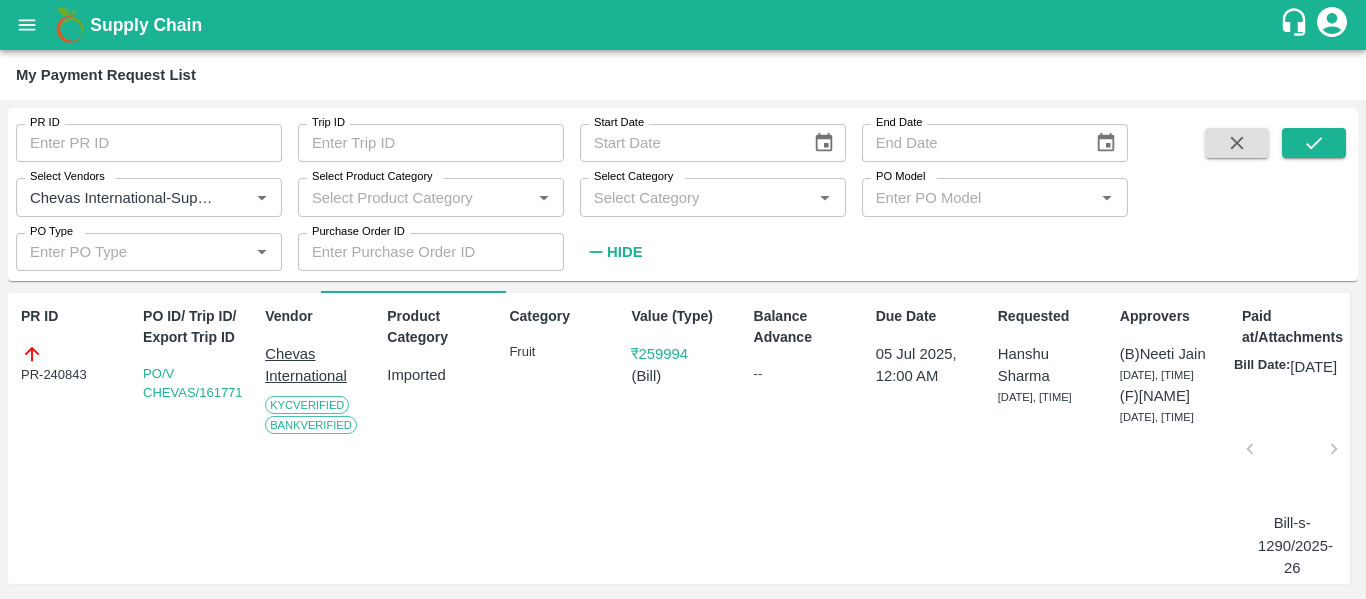 click on "PR-240843" at bounding box center (72, 364) 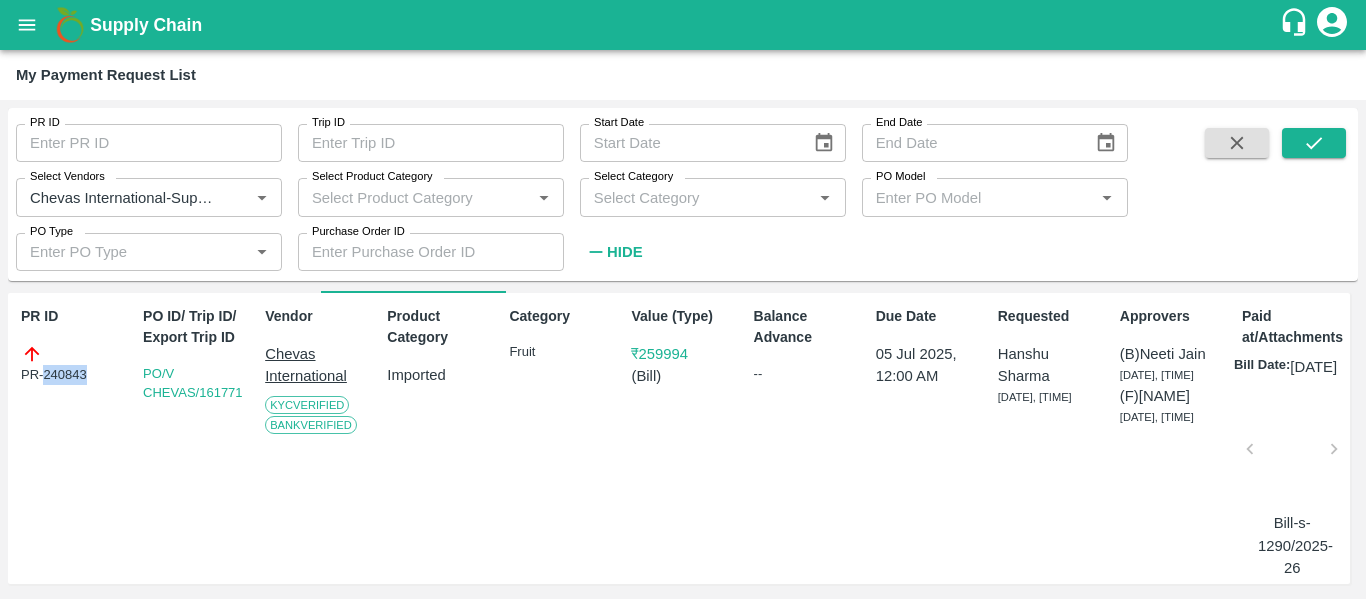 click on "PR-240843" at bounding box center [72, 364] 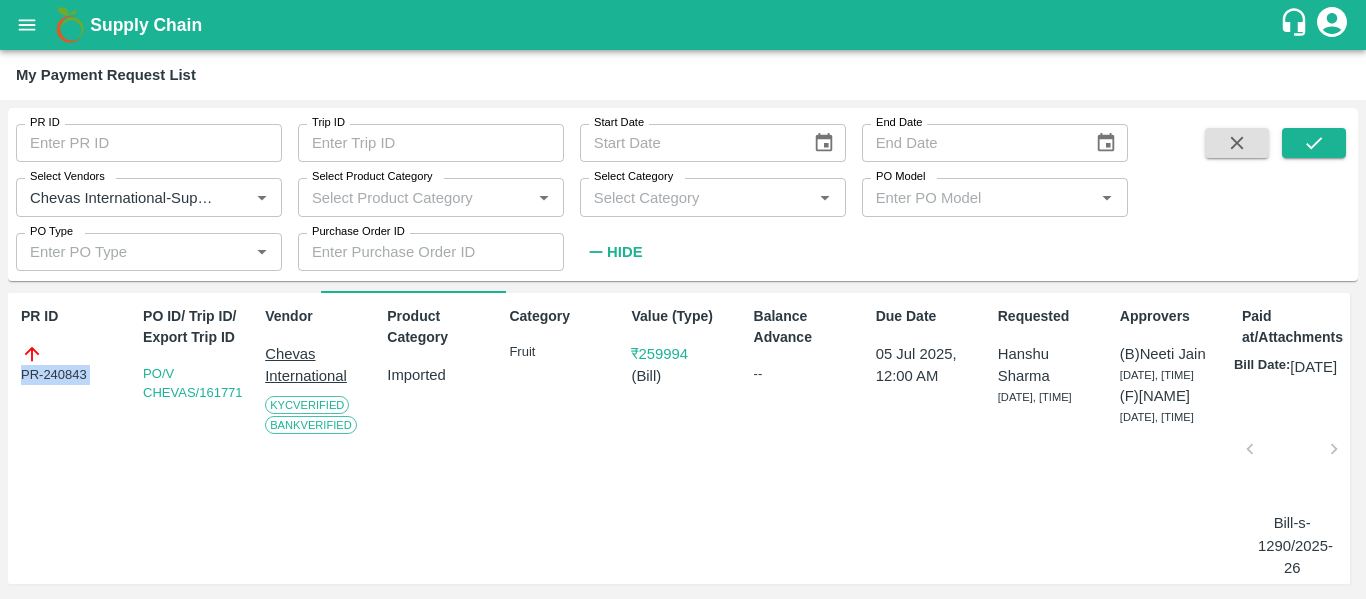 click on "PR-240843" at bounding box center [72, 364] 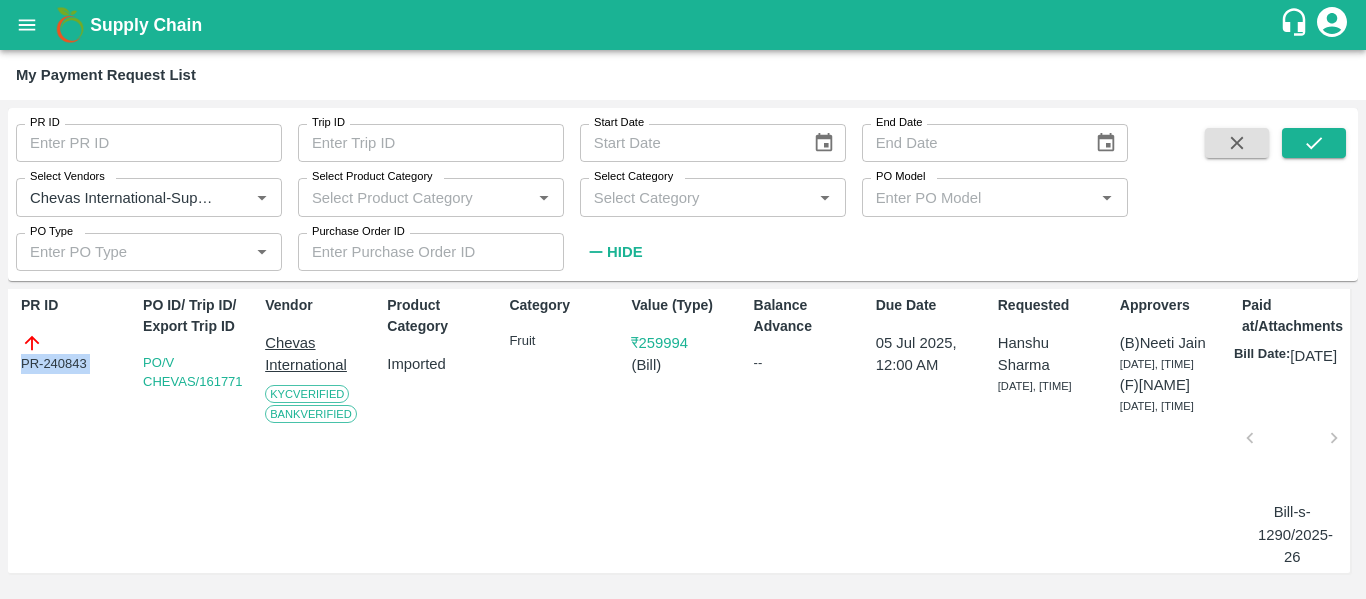 scroll, scrollTop: 0, scrollLeft: 0, axis: both 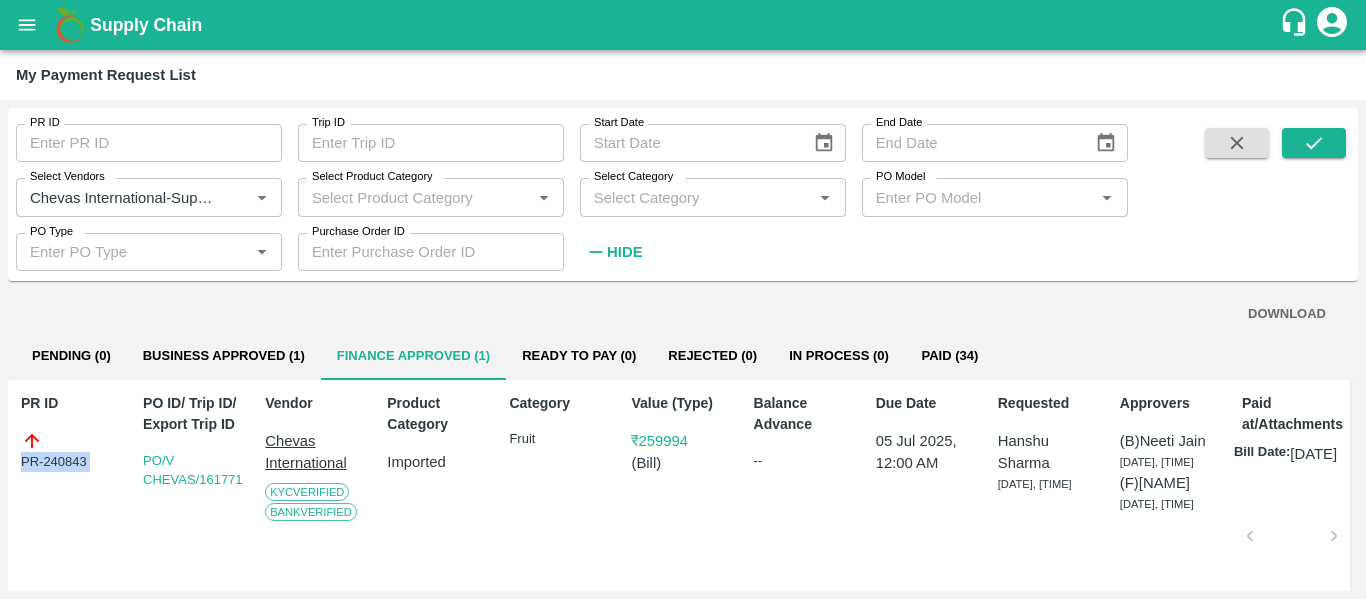 click on "Business Approved (1)" at bounding box center (224, 356) 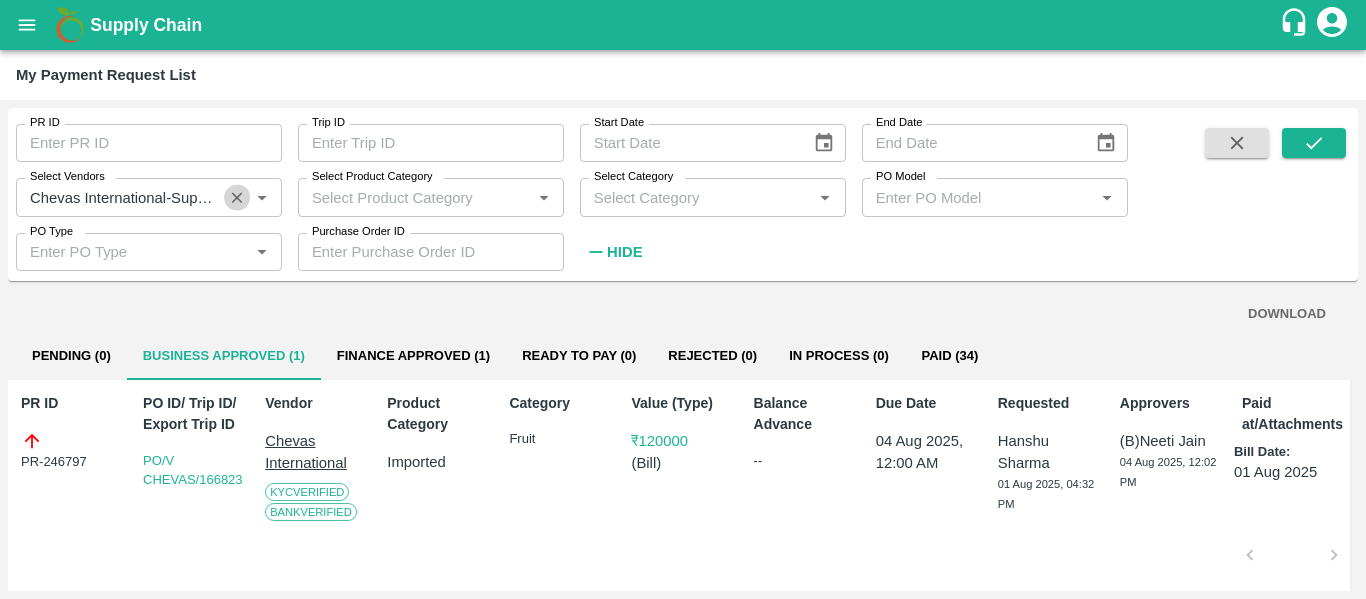 click 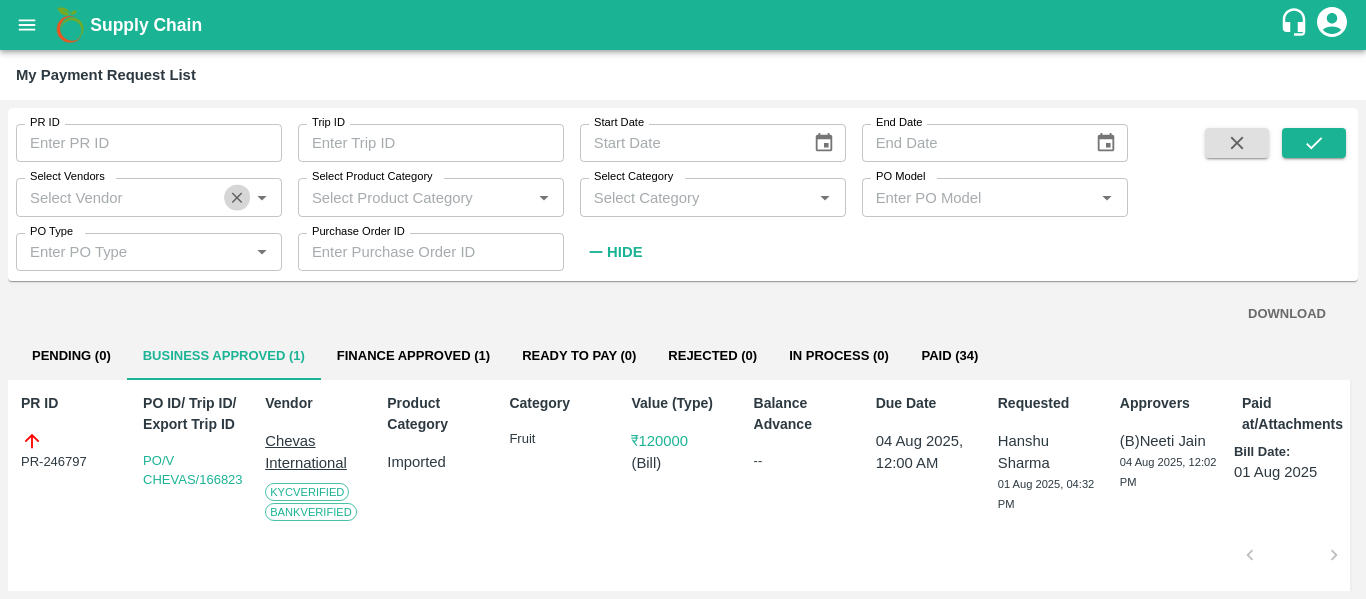 scroll, scrollTop: 0, scrollLeft: 0, axis: both 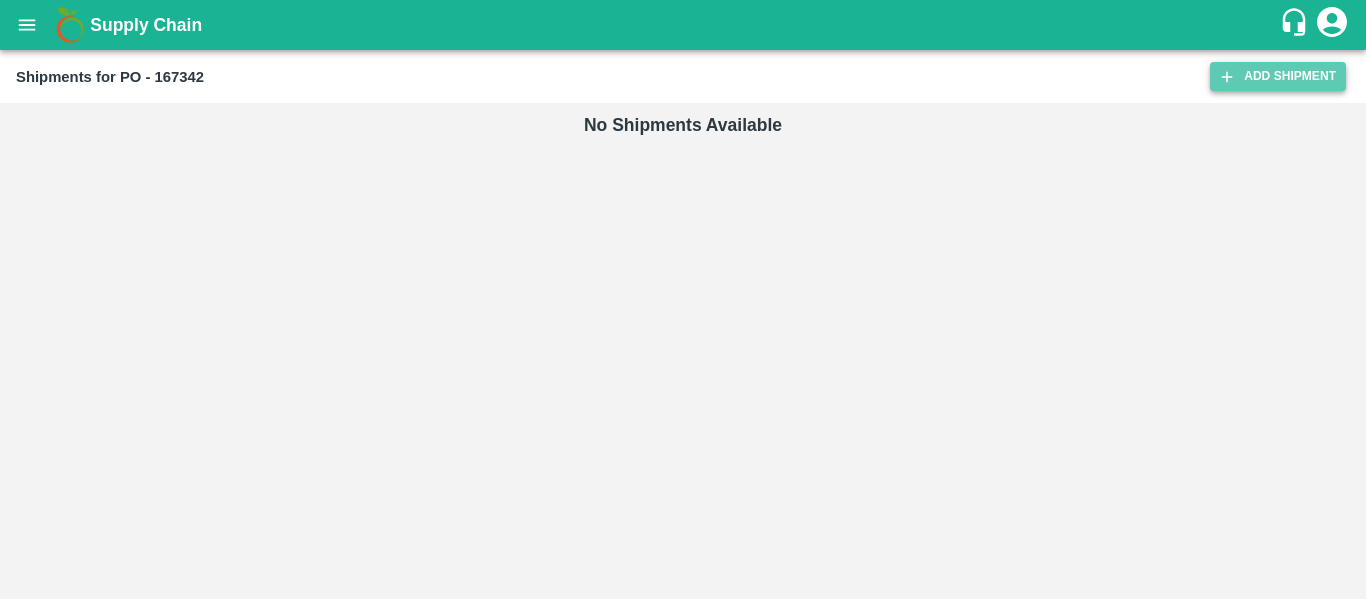 click on "Add Shipment" at bounding box center [1278, 76] 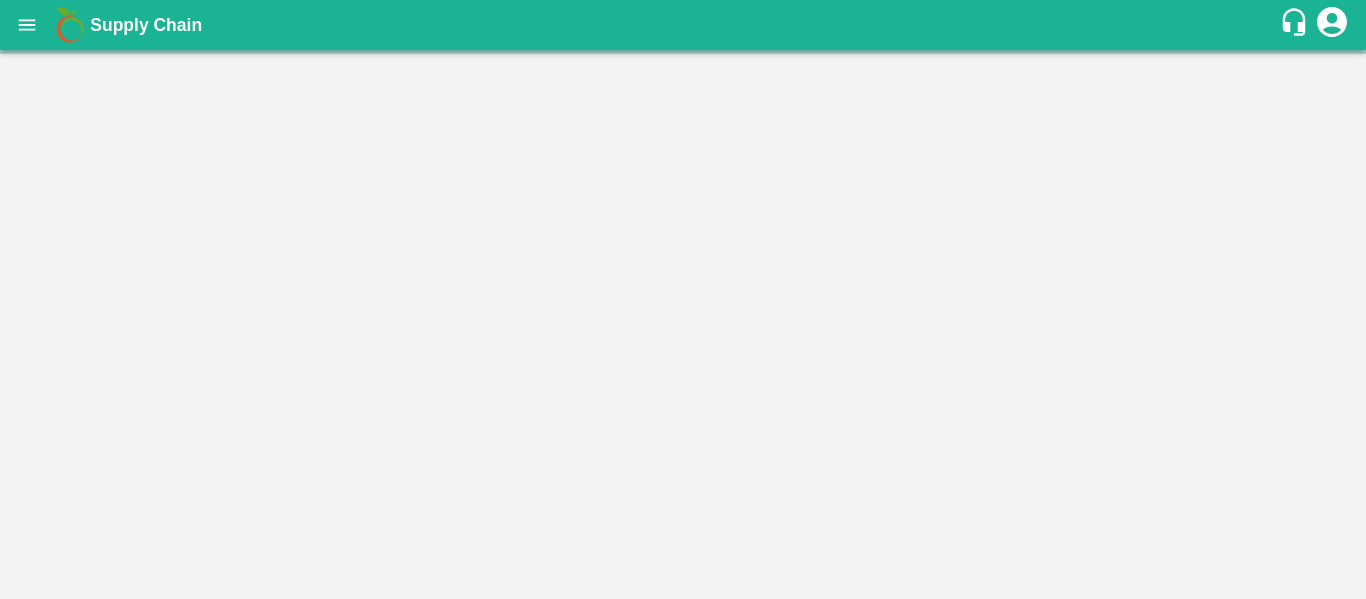 scroll, scrollTop: 0, scrollLeft: 0, axis: both 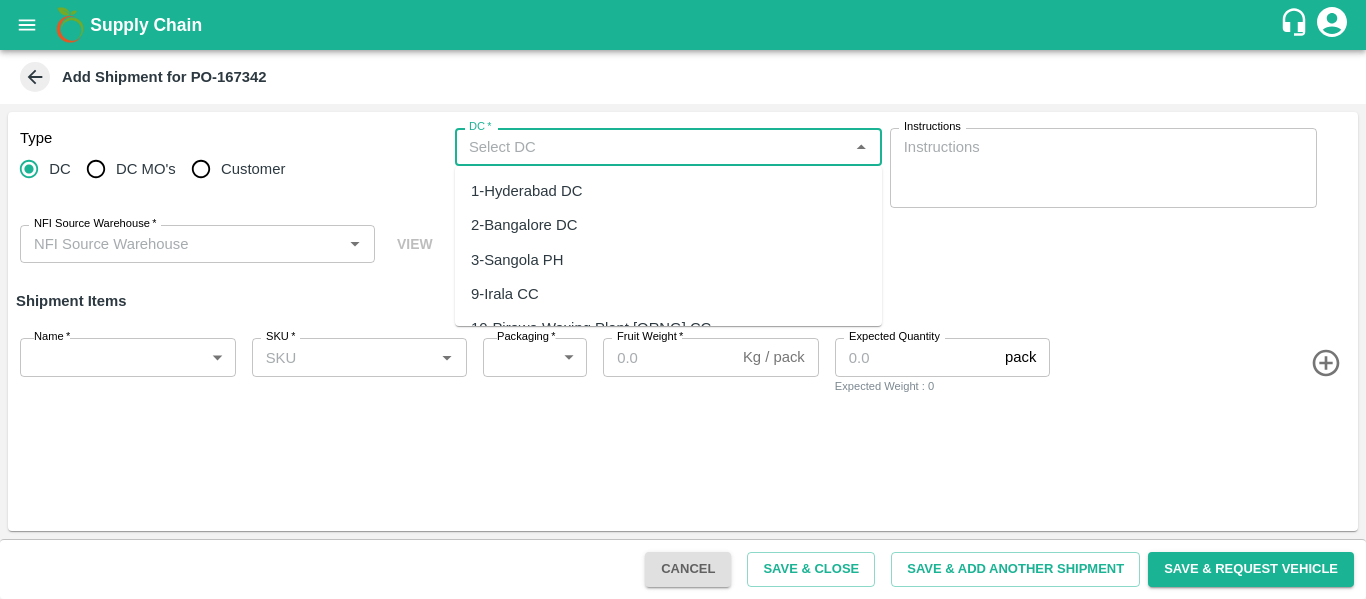 click on "DC   *" at bounding box center (652, 147) 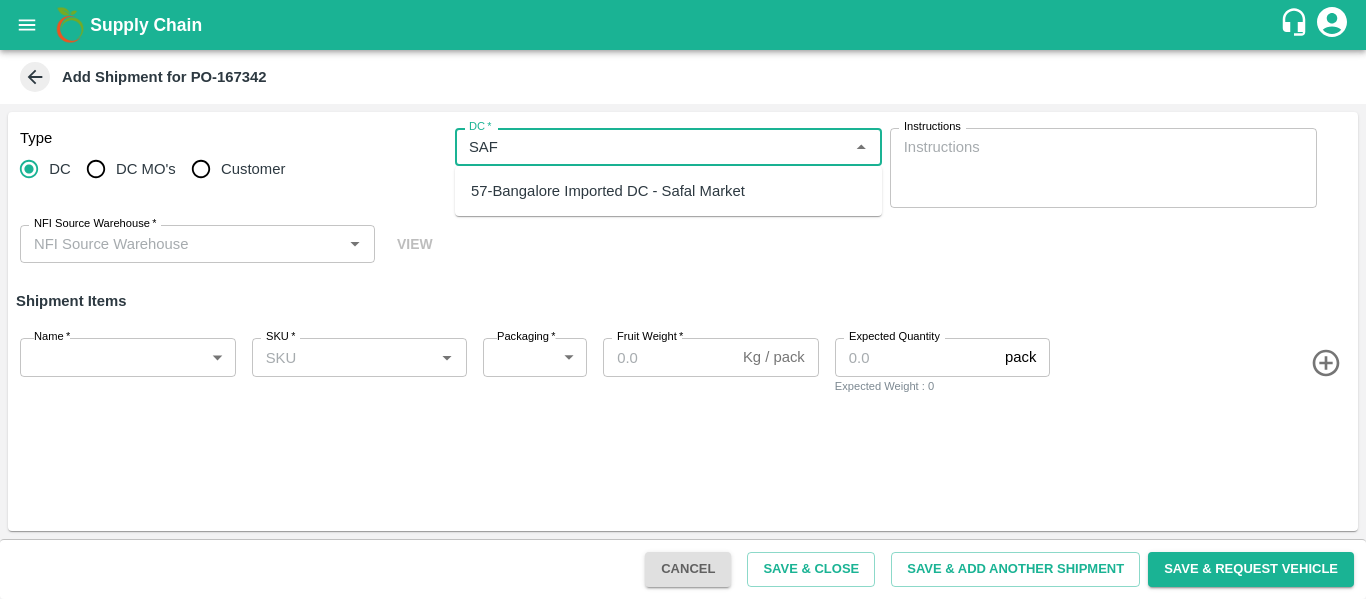 click on "57-Bangalore Imported DC - Safal Market" at bounding box center [608, 191] 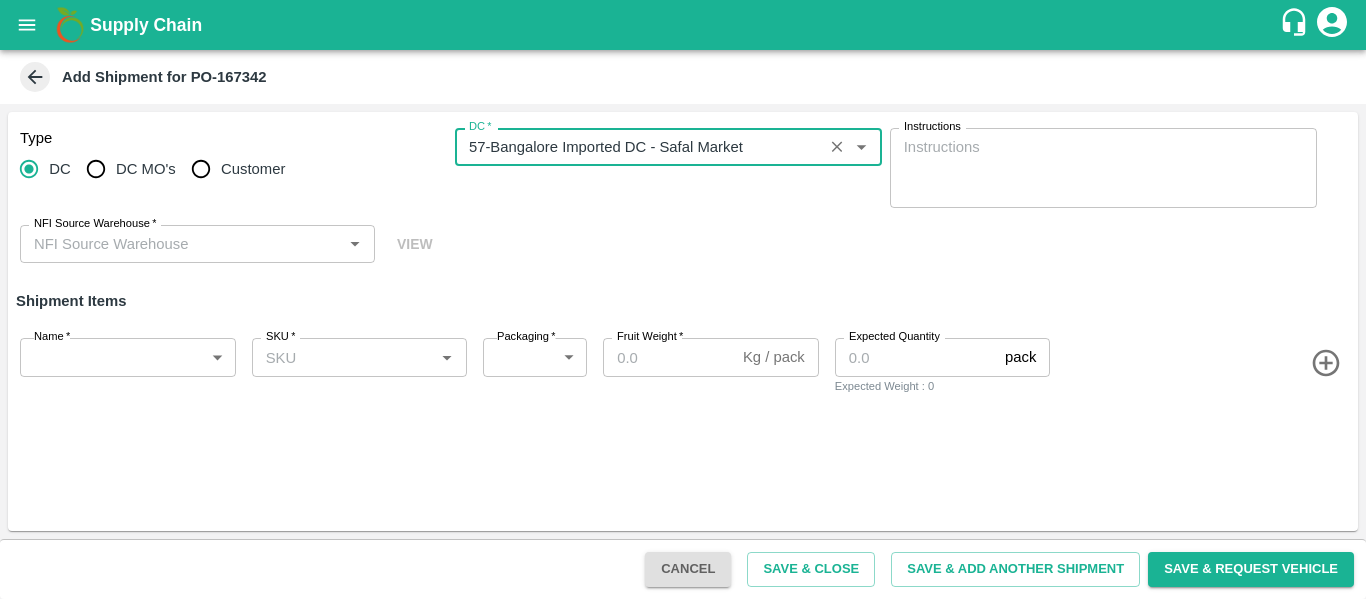type on "57-Bangalore Imported DC - Safal Market" 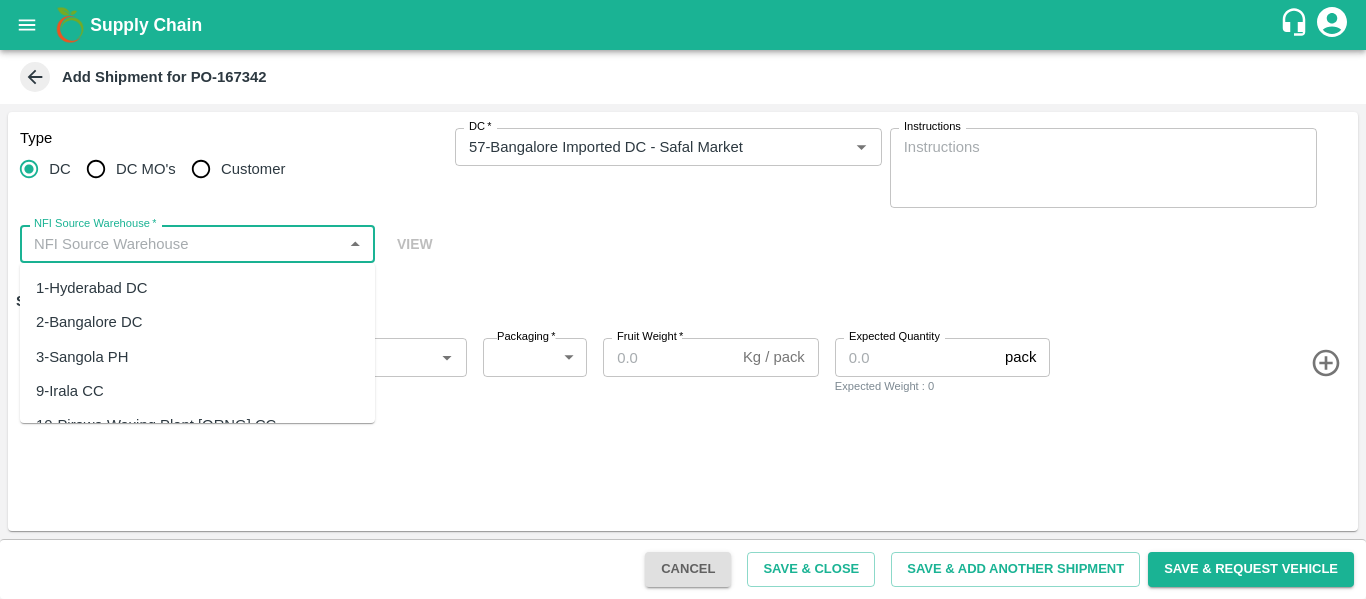 click on "NFI Source Warehouse   *" at bounding box center (181, 244) 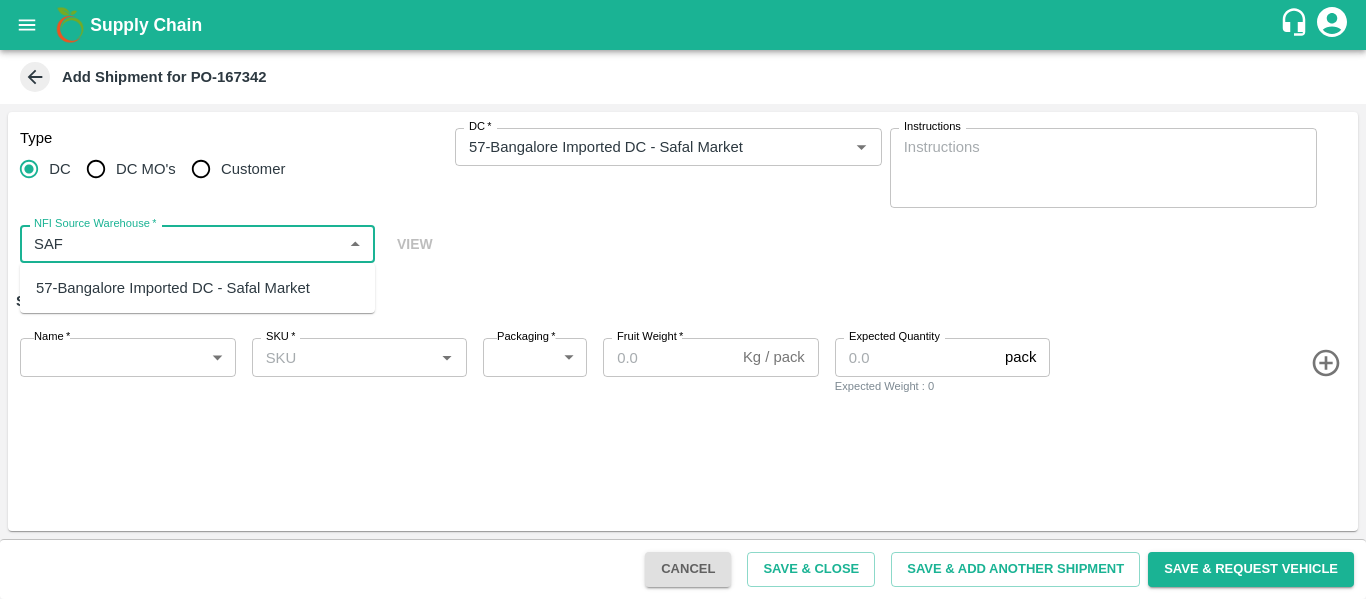 click on "57-Bangalore Imported DC - Safal Market" at bounding box center [173, 288] 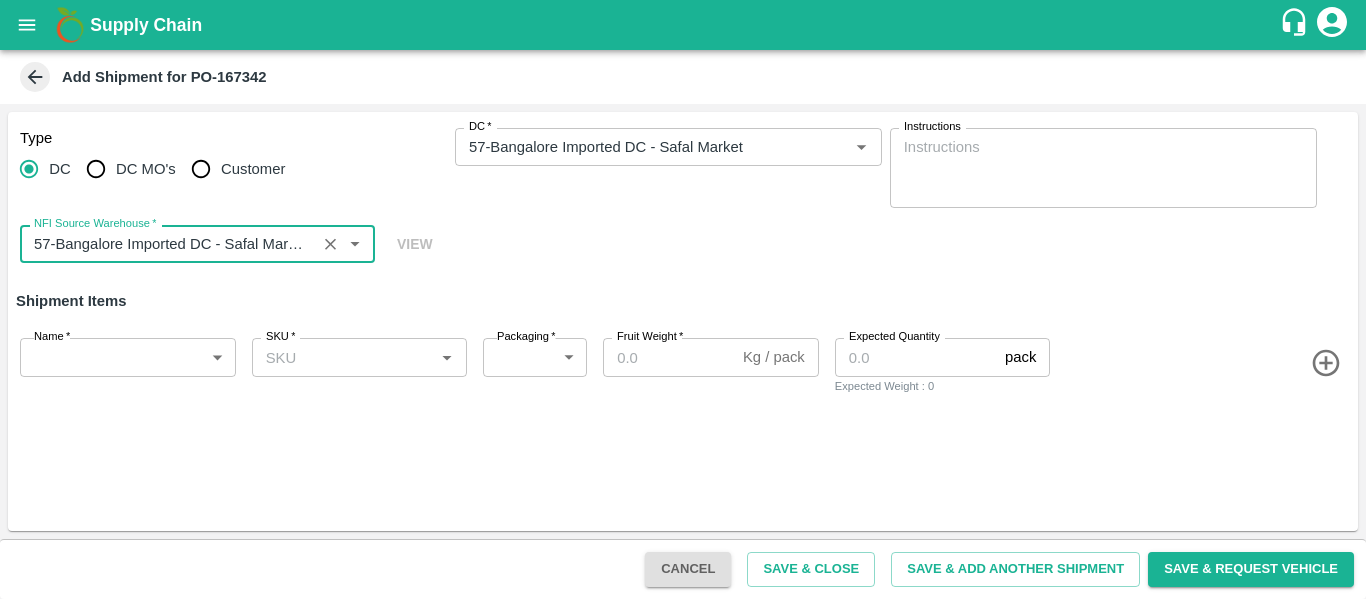 type on "57-Bangalore Imported DC - Safal Market" 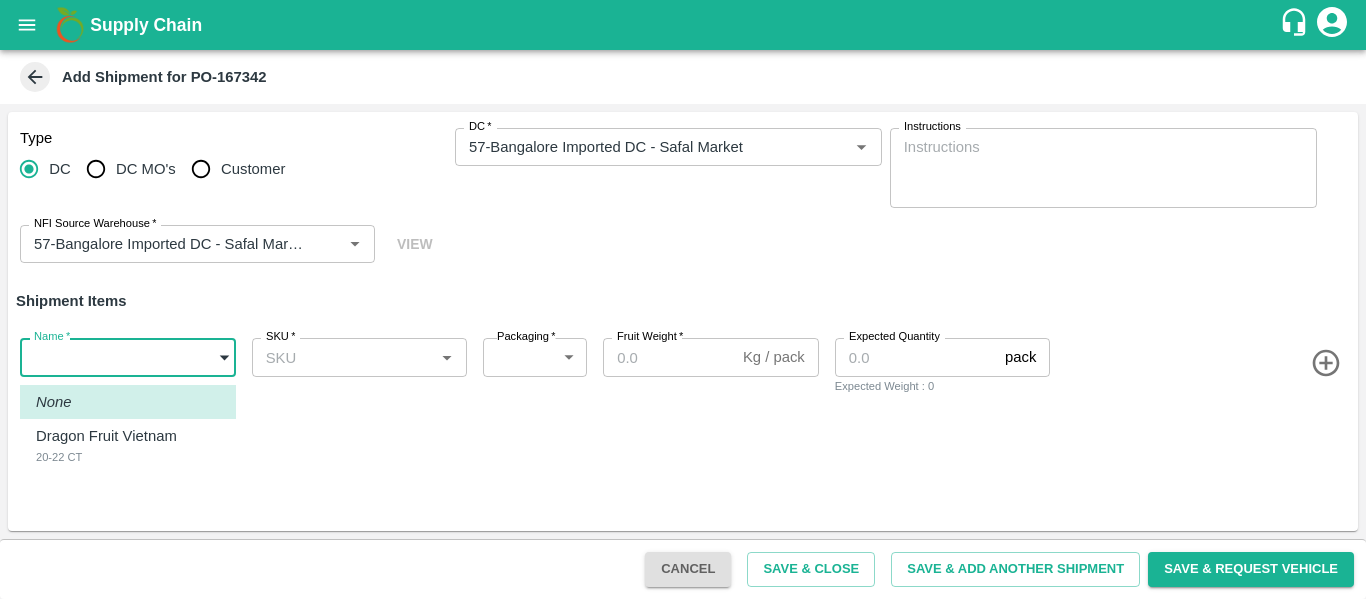 click on "Supply Chain Add Shipment for PO-167342 Type DC DC MO's Customer DC   * DC   * Instructions x Instructions NFI Source Warehouse   * NFI Source Warehouse   * VIEW Shipment Items Name   * ​ Name SKU   * SKU   * Packaging   * ​ Packaging Fruit Weight   * Kg /   pack Fruit Weight Expected Quantity pack Expected Quantity Expected Weight :   0 Cancel Save & Close Save & Add Another Shipment Save & Request Vehicle Mumbai Imported DC Bangalore Imported DC - Safal Market Delhi Imported DC MDC Bhubaneswar Bangalore DC MDC Cochin Modern Trade Bangalore DC Ahmedabad virtual imported DC Chennai DC Hyderabad DC B2R Bangalore  FruitX Delhi Direct Customer [FIRST] [LAST] Logout None Dragon Fruit Vietnam 20-22 CT" at bounding box center (683, 299) 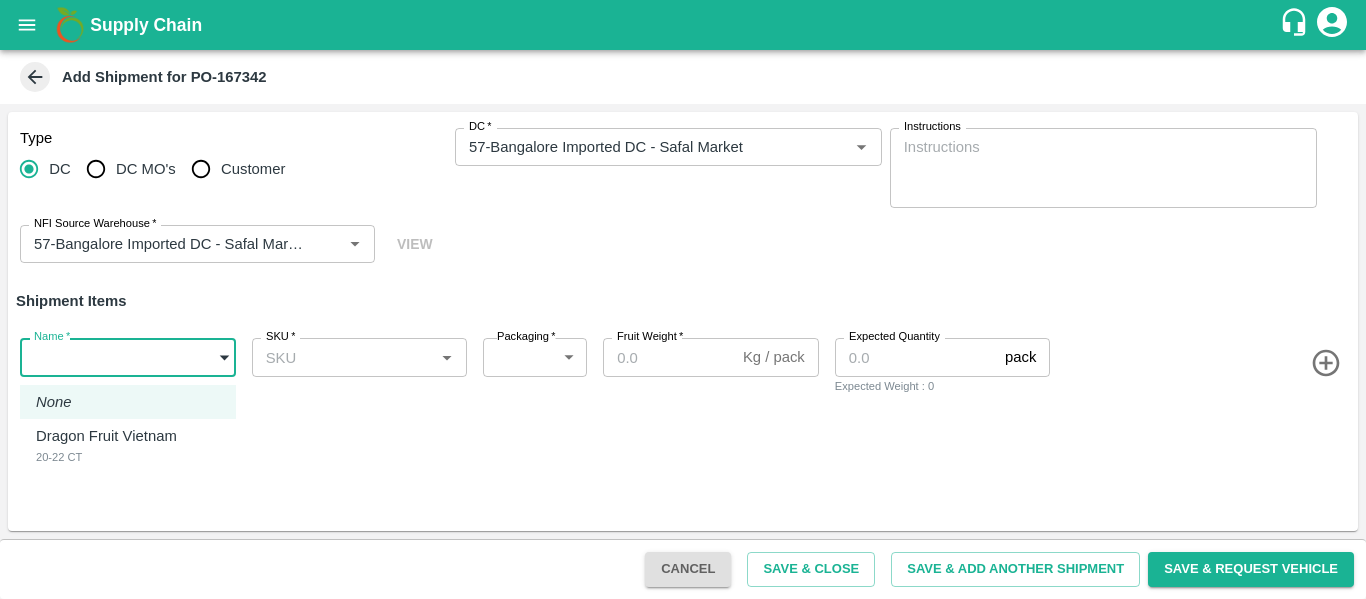 click on "Dragon Fruit Vietnam 20-22 CT" at bounding box center [111, 445] 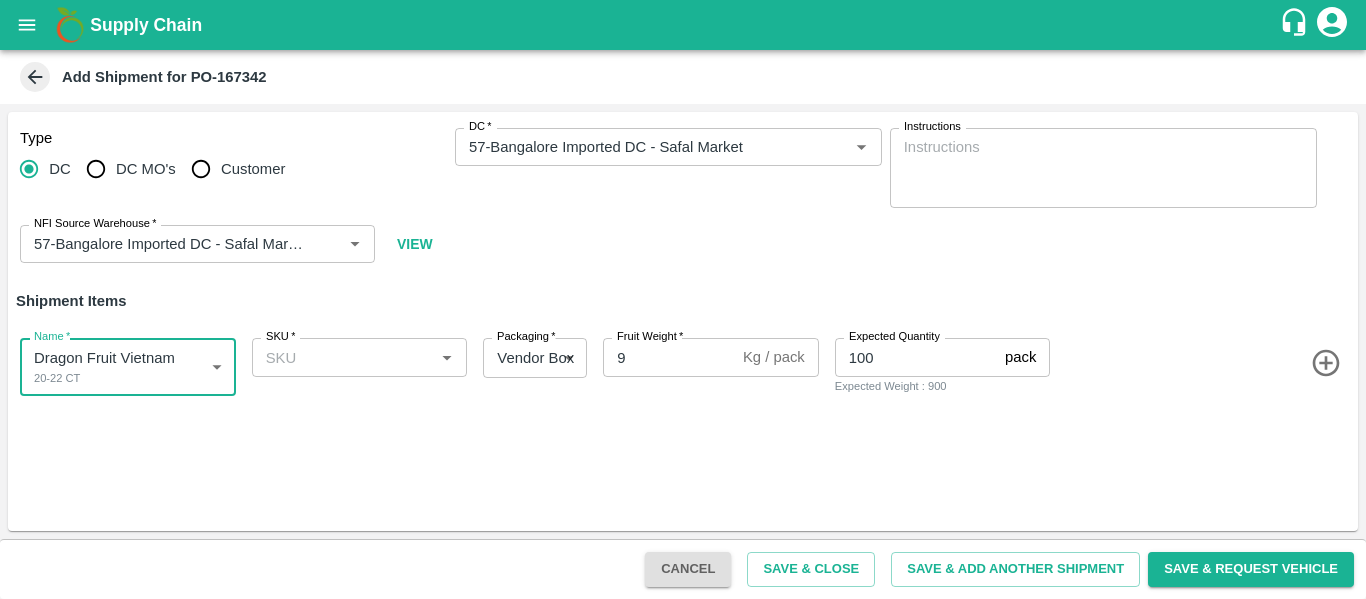 click on "SKU   *" at bounding box center (343, 357) 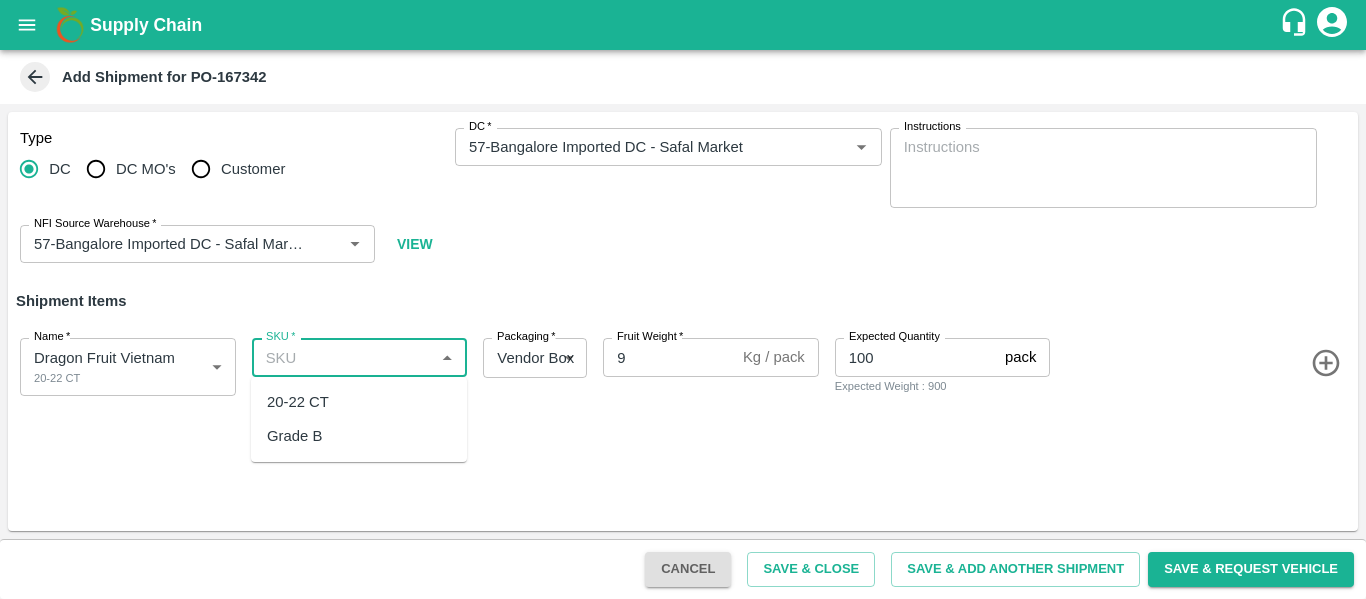 click on "20-22 CT" at bounding box center [298, 402] 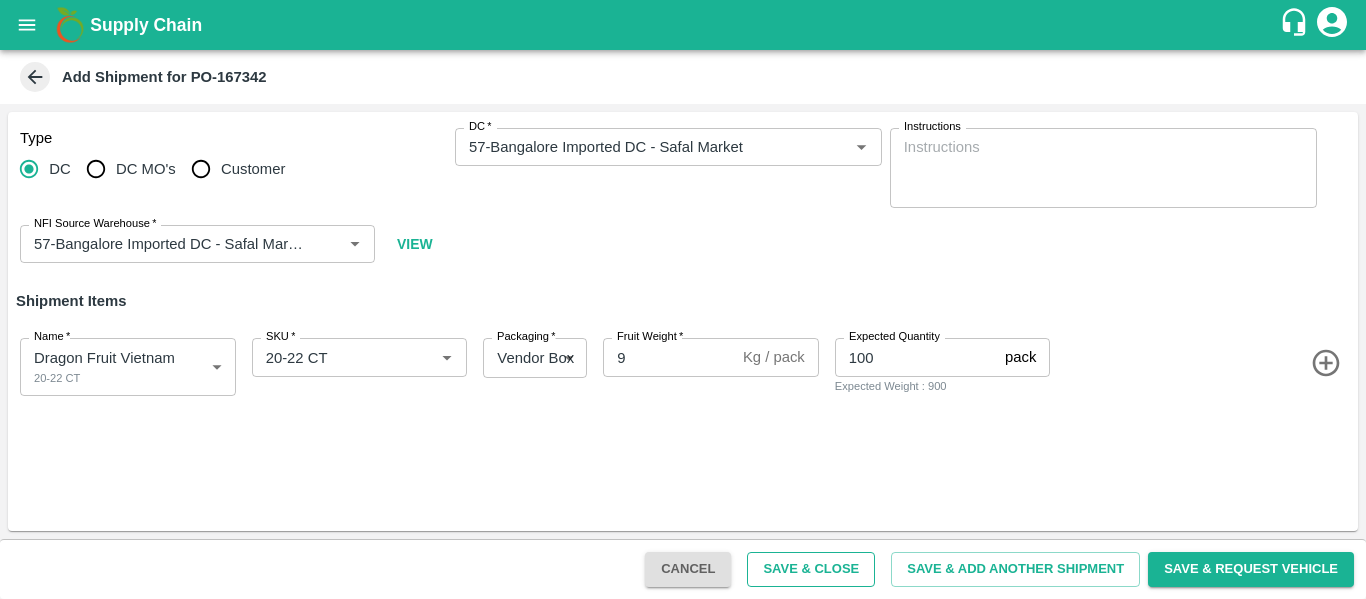 click on "Save & Close" at bounding box center (811, 569) 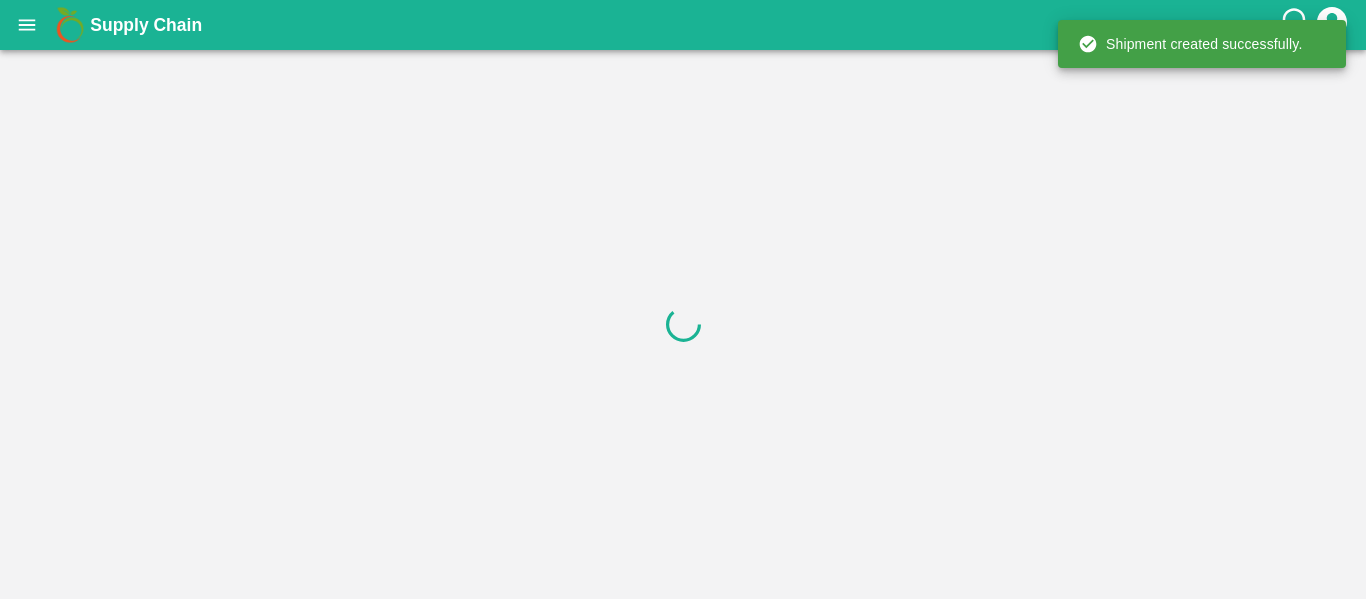 click 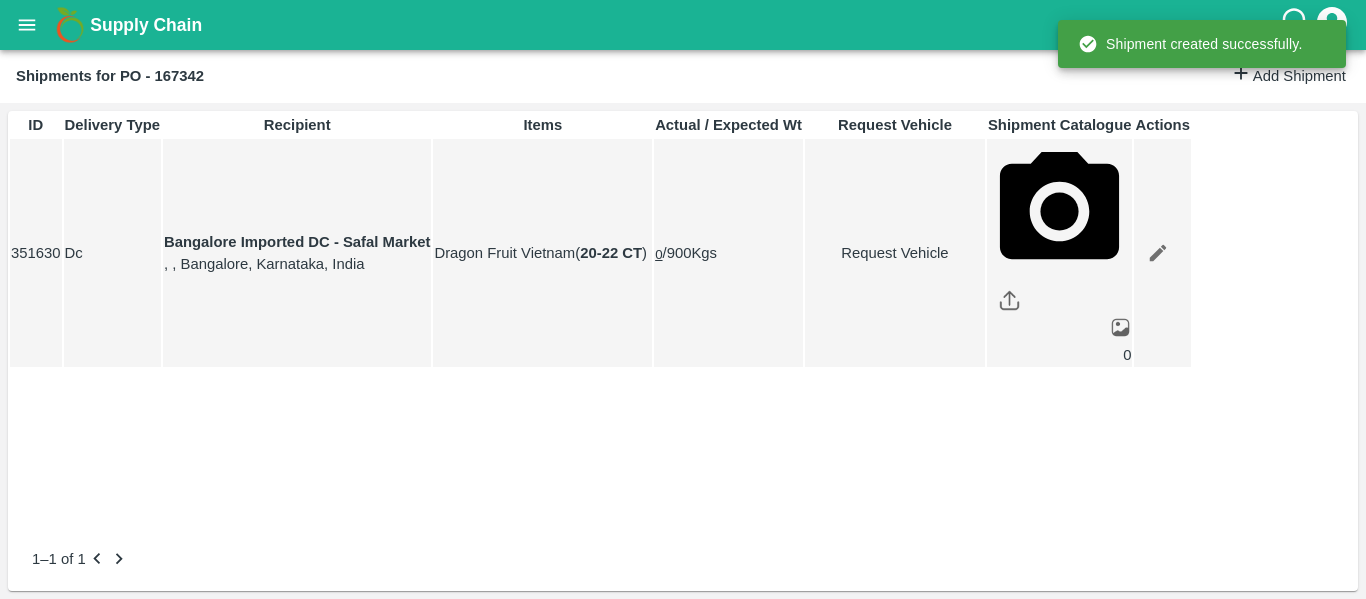 click on "Trip" at bounding box center (439, 704) 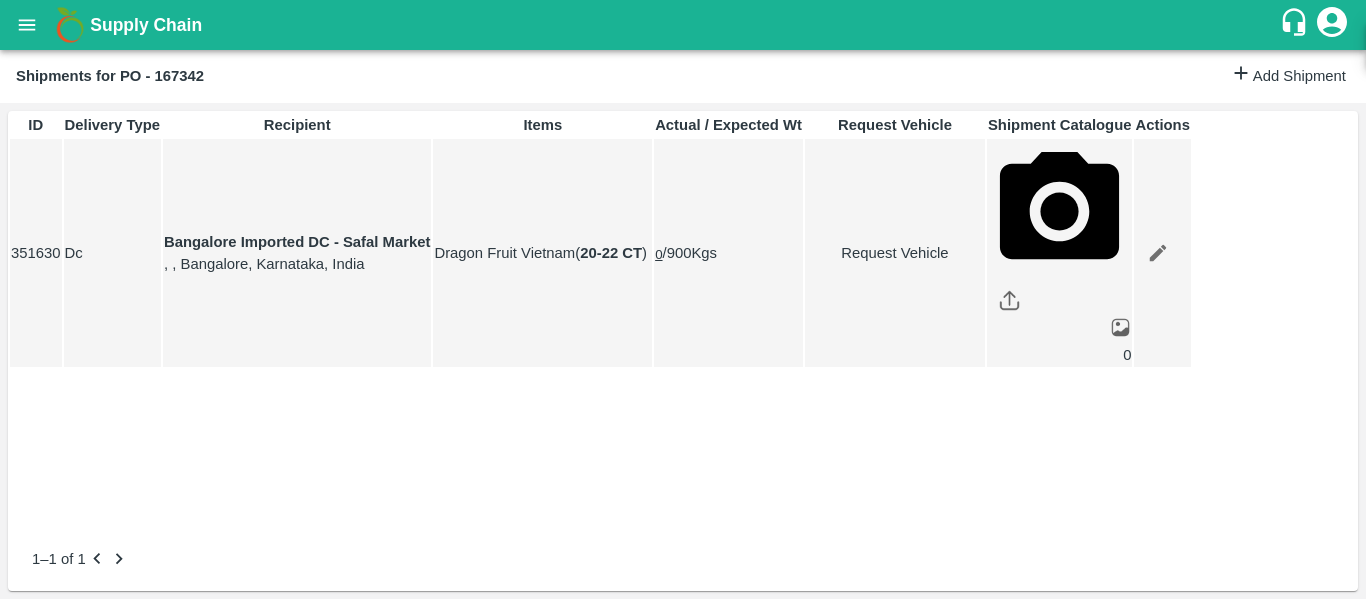 click on "Fruit Movement" at bounding box center [133, 751] 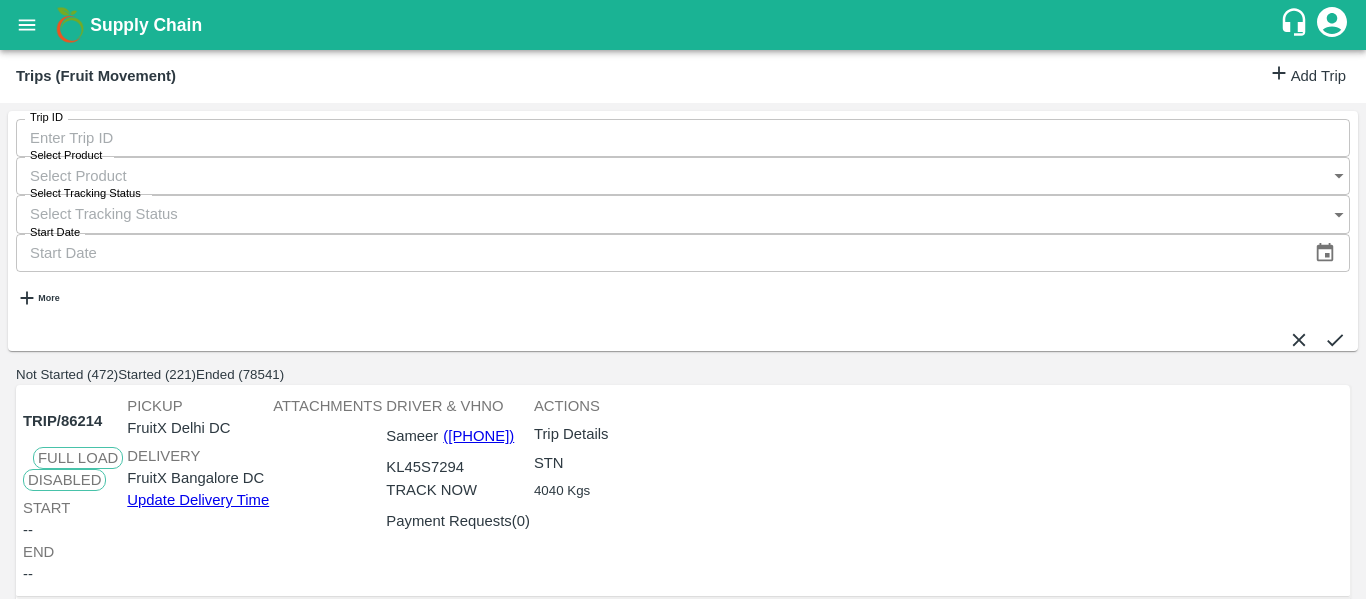 click on "Add Trip" at bounding box center [1307, 76] 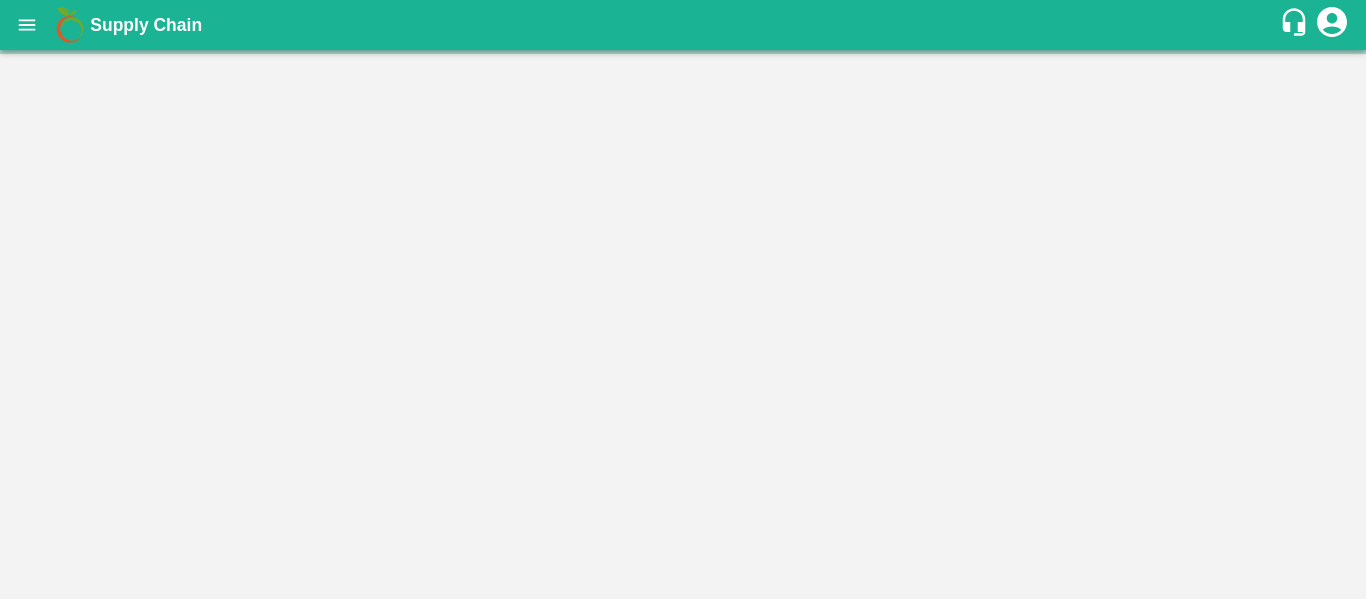 scroll, scrollTop: 0, scrollLeft: 0, axis: both 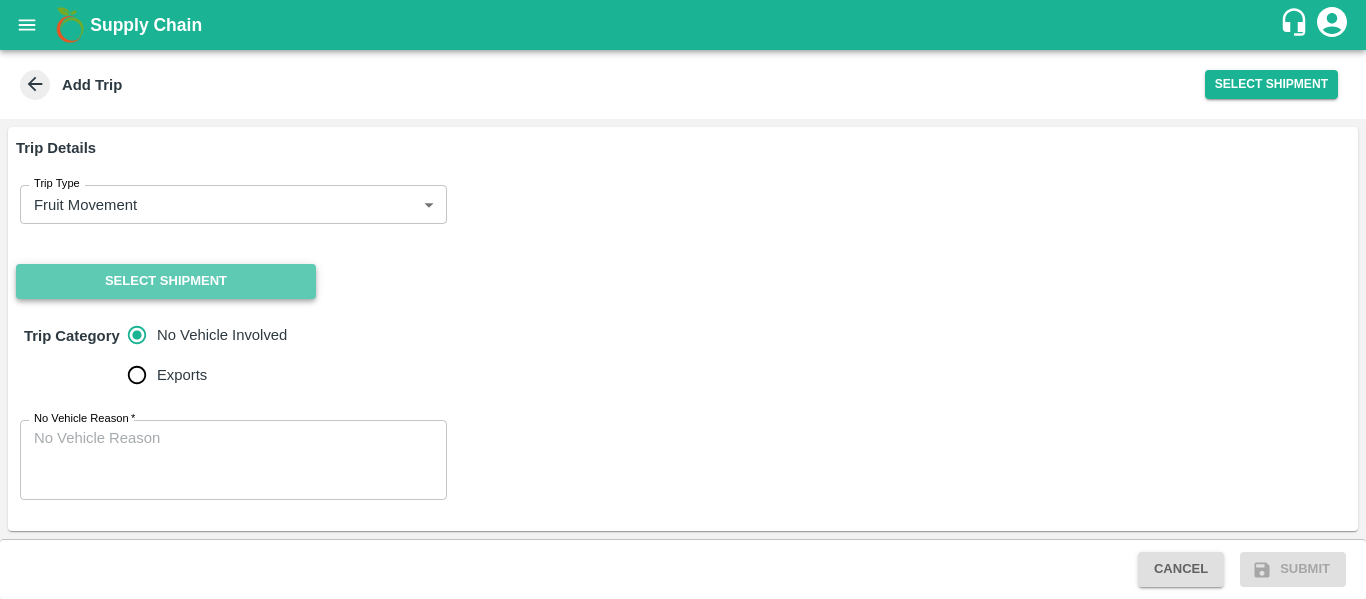 click on "Select Shipment" at bounding box center [166, 281] 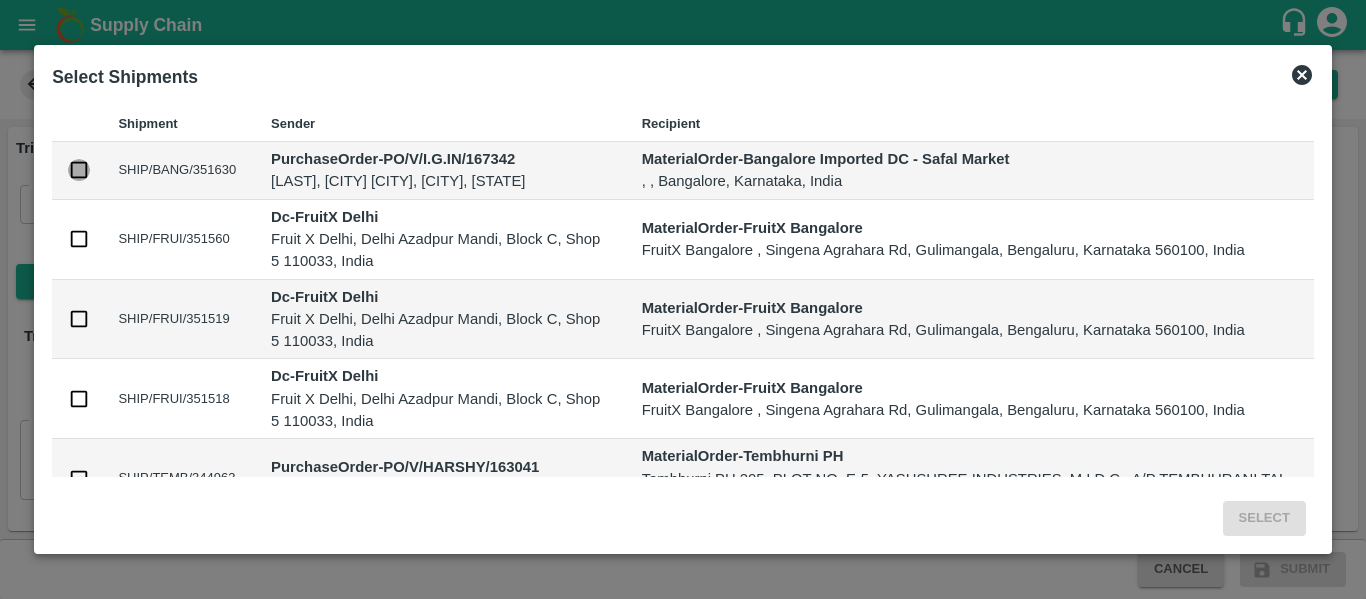 click at bounding box center (79, 170) 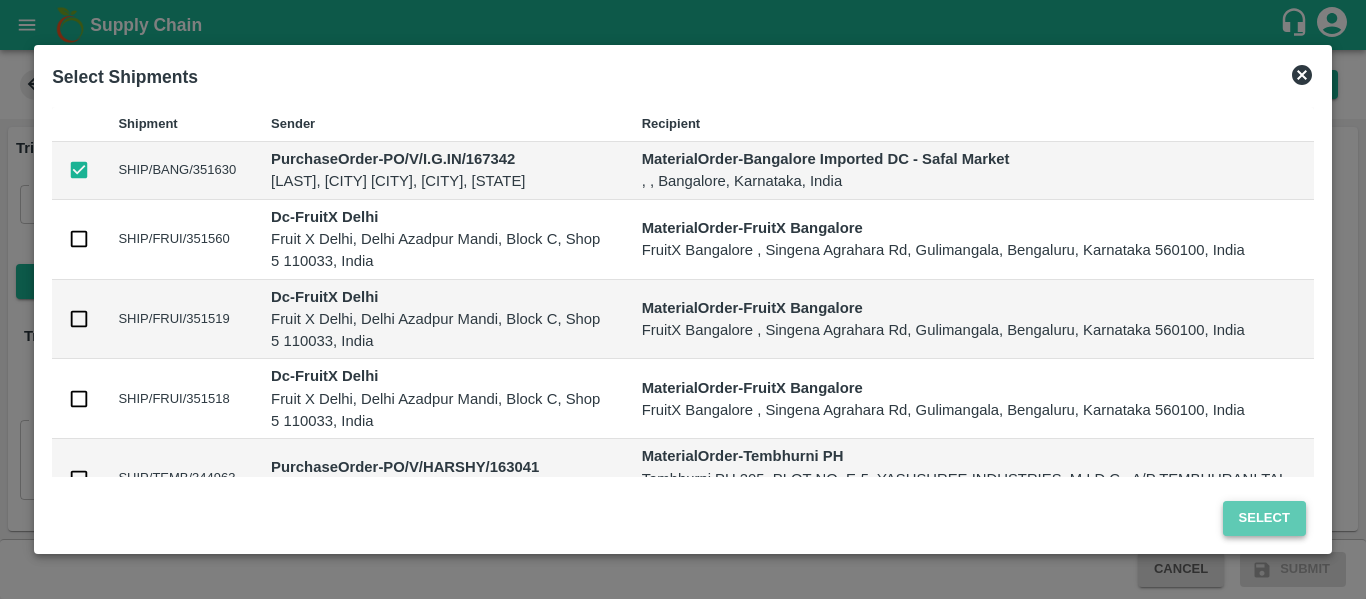 click on "Select" at bounding box center (1264, 518) 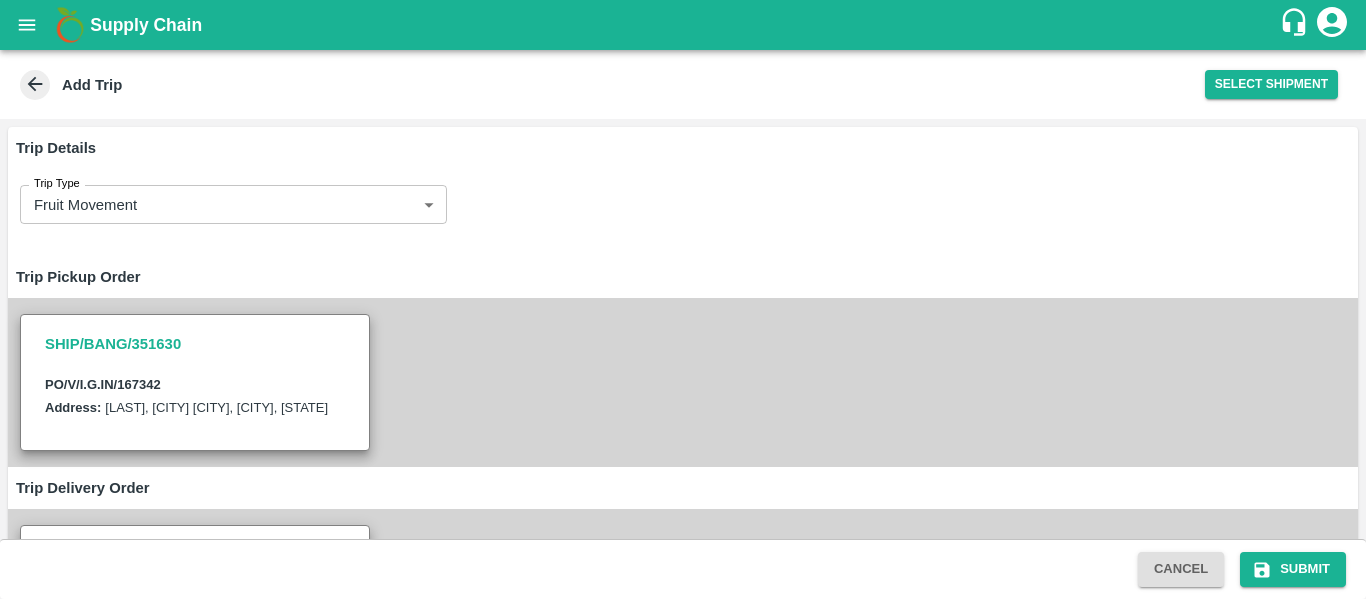 scroll, scrollTop: 418, scrollLeft: 0, axis: vertical 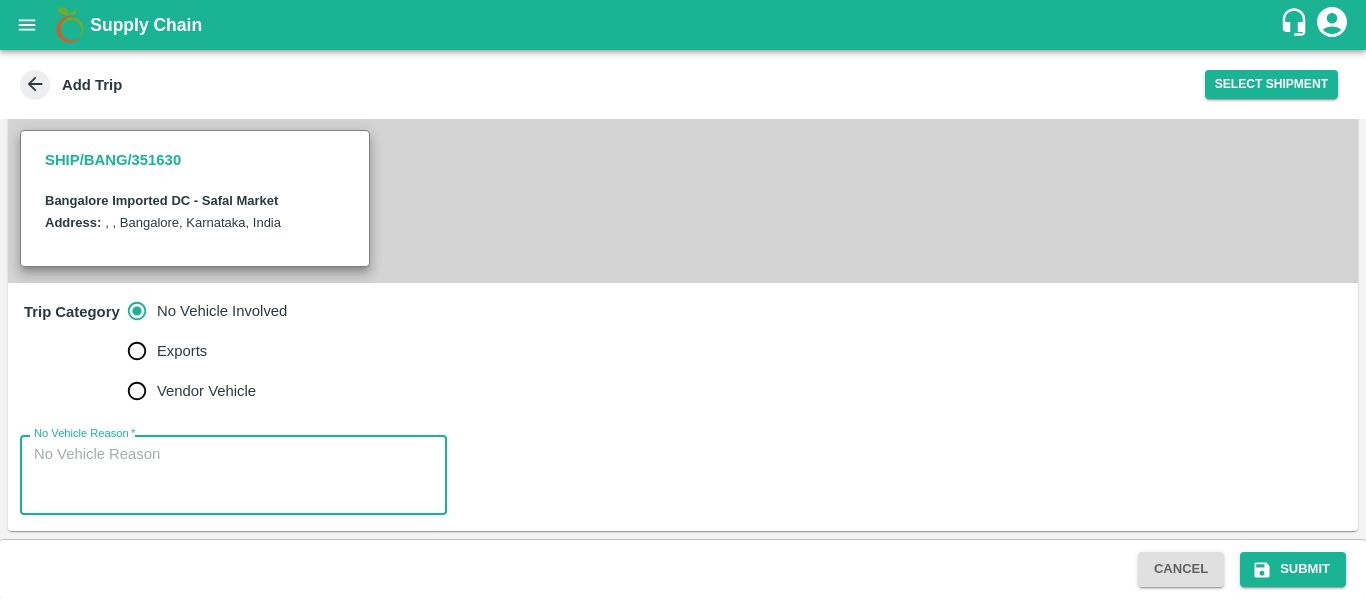 click on "No Vehicle Reason   *" at bounding box center [233, 475] 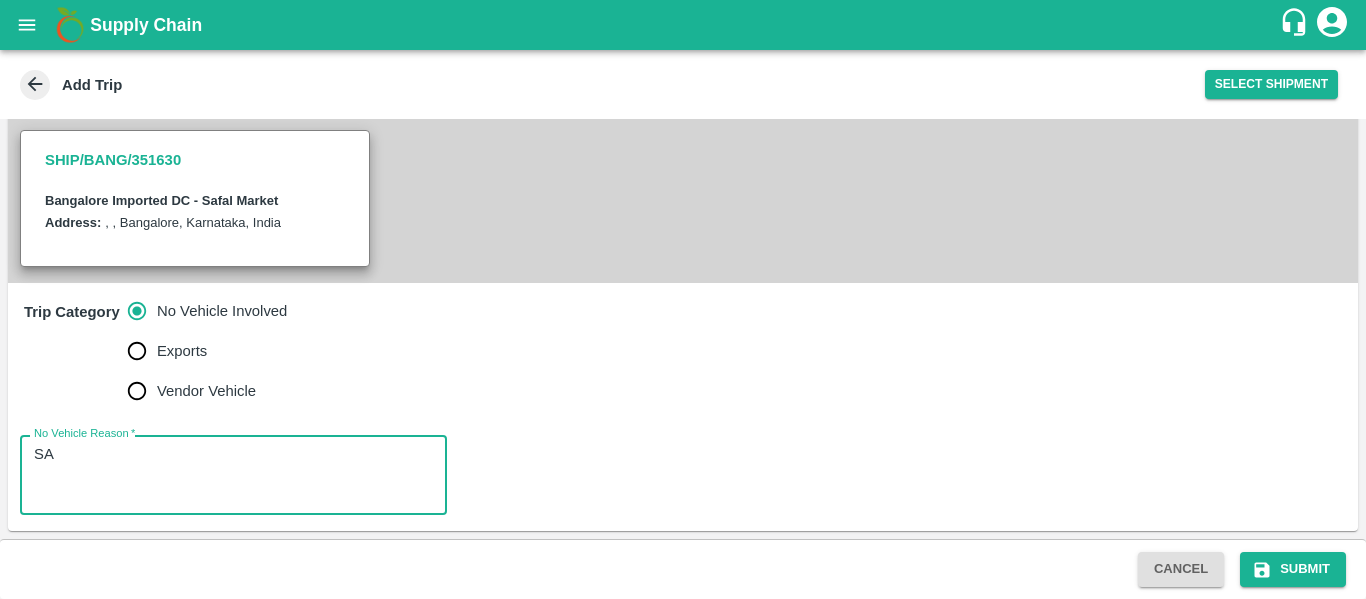 type on "S" 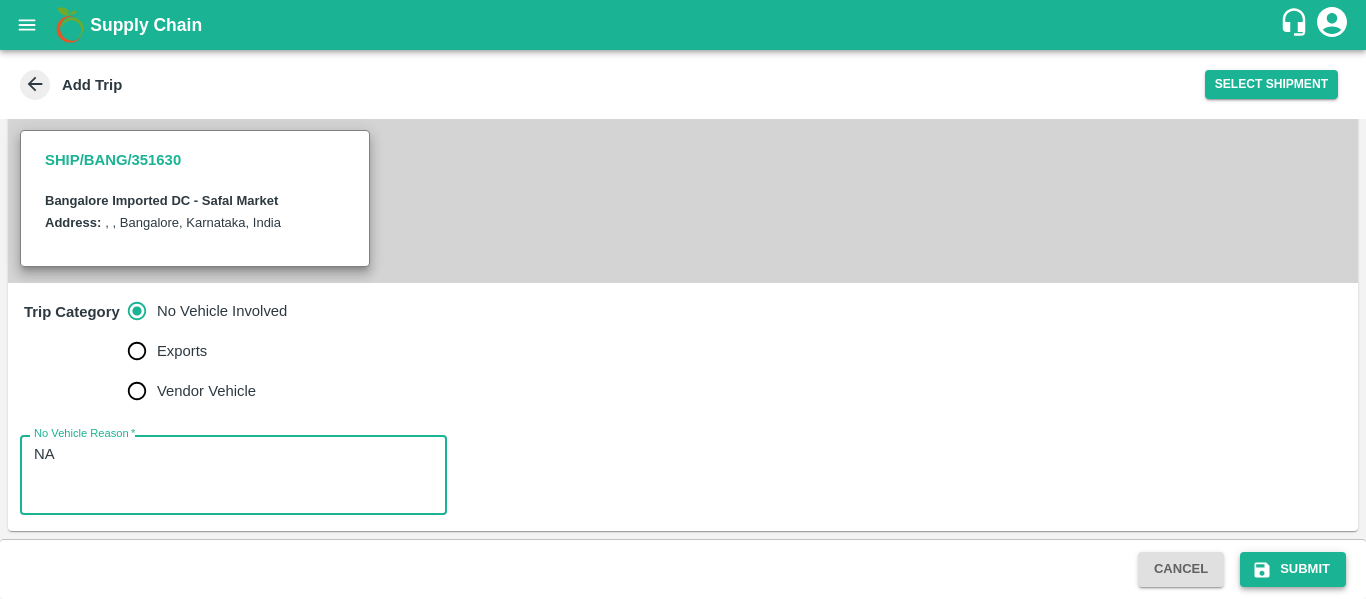 type on "NA" 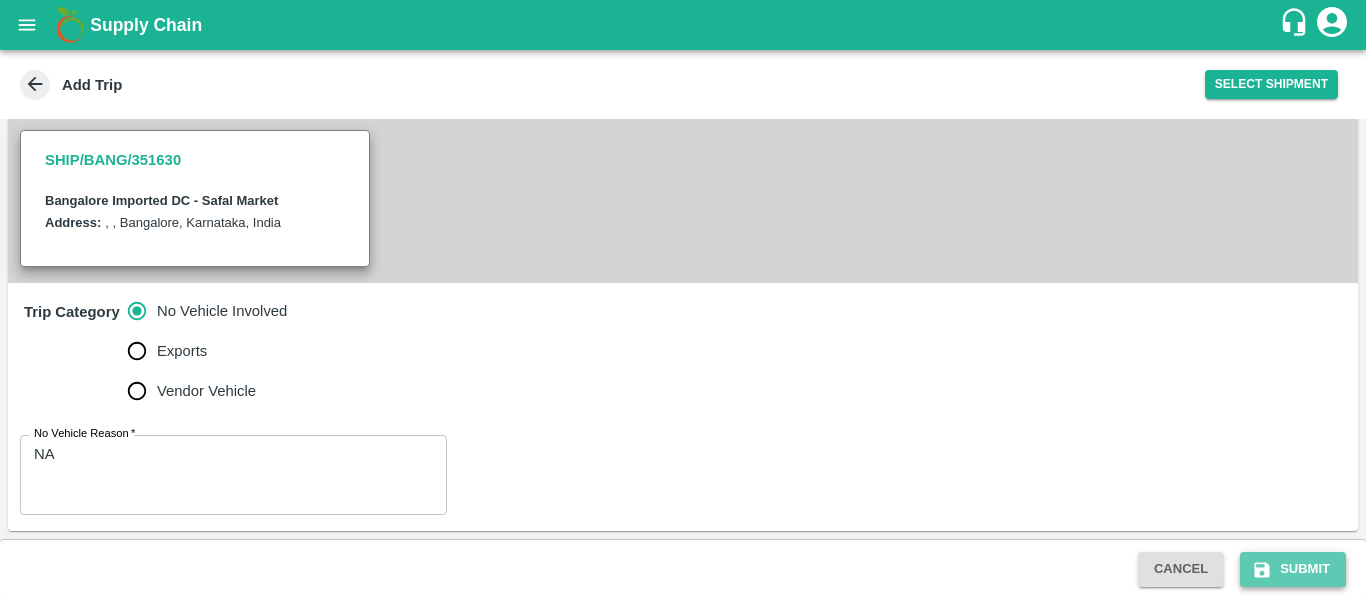 click on "Submit" at bounding box center (1293, 569) 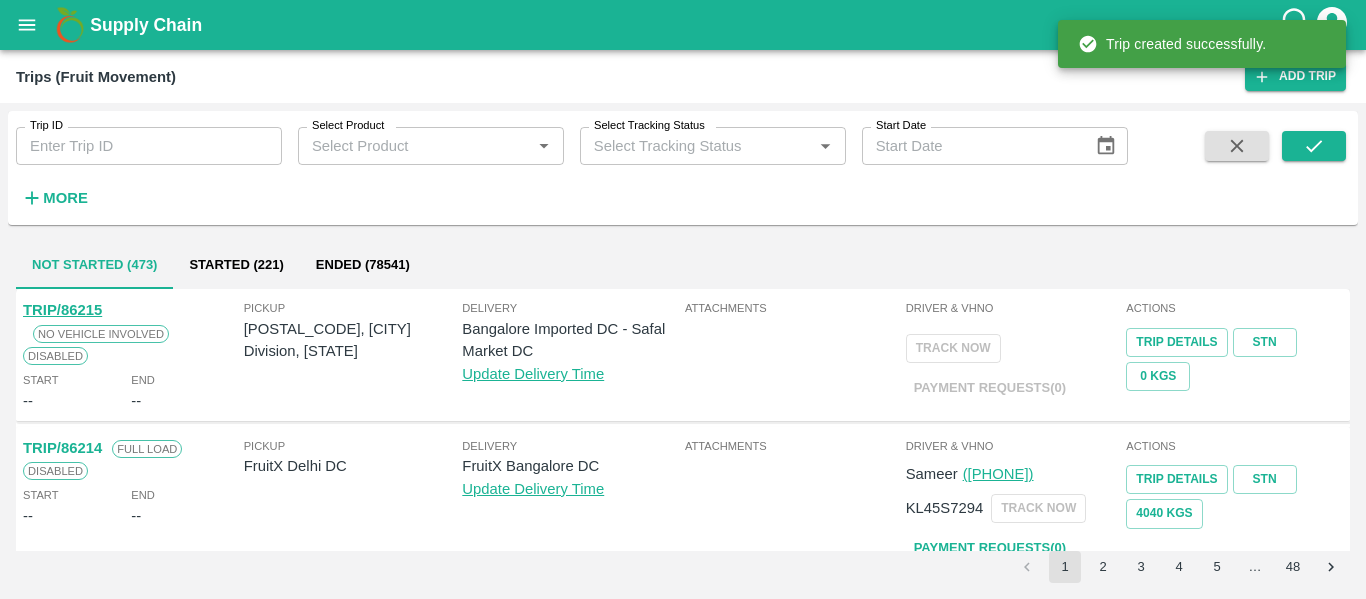 click on "PO/V/I.G.IN/167342, Bangalore Division, Karnataka" at bounding box center (353, 340) 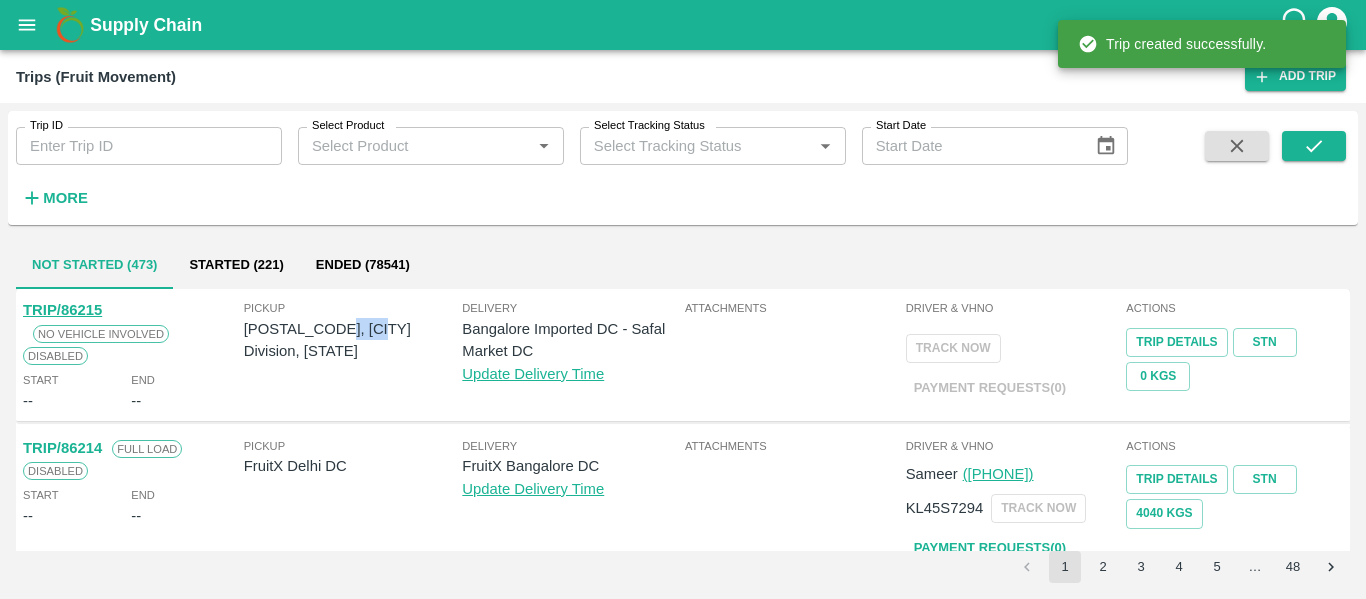 click on "PO/V/I.G.IN/167342, Bangalore Division, Karnataka" at bounding box center (353, 340) 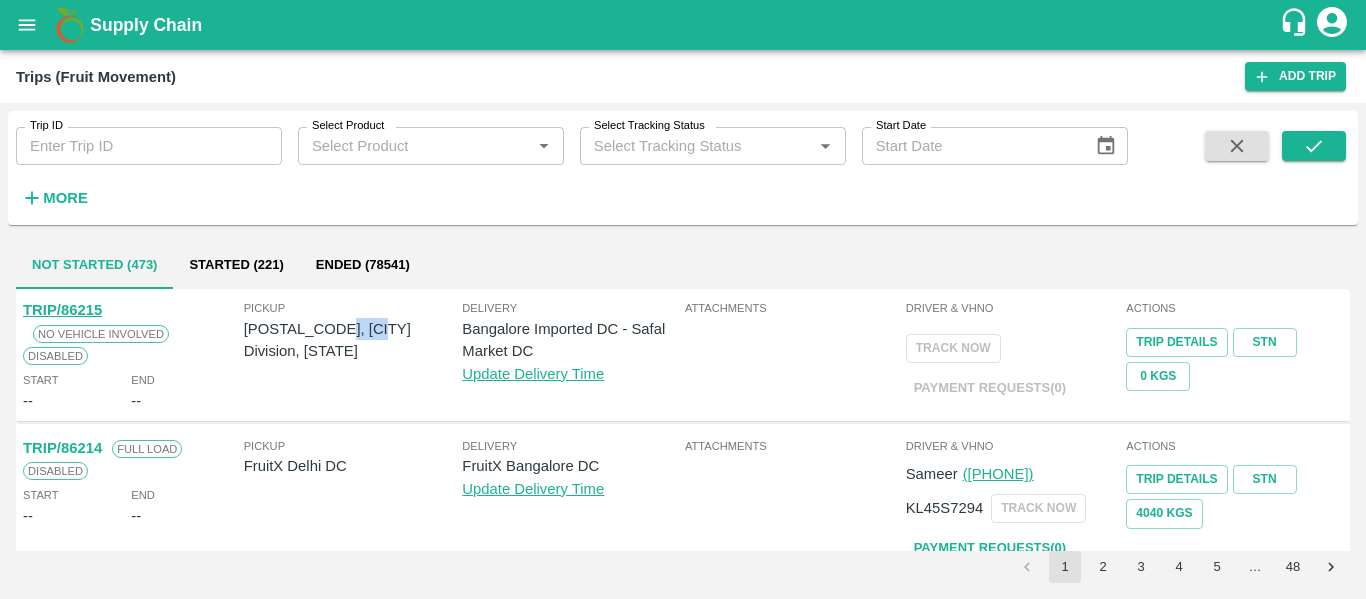 copy on "167342" 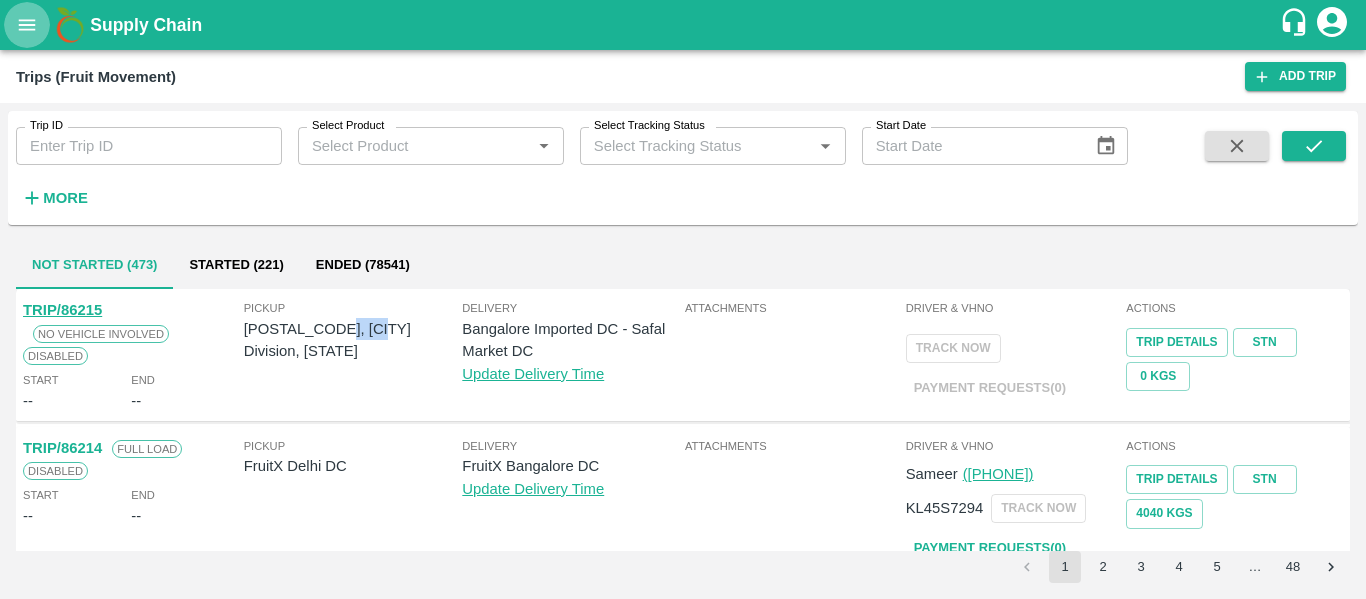 click 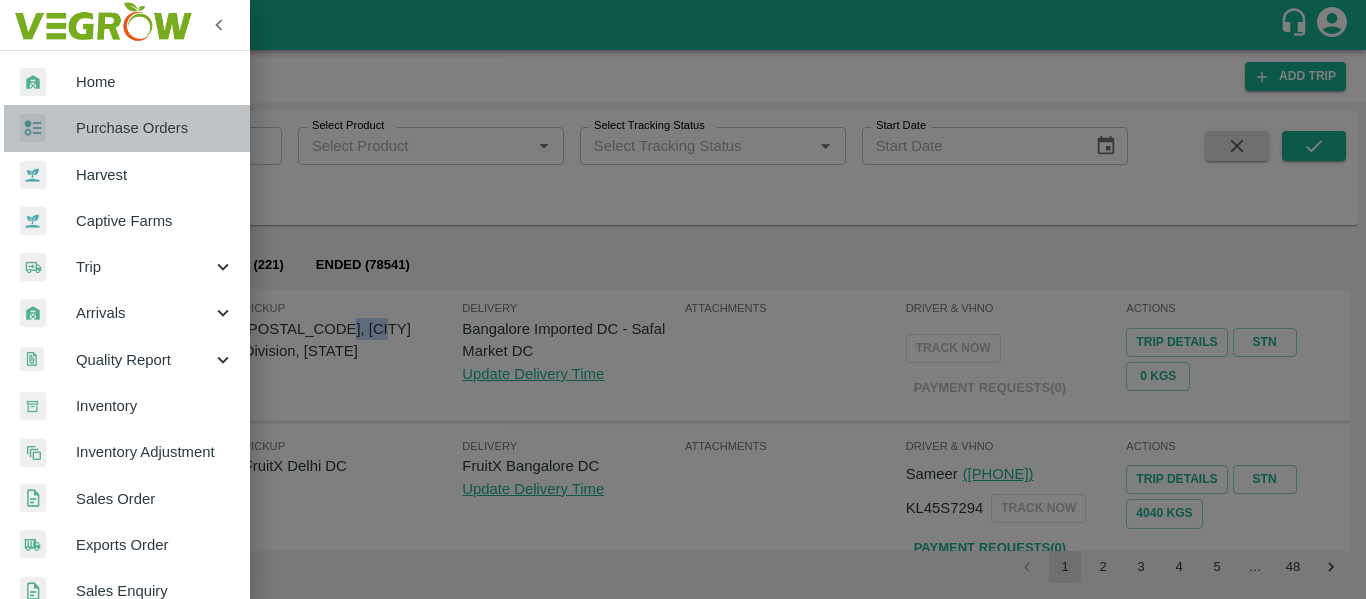 click on "Purchase Orders" at bounding box center (155, 128) 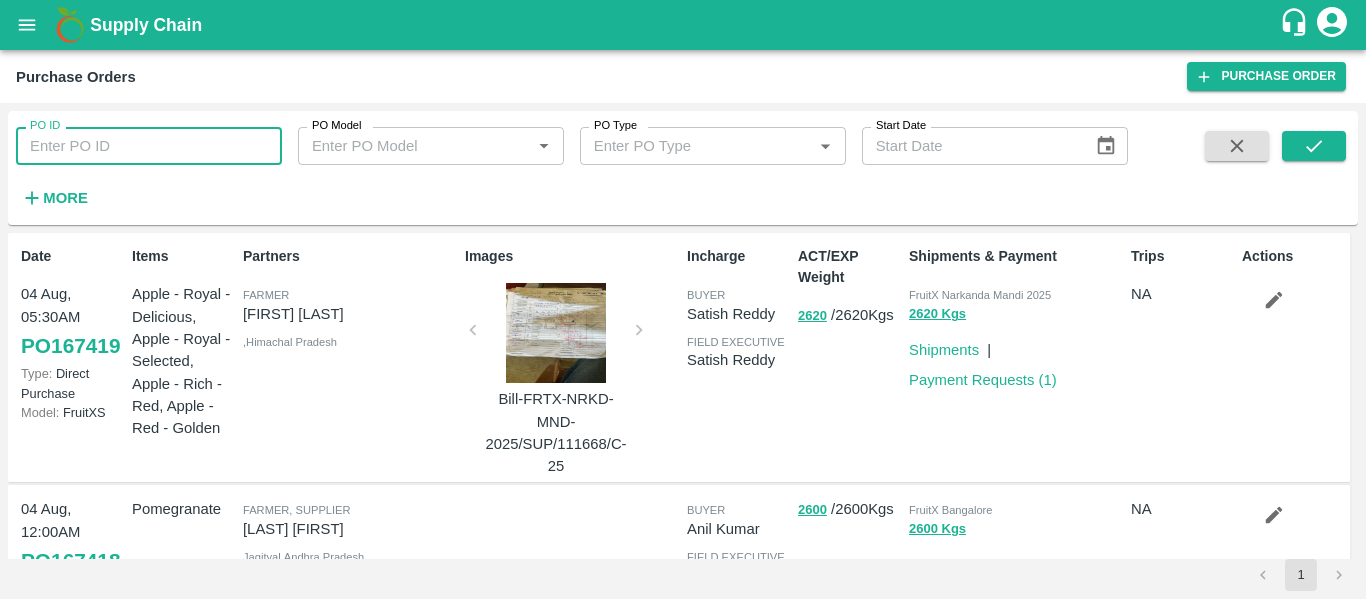 click on "PO ID" at bounding box center (149, 146) 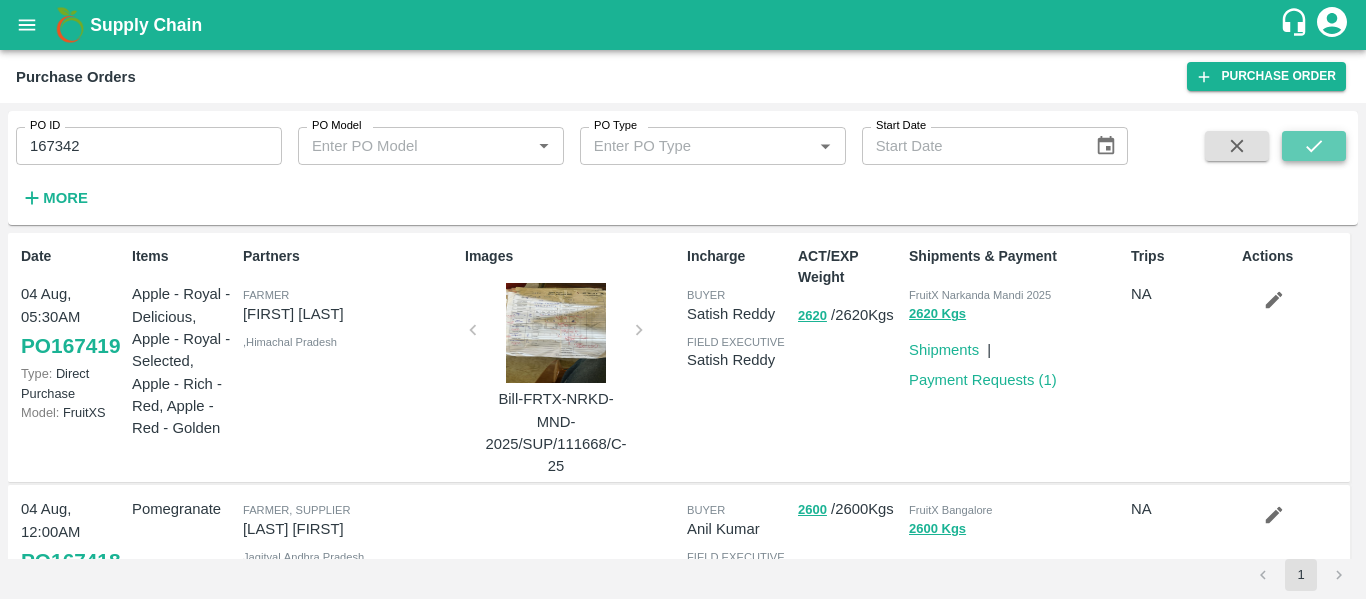 click 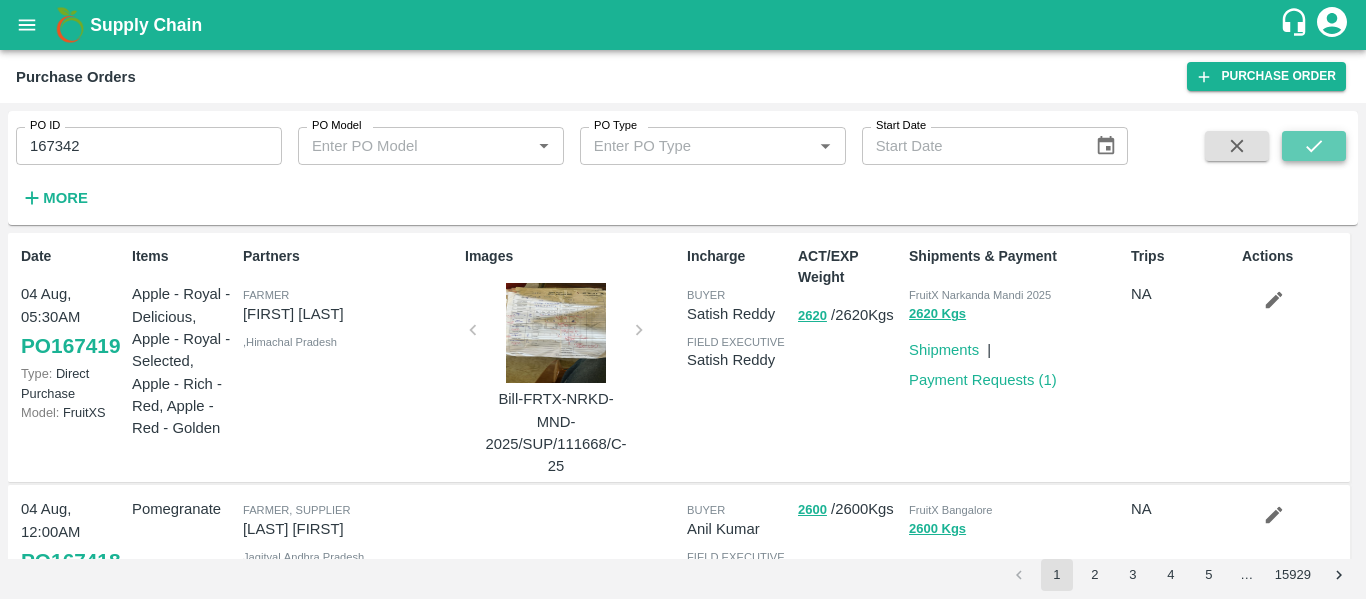 click at bounding box center [1314, 146] 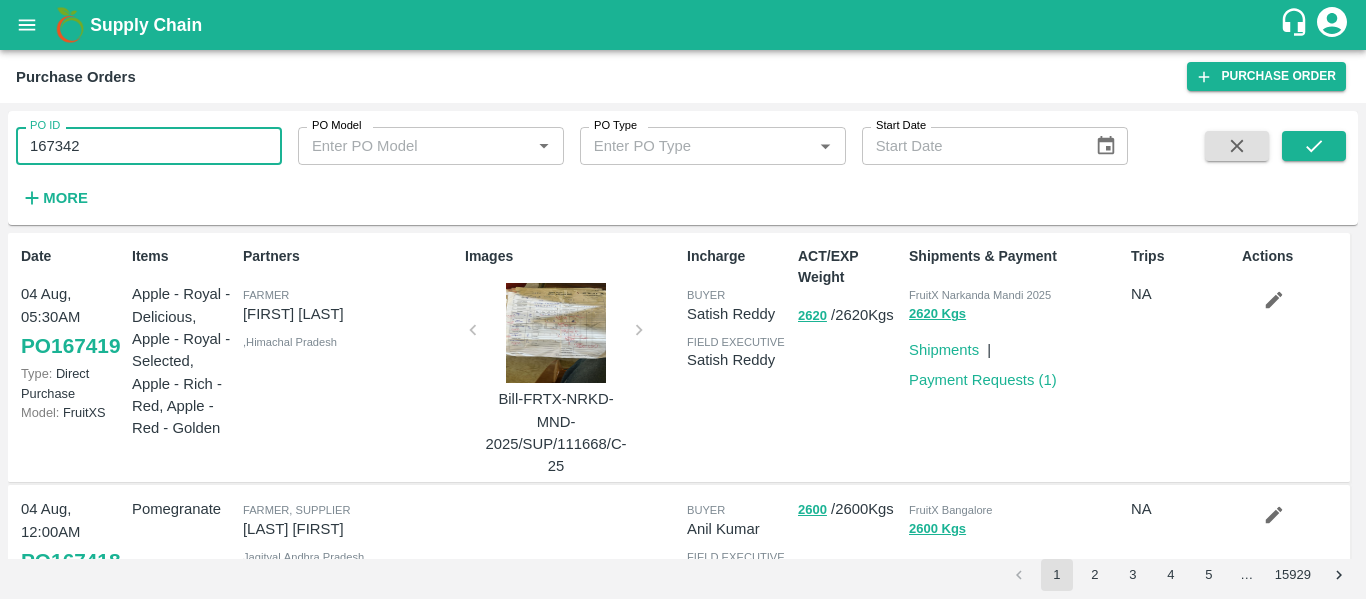 click on "167342" at bounding box center (149, 146) 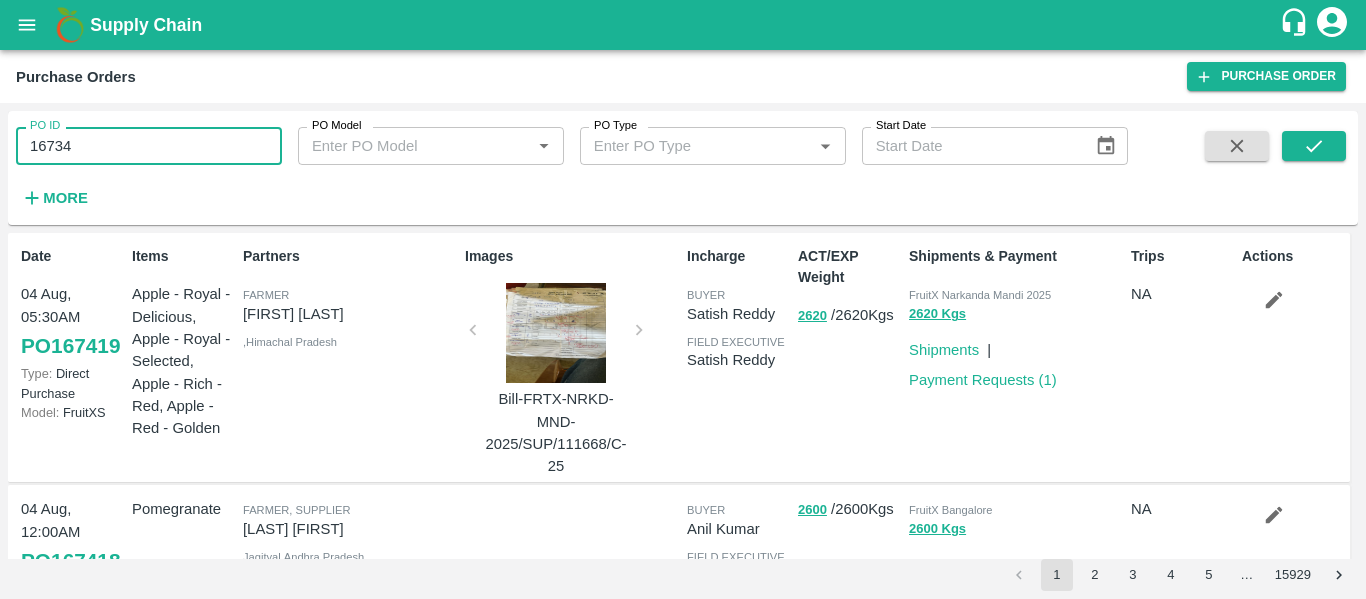 type on "167342" 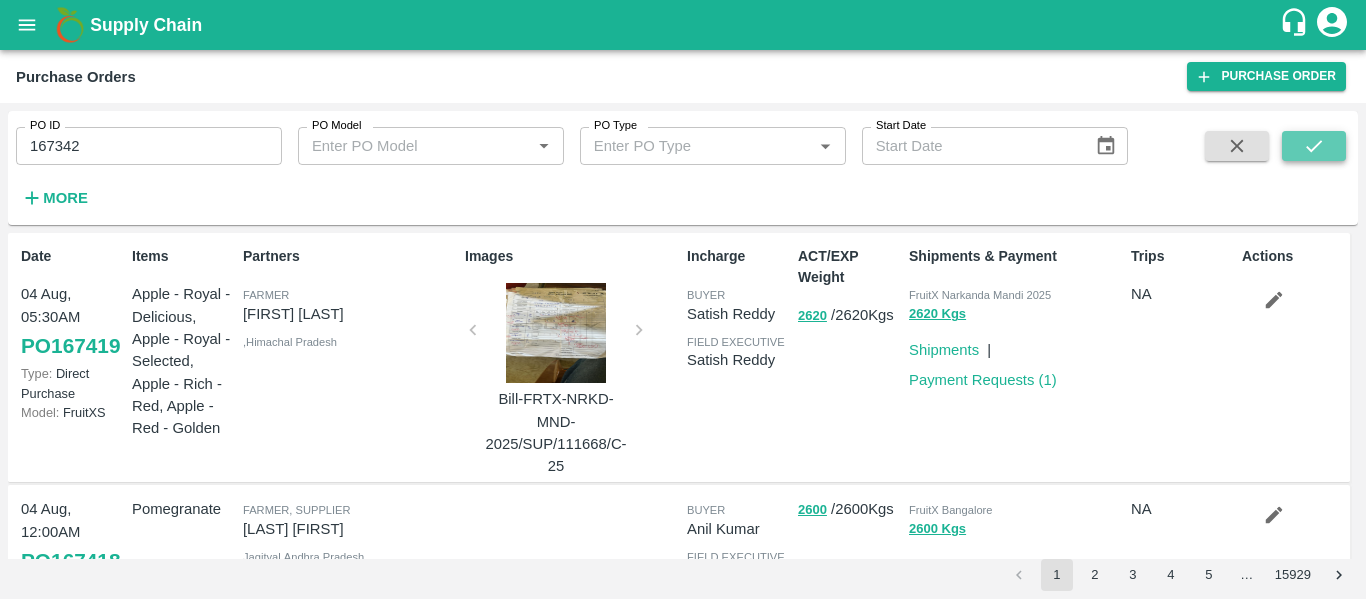 click 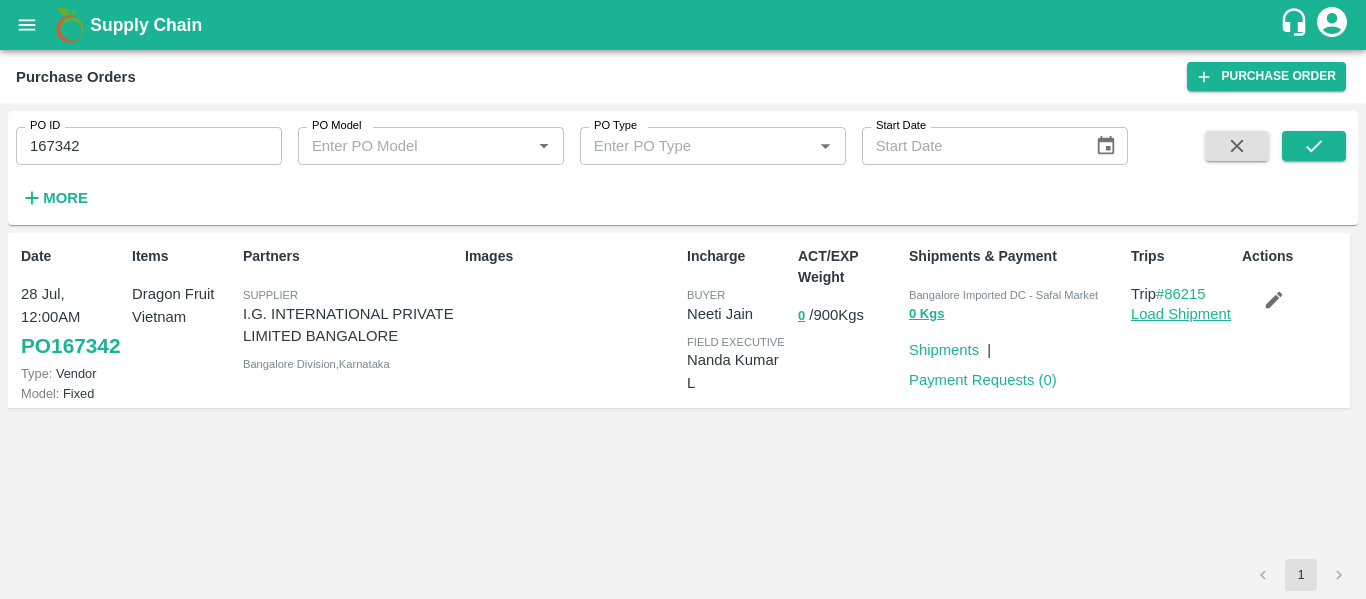 click on "Load Shipment" at bounding box center (1181, 314) 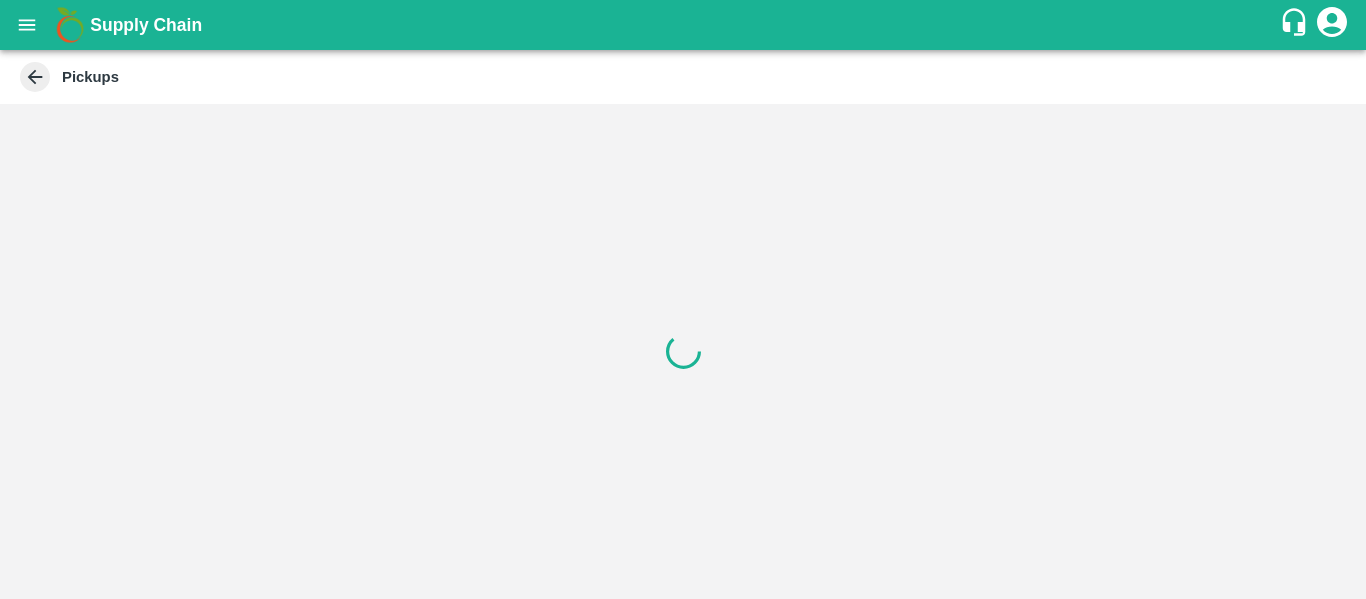 scroll, scrollTop: 0, scrollLeft: 0, axis: both 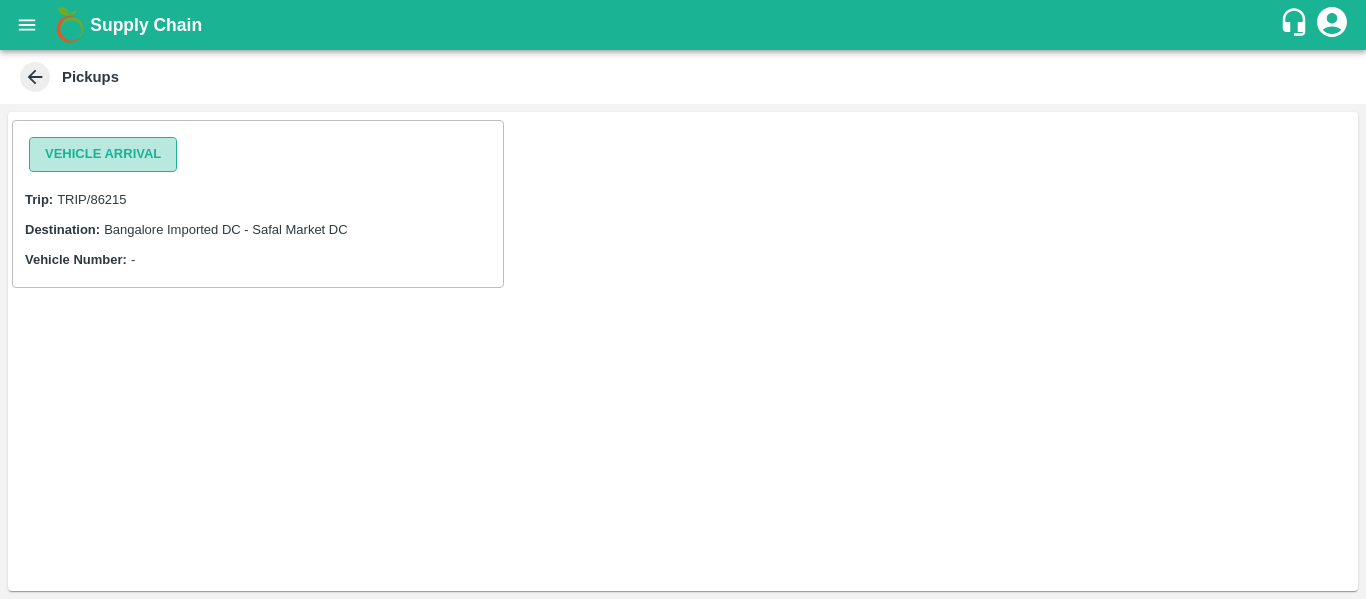 click on "Vehicle Arrival" at bounding box center (103, 154) 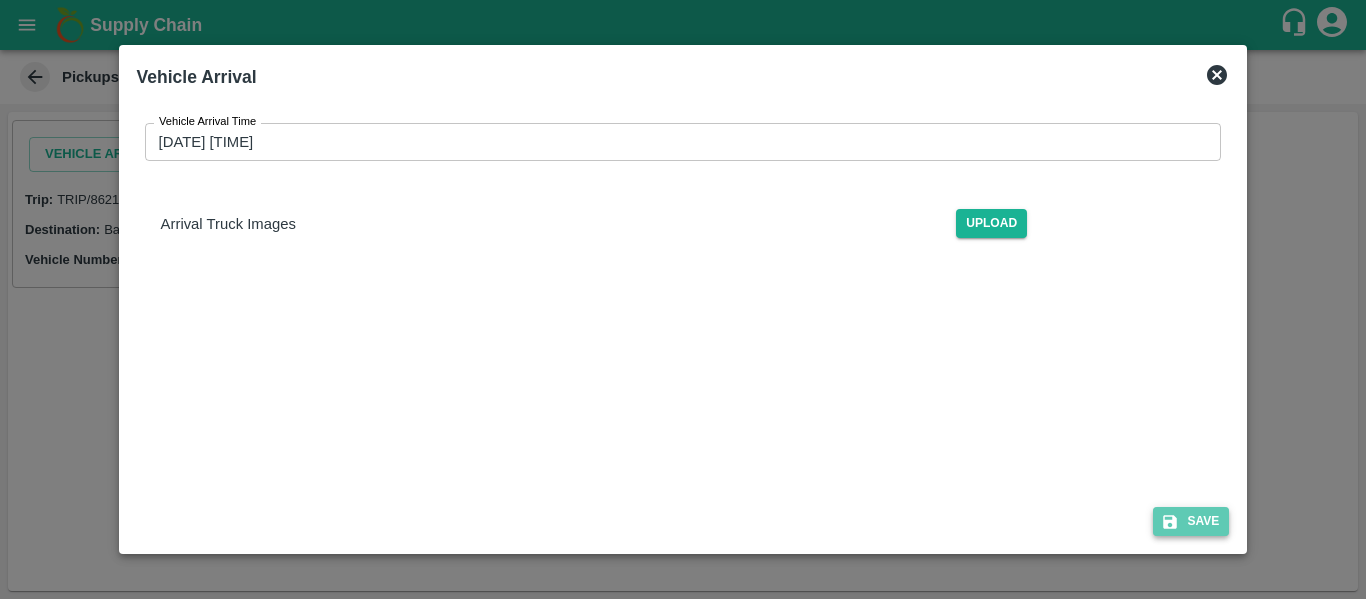 click on "Save" at bounding box center [1191, 521] 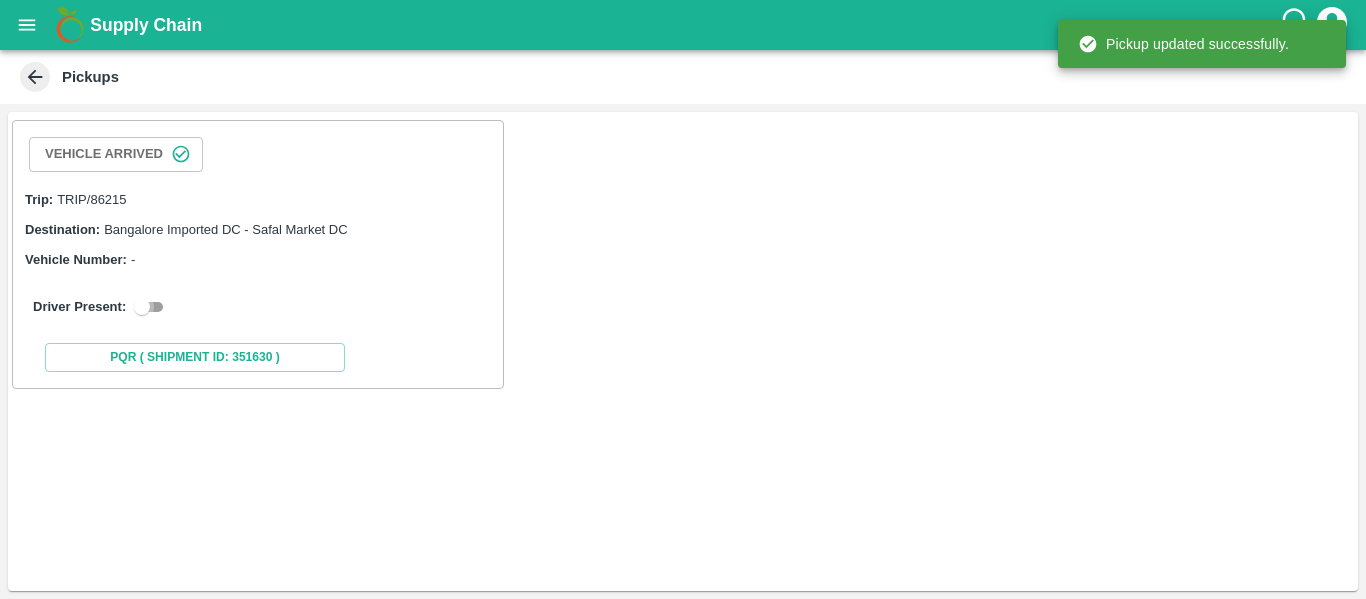 click at bounding box center (142, 307) 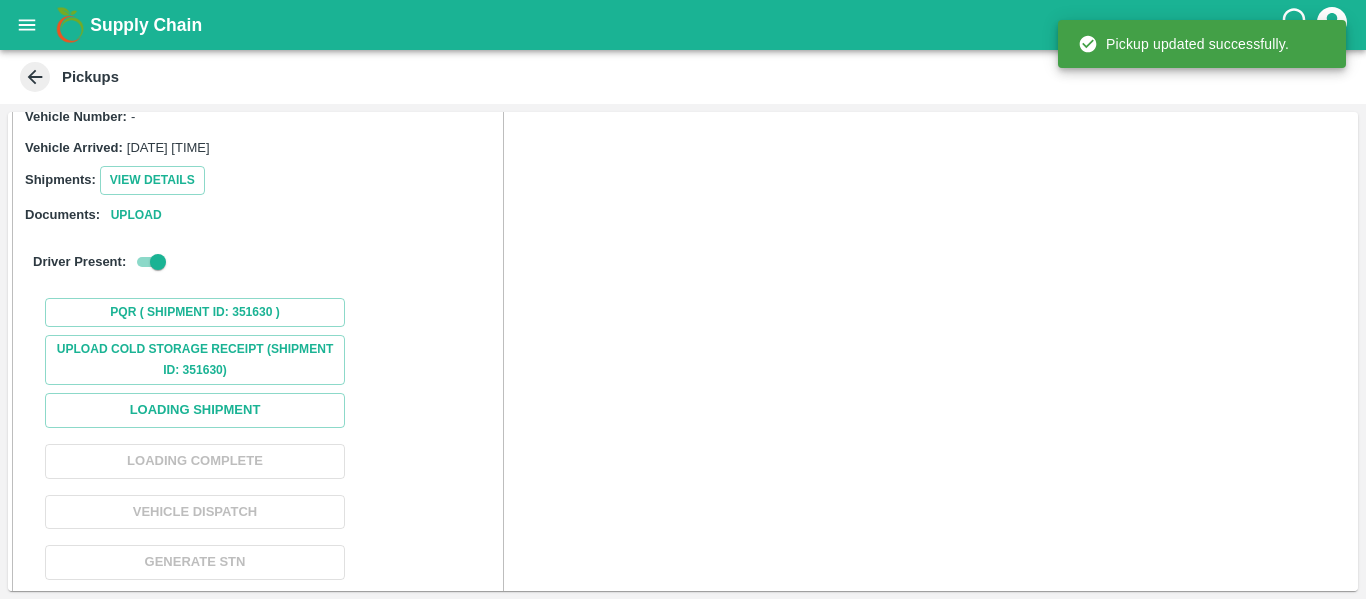 scroll, scrollTop: 144, scrollLeft: 0, axis: vertical 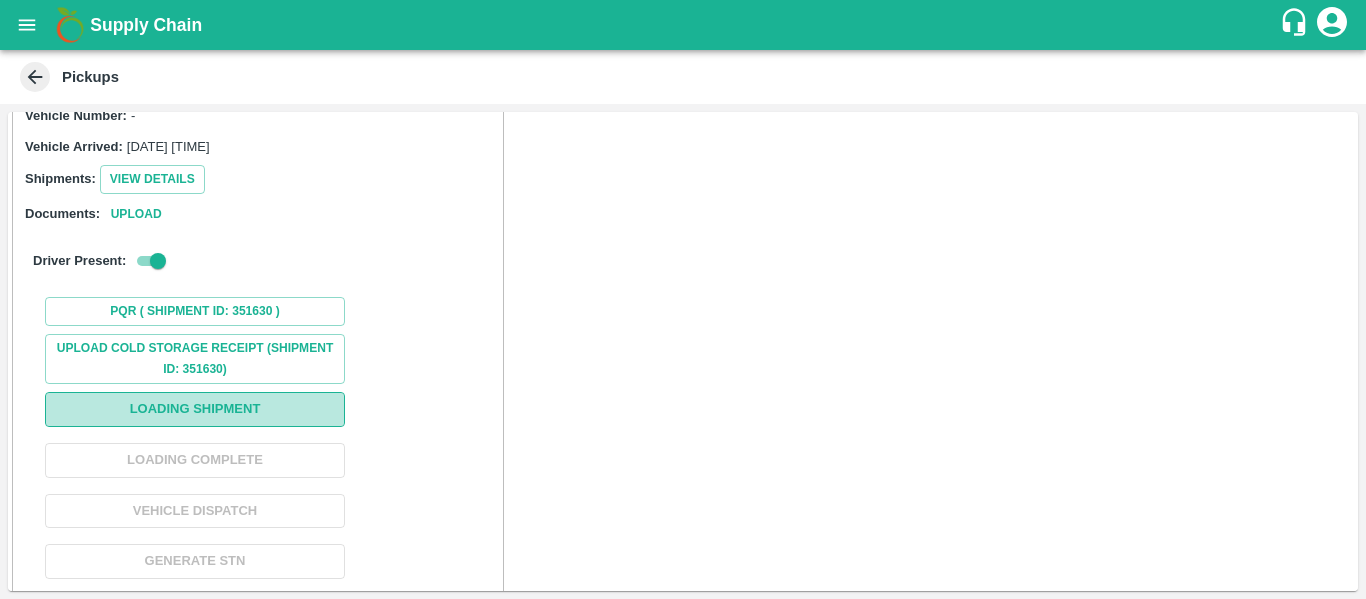 click on "Loading Shipment" at bounding box center [195, 409] 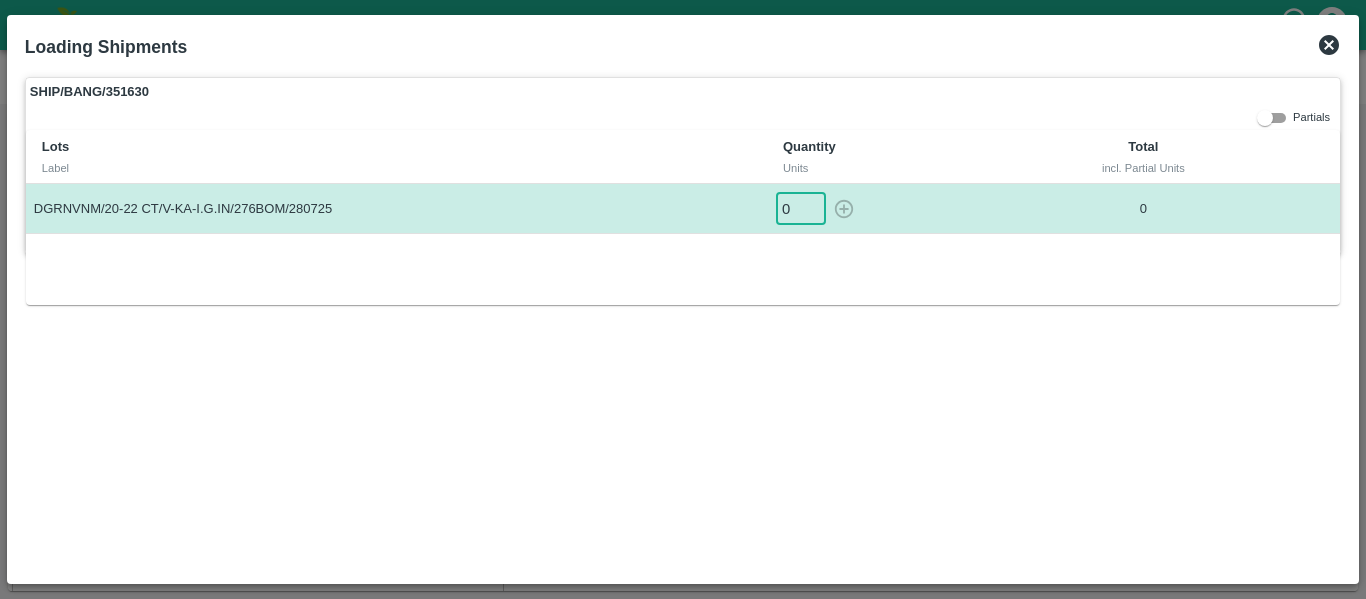 click on "0" at bounding box center [801, 208] 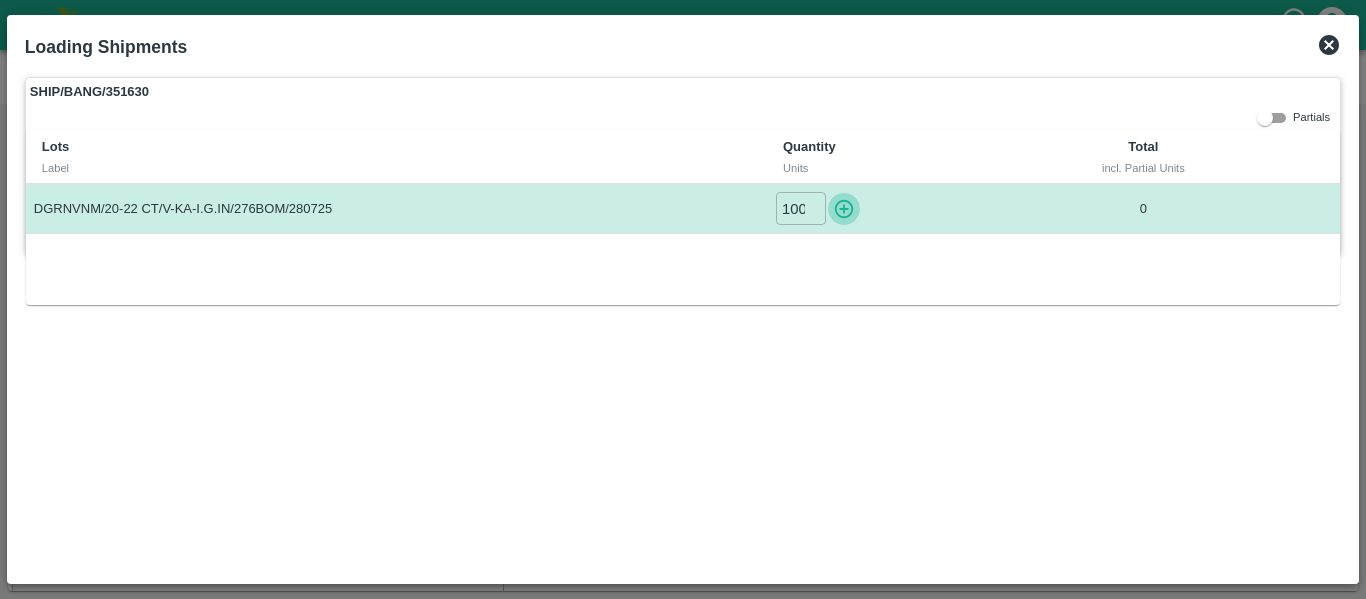 click at bounding box center [844, 208] 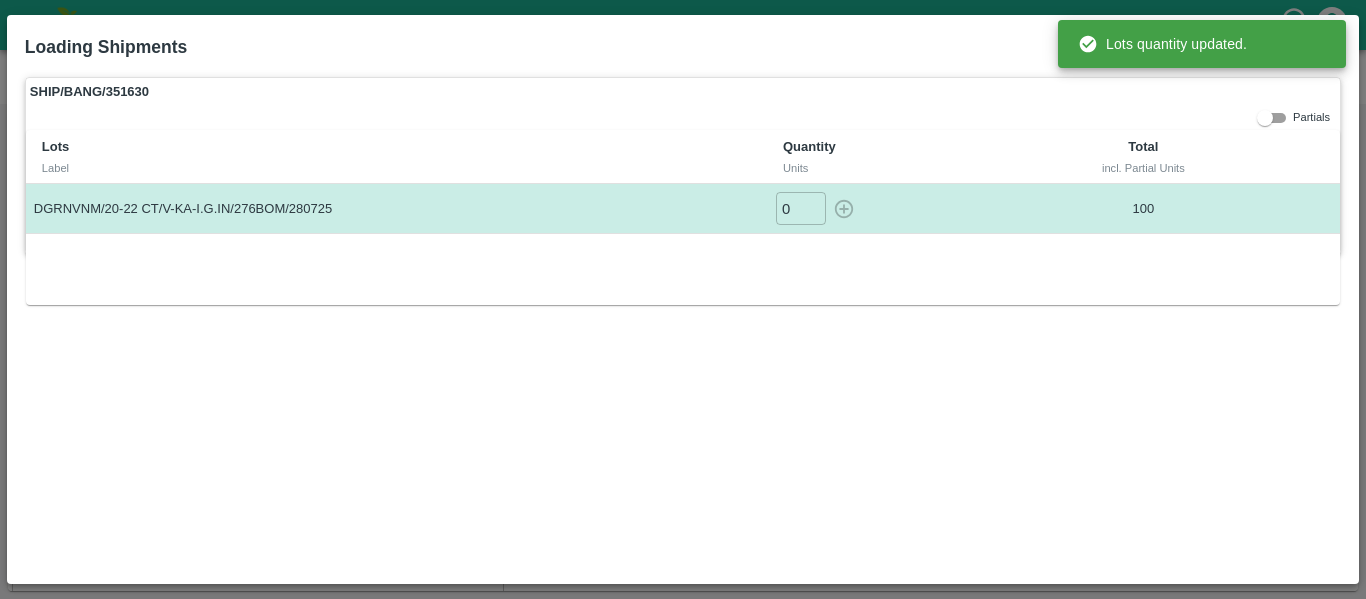 click on "SHIP/BANG/351630 Partials Lots Label Quantity Units Total incl. Partial Units DGRNVNM/20-22 CT/V-KA-I.G.IN/276BOM/280725   0 ​ 100" at bounding box center [683, 165] 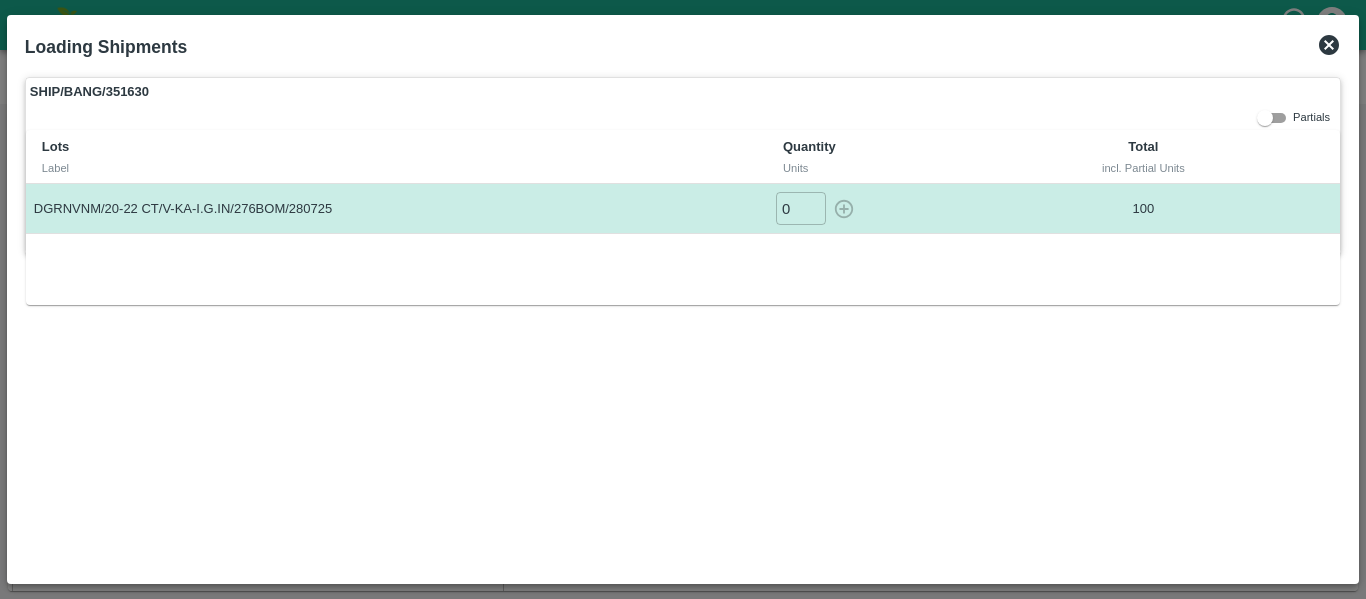 click 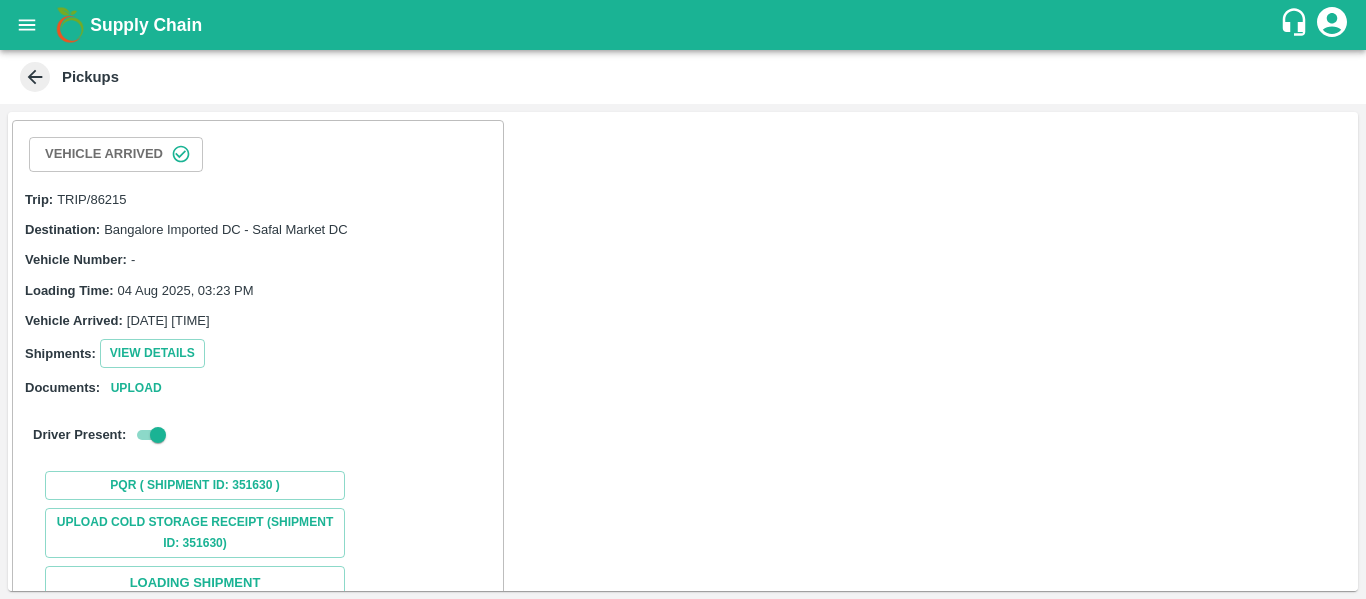 scroll, scrollTop: 188, scrollLeft: 0, axis: vertical 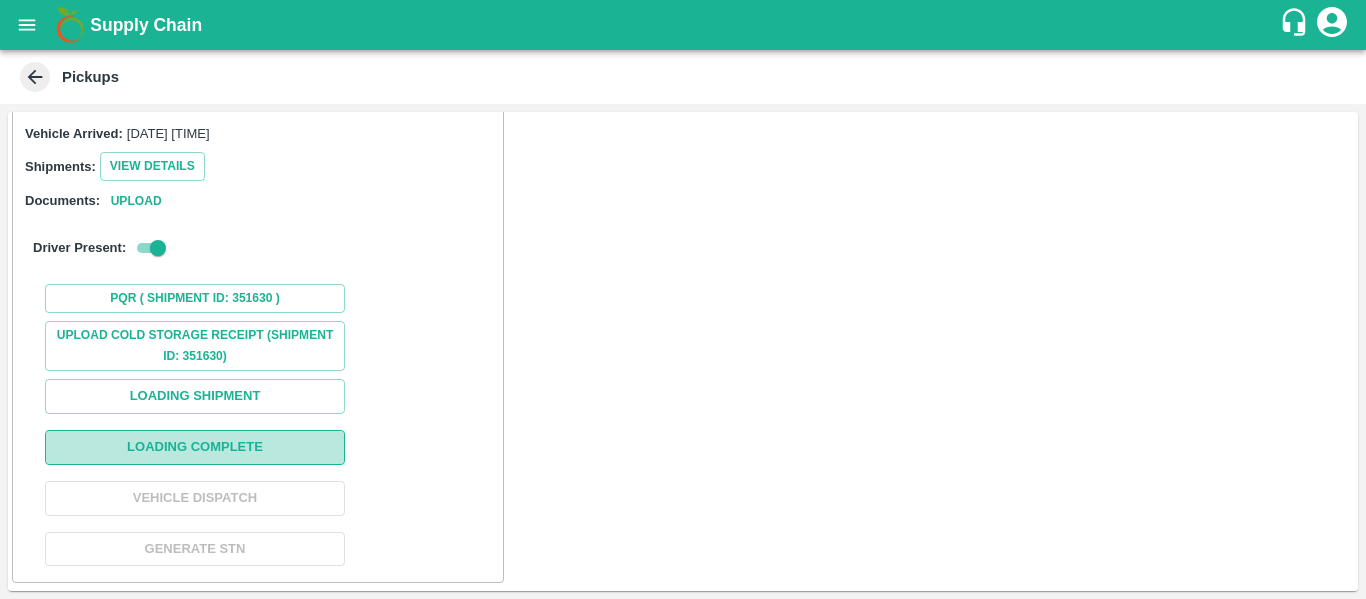 click on "Loading Complete" at bounding box center (195, 447) 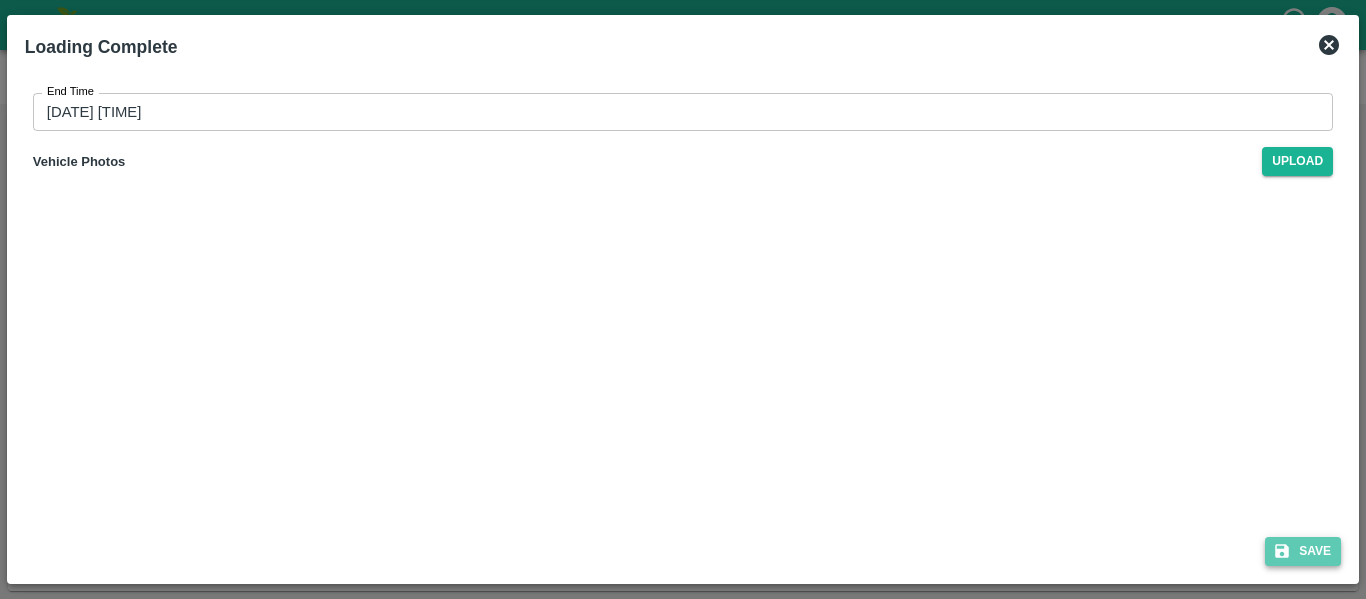 click on "Save" at bounding box center [1303, 551] 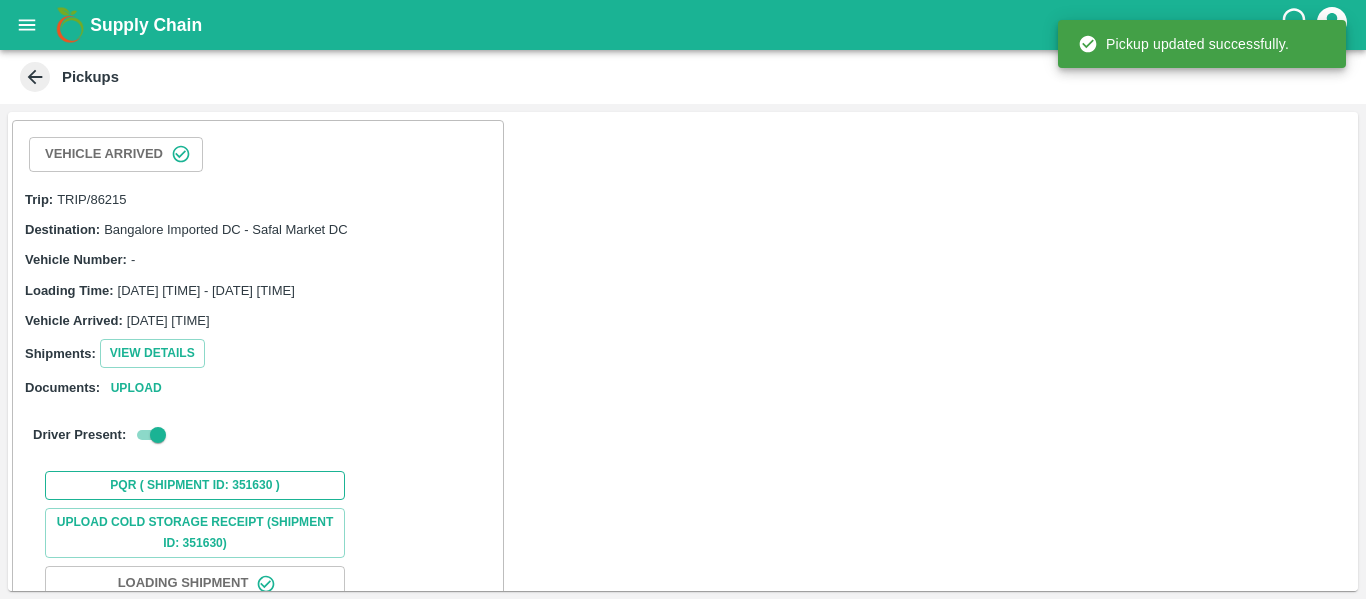 scroll, scrollTop: 188, scrollLeft: 0, axis: vertical 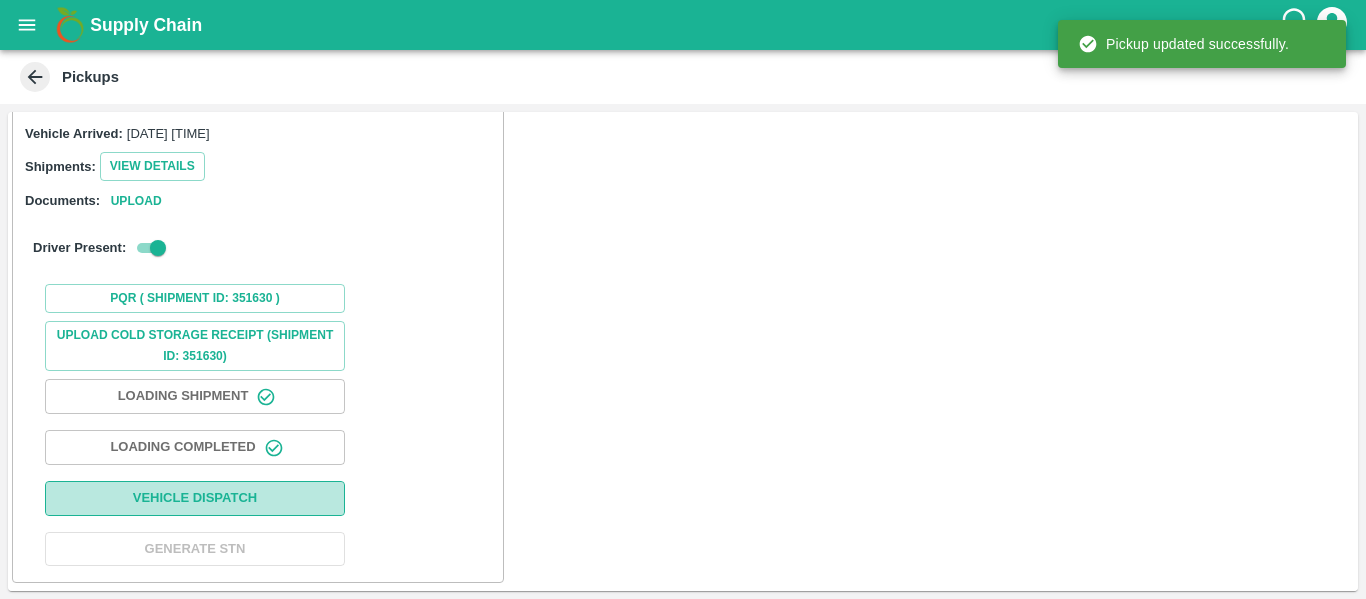 click on "Vehicle Dispatch" at bounding box center [195, 498] 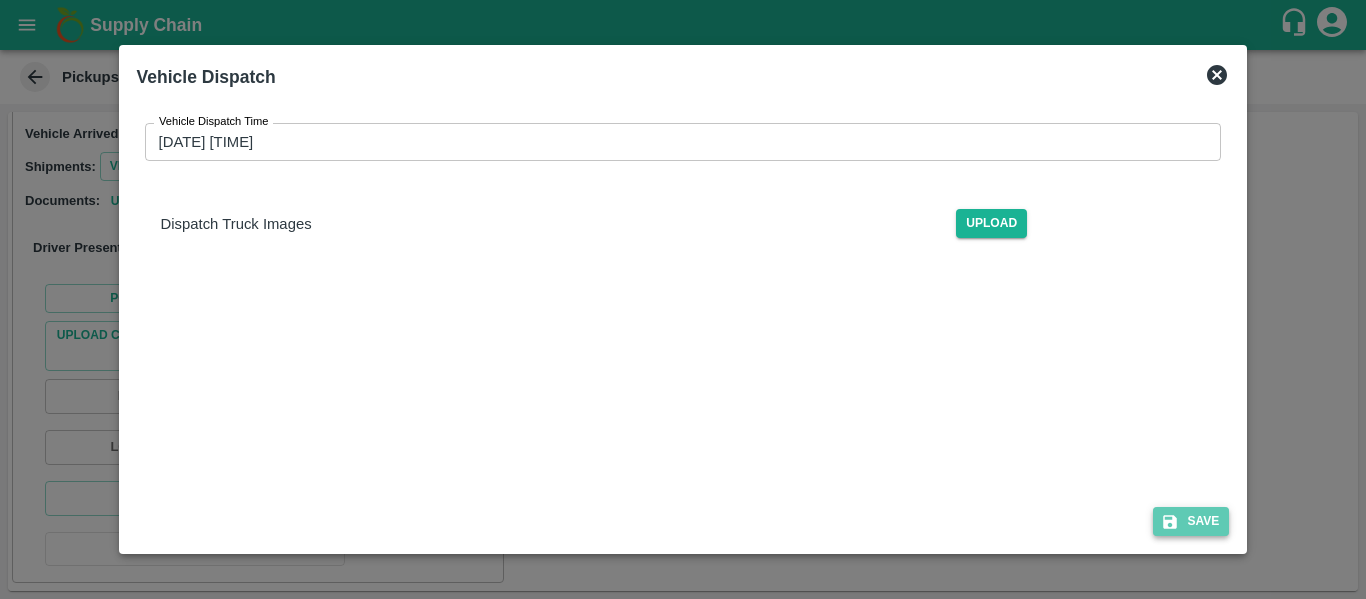 click on "Save" at bounding box center [1191, 521] 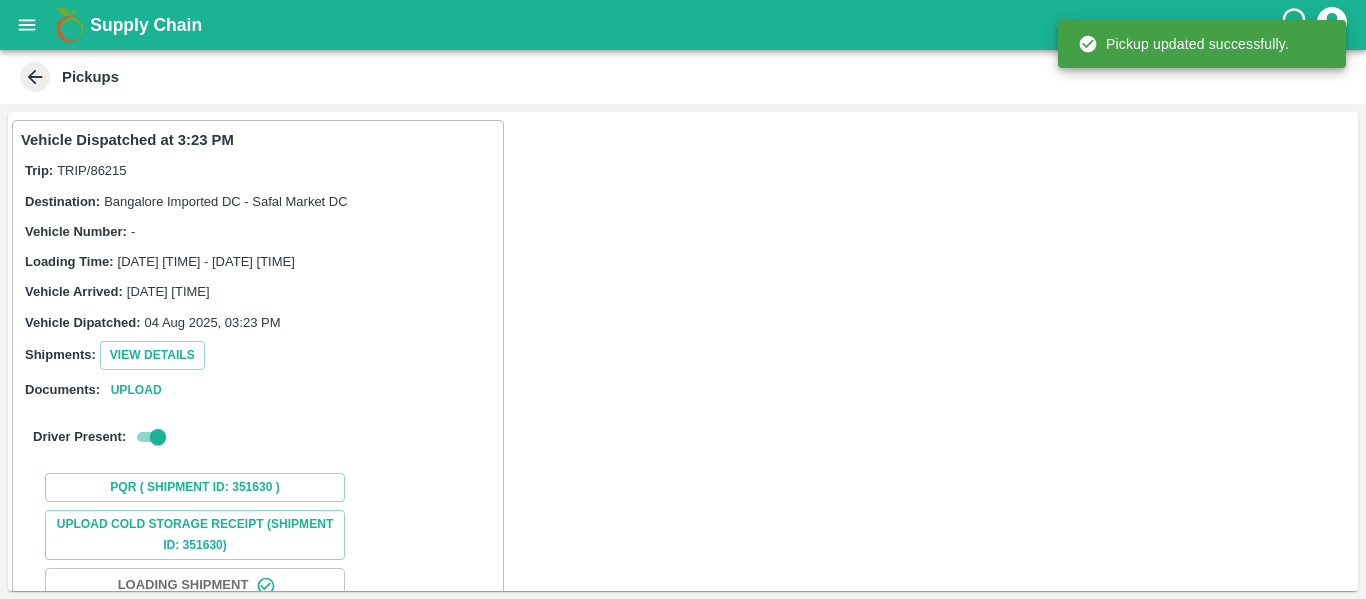 scroll, scrollTop: 189, scrollLeft: 0, axis: vertical 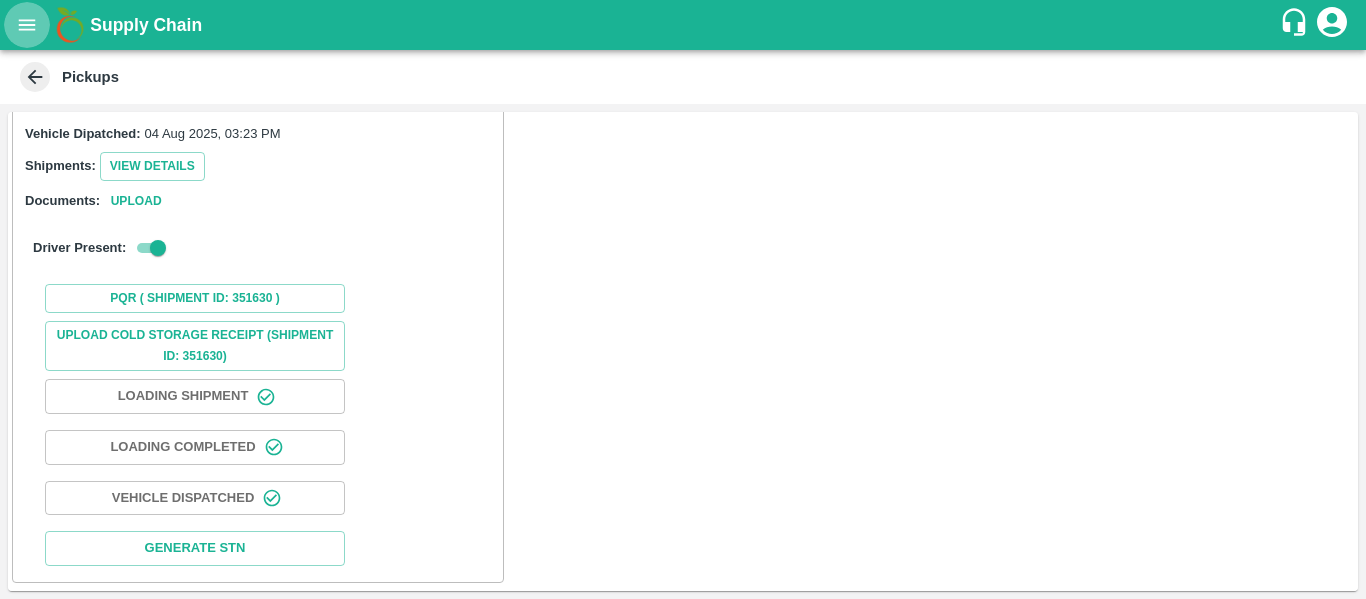 click 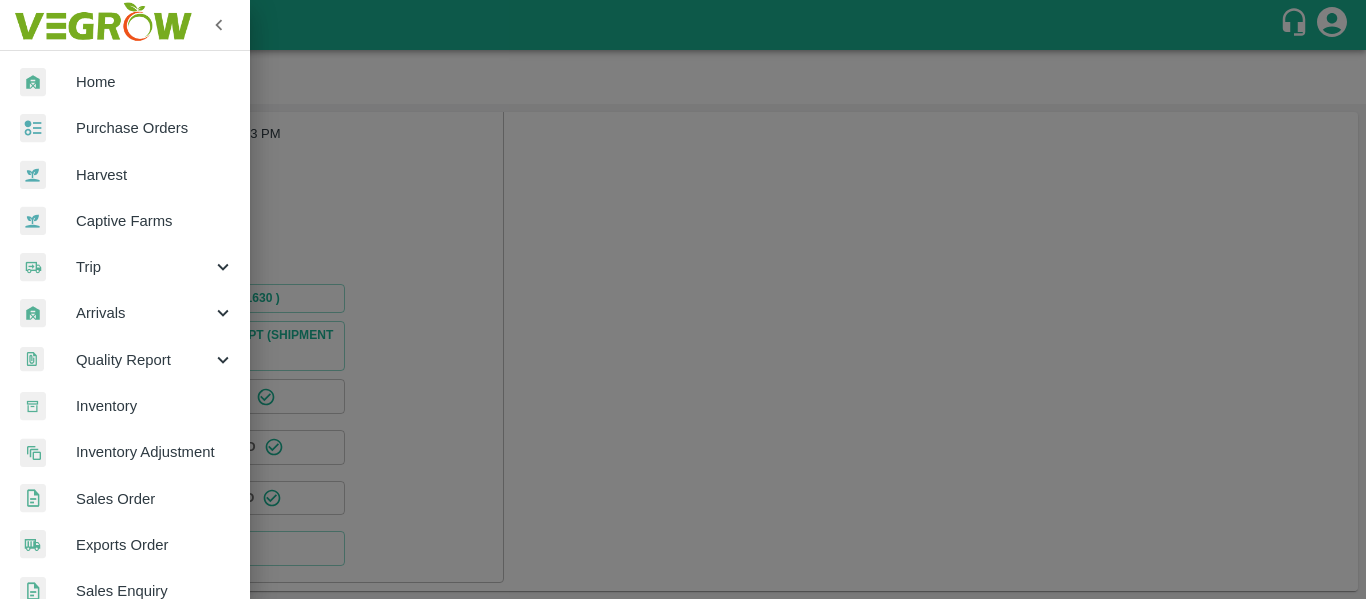 click at bounding box center [683, 299] 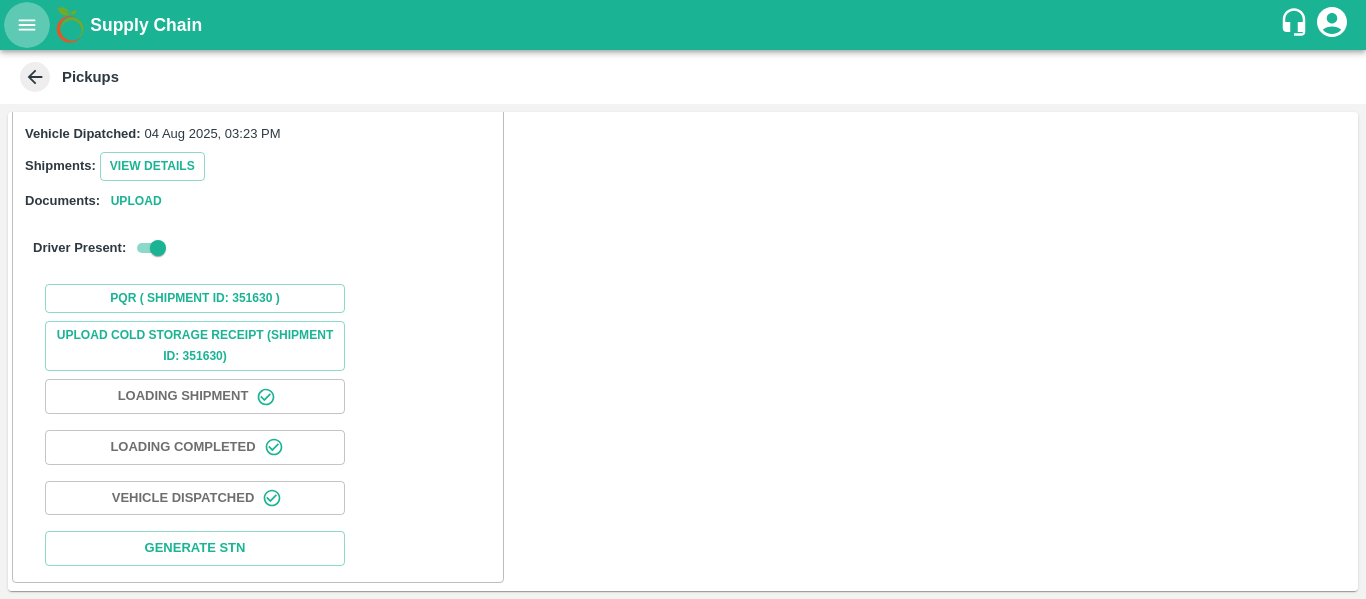 click 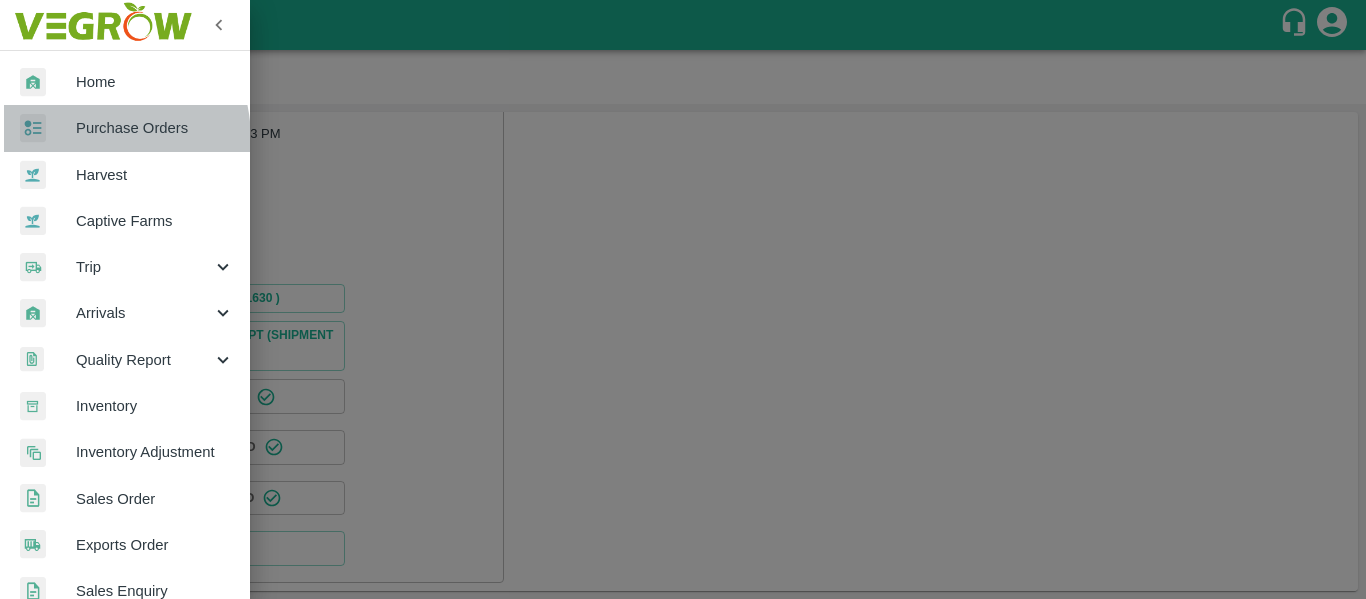 click on "Purchase Orders" at bounding box center (125, 128) 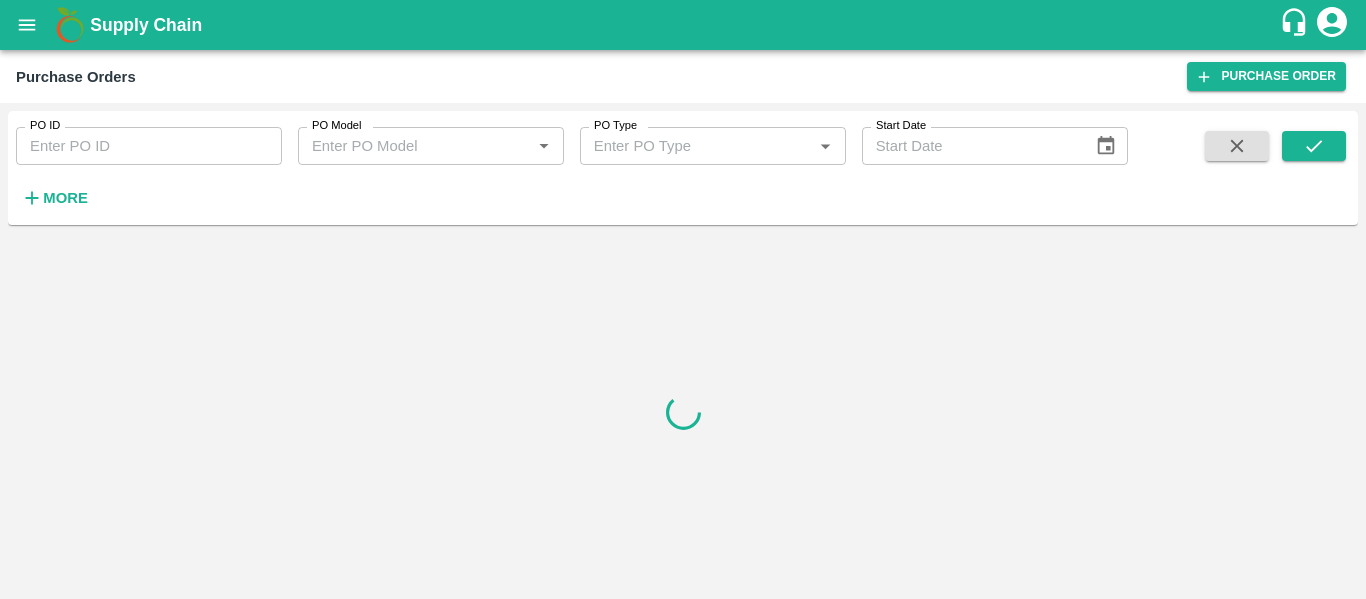 click on "PO ID" at bounding box center (149, 146) 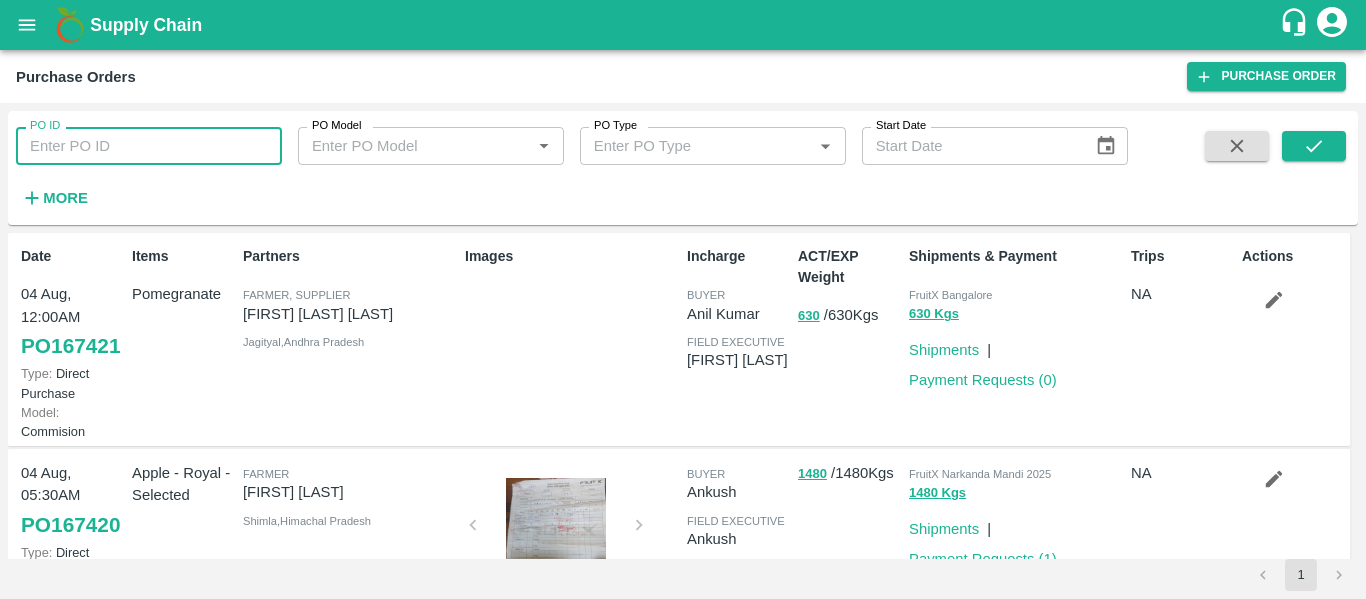 click on "PO ID" at bounding box center [149, 146] 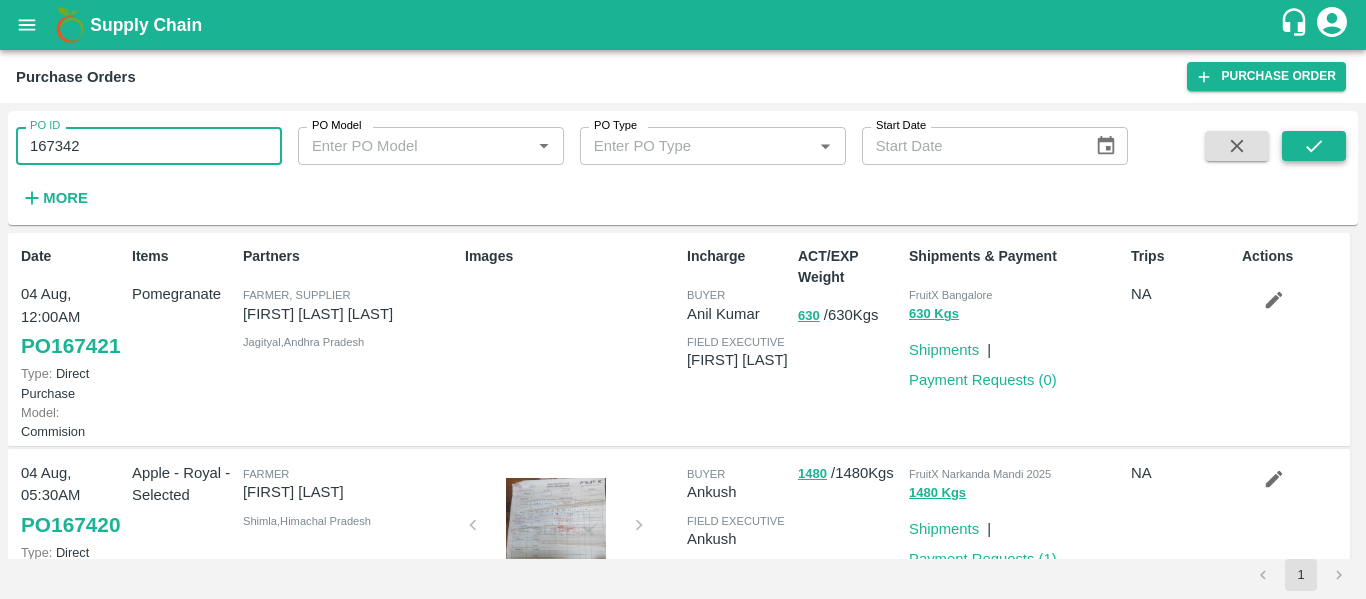 type on "167342" 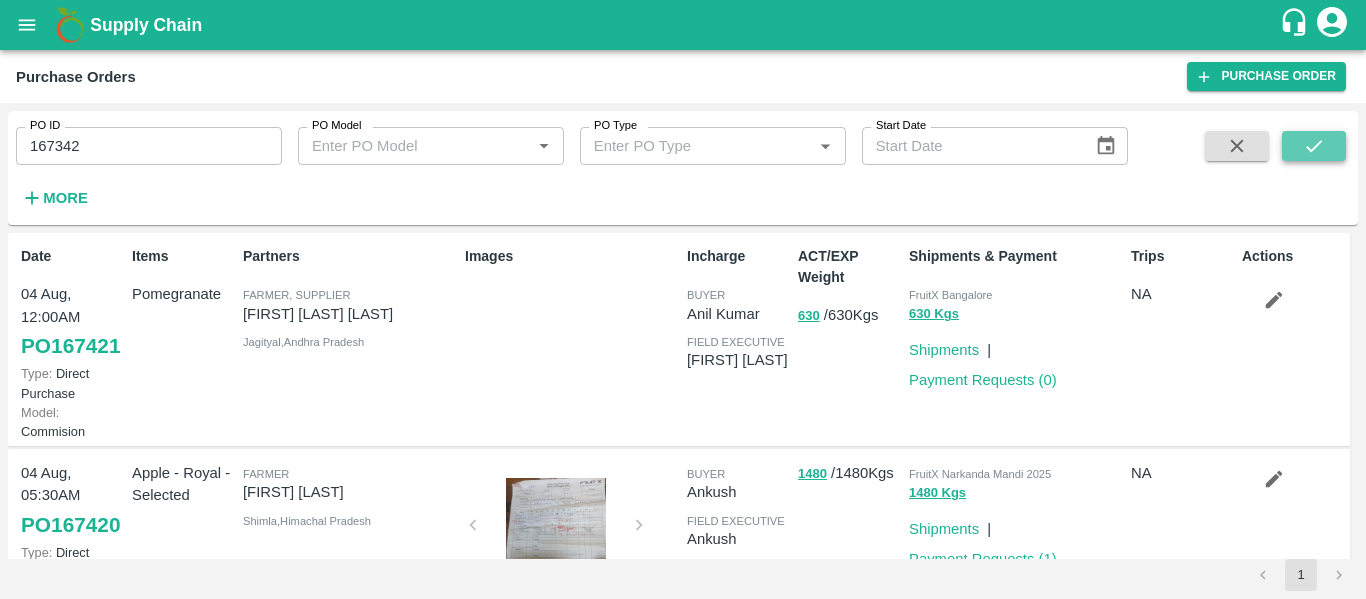 click 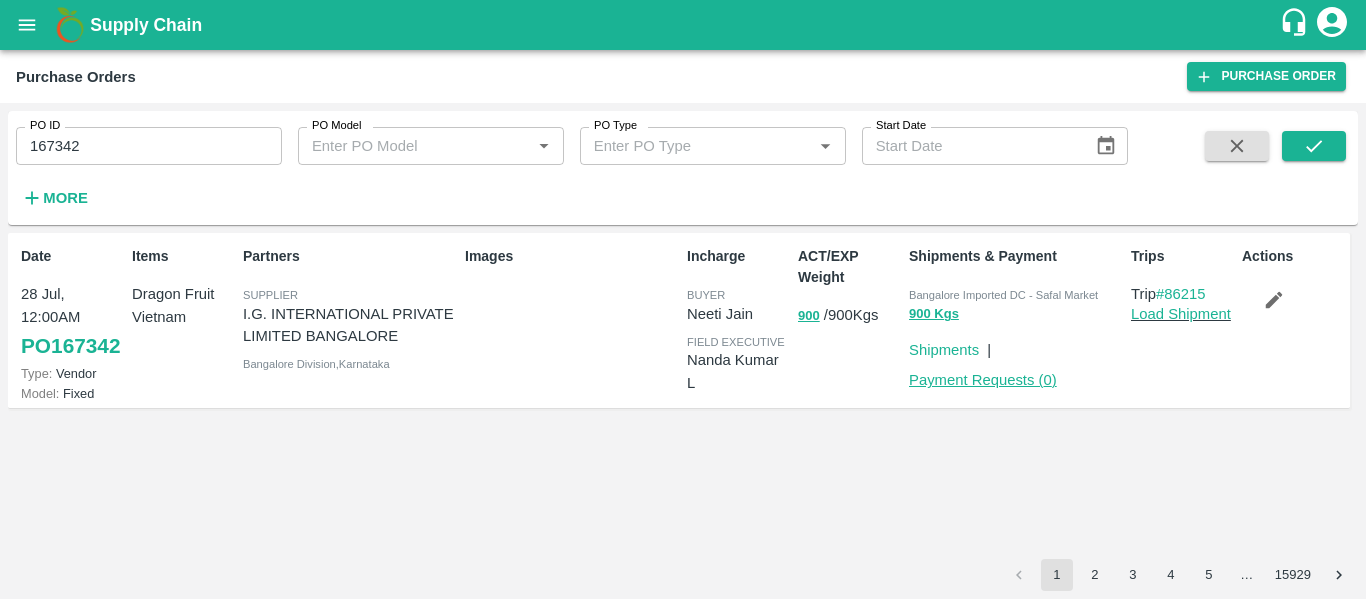 click on "Payment Requests ( 0 )" at bounding box center [983, 380] 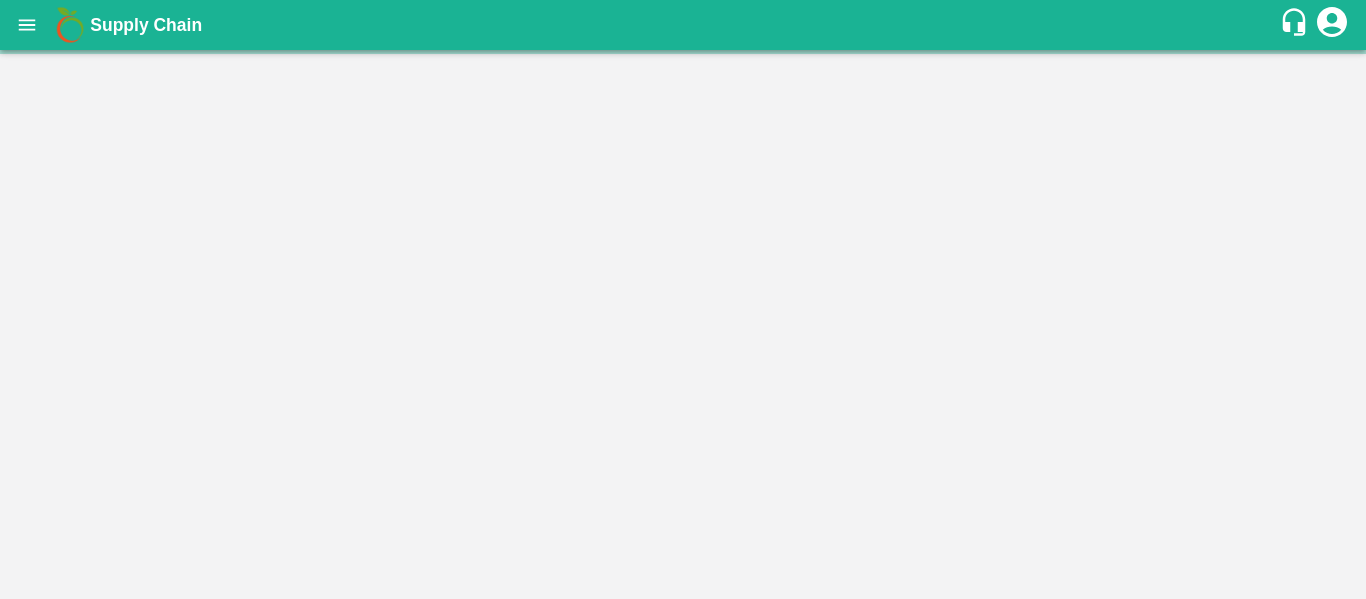 scroll, scrollTop: 0, scrollLeft: 0, axis: both 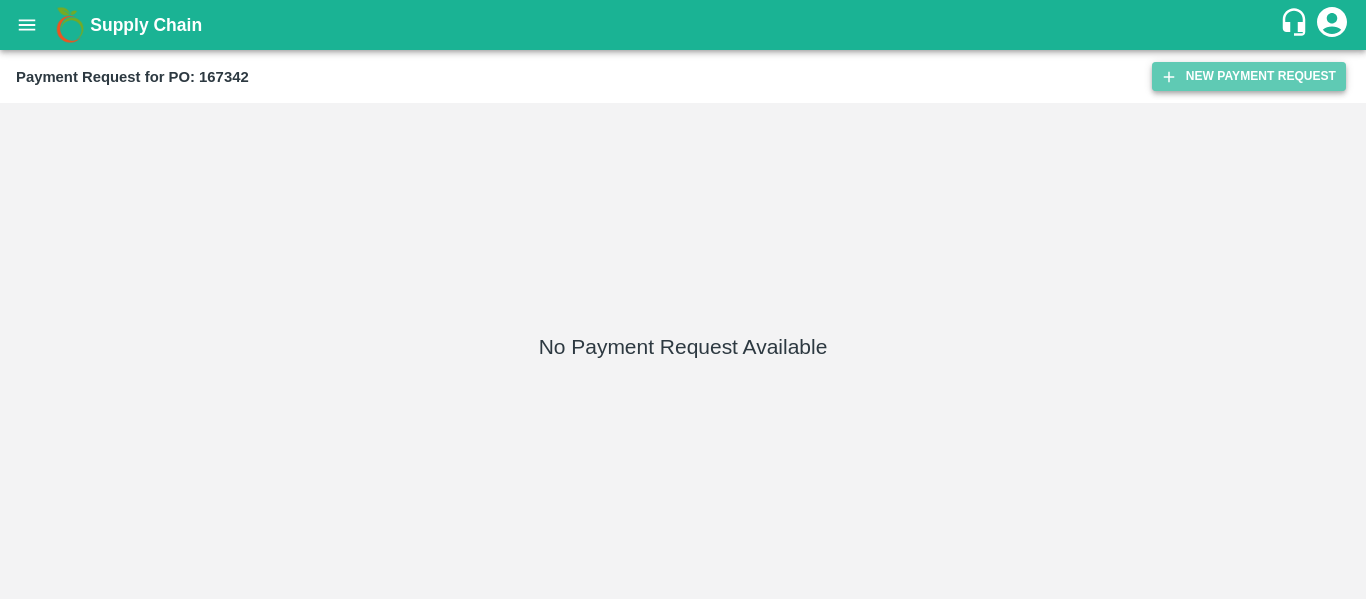 click on "New Payment Request" at bounding box center (1249, 76) 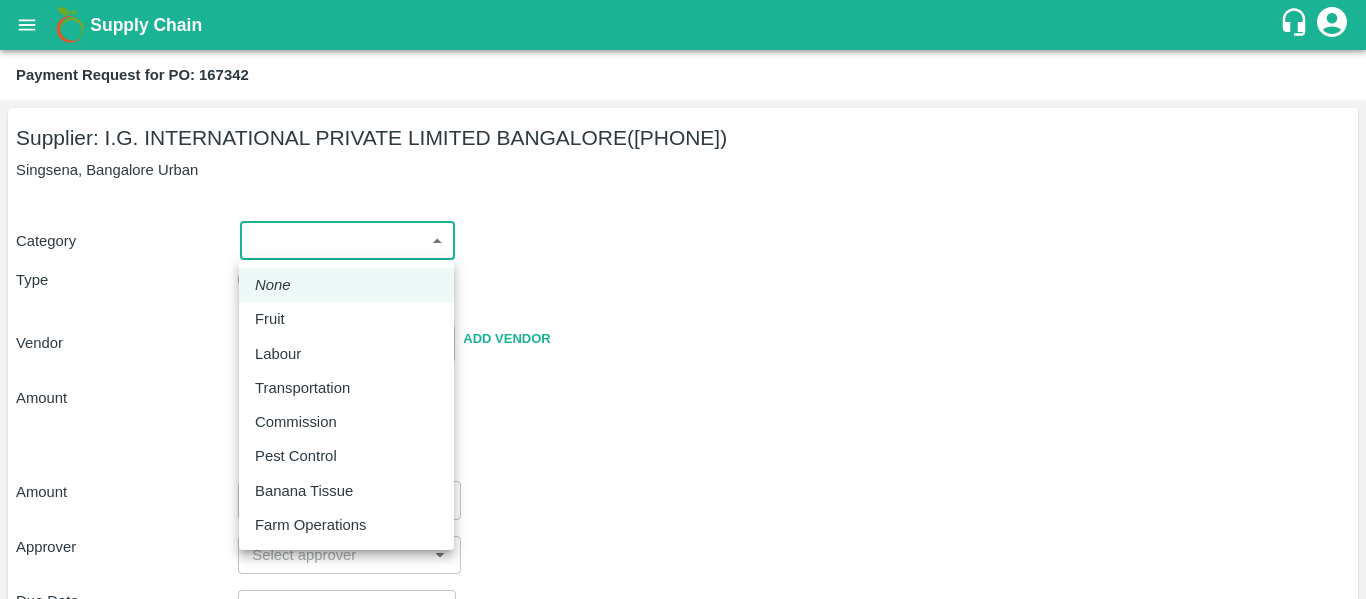 click on "Supply Chain Payment Request for PO: 167342 Supplier:    I.G. INTERNATIONAL PRIVATE LIMITED [CITY]  ([PHONE]) Singsena, [CITY] Category ​ ​ Type Advance Bill Vendor ​ Add Vendor Amount Total value Per Kg ​ Amount ​ Approver ​ Due Date ​  Priority  Low  High Comment x ​ Attach bill Cancel Save [CITY] Imported DC Bangalore Imported DC - Safal Market [CITY] Imported DC MDC Bhubaneswar Bangalore DC MDC Cochin Modern Trade Bangalore DC Ahmedabad virtual imported DC Chennai DC Hyderabad DC B2R Bangalore  FruitX [CITY] Direct Customer [FIRST] [LAST] Logout None Fruit Labour Transportation Commission Pest Control Banana Tissue Farm Operations" at bounding box center (683, 299) 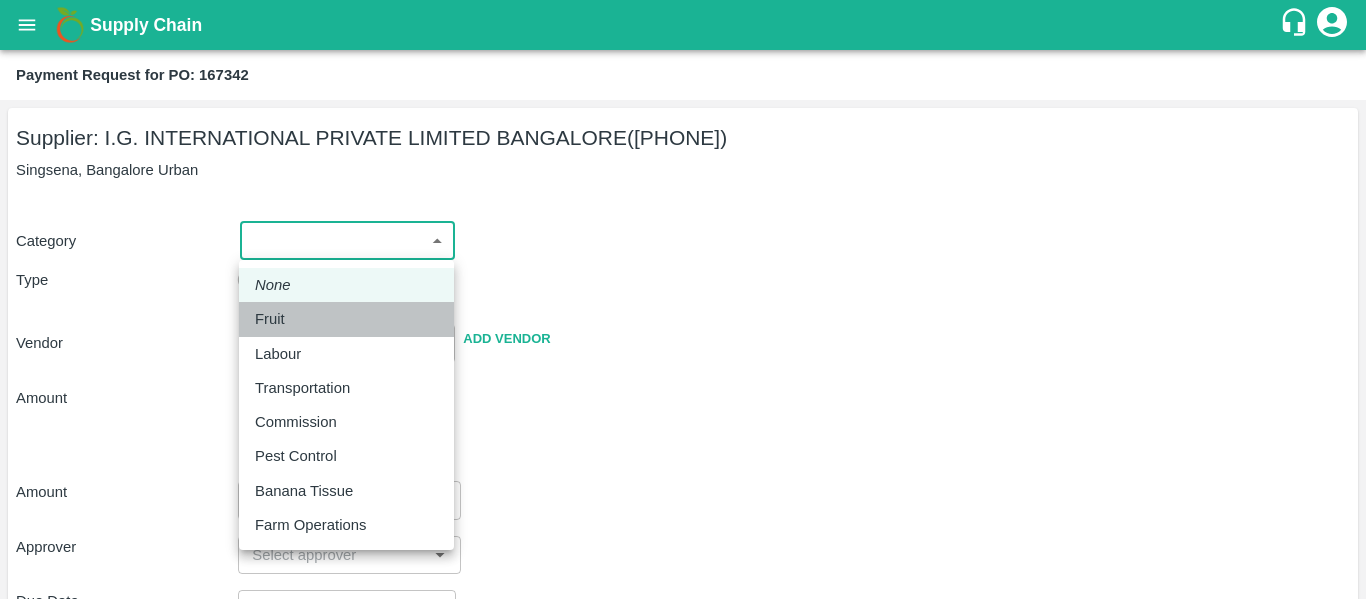 click on "Fruit" at bounding box center [270, 319] 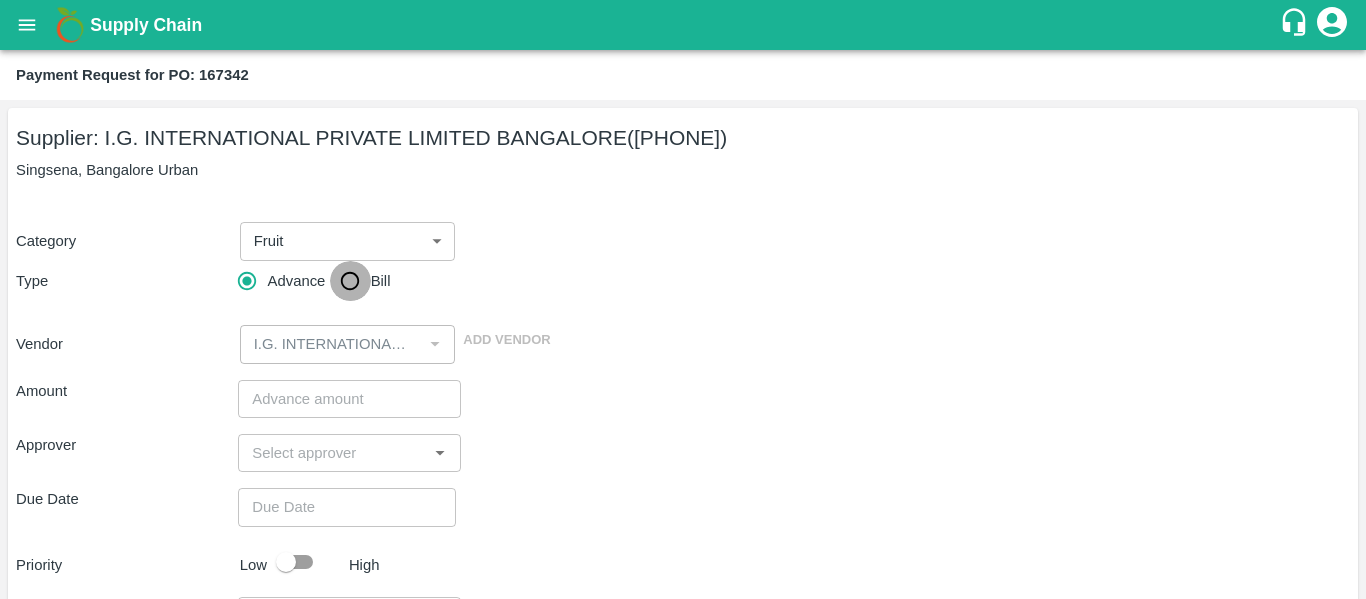 click on "Bill" at bounding box center (350, 281) 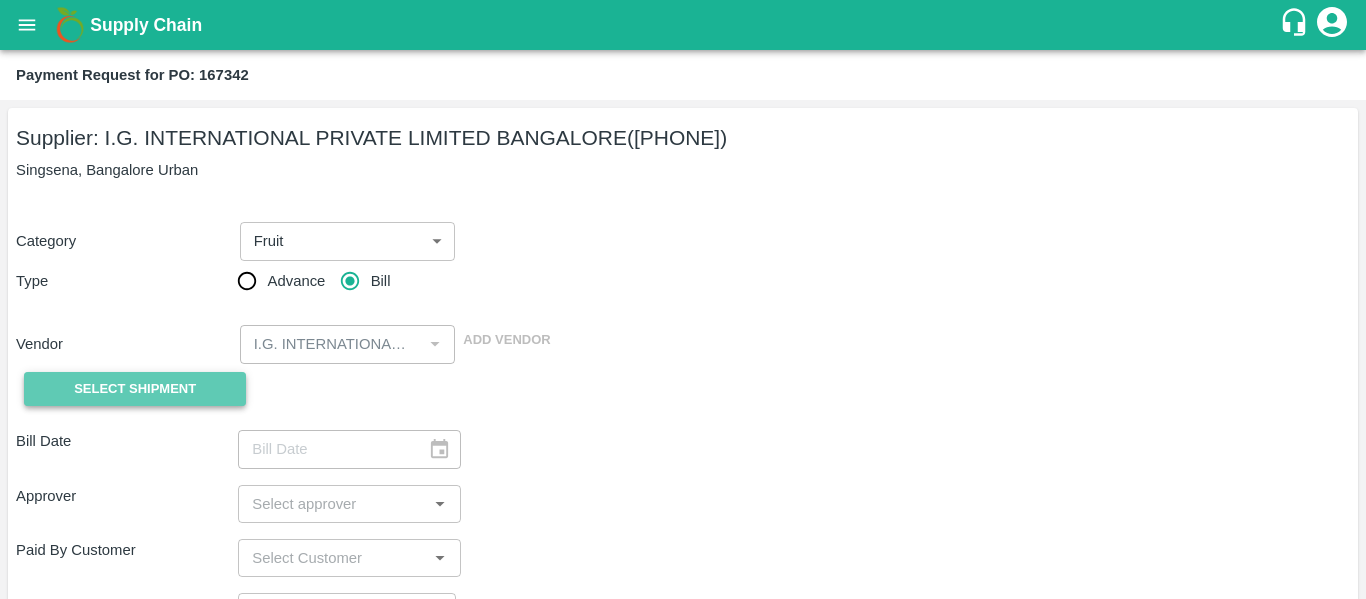 click on "Select Shipment" at bounding box center [135, 389] 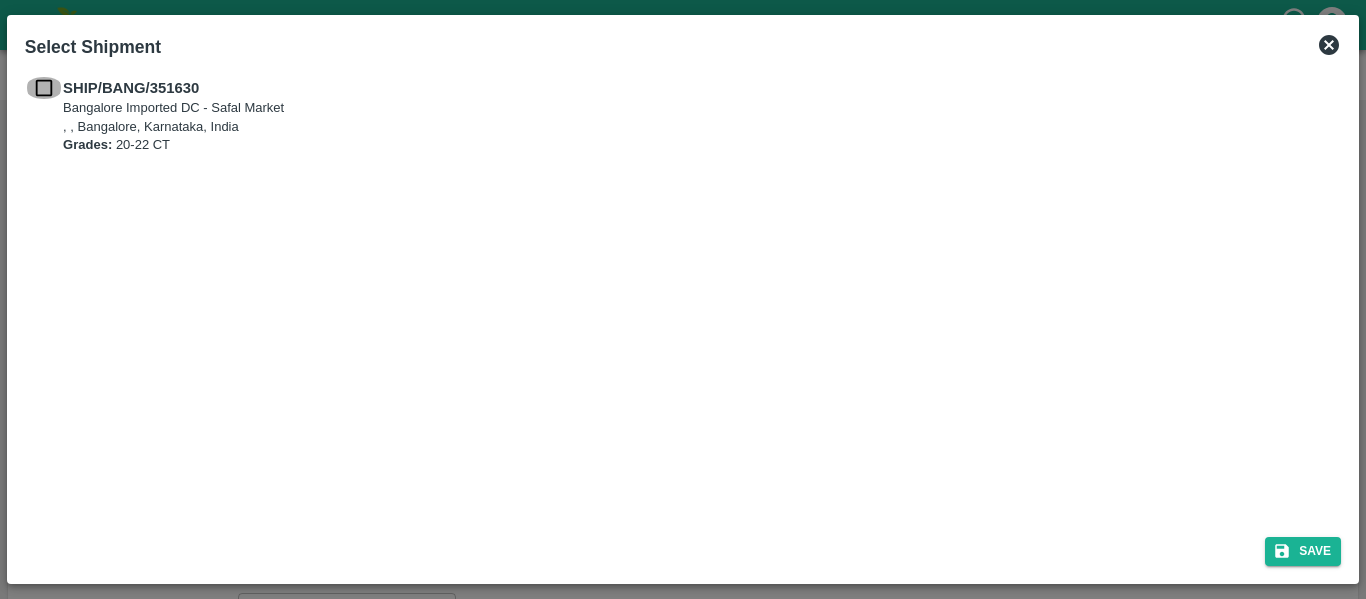 click at bounding box center [44, 88] 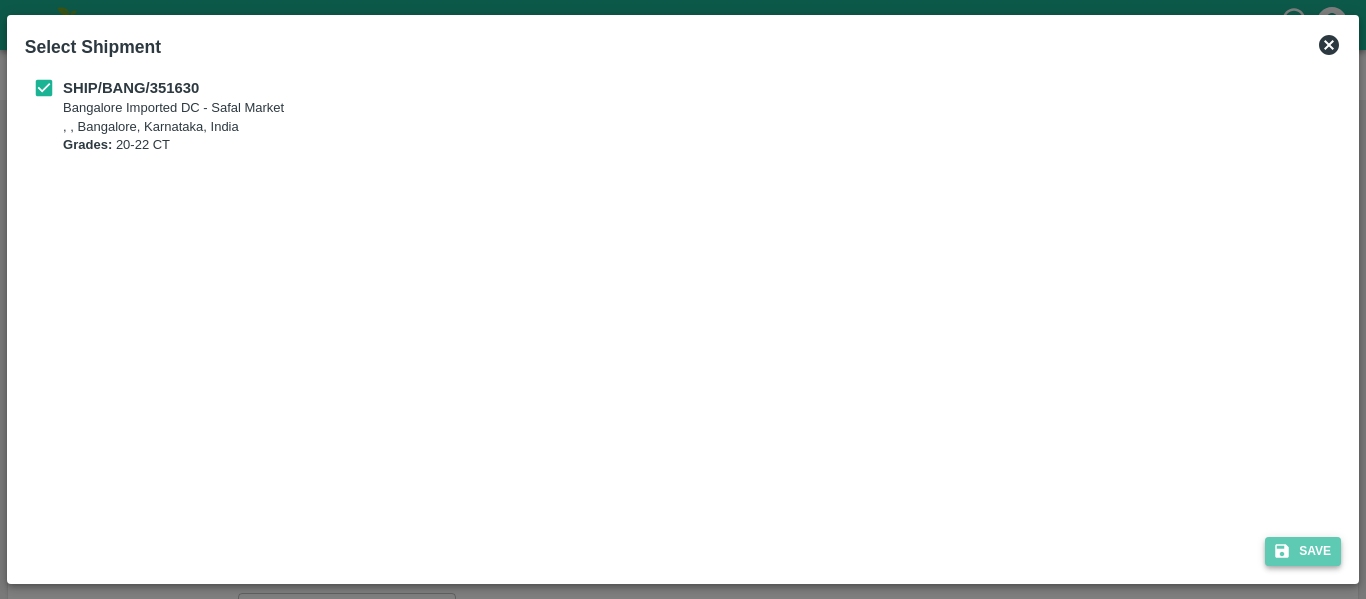 click on "Save" at bounding box center [1303, 551] 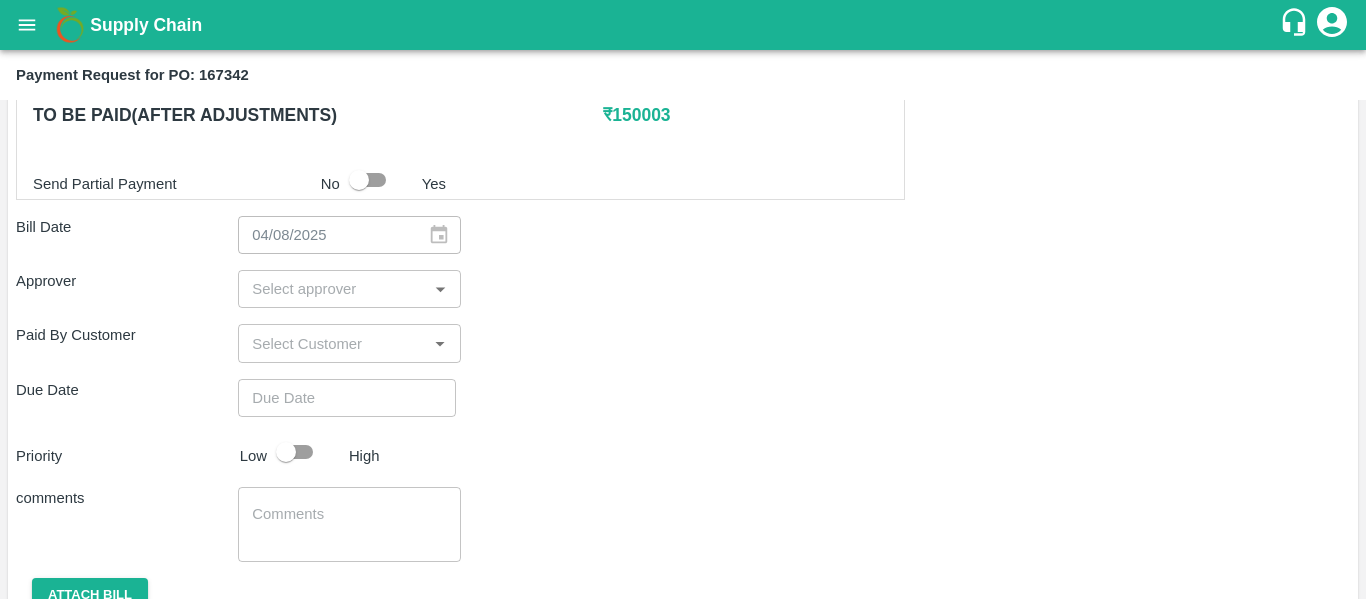 scroll, scrollTop: 544, scrollLeft: 0, axis: vertical 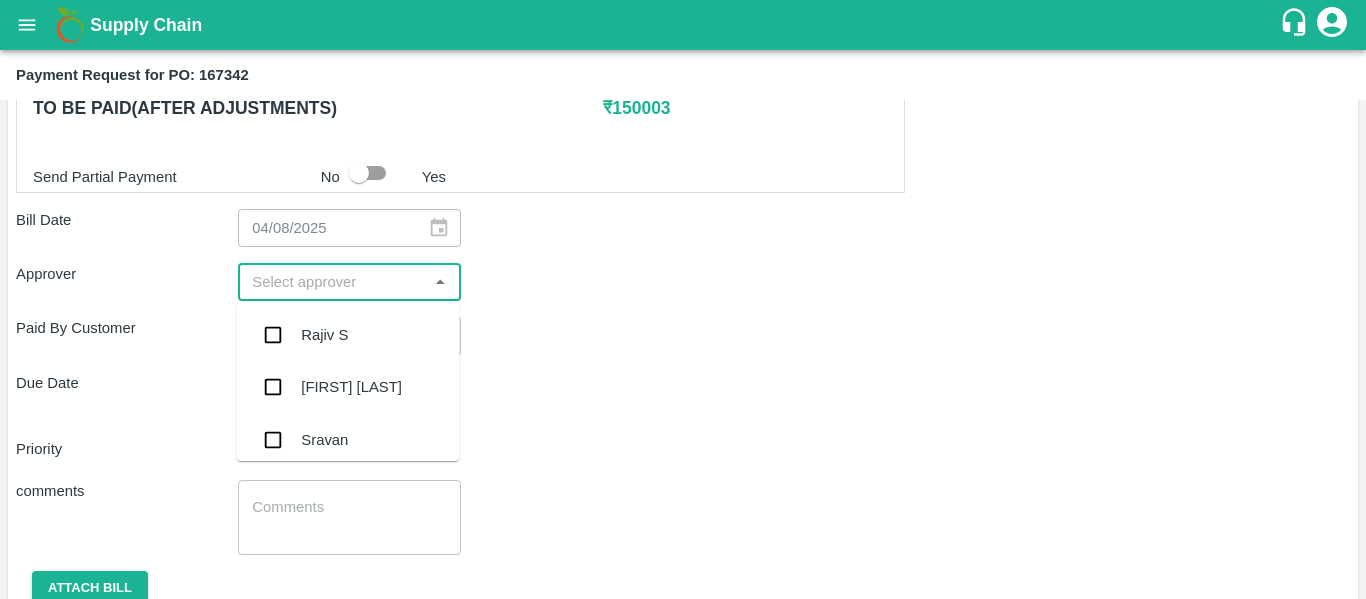 click at bounding box center (332, 282) 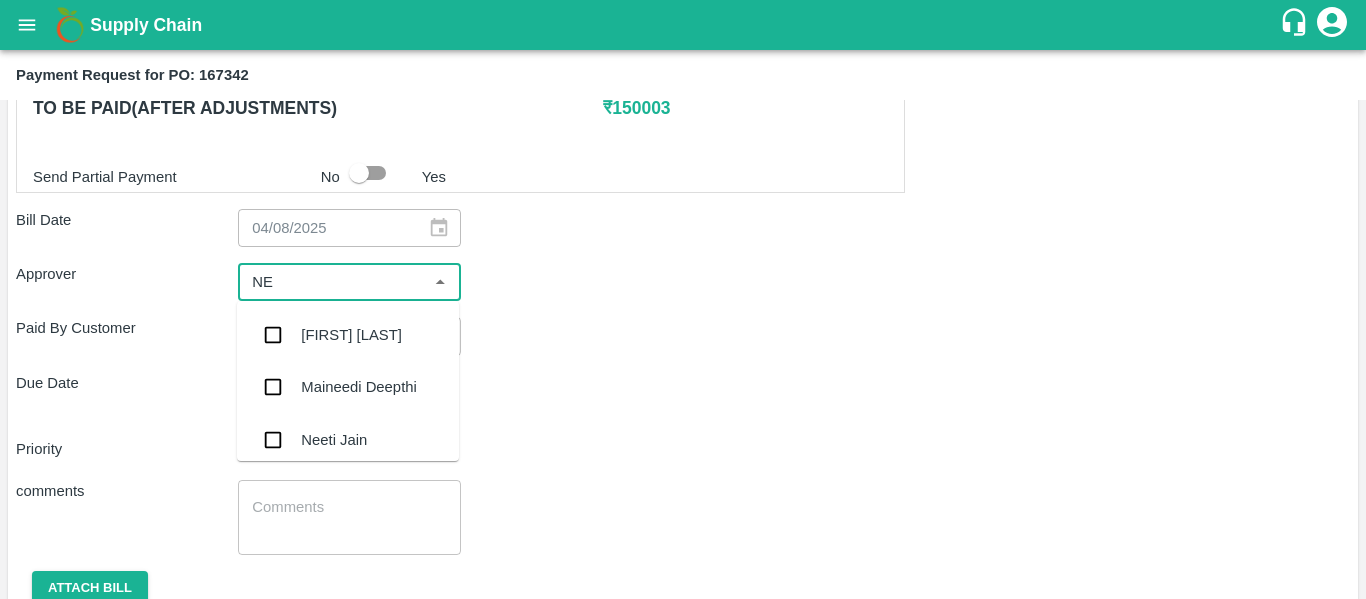 type on "NEE" 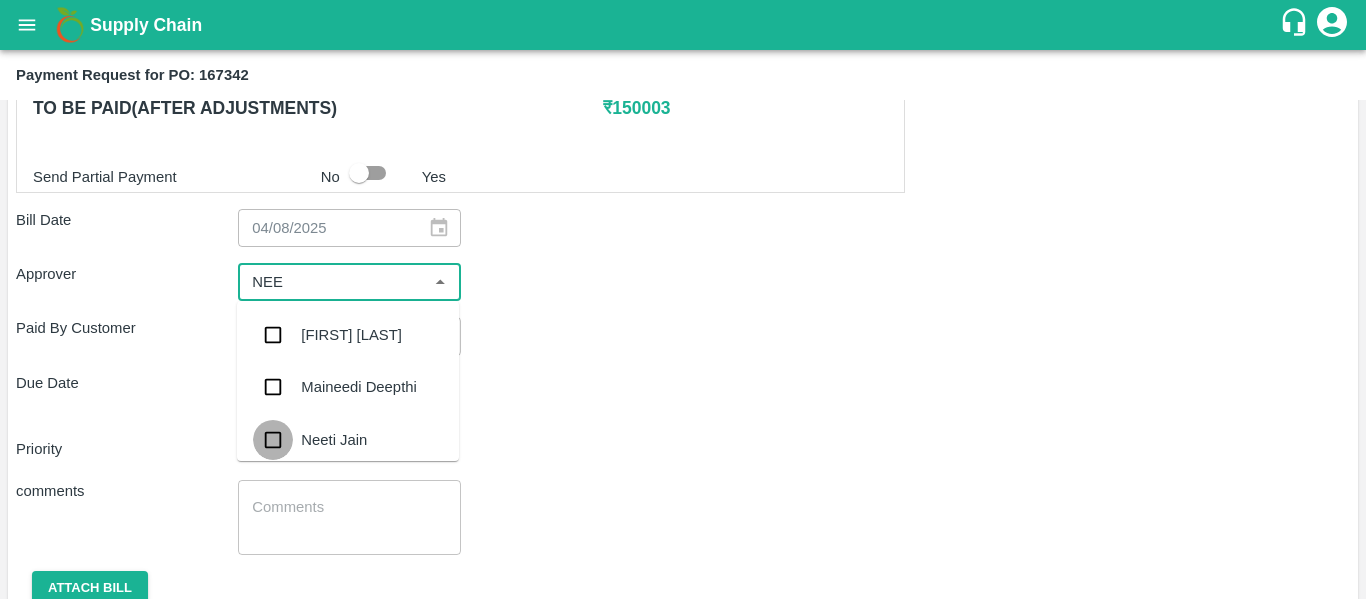 click at bounding box center (273, 440) 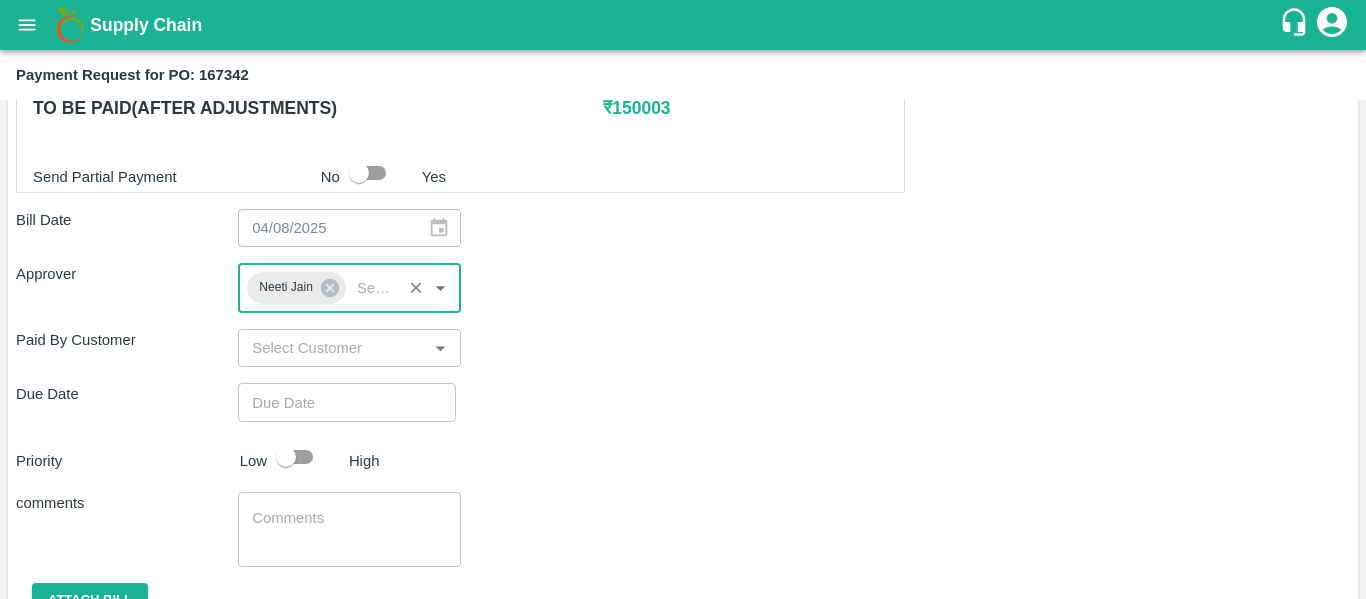 type on "DD/MM/YYYY hh:mm aa" 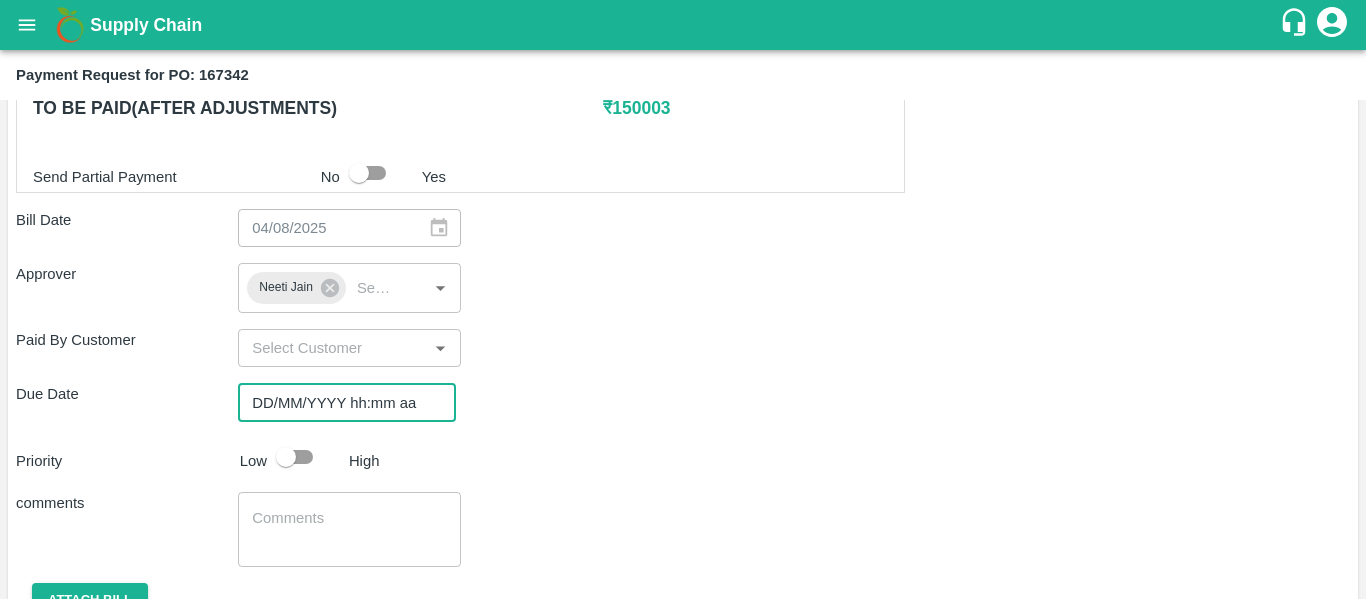 click on "DD/MM/YYYY hh:mm aa" at bounding box center [340, 402] 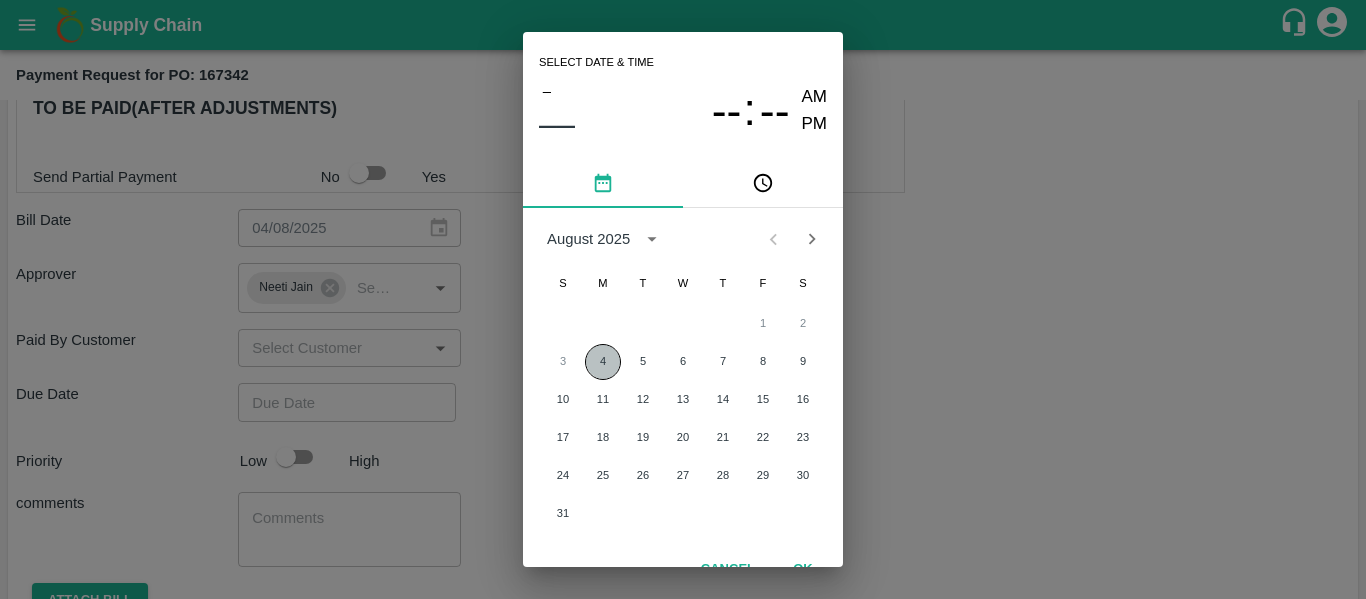 click on "4" at bounding box center [603, 362] 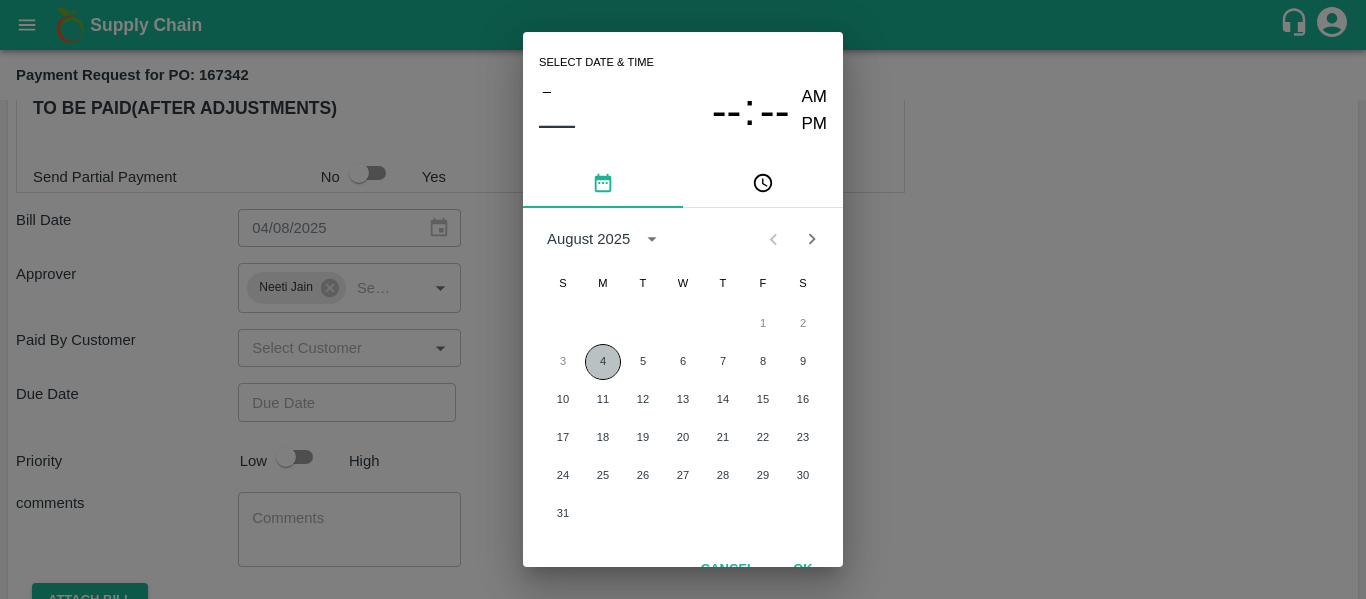 type on "04/08/2025 12:00 AM" 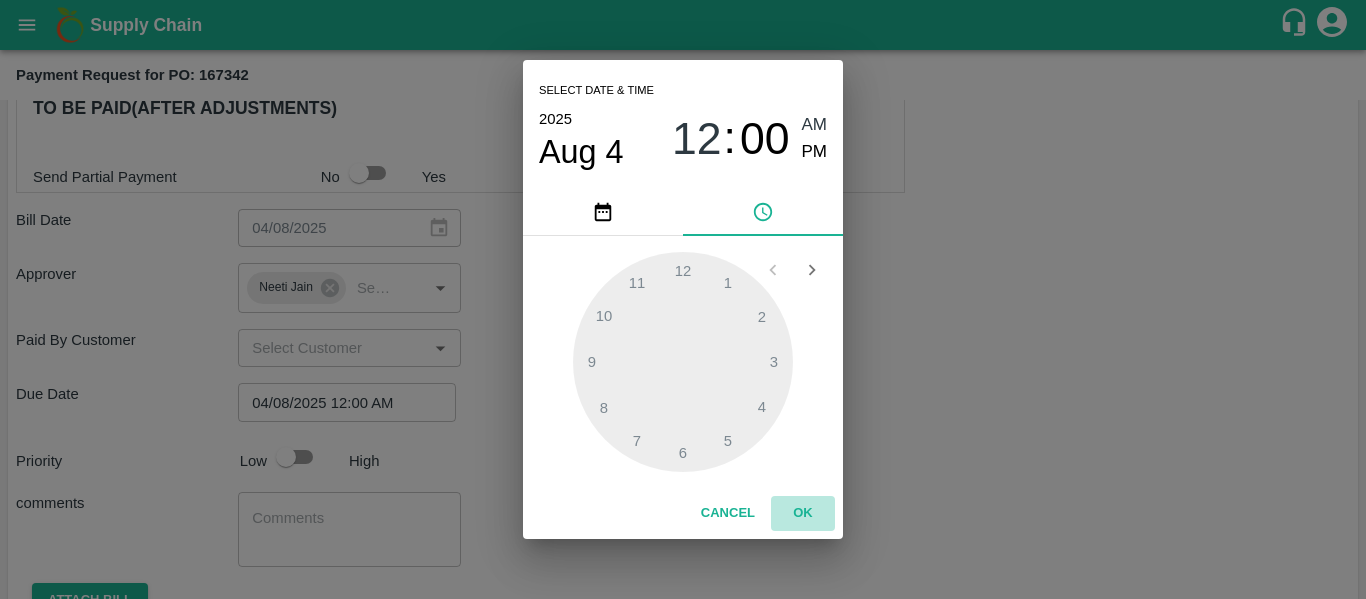 click on "OK" at bounding box center [803, 513] 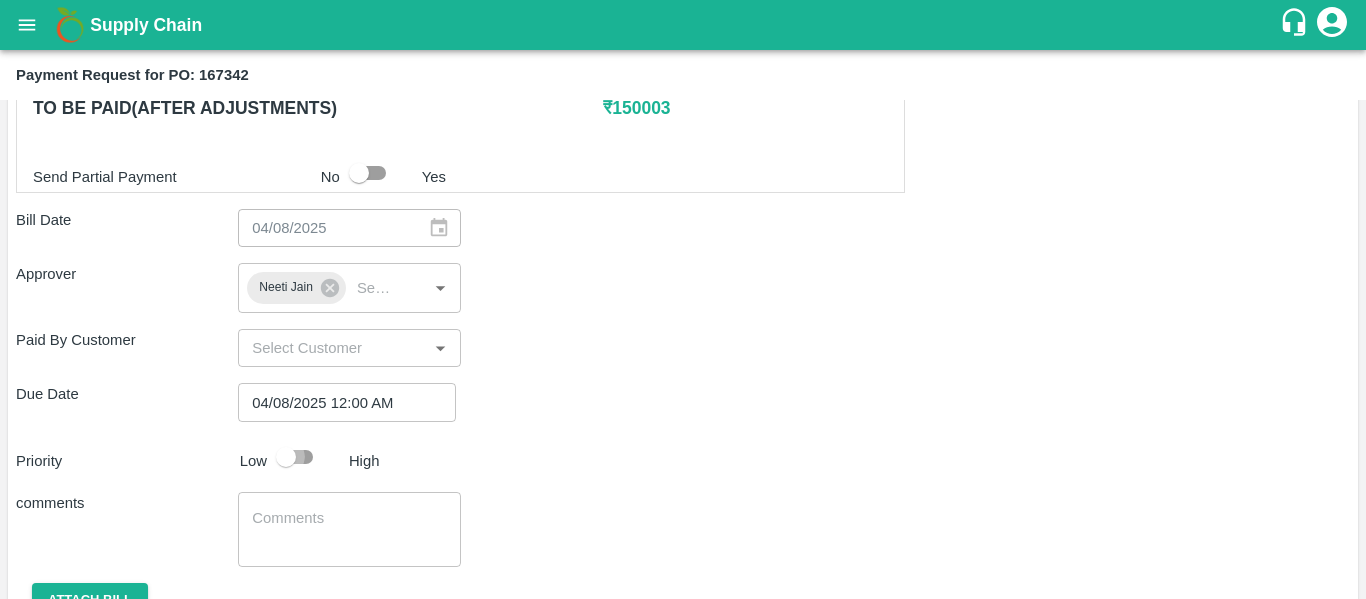 click at bounding box center (286, 457) 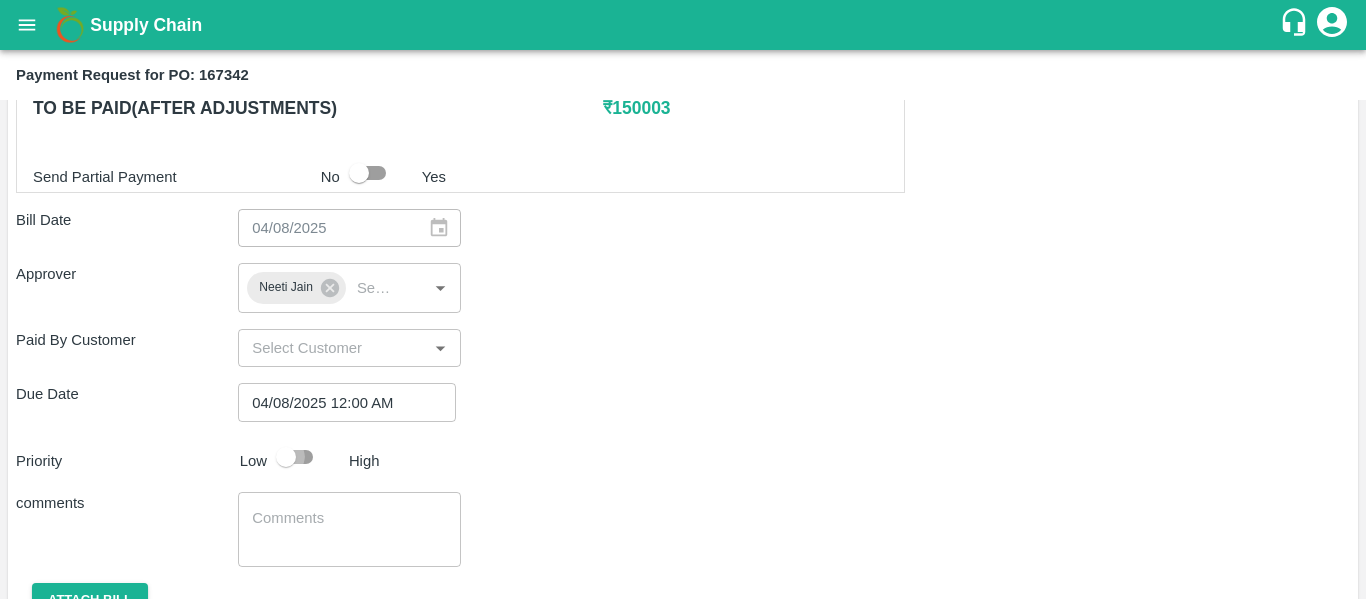checkbox on "true" 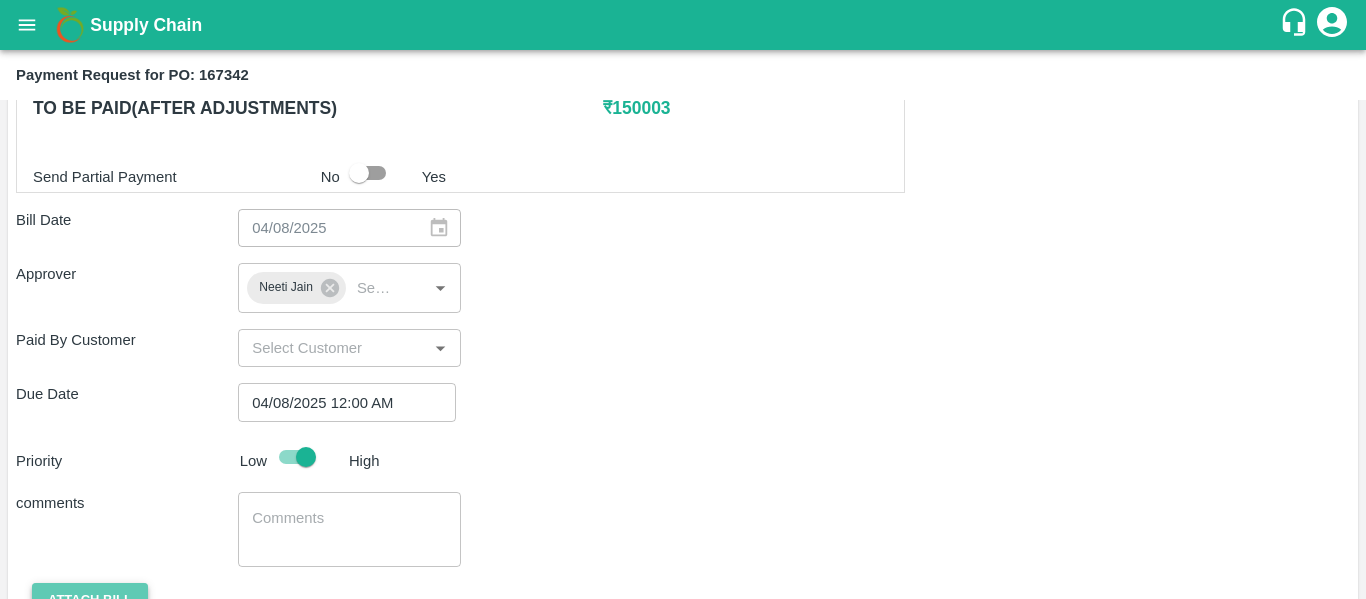 click on "Attach bill" at bounding box center (90, 600) 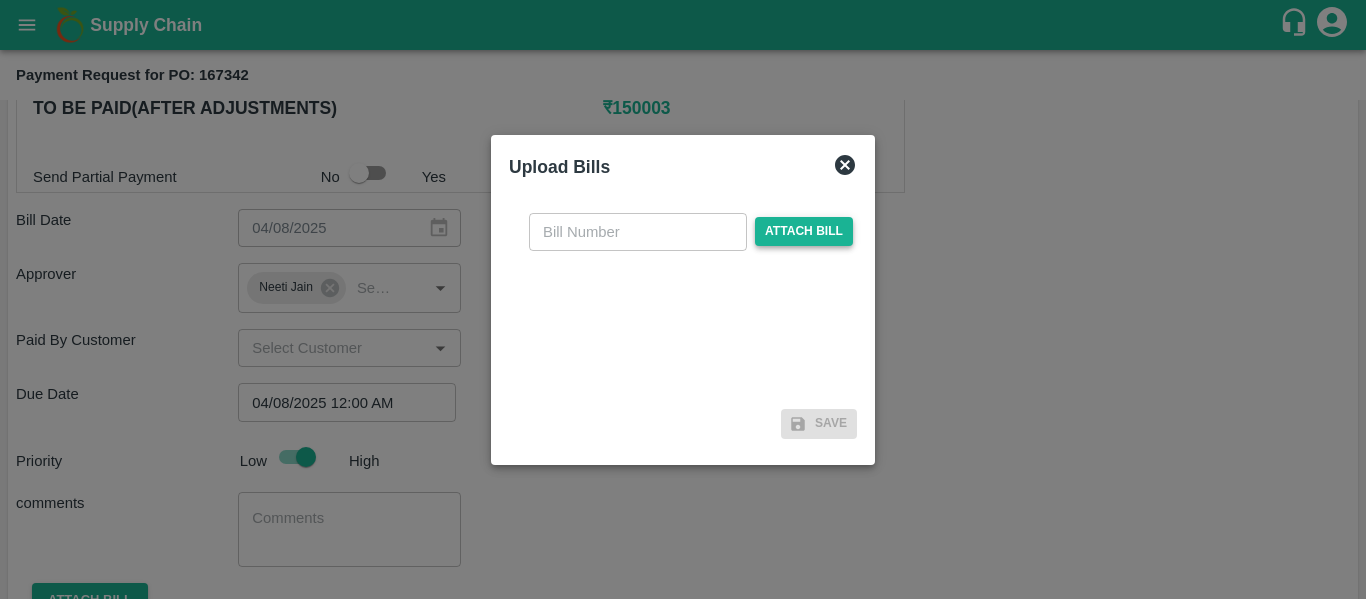 click on "Attach bill" at bounding box center [804, 231] 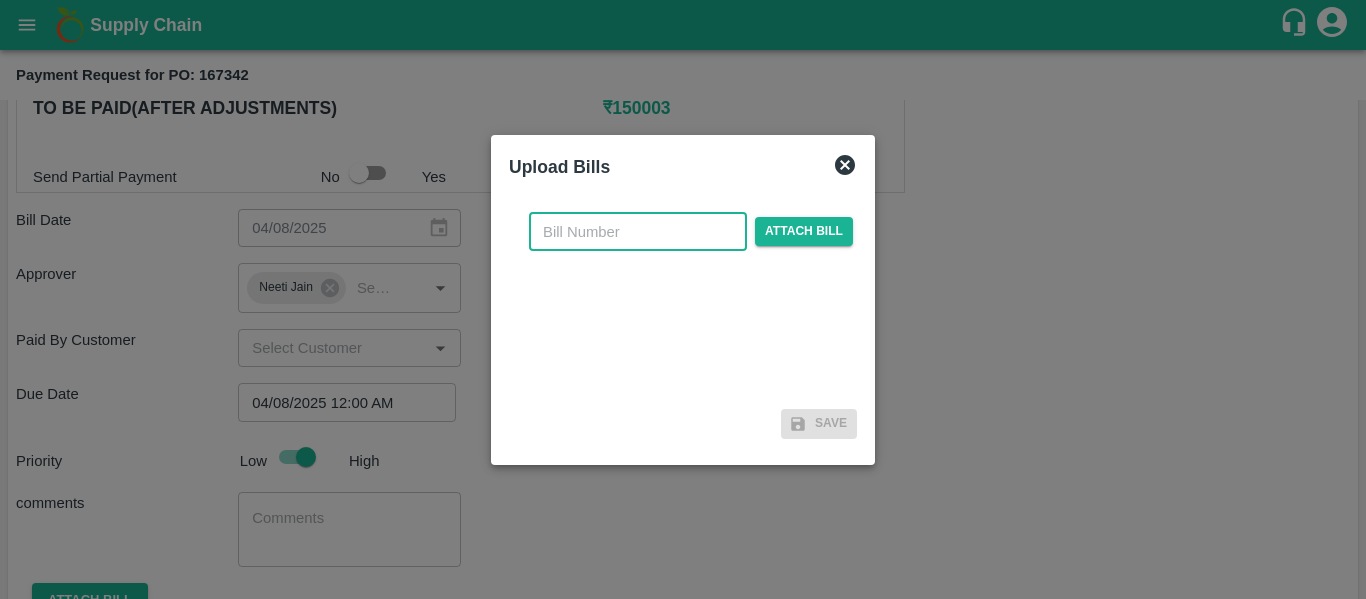 click at bounding box center [638, 232] 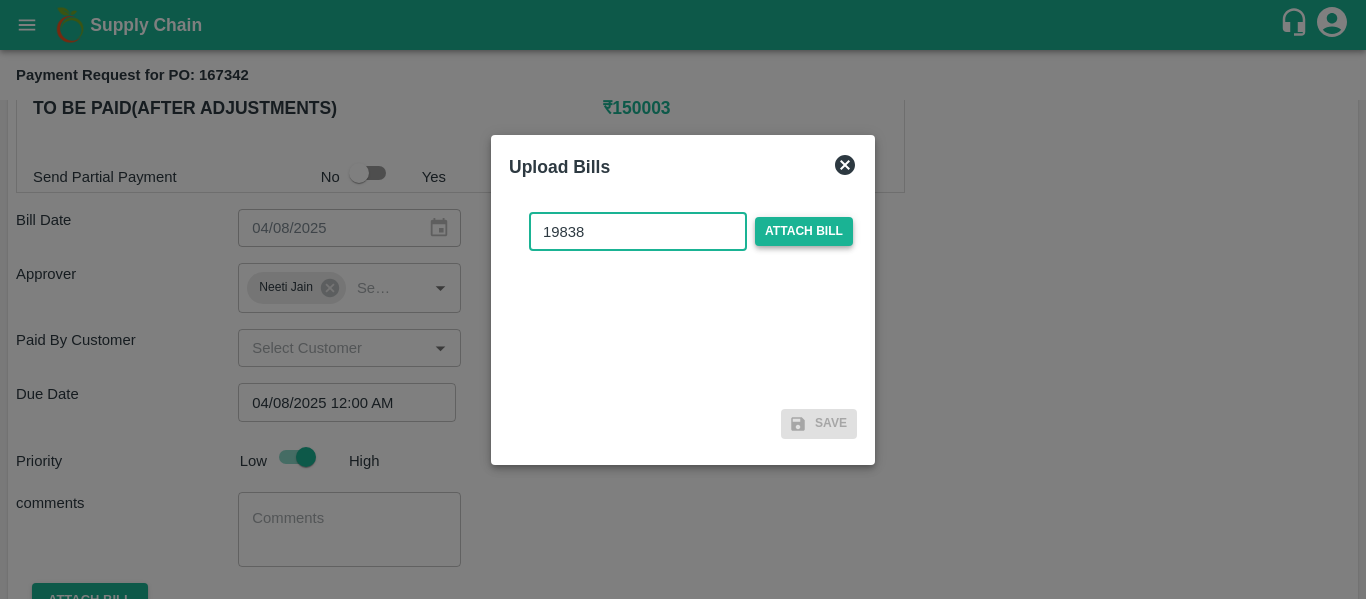 type on "19838" 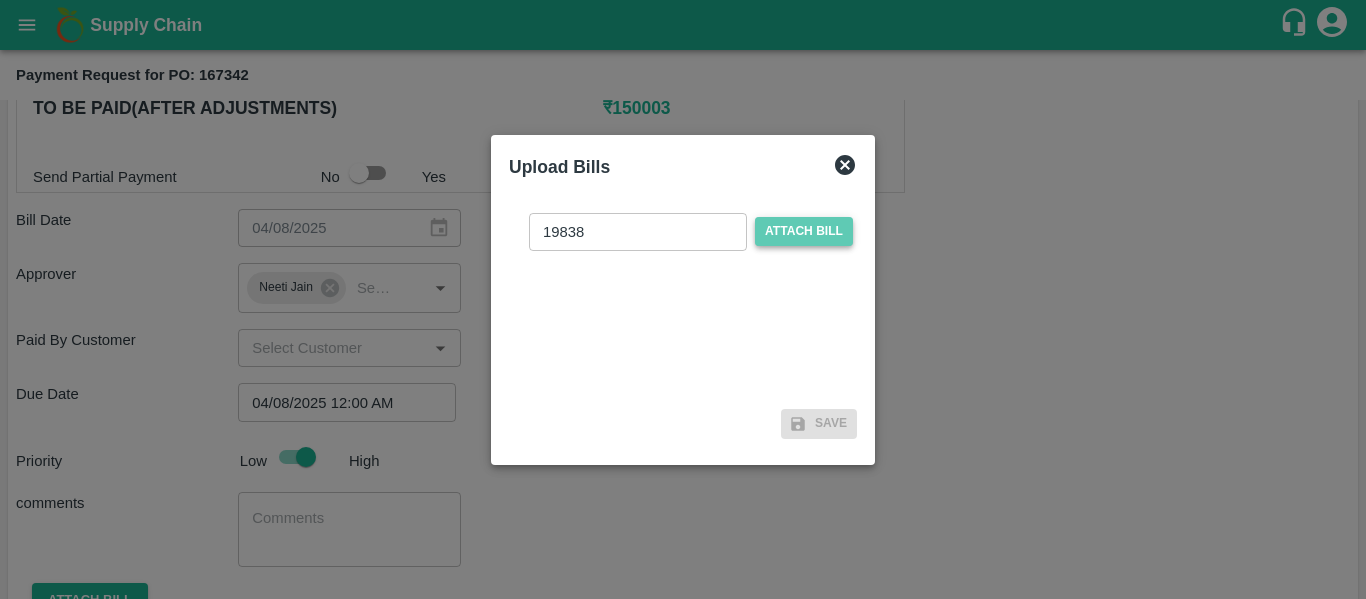 click on "Attach bill" at bounding box center [804, 231] 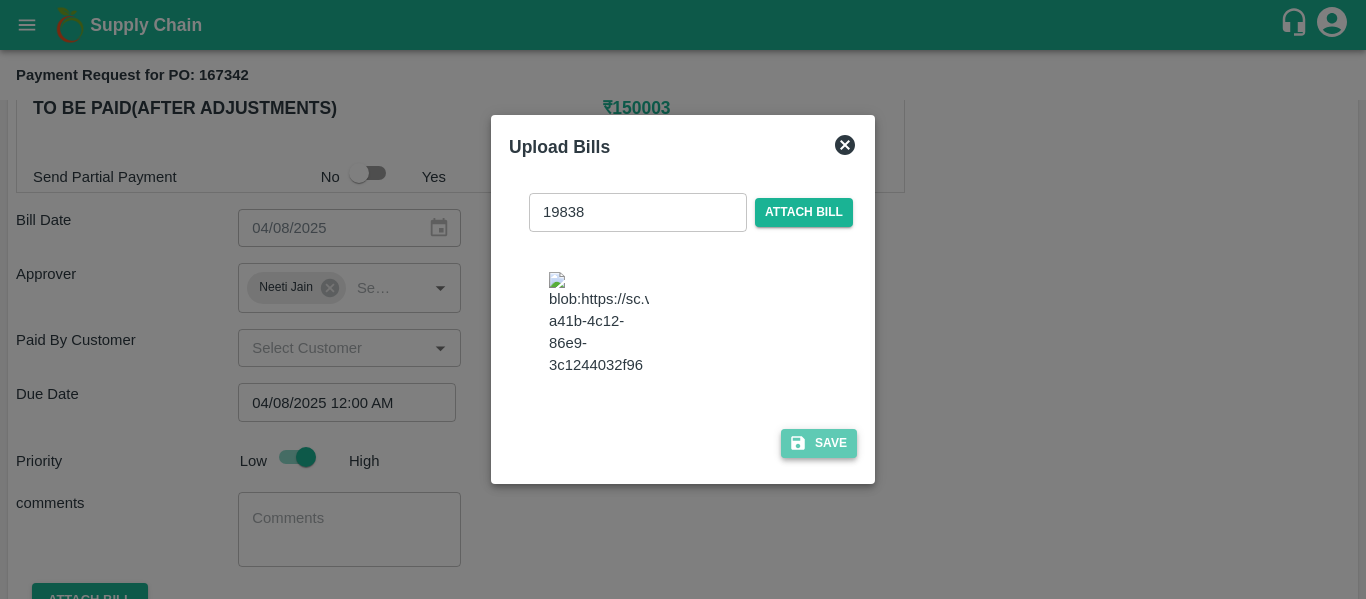 click on "Save" at bounding box center (819, 443) 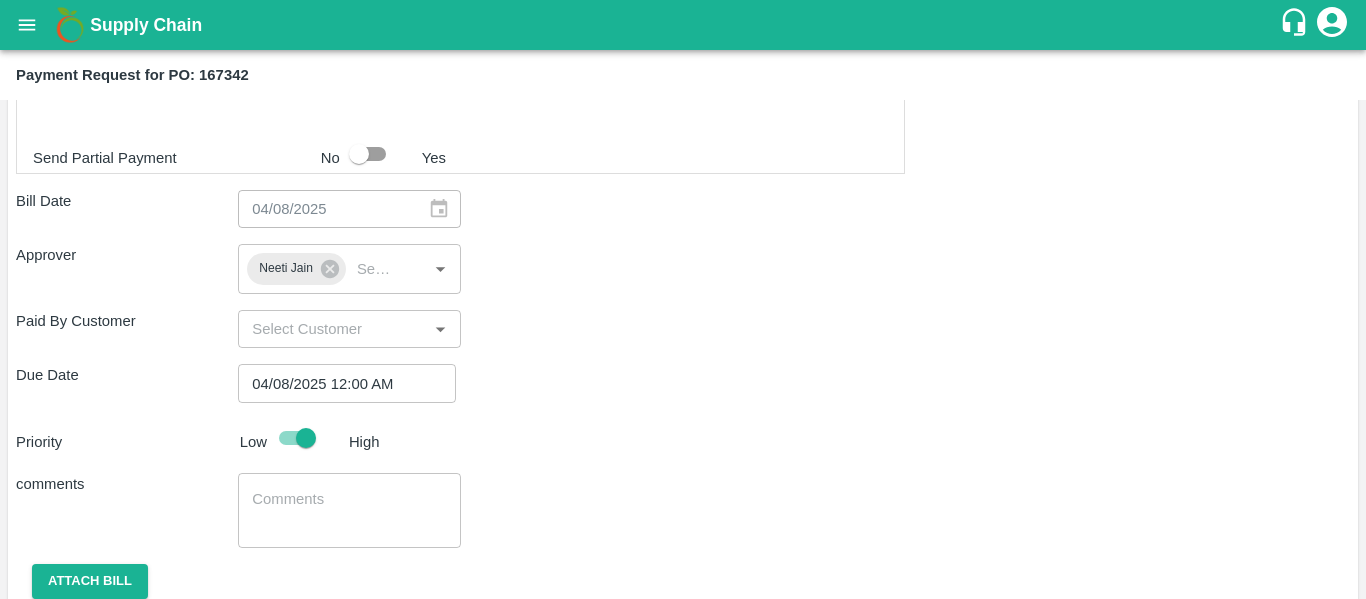 scroll, scrollTop: 747, scrollLeft: 0, axis: vertical 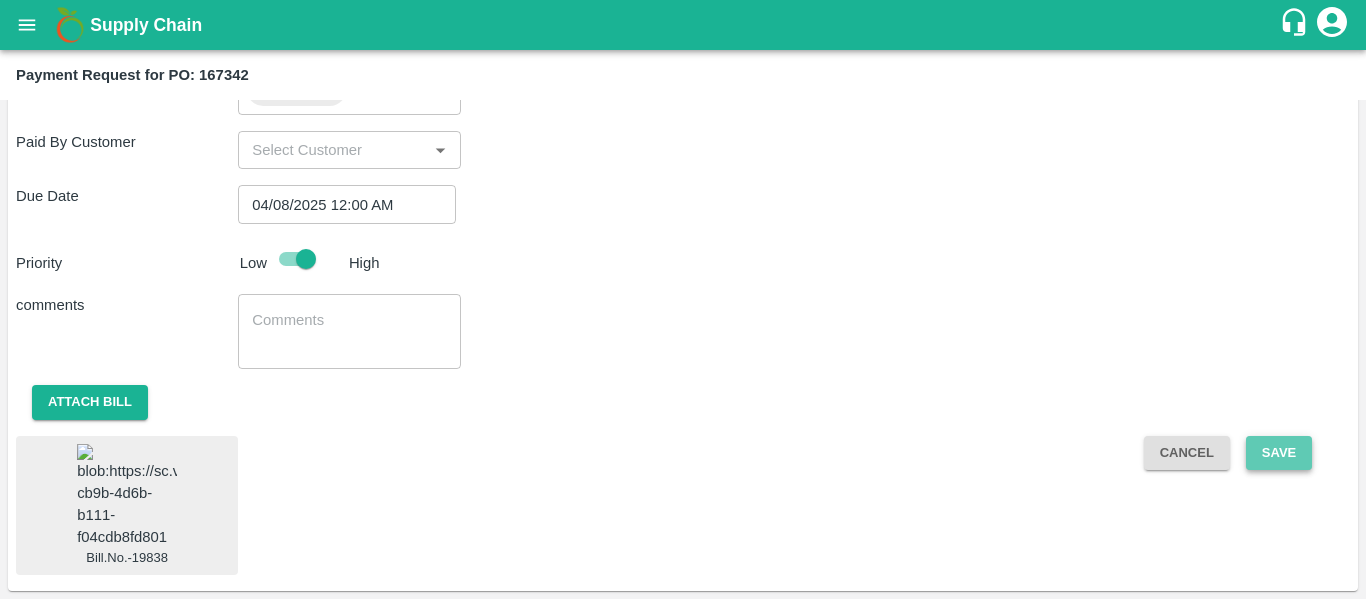 click on "Save" at bounding box center [1279, 453] 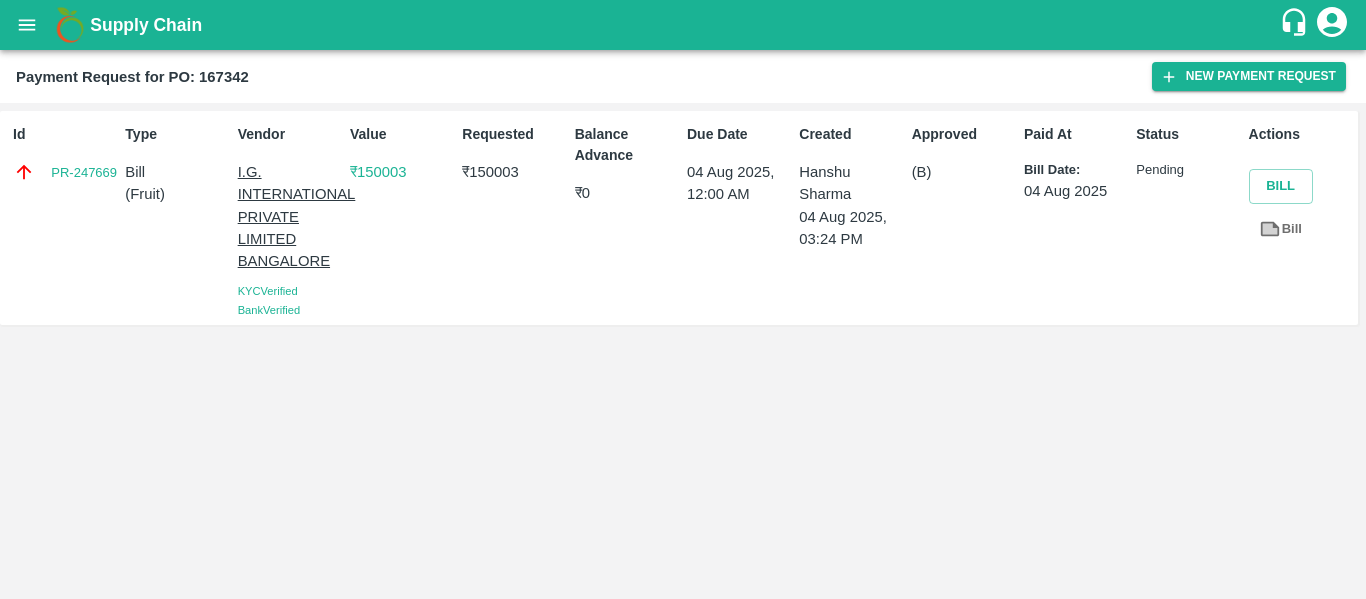 click 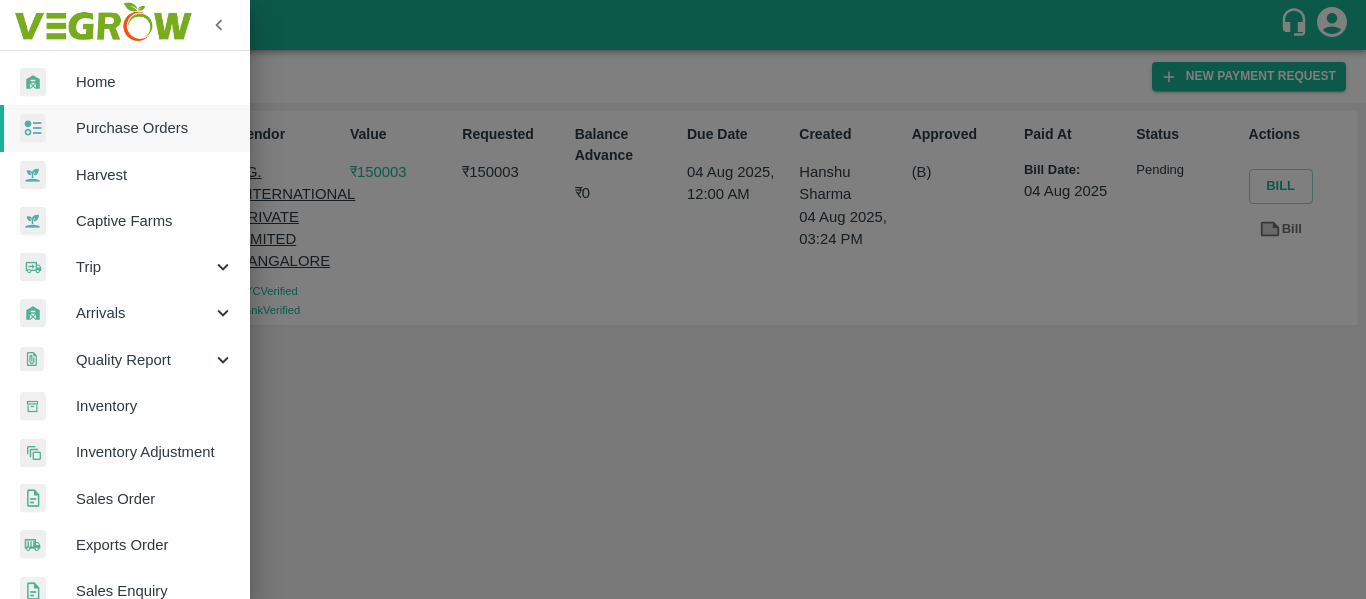 click on "Purchase Orders" at bounding box center [125, 128] 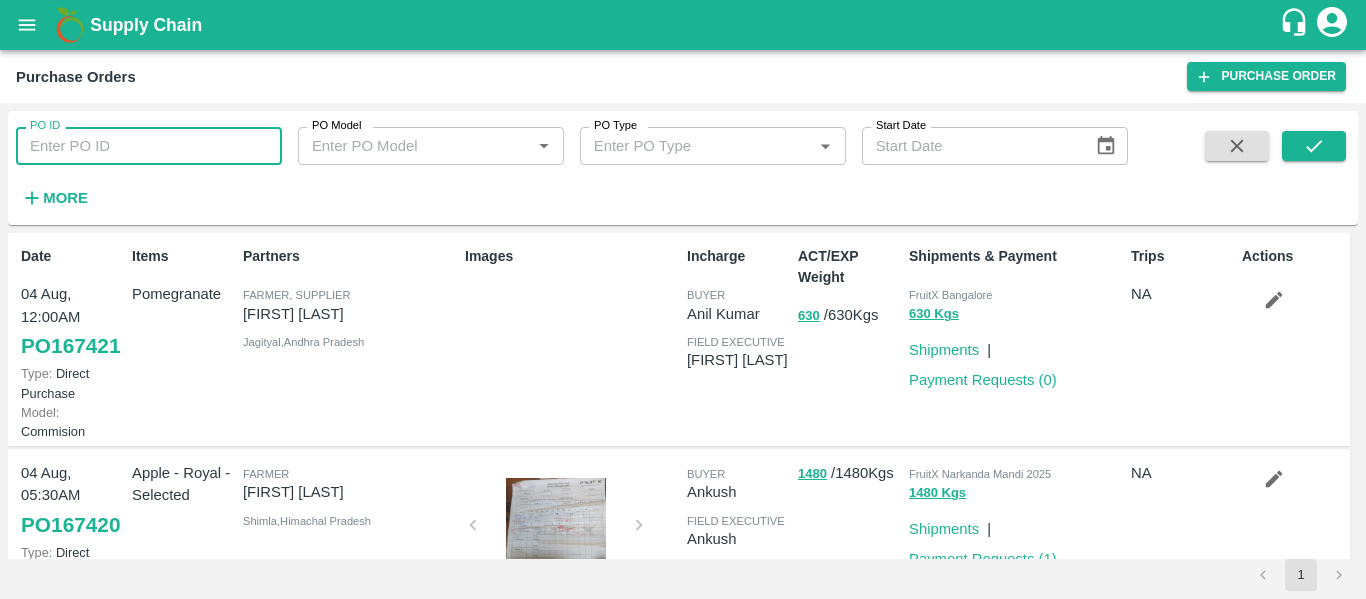 click on "PO ID" at bounding box center (149, 146) 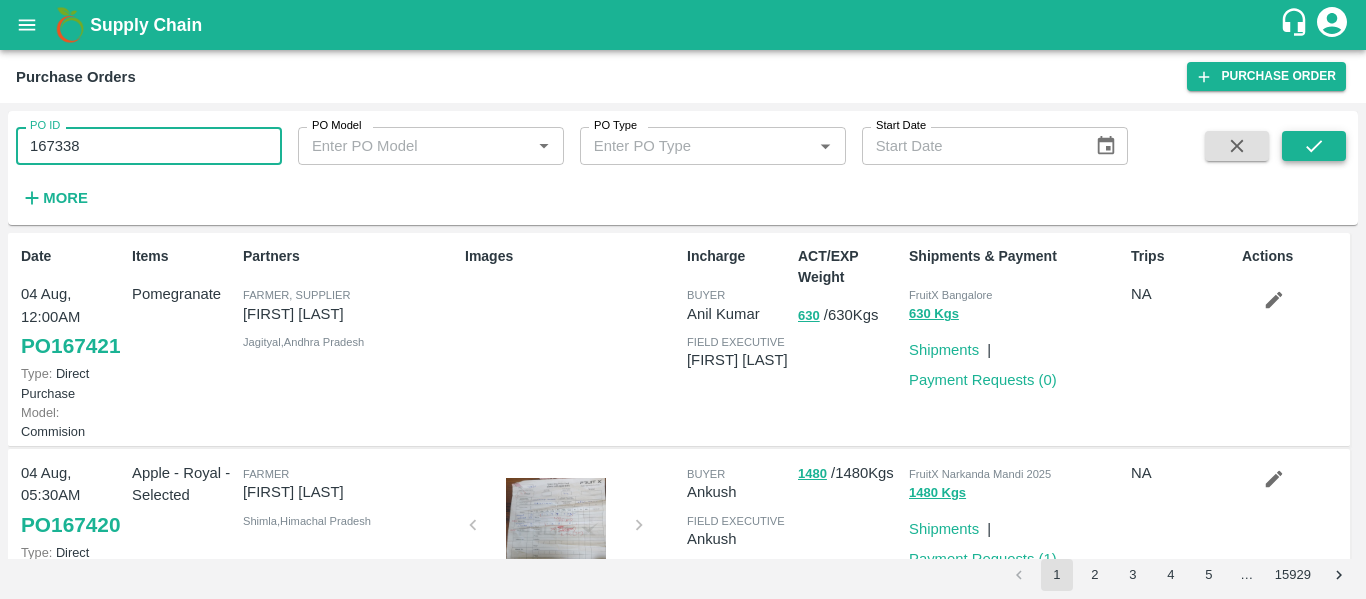 type on "167338" 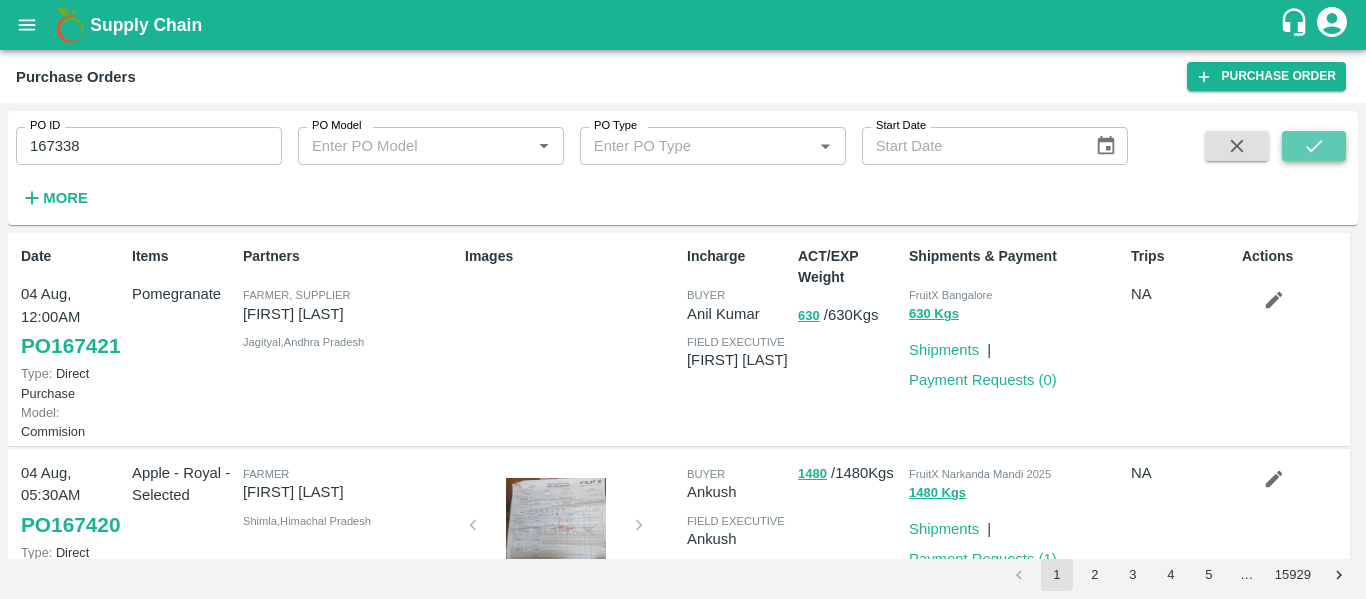 click 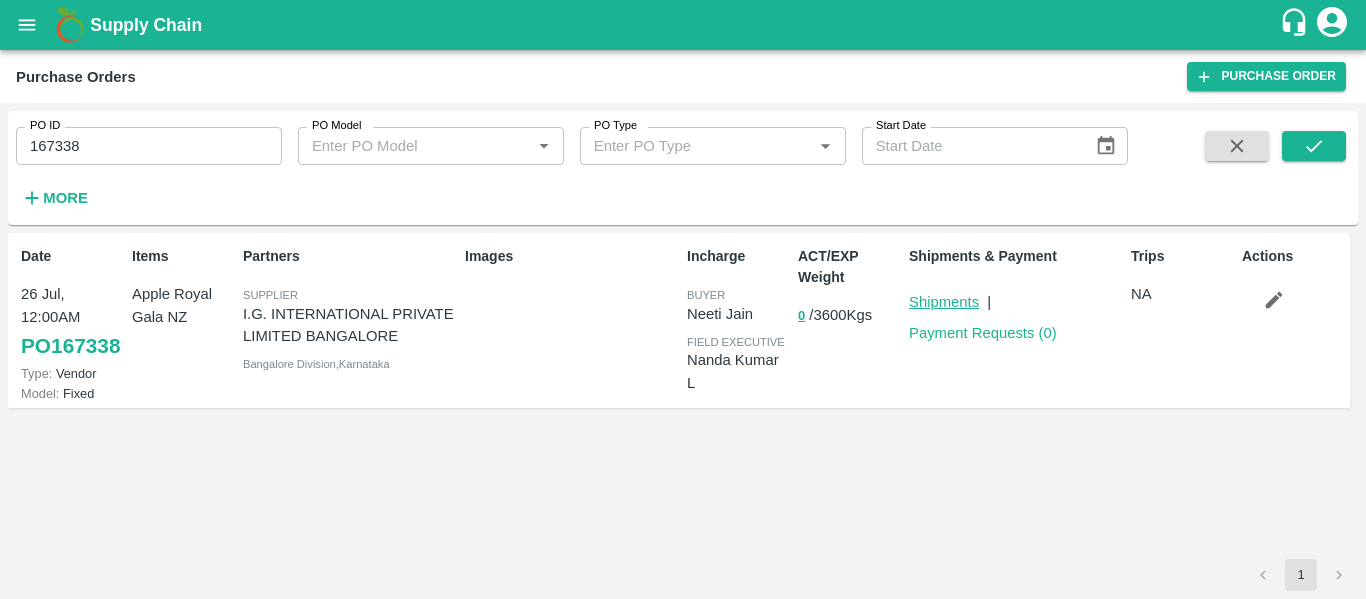 click on "Shipments" at bounding box center [944, 302] 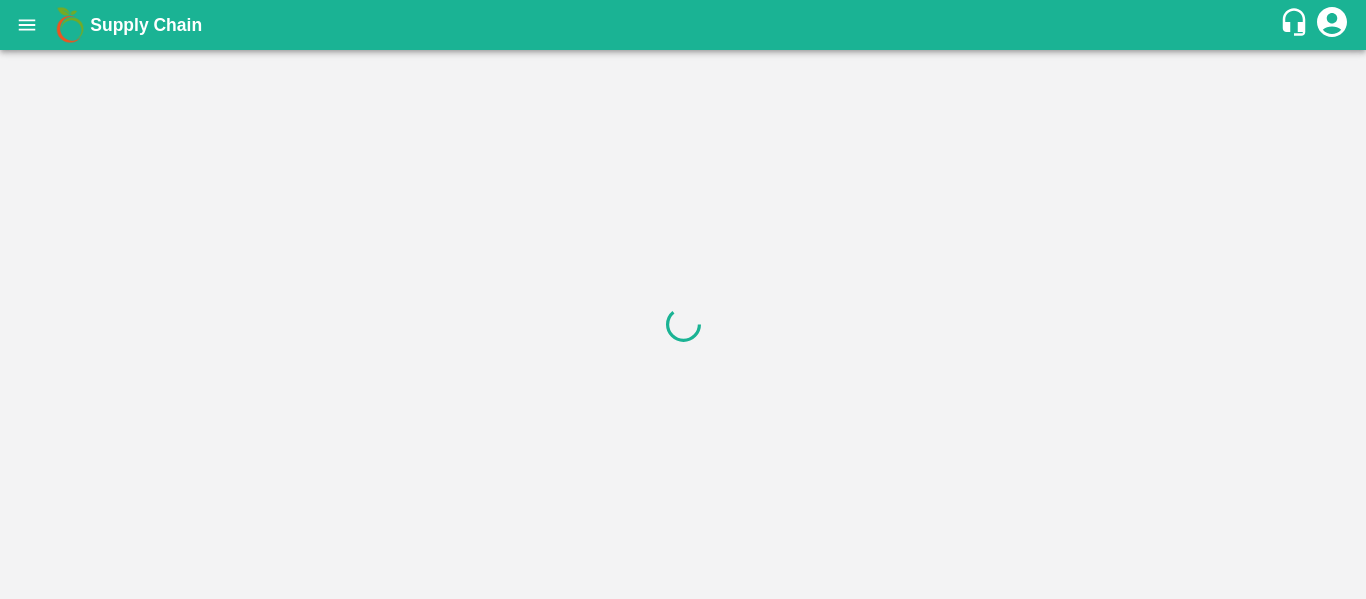 scroll, scrollTop: 0, scrollLeft: 0, axis: both 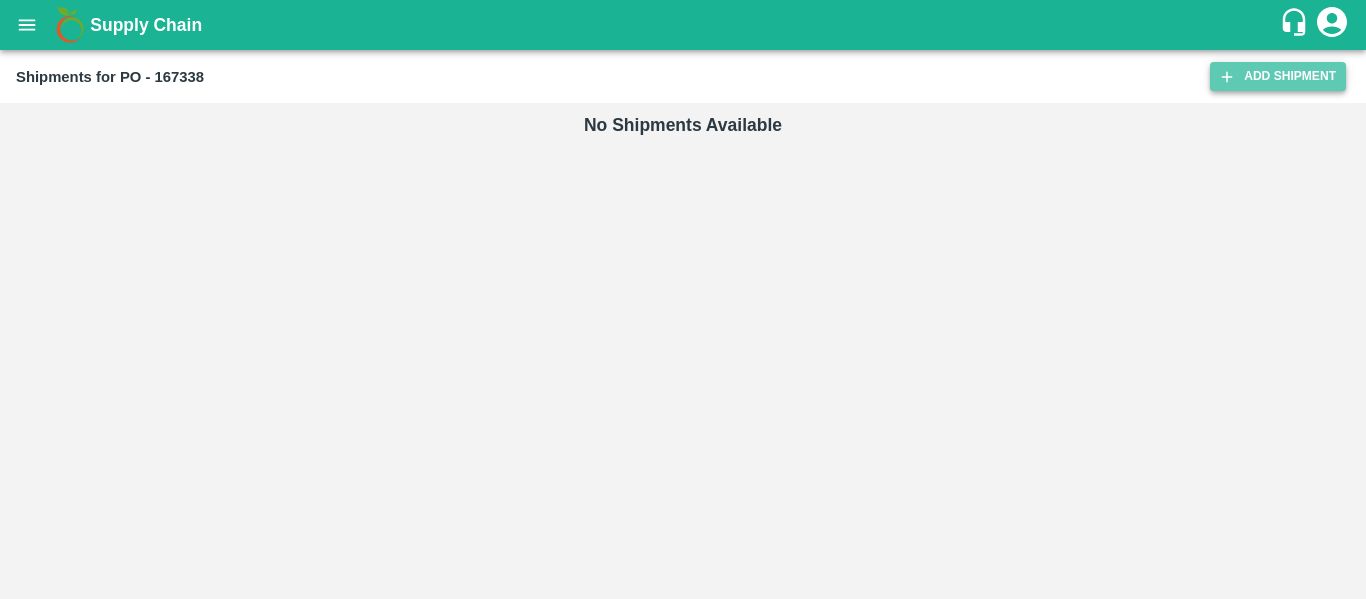 click 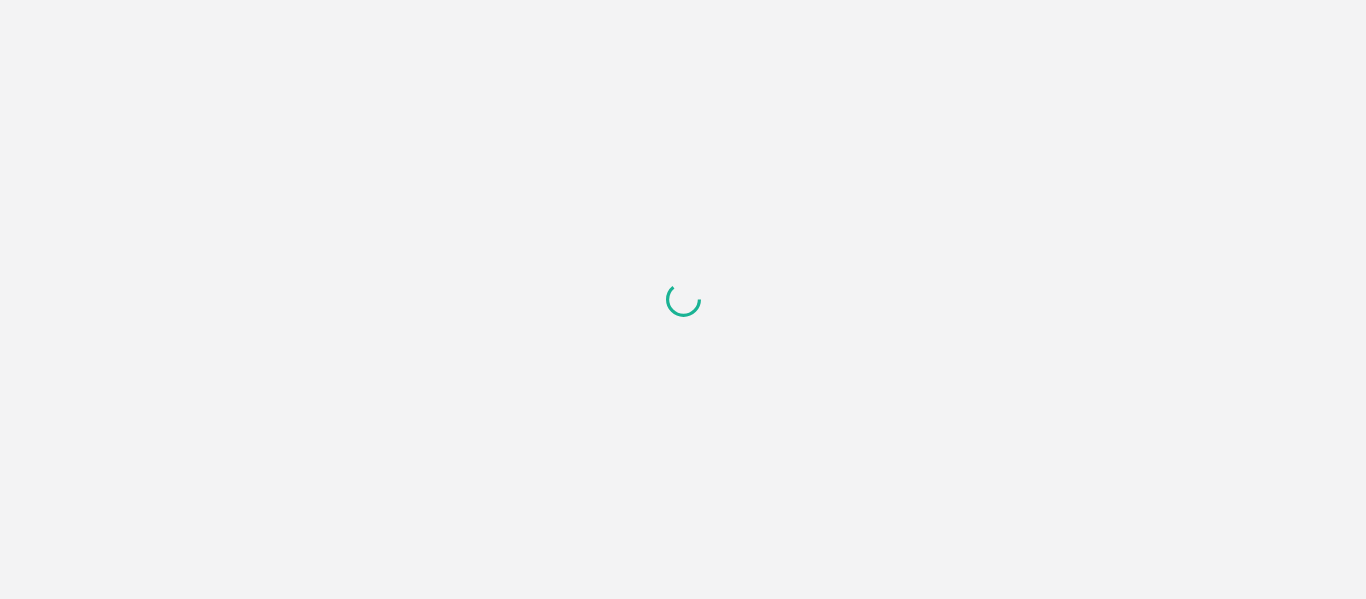 scroll, scrollTop: 0, scrollLeft: 0, axis: both 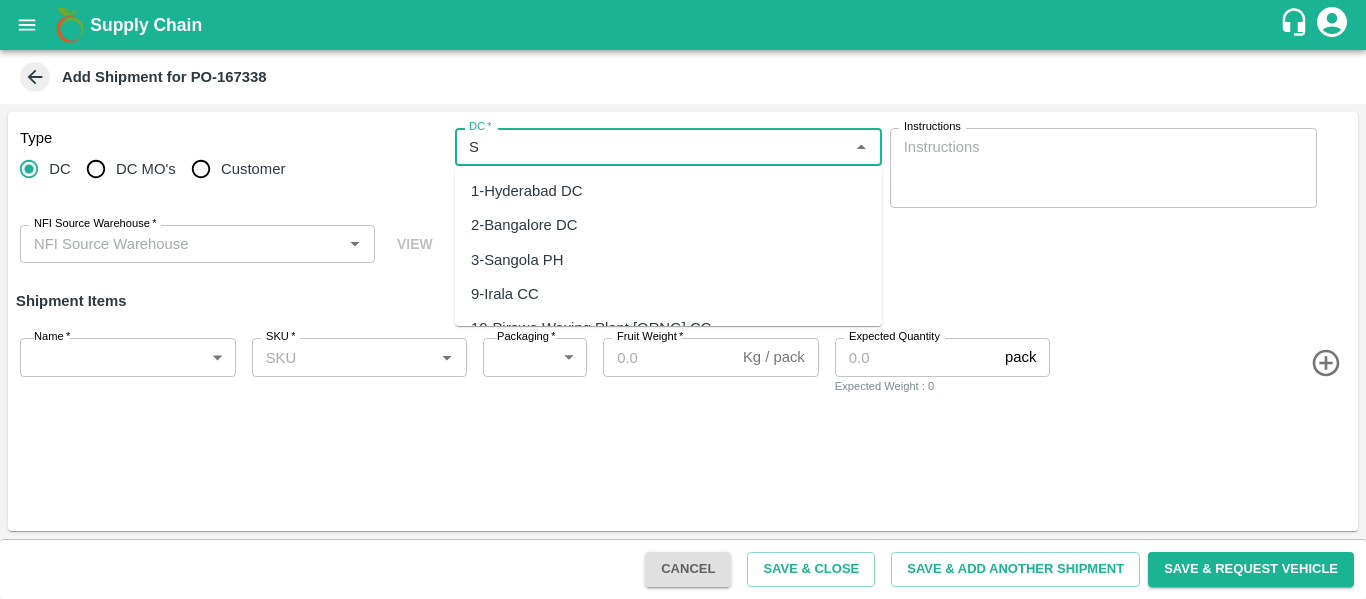 click on "DC   *" at bounding box center [652, 147] 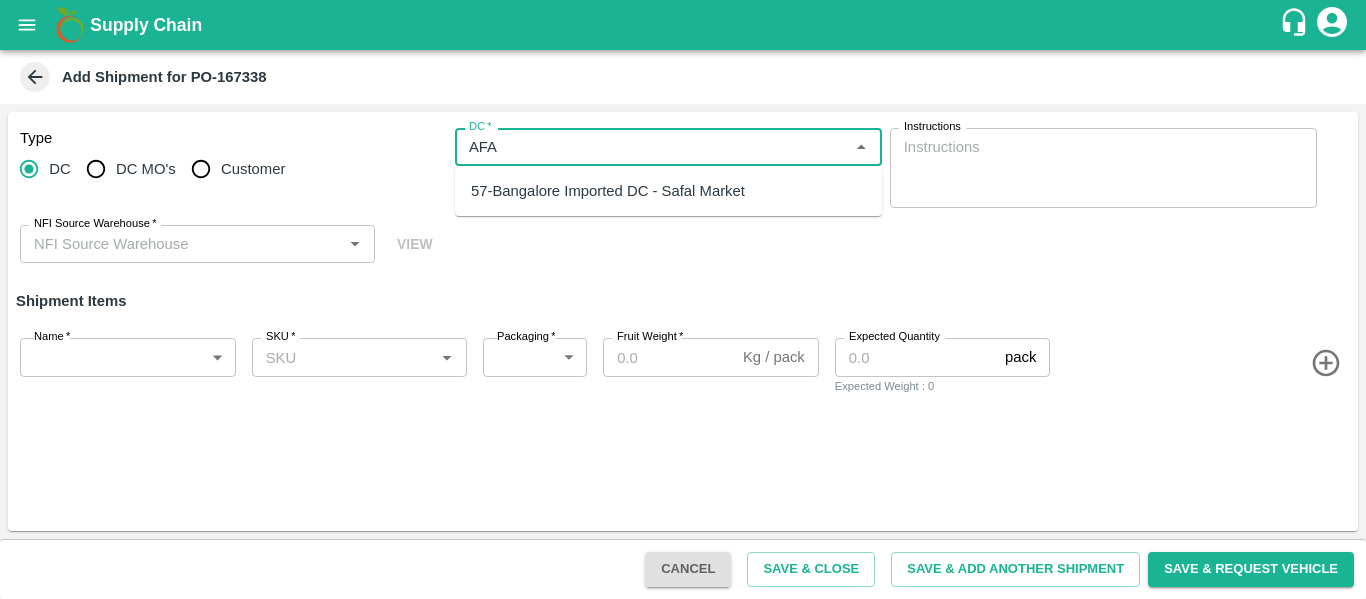 click on "57-Bangalore Imported DC - Safal Market" at bounding box center [608, 191] 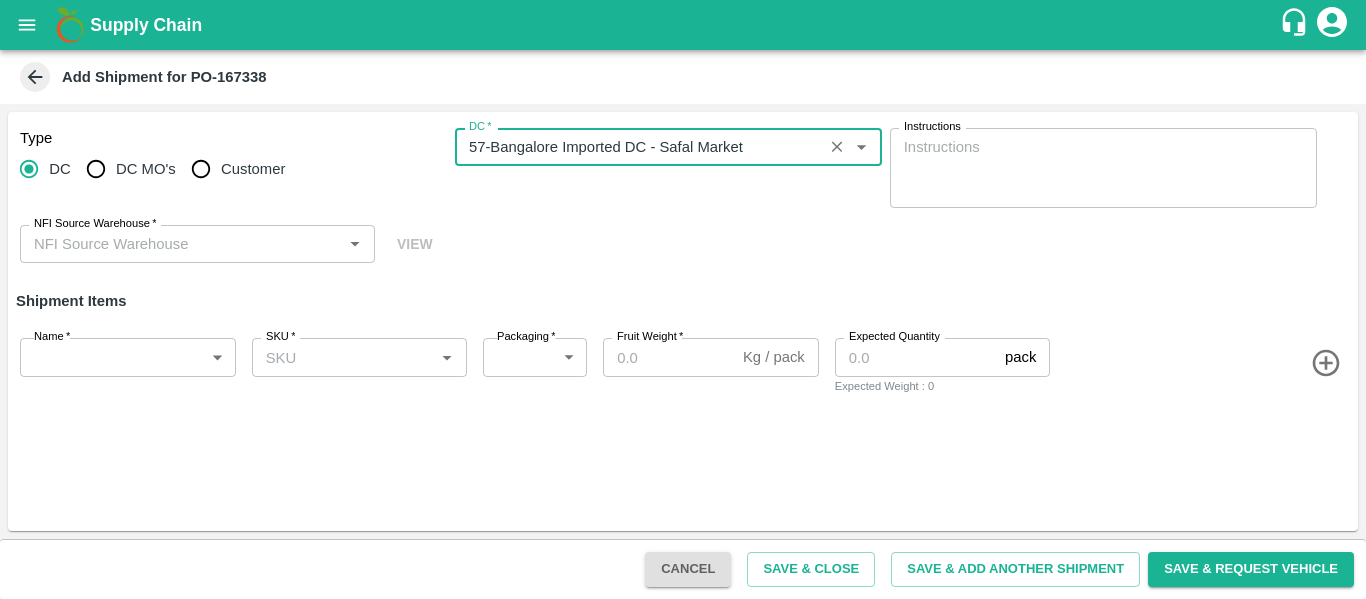 click on "NFI Source Warehouse   *" at bounding box center (197, 244) 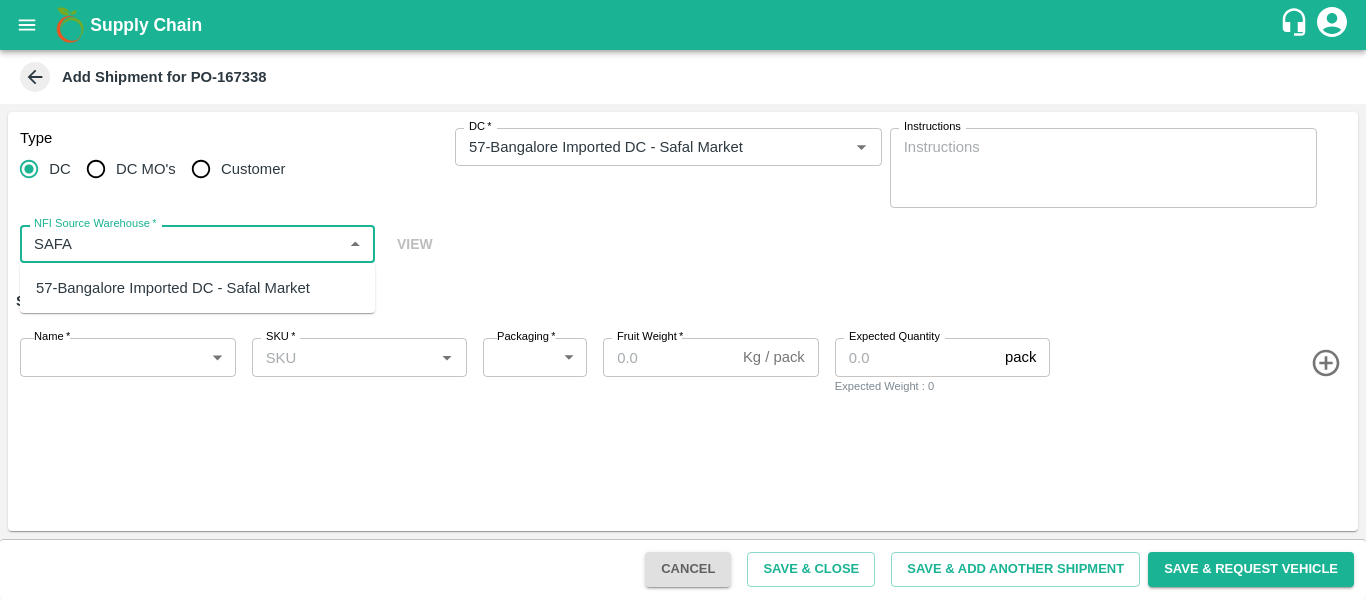 click on "57-Bangalore Imported DC - Safal Market" at bounding box center [173, 288] 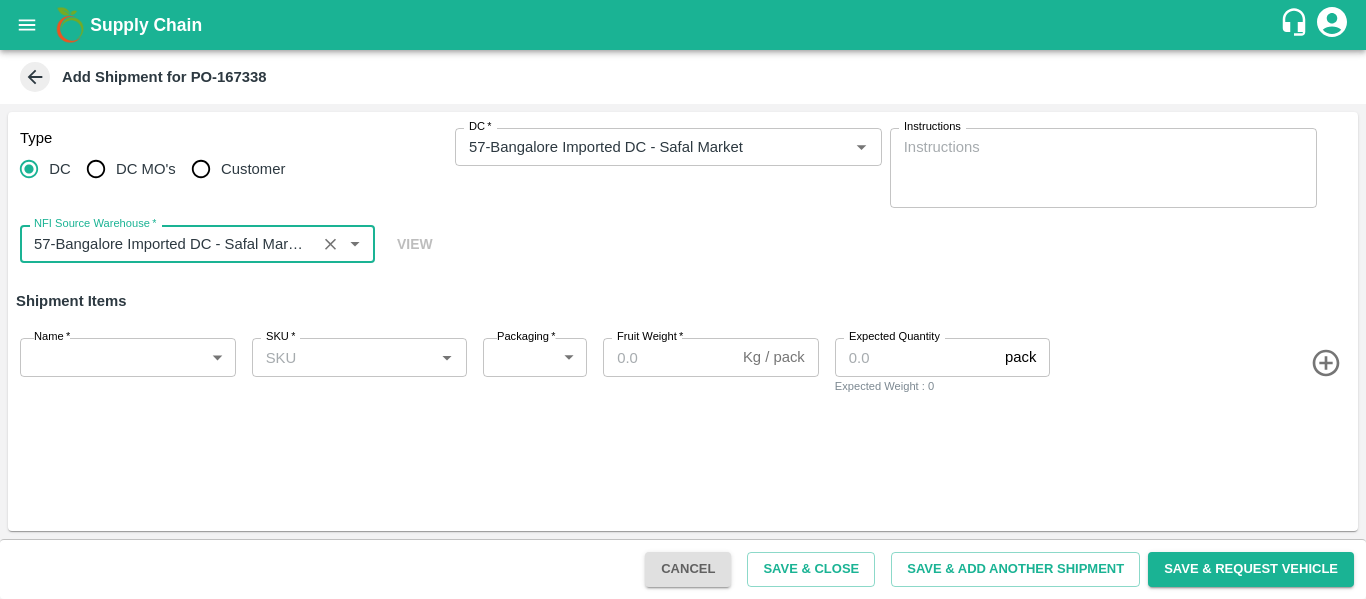 type on "57-Bangalore Imported DC - Safal Market" 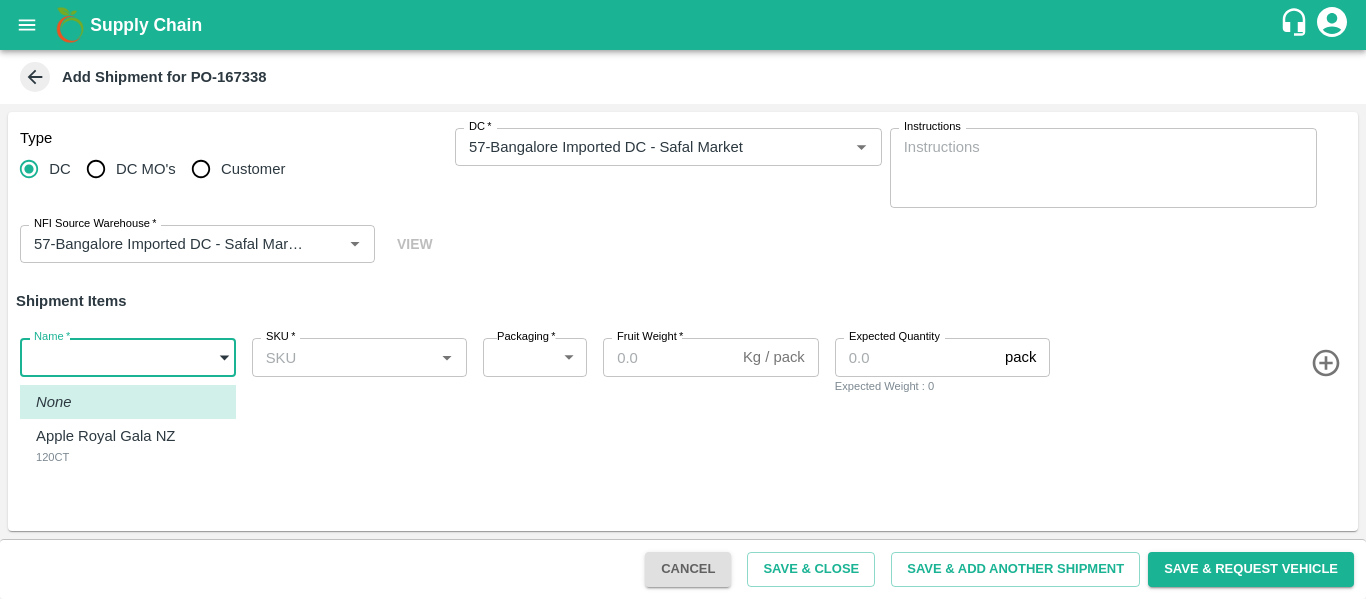 click on "Supply Chain Add Shipment for PO-167338 Type DC DC MO's Customer DC   * DC   * Instructions x Instructions NFI Source Warehouse   * NFI Source Warehouse   * VIEW Shipment Items Name   * ​ Name SKU   * SKU   * Packaging   * ​ Packaging Fruit Weight   * Kg /   pack Fruit Weight Expected Quantity pack Expected Quantity Expected Weight :   0 Cancel Save & Close Save & Add Another Shipment Save & Request Vehicle Mumbai Imported DC Bangalore Imported DC - Safal Market Delhi Imported DC MDC Bhubaneswar Bangalore DC MDC Cochin Modern Trade Bangalore DC Ahmedabad virtual imported DC Chennai DC Hyderabad DC B2R Bangalore  FruitX Delhi Direct Customer Hanshu Sharma Logout None Apple Royal Gala NZ 120CT" at bounding box center (683, 299) 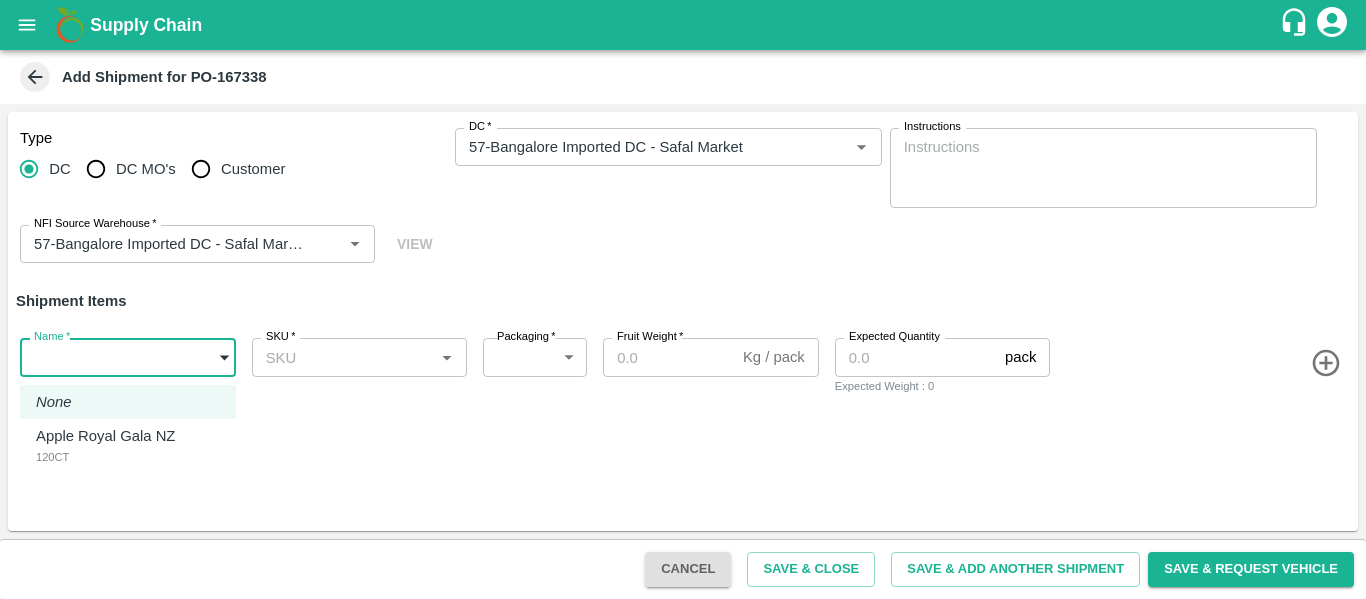 click on "120CT" at bounding box center (110, 457) 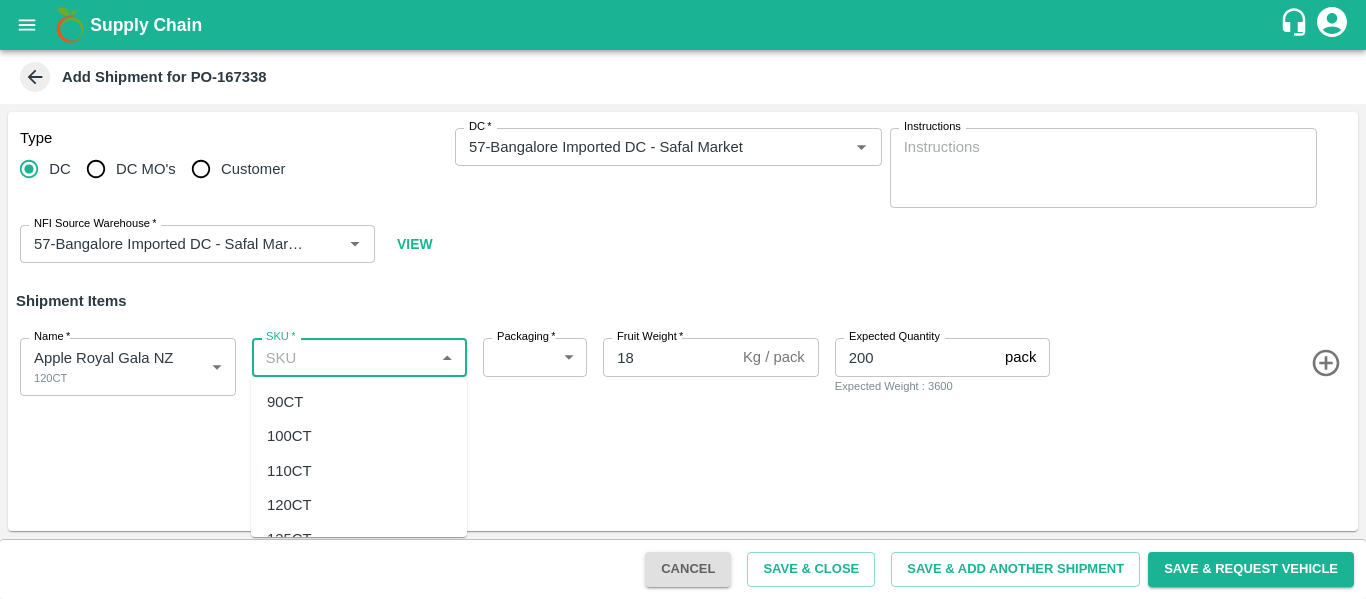 click on "SKU   *" at bounding box center [343, 357] 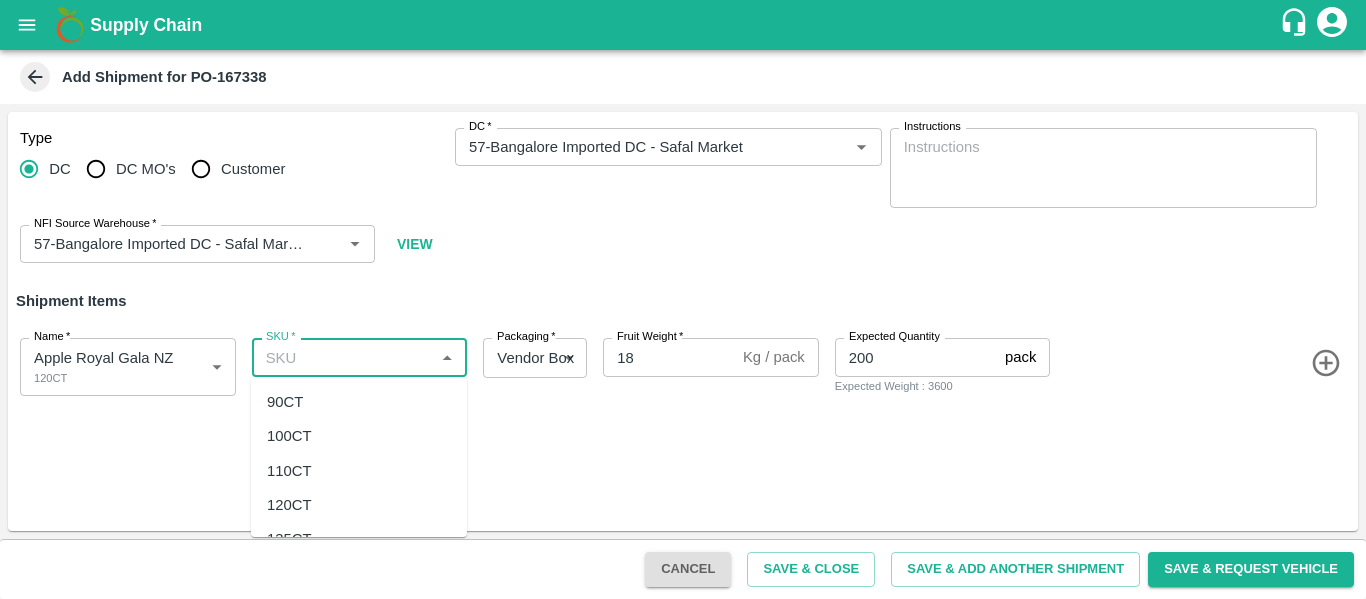 click on "120CT" at bounding box center [289, 505] 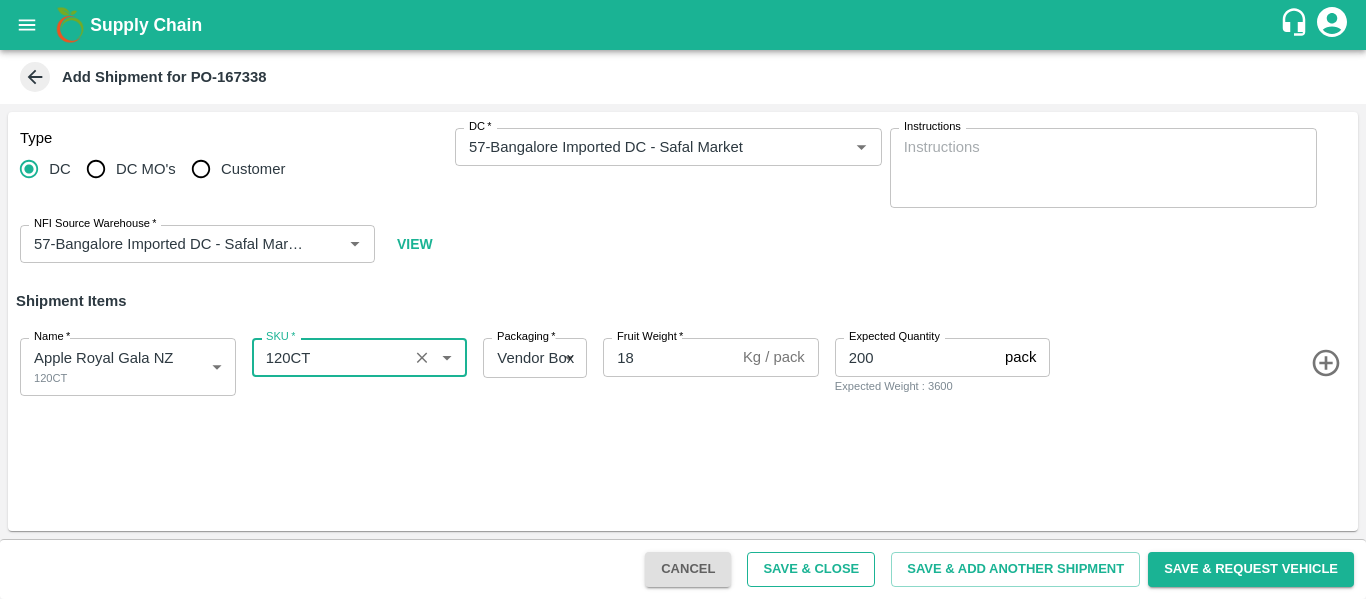 click on "Save & Close" at bounding box center (811, 569) 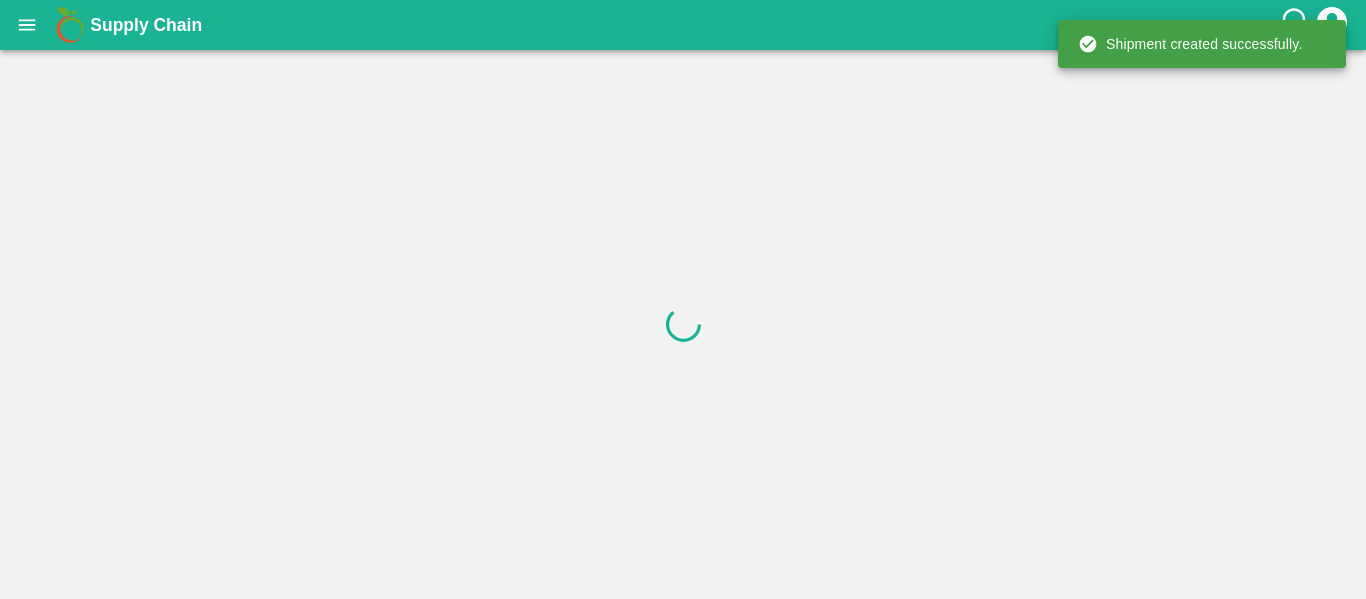 click 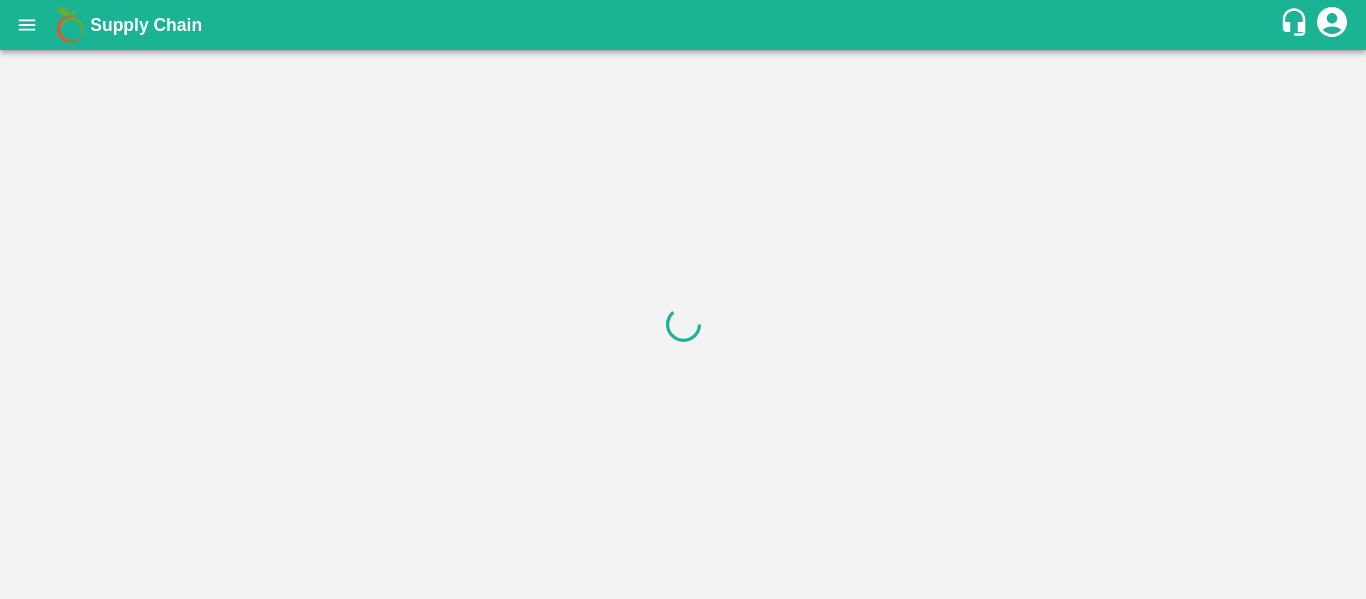 click on "Trip" at bounding box center (441, 704) 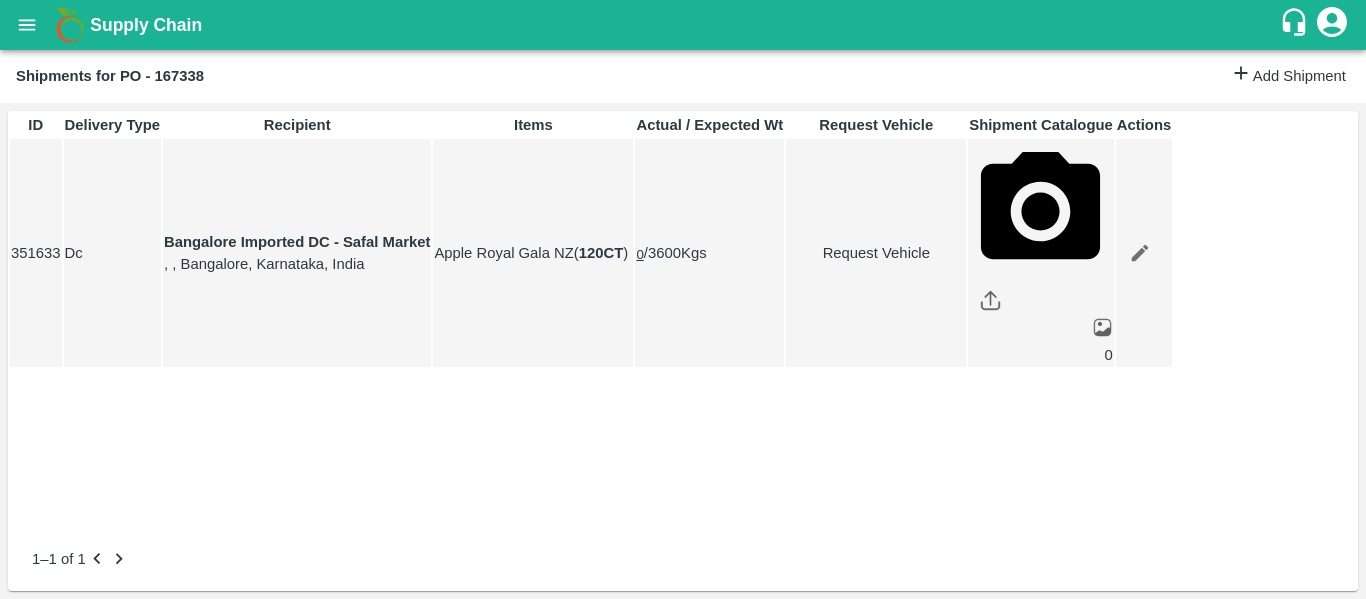 click on "Fruit Movement" at bounding box center (67, 769) 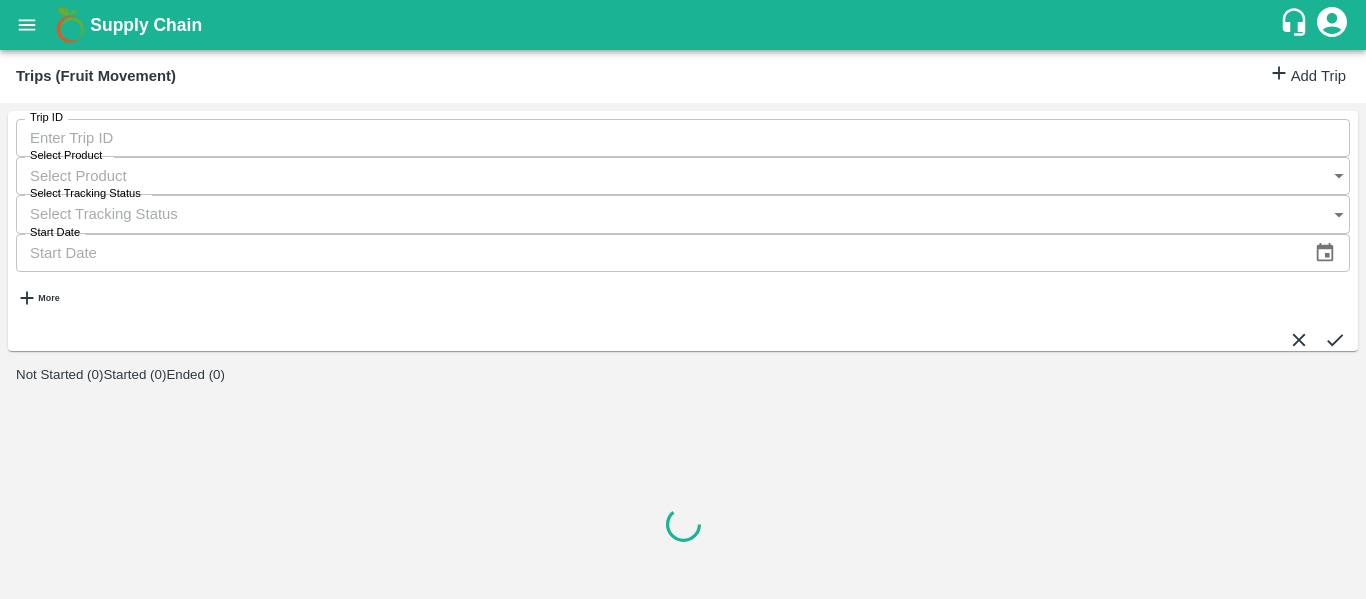 click on "Add Trip" at bounding box center [1307, 76] 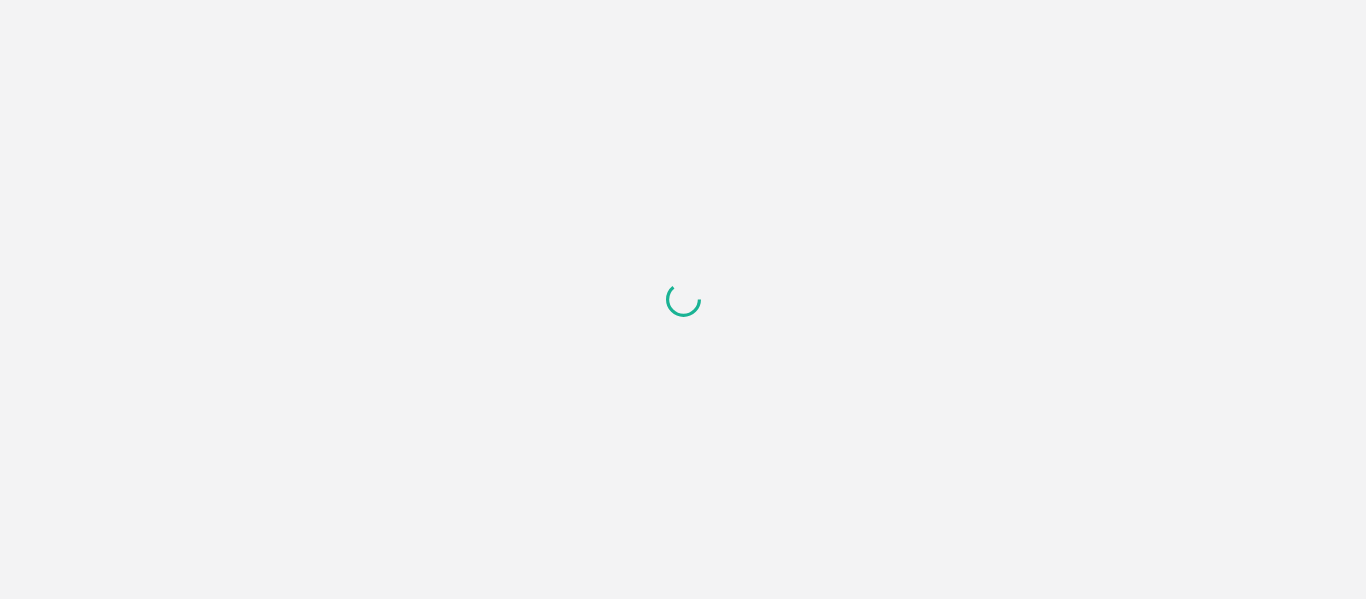scroll, scrollTop: 0, scrollLeft: 0, axis: both 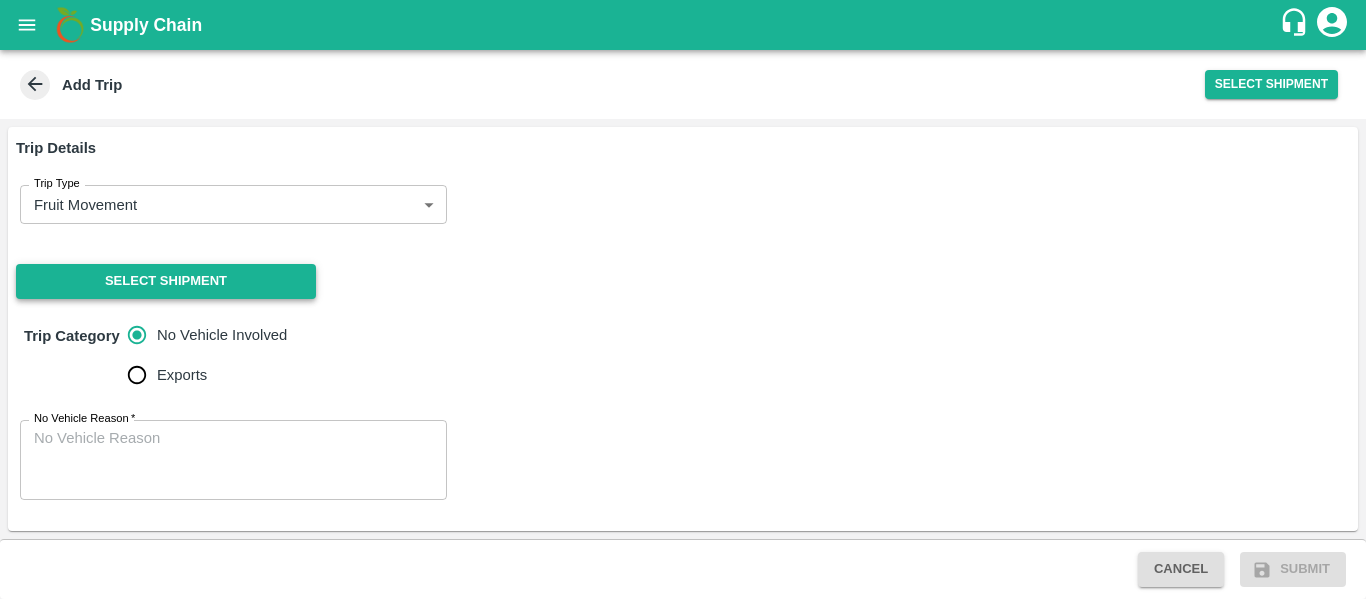 click on "Select Shipment" at bounding box center [166, 281] 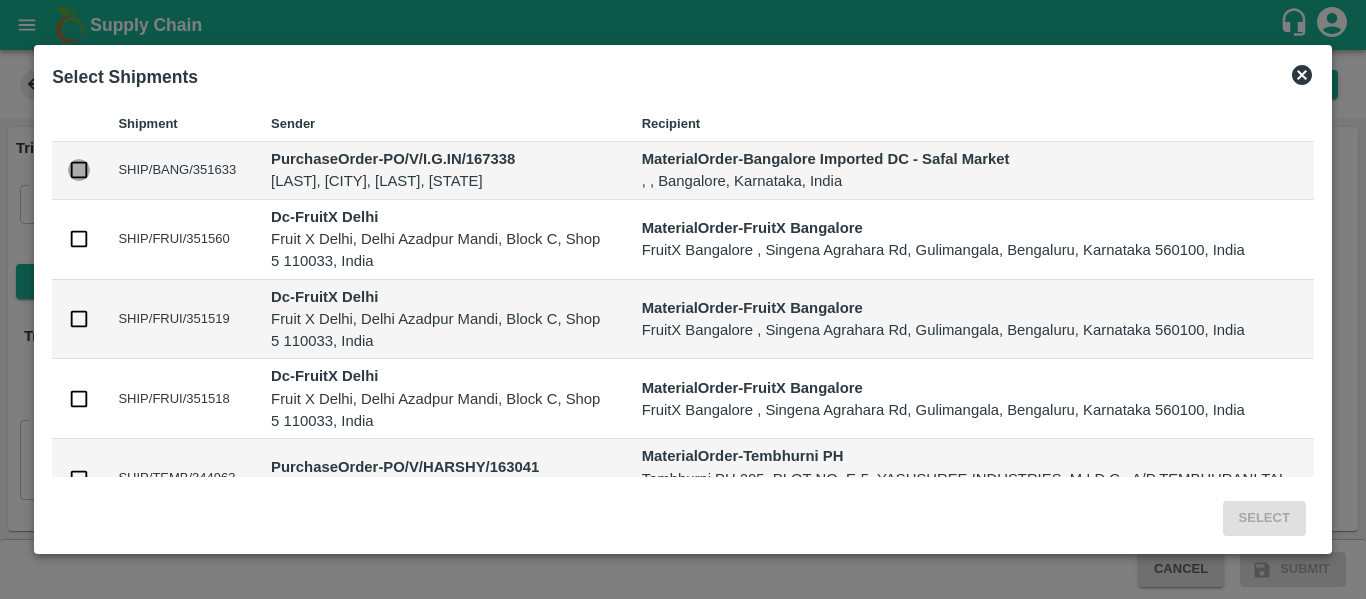 click at bounding box center (79, 170) 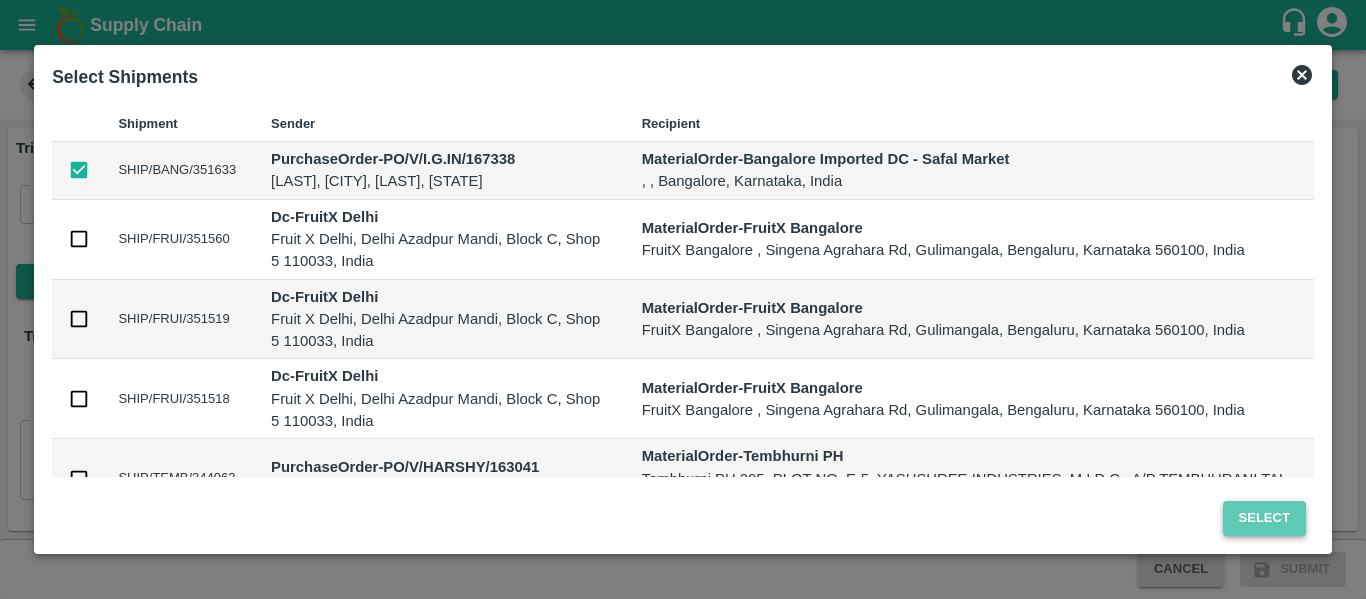 click on "Select" at bounding box center (1264, 518) 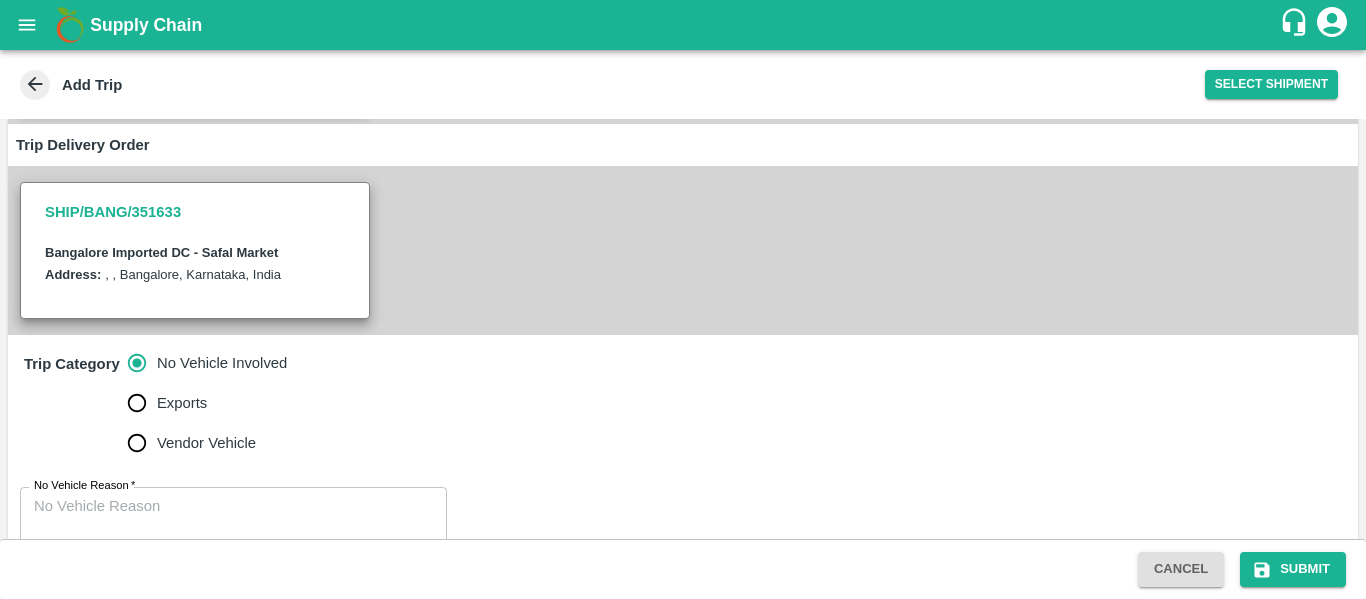 scroll, scrollTop: 418, scrollLeft: 0, axis: vertical 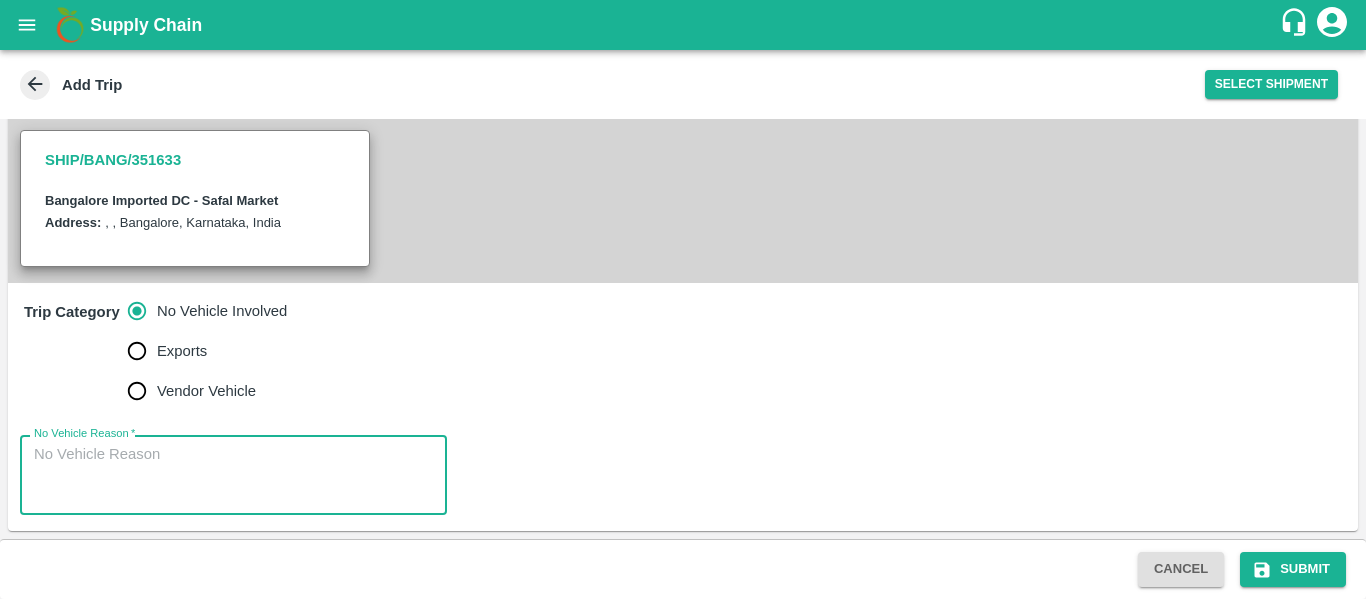 click on "No Vehicle Reason   *" at bounding box center [233, 475] 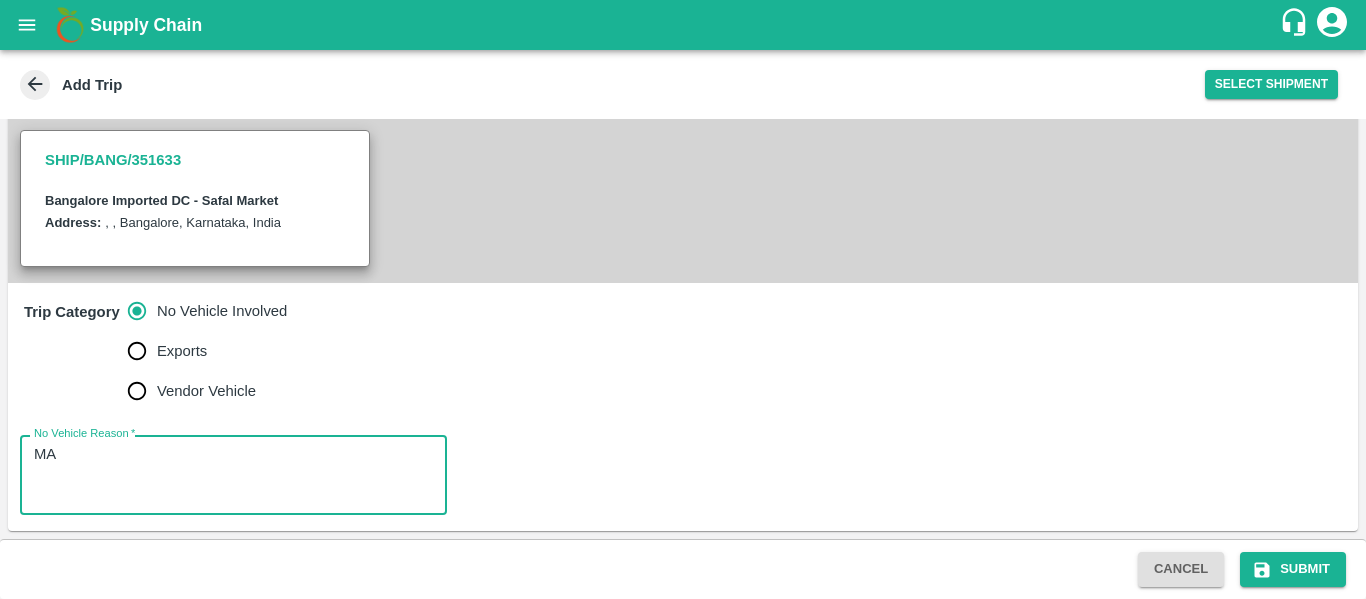 type on "M" 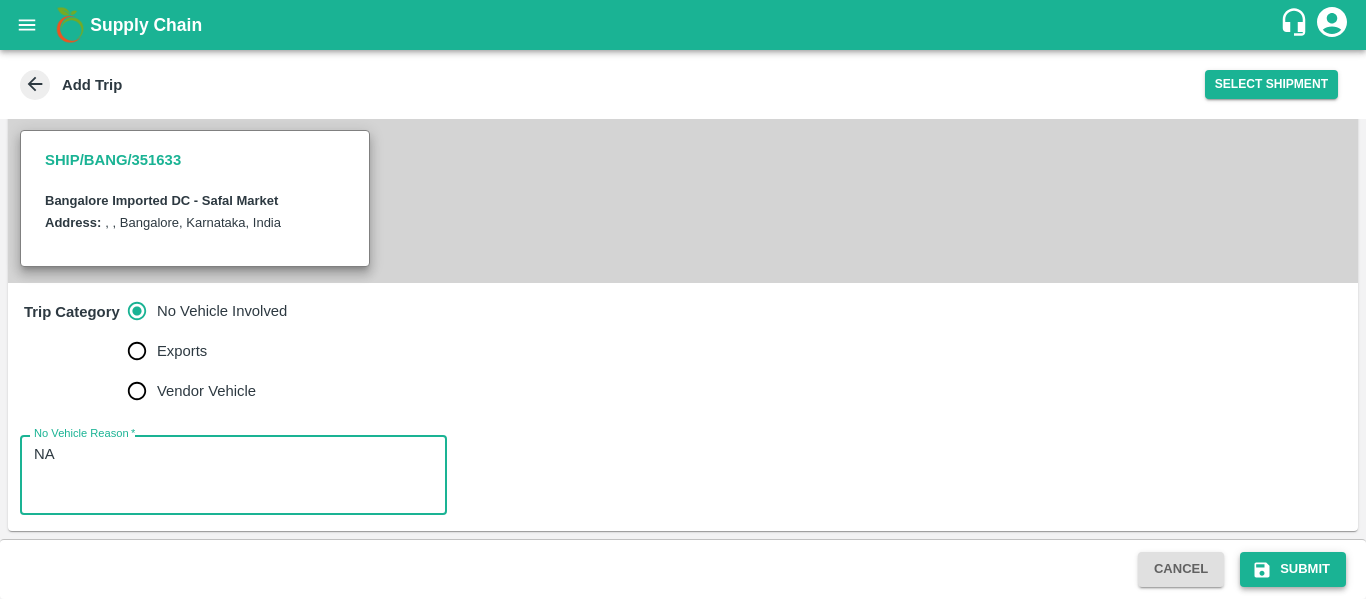 type on "NA" 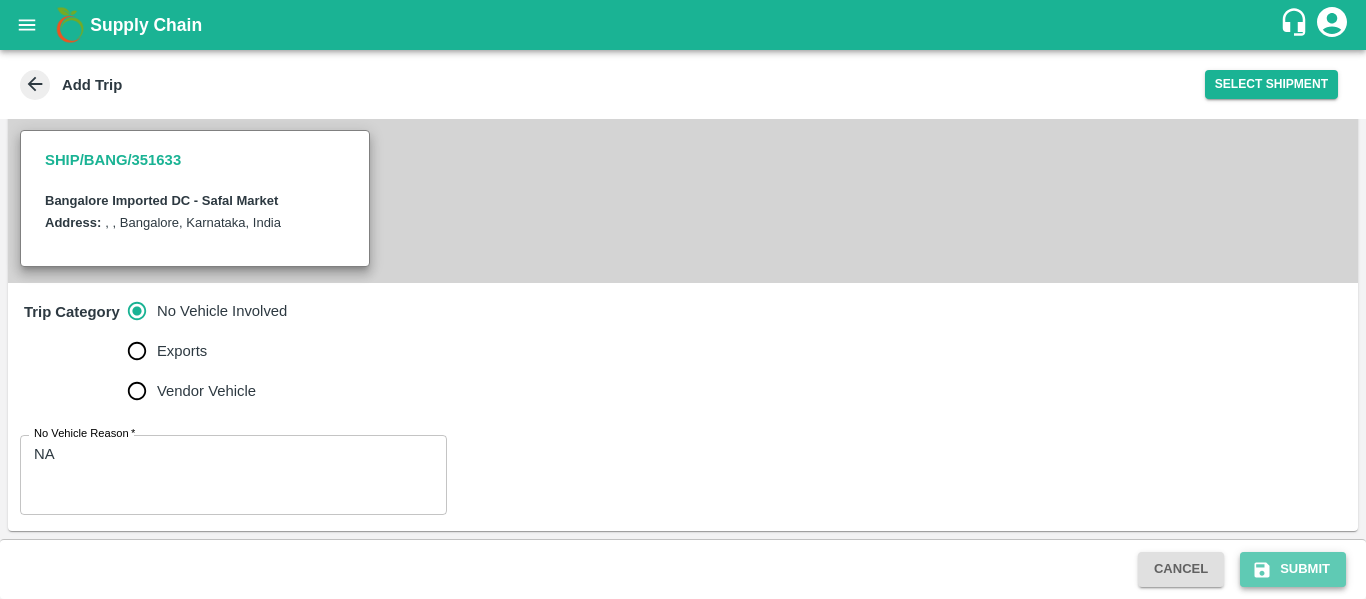 drag, startPoint x: 1305, startPoint y: 586, endPoint x: 1295, endPoint y: 574, distance: 15.6205 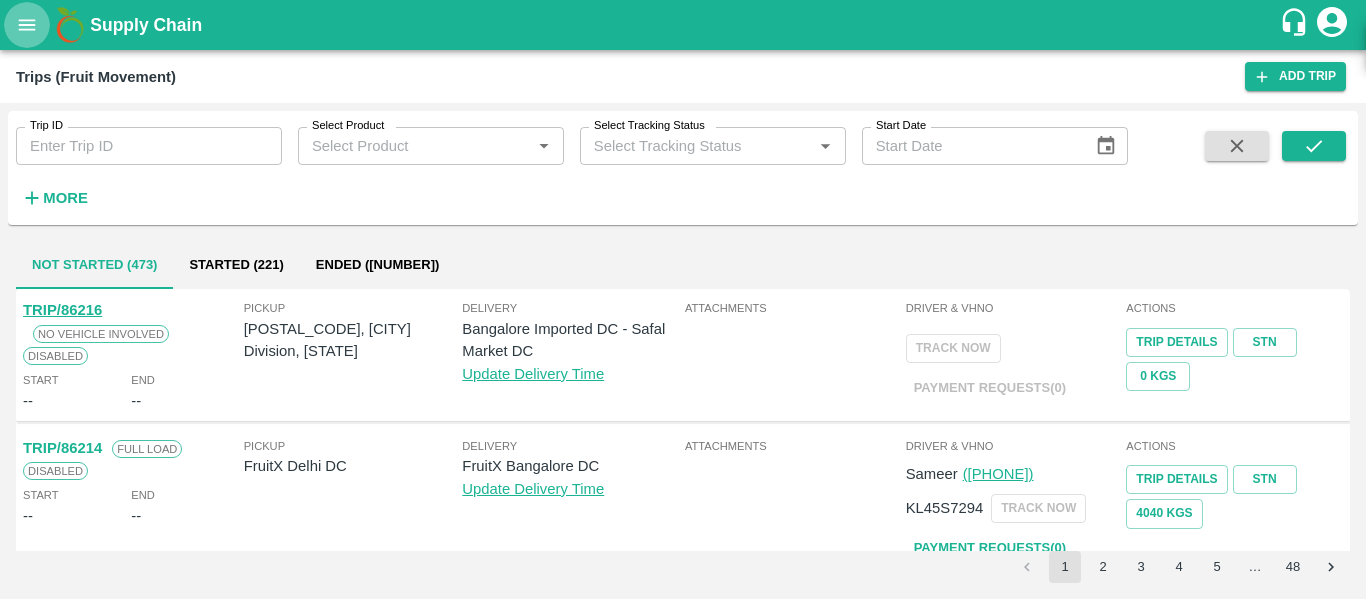 click at bounding box center (27, 25) 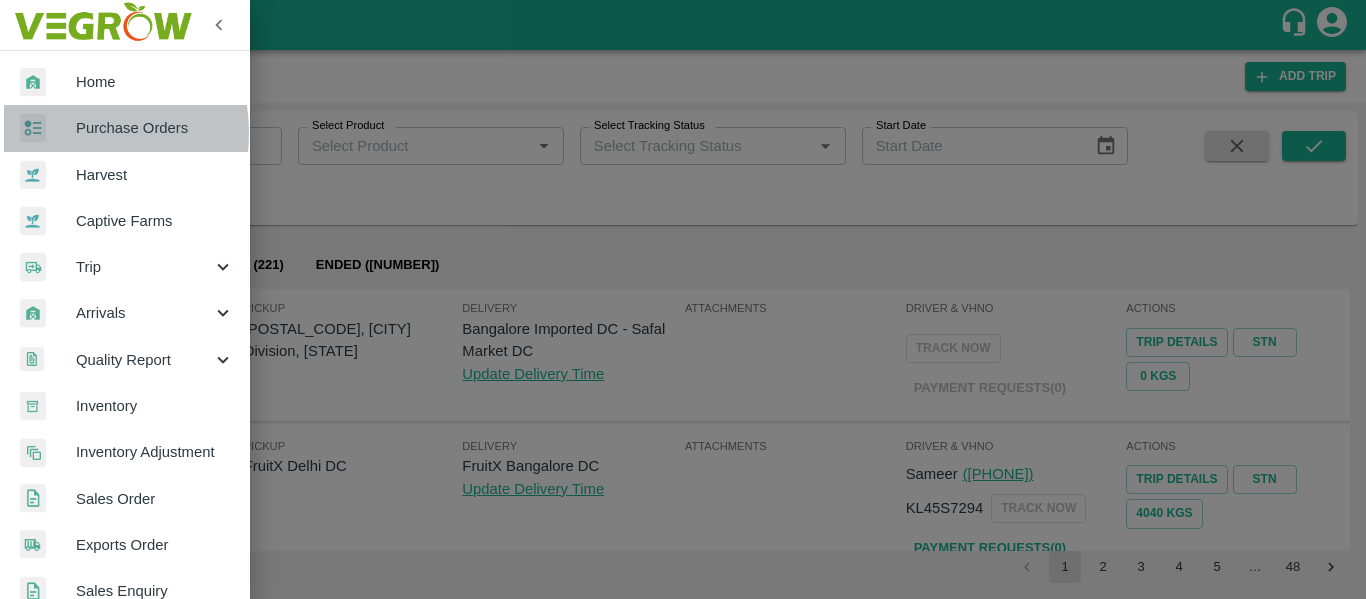 click at bounding box center (48, 128) 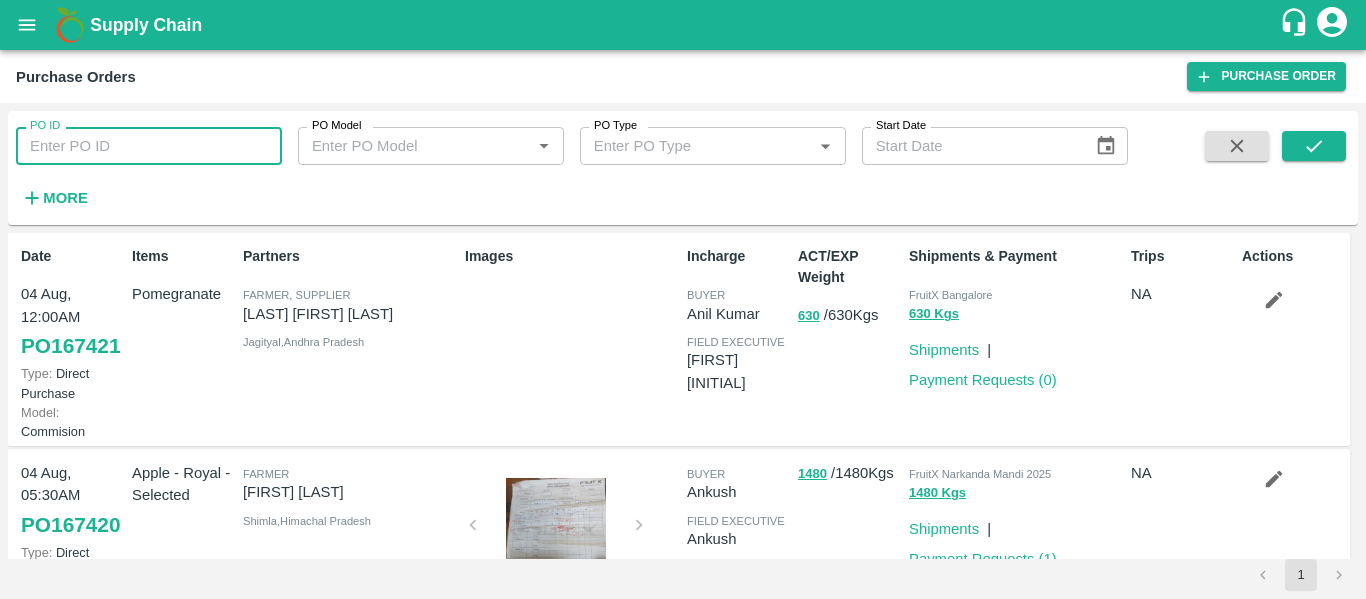 click on "PO ID" at bounding box center (149, 146) 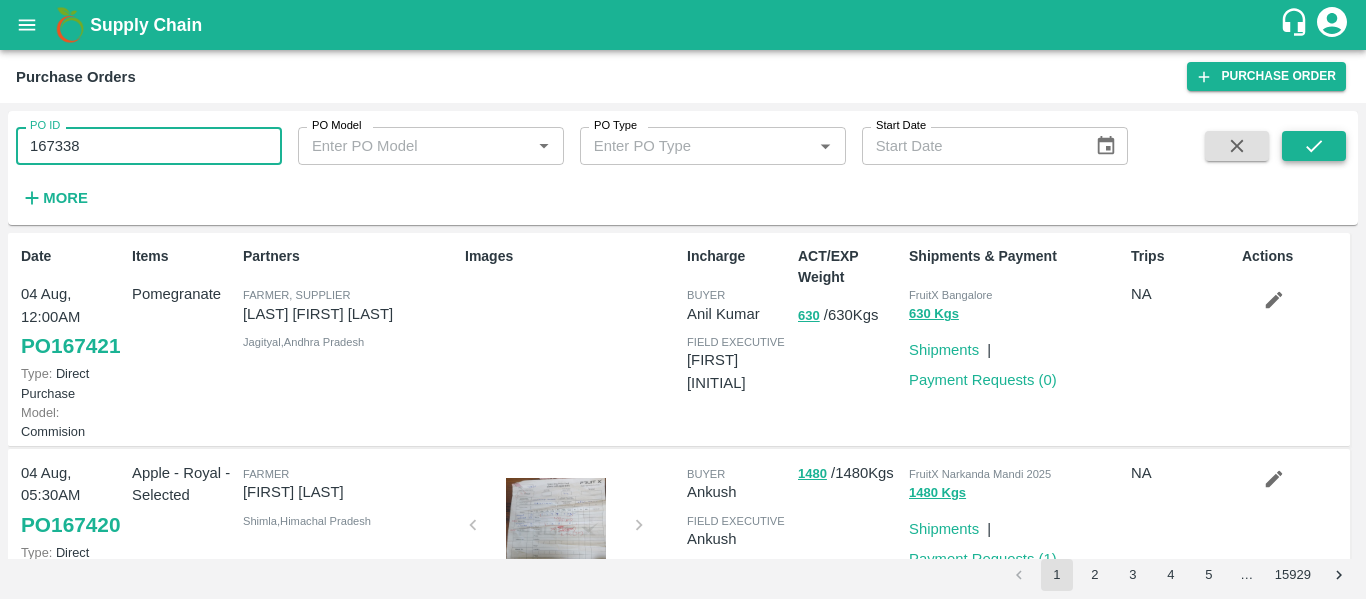 type on "167338" 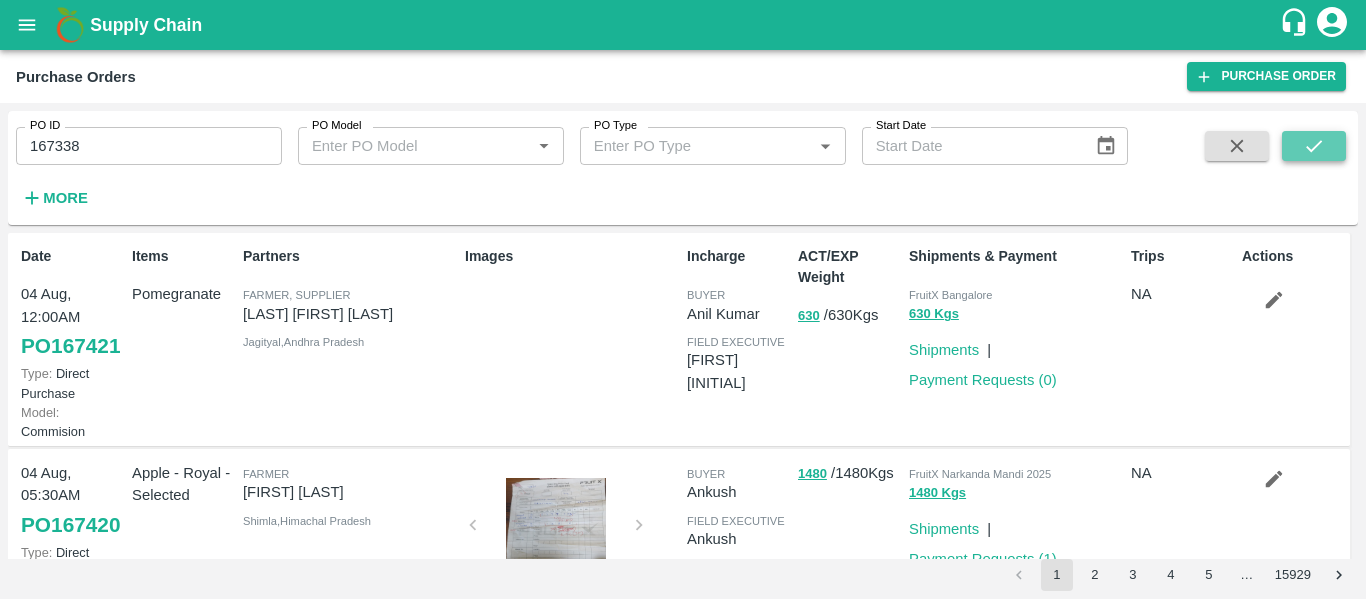click at bounding box center (1314, 146) 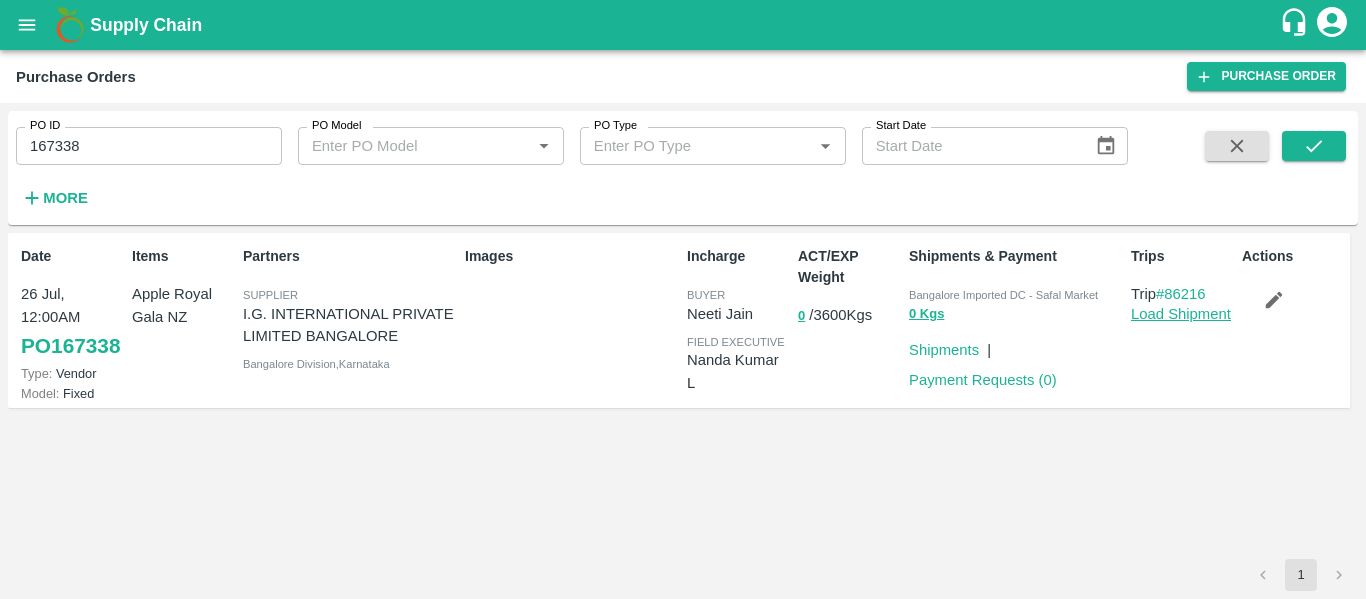click on "Load Shipment" at bounding box center (1181, 314) 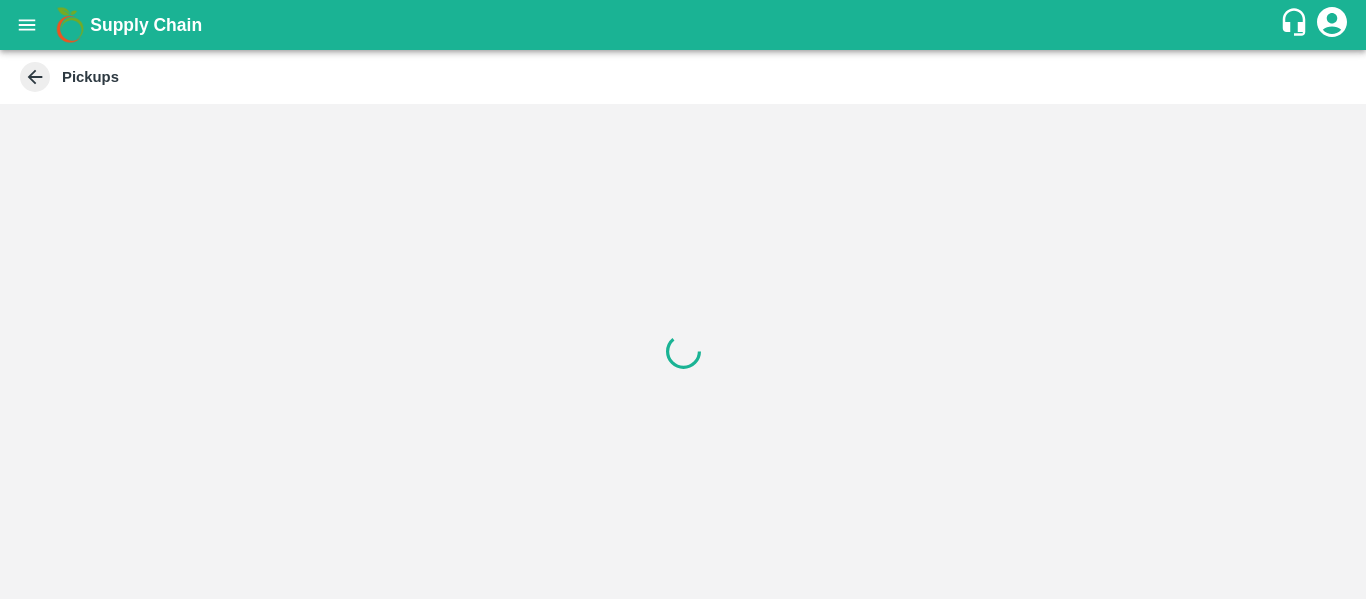 scroll, scrollTop: 0, scrollLeft: 0, axis: both 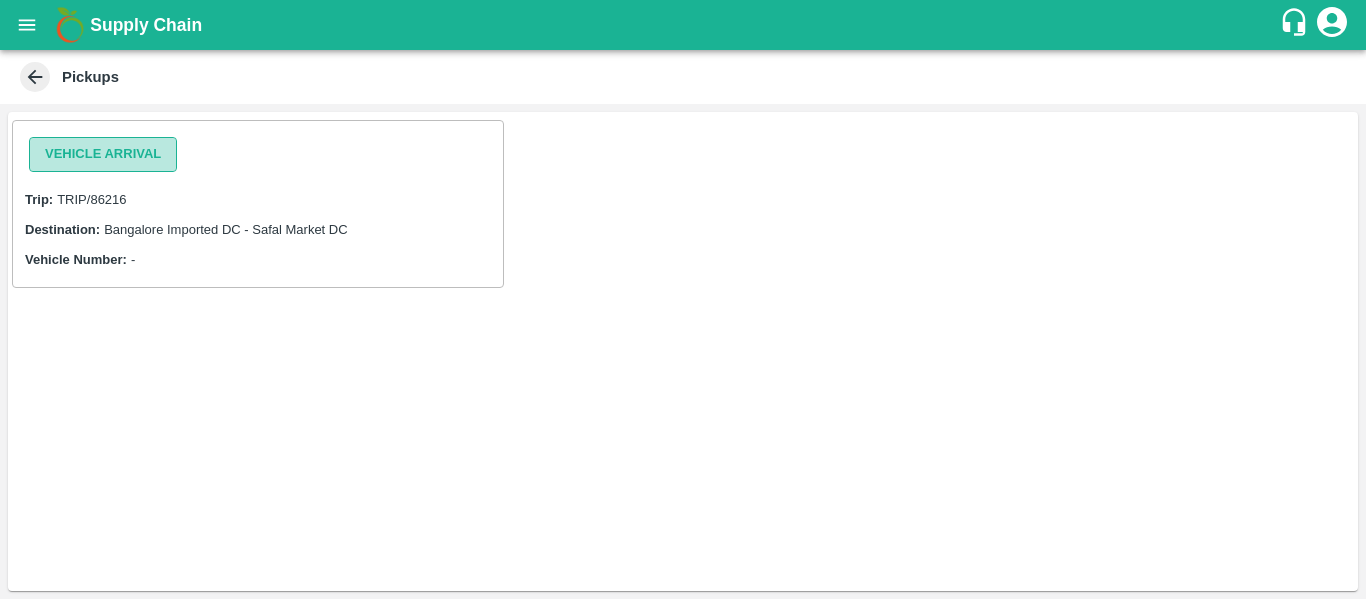 click on "Vehicle Arrival" at bounding box center [103, 154] 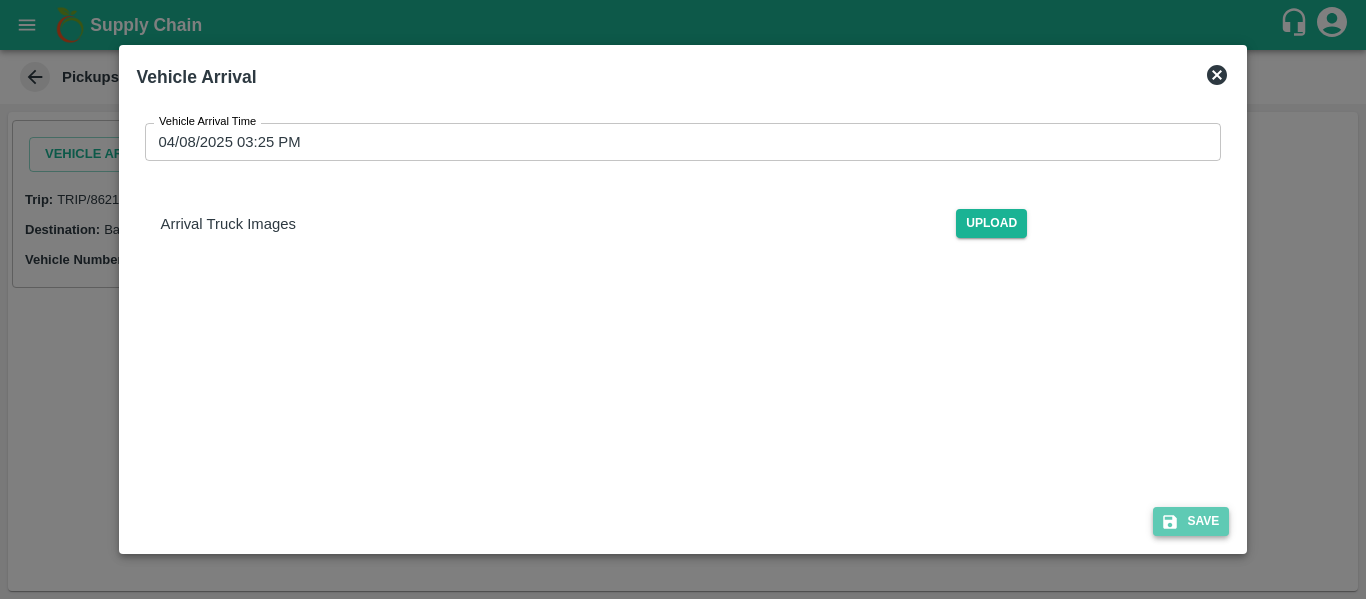 click 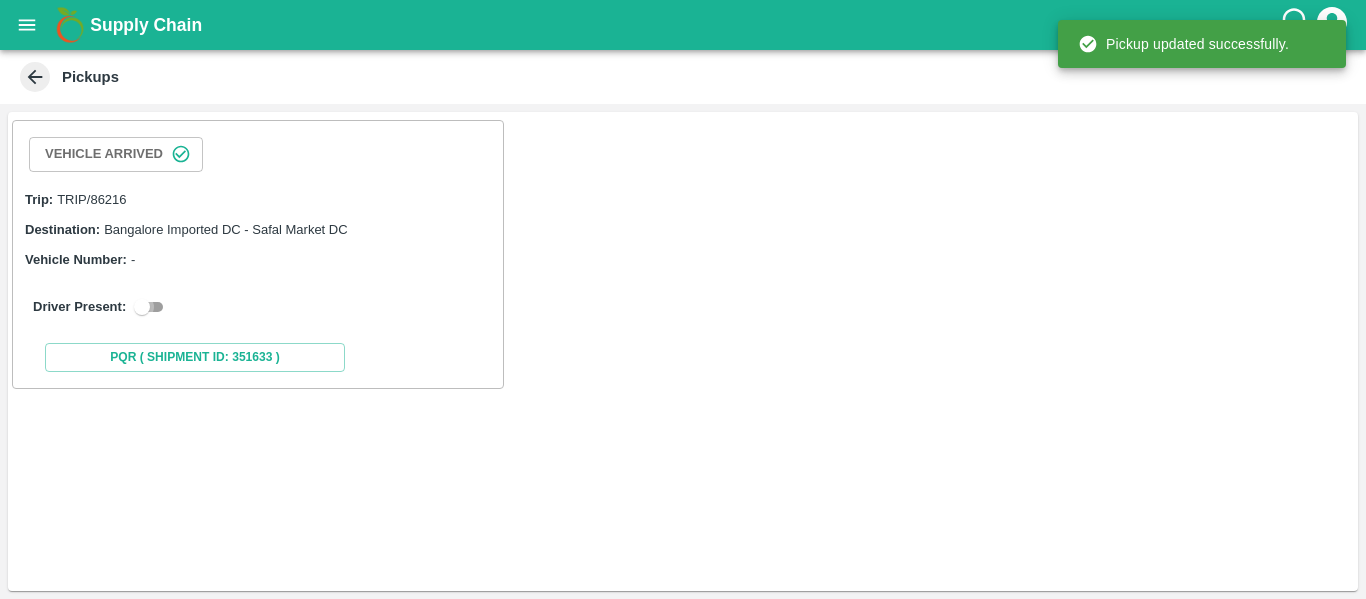 click at bounding box center (142, 307) 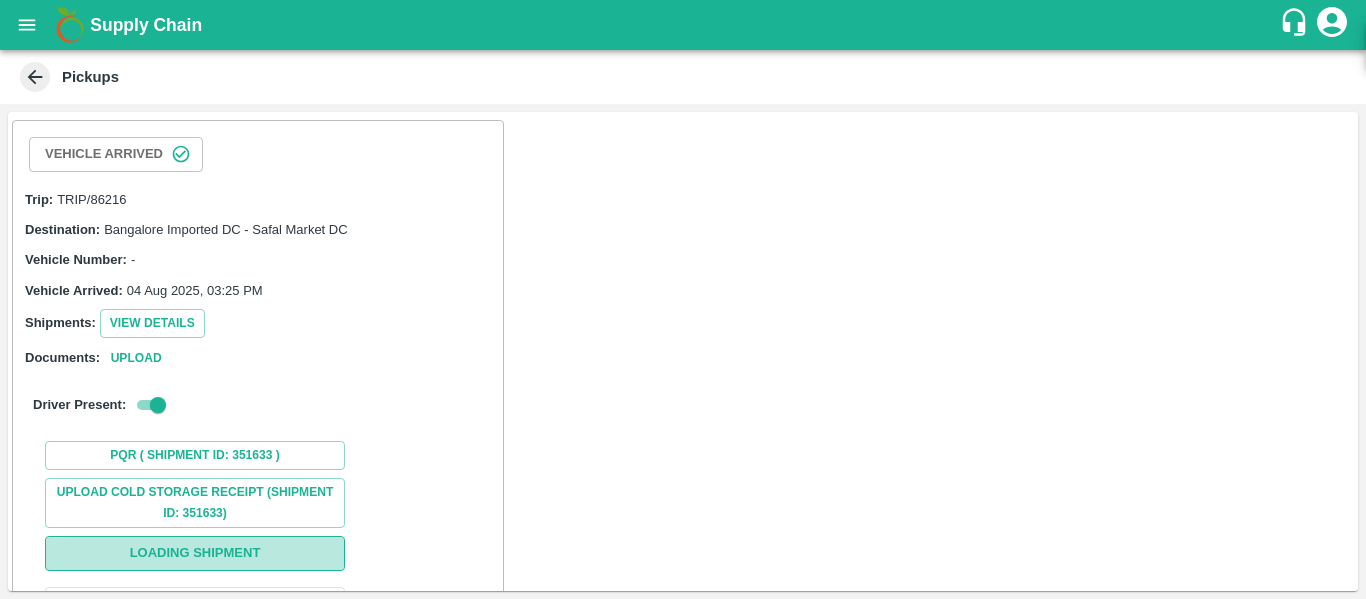 click on "Loading Shipment" at bounding box center [195, 553] 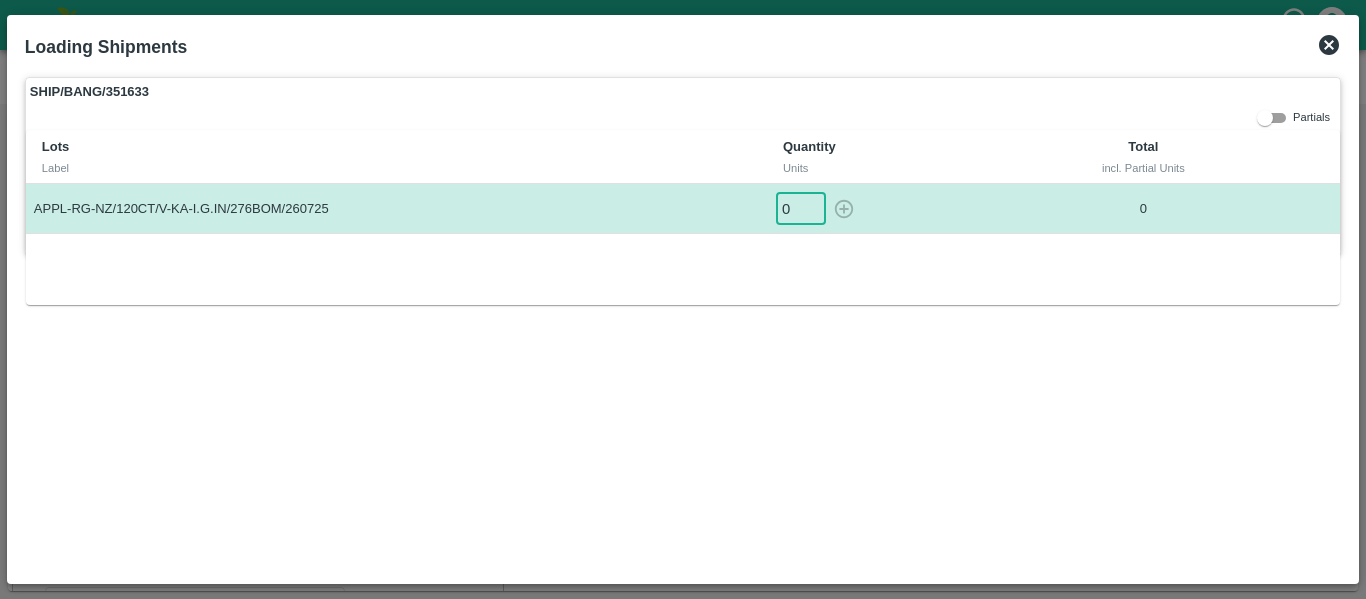 click on "0" at bounding box center [801, 208] 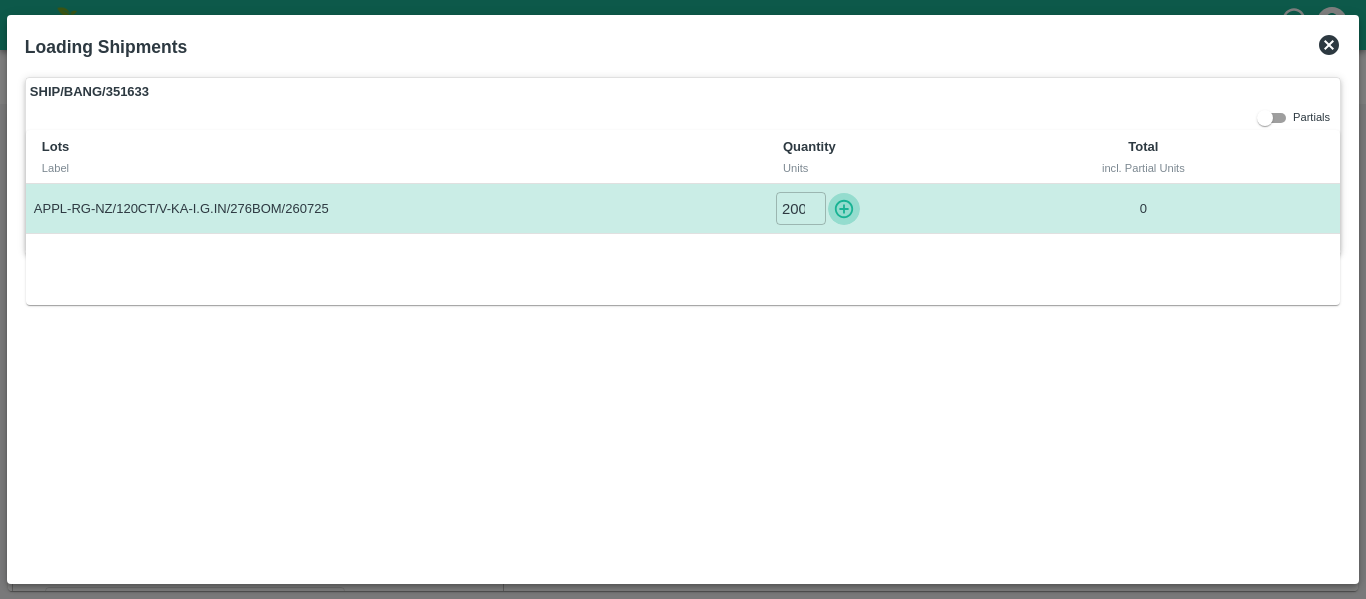 click 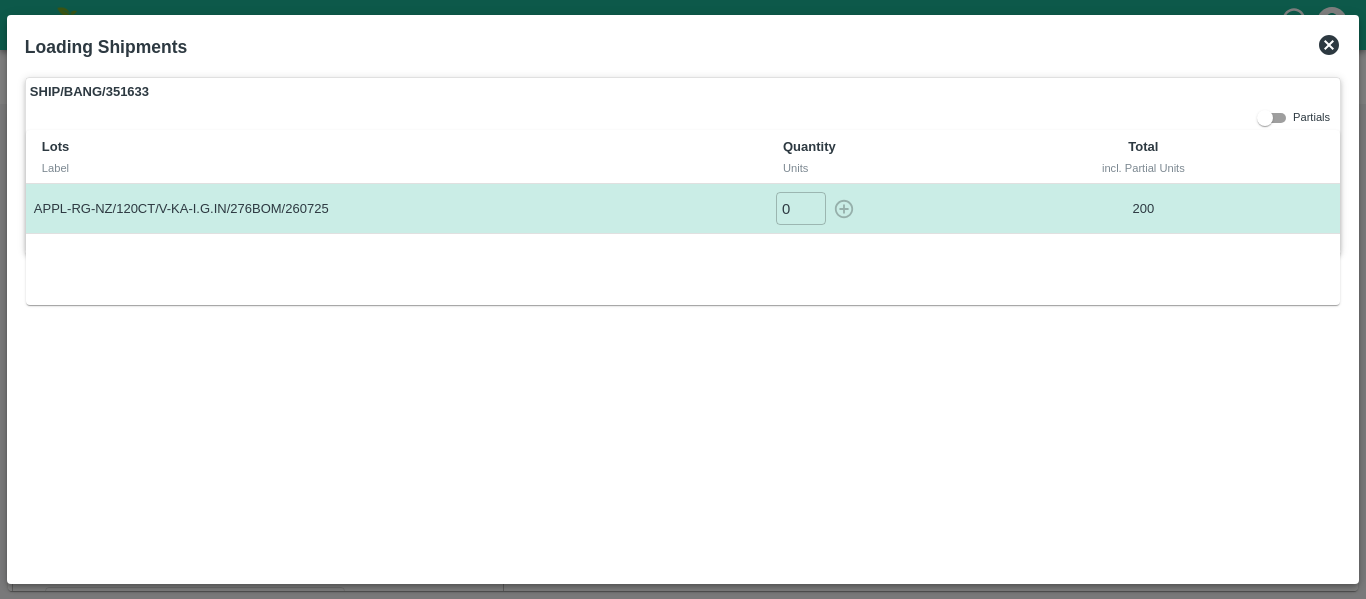 click 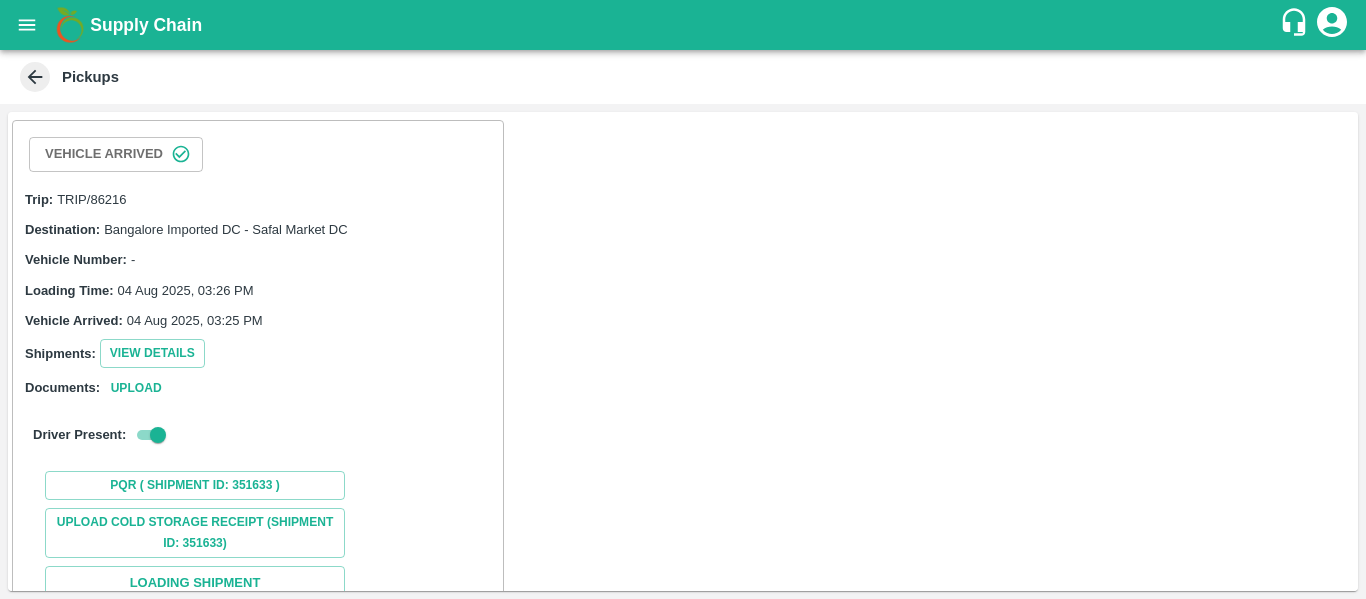 scroll, scrollTop: 188, scrollLeft: 0, axis: vertical 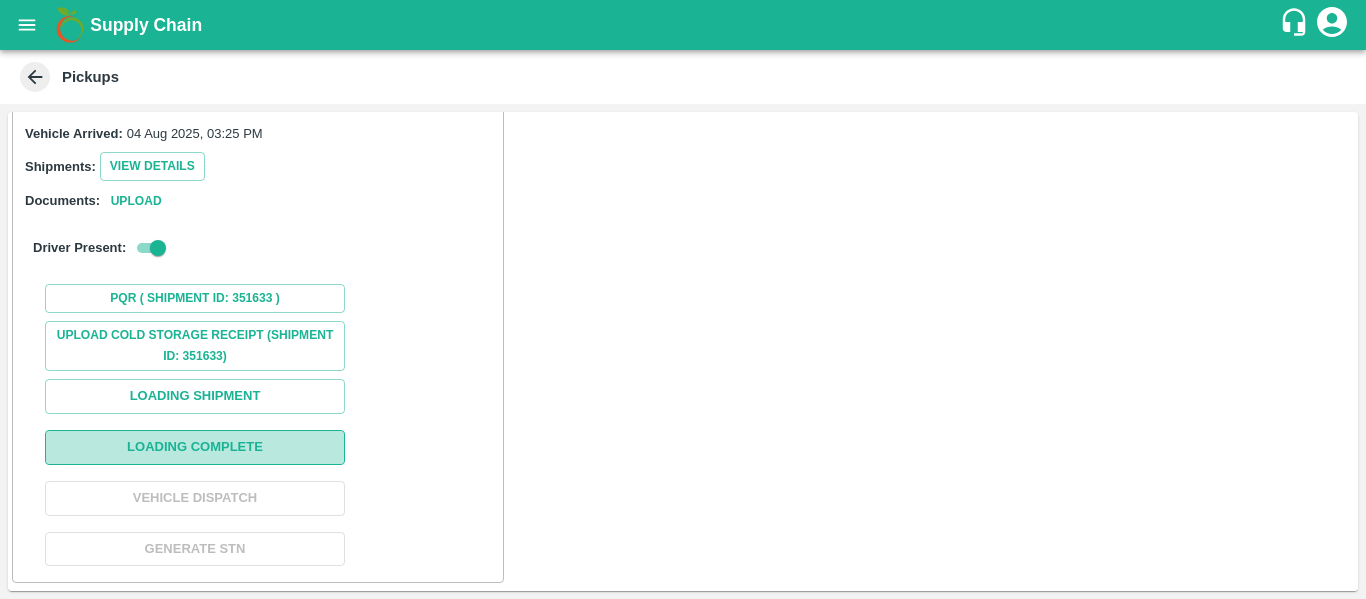 click on "Loading Complete" at bounding box center [195, 447] 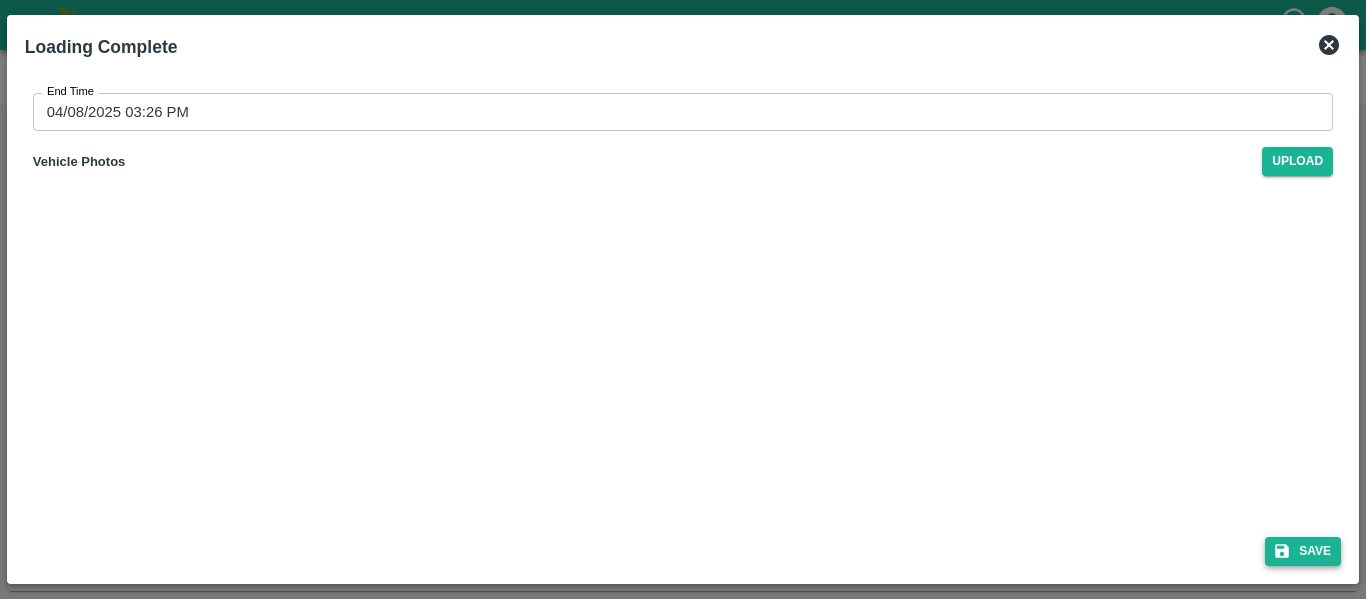 click on "Save" at bounding box center [1303, 551] 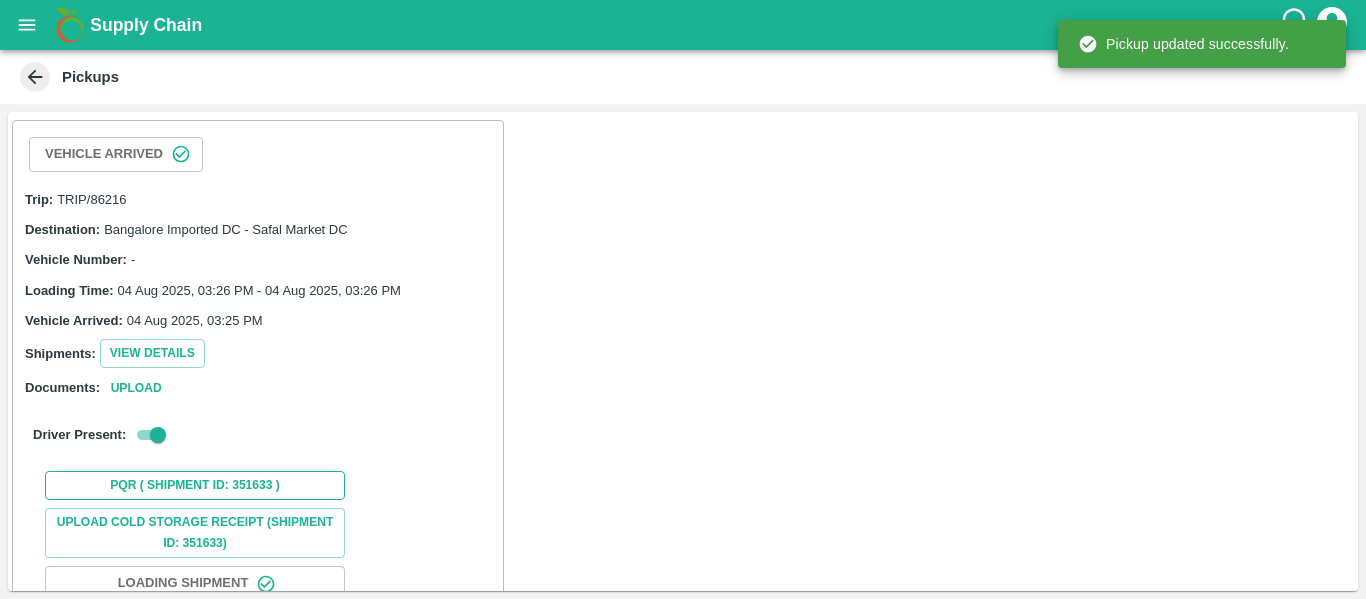 scroll, scrollTop: 188, scrollLeft: 0, axis: vertical 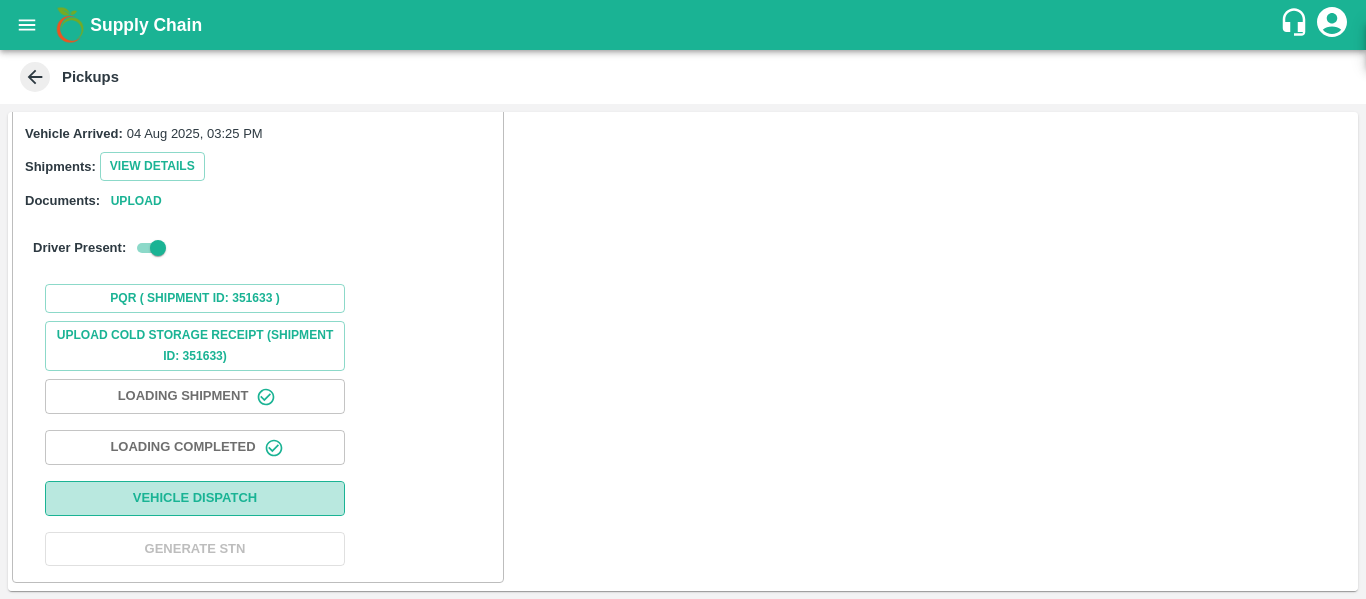 click on "Vehicle Dispatch" at bounding box center [195, 498] 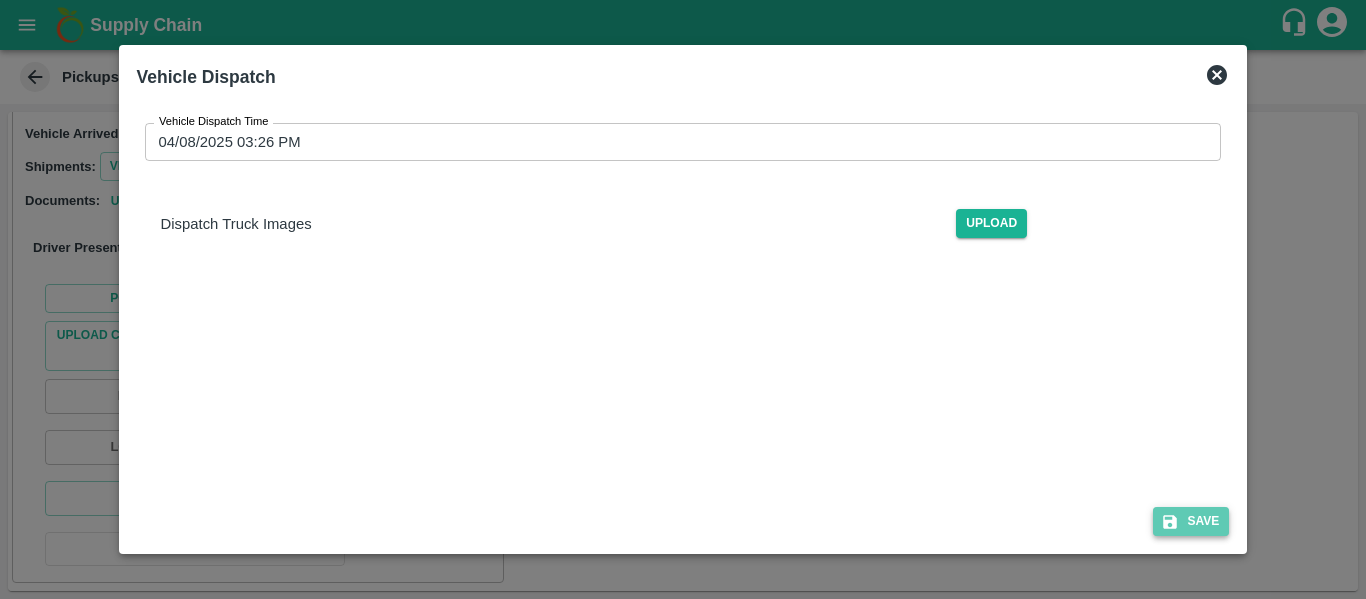 click on "Save" at bounding box center (1191, 521) 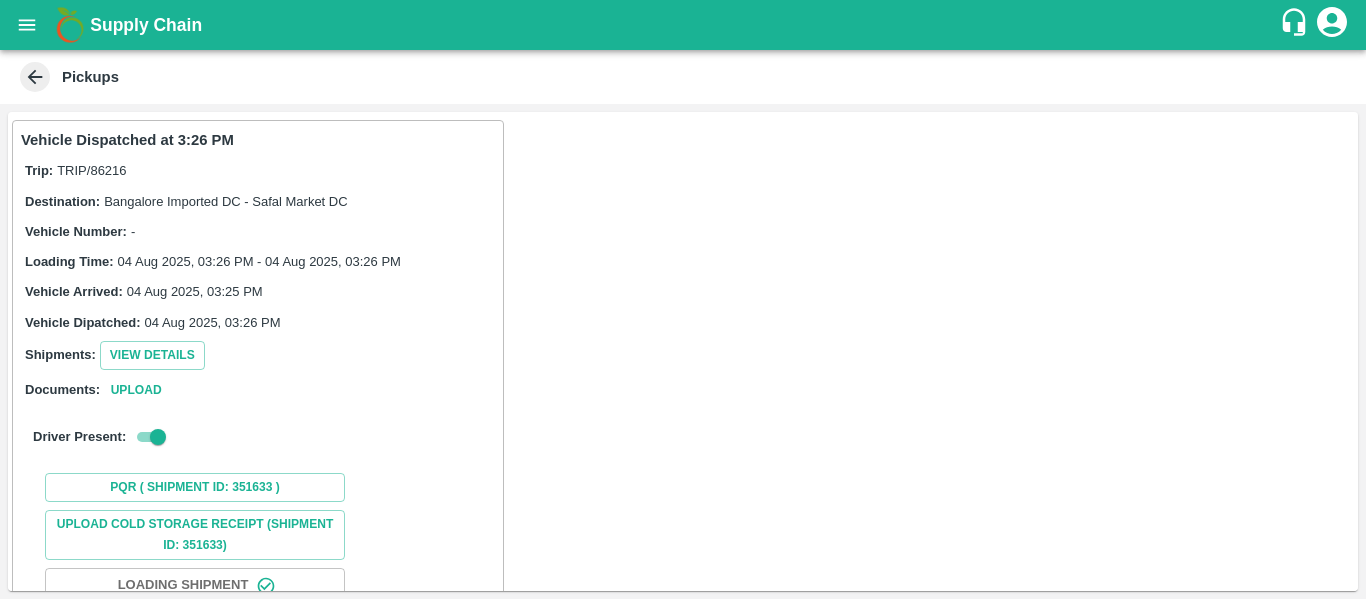 scroll, scrollTop: 189, scrollLeft: 0, axis: vertical 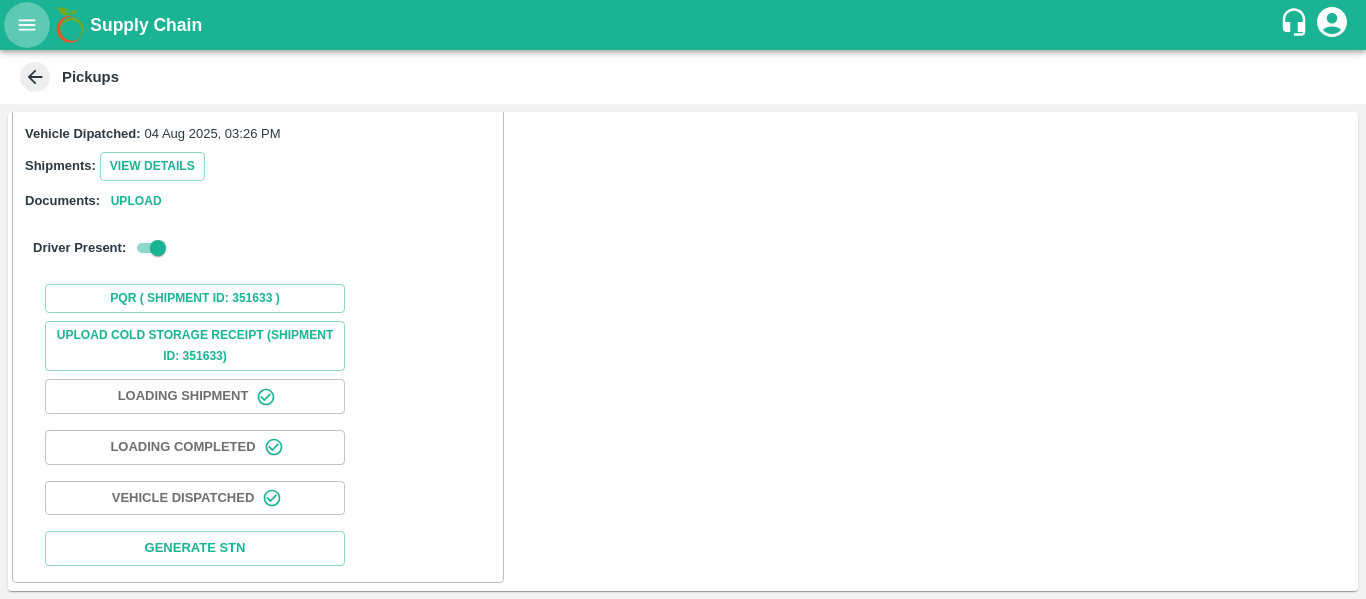click 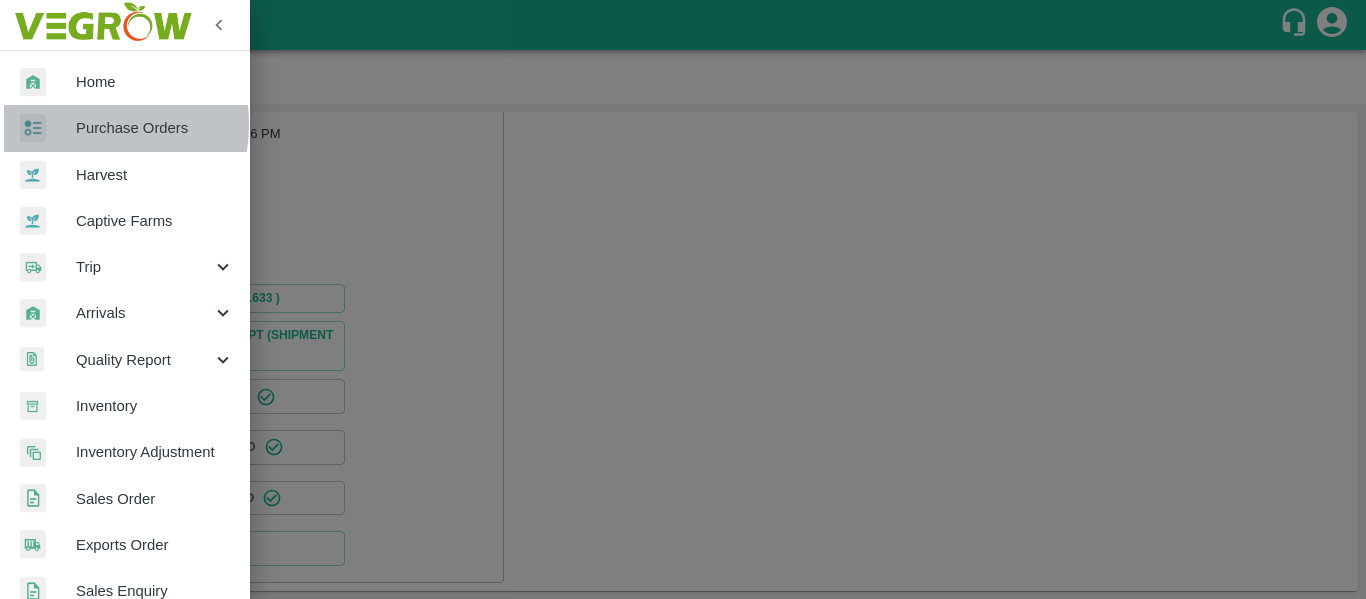 click at bounding box center [48, 128] 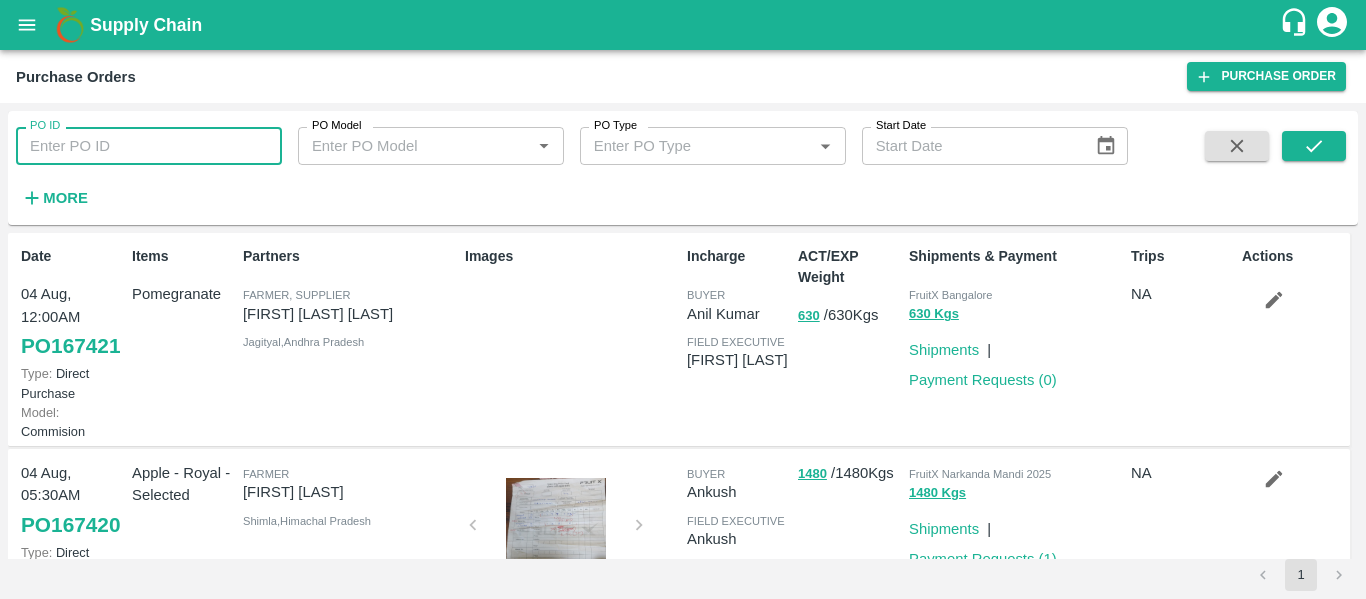 click on "PO ID" at bounding box center [149, 146] 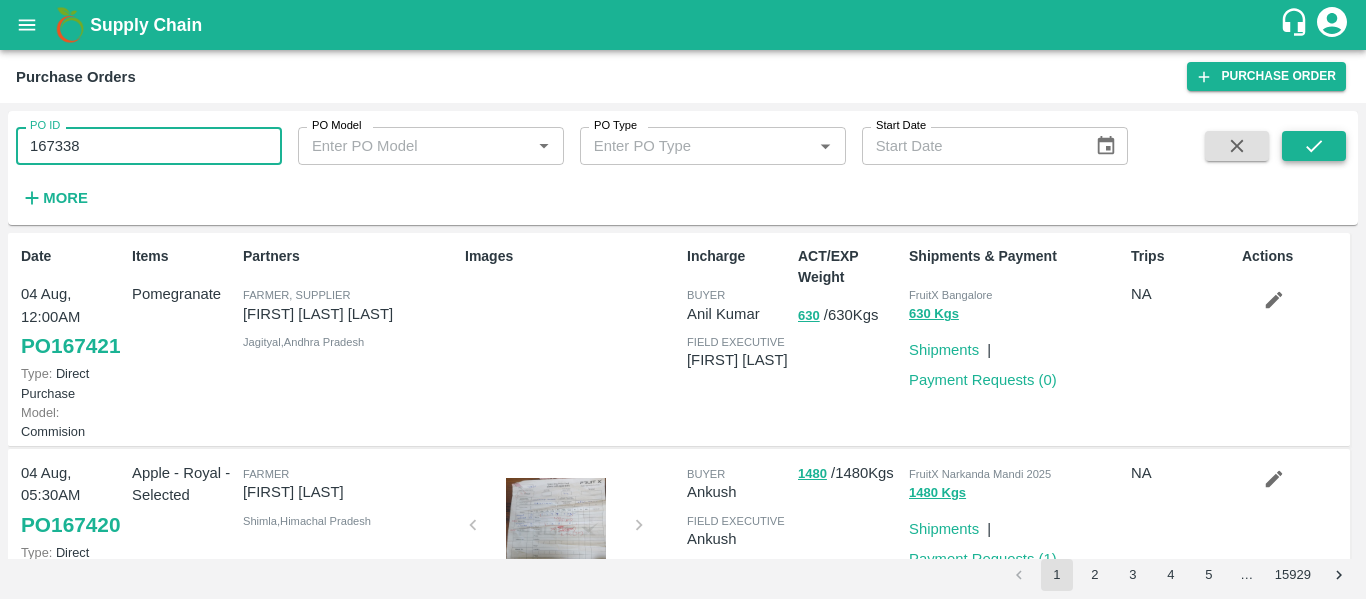 type on "167338" 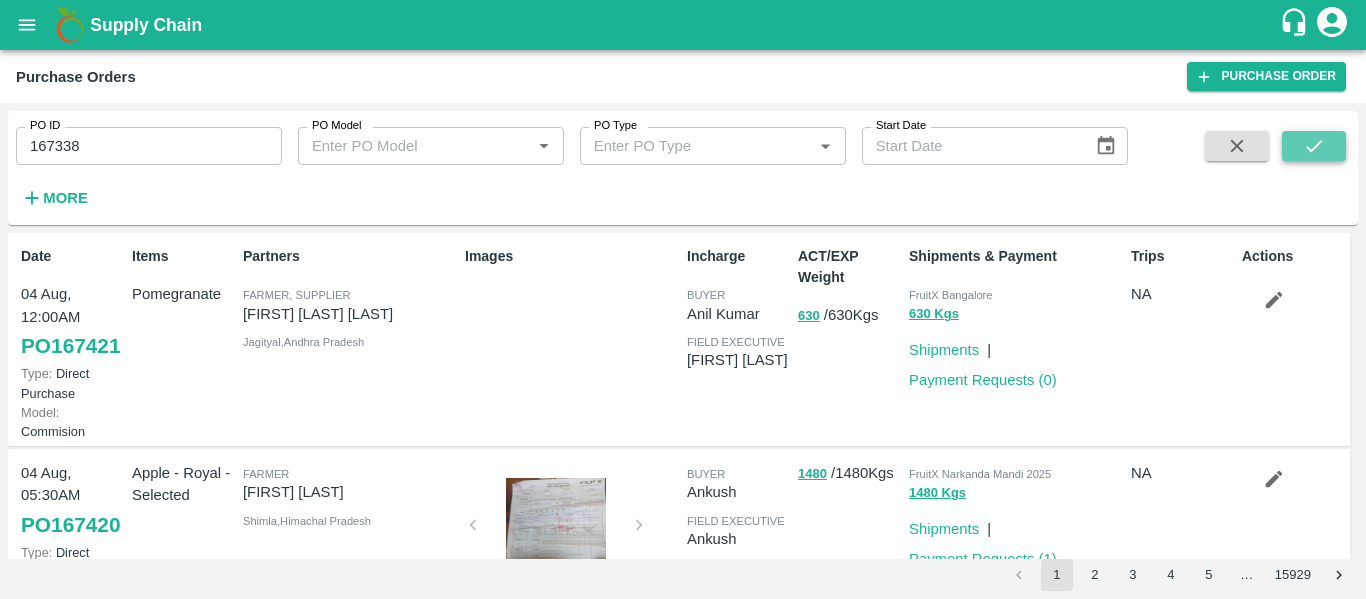 click 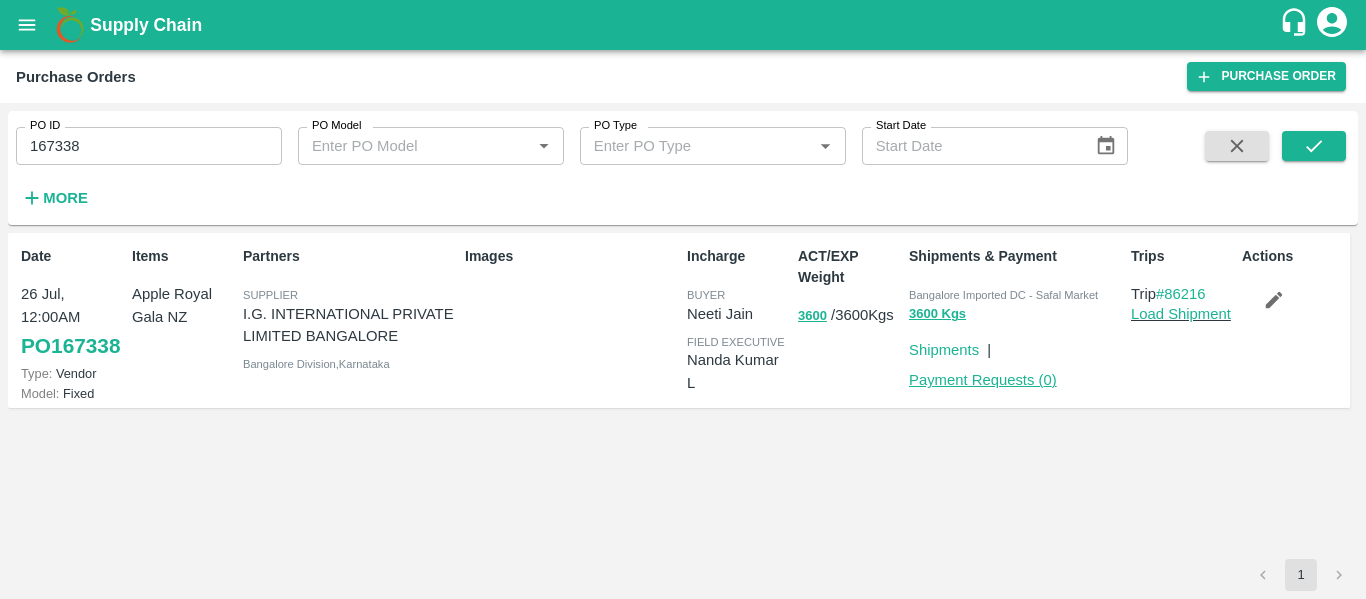 click on "Payment Requests ( 0 )" at bounding box center (983, 380) 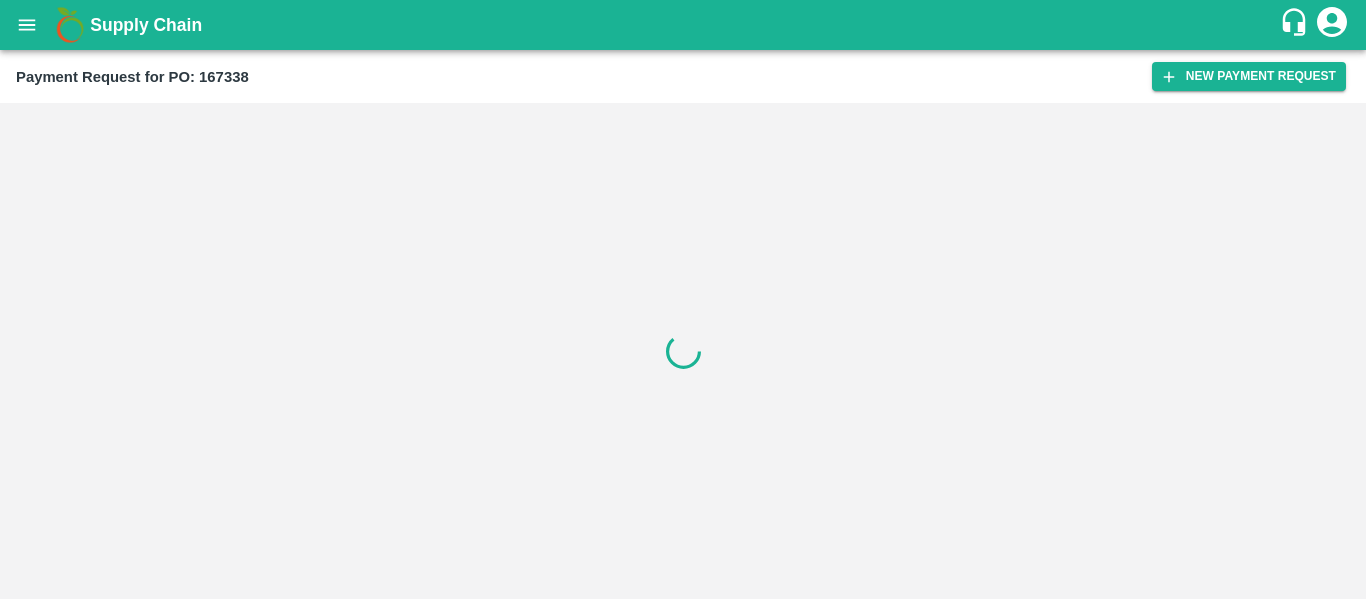 scroll, scrollTop: 0, scrollLeft: 0, axis: both 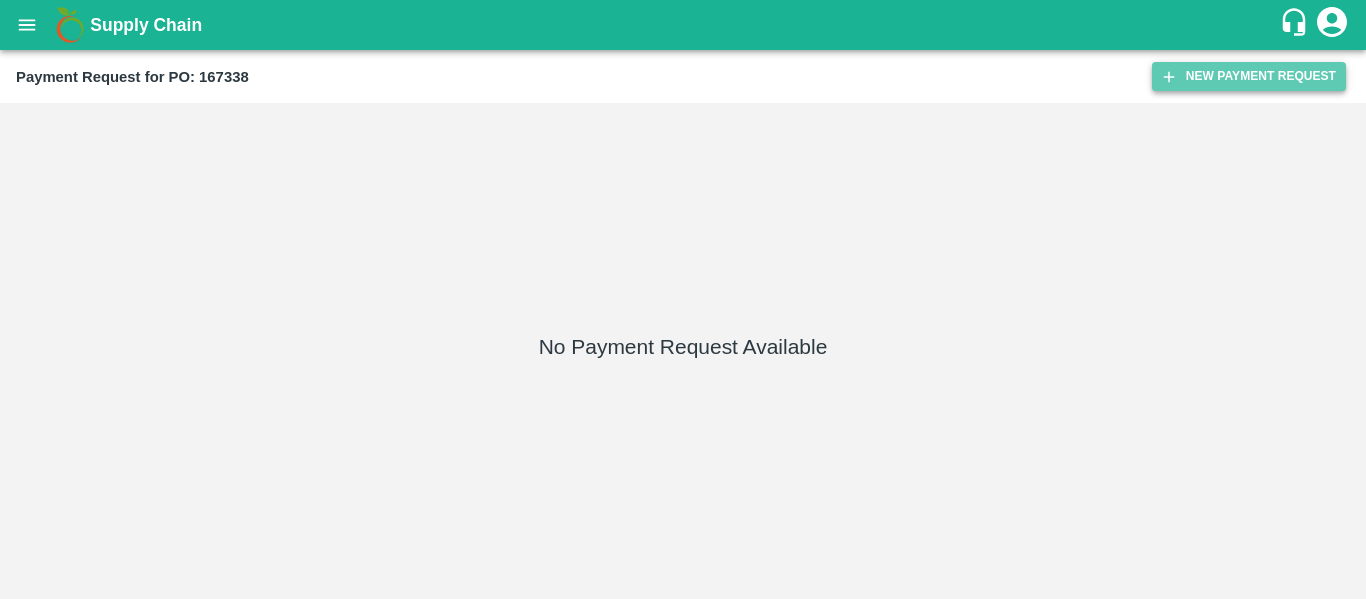 click on "New Payment Request" at bounding box center (1249, 76) 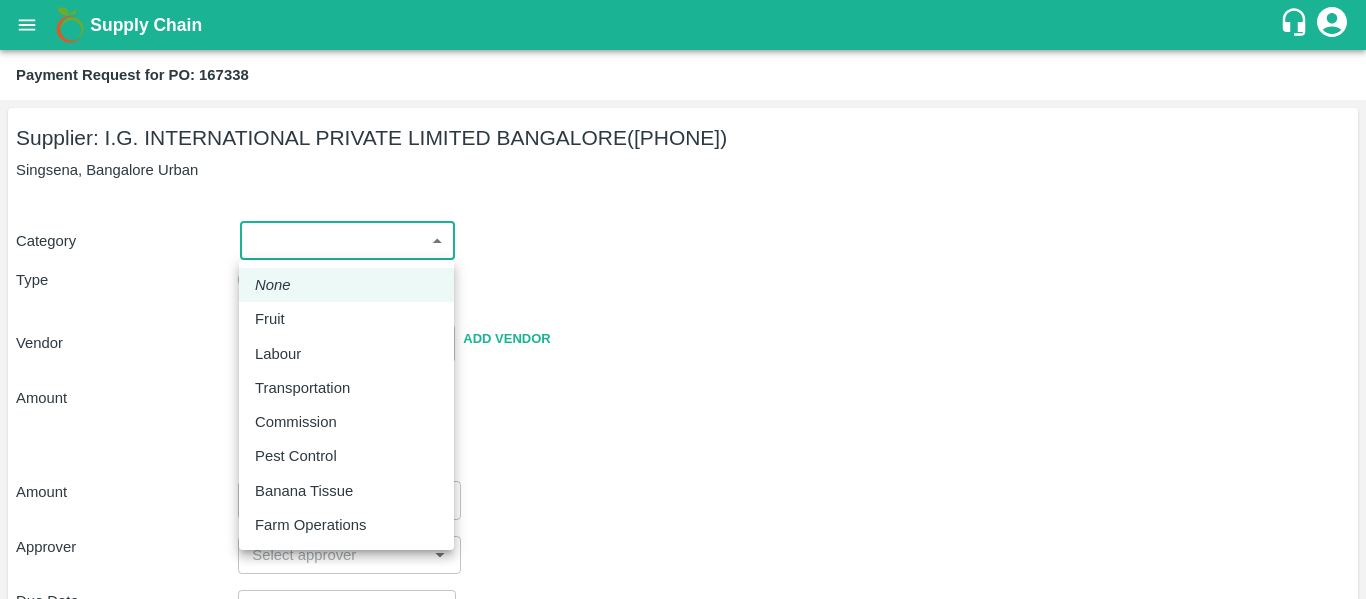 click on "Supply Chain Payment Request for PO: 167338 Supplier:    I.G. INTERNATIONAL PRIVATE LIMITED [CITY]  ([PHONE]) Singsena, [CITY], [STATE] Category ​ ​ Type Advance Bill Vendor ​ Add Vendor Amount Total value Per Kg ​ Amount ​ Approver ​ Due Date ​  Priority  Low  High Comment x ​ Attach bill Cancel Save [CITY] Imported DC Bangalore Imported DC - Safal Market [CITY] Imported DC MDC Bhubaneswar Bangalore DC MDC Cochin Modern Trade Bangalore DC Ahmedabad virtual imported DC Chennai DC Hyderabad DC B2R Bangalore  FruitX [CITY] Direct Customer [FIRST] [LAST] Logout None Fruit Labour Transportation Commission Pest Control Banana Tissue Farm Operations" at bounding box center [683, 299] 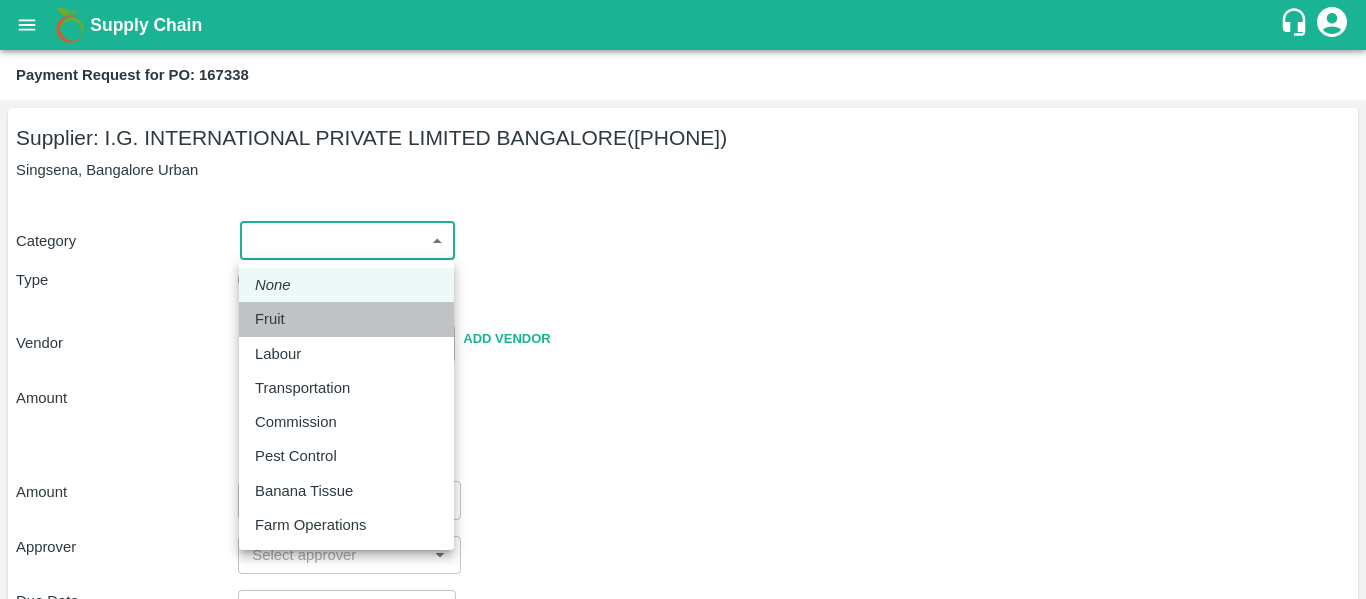 click on "Fruit" at bounding box center [346, 319] 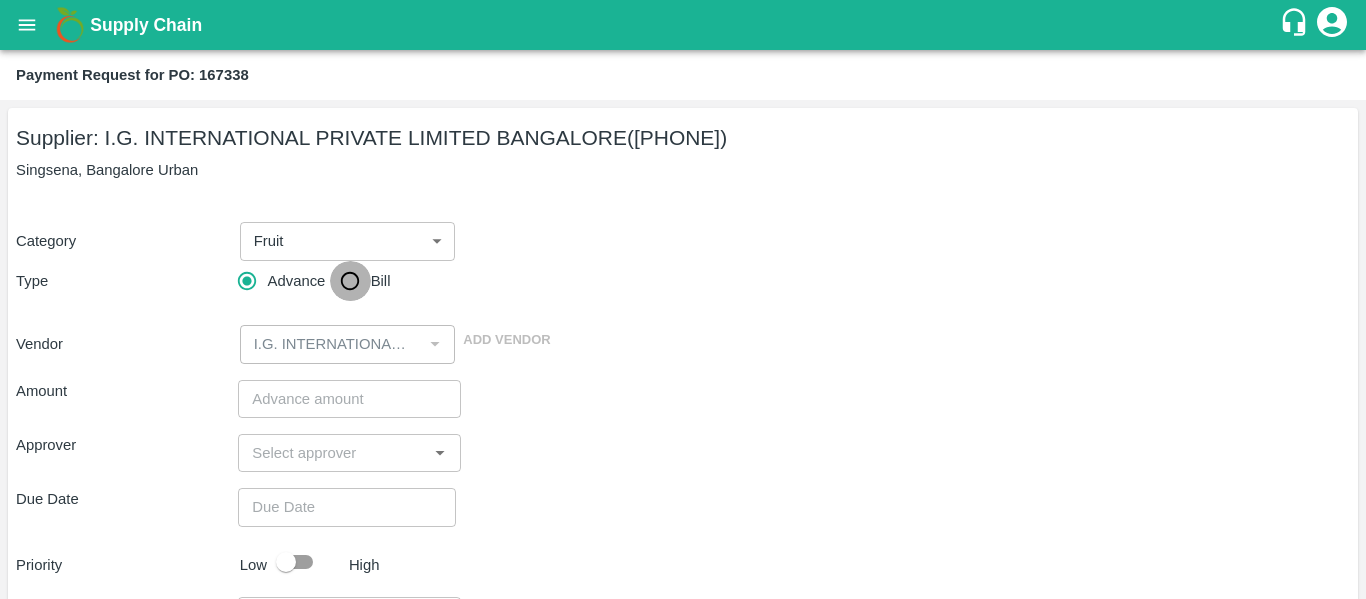 click on "Bill" at bounding box center [350, 281] 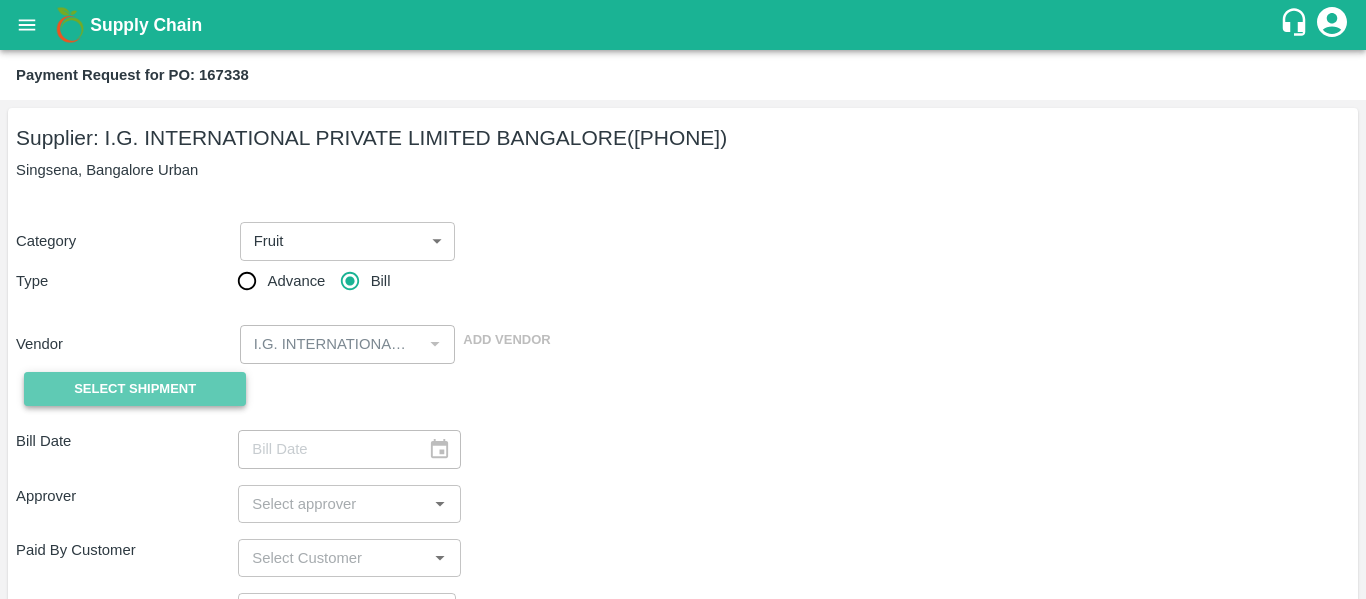 click on "Select Shipment" at bounding box center [135, 389] 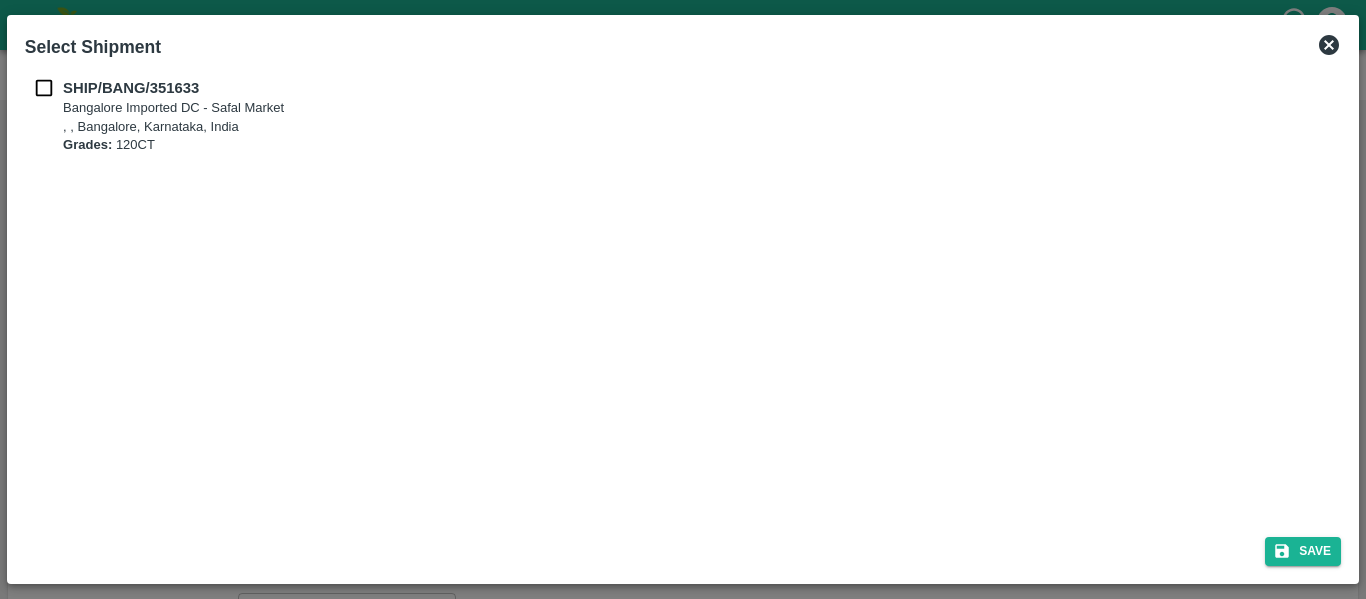 click at bounding box center [44, 88] 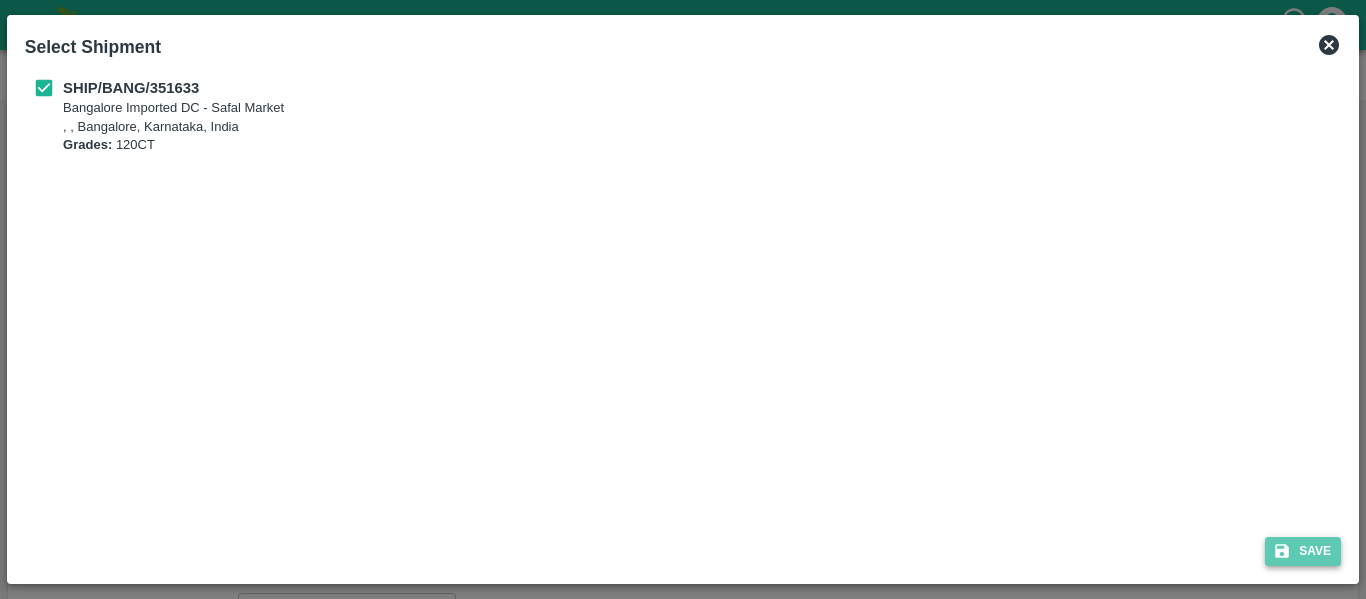 click on "Save" at bounding box center (1303, 551) 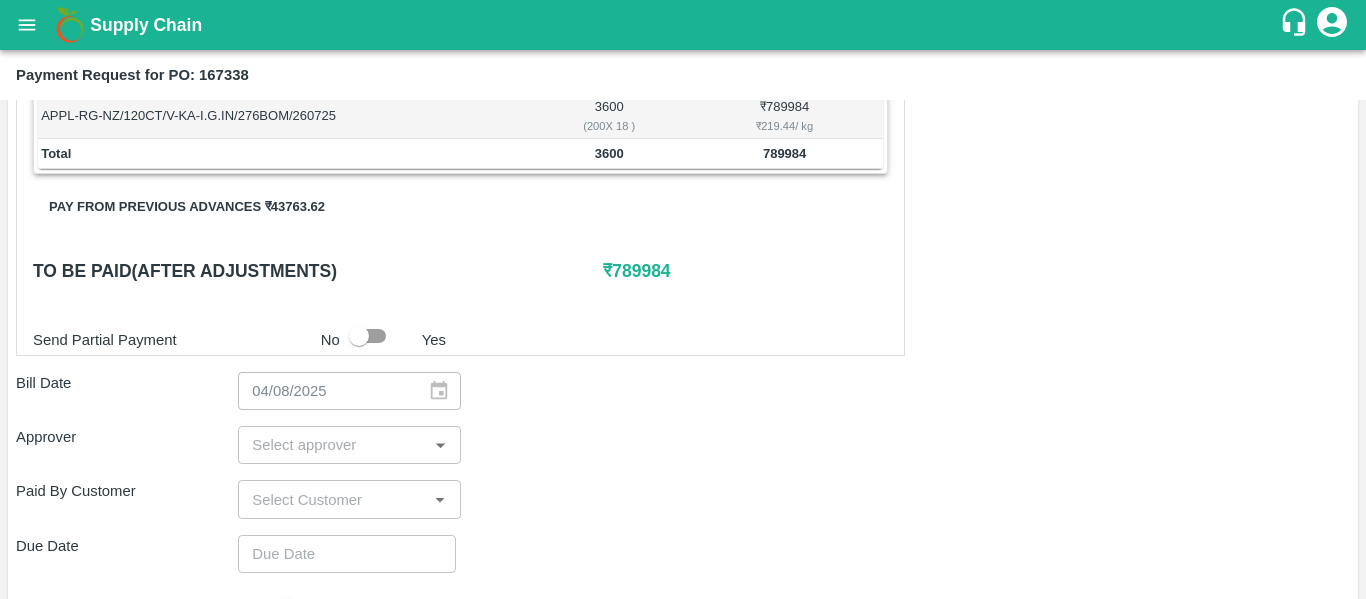 scroll, scrollTop: 382, scrollLeft: 0, axis: vertical 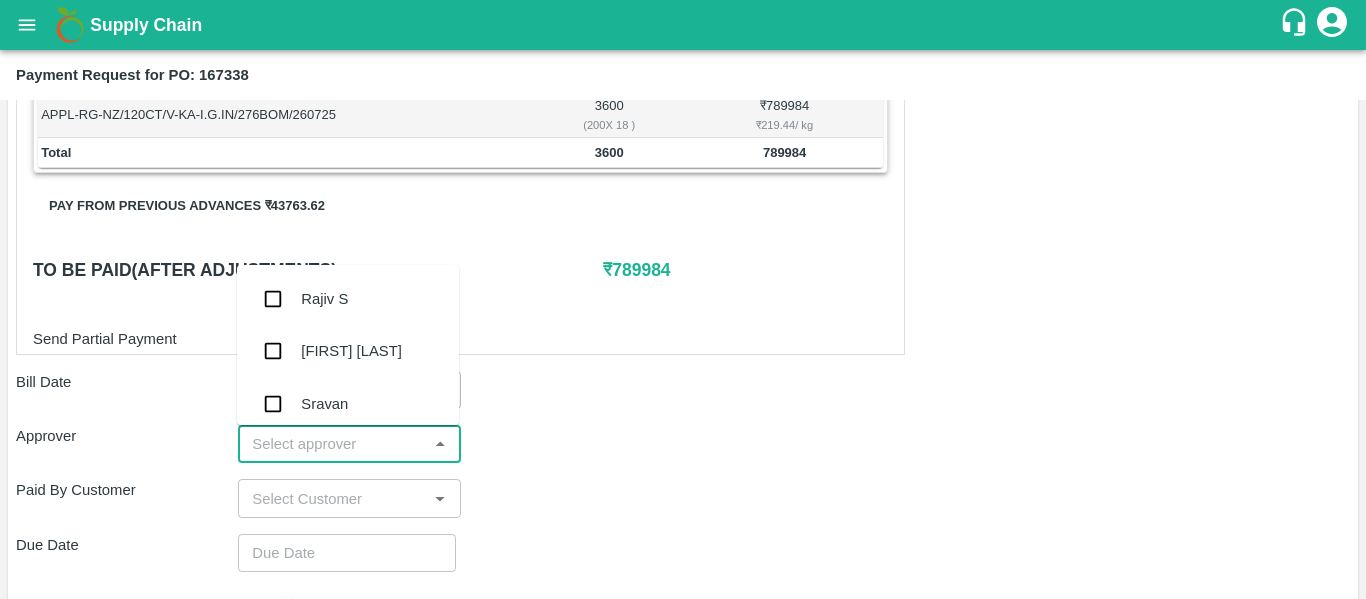 click at bounding box center [332, 444] 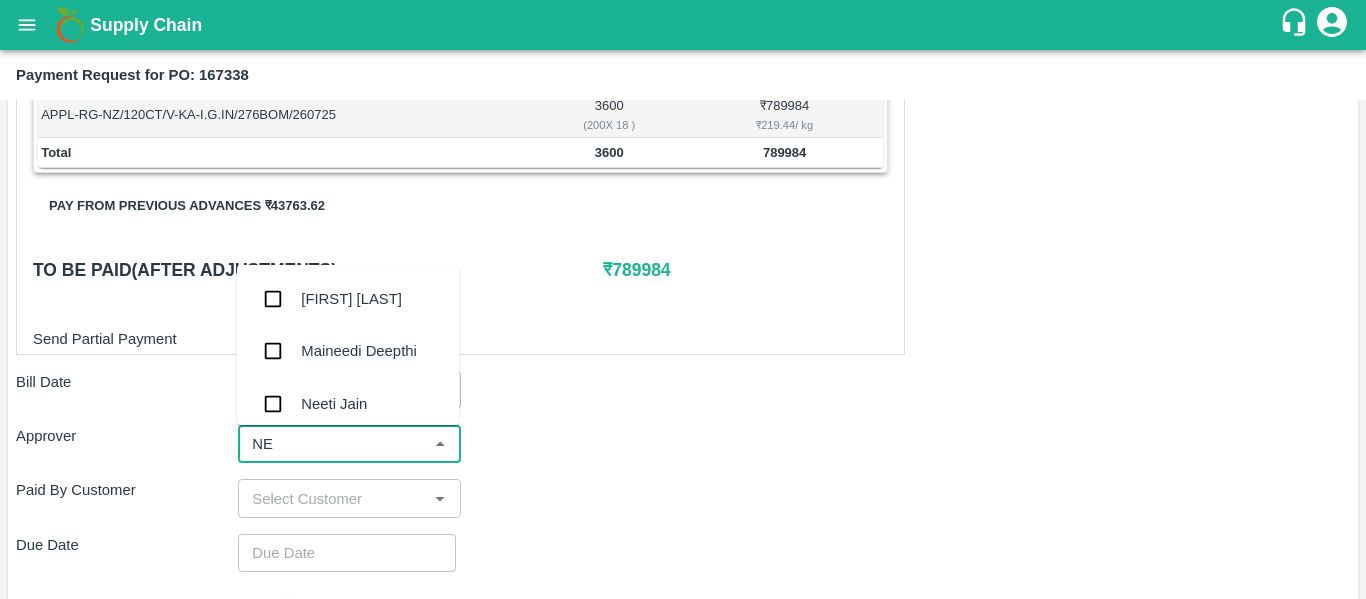 type on "NEE" 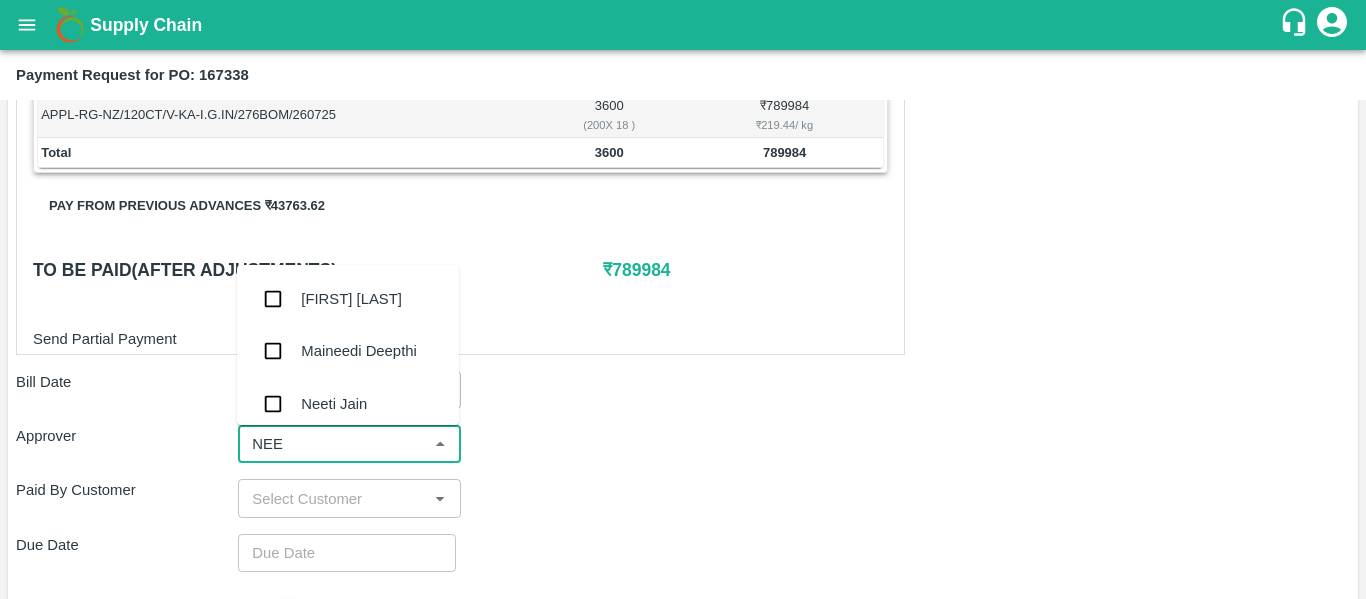 click on "Neeti Jain" at bounding box center (348, 404) 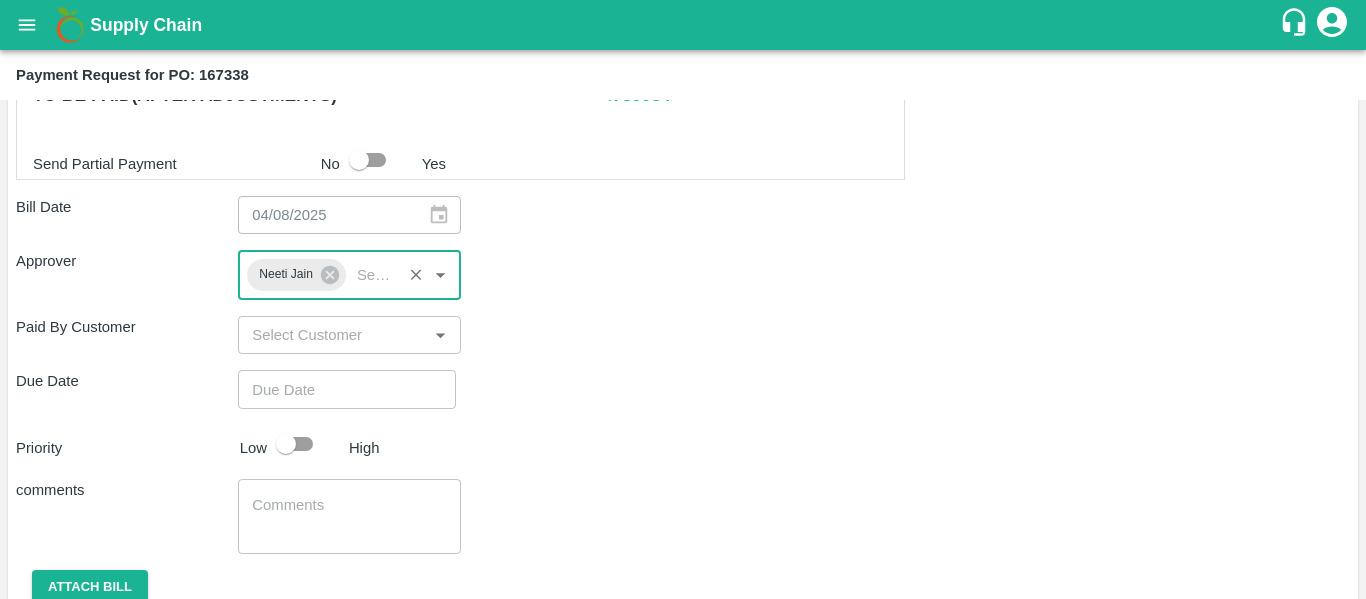 scroll, scrollTop: 564, scrollLeft: 0, axis: vertical 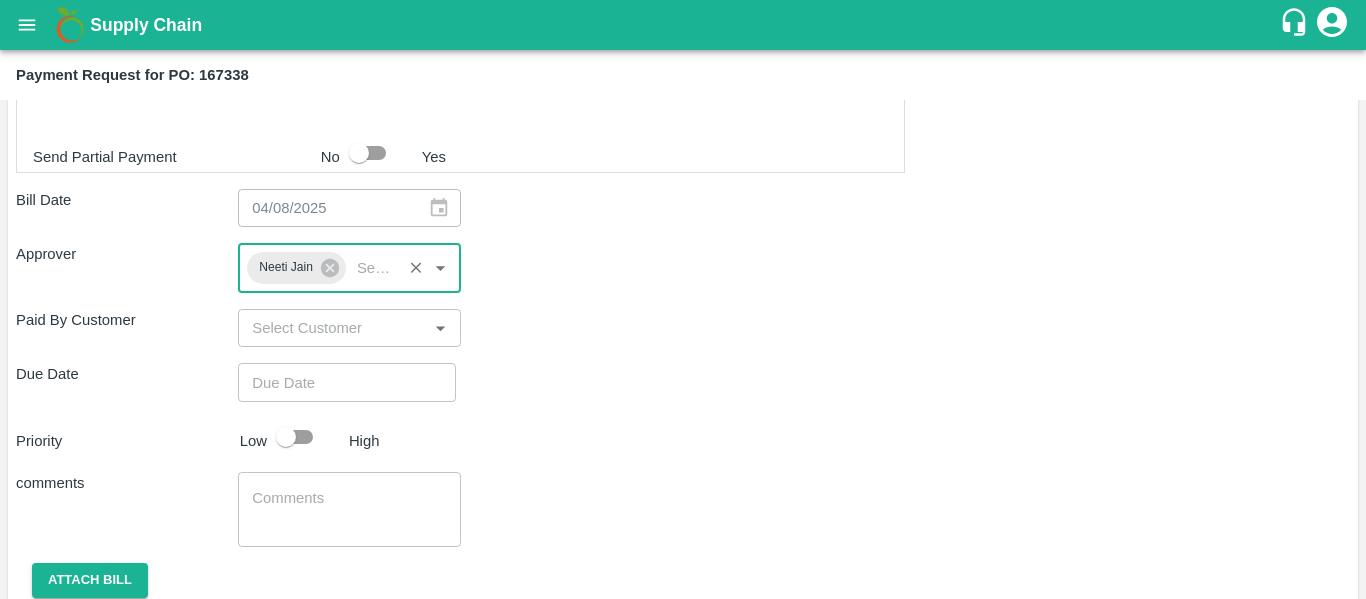 type on "DD/MM/YYYY hh:mm aa" 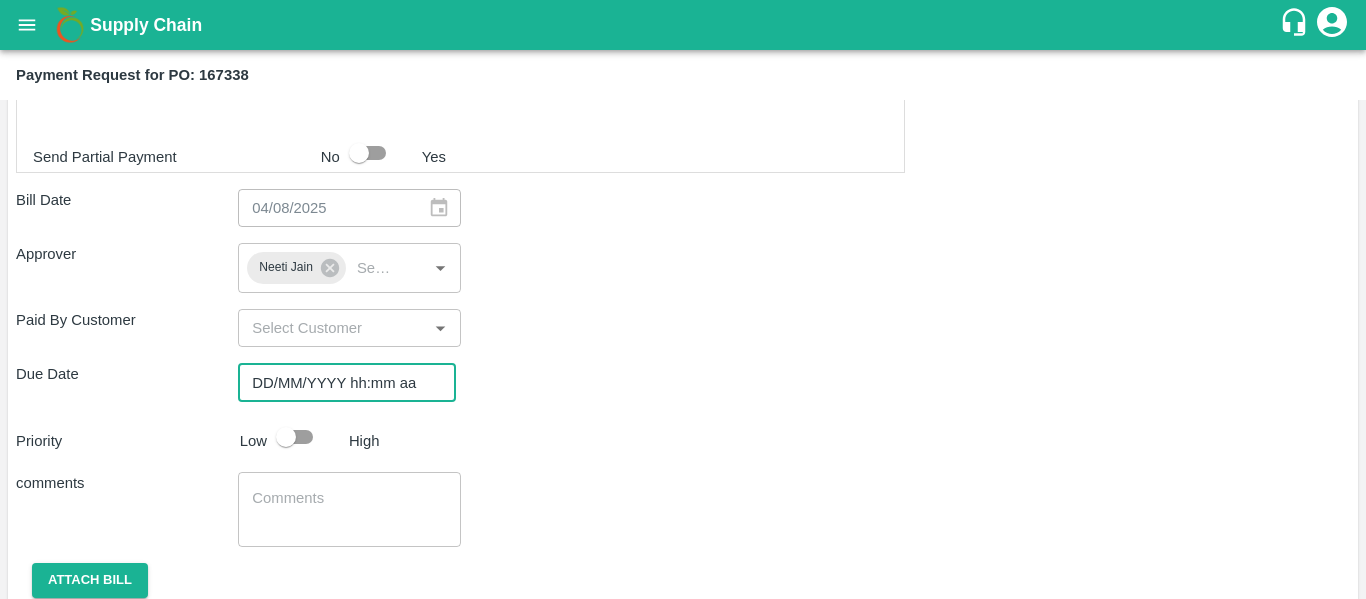 click on "DD/MM/YYYY hh:mm aa" at bounding box center (340, 382) 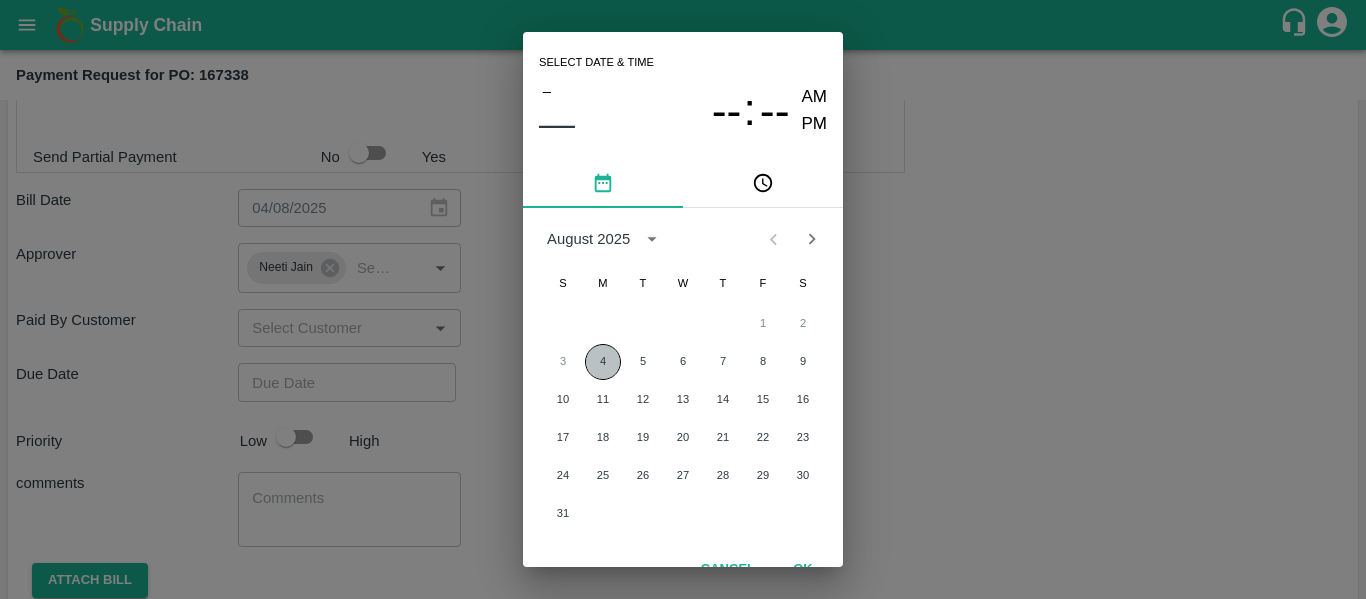 click on "4" at bounding box center (603, 362) 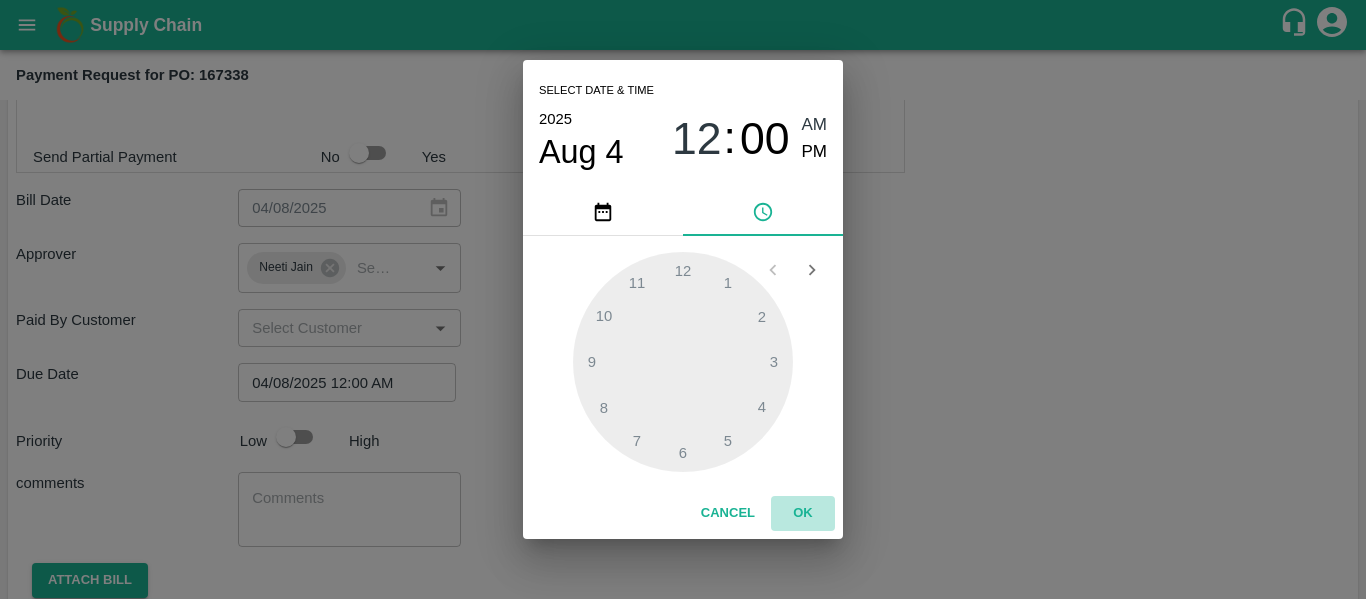 click on "OK" at bounding box center [803, 513] 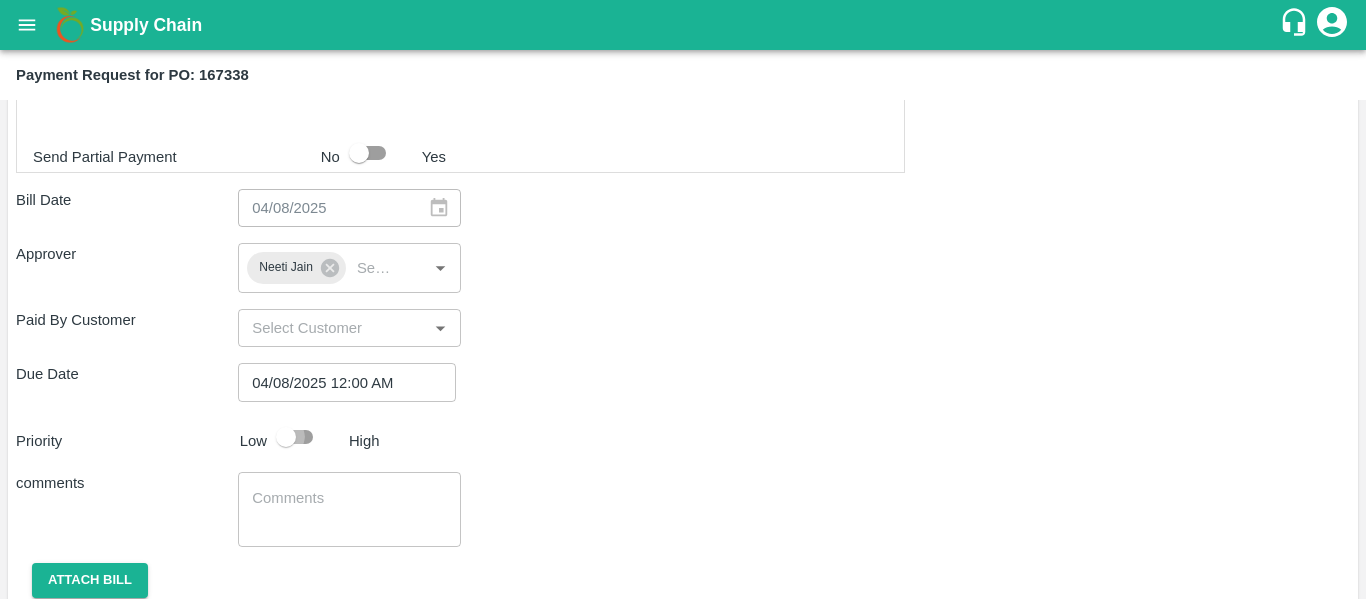 click at bounding box center [286, 437] 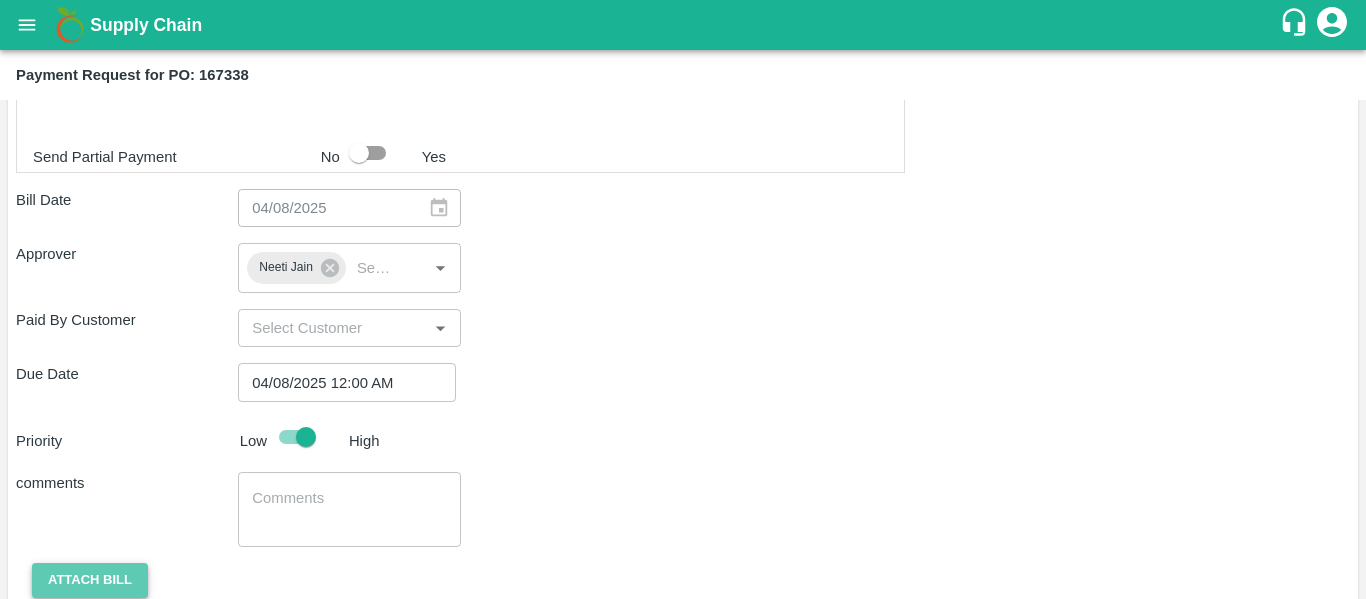 click on "Attach bill" at bounding box center (90, 580) 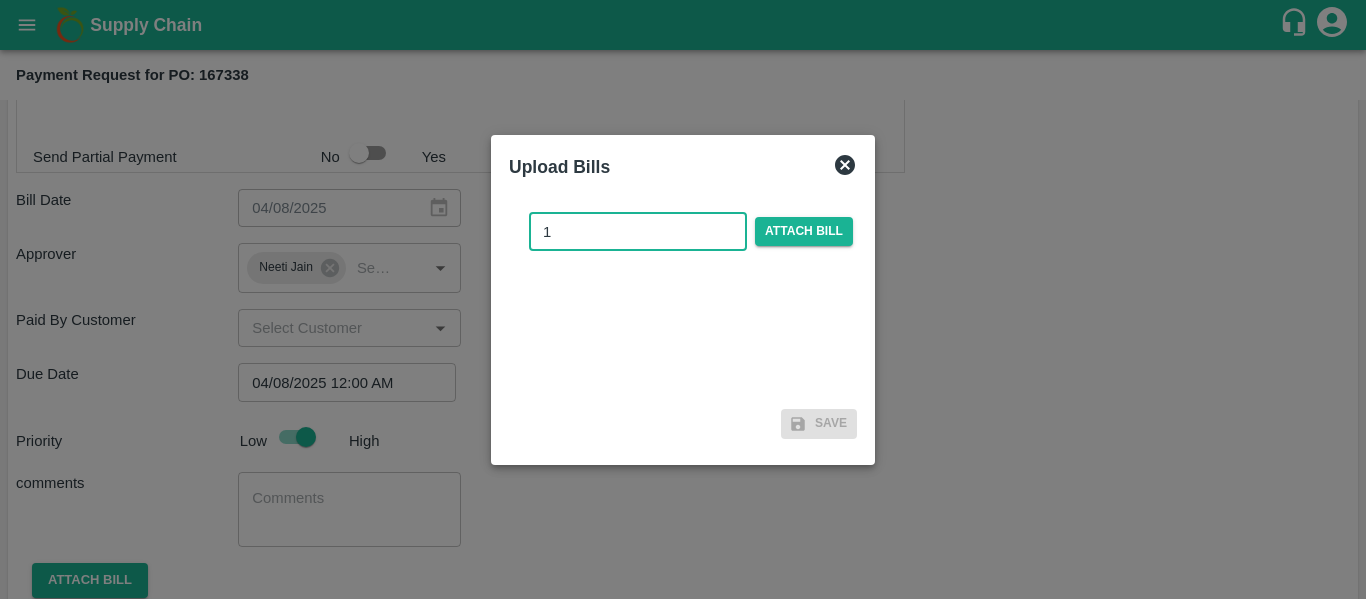 click on "1" at bounding box center (638, 232) 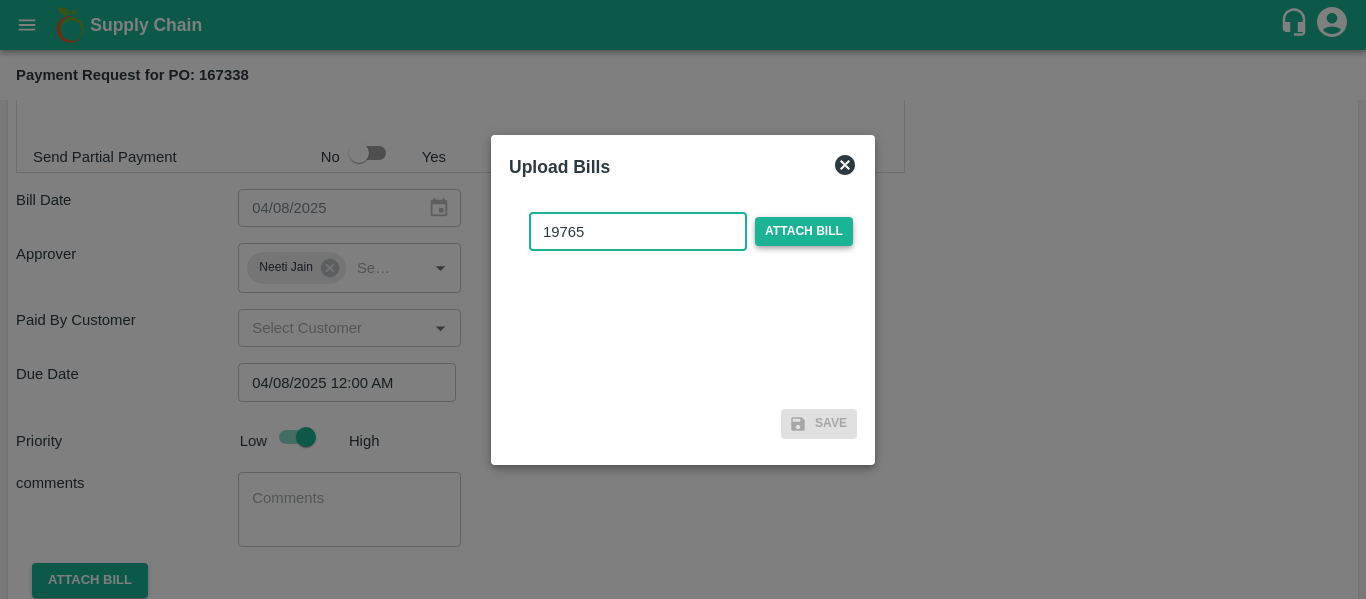 type on "19765" 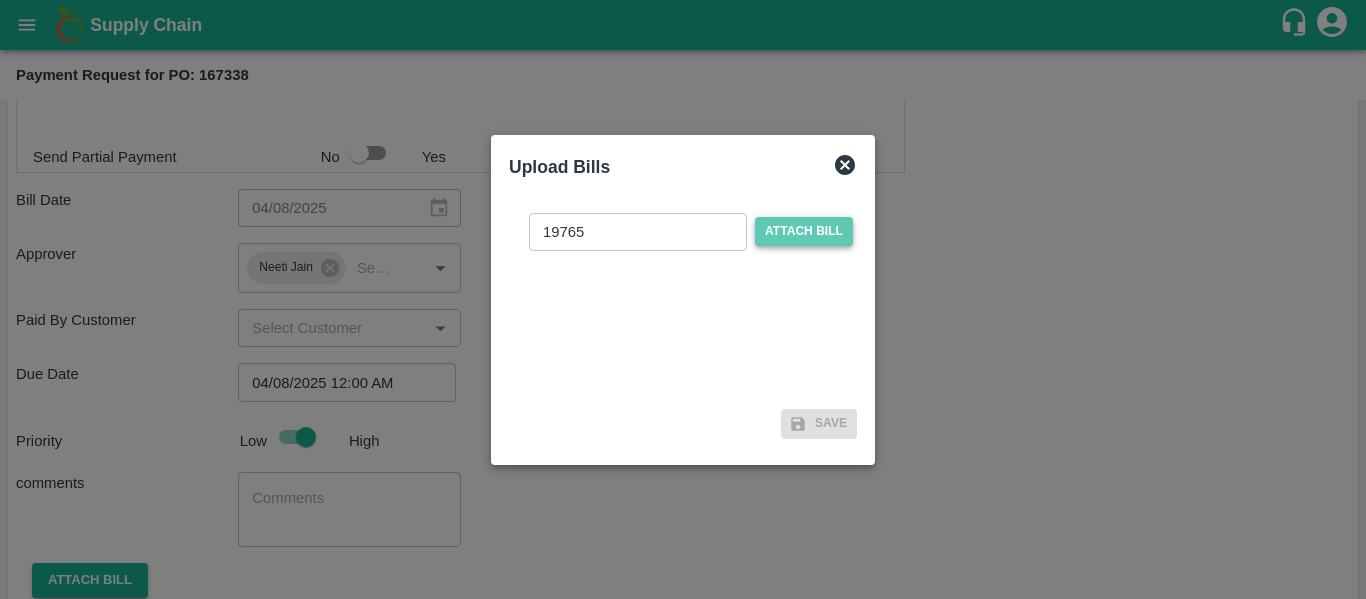 click on "Attach bill" at bounding box center (804, 231) 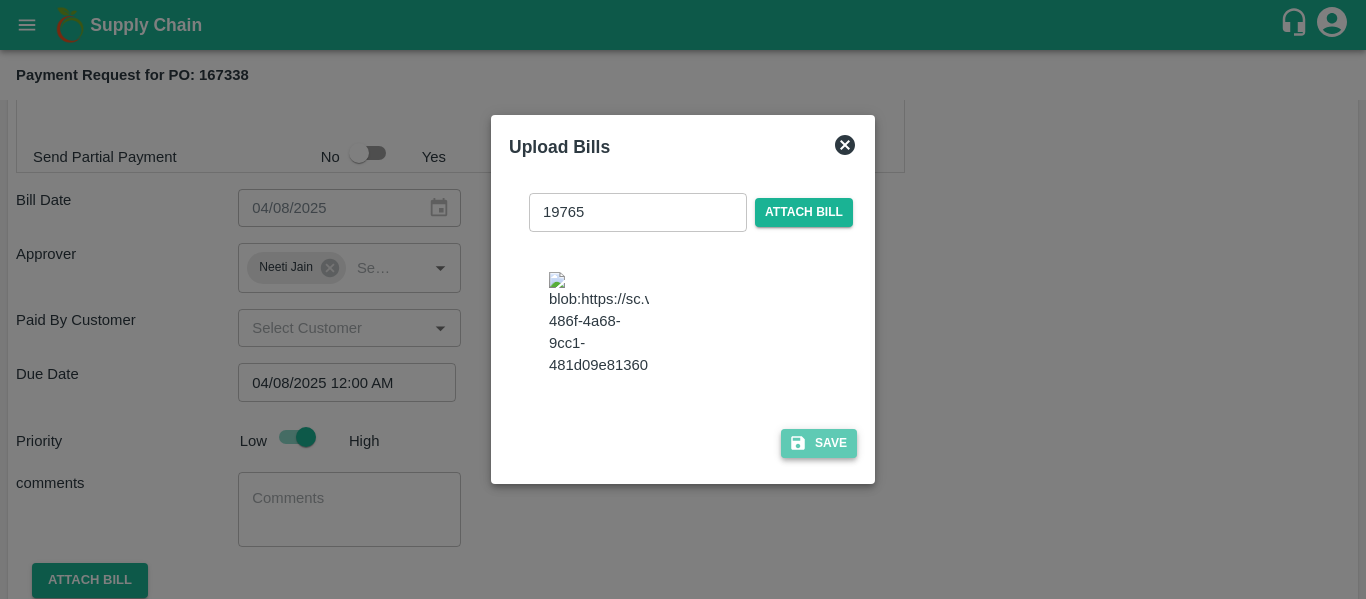 click on "Save" at bounding box center (819, 443) 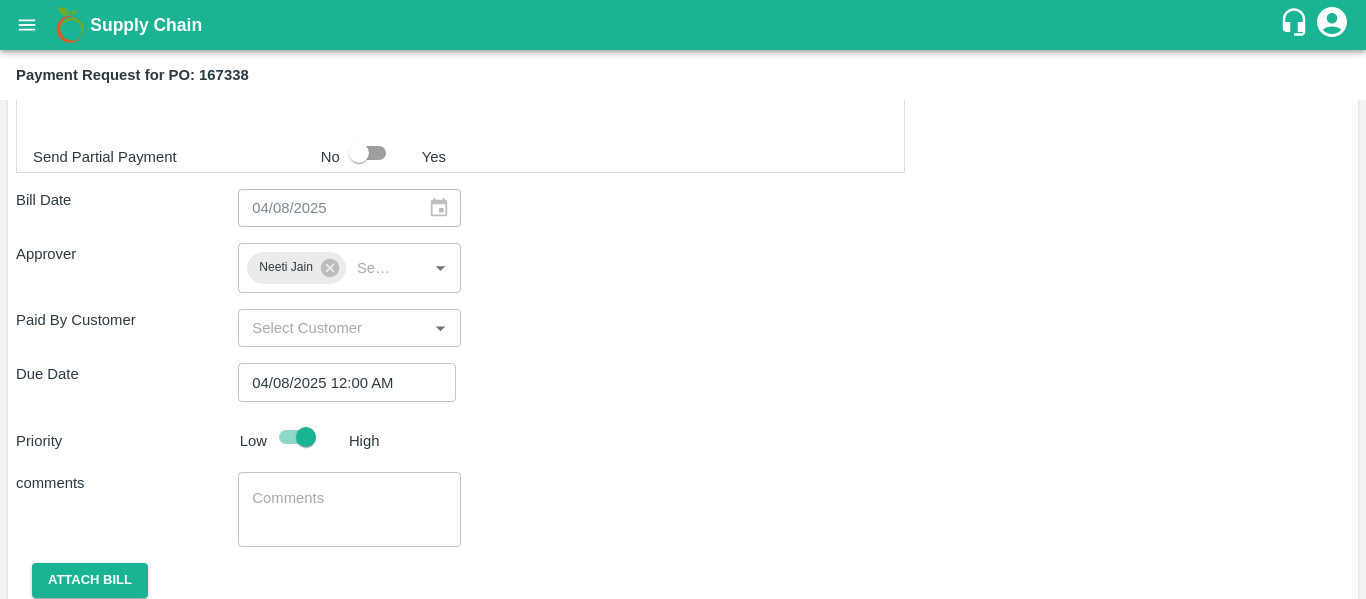 scroll, scrollTop: 754, scrollLeft: 0, axis: vertical 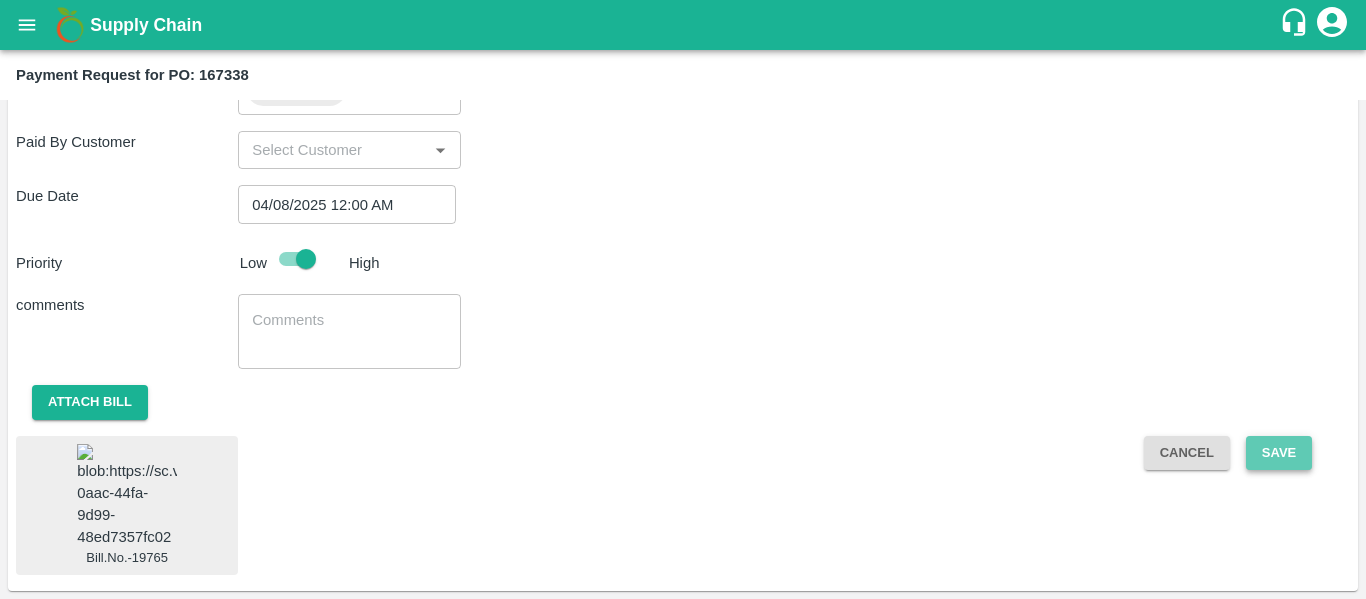 click on "Save" at bounding box center (1279, 453) 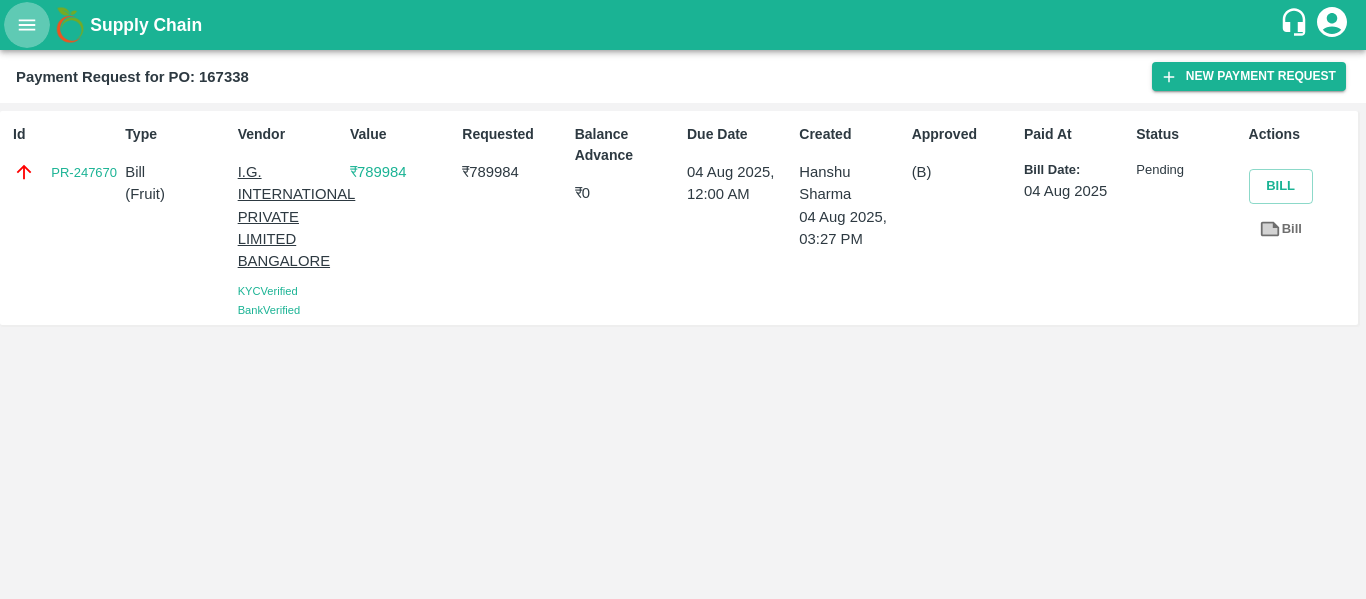 click 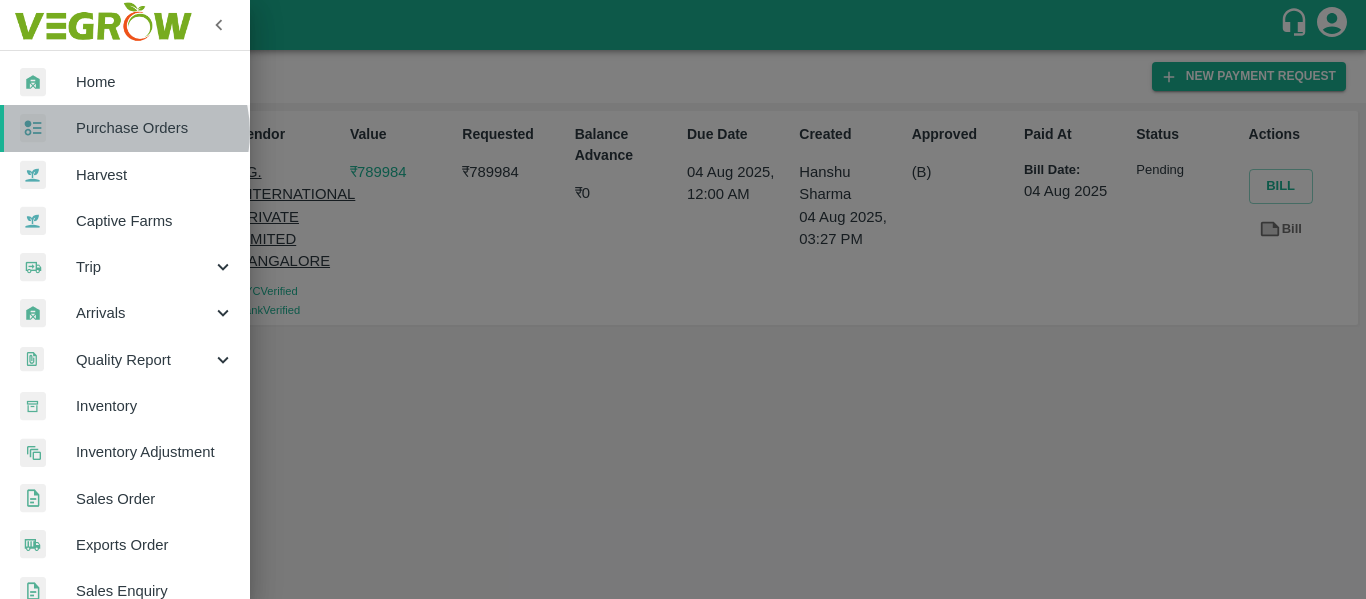 click on "Purchase Orders" at bounding box center (155, 128) 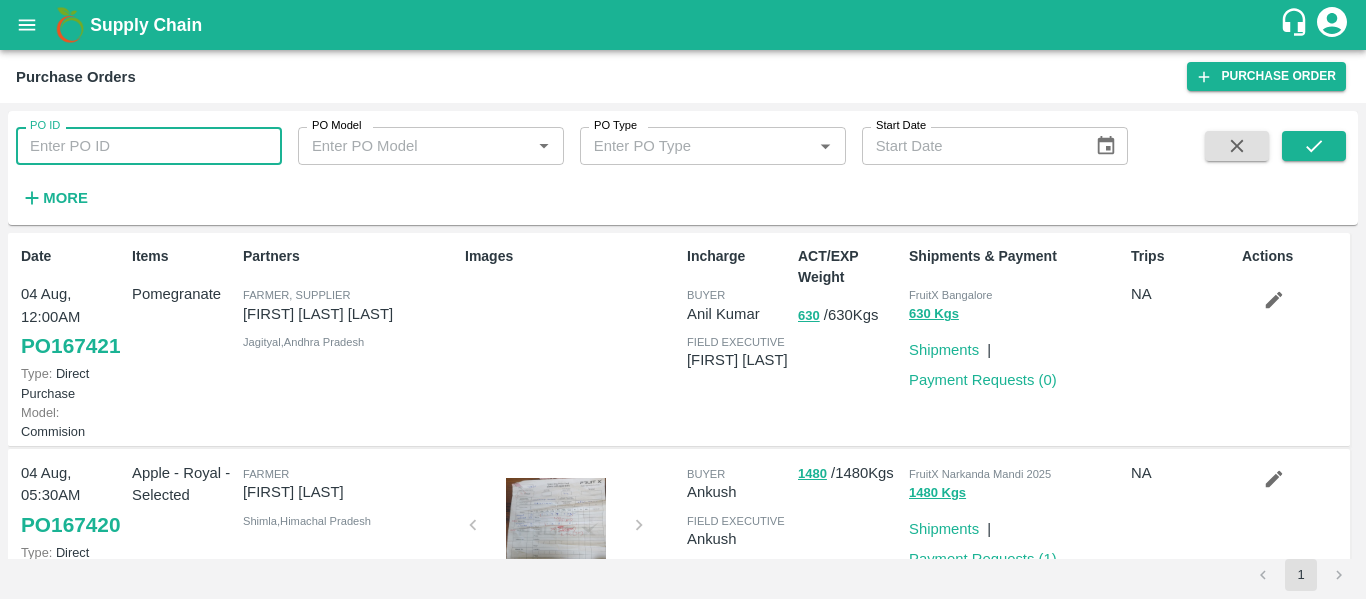 click on "PO ID" at bounding box center (149, 146) 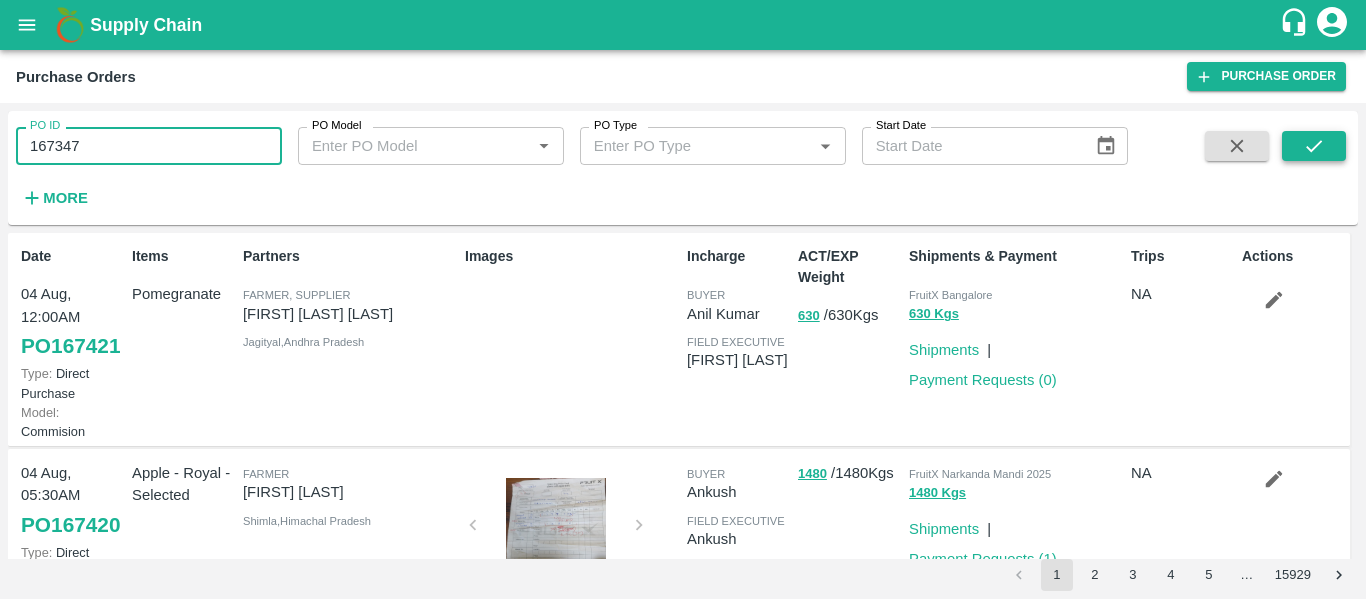 type on "167347" 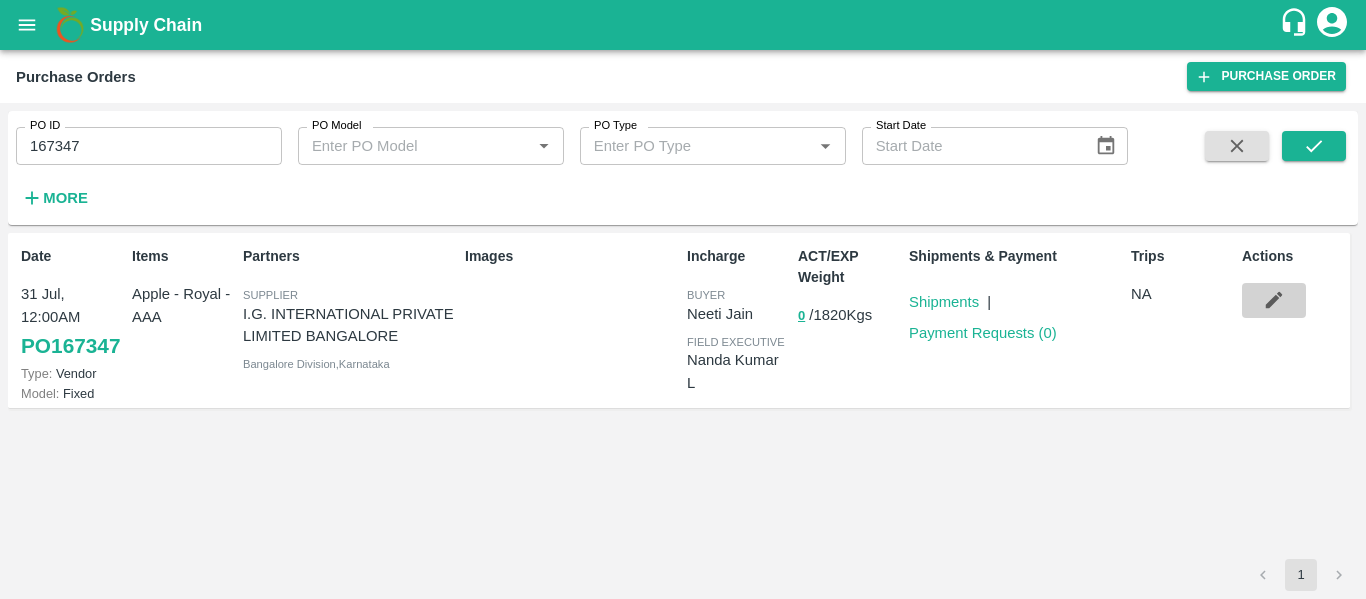 click at bounding box center (1274, 300) 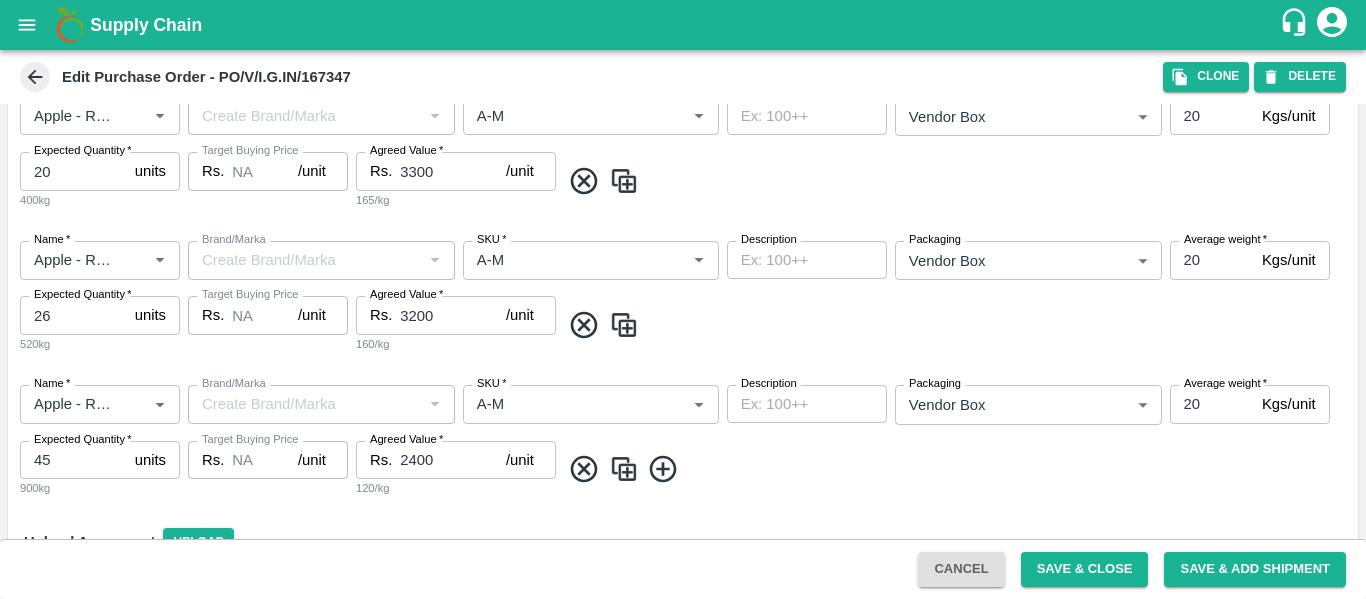 scroll, scrollTop: 447, scrollLeft: 0, axis: vertical 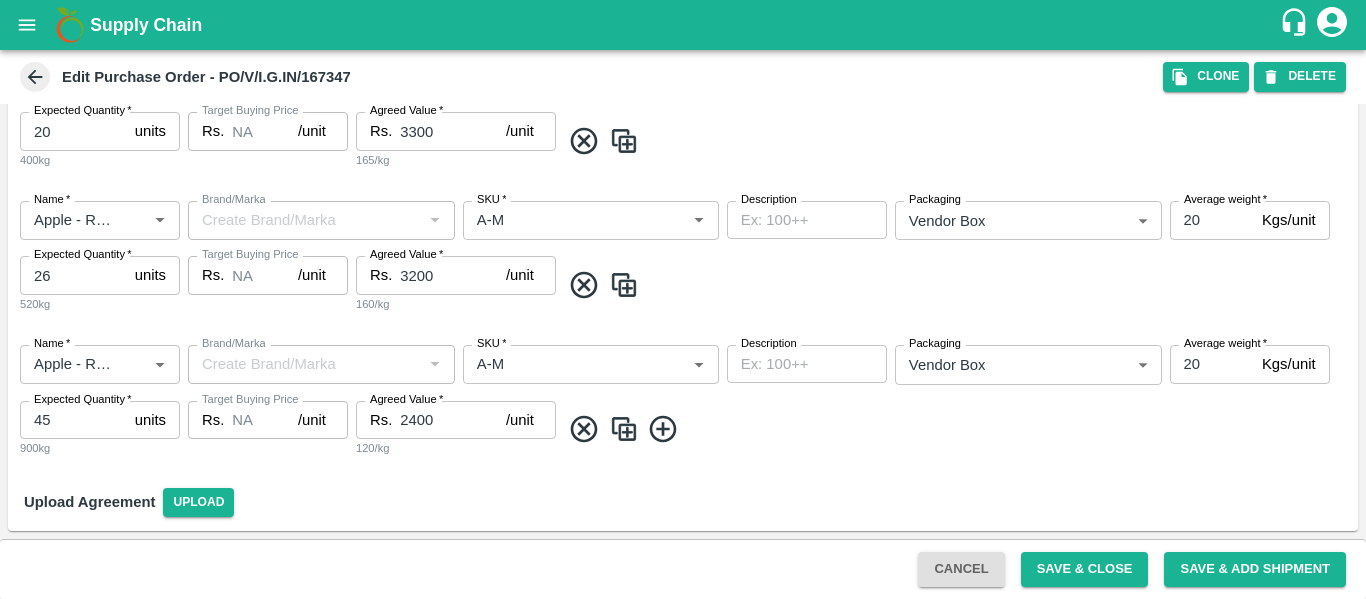 click 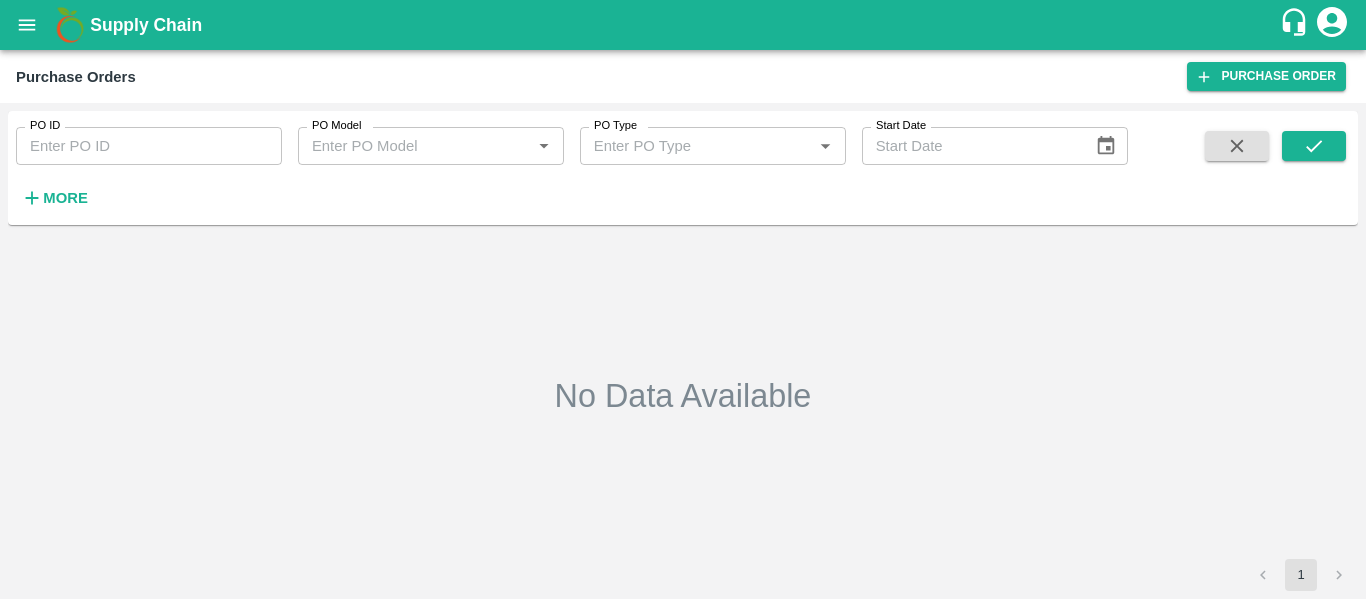 type on "167347" 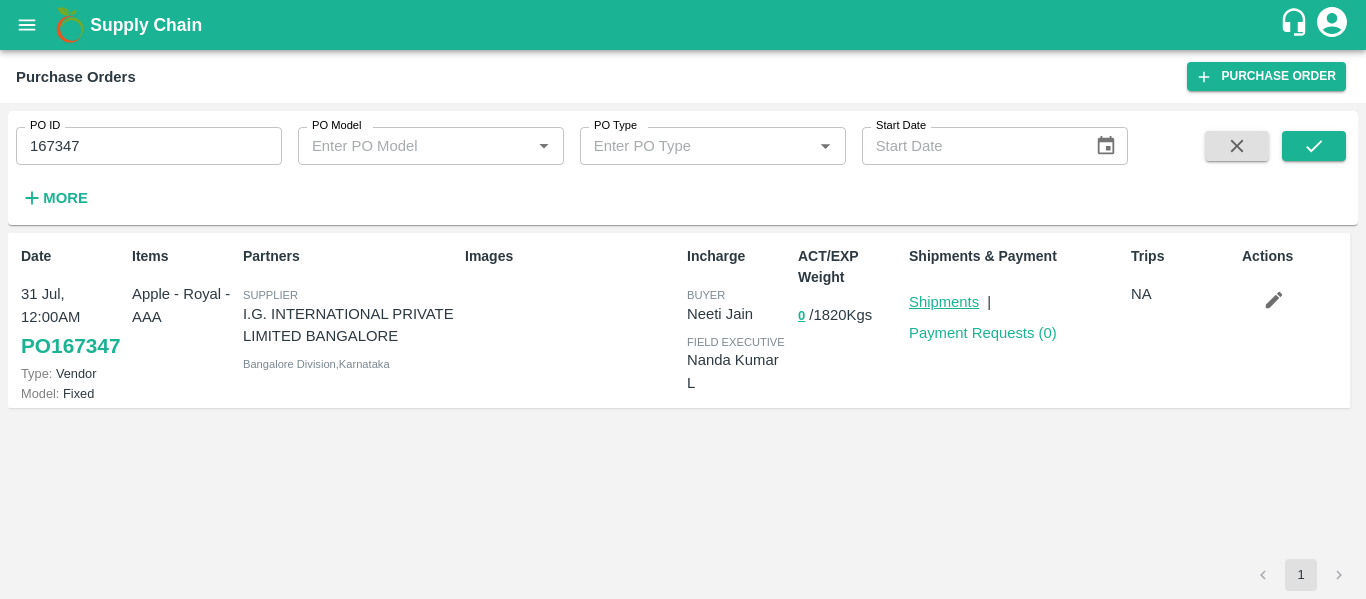 click on "Shipments" at bounding box center (944, 302) 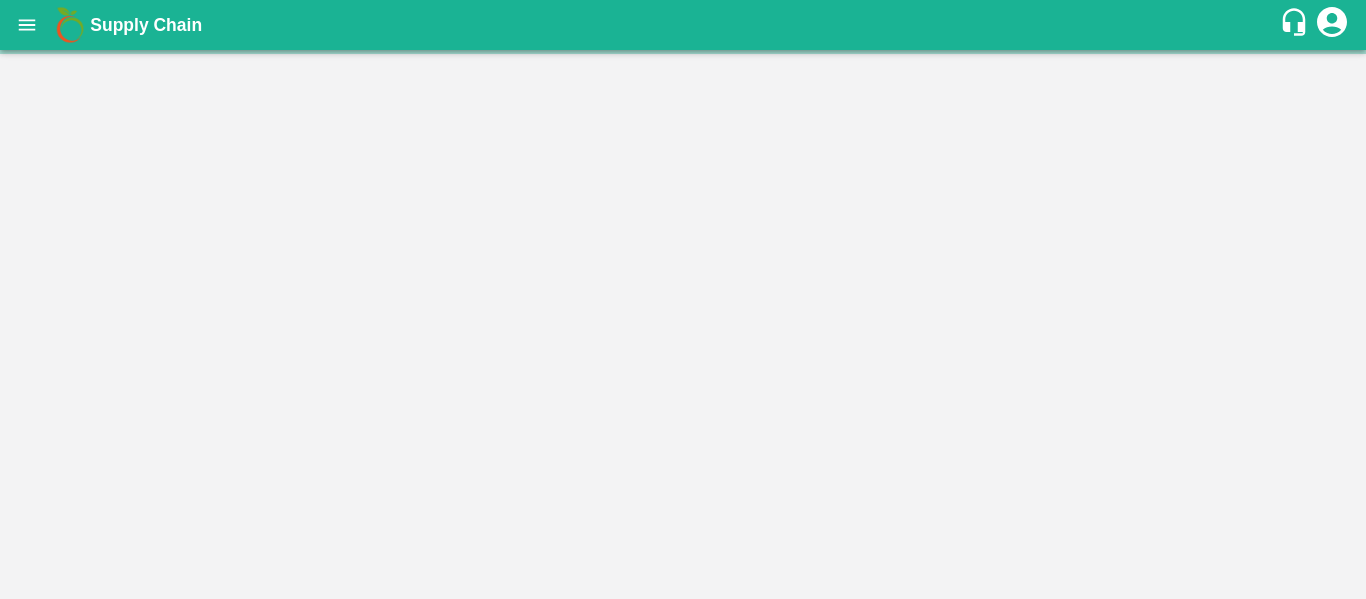 scroll, scrollTop: 0, scrollLeft: 0, axis: both 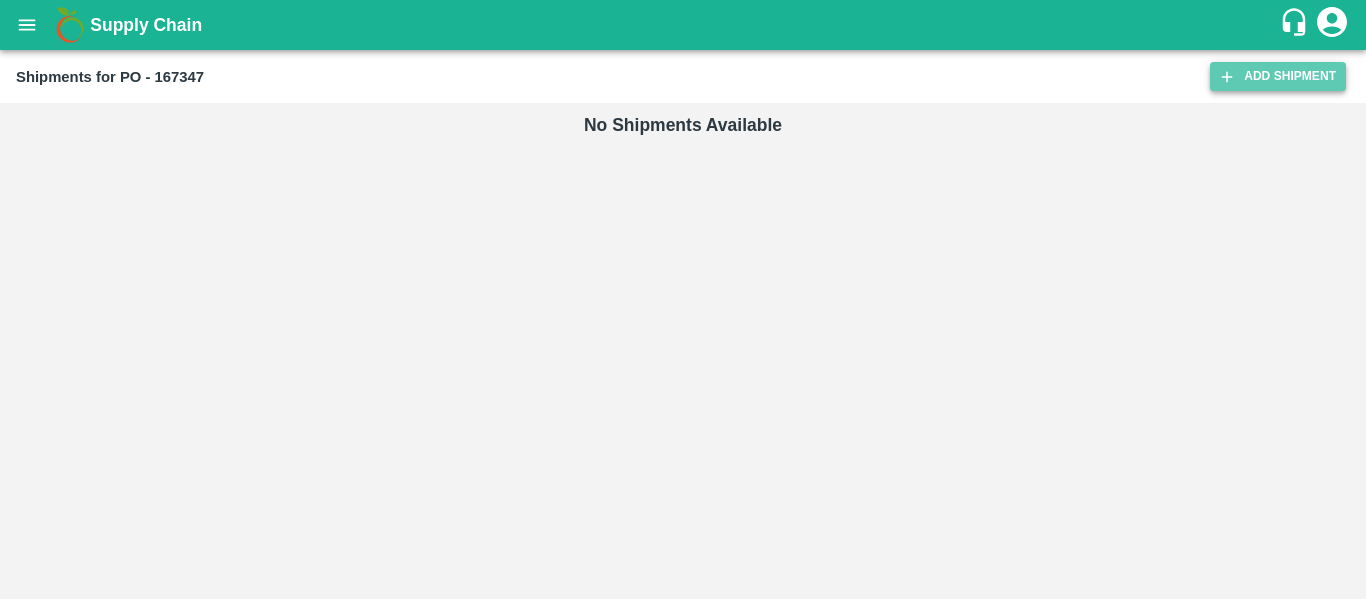 click on "Add Shipment" at bounding box center (1278, 76) 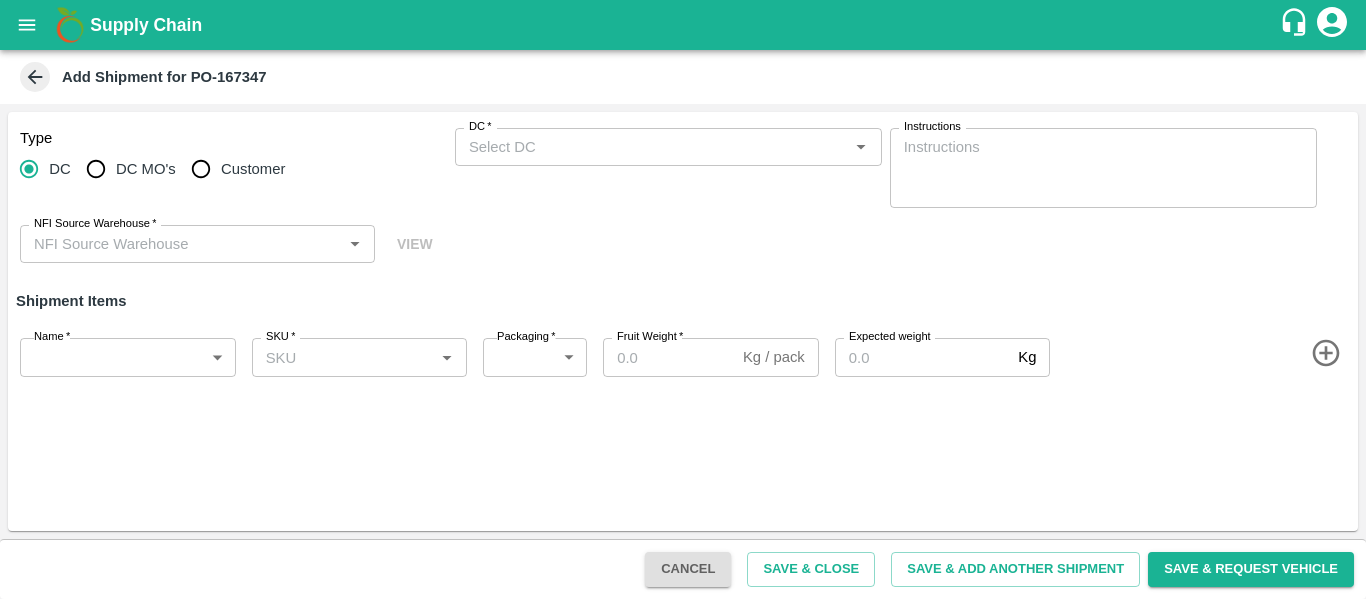 scroll, scrollTop: 0, scrollLeft: 0, axis: both 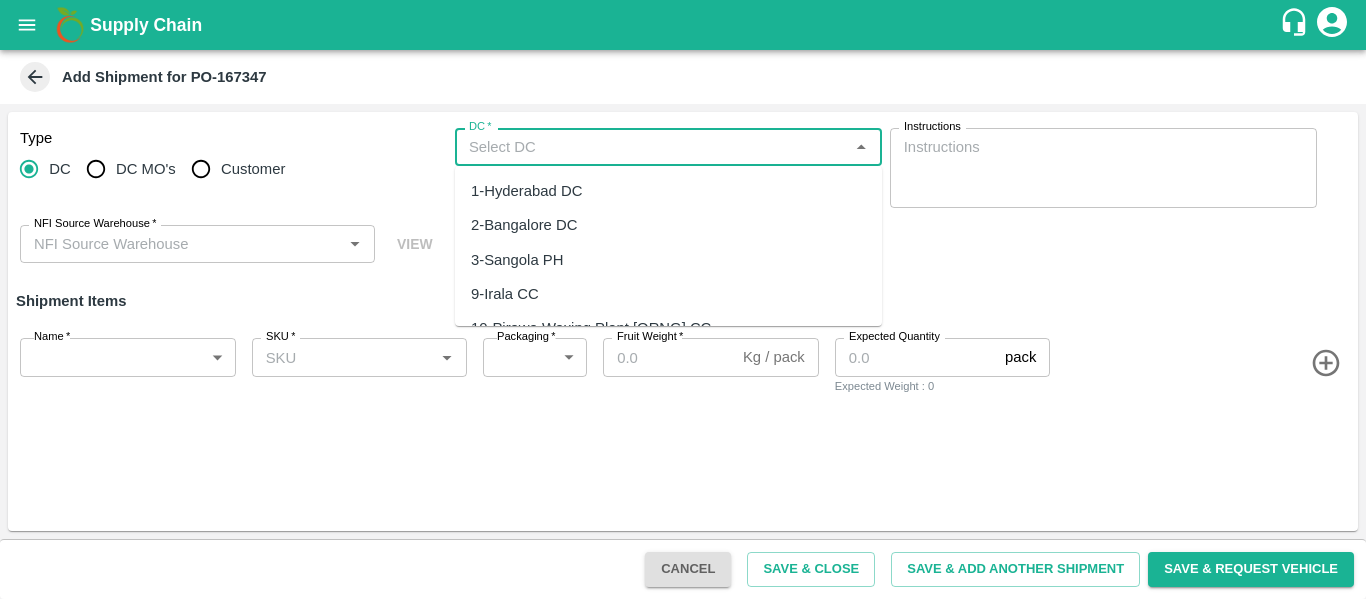 click on "DC   *" at bounding box center (652, 147) 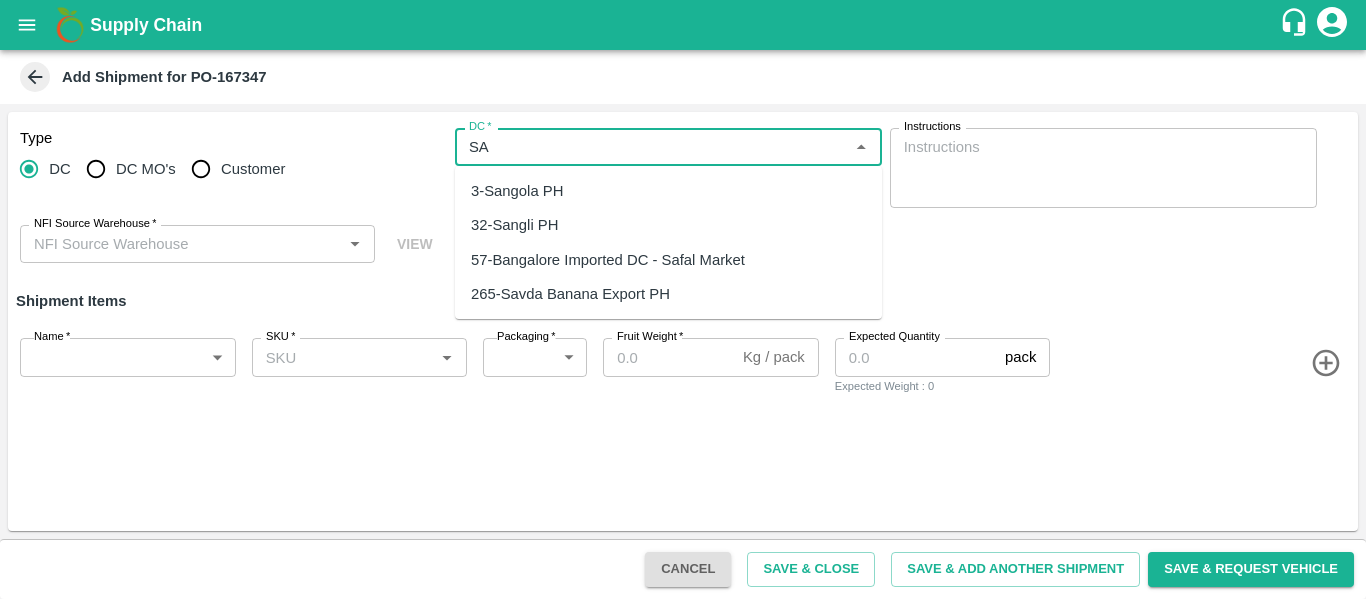 click on "57-Bangalore Imported DC - Safal Market" at bounding box center [608, 260] 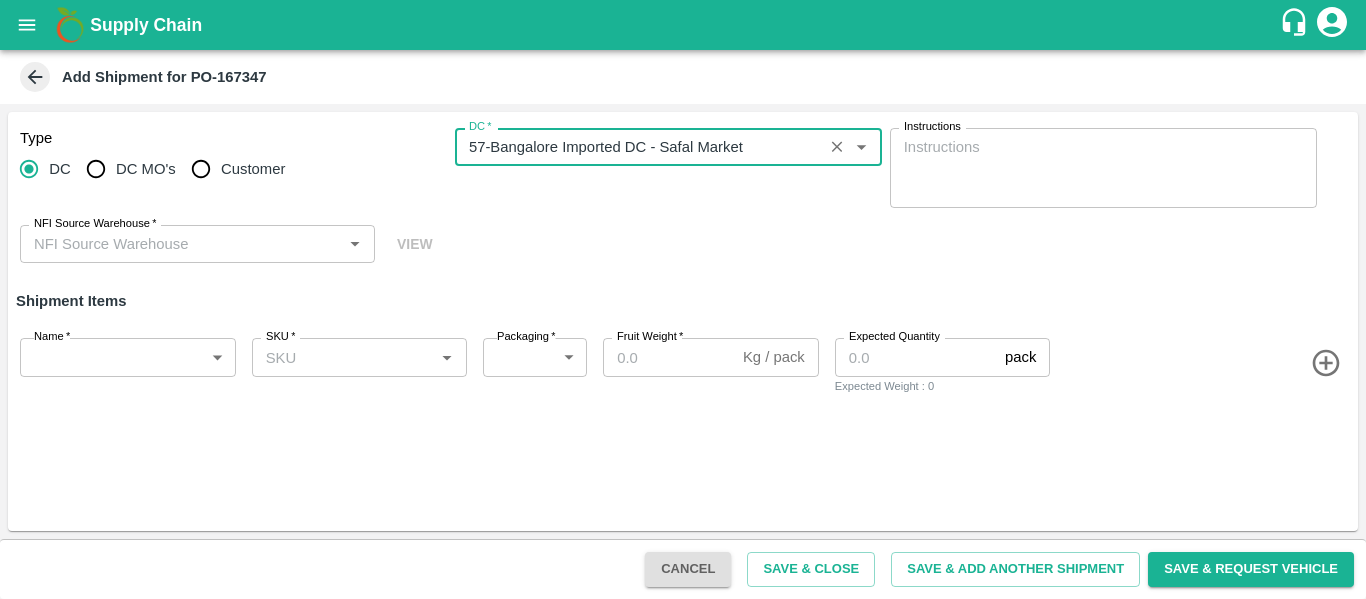 type on "57-Bangalore Imported DC - Safal Market" 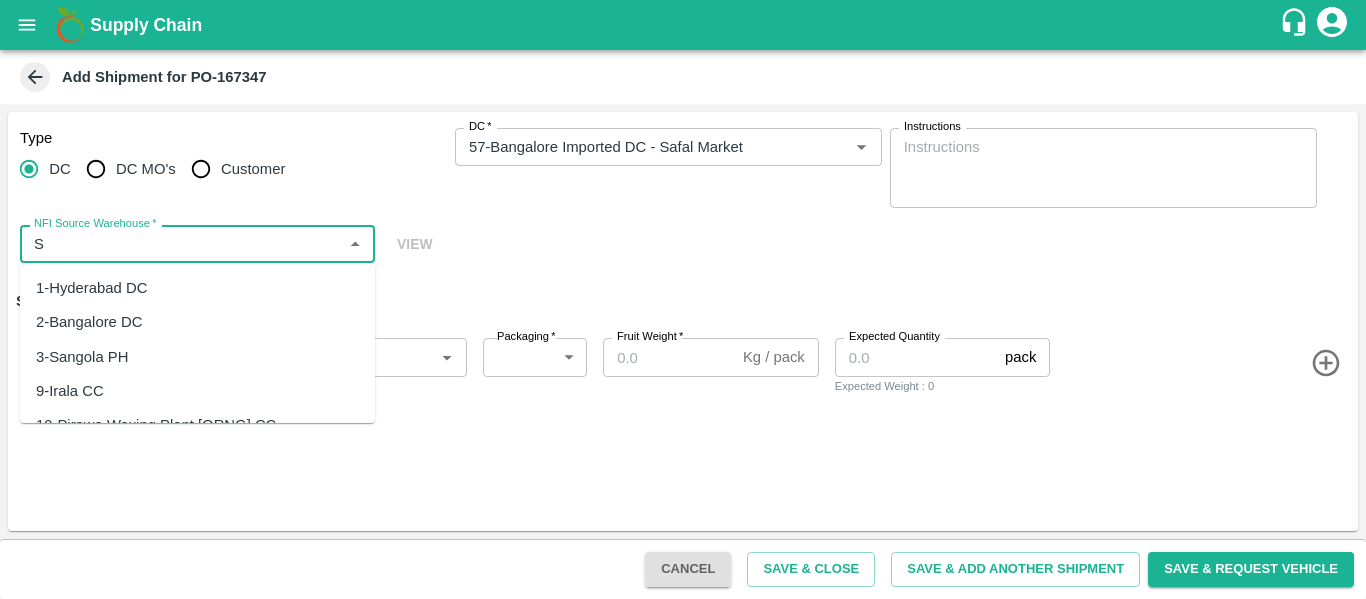 click on "NFI Source Warehouse   *" at bounding box center (181, 244) 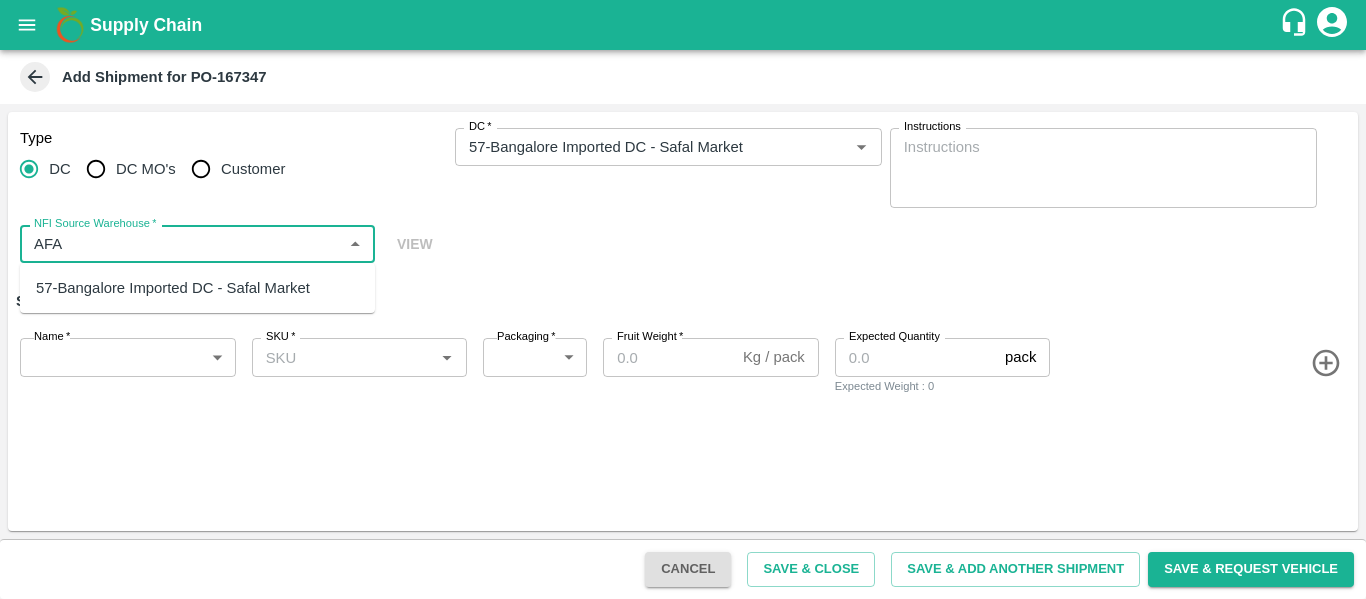 click on "57-Bangalore Imported DC - Safal Market" at bounding box center [173, 288] 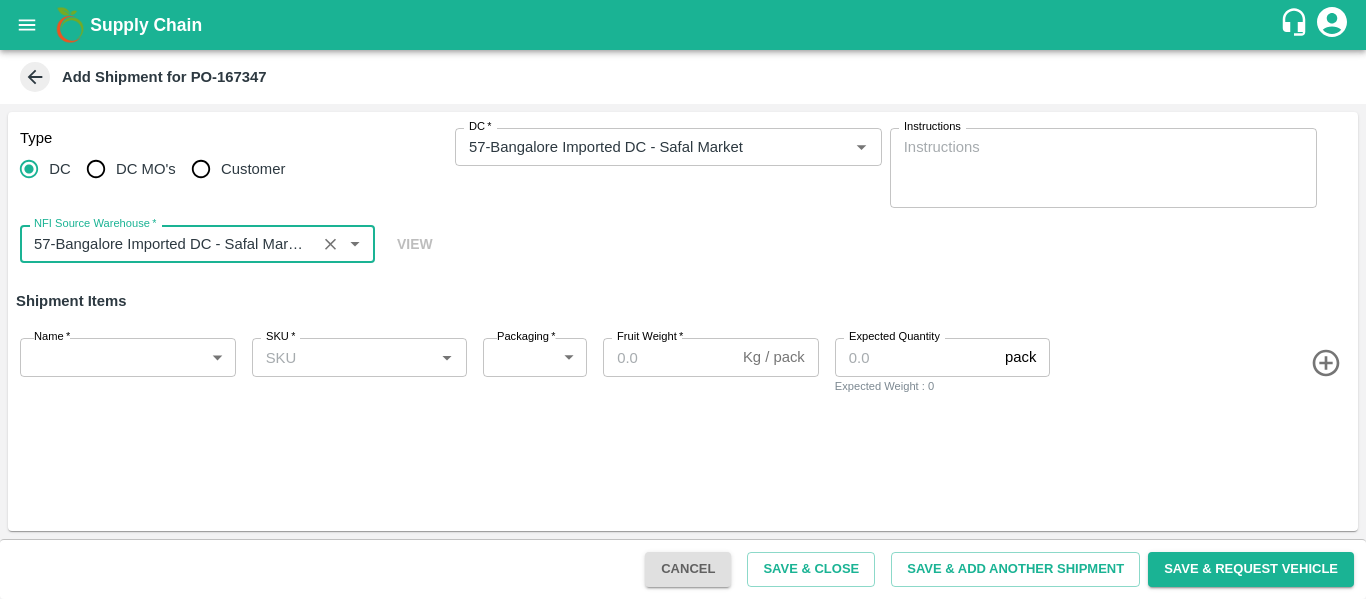 type on "57-Bangalore Imported DC - Safal Market" 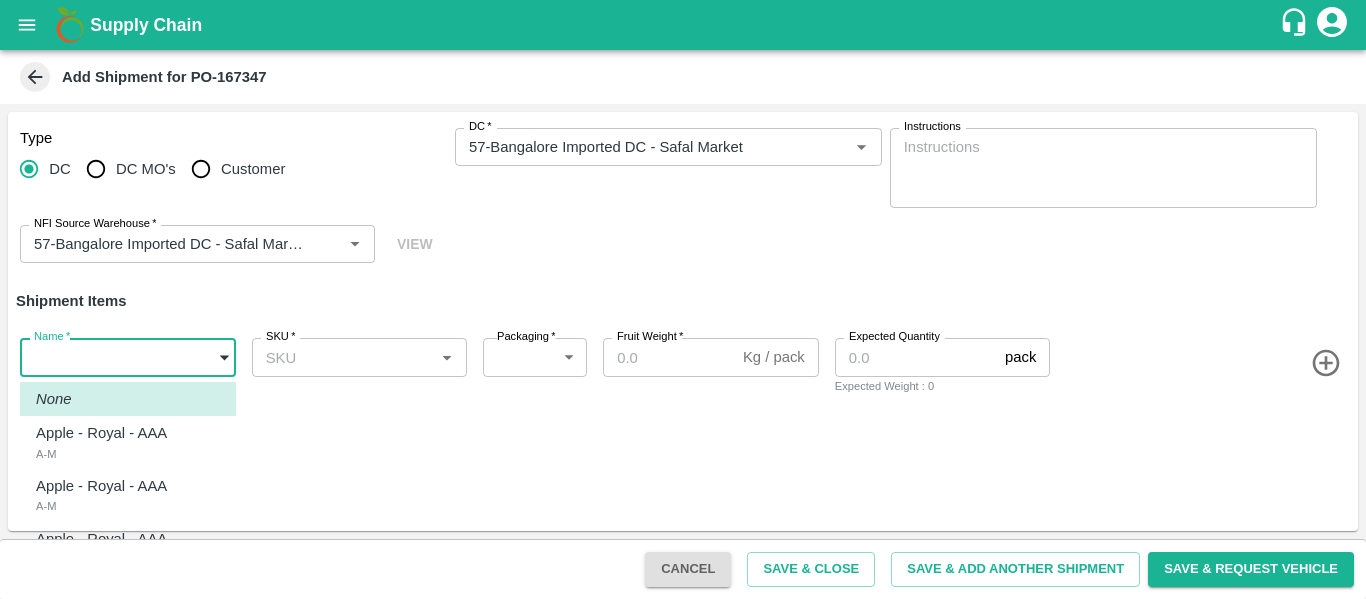 click on "Supply Chain Add Shipment for PO-167347 Type DC DC MO's Customer DC   * DC   * Instructions x Instructions NFI Source Warehouse   * NFI Source Warehouse   * VIEW Shipment Items Name   * ​ Name SKU   * SKU   * Packaging   * ​ Packaging Fruit Weight   * Kg /   pack Fruit Weight Expected Quantity pack Expected Quantity Expected Weight :   0 Cancel Save & Close Save & Add Another Shipment Save & Request Vehicle Mumbai Imported DC Bangalore Imported DC - Safal Market Delhi Imported DC MDC Bhubaneswar Bangalore DC MDC Cochin Modern Trade Bangalore DC Ahmedabad virtual imported DC Chennai DC Hyderabad DC B2R Bangalore  FruitX Delhi Direct Customer [FIRST] [LAST] Logout None Apple - Royal - AAA A-M   Apple - Royal - AAA A-M   Apple - Royal - AAA A-M" at bounding box center (683, 299) 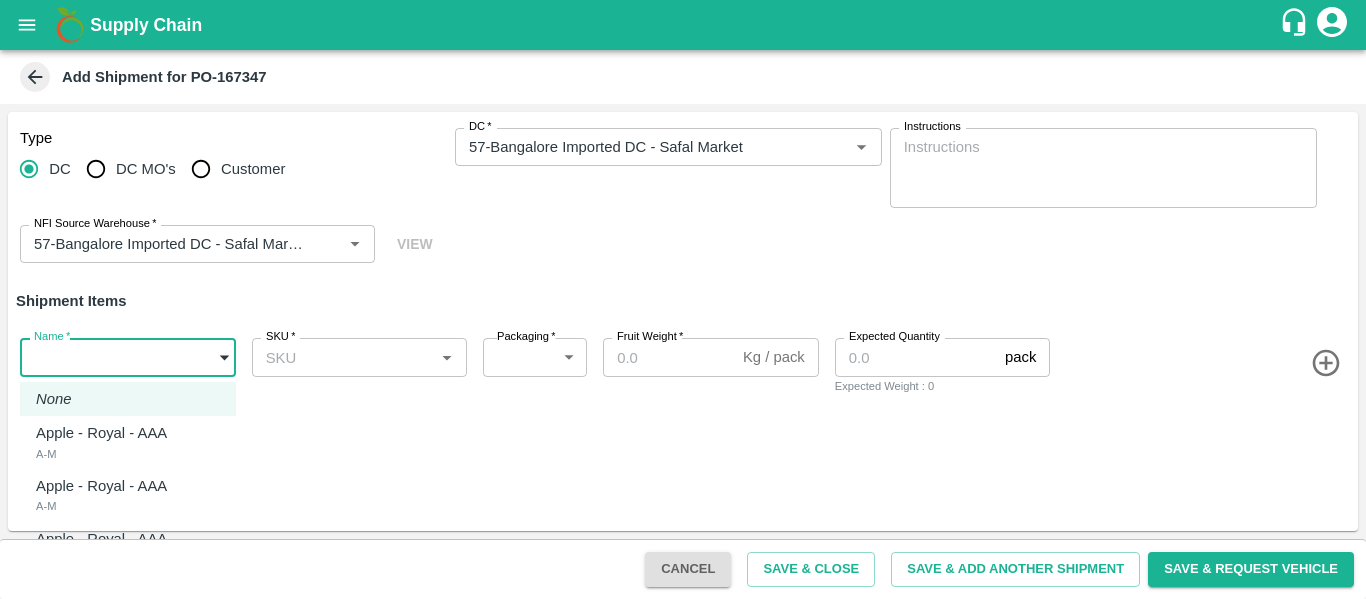 click on "Apple - Royal - AAA" at bounding box center (101, 433) 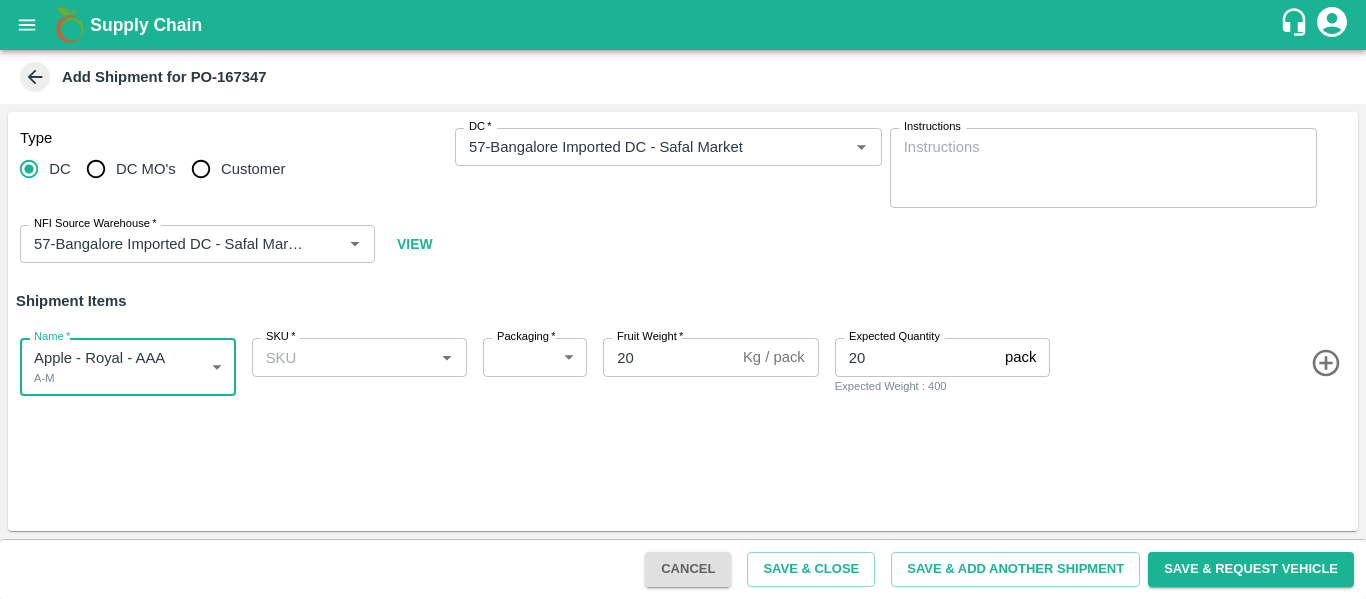 click 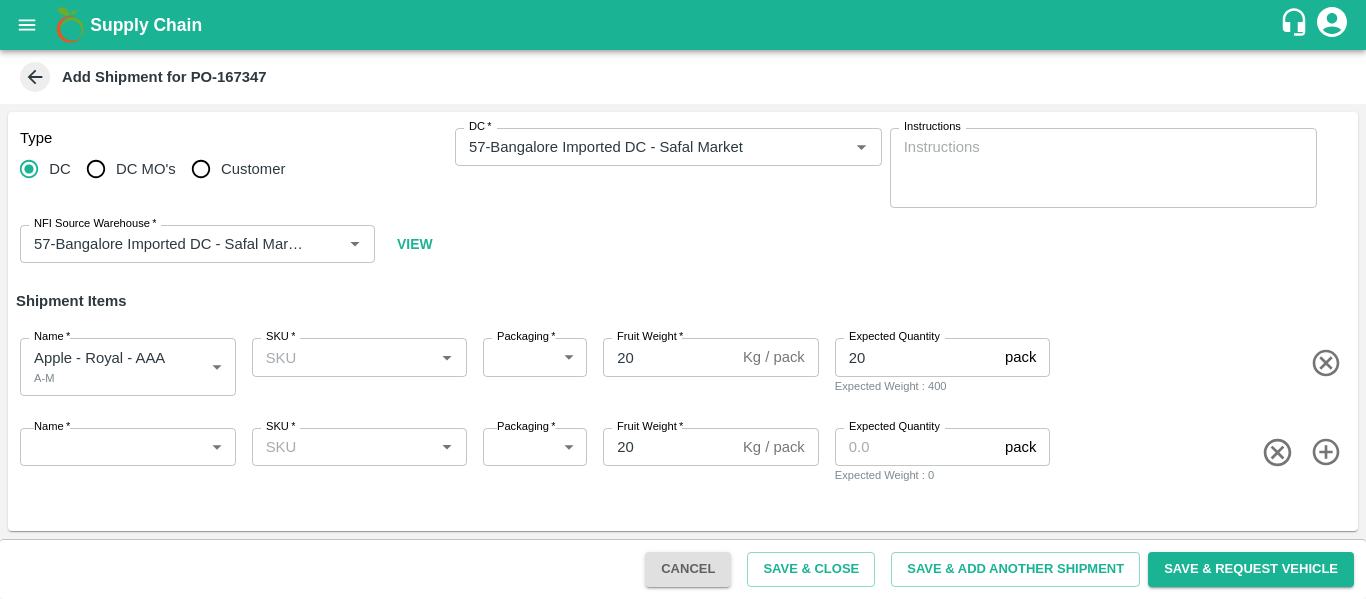 click 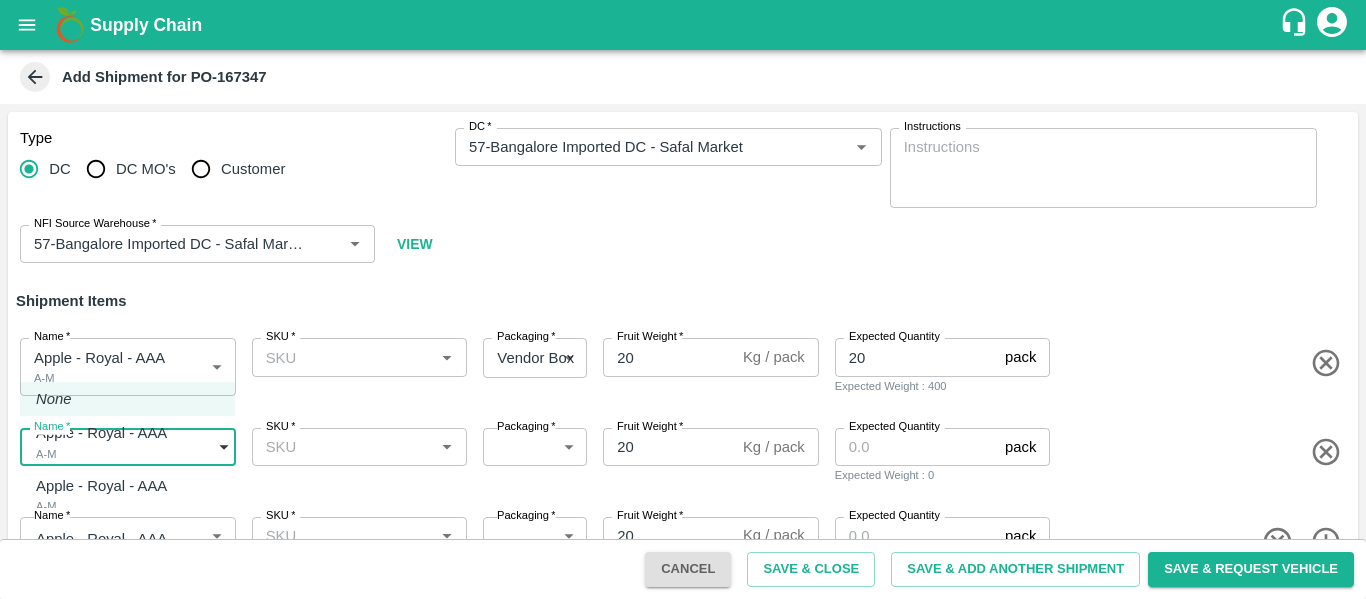 click on "Supply Chain Add Shipment for PO-167347 Type DC DC MO's Customer DC   * DC   * Instructions x Instructions NFI Source Warehouse   * NFI Source Warehouse   * VIEW Shipment Items Name   * Apple - Royal - AAA A-M   1878922 Name SKU   * SKU   * Packaging   * Vendor Box 276 Packaging Fruit Weight   * 20 Kg /   pack Fruit Weight Expected Quantity 20 pack Expected Quantity Expected Weight :   400 Name   * ​ Name SKU   * SKU   * Packaging   * ​ Packaging Fruit Weight   * 20 Kg /   pack Fruit Weight Expected Quantity pack Expected Quantity Expected Weight :   0 Name   * ​ Name SKU   * SKU   * Packaging   * ​ Packaging Fruit Weight   * 20 Kg /   pack Fruit Weight Expected Quantity pack Expected Quantity Expected Weight :   0 Cancel Save & Close Save & Add Another Shipment Save & Request Vehicle Mumbai Imported DC Bangalore Imported DC - Safal Market Delhi Imported DC MDC Bhubaneswar Bangalore DC MDC Cochin Modern Trade Bangalore DC Ahmedabad virtual imported DC Chennai DC" at bounding box center (683, 299) 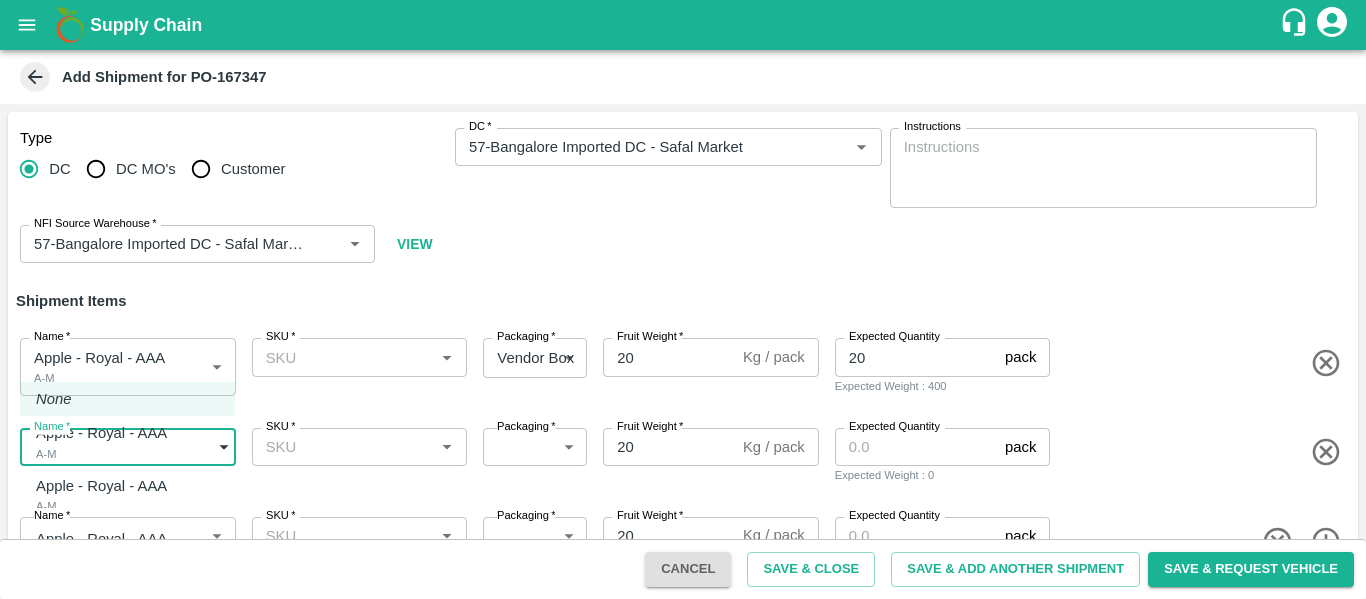 click on "Apple - Royal - AAA A-M" at bounding box center [106, 495] 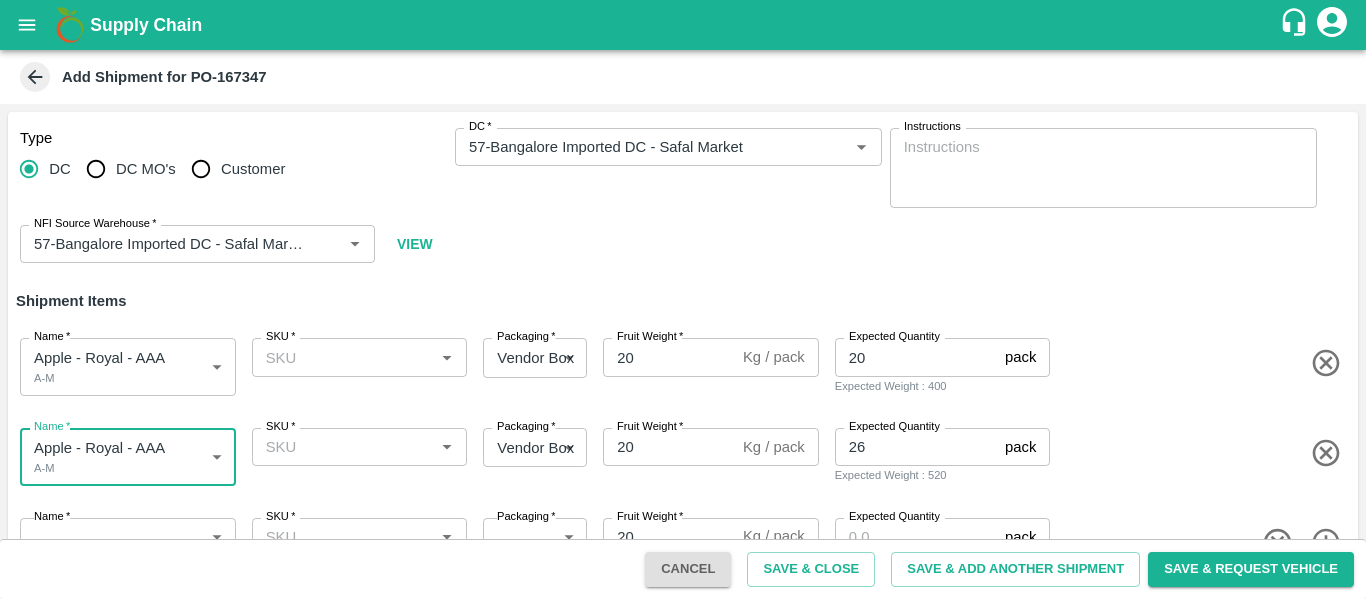 scroll, scrollTop: 60, scrollLeft: 0, axis: vertical 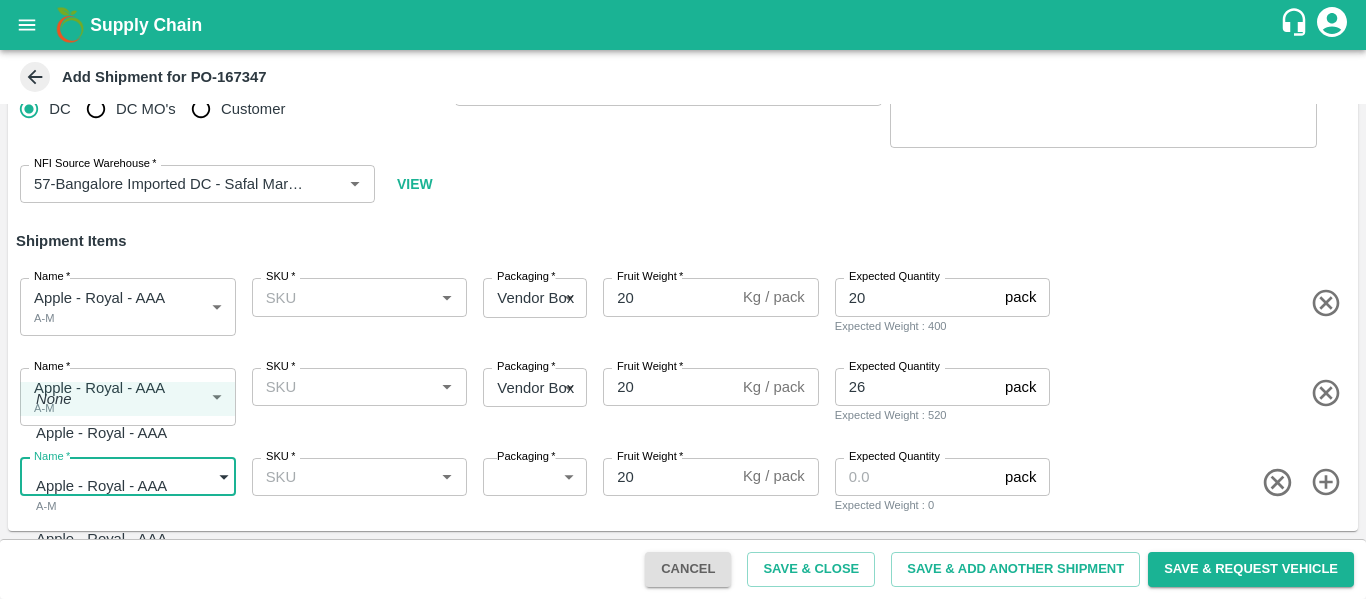 click on "Supply Chain Add Shipment for PO-167347 Type DC DC MO's Customer DC   * DC   * Instructions x Instructions NFI Source Warehouse   * NFI Source Warehouse   * VIEW Shipment Items Name   * Apple - Royal - AAA A-M   1878922 Name SKU   * SKU   * Packaging   * Vendor Box 276 Packaging Fruit Weight   * 20 Kg /   pack Fruit Weight Expected Quantity 20 pack Expected Quantity Expected Weight :   400 Name   * Apple - Royal - AAA A-M   1878923 Name SKU   * SKU   * Packaging   * Vendor Box 276 Packaging Fruit Weight   * 20 Kg /   pack Fruit Weight Expected Quantity 26 pack Expected Quantity Expected Weight :   520 Name   * ​ Name SKU   * SKU   * Packaging   * ​ Packaging Fruit Weight   * 20 Kg /   pack Fruit Weight Expected Quantity pack Expected Quantity Expected Weight :   0 Cancel Save & Close Save & Add Another Shipment Save & Request Vehicle Mumbai Imported DC Bangalore Imported DC - Safal Market Delhi Imported DC MDC Bhubaneswar Bangalore DC MDC Cochin Chennai DC Logout None" at bounding box center [683, 299] 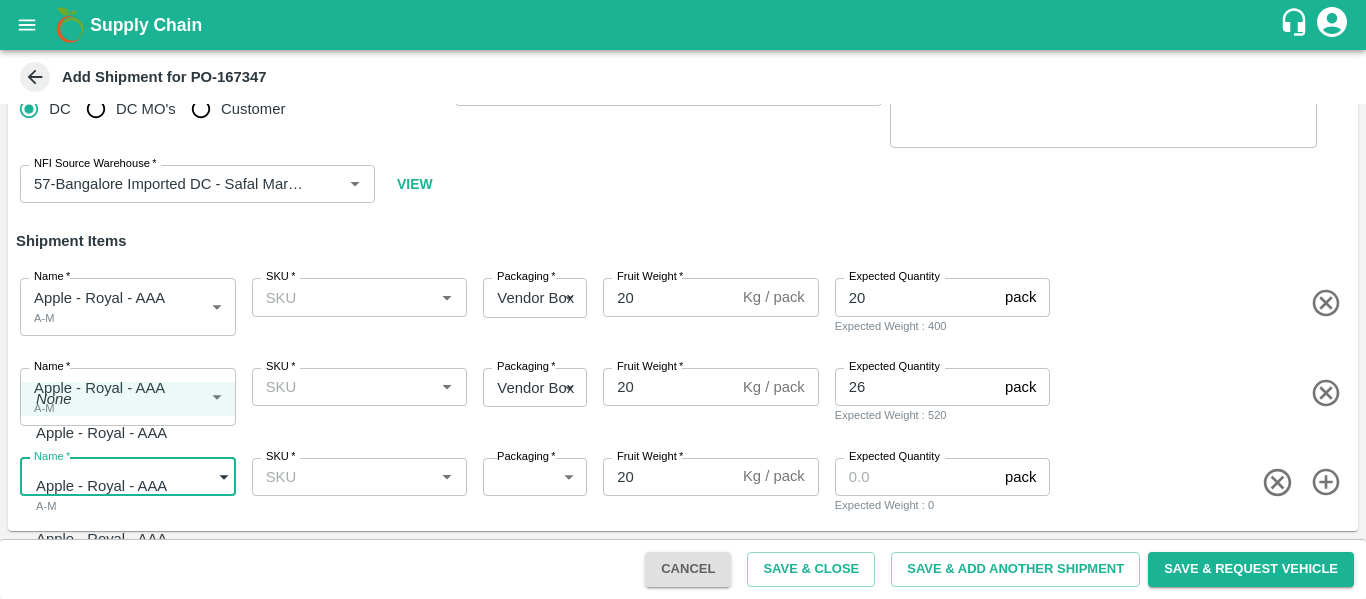 click on "Apple - Royal - AAA" at bounding box center (101, 539) 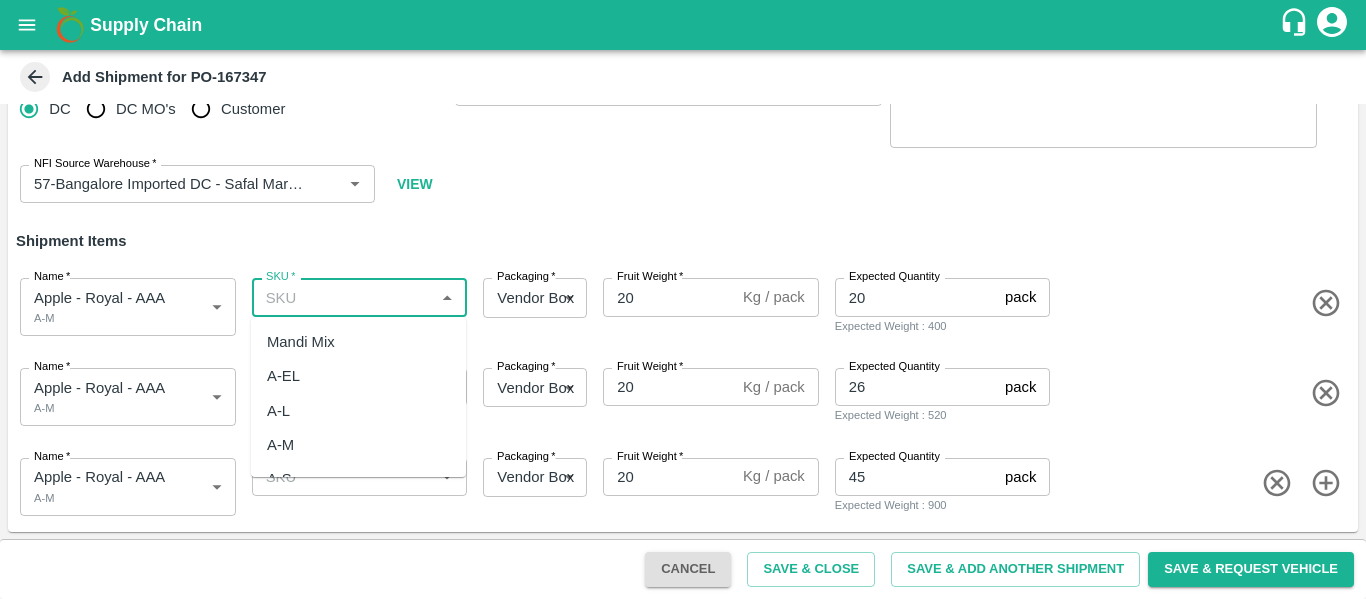 click on "SKU   *" at bounding box center (343, 297) 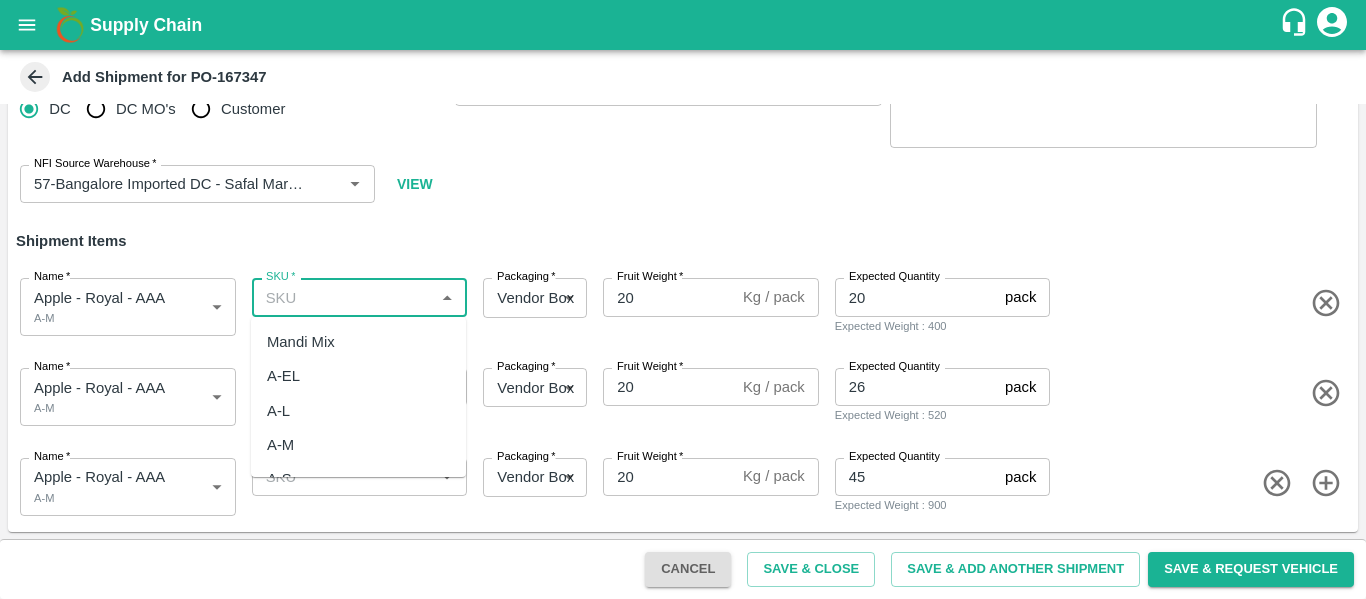 click on "A-M" at bounding box center [280, 445] 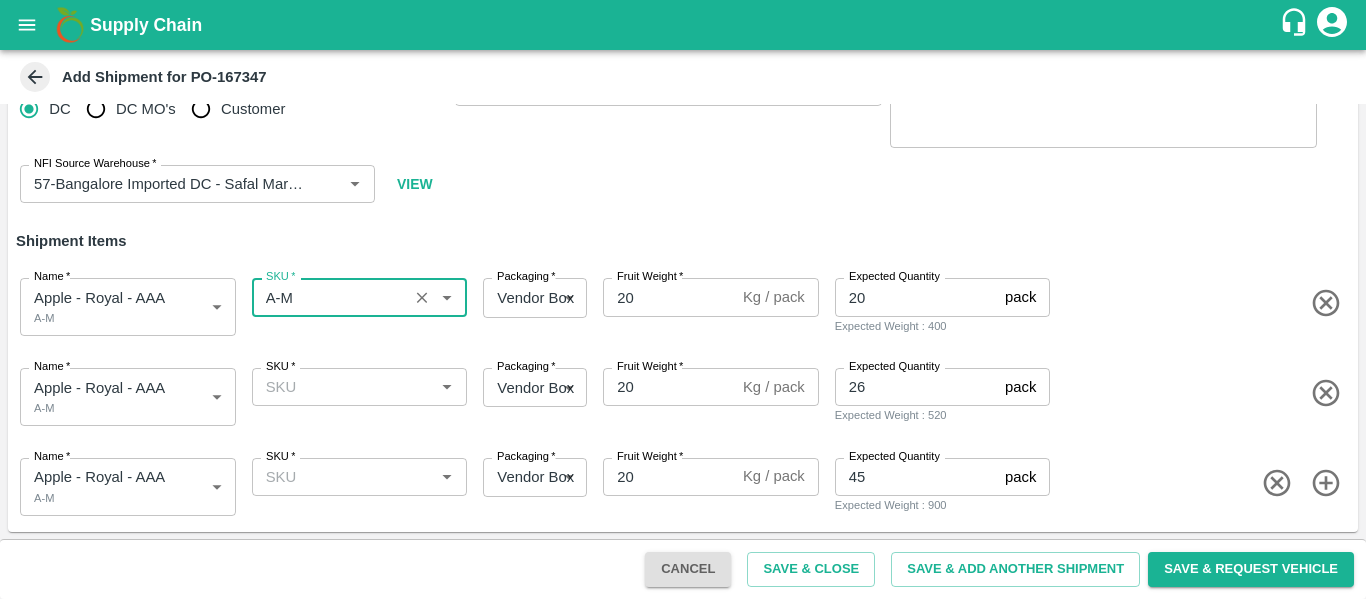 click on "SKU   *" at bounding box center [360, 387] 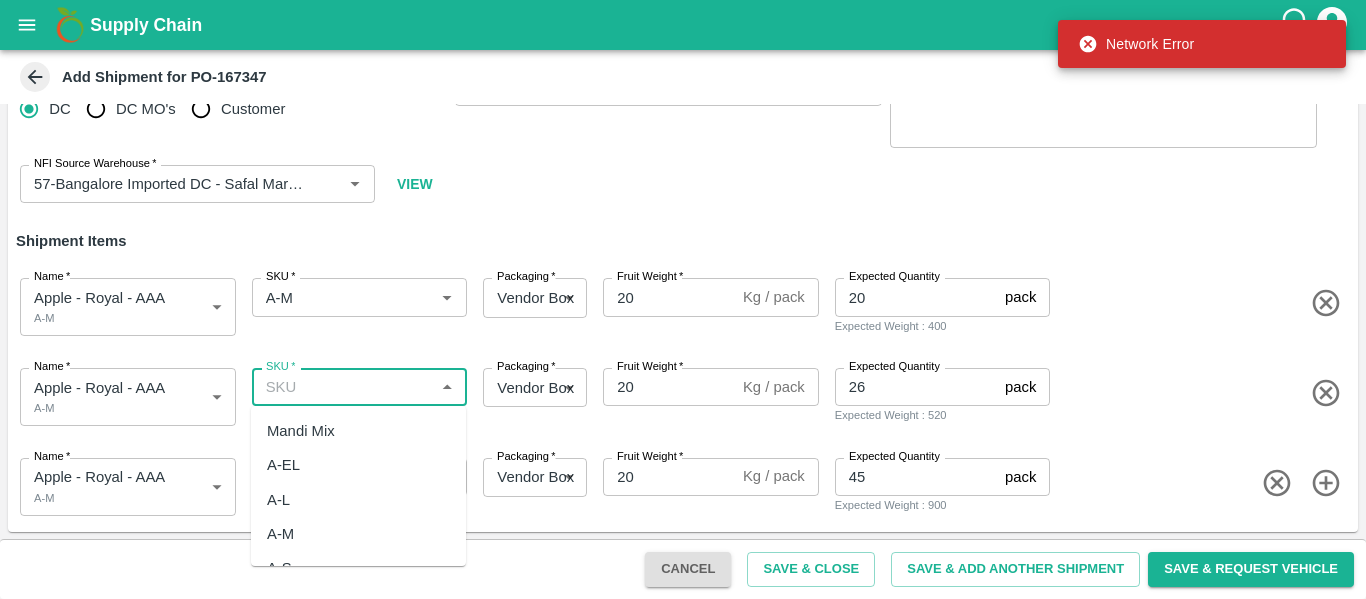 click on "A-M" at bounding box center (358, 534) 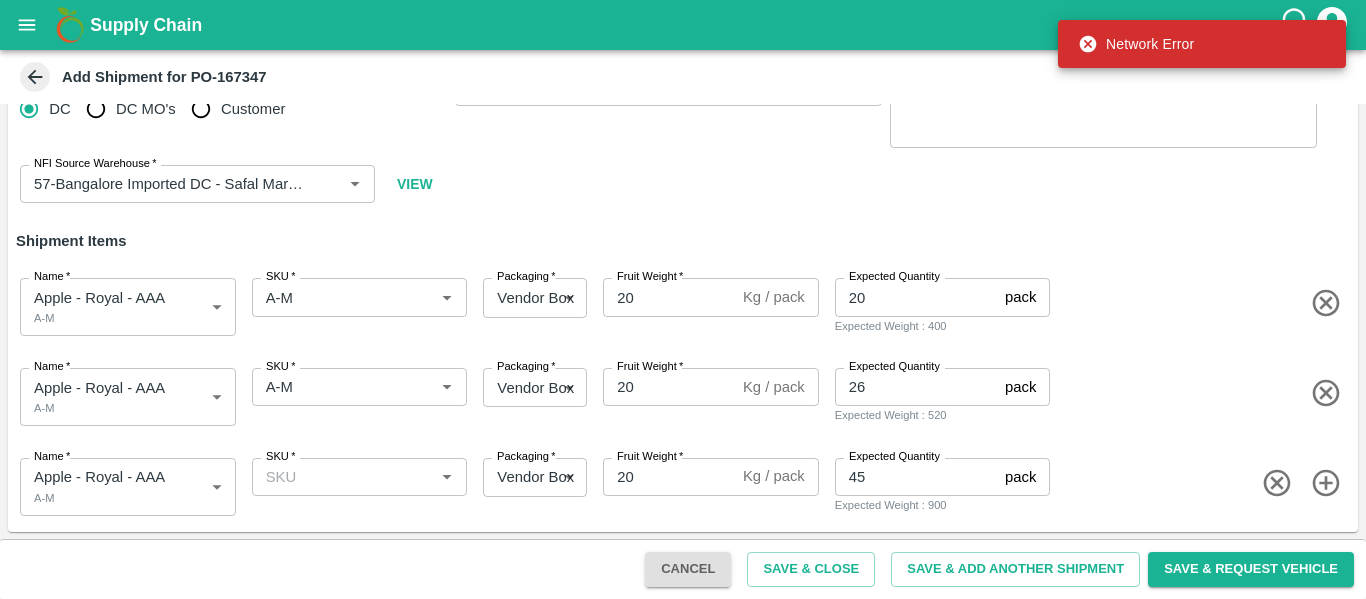 click on "SKU   * SKU   *" at bounding box center [356, 483] 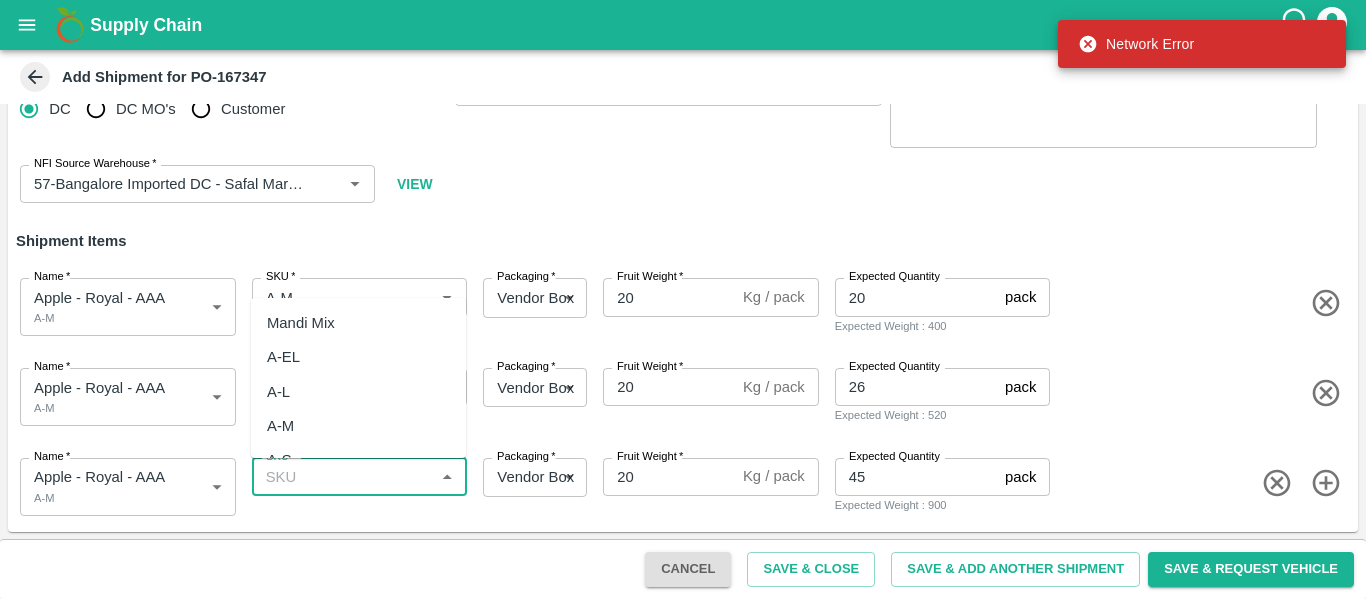 click on "SKU   *" at bounding box center [343, 477] 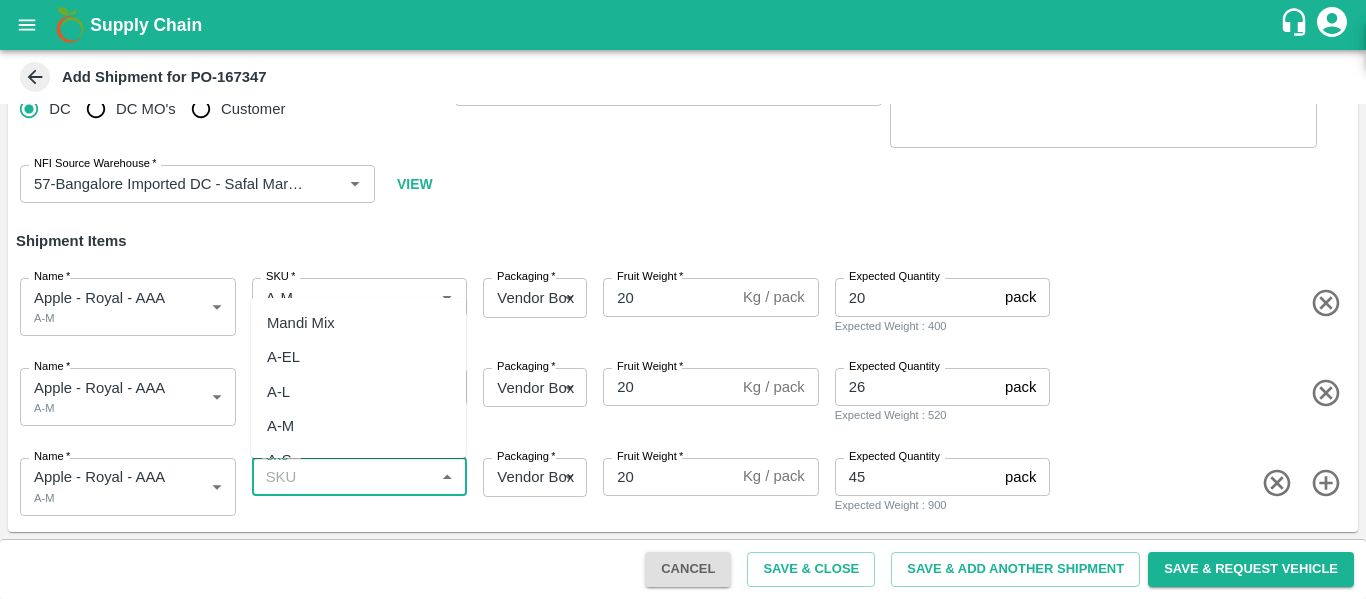 click on "A-M" at bounding box center [358, 426] 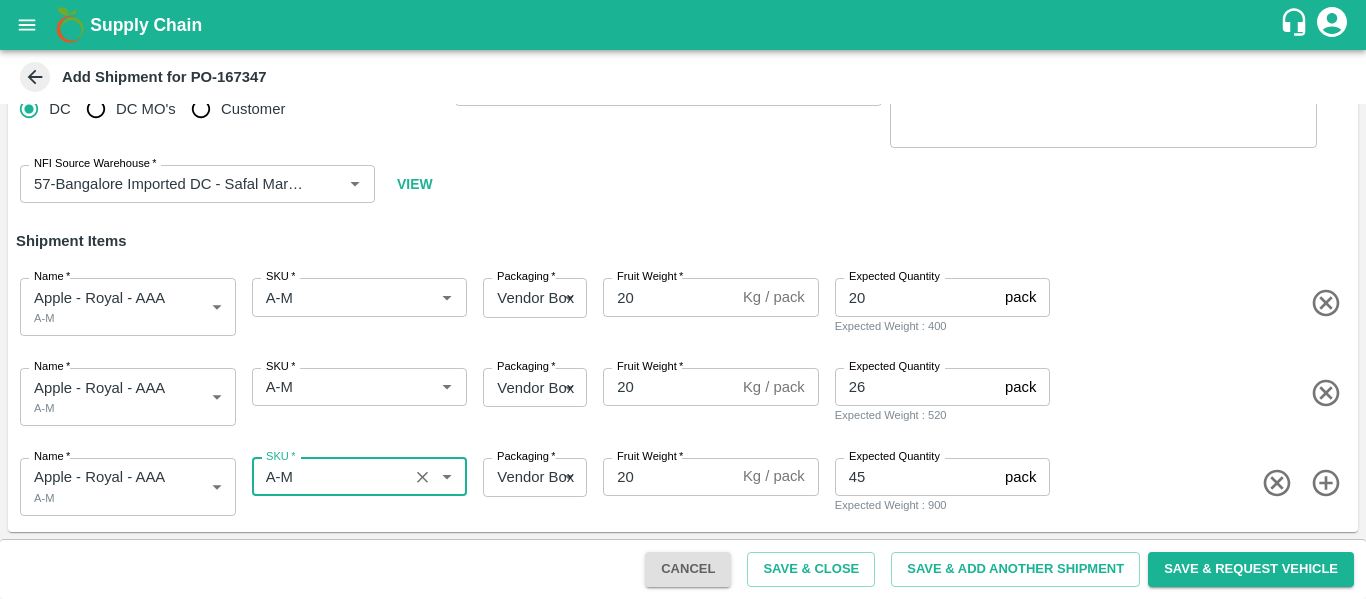 scroll, scrollTop: 61, scrollLeft: 0, axis: vertical 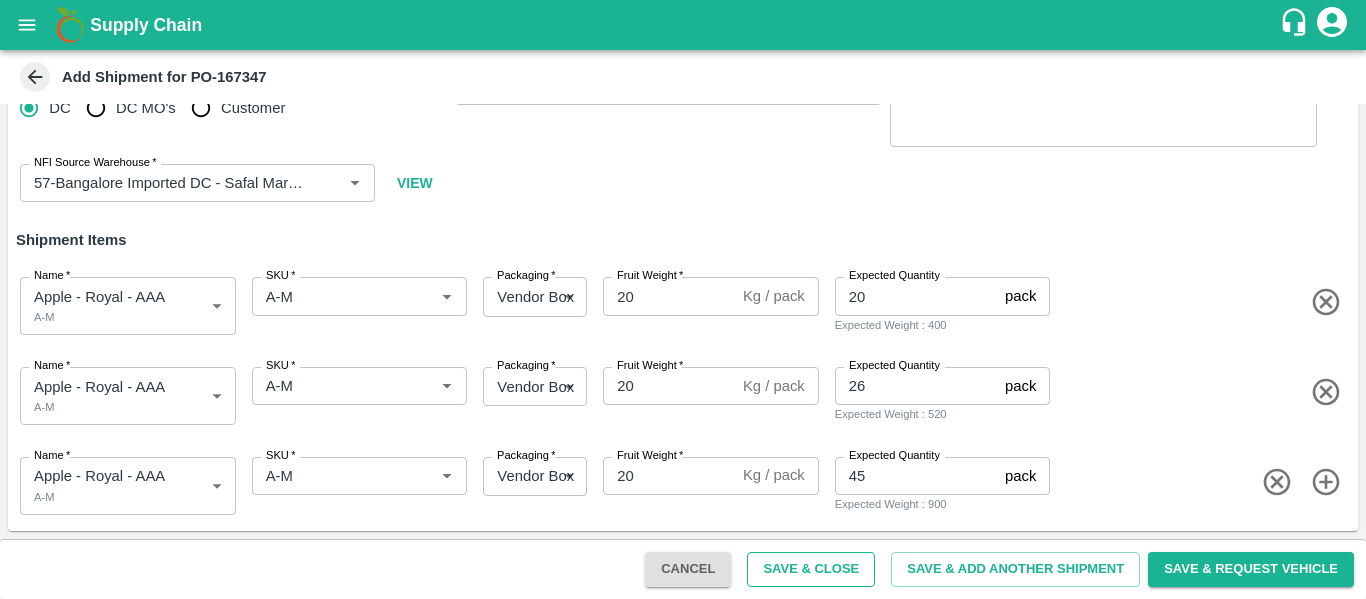 click on "Save & Close" at bounding box center (811, 569) 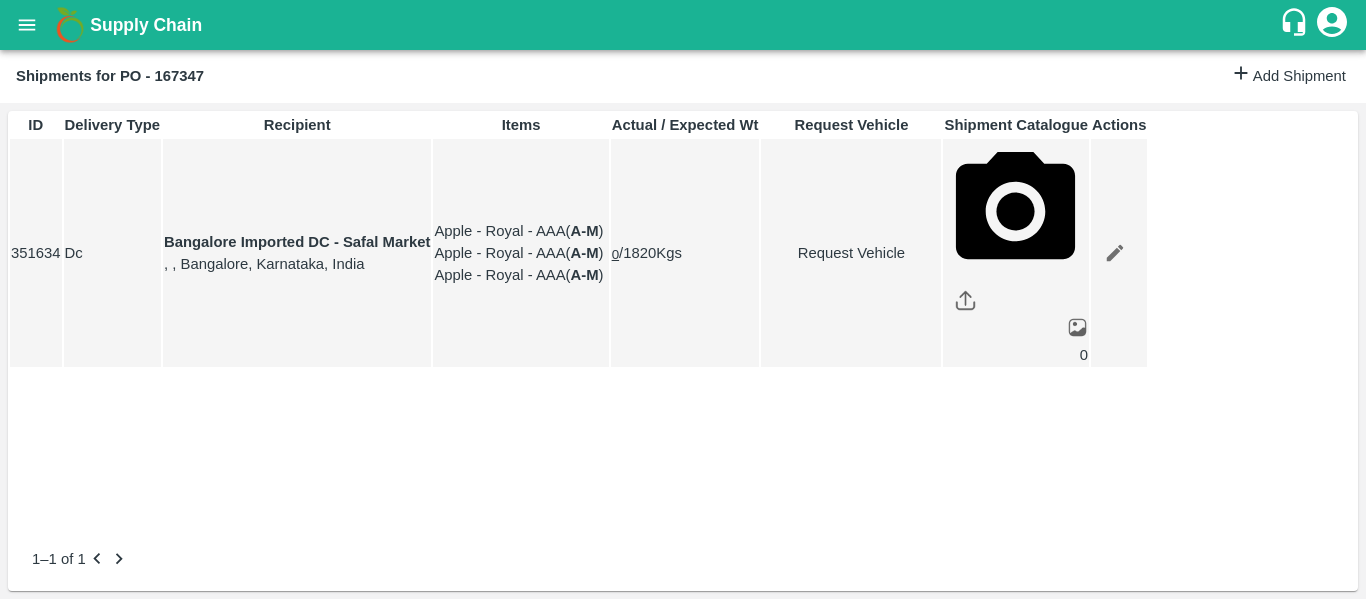 click 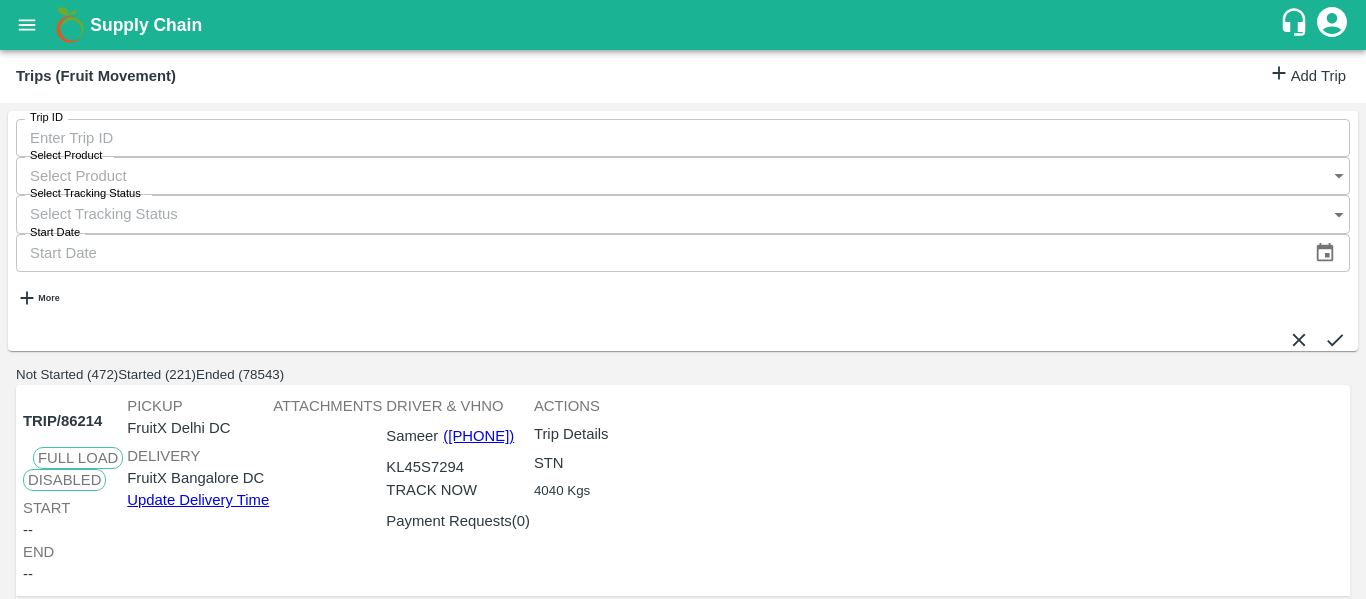 click on "Add Trip" at bounding box center (1307, 76) 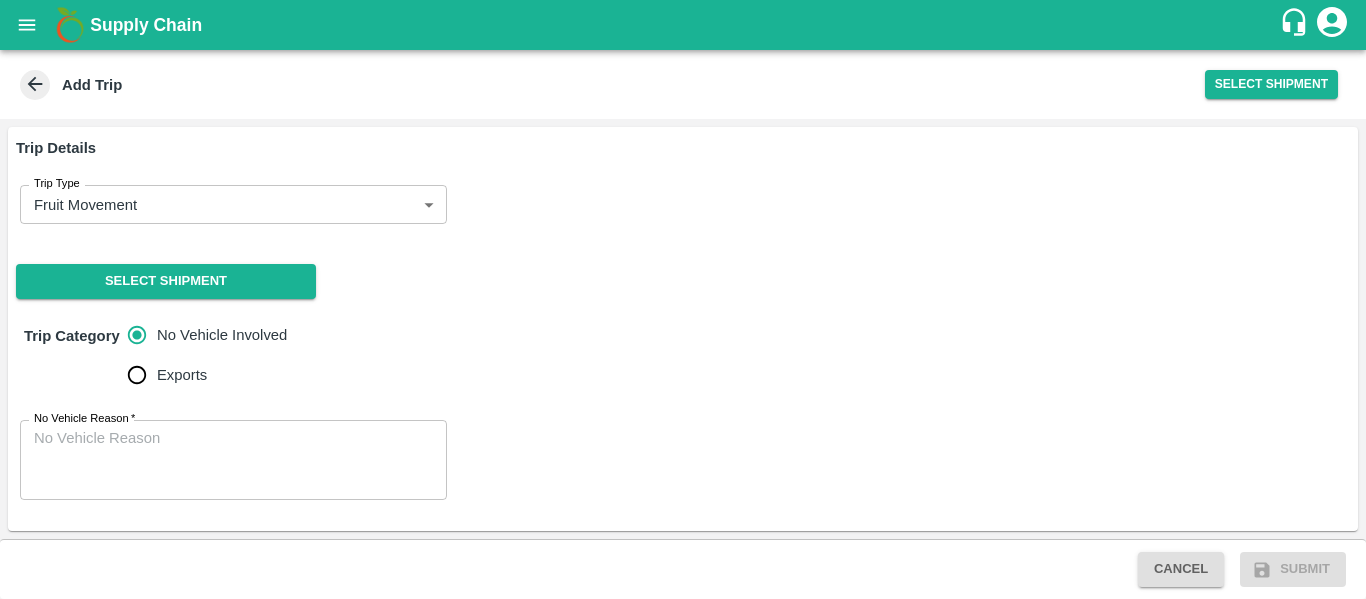 scroll, scrollTop: 0, scrollLeft: 0, axis: both 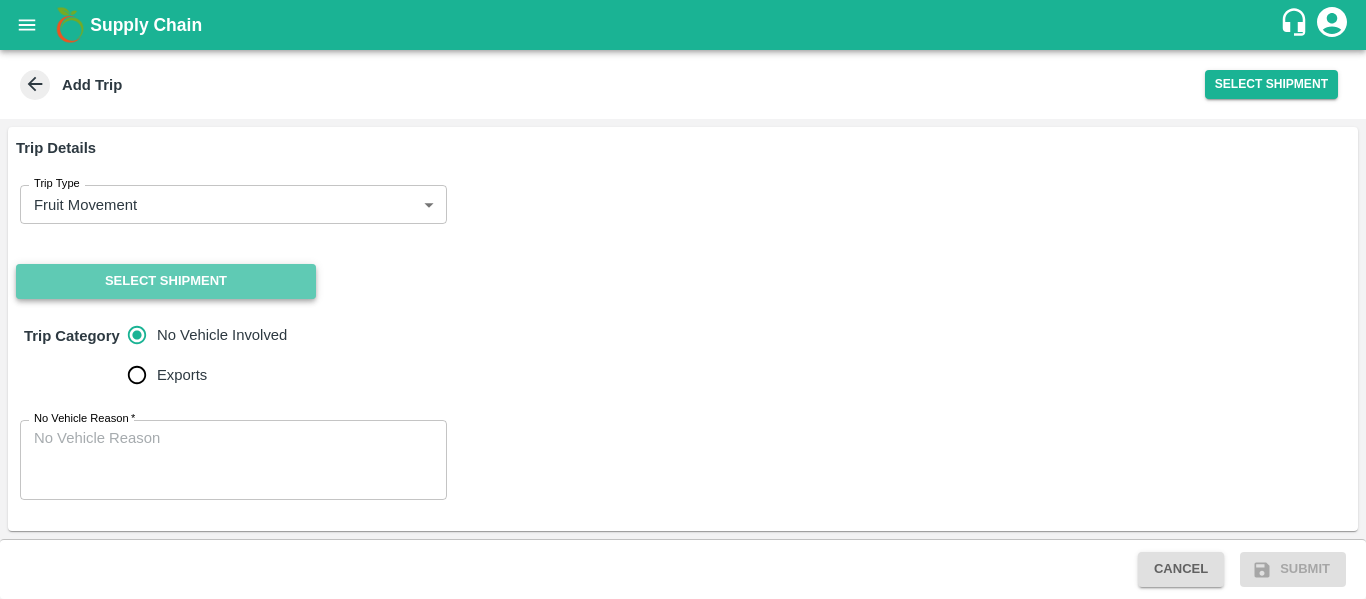click on "Select Shipment" at bounding box center [166, 281] 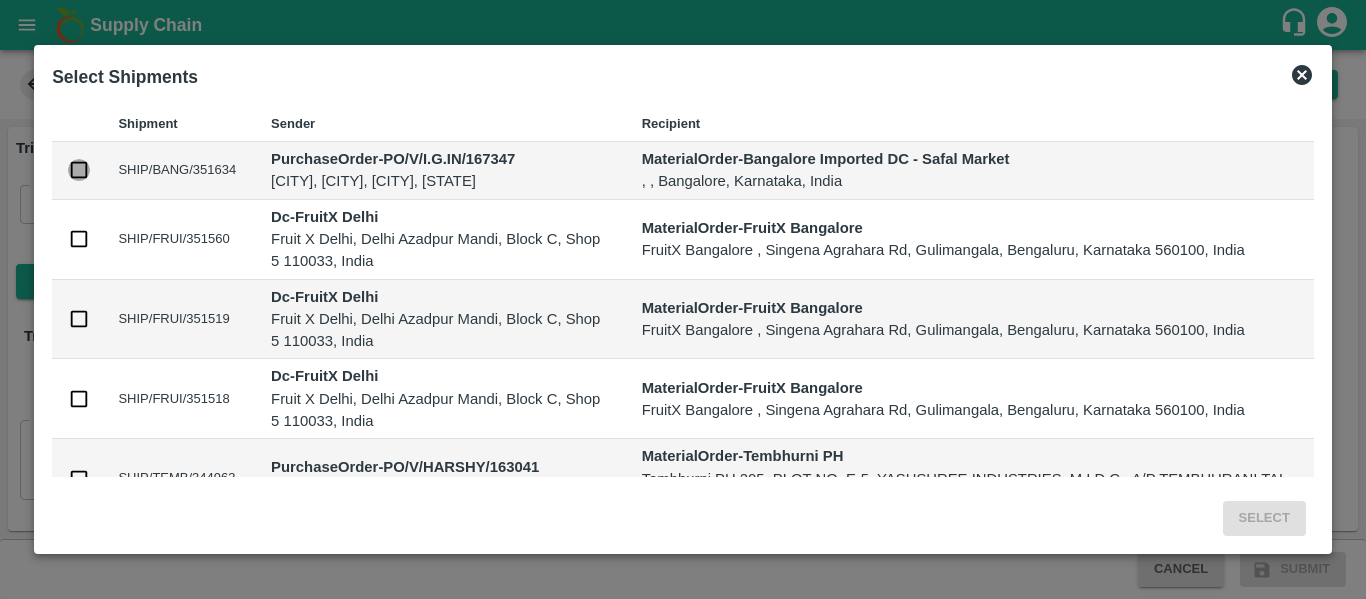 click at bounding box center [79, 170] 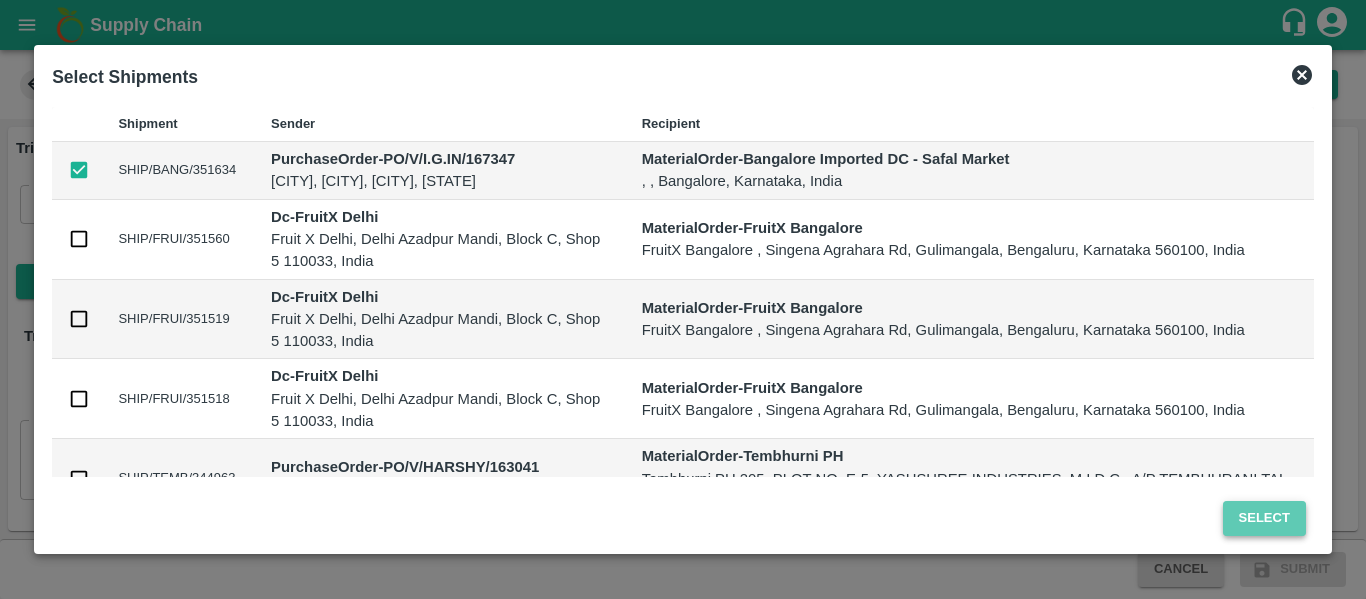 click on "Select" at bounding box center (1264, 518) 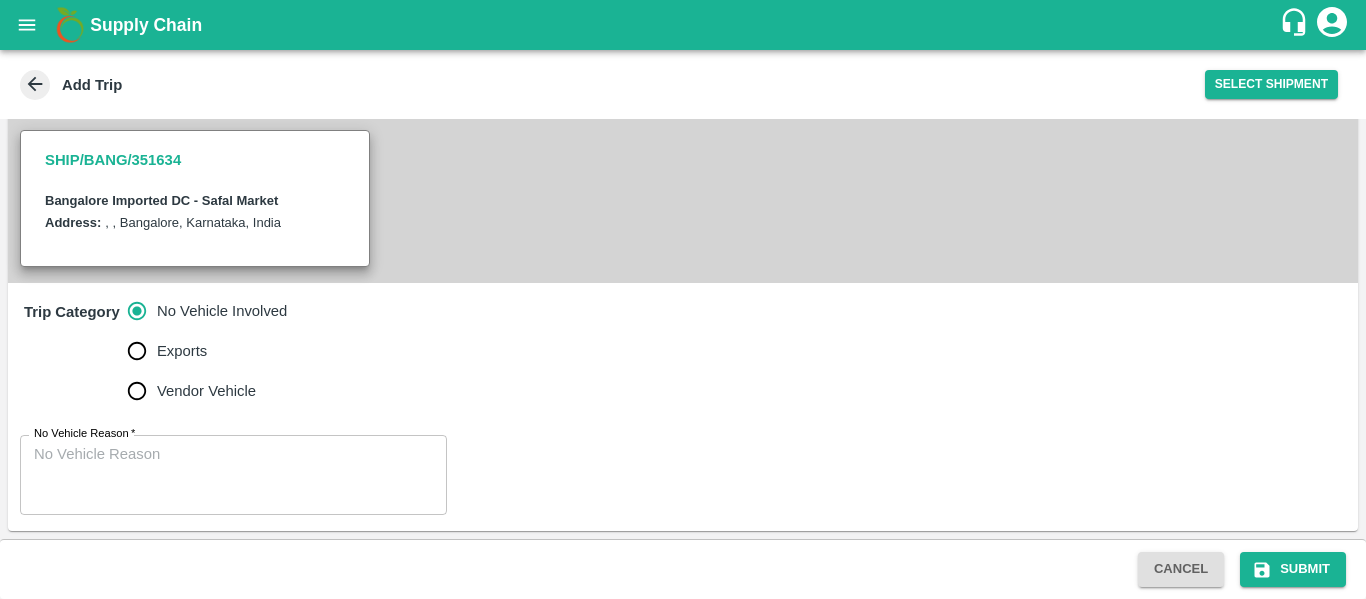 scroll, scrollTop: 418, scrollLeft: 0, axis: vertical 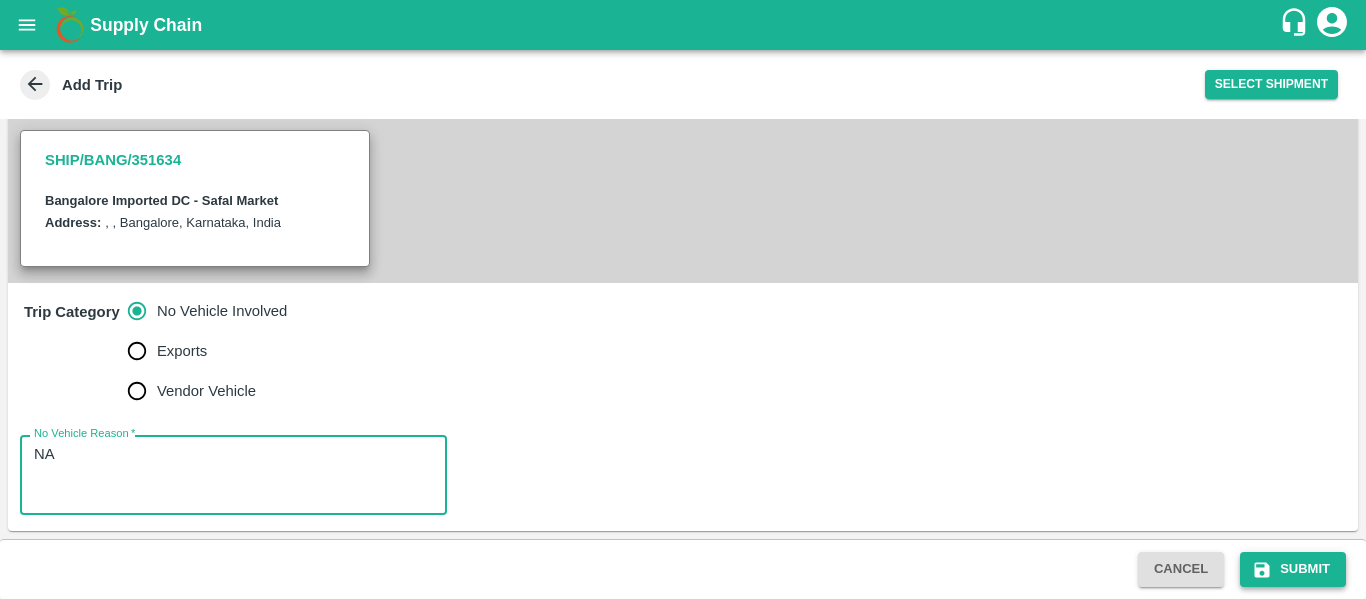 type on "NA" 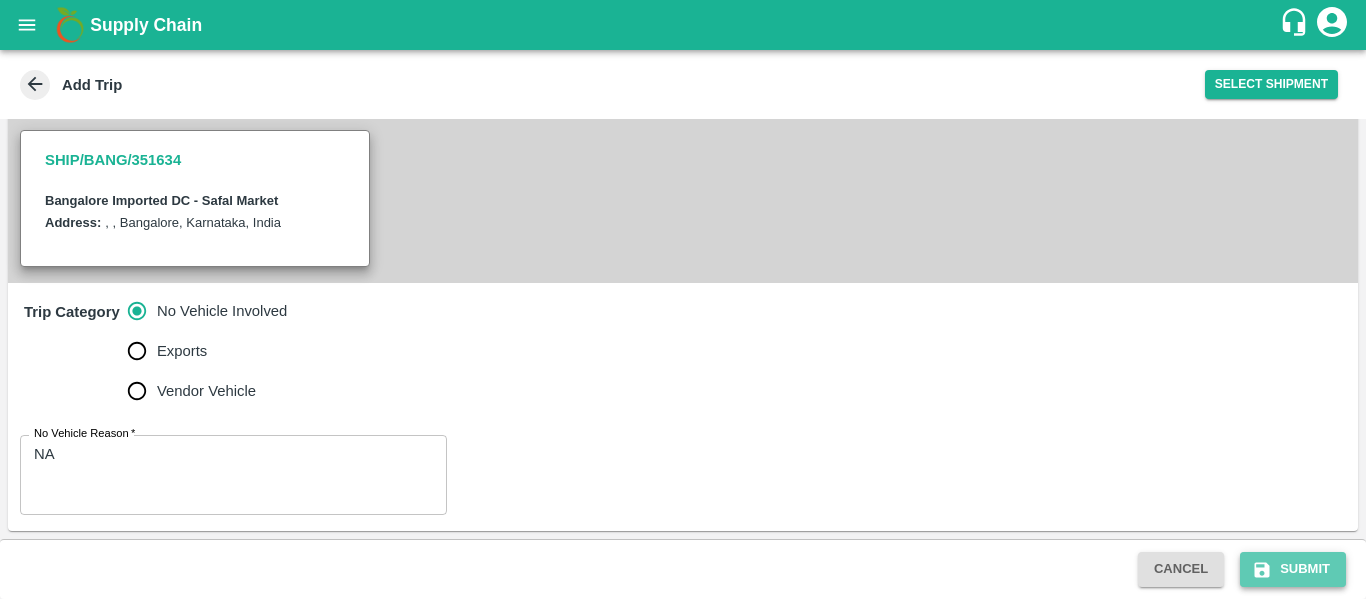 click on "Submit" at bounding box center (1293, 569) 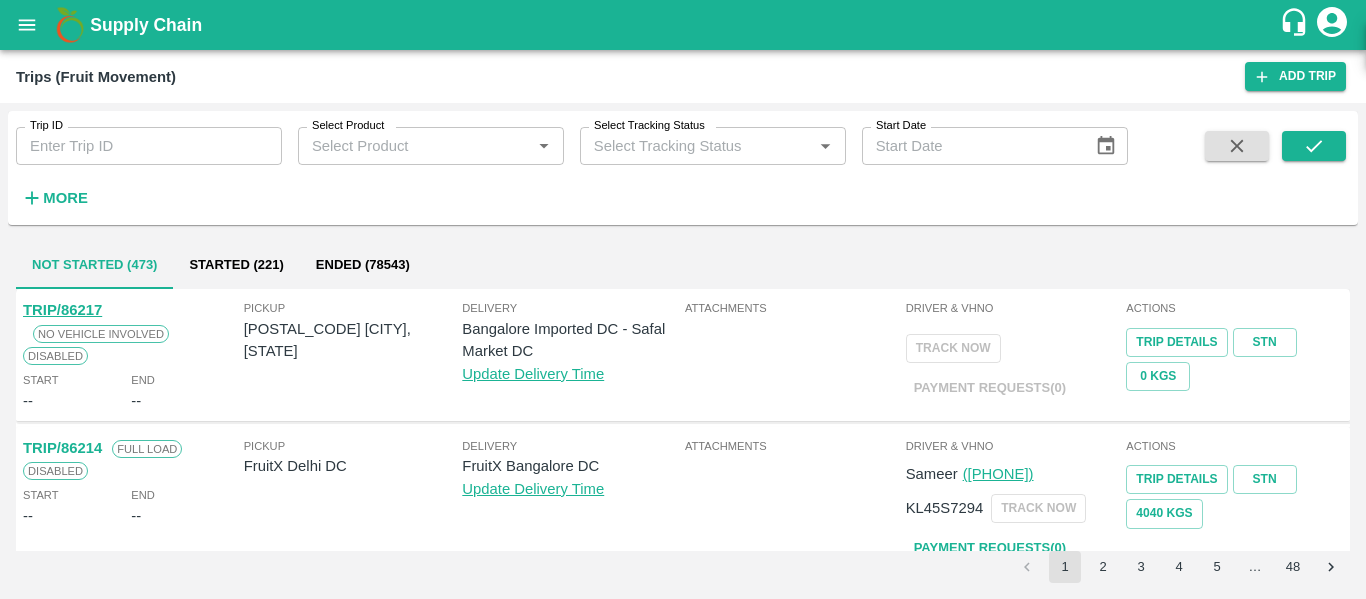 click on "PO/V/I.G.IN/167347, Bangalore Division, Karnataka" at bounding box center [353, 340] 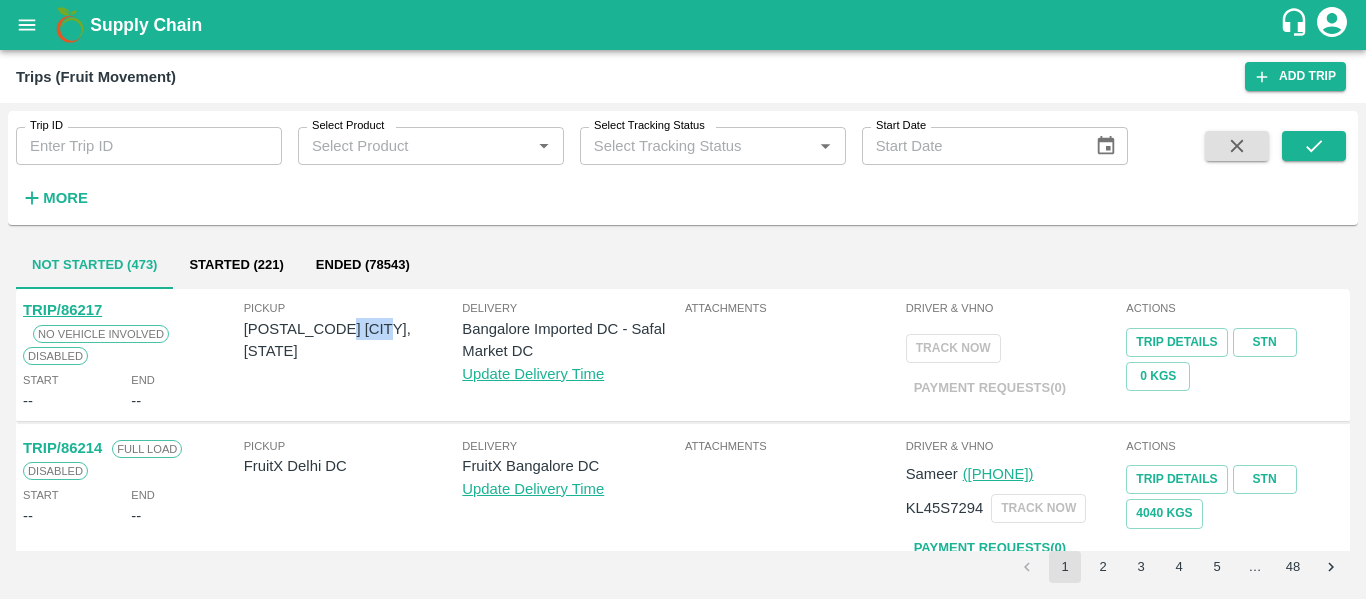 click on "PO/V/I.G.IN/167347, Bangalore Division, Karnataka" at bounding box center (353, 340) 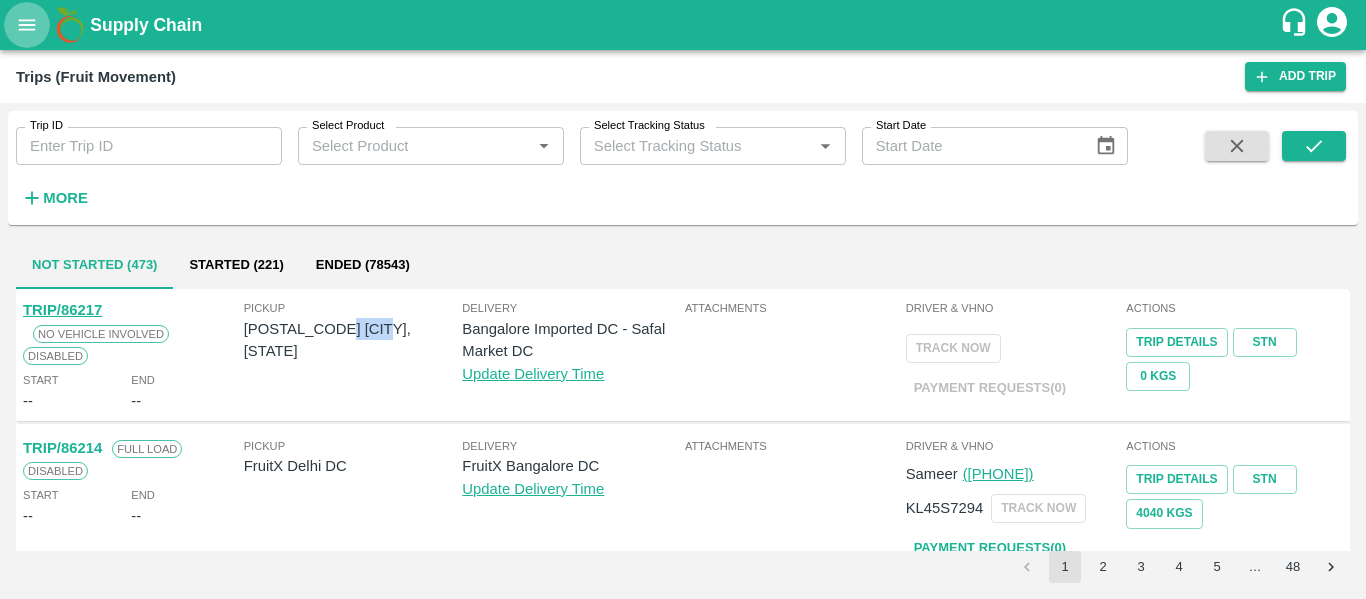 click 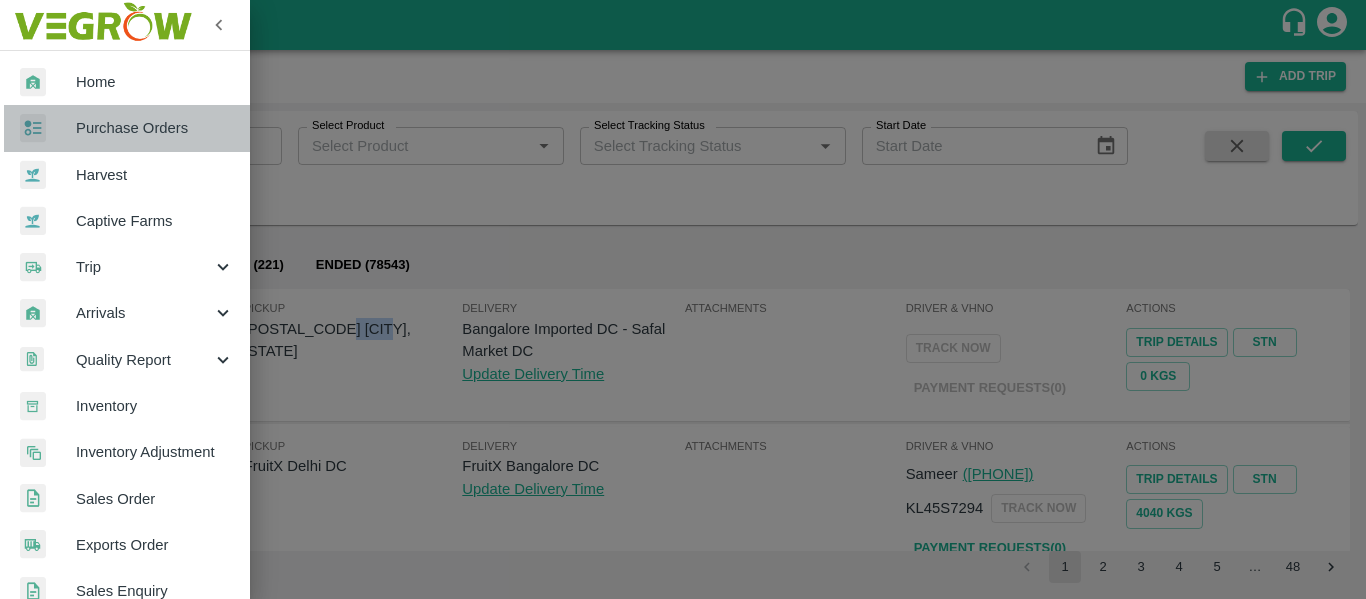 click on "Purchase Orders" at bounding box center (155, 128) 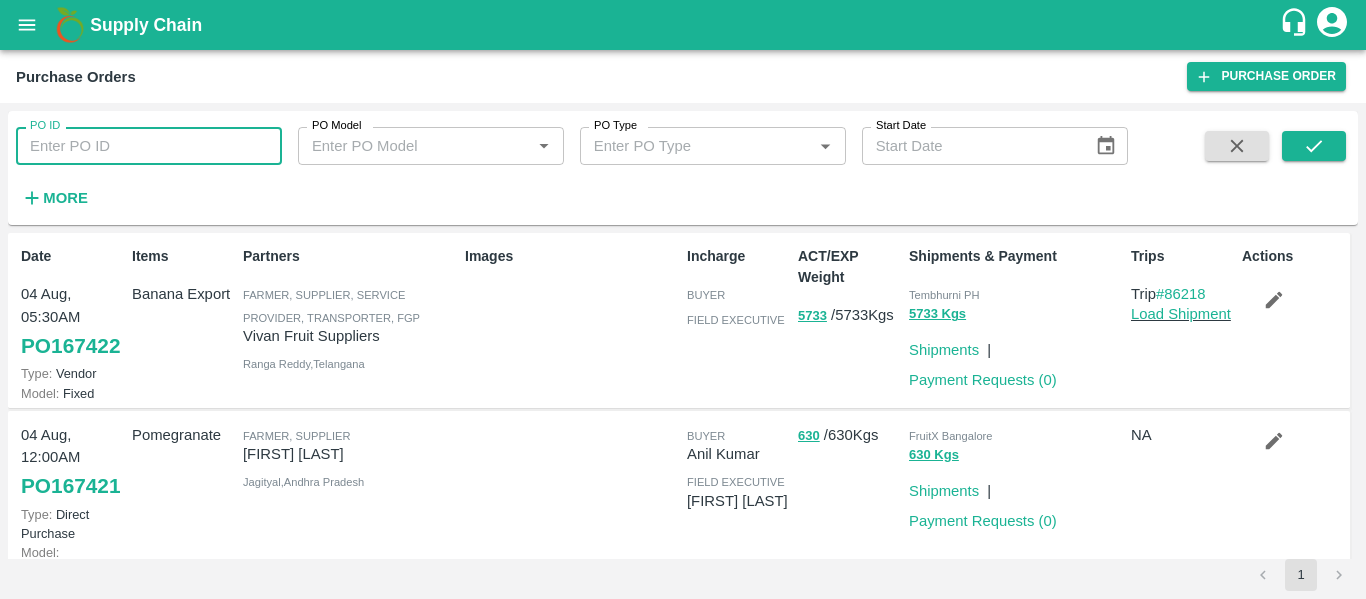 click on "PO ID" at bounding box center [149, 146] 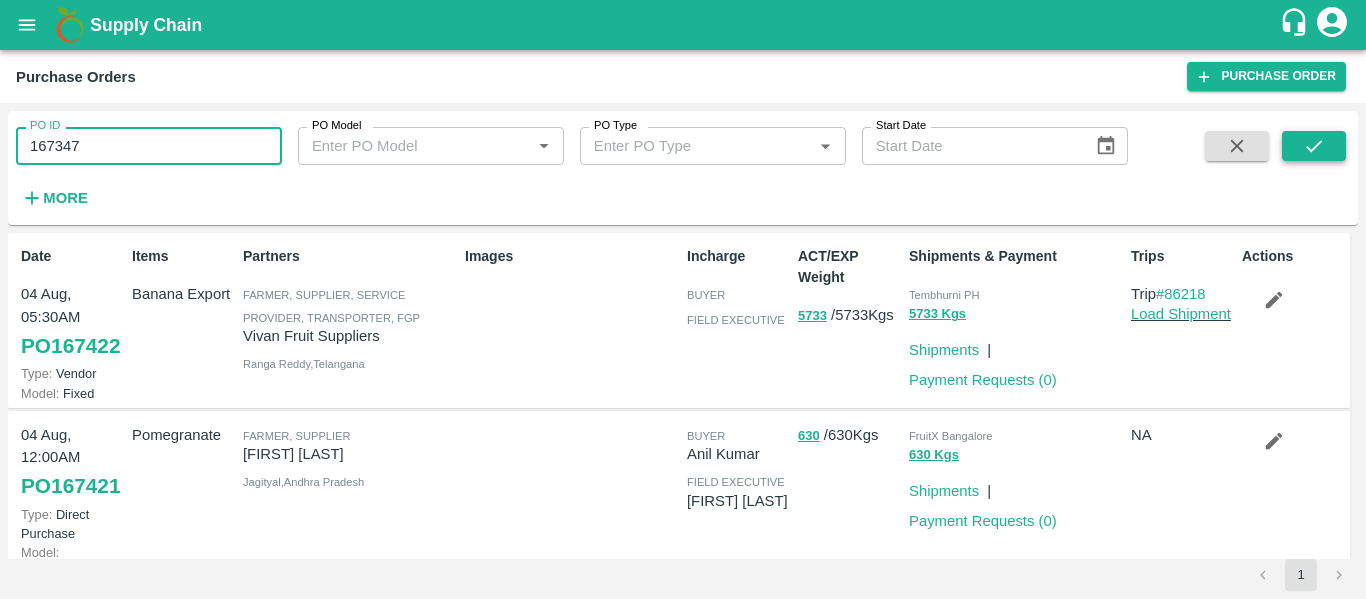 type on "167347" 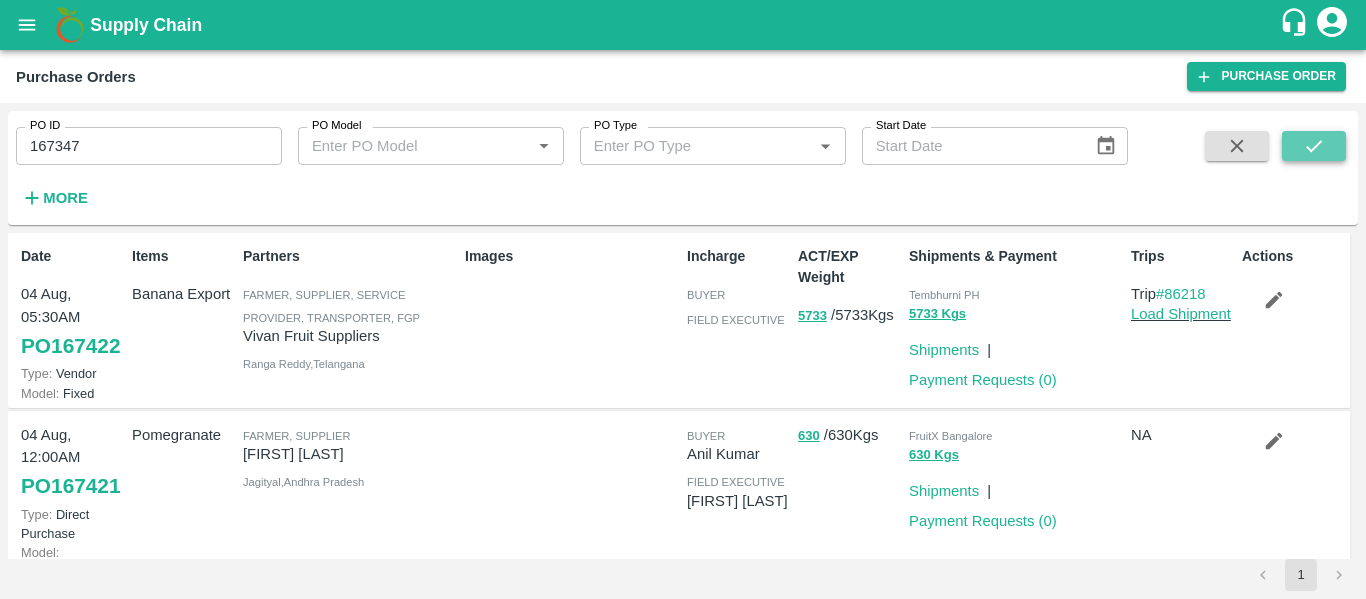 click at bounding box center [1314, 146] 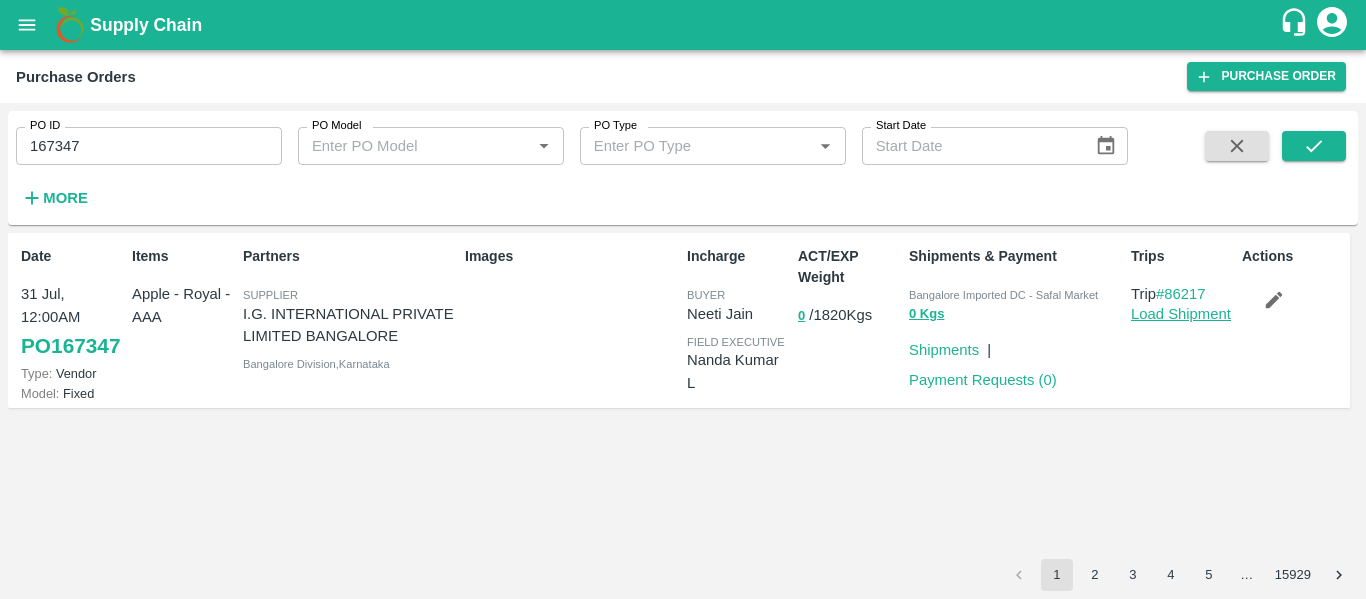 click on "Load Shipment" at bounding box center (1181, 314) 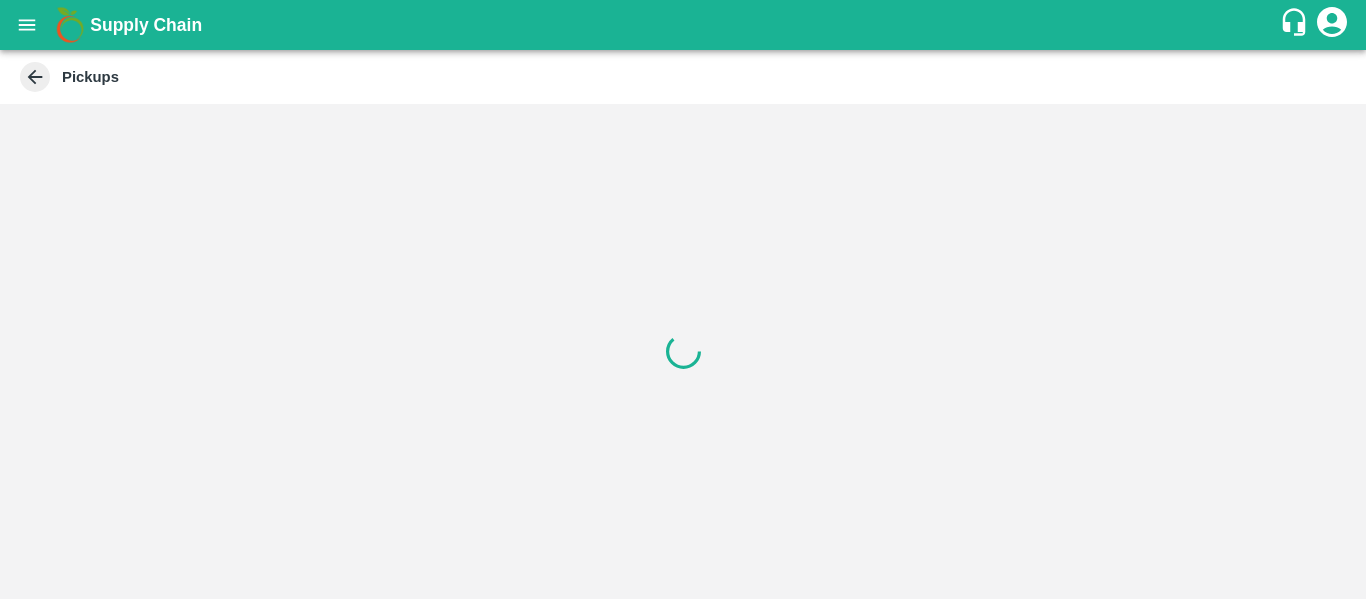 scroll, scrollTop: 0, scrollLeft: 0, axis: both 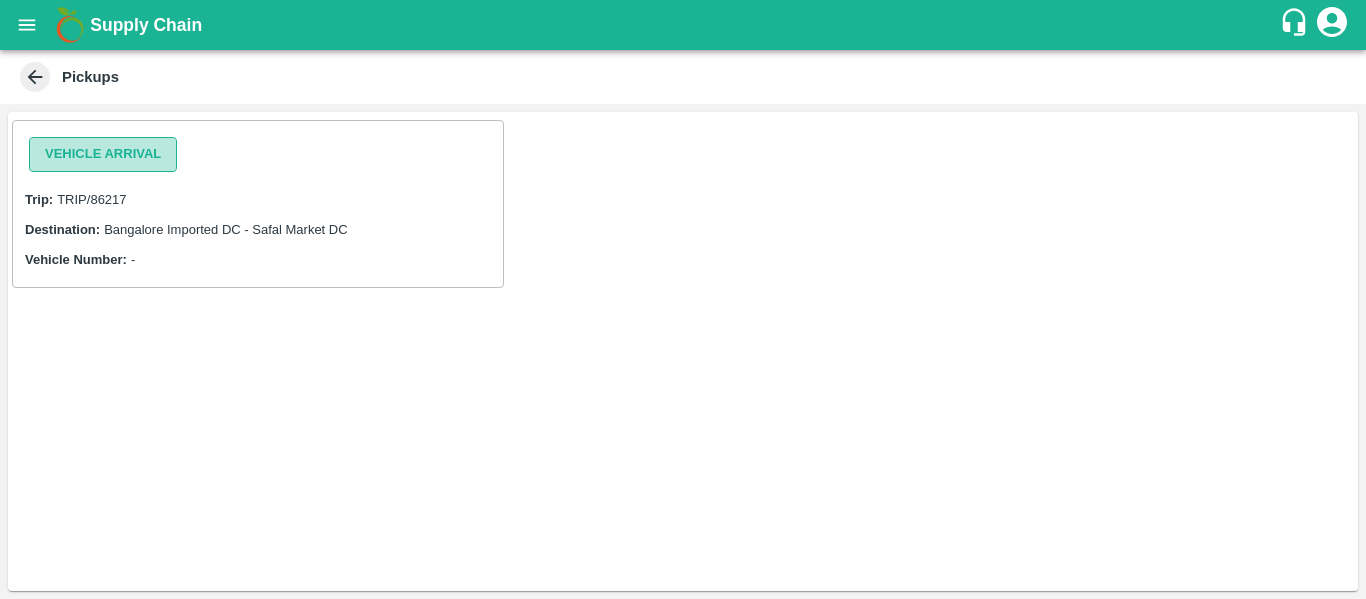 click on "Vehicle Arrival" at bounding box center (103, 154) 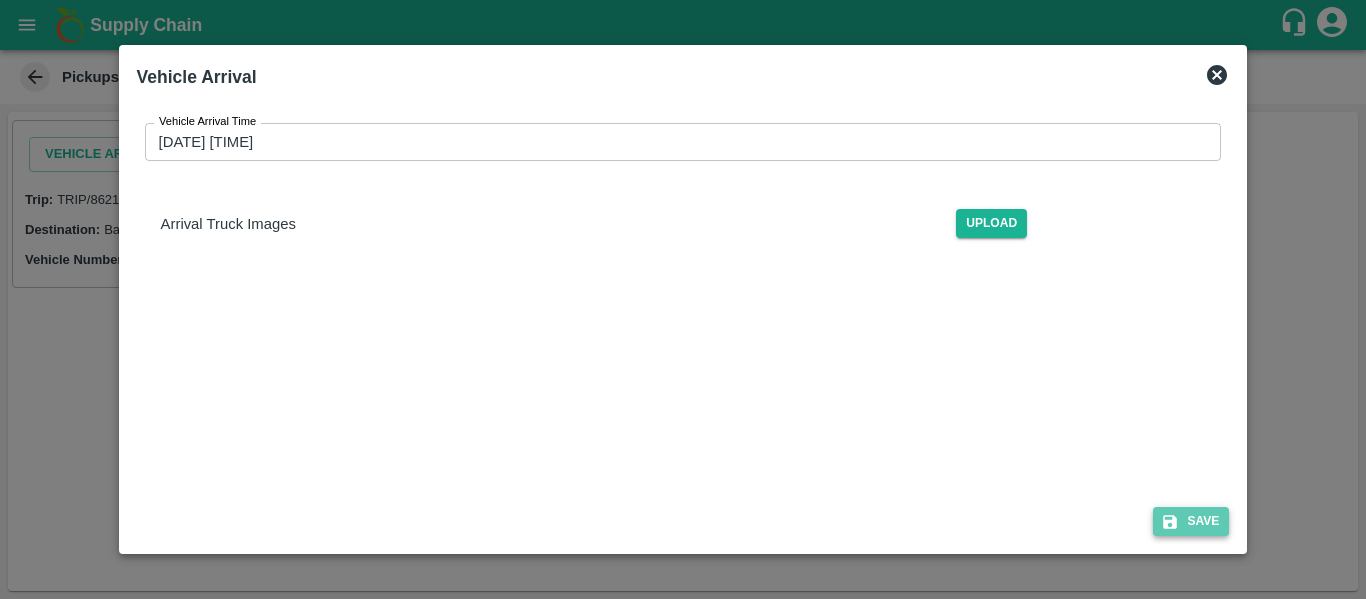 click on "Save" at bounding box center [1191, 521] 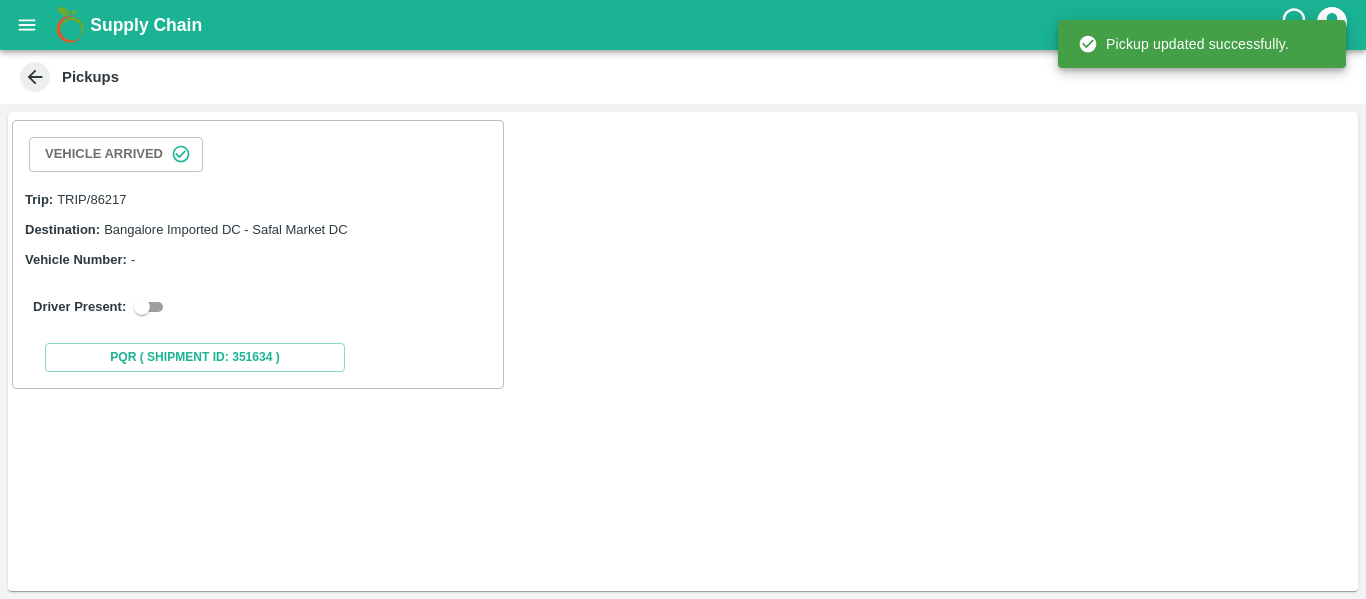click on "Driver Present:" at bounding box center (258, 307) 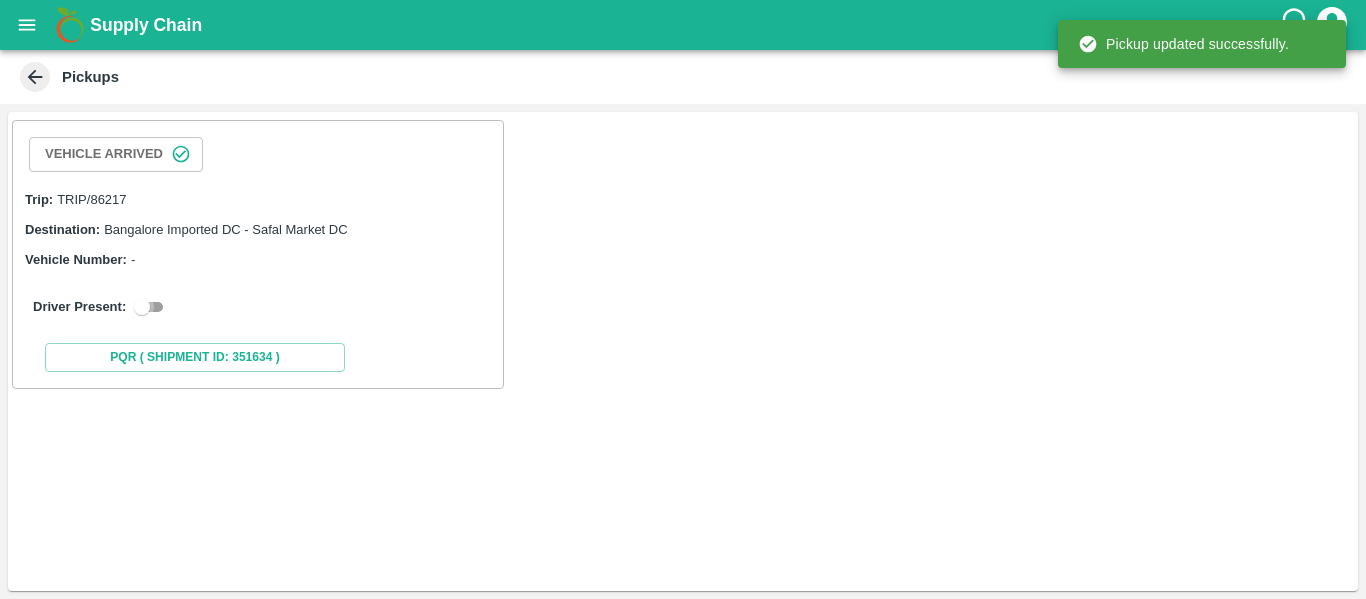 click at bounding box center (142, 307) 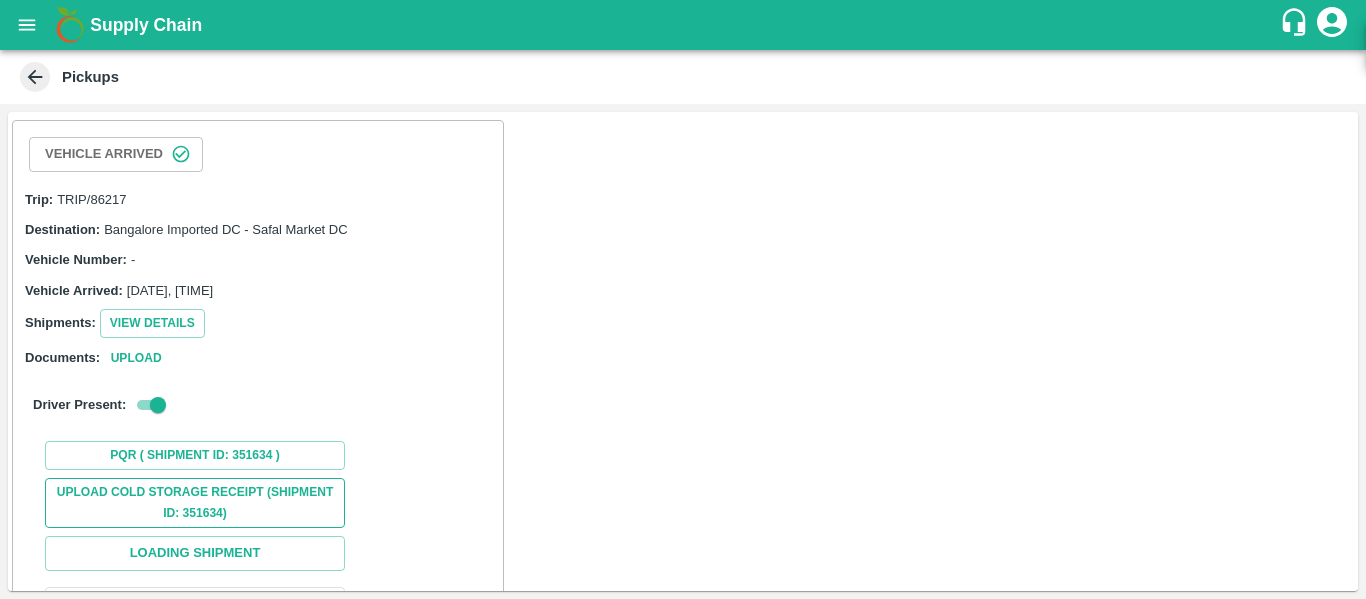 scroll, scrollTop: 153, scrollLeft: 0, axis: vertical 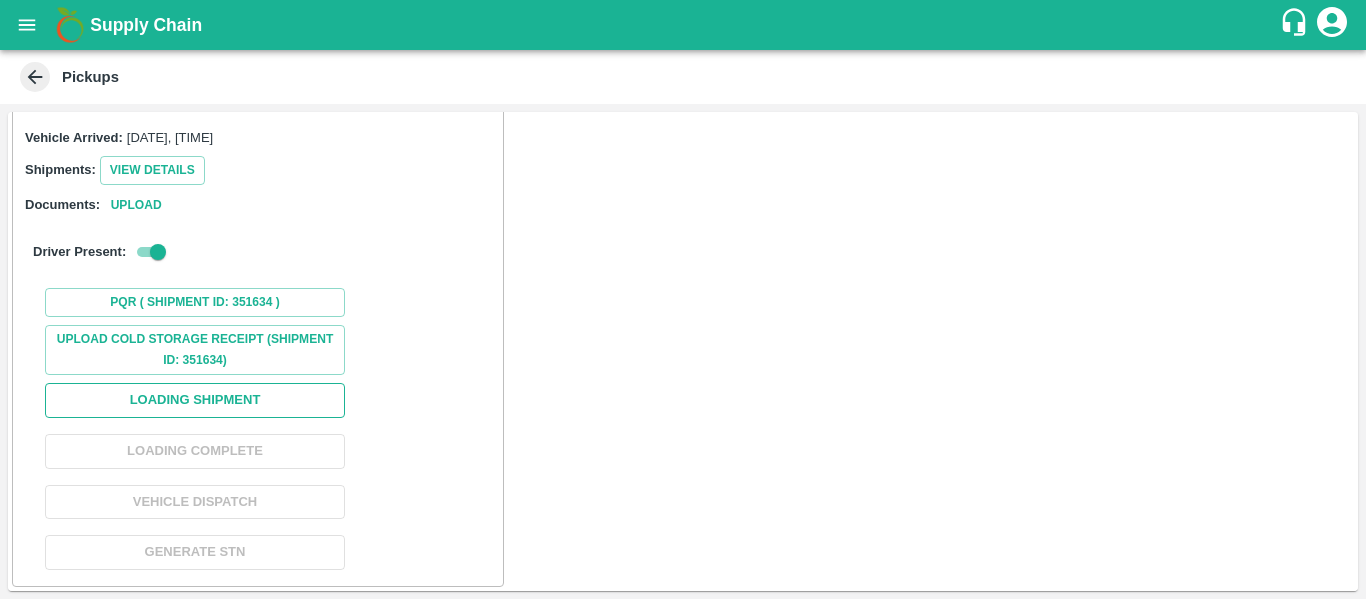 click on "Loading Shipment" at bounding box center (195, 400) 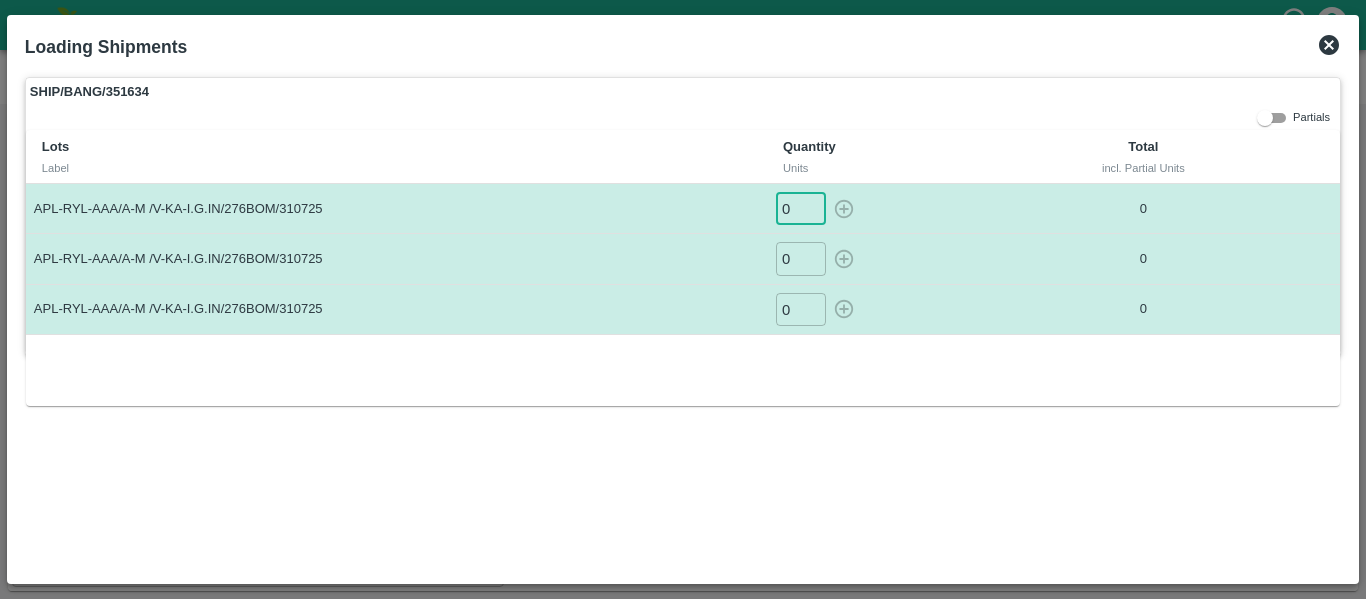 click on "0" at bounding box center [801, 208] 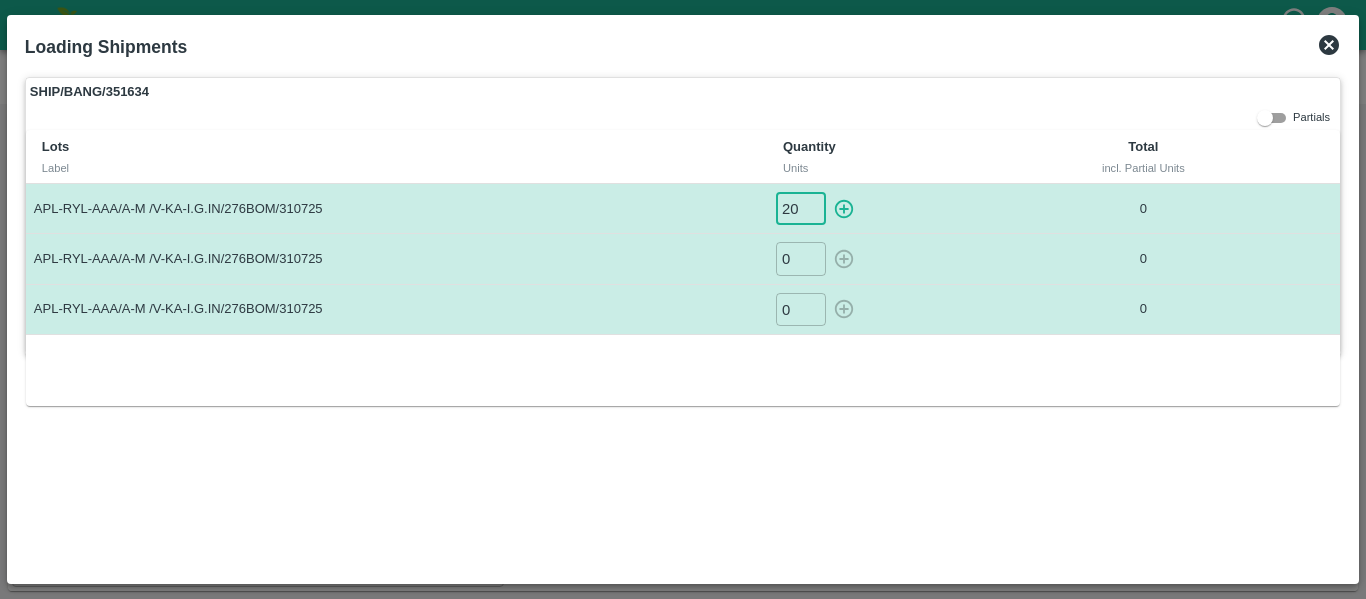 type on "20" 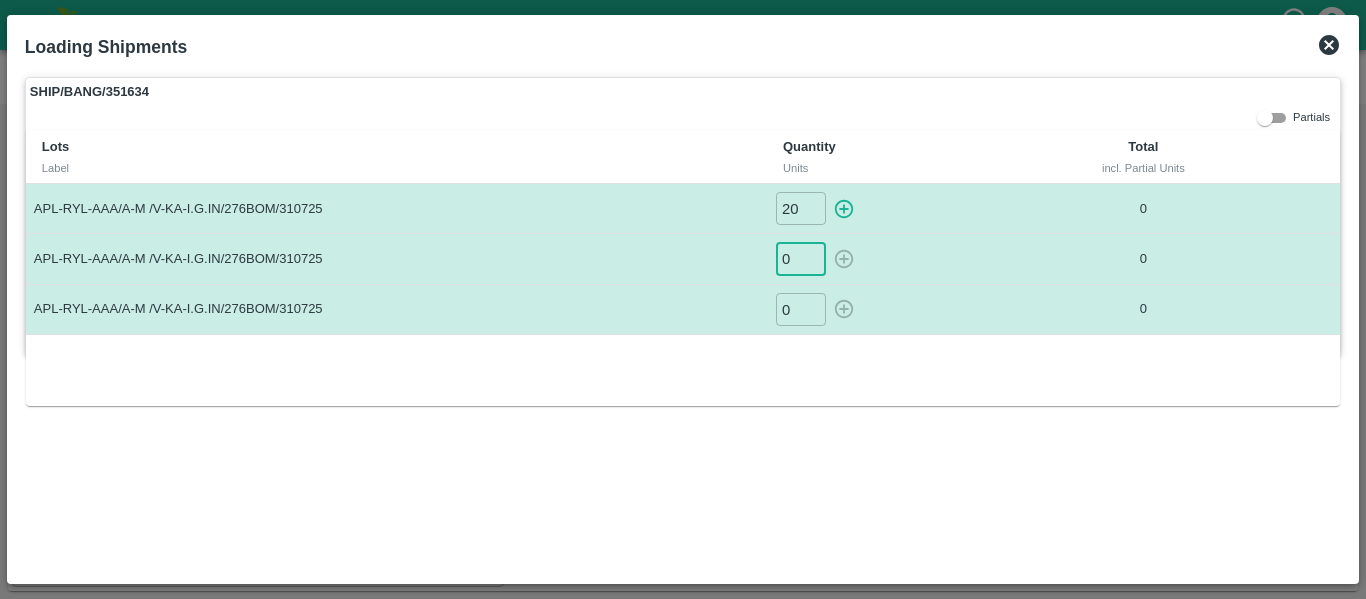 click on "0" at bounding box center [801, 258] 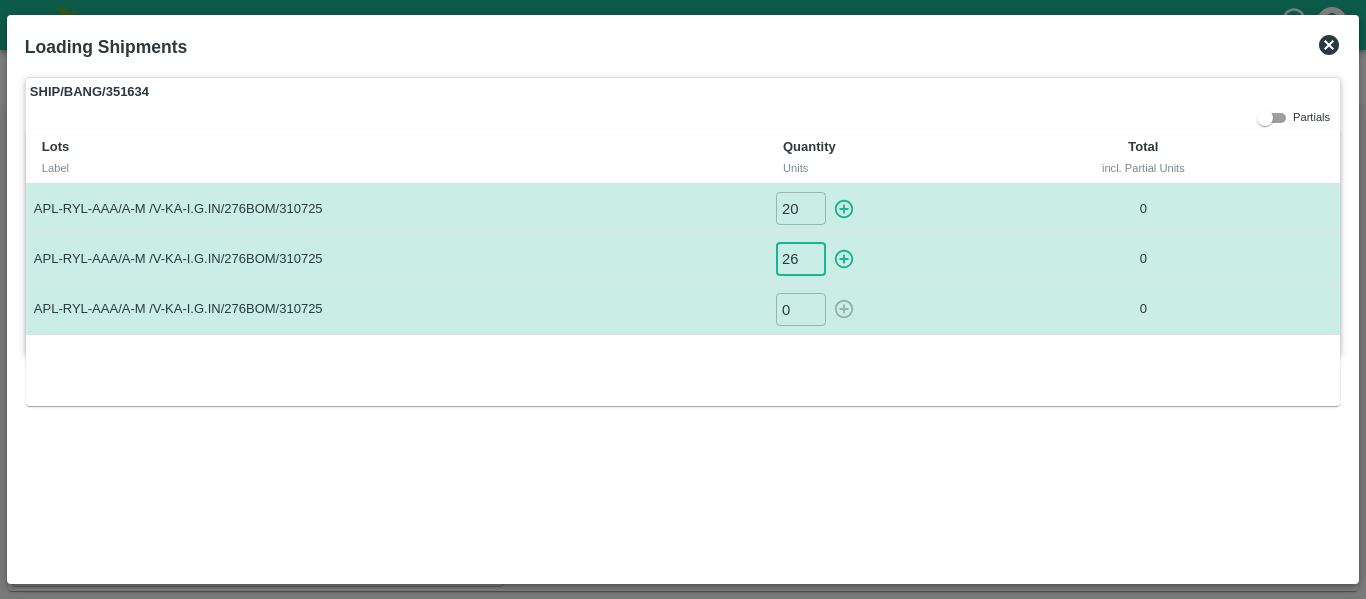 type on "26" 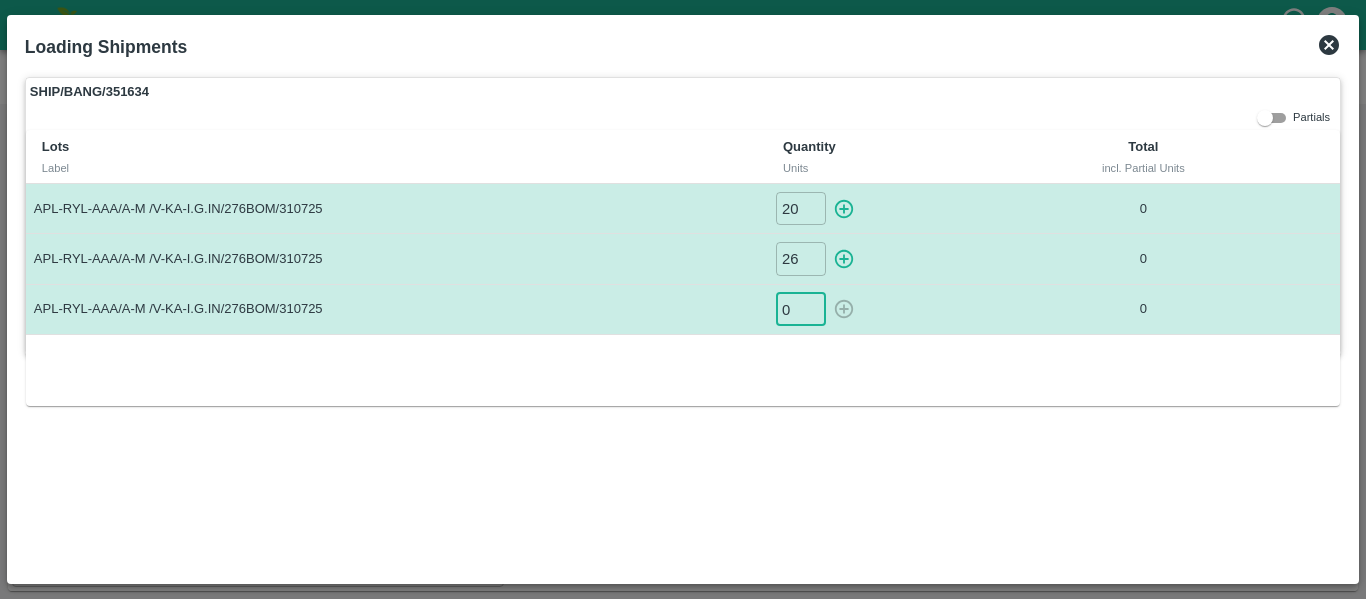 click on "0" at bounding box center [801, 309] 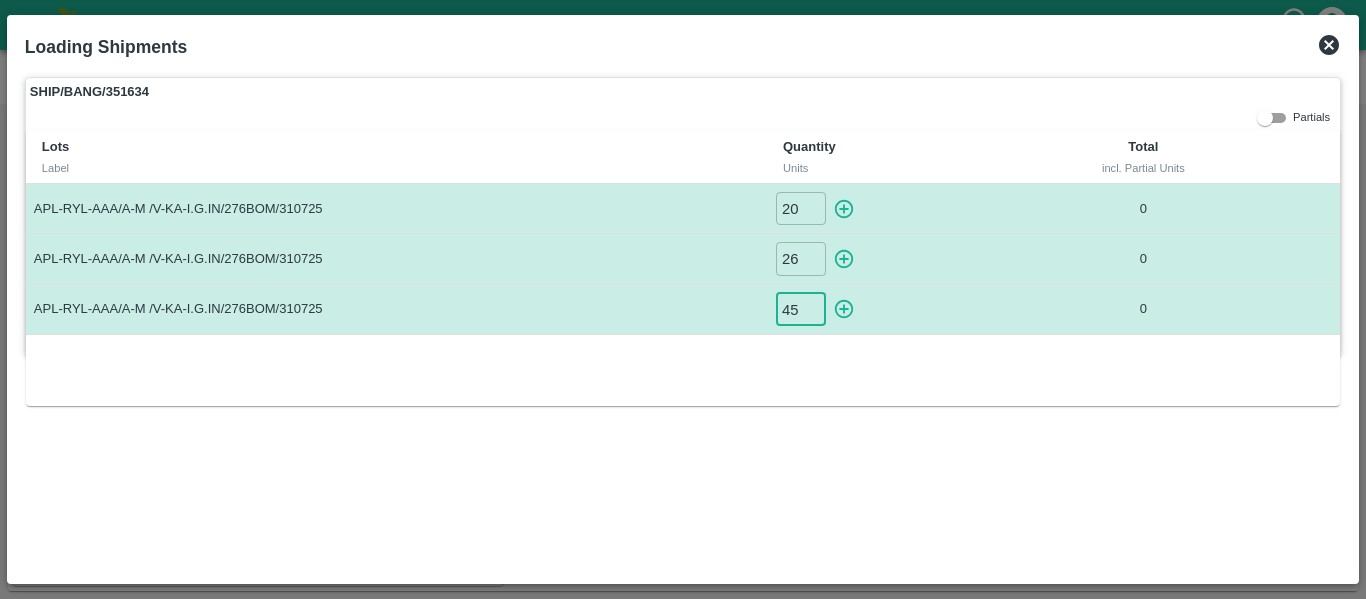 type on "45" 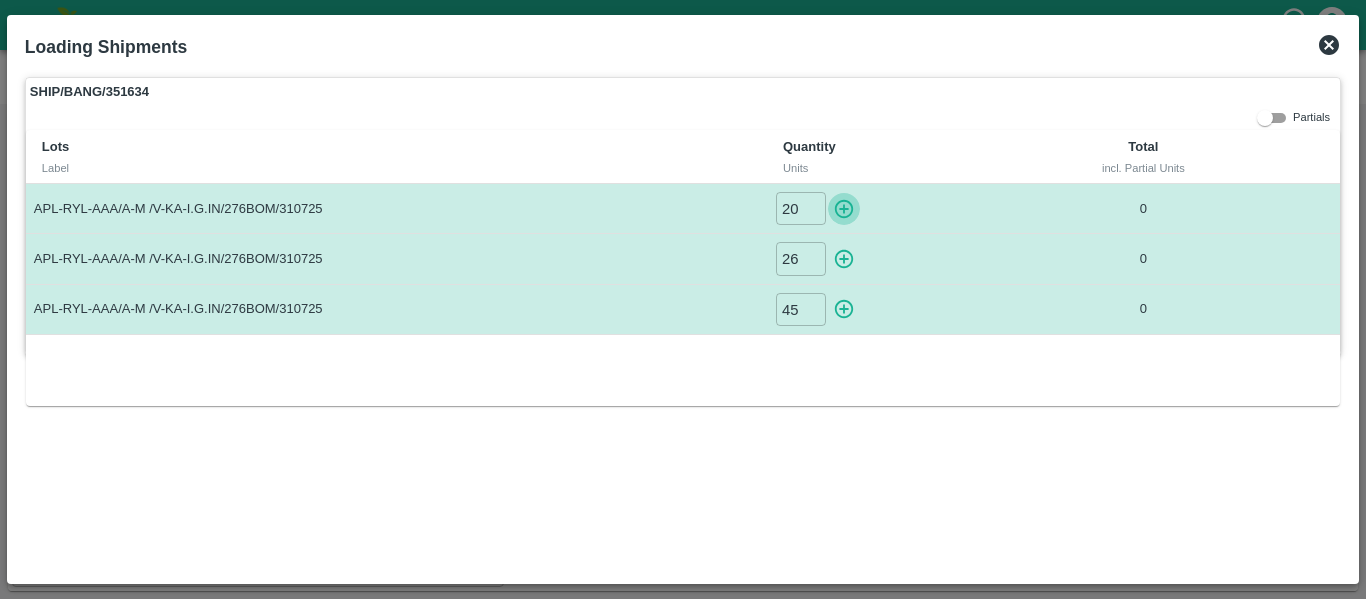 click 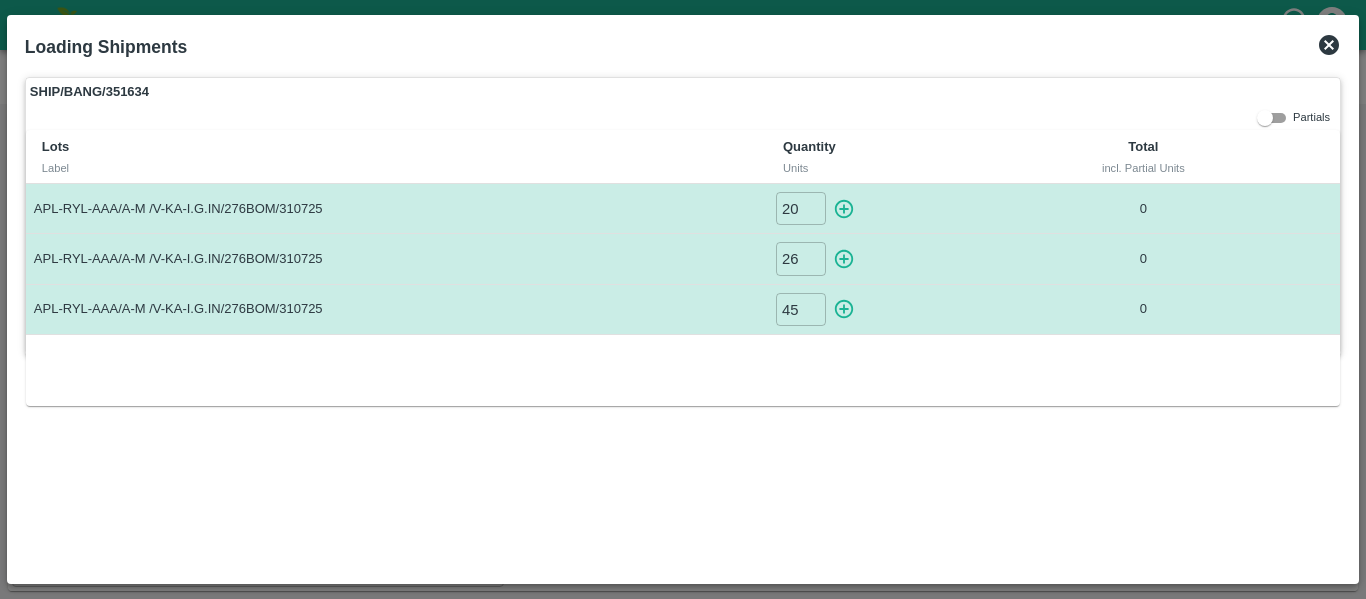 type on "0" 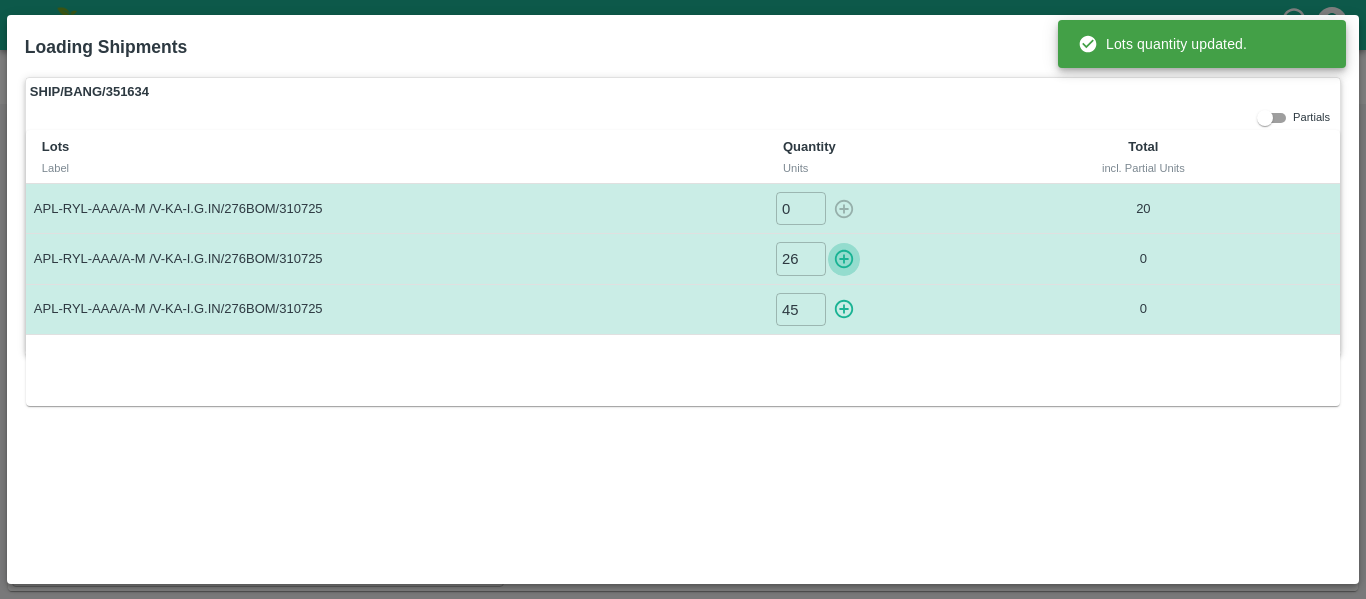 click 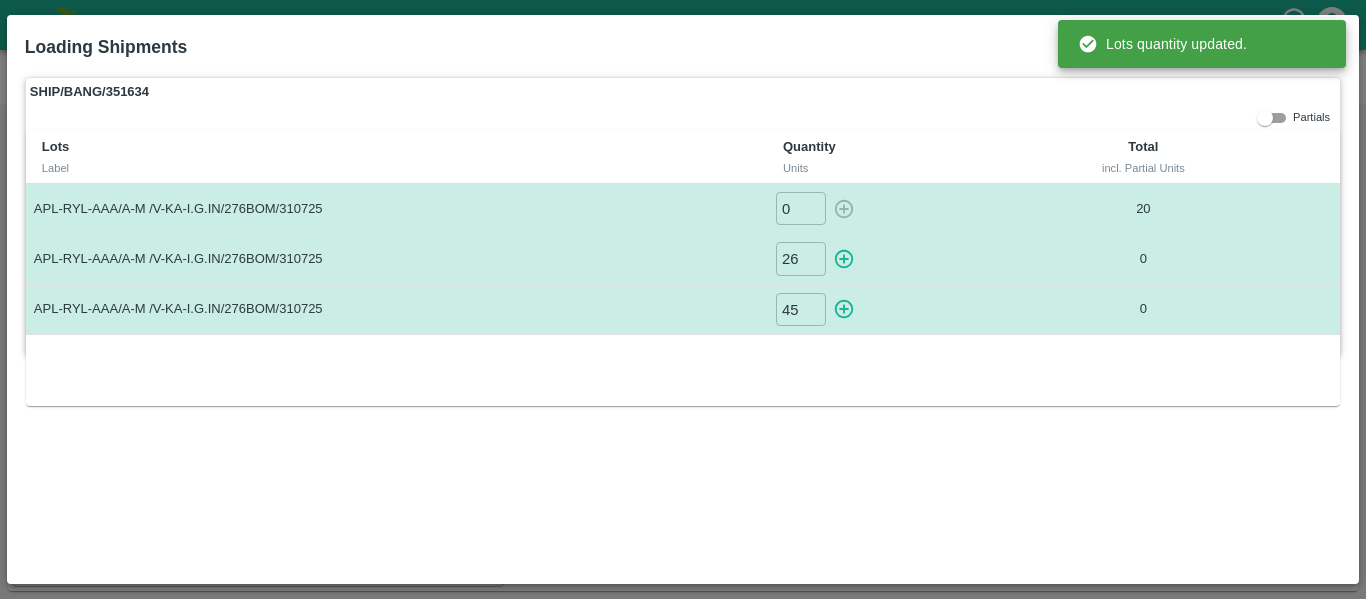 type on "0" 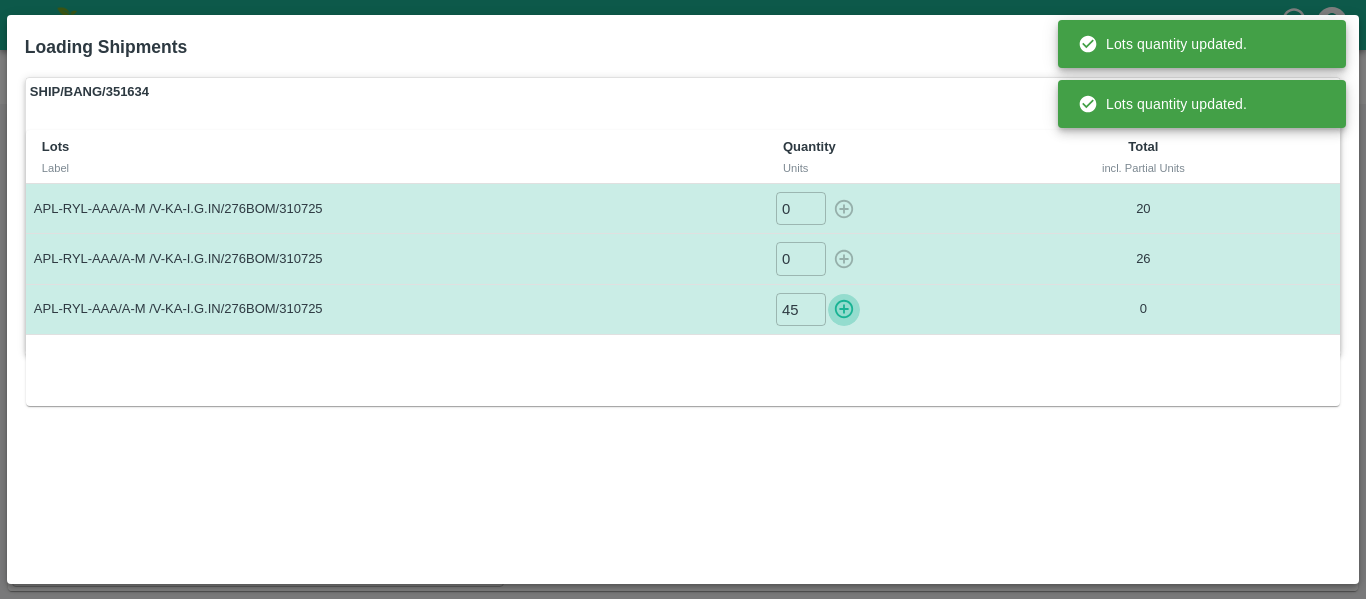 click at bounding box center (844, 309) 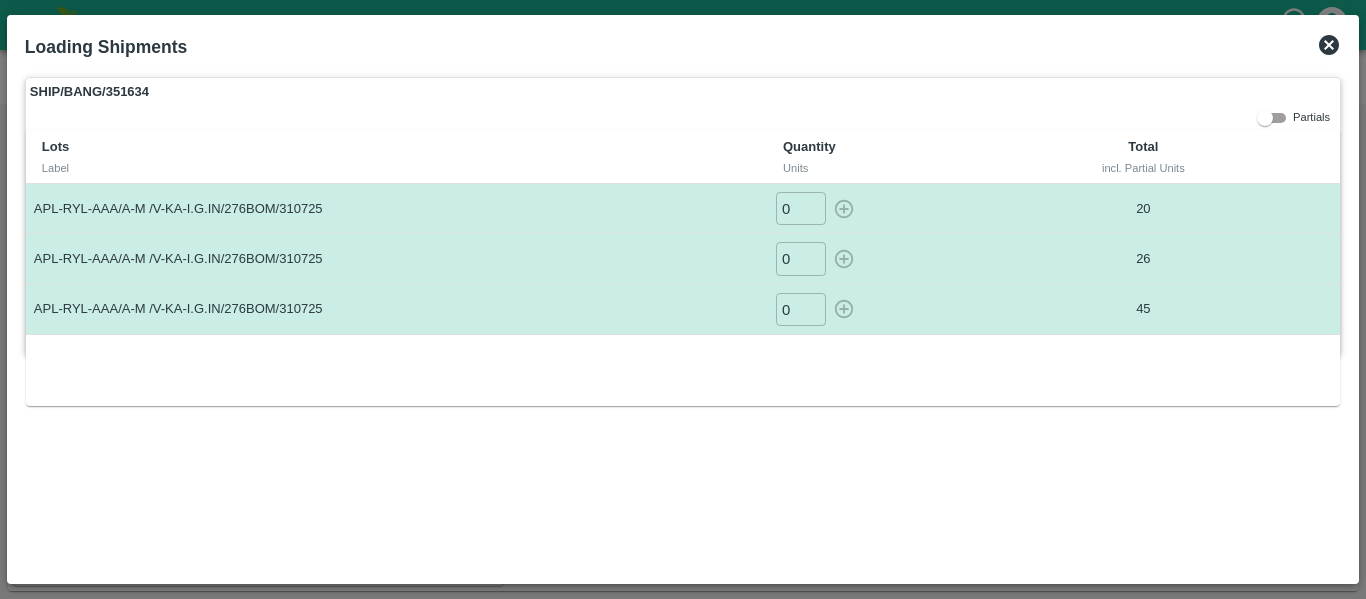 click 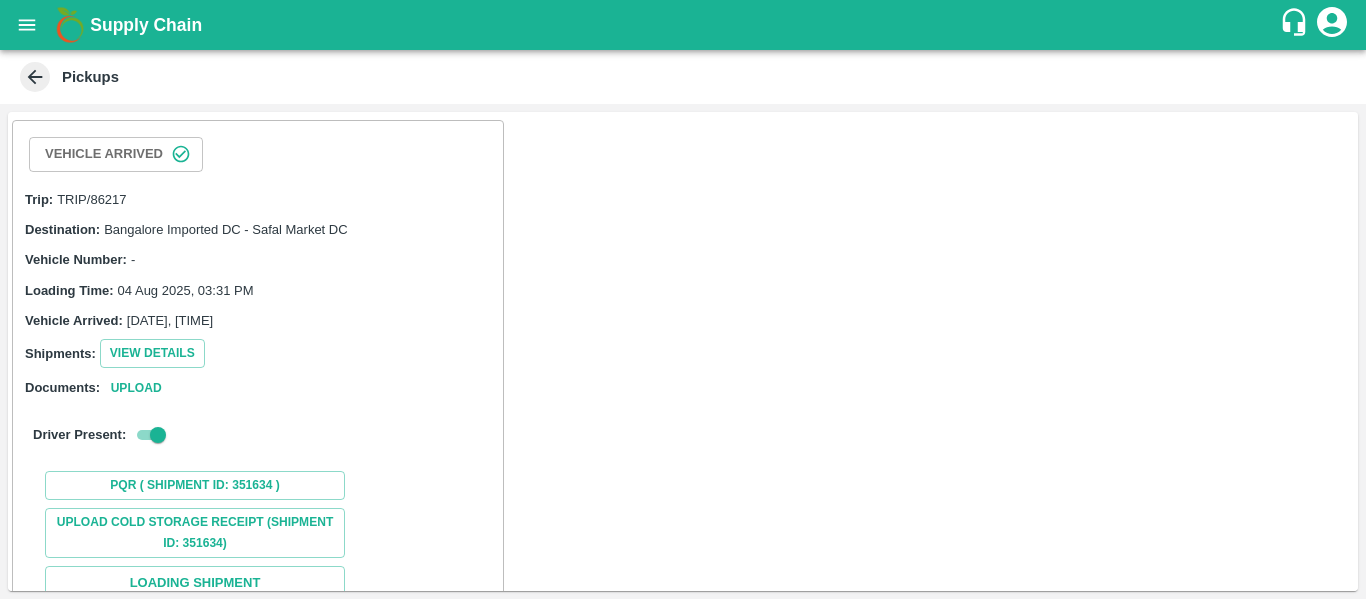scroll, scrollTop: 188, scrollLeft: 0, axis: vertical 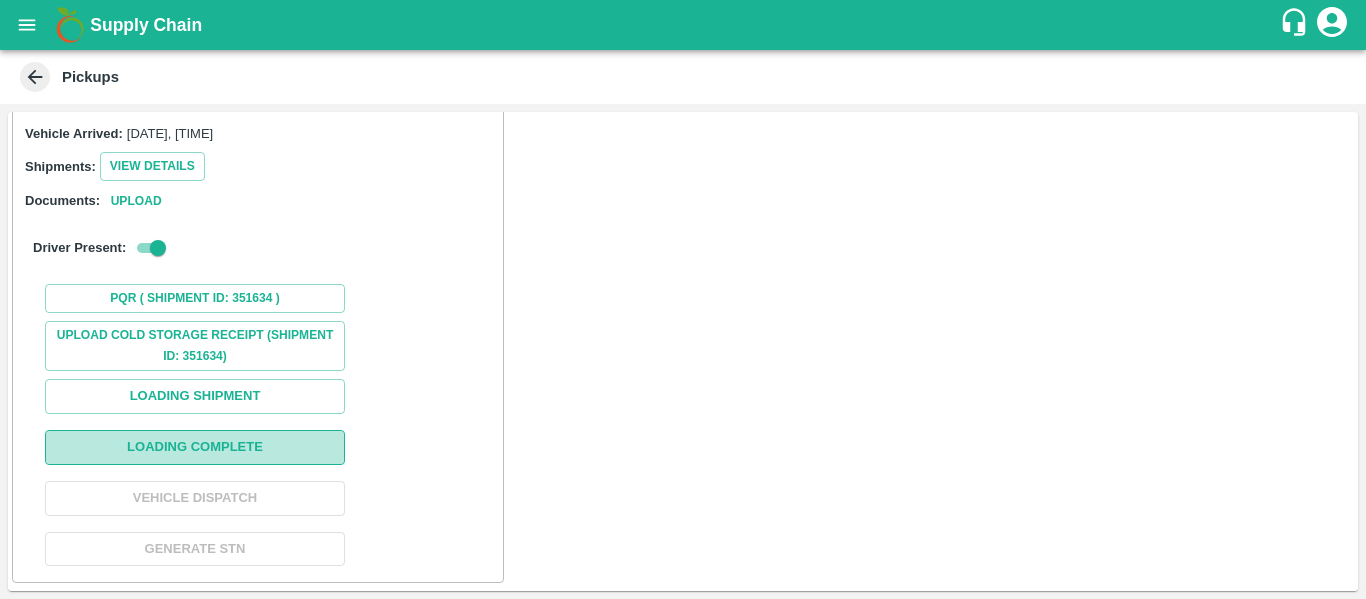 click on "Loading Complete" at bounding box center (195, 447) 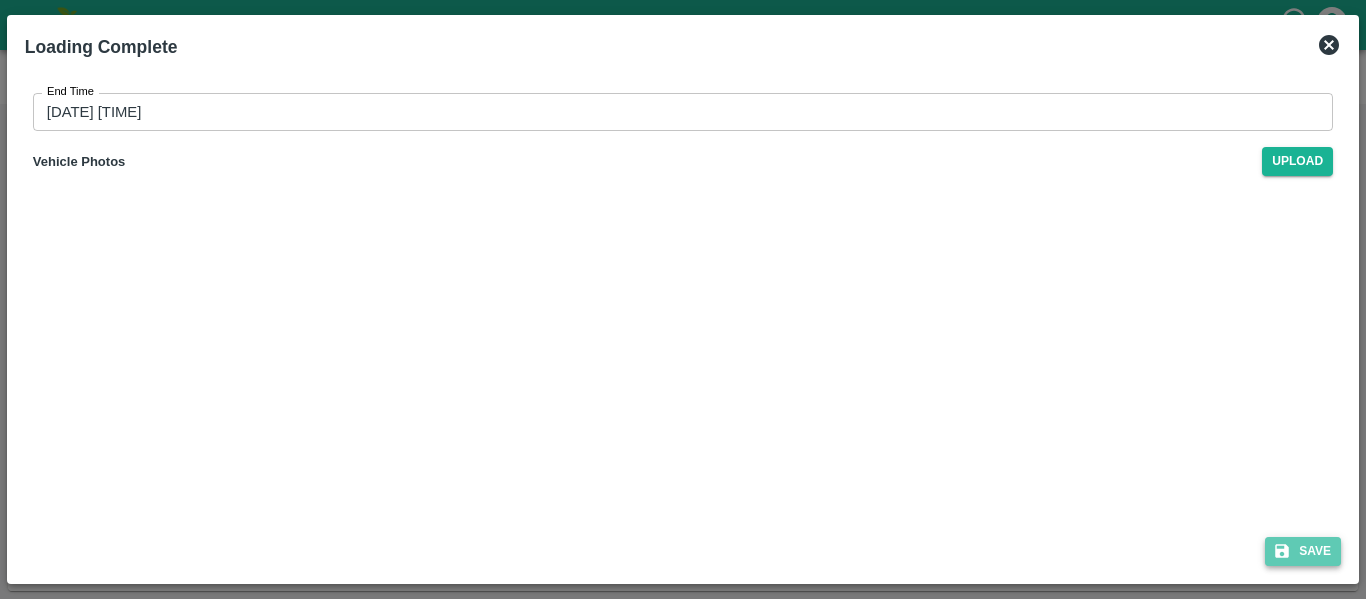 click 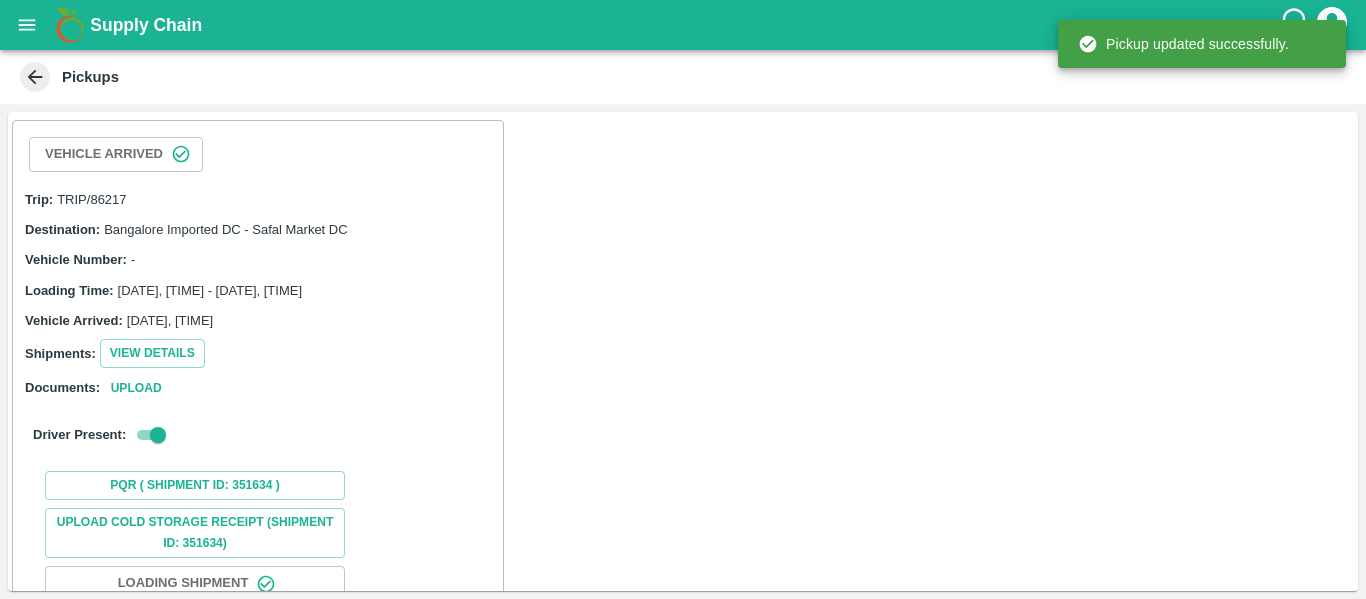 scroll, scrollTop: 188, scrollLeft: 0, axis: vertical 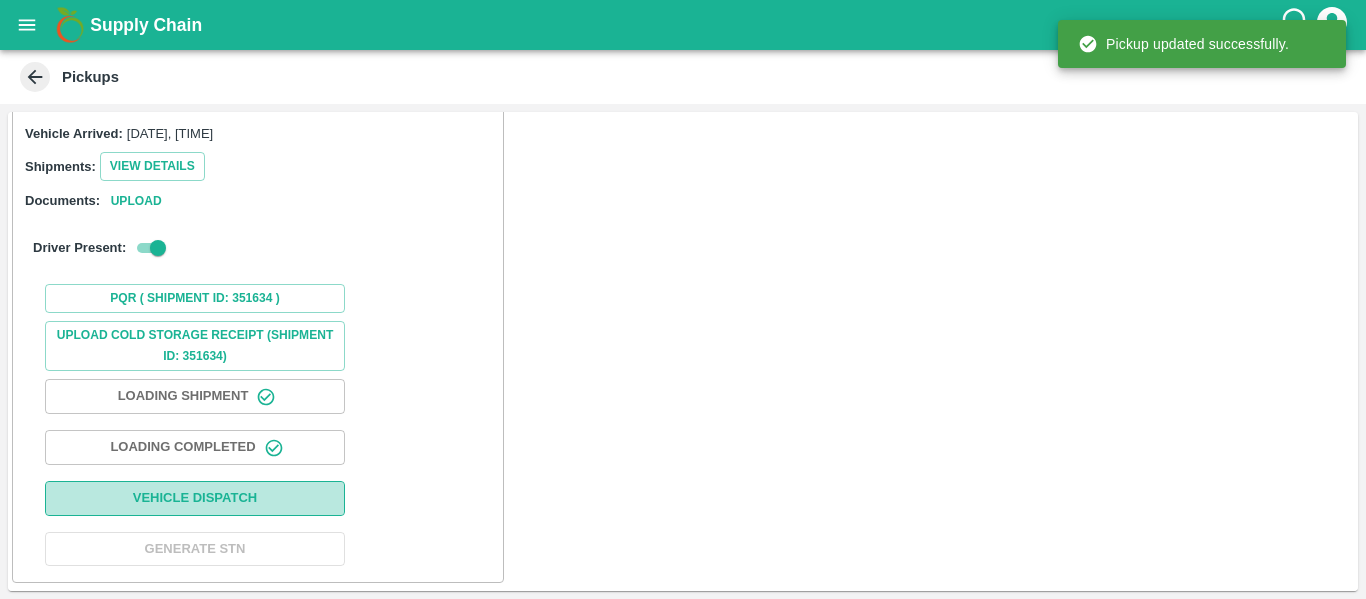 click on "Vehicle Dispatch" at bounding box center [195, 498] 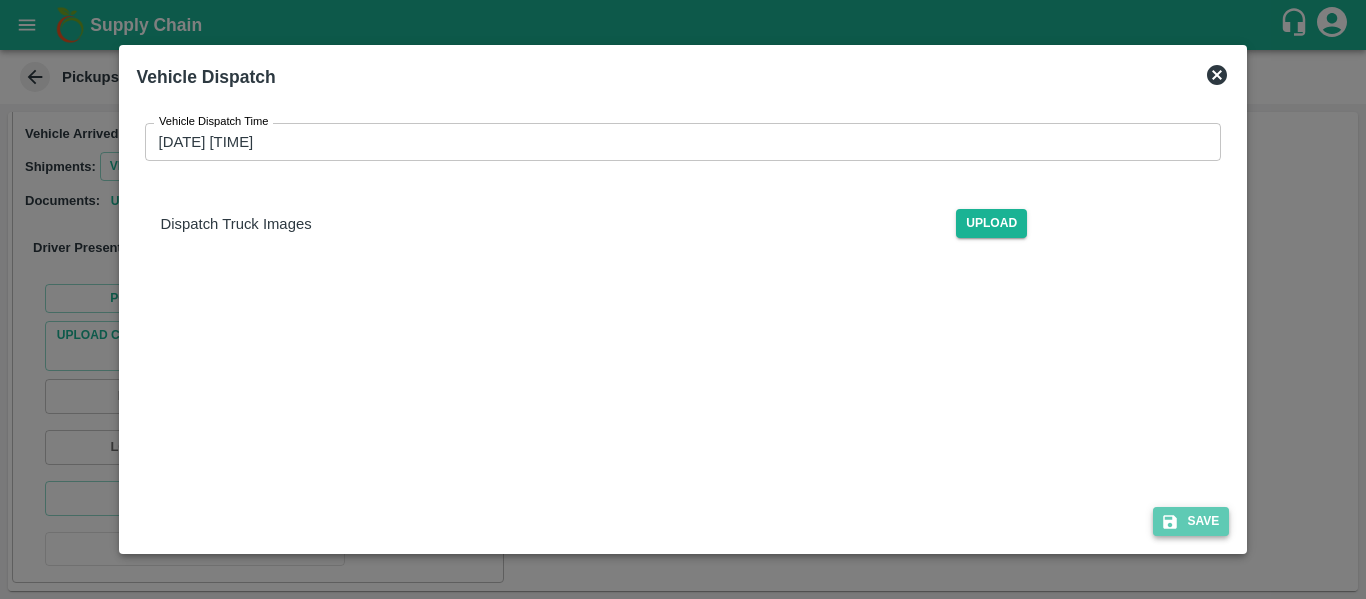 click on "Save" at bounding box center [1191, 521] 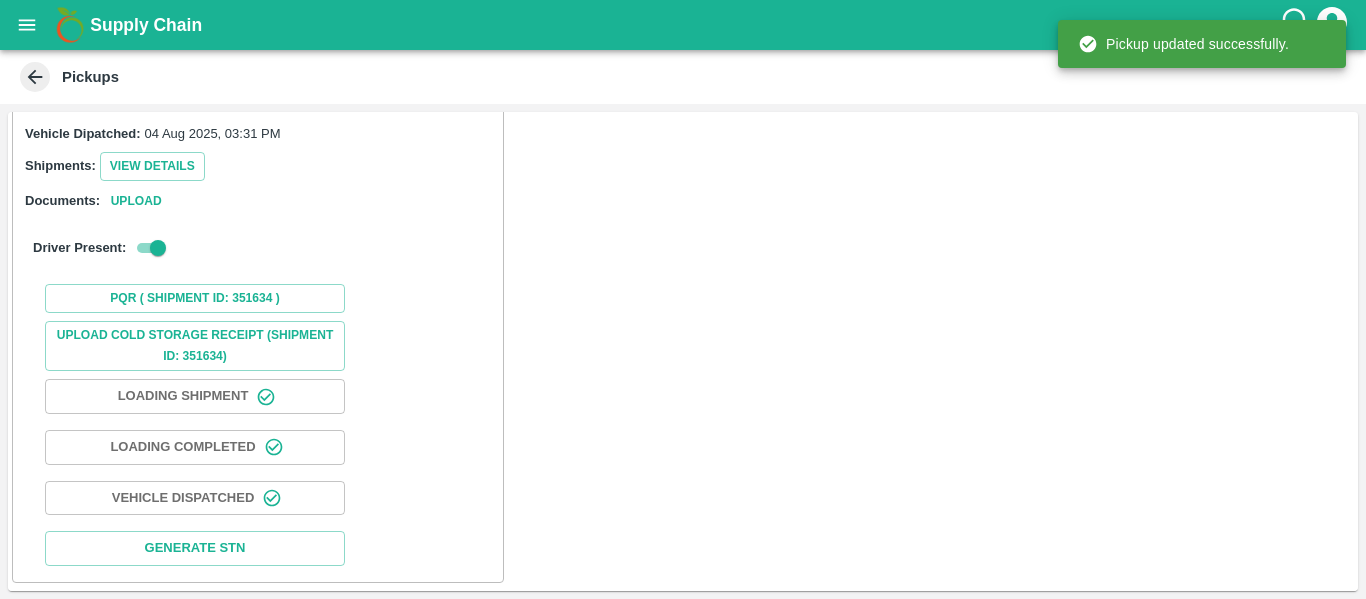 scroll, scrollTop: 0, scrollLeft: 0, axis: both 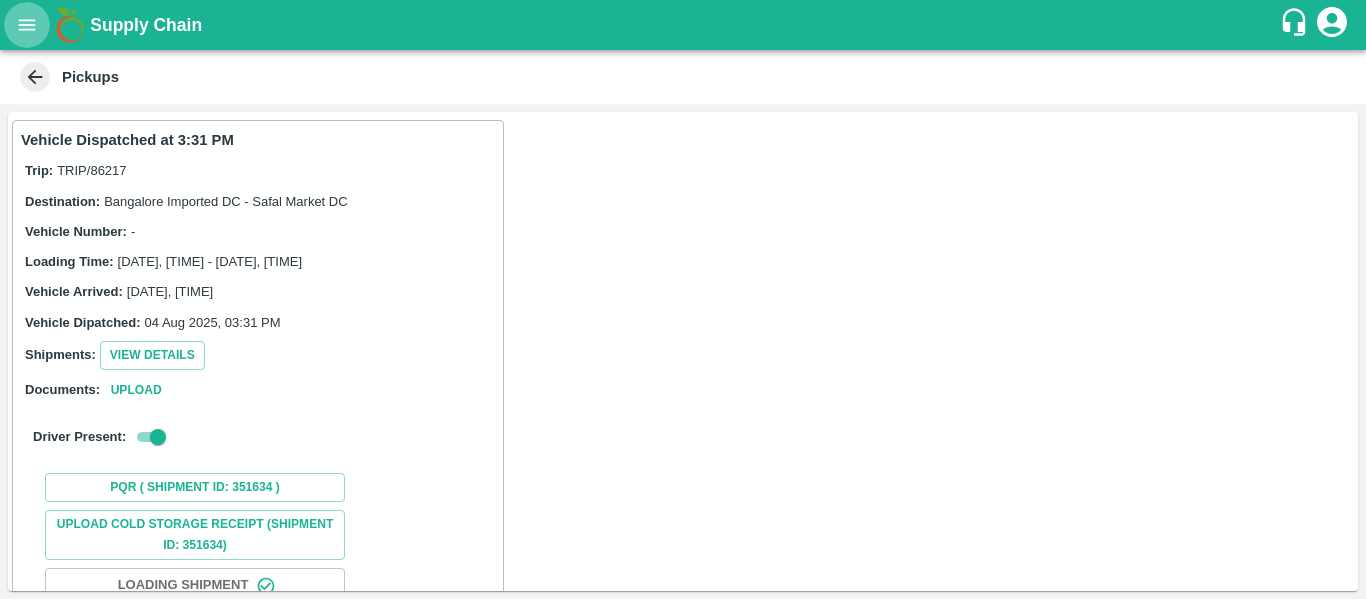 click 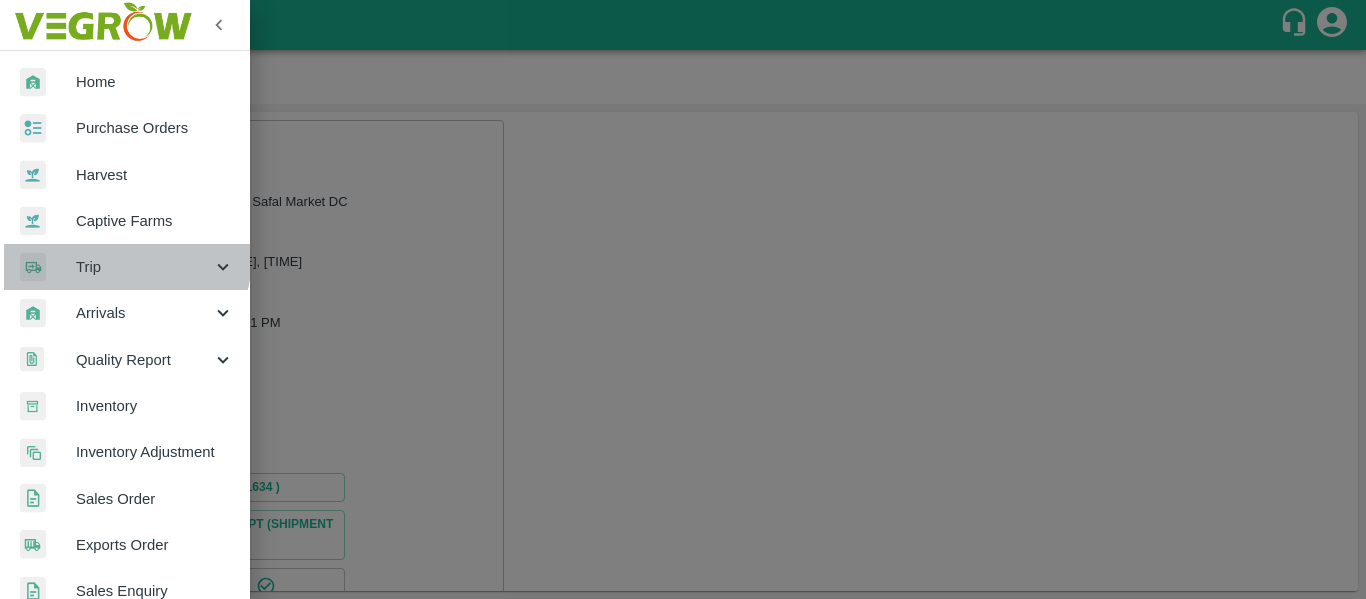 click on "Trip" at bounding box center [125, 267] 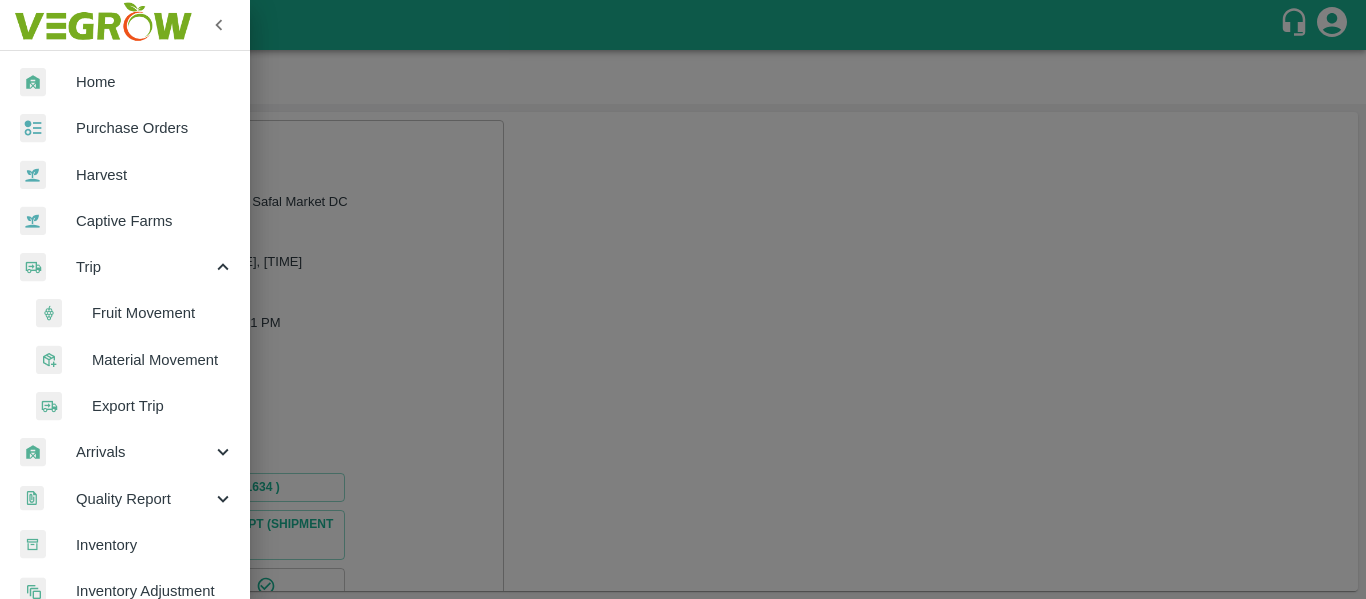 click on "Fruit Movement" at bounding box center [163, 313] 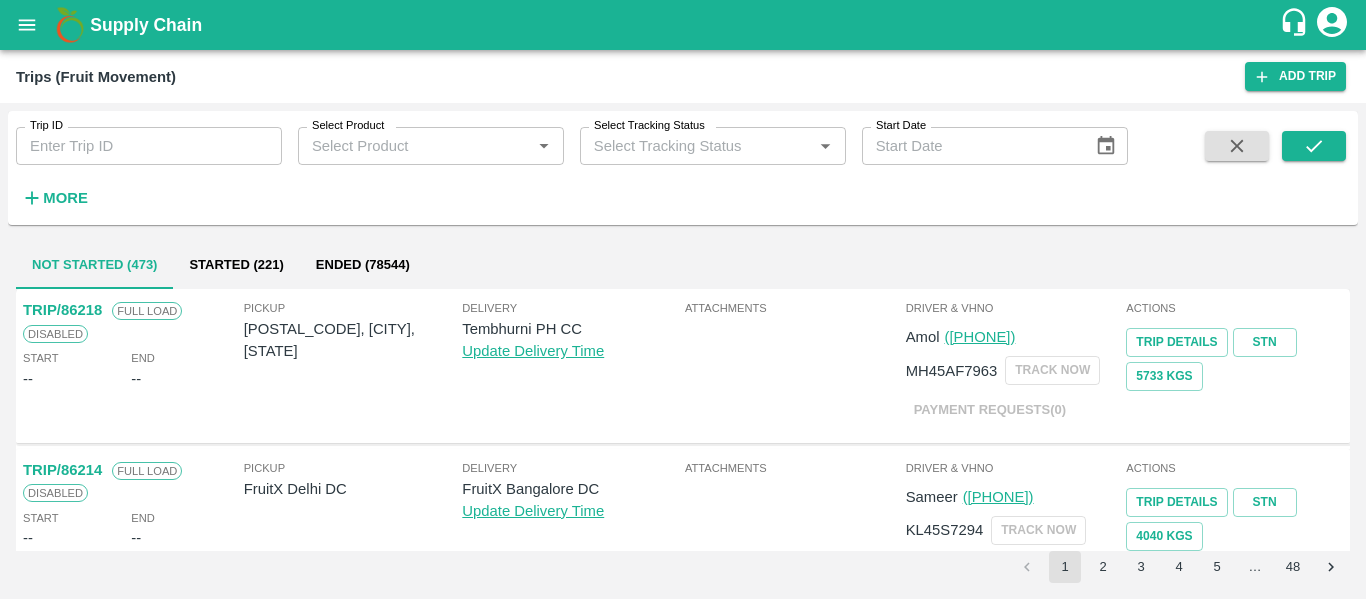 click on "[POSTAL_CODE], [CITY], [STATE]" at bounding box center [353, 340] 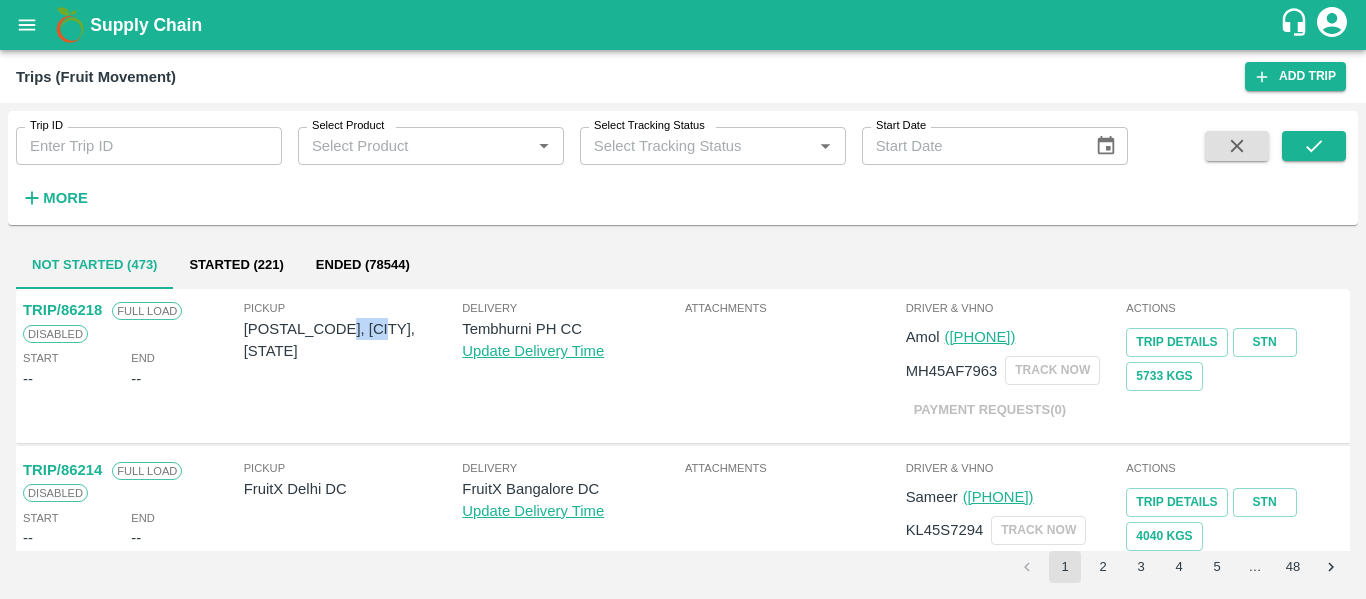 click on "[POSTAL_CODE], [CITY], [STATE]" at bounding box center (353, 340) 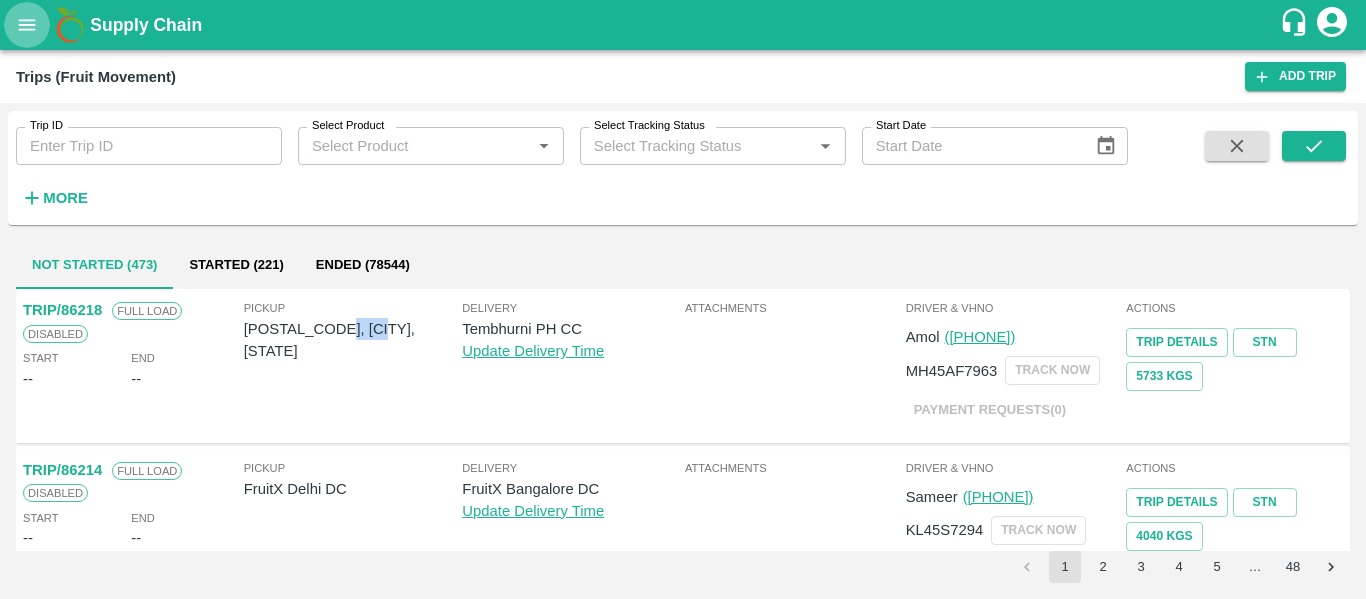click 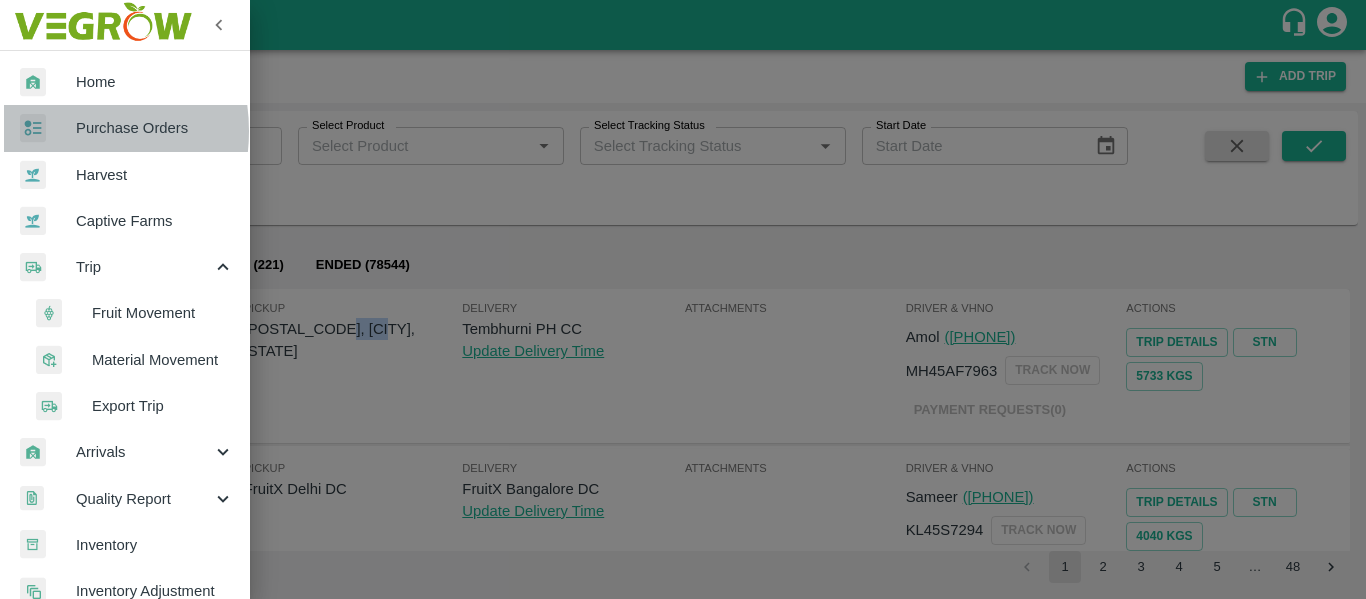 click at bounding box center (48, 128) 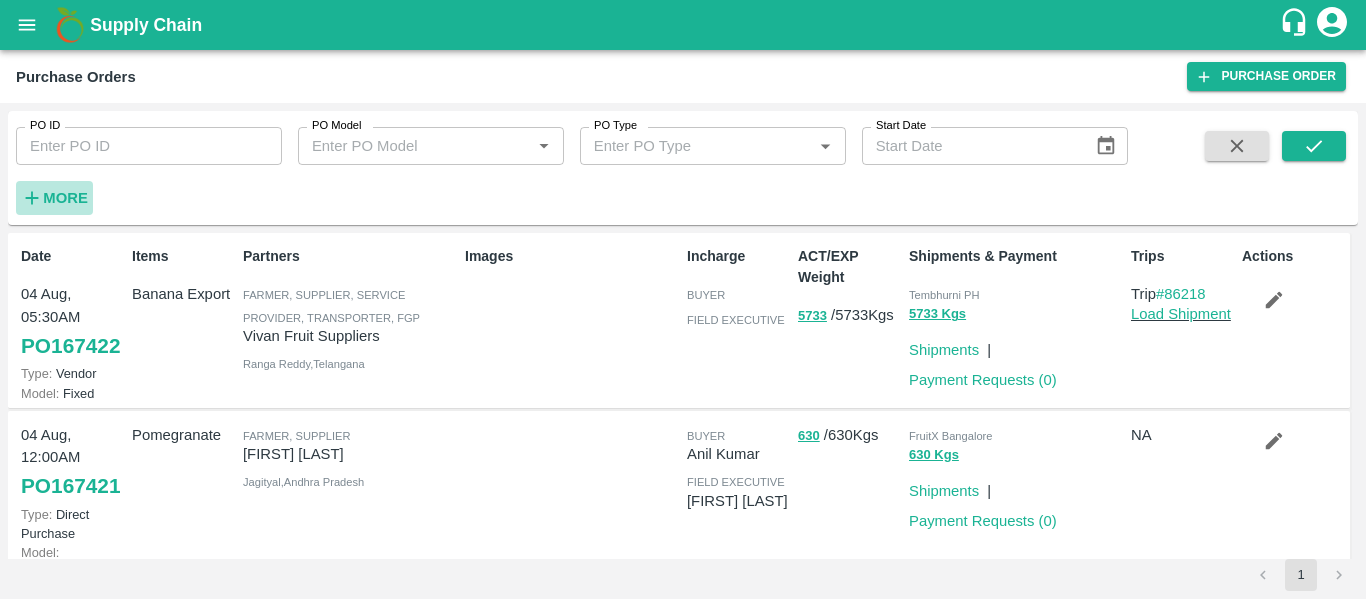click on "More" at bounding box center [65, 198] 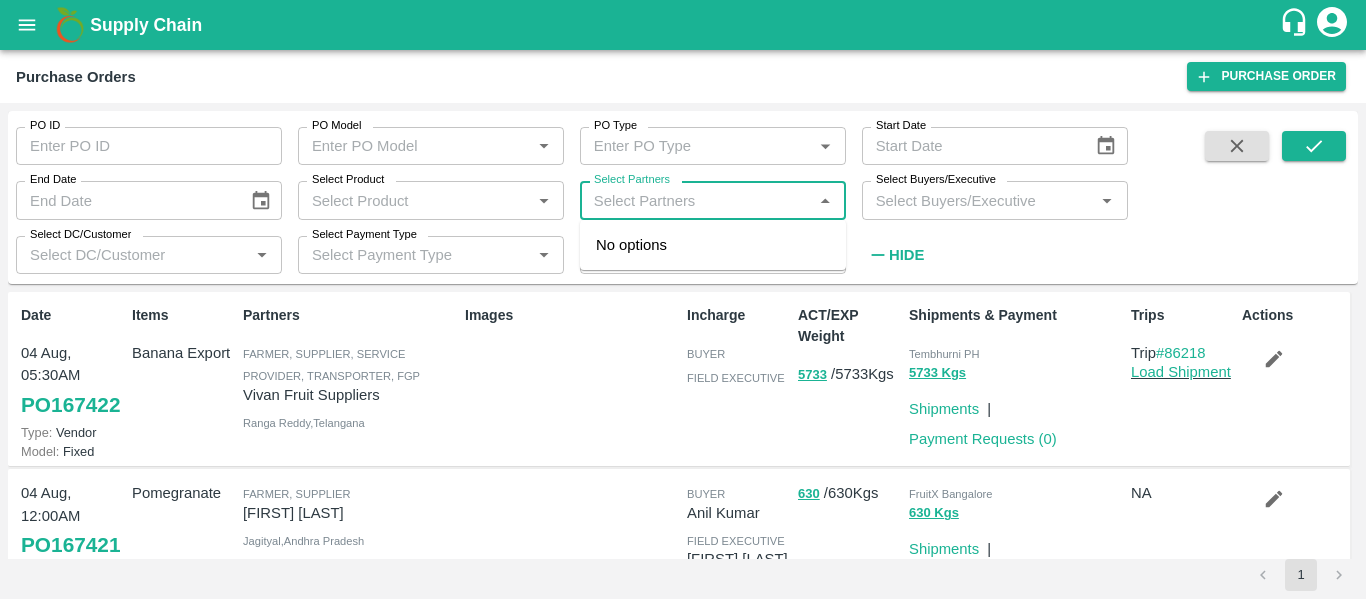 click on "Select Partners" at bounding box center (696, 200) 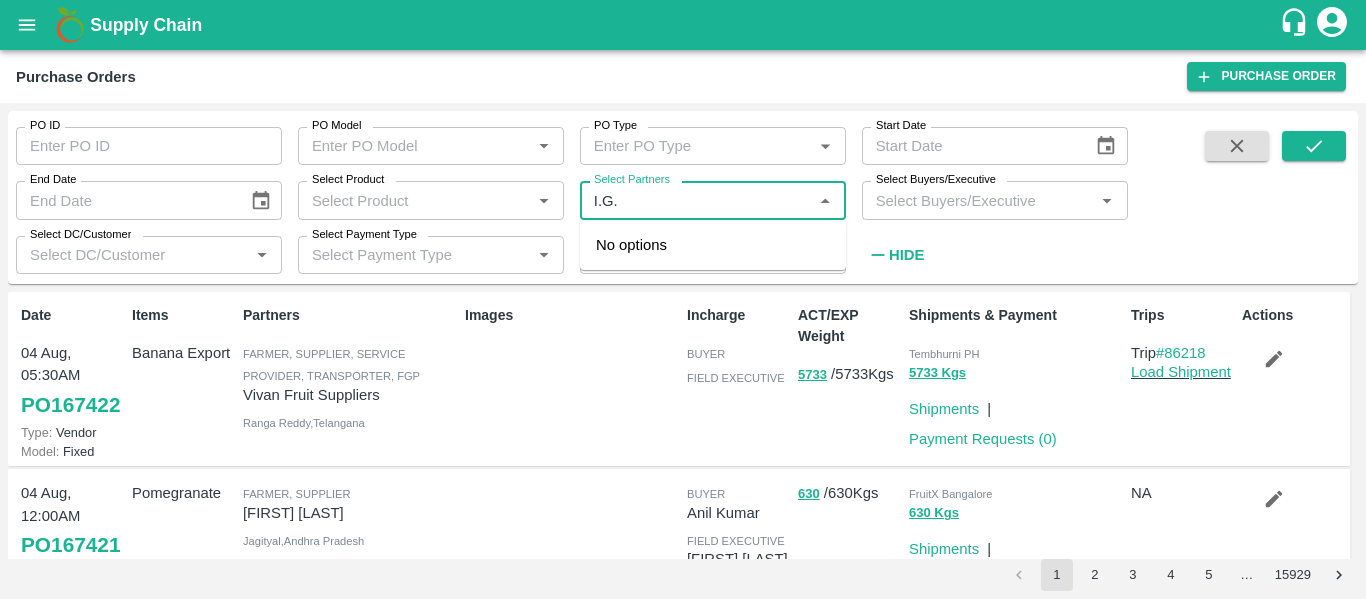 type on "I.G." 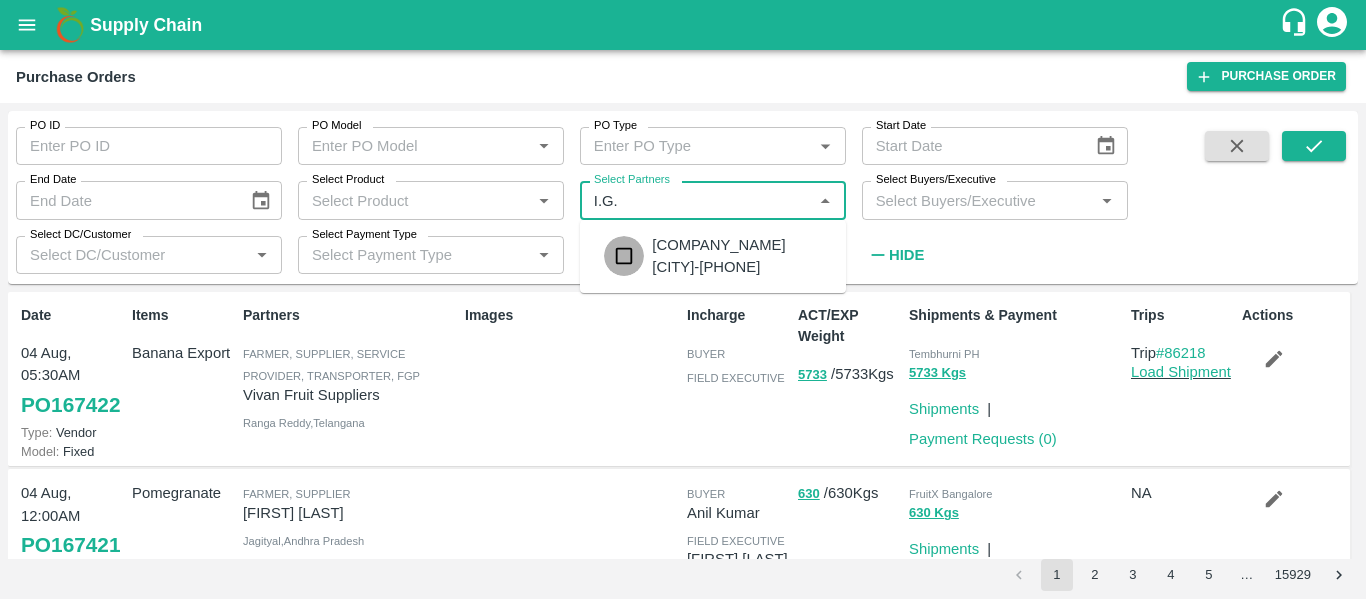 click at bounding box center (624, 256) 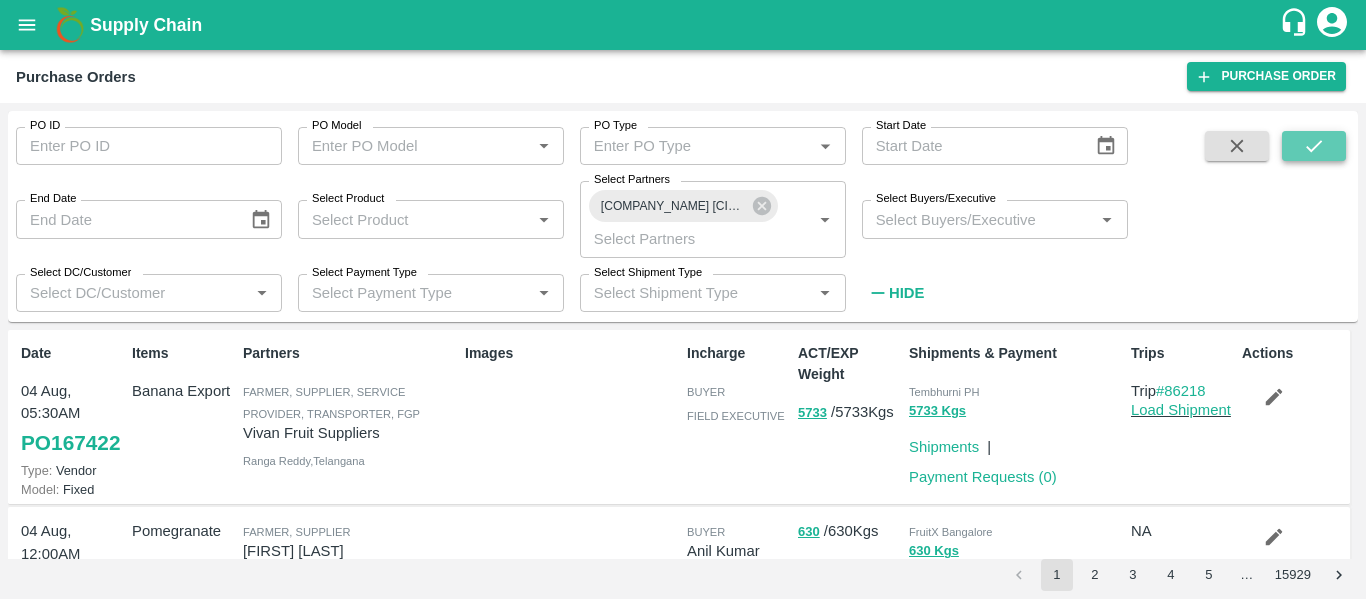click at bounding box center [1314, 146] 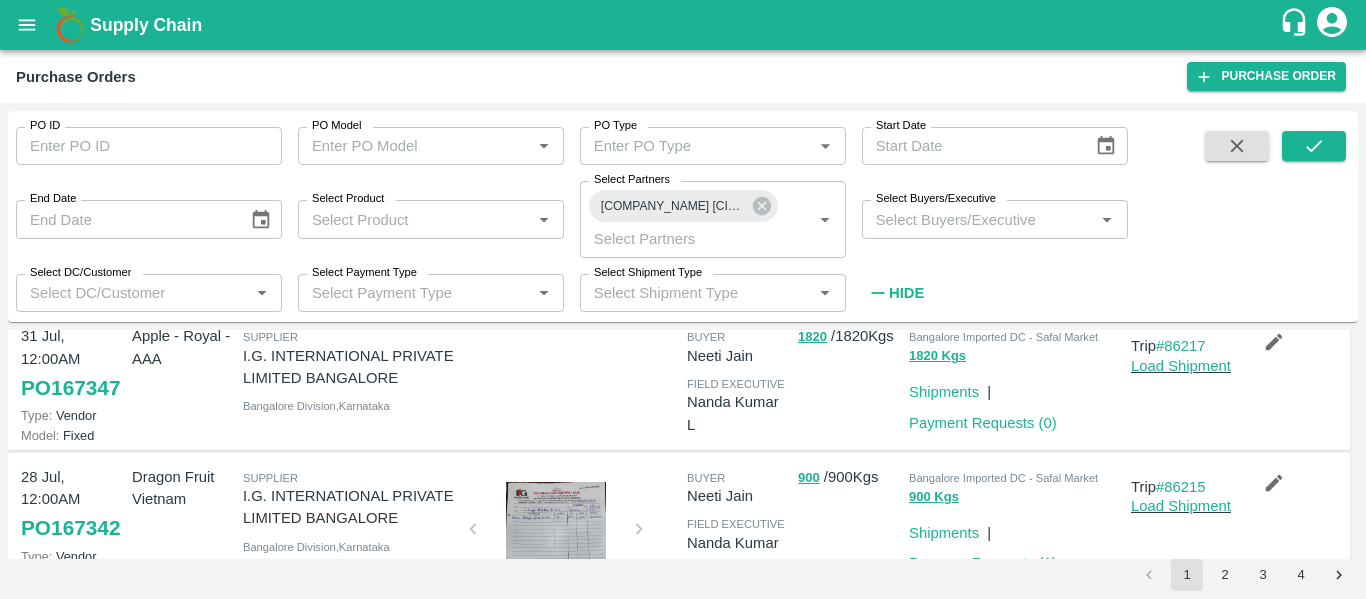 scroll, scrollTop: 196, scrollLeft: 0, axis: vertical 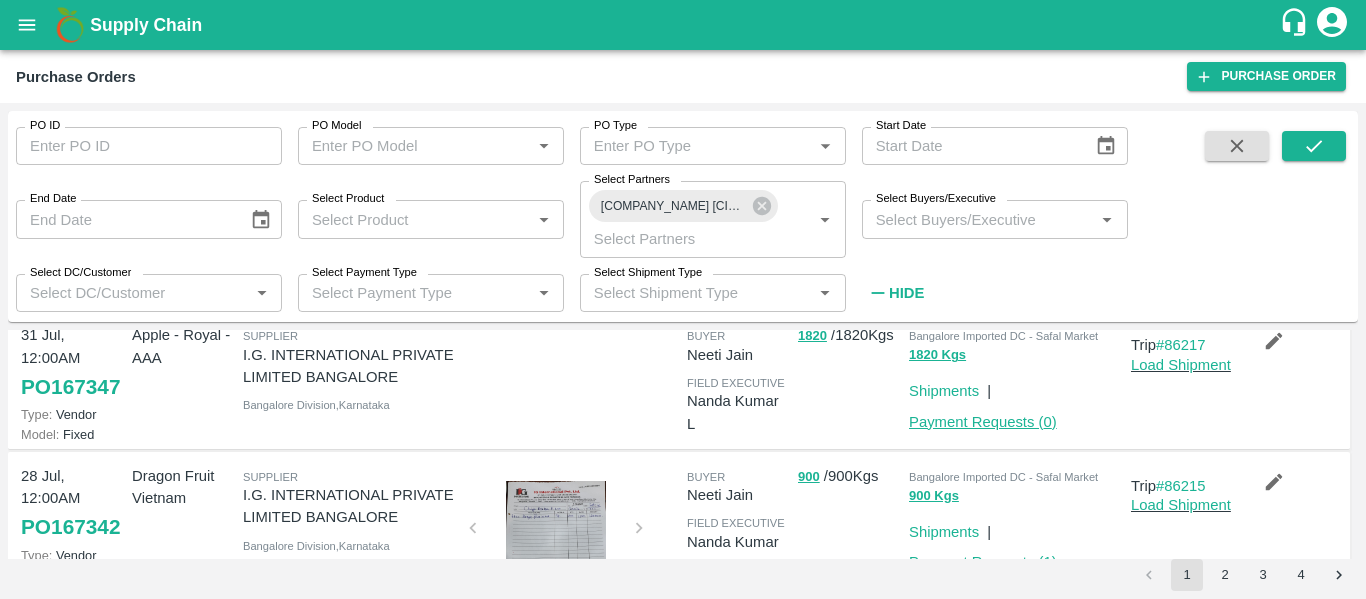 click on "Payment Requests ( 0 )" at bounding box center (983, 422) 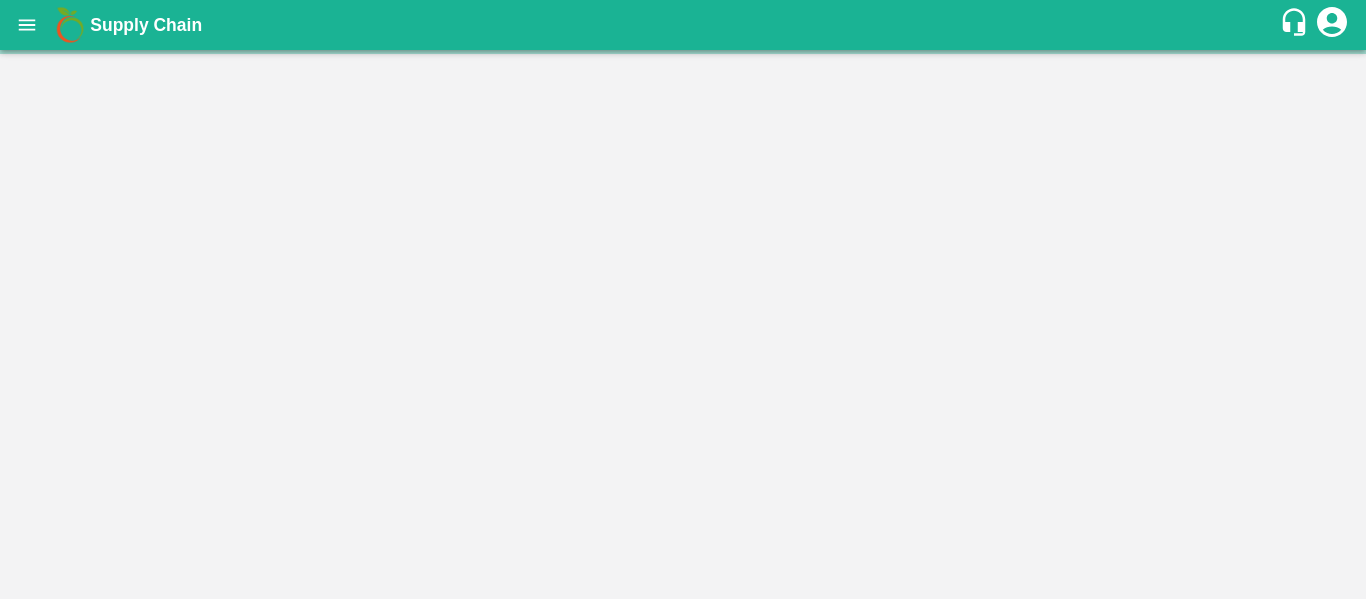 scroll, scrollTop: 0, scrollLeft: 0, axis: both 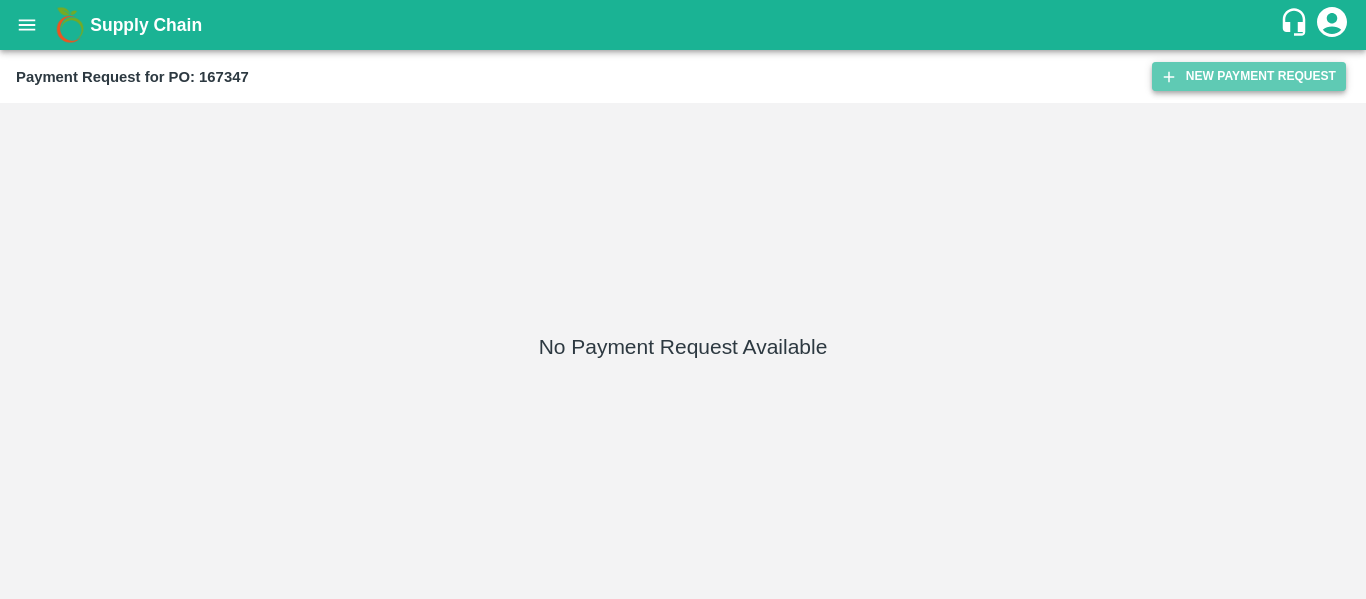 click on "New Payment Request" at bounding box center (1249, 76) 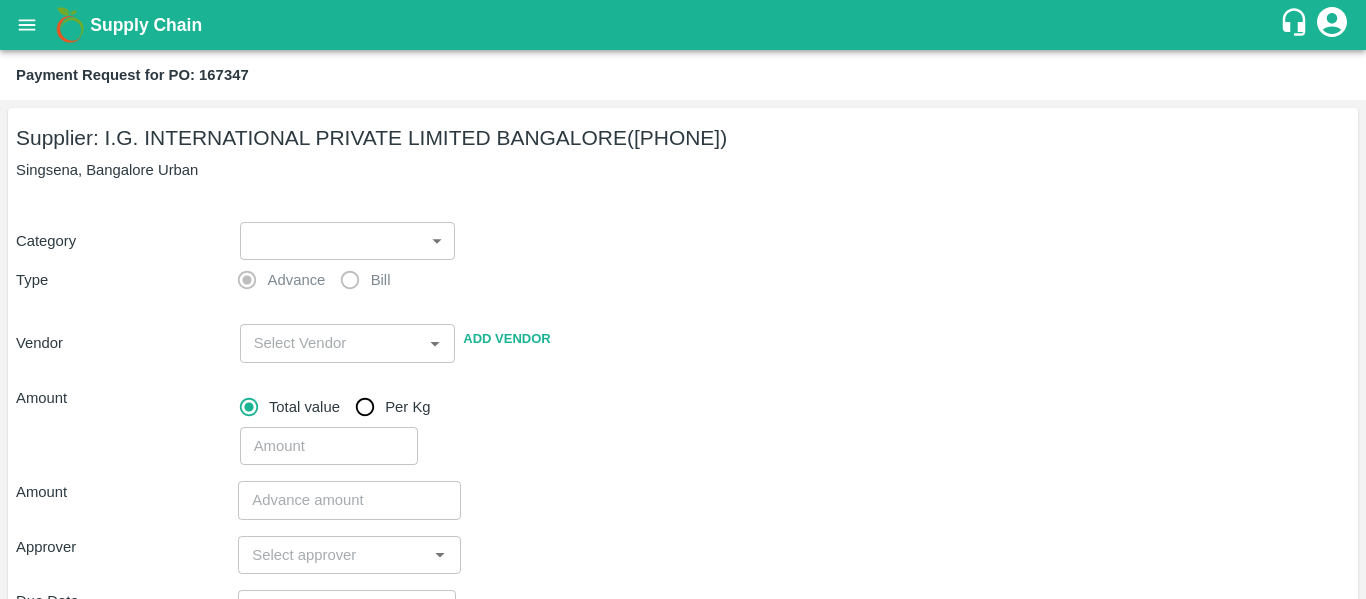 click on "​ ​" at bounding box center (344, 237) 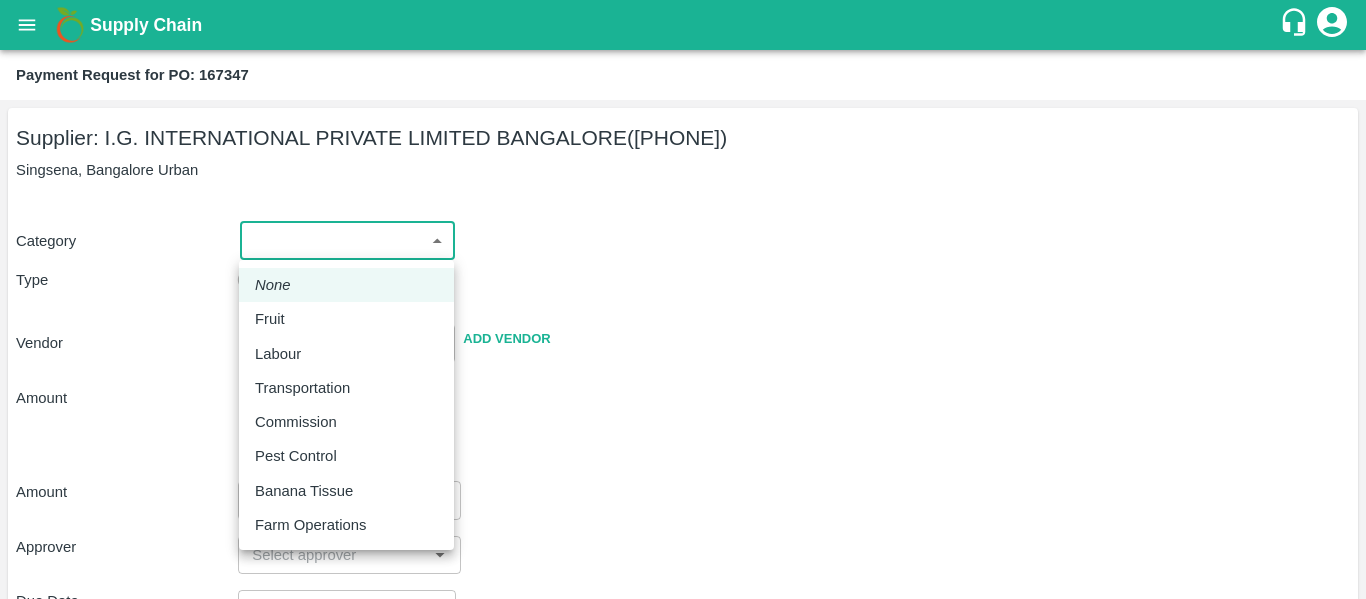 click on "Supply Chain Payment Request for PO: 167347 Supplier:    [COMPANY_NAME] [CITY]  ([PHONE]) [LAST], [CITY] Category ​​​​ Type Advance Bill Vendor ​ Add Vendor Amount Total value Per Kg ​ Amount ​ Approver ​ Due Date ​ ​ Priority ​ Low ​ High Comment x ​ Attach bill Cancel Save [CITY] Imported DC [CITY] Imported DC - [BRAND_NAME] [CITY] Imported DC [CITY] Imported DC [CITY] Modern Trade [CITY] DC [CITY] Imported DC [CITY] DC [CITY] DC [CITY] DC B2R [CITY] ​ [BRAND_NAME] [CITY] Direct Customer [FIRST] [LAST] Logout None [BRAND_NAME] Labour Transportation Commission Pest Control [BRAND_NAME] Tissue Farm Operations" at bounding box center [683, 299] 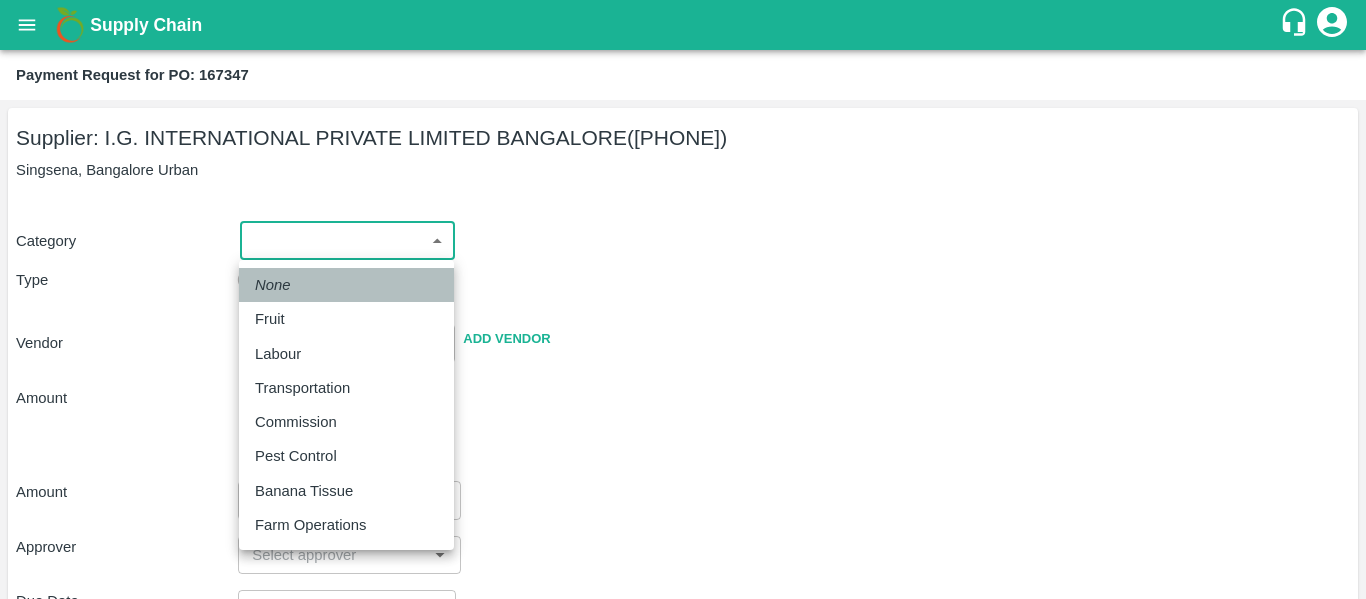 click on "None" at bounding box center [346, 285] 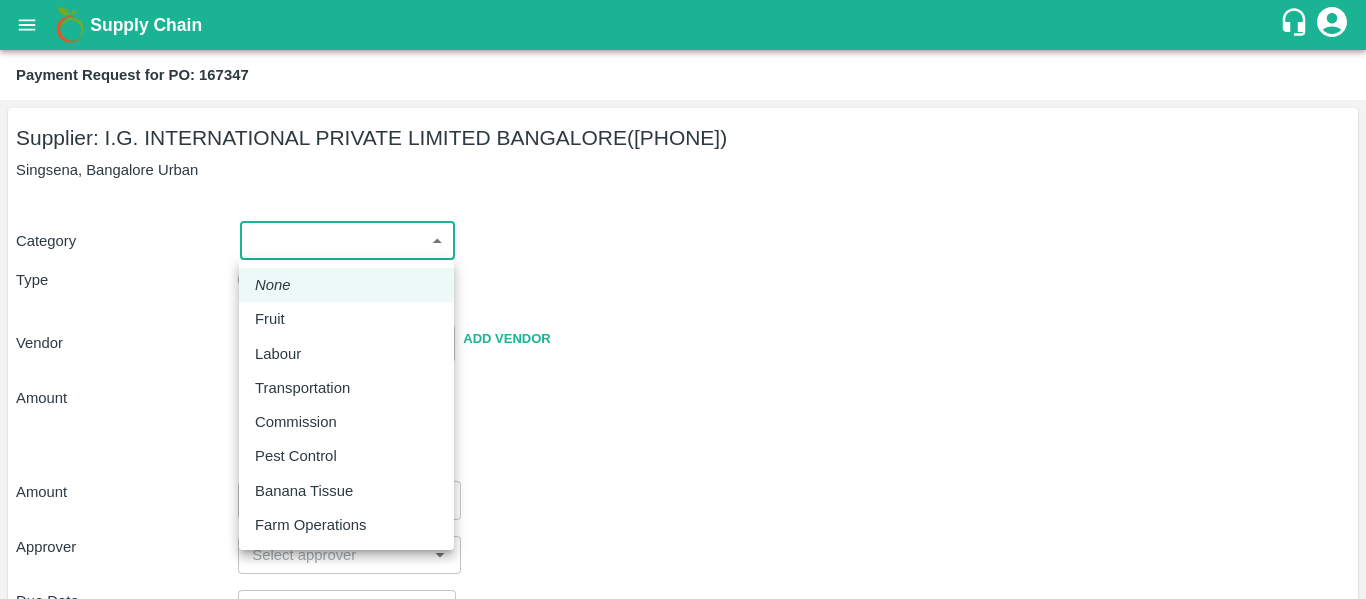 click on "Supply Chain Payment Request for PO: 167347 Supplier:    [COMPANY_NAME] [CITY]  ([PHONE]) [LAST], [CITY] Category ​​​​ Type Advance Bill Vendor ​ Add Vendor Amount Total value Per Kg ​ Amount ​ Approver ​ Due Date ​ ​ Priority ​ Low ​ High Comment x ​ Attach bill Cancel Save [CITY] Imported DC [CITY] Imported DC - [BRAND_NAME] [CITY] Imported DC [CITY] Imported DC [CITY] Modern Trade [CITY] DC [CITY] Imported DC [CITY] DC [CITY] DC [CITY] DC B2R [CITY] ​ [BRAND_NAME] [CITY] Direct Customer [FIRST] [LAST] Logout None [BRAND_NAME] Labour Transportation Commission Pest Control [BRAND_NAME] Tissue Farm Operations" at bounding box center (683, 299) 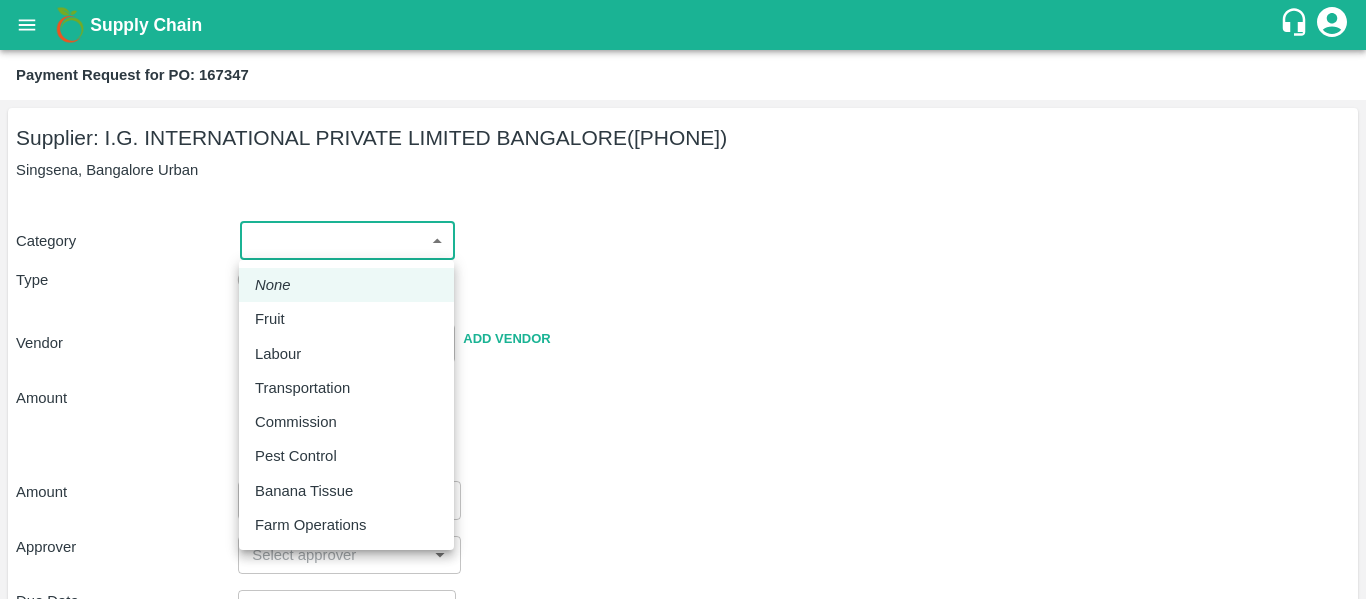click on "Fruit" at bounding box center (346, 319) 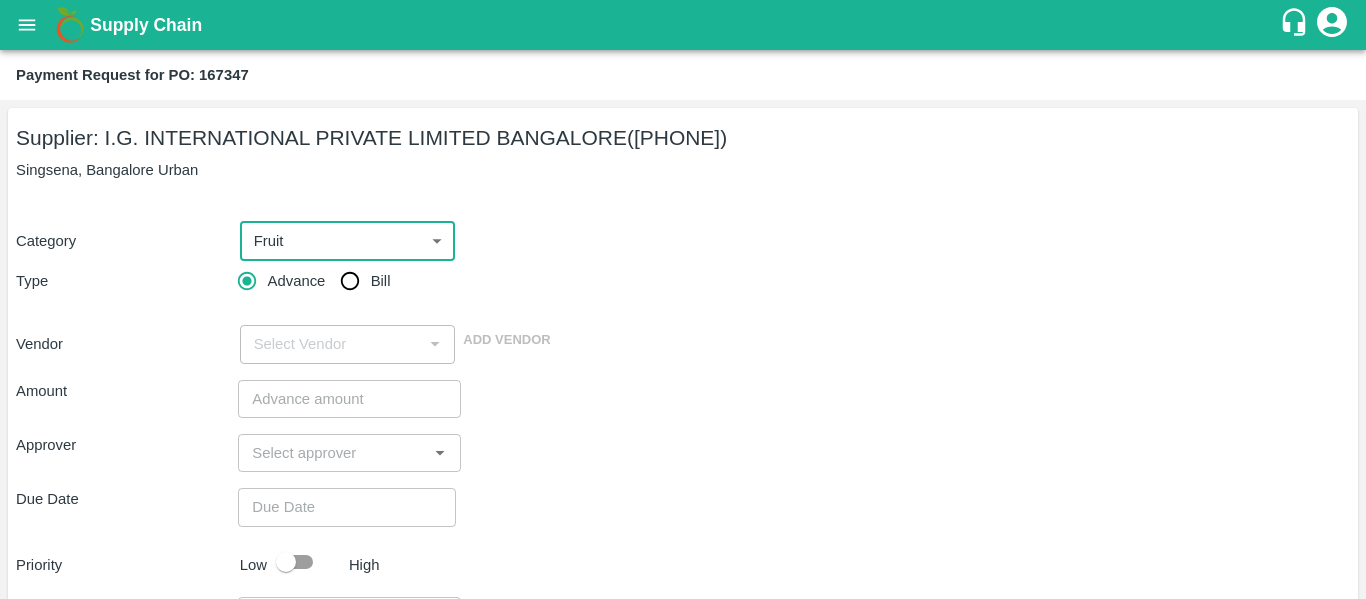 type on "1" 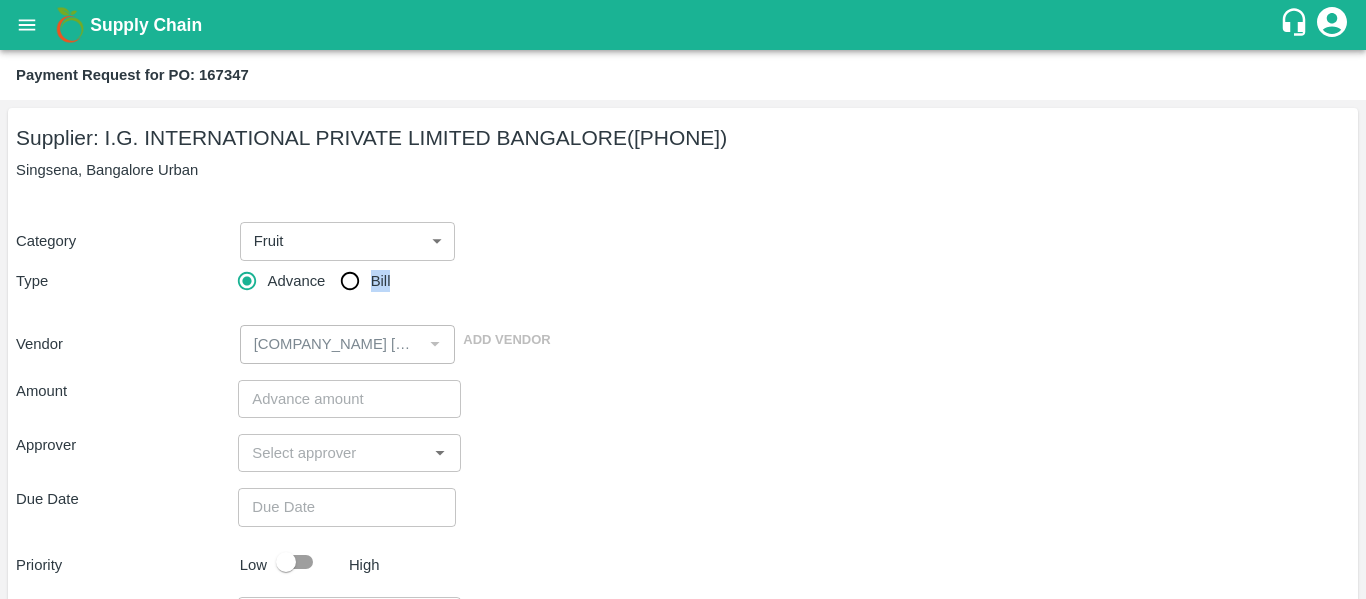 drag, startPoint x: 391, startPoint y: 275, endPoint x: 364, endPoint y: 279, distance: 27.294687 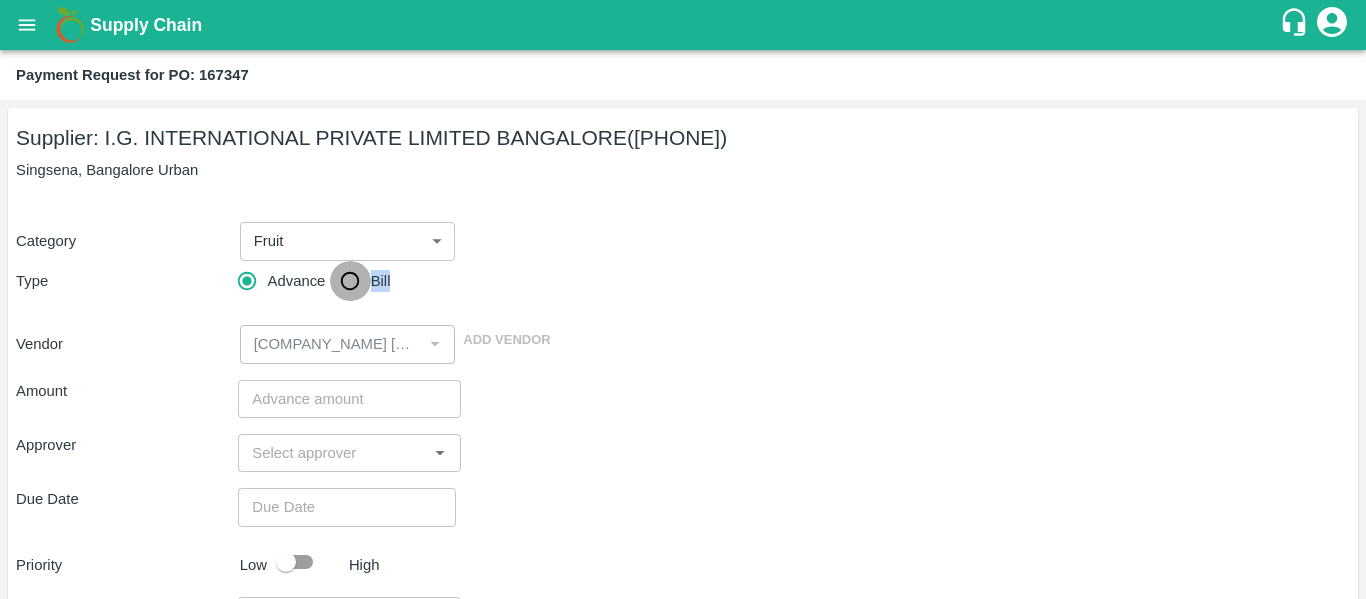 click on "Bill" at bounding box center [350, 281] 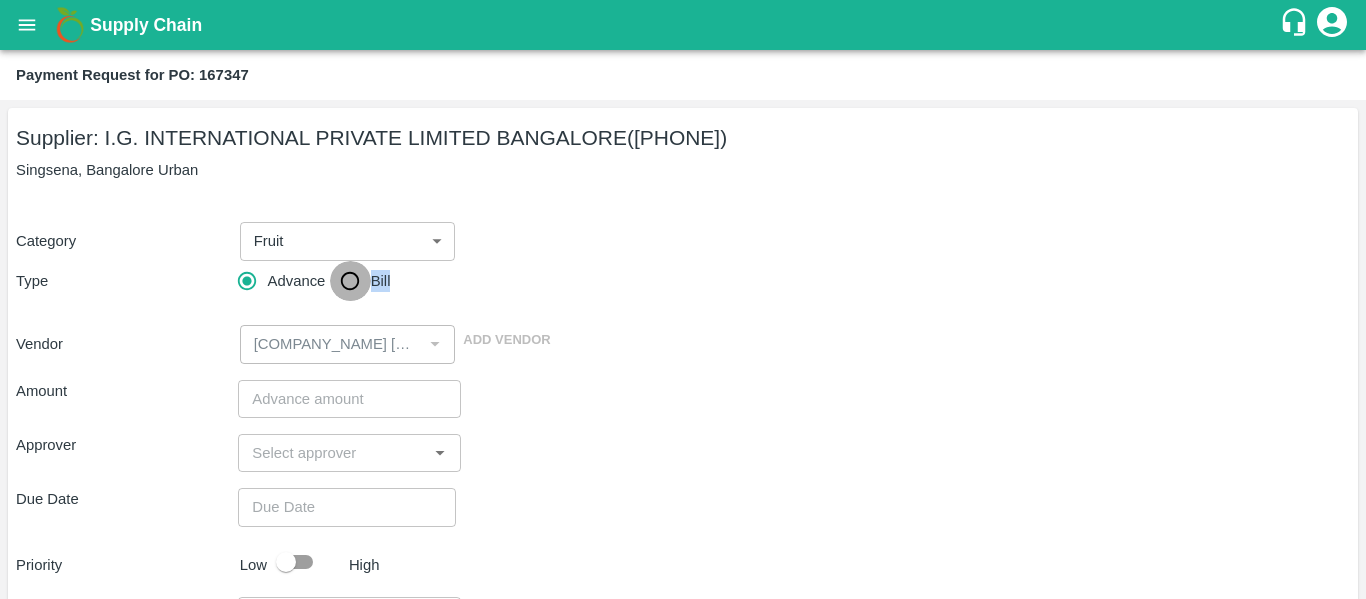 radio on "true" 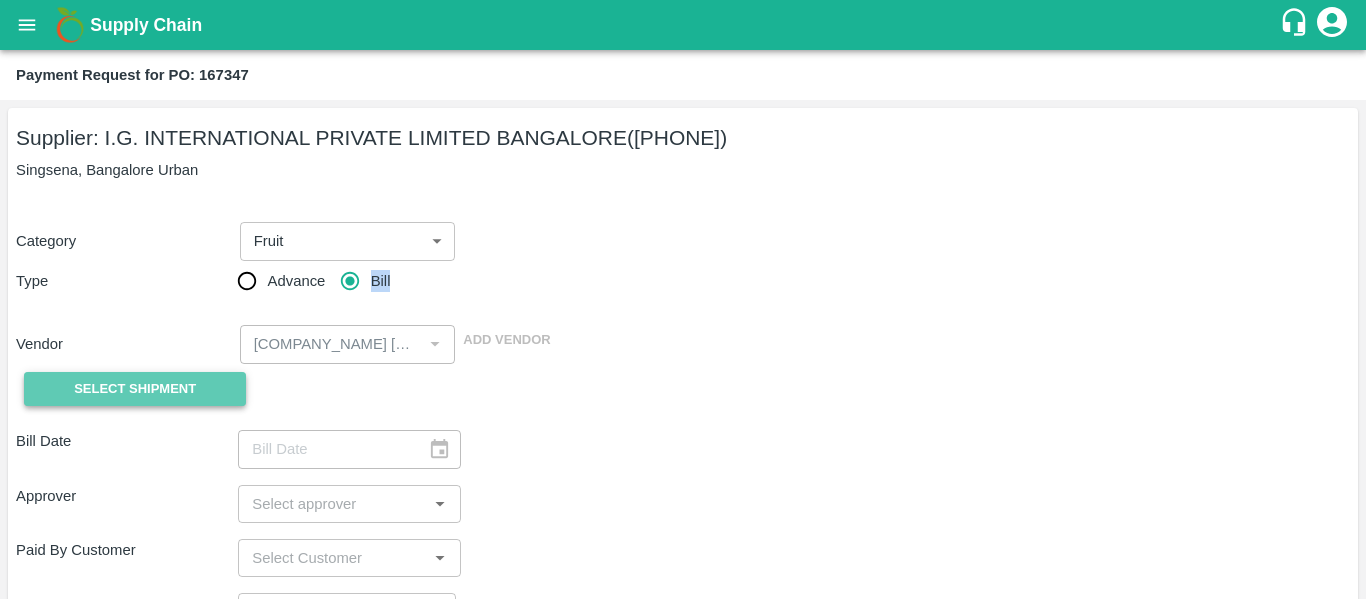 click on "Select Shipment" at bounding box center (135, 389) 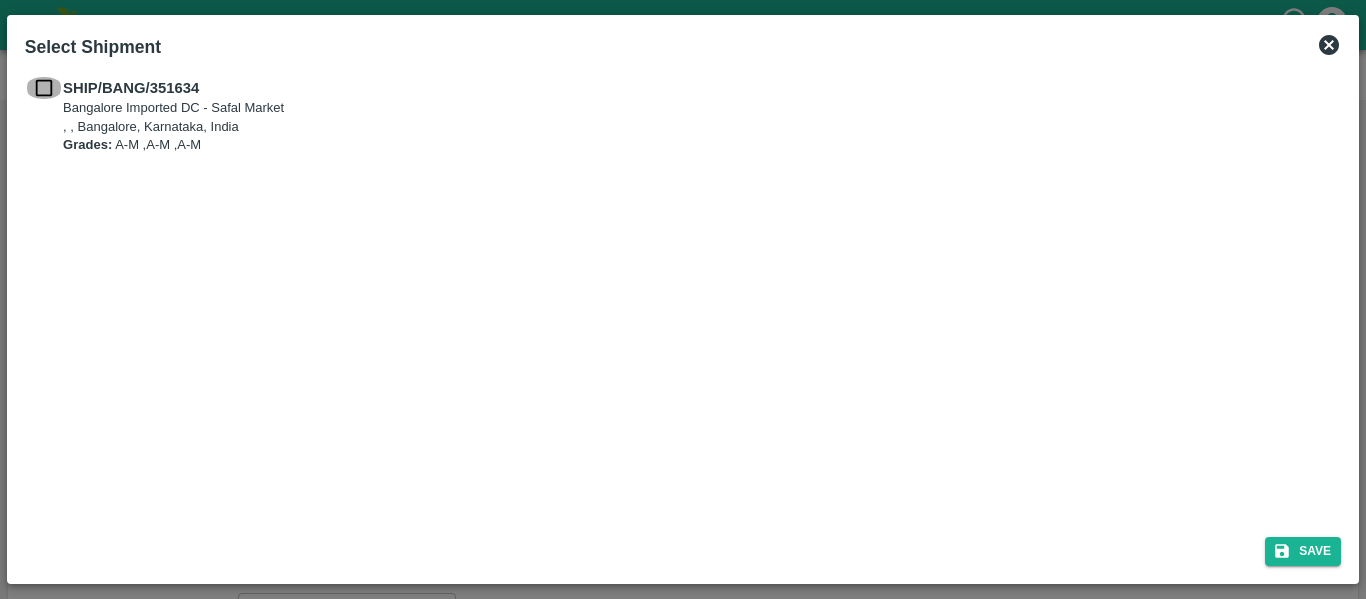 click at bounding box center [44, 88] 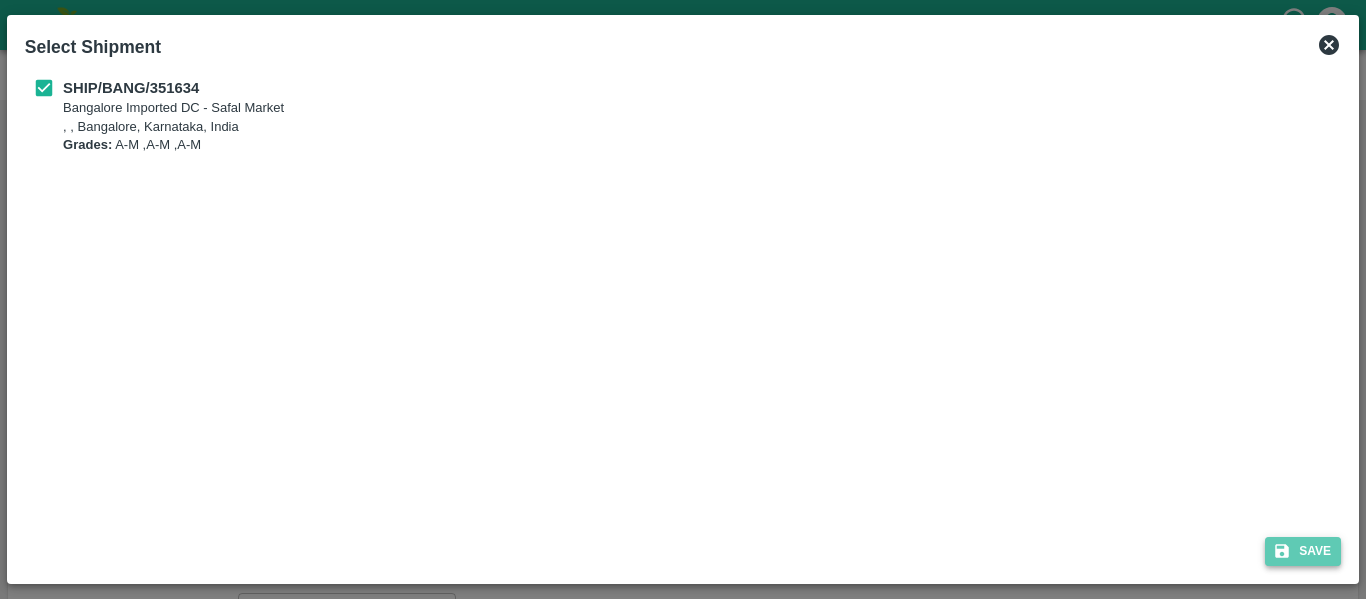 click 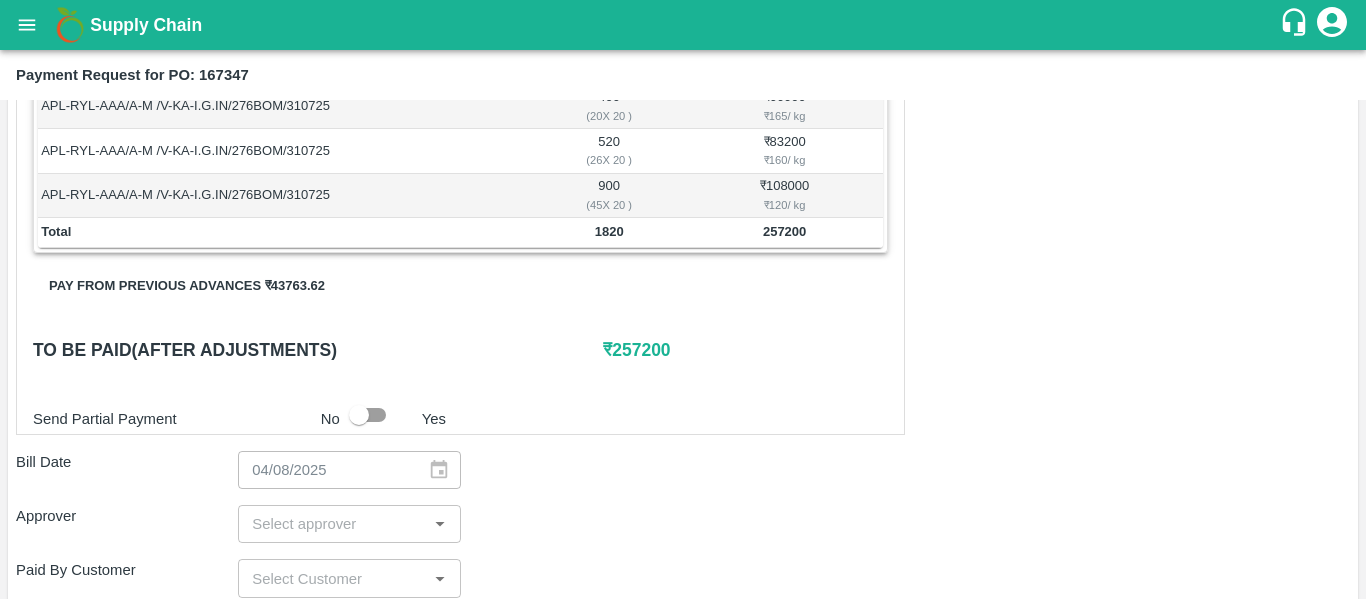 scroll, scrollTop: 392, scrollLeft: 0, axis: vertical 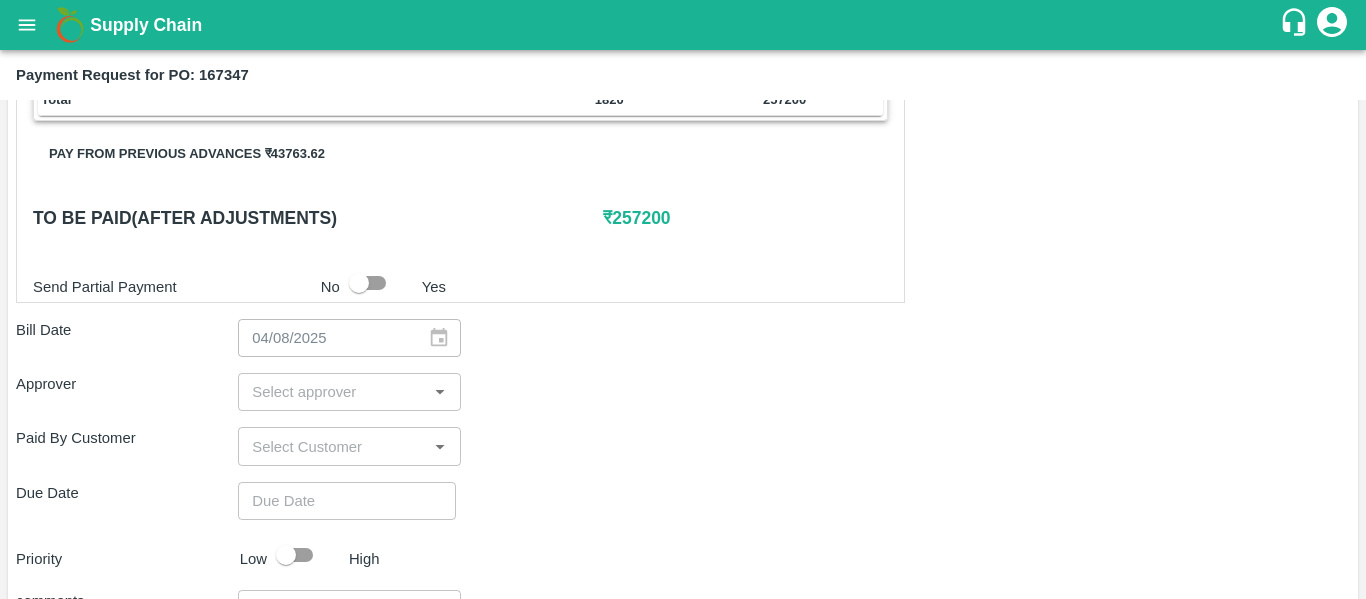 click at bounding box center (332, 392) 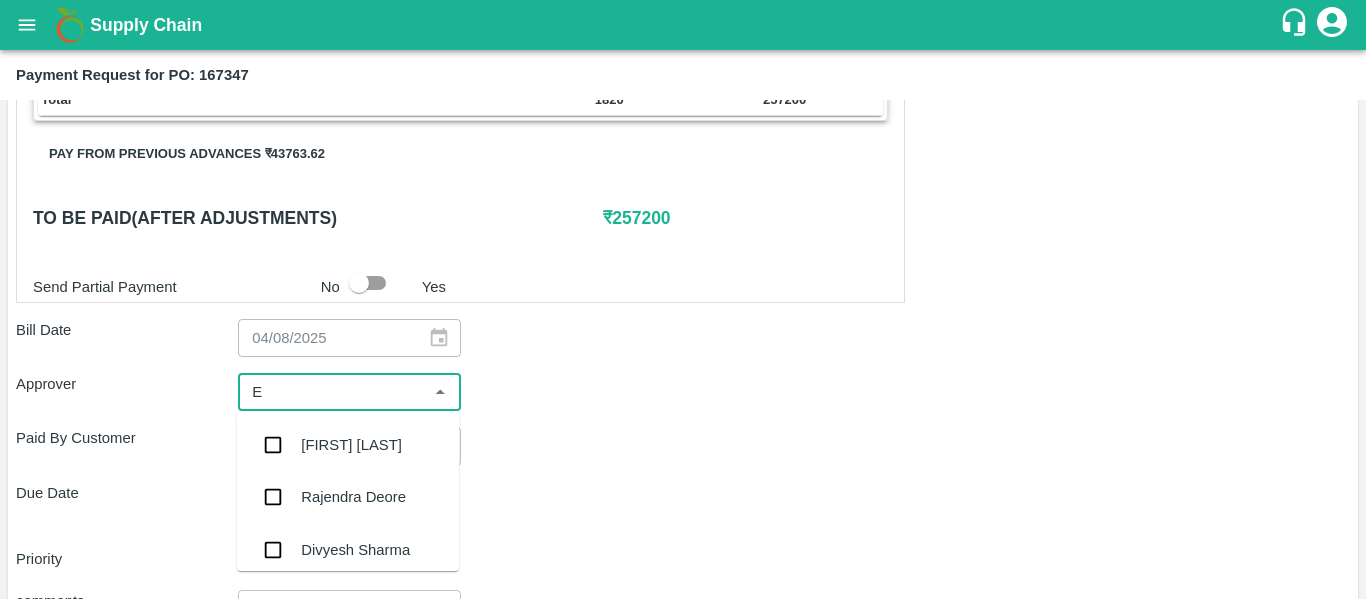 type on "EE" 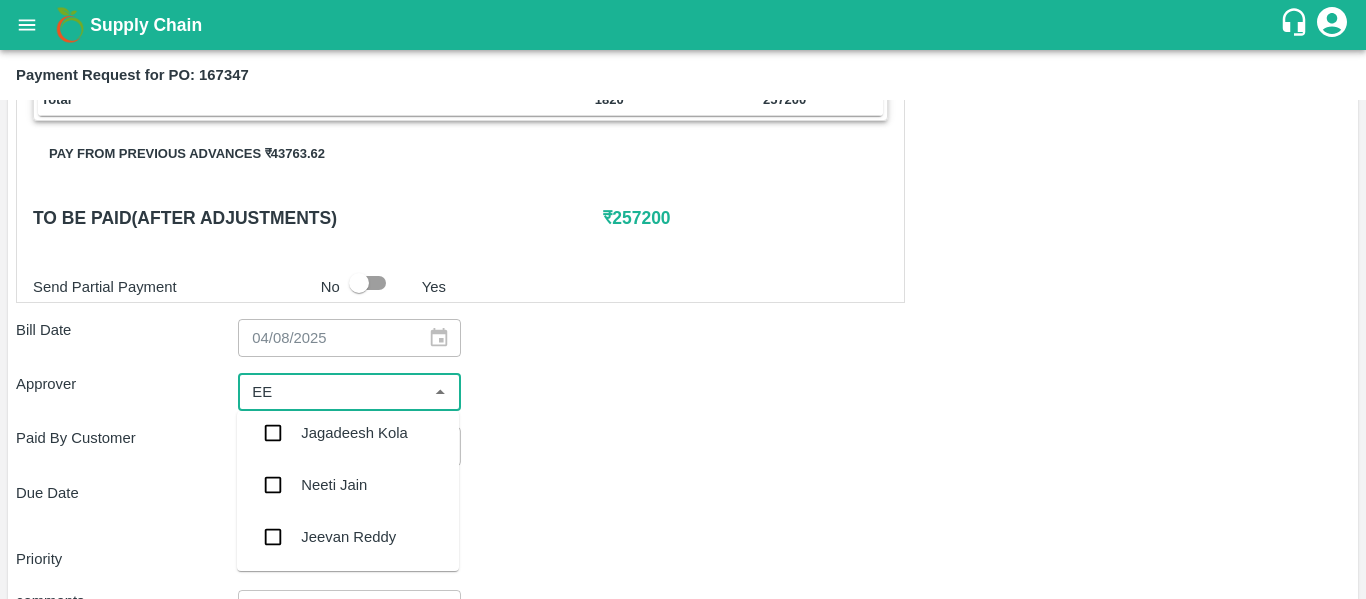 scroll, scrollTop: 440, scrollLeft: 0, axis: vertical 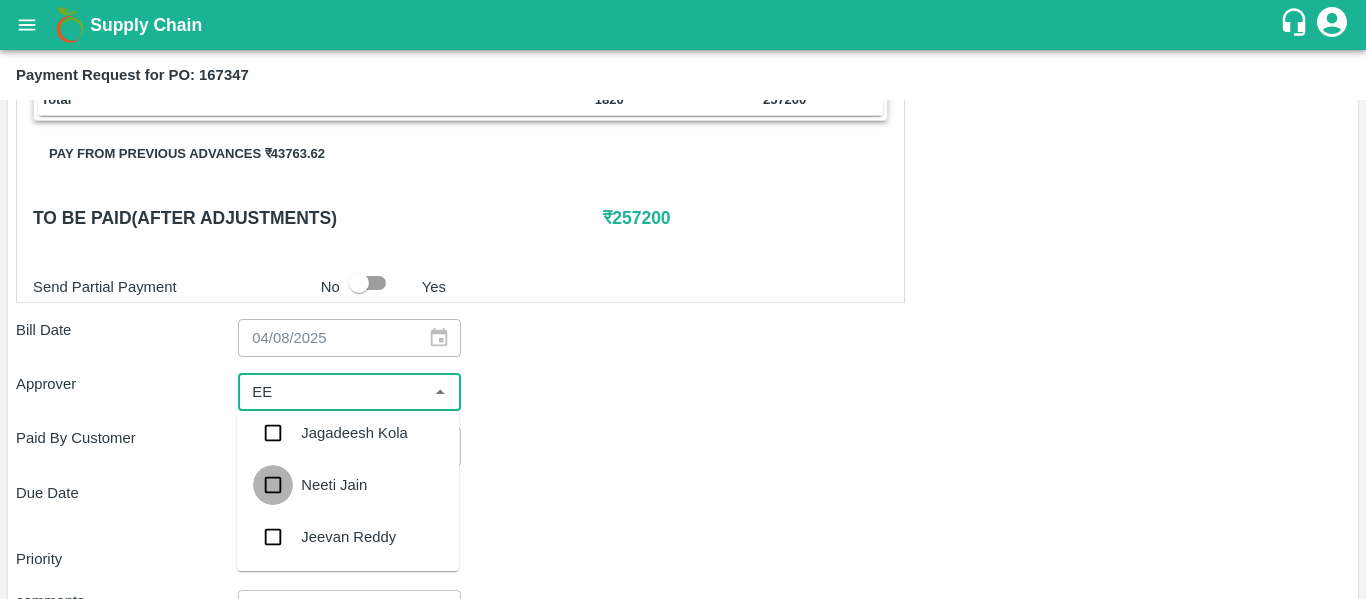 click at bounding box center (273, 485) 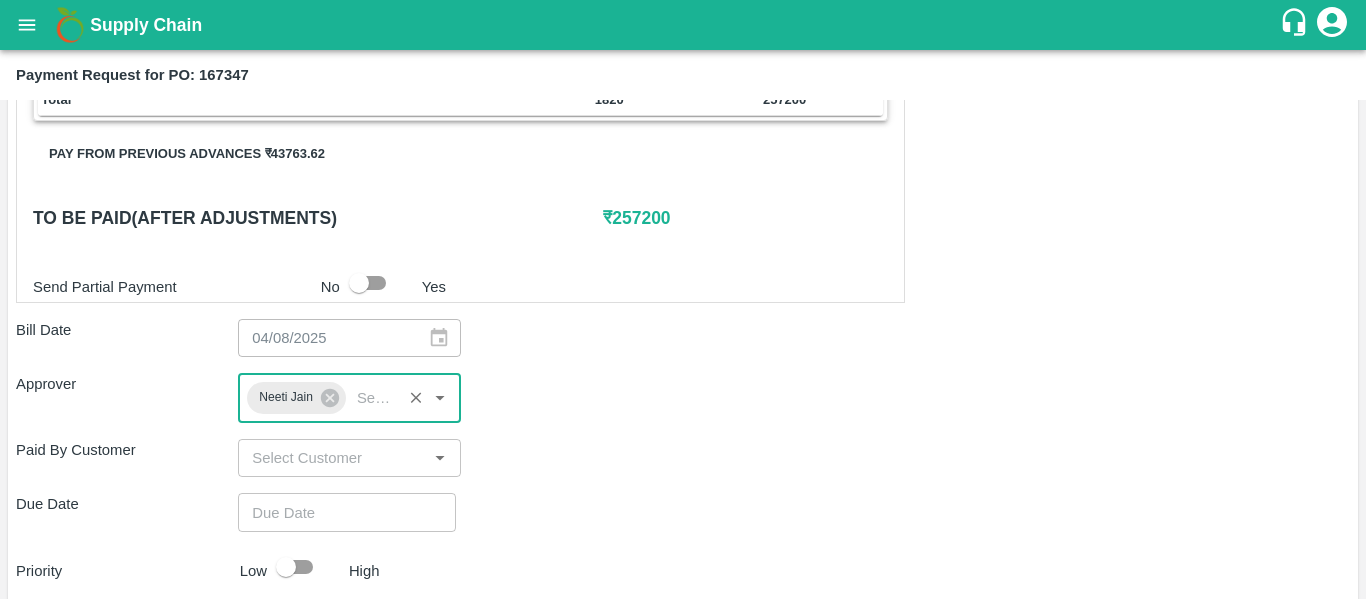 scroll, scrollTop: 726, scrollLeft: 0, axis: vertical 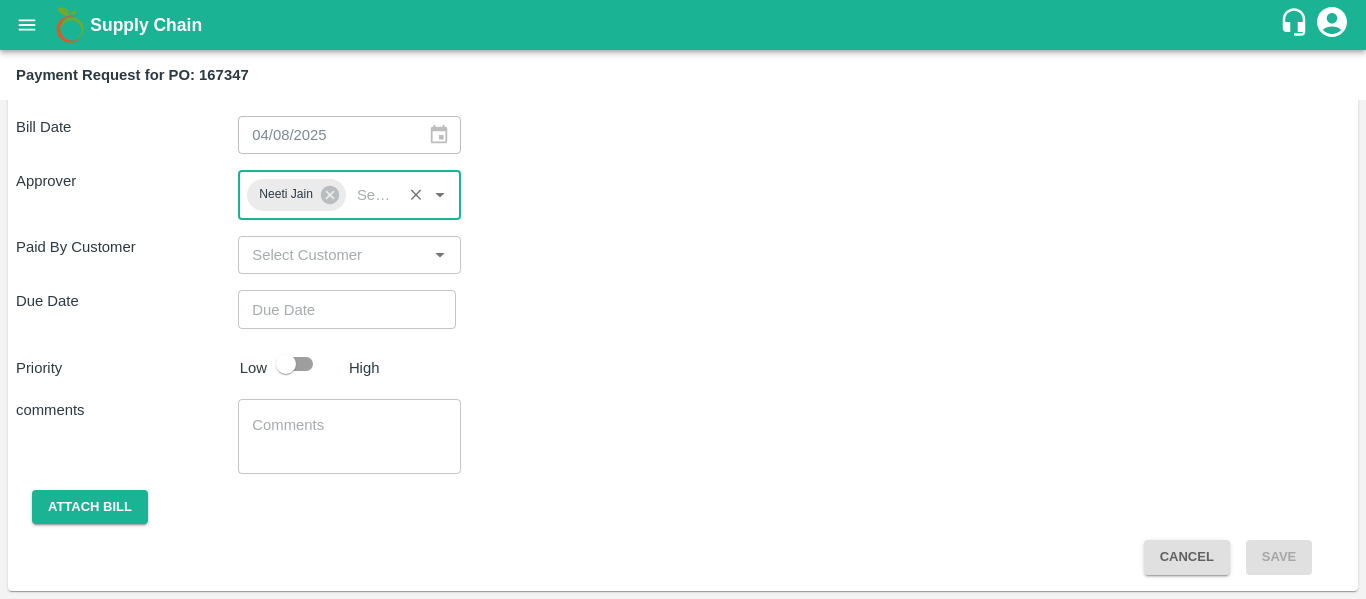 type on "DD/MM/YYYY hh:mm aa" 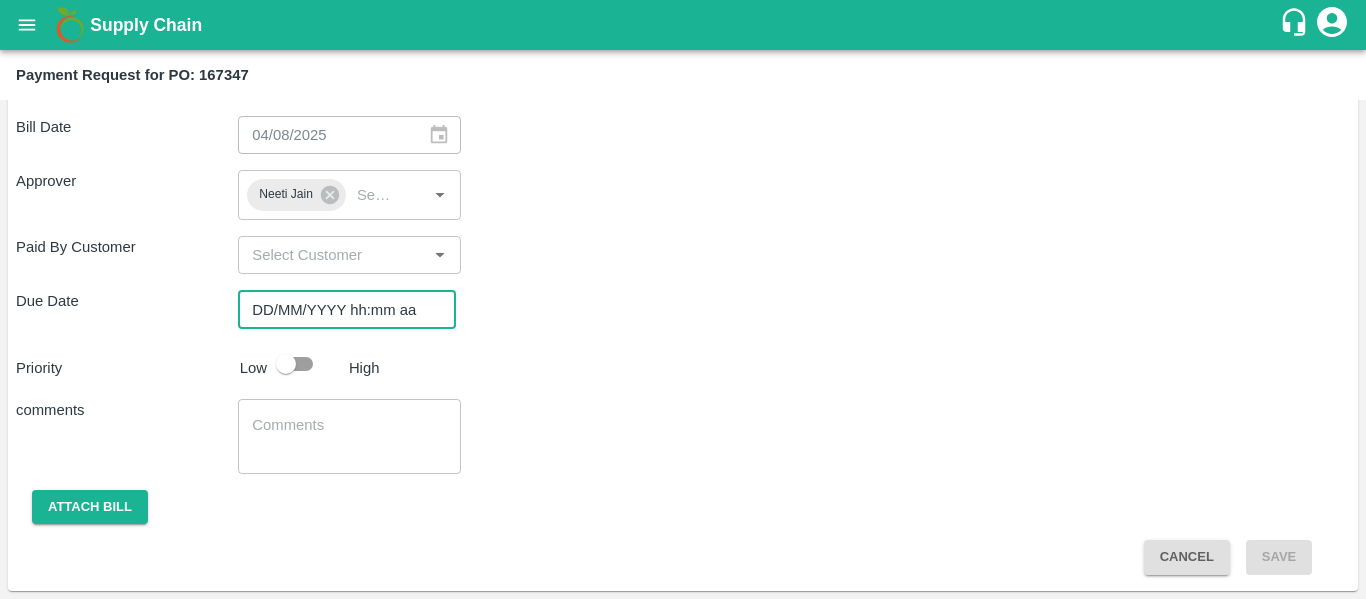 click on "DD/MM/YYYY hh:mm aa" at bounding box center (340, 309) 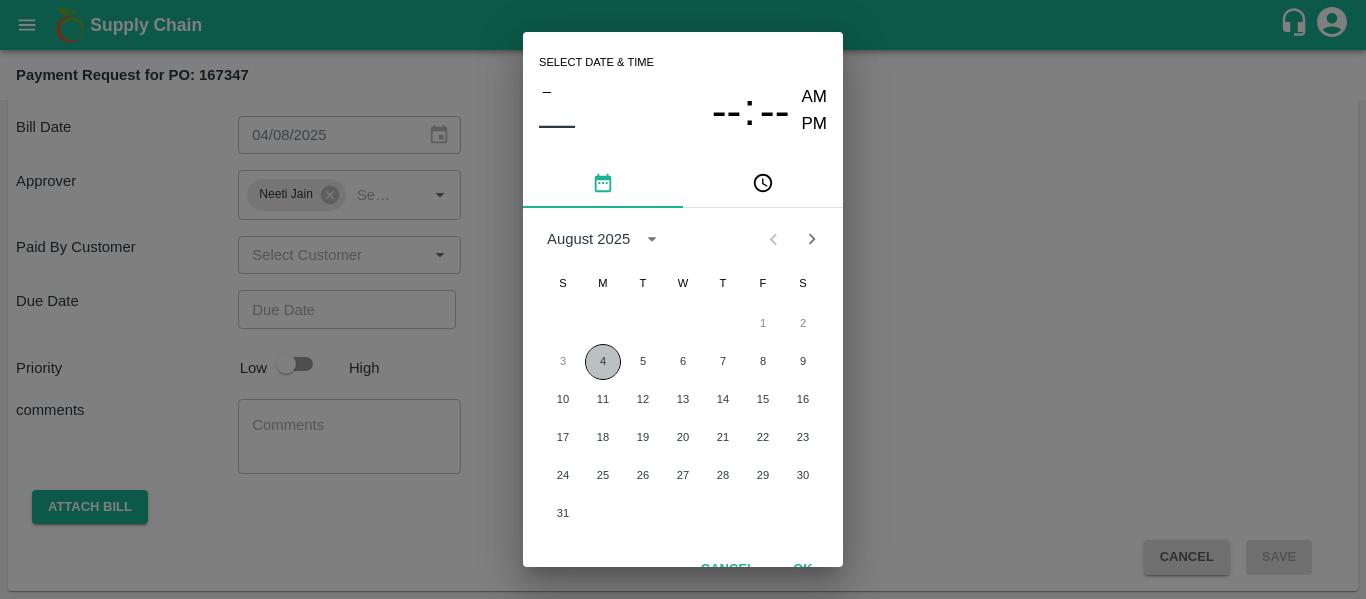 click on "4" at bounding box center [603, 362] 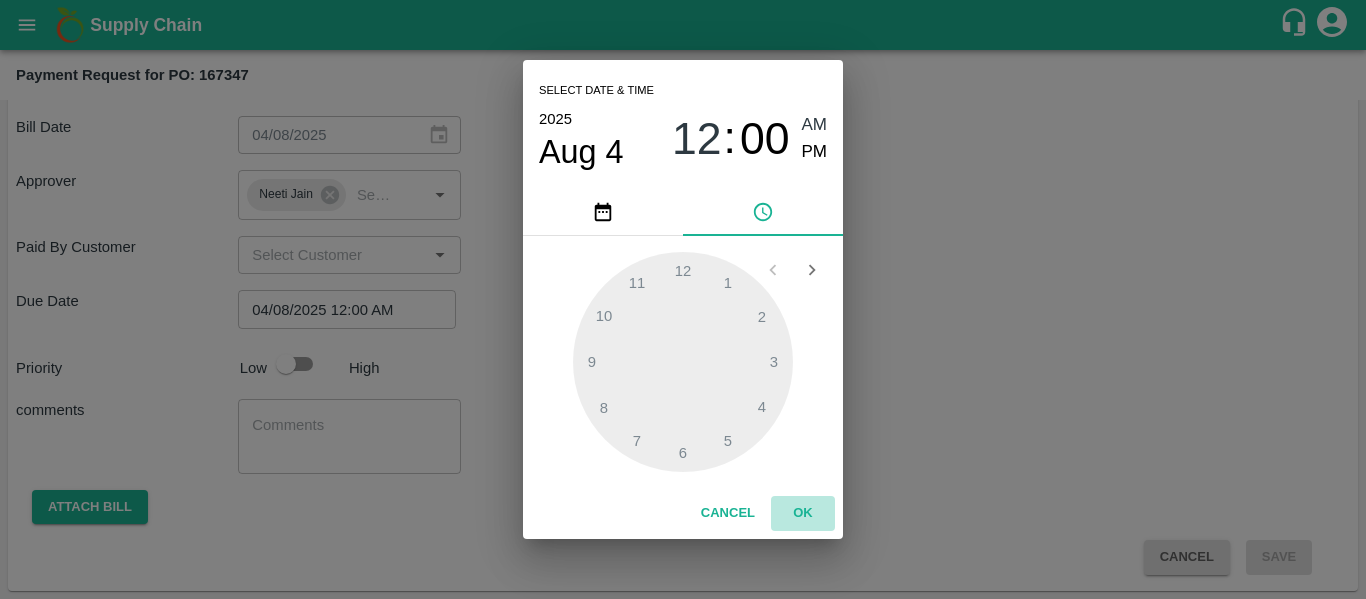click on "OK" at bounding box center (803, 513) 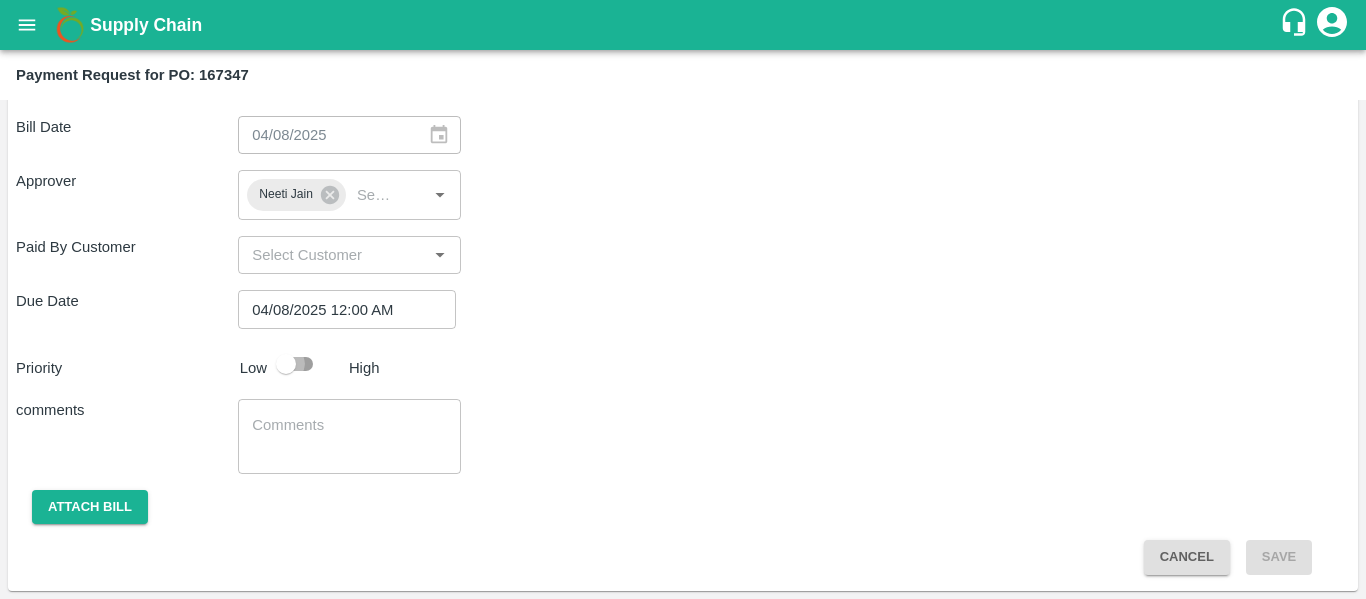 click at bounding box center [286, 364] 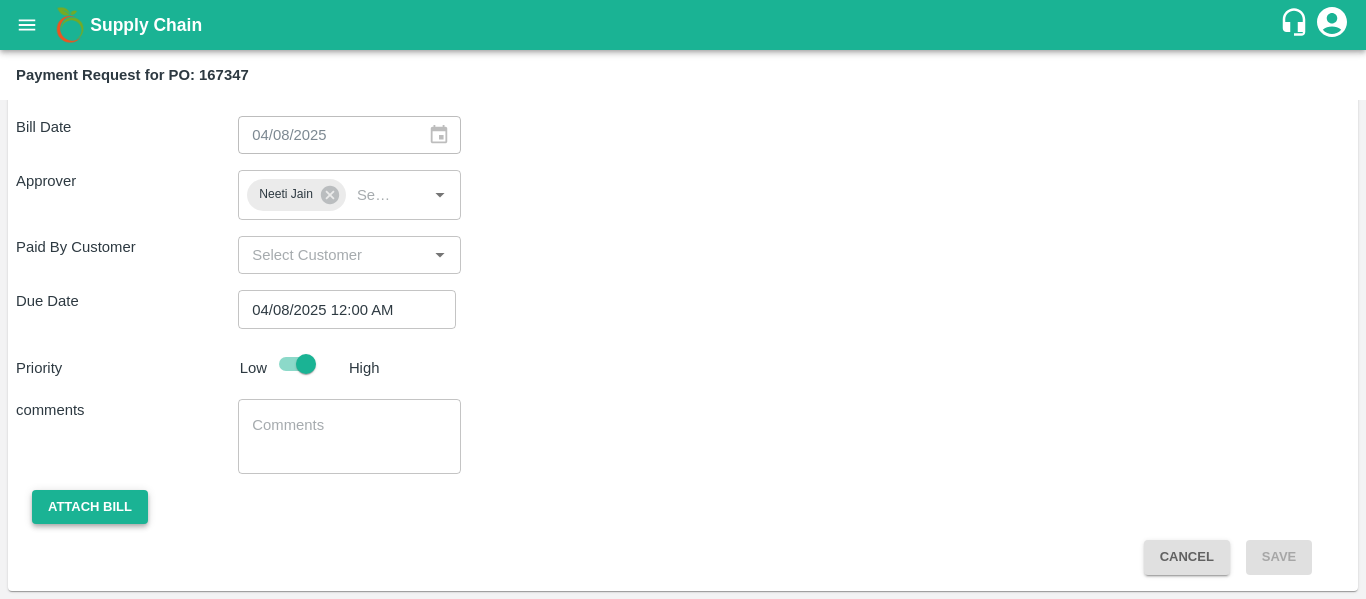click on "Attach bill" at bounding box center (90, 507) 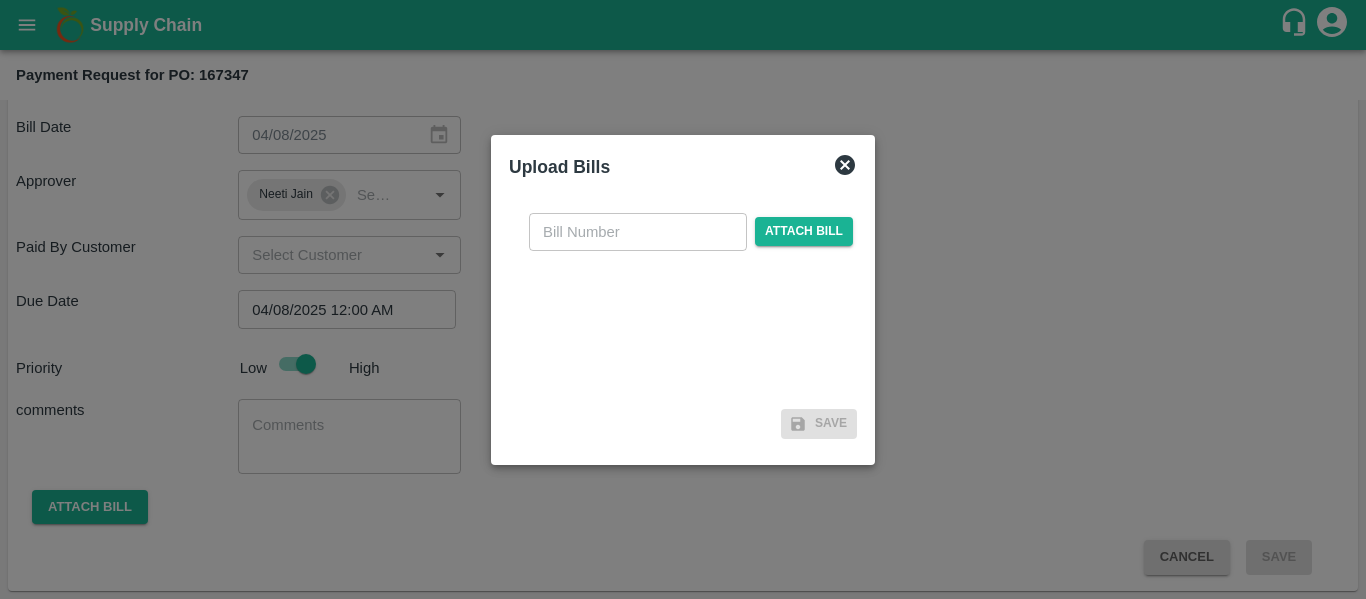 click on "​ Attach bill" at bounding box center (691, 232) 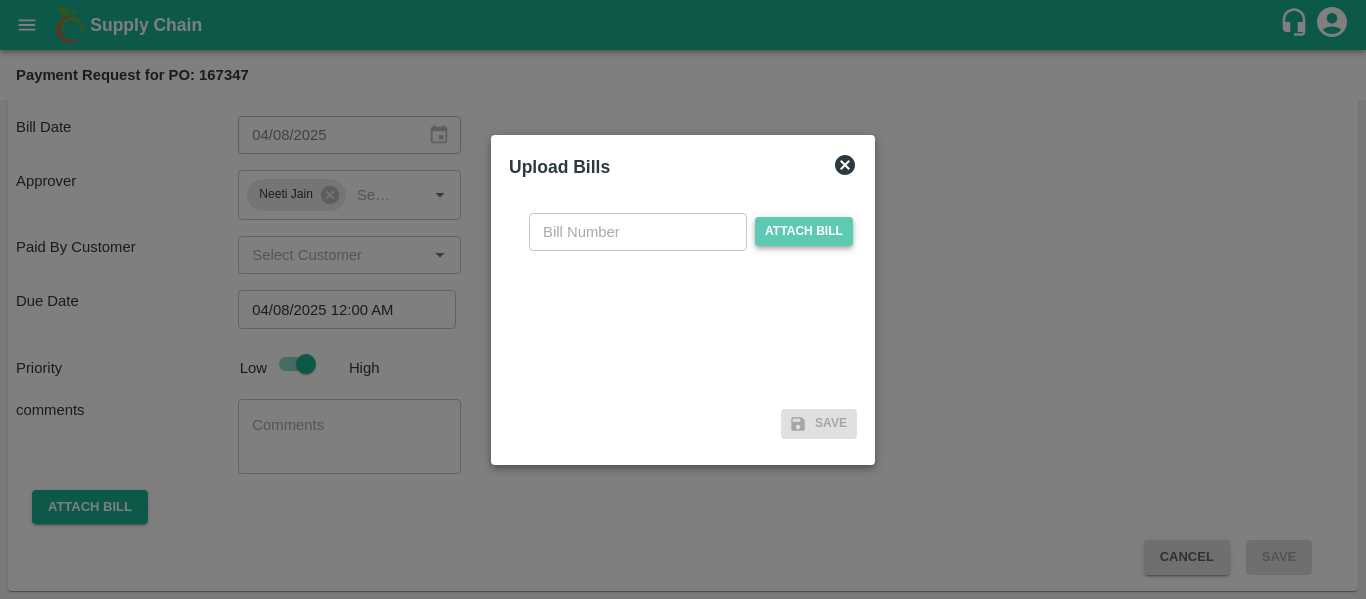 click on "Attach bill" at bounding box center [804, 231] 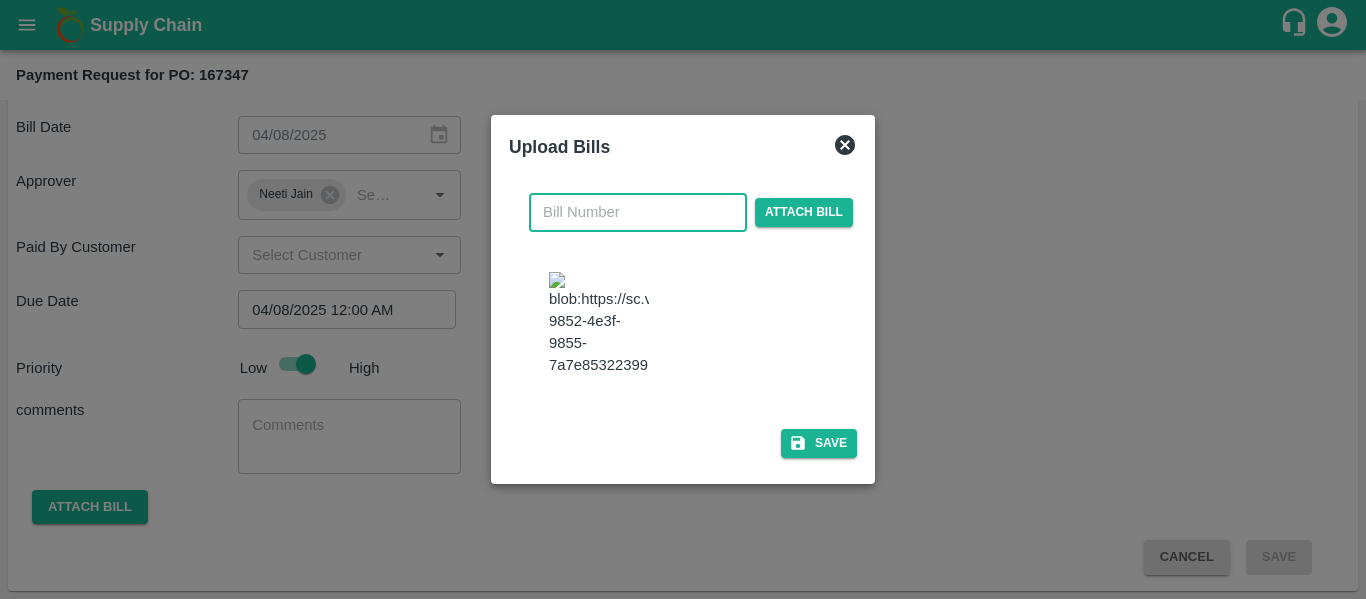 click at bounding box center [638, 212] 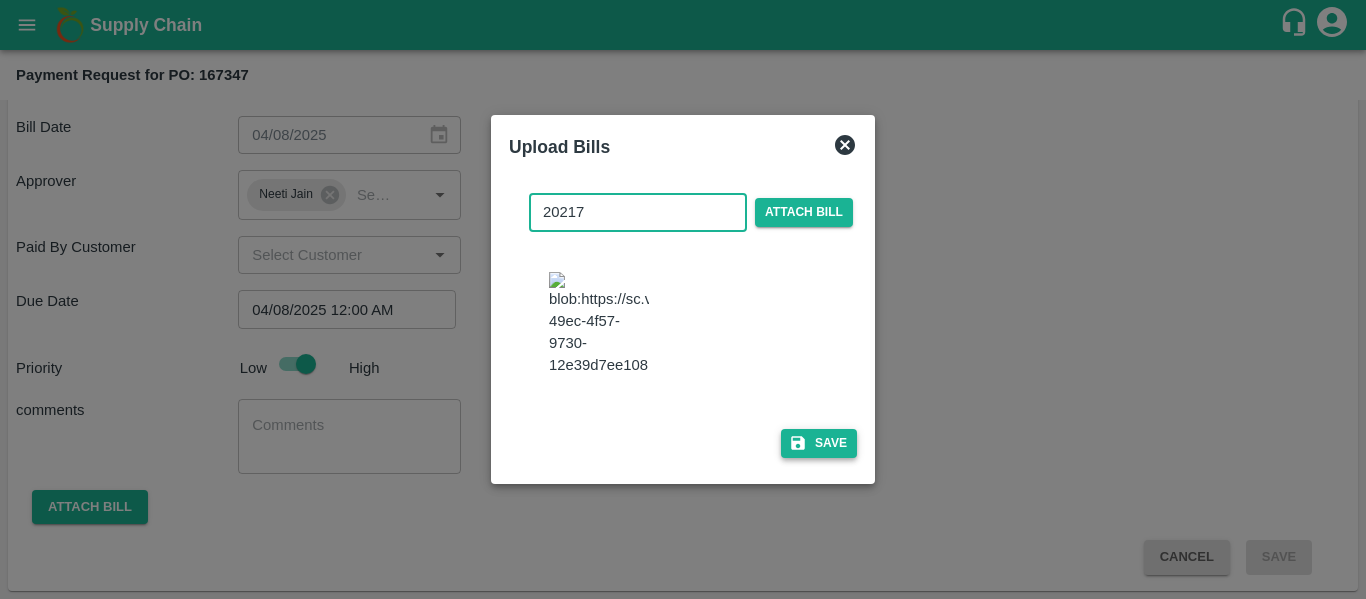 type on "20217" 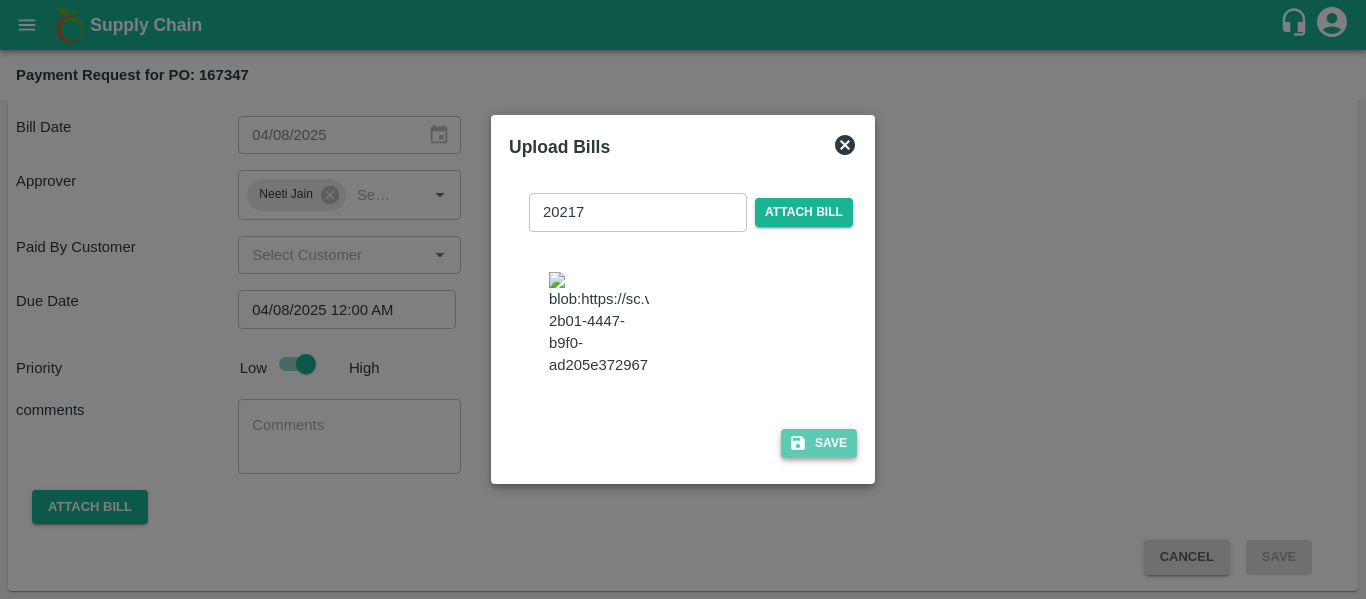 click on "Save" at bounding box center [819, 443] 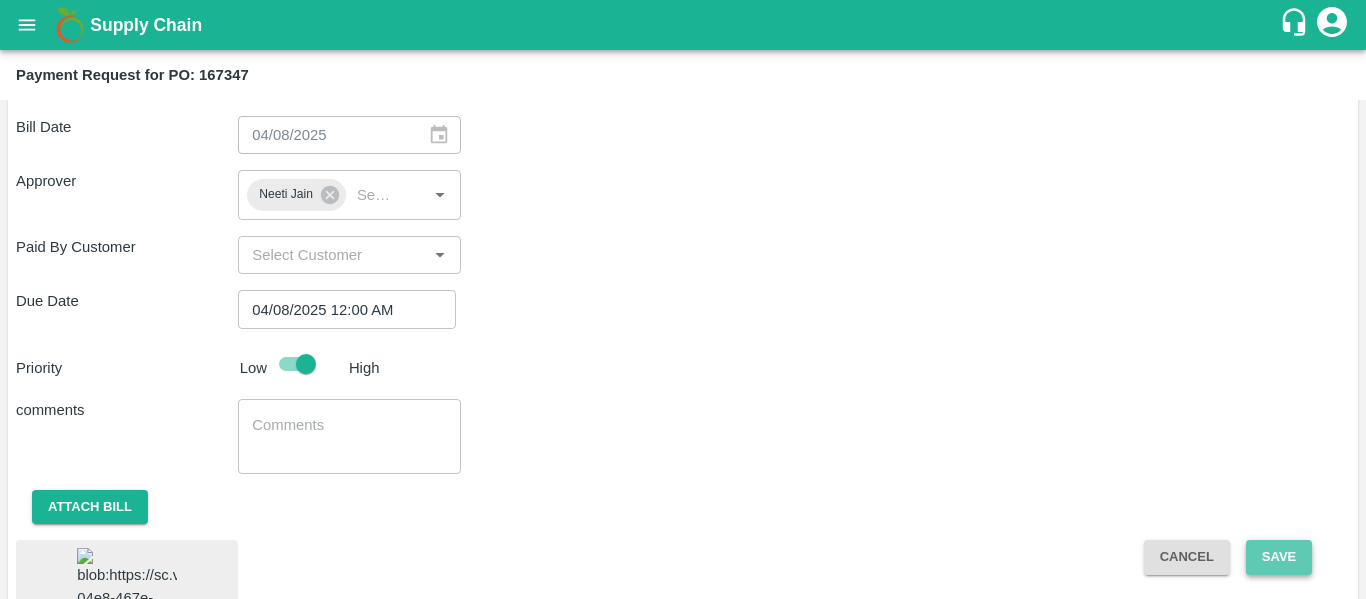 click on "Save" at bounding box center (1279, 557) 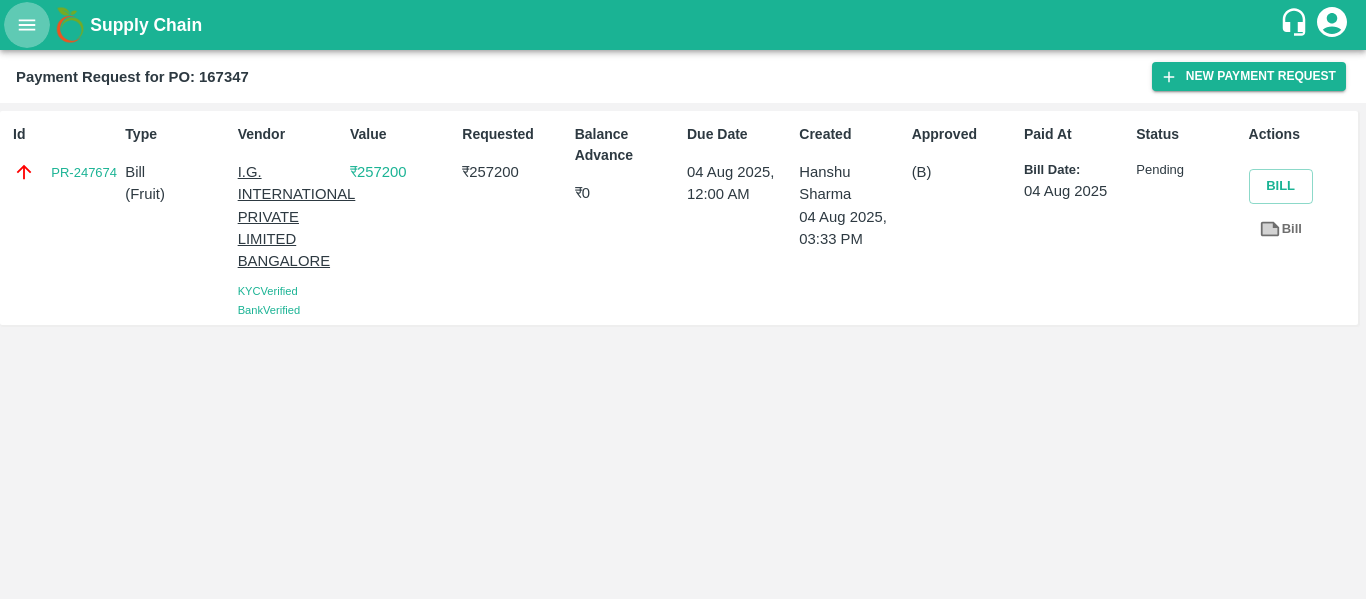 click 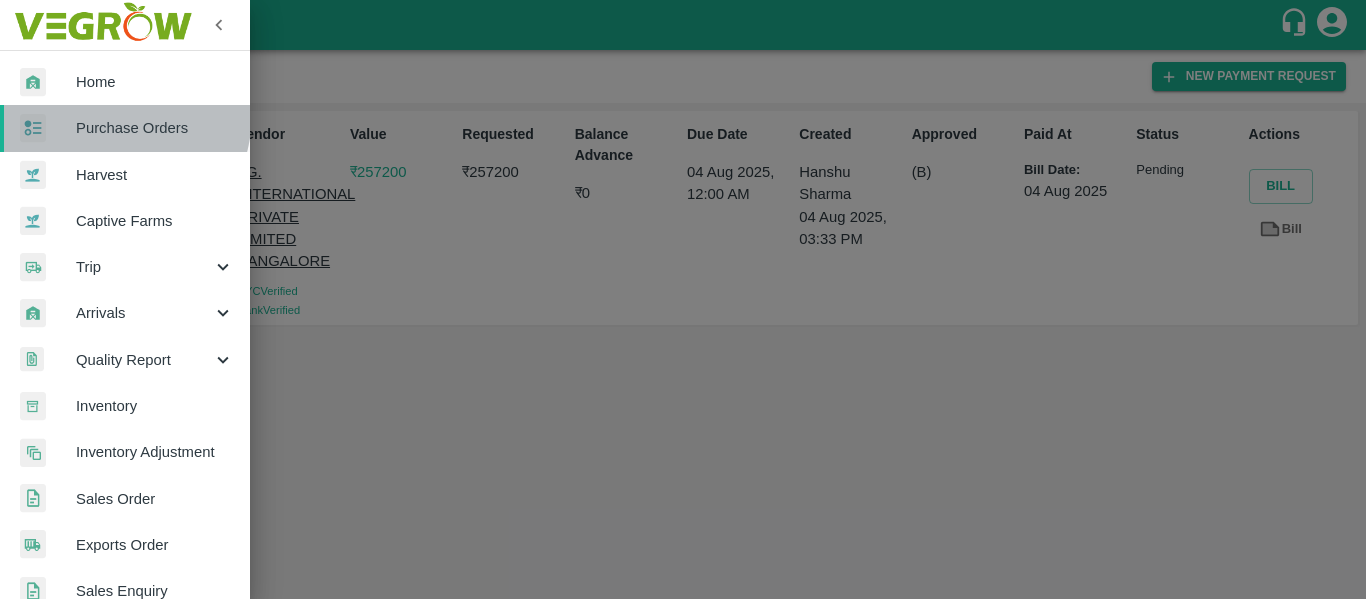 click on "Purchase Orders" at bounding box center (125, 128) 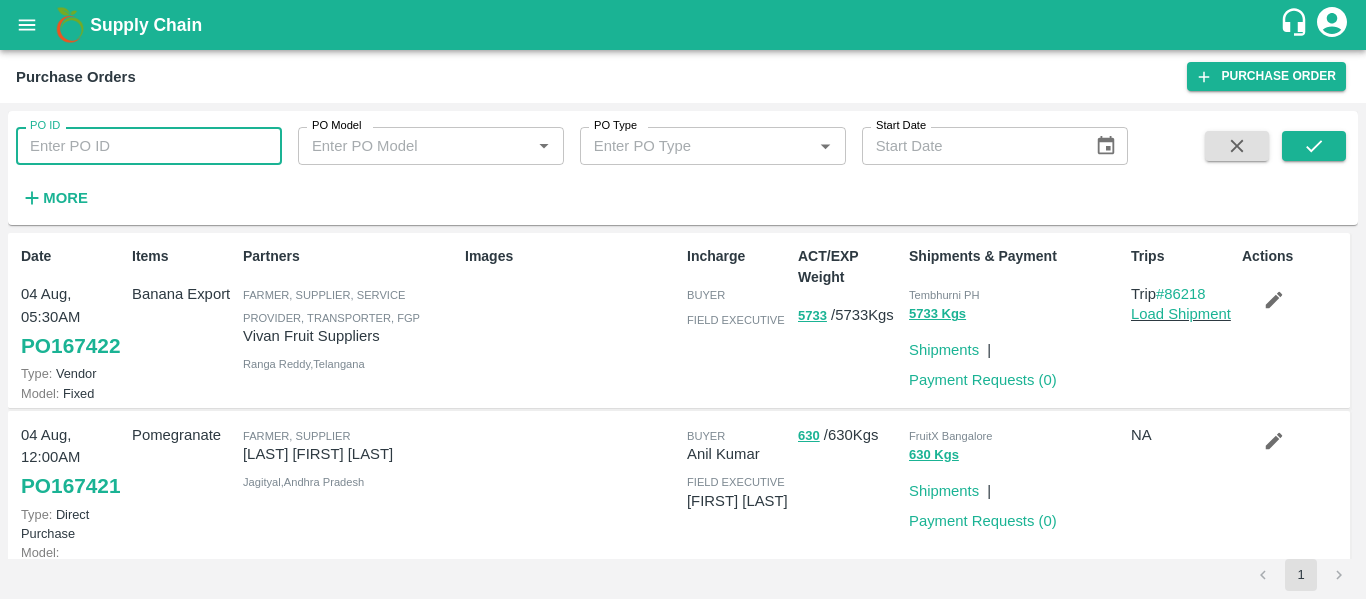 click on "PO ID" at bounding box center [149, 146] 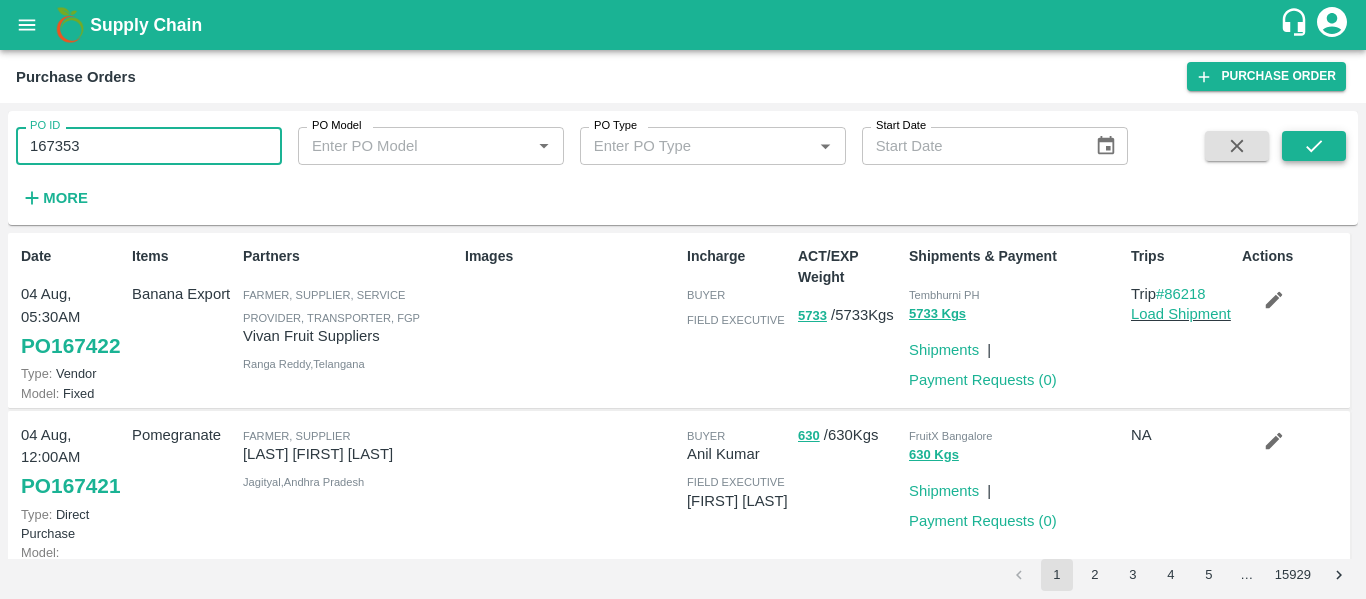 type on "167353" 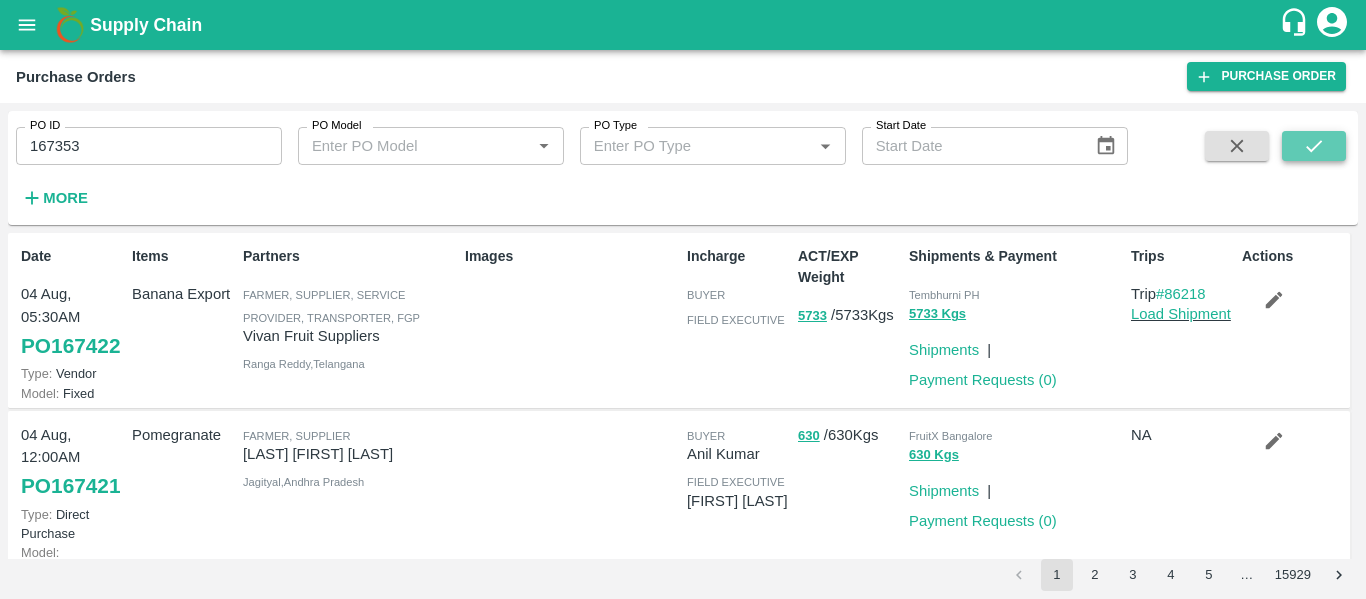 click 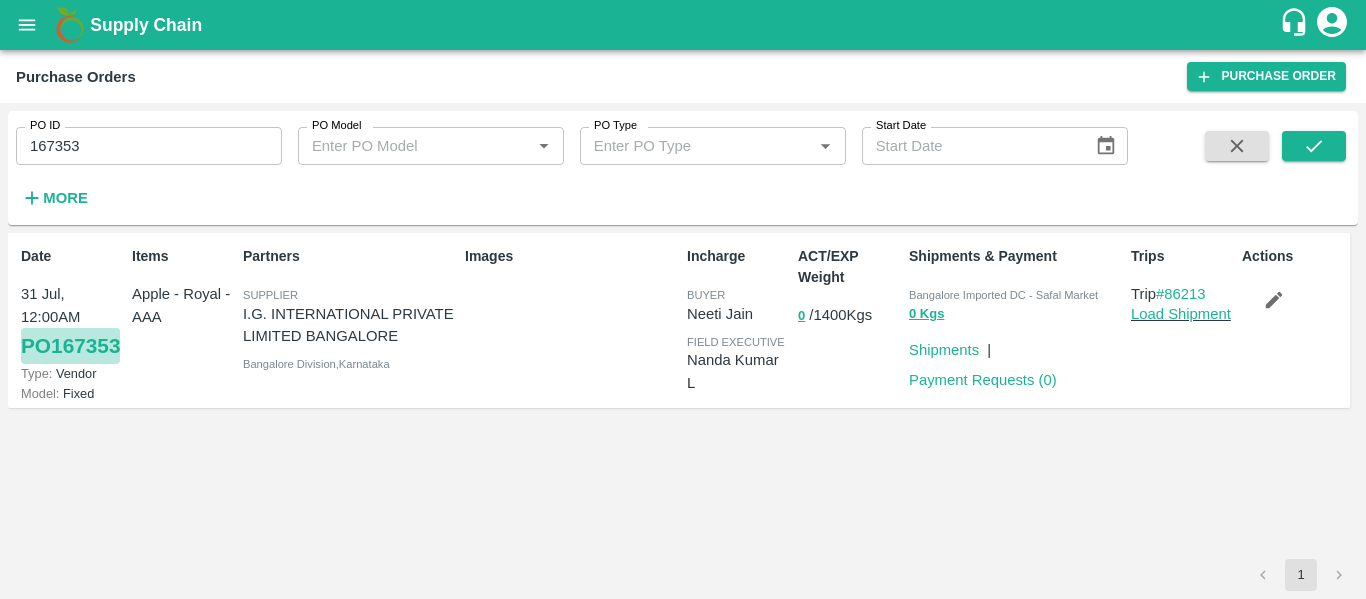 click on "PO  167353" at bounding box center [70, 346] 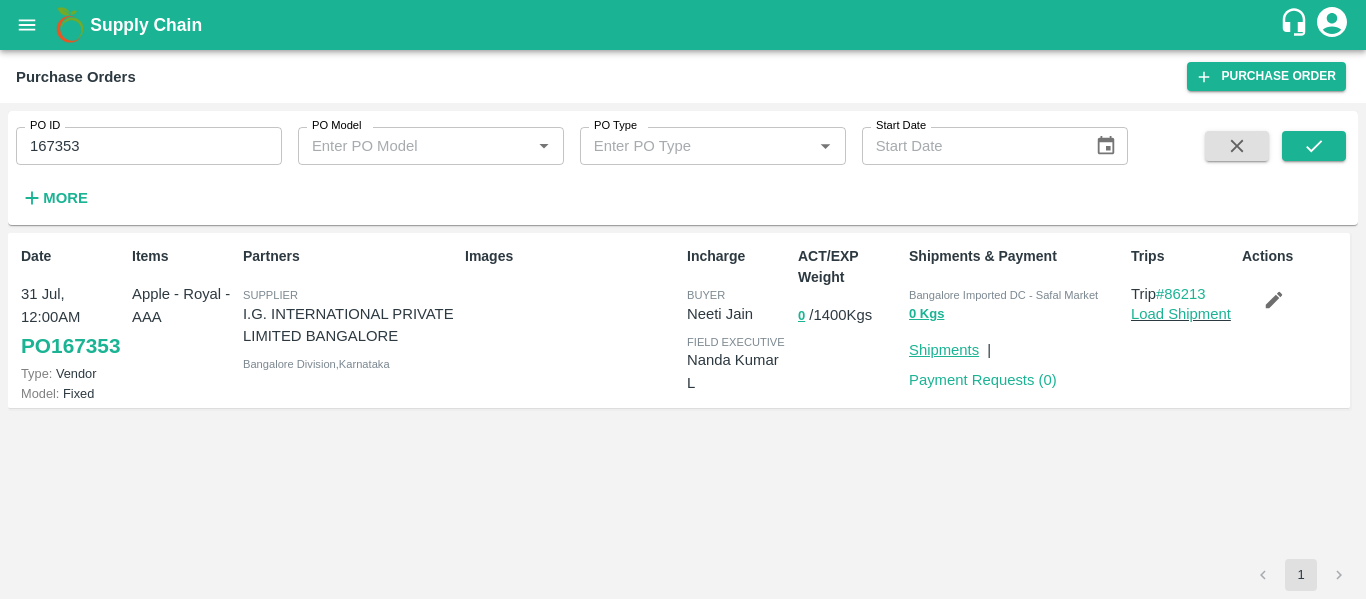 click on "Shipments" at bounding box center (944, 350) 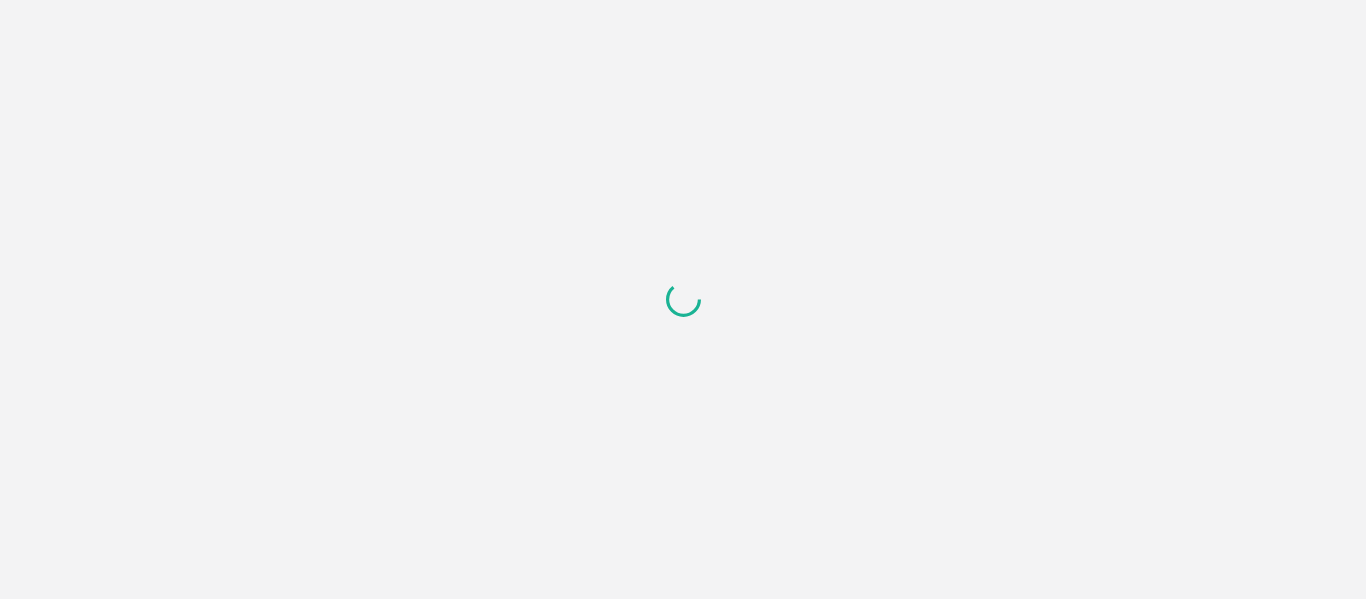 scroll, scrollTop: 0, scrollLeft: 0, axis: both 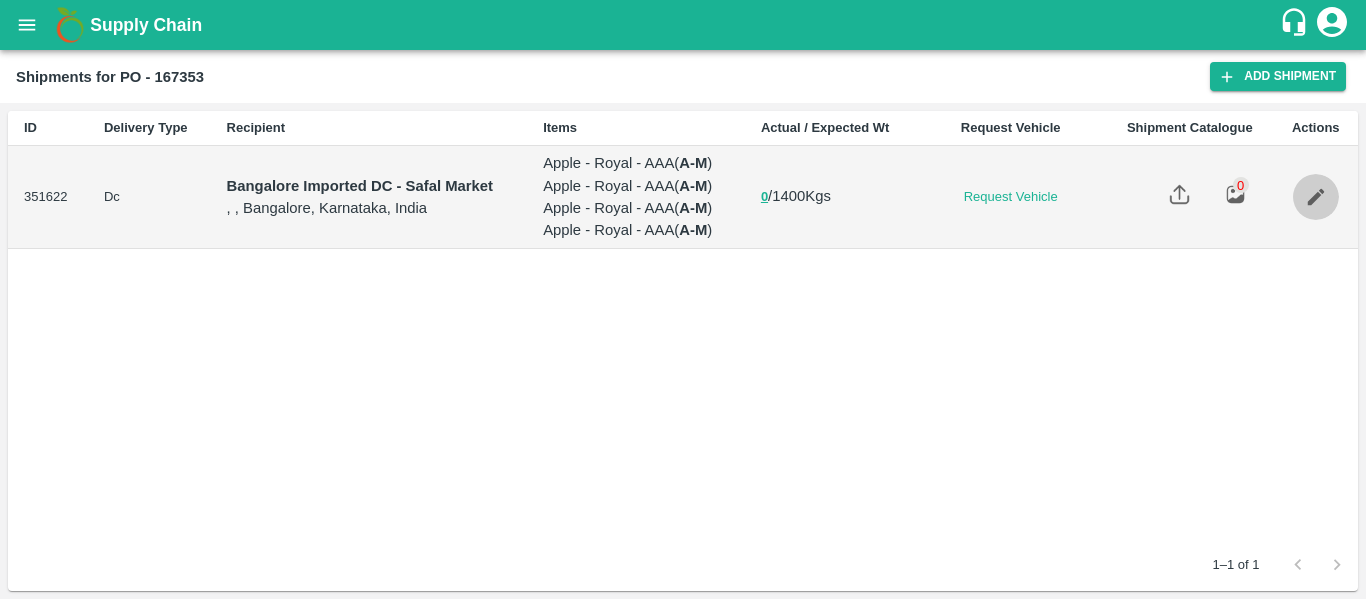 click at bounding box center (1316, 197) 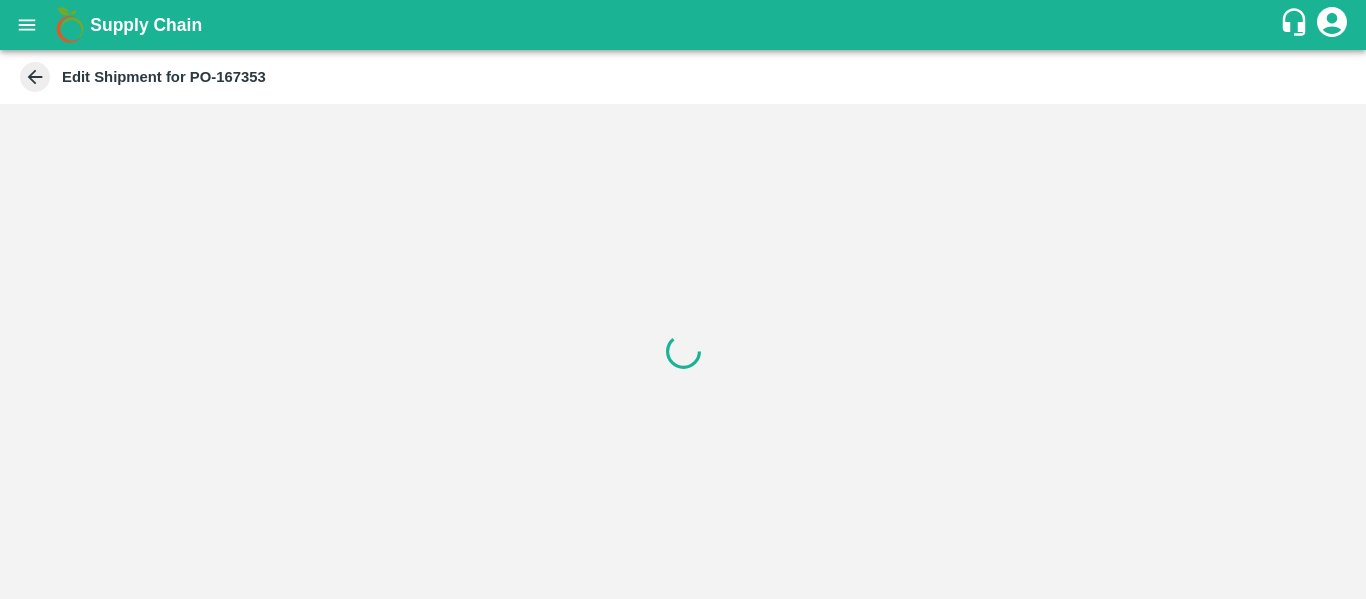 scroll, scrollTop: 0, scrollLeft: 0, axis: both 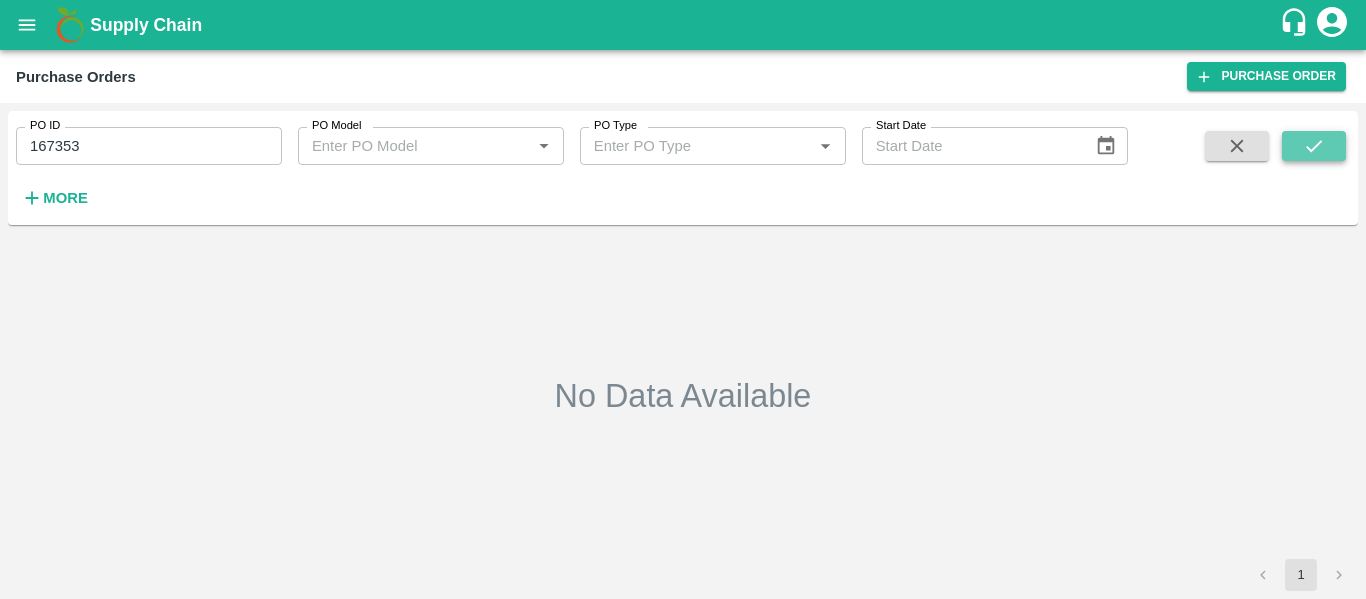click at bounding box center (1314, 146) 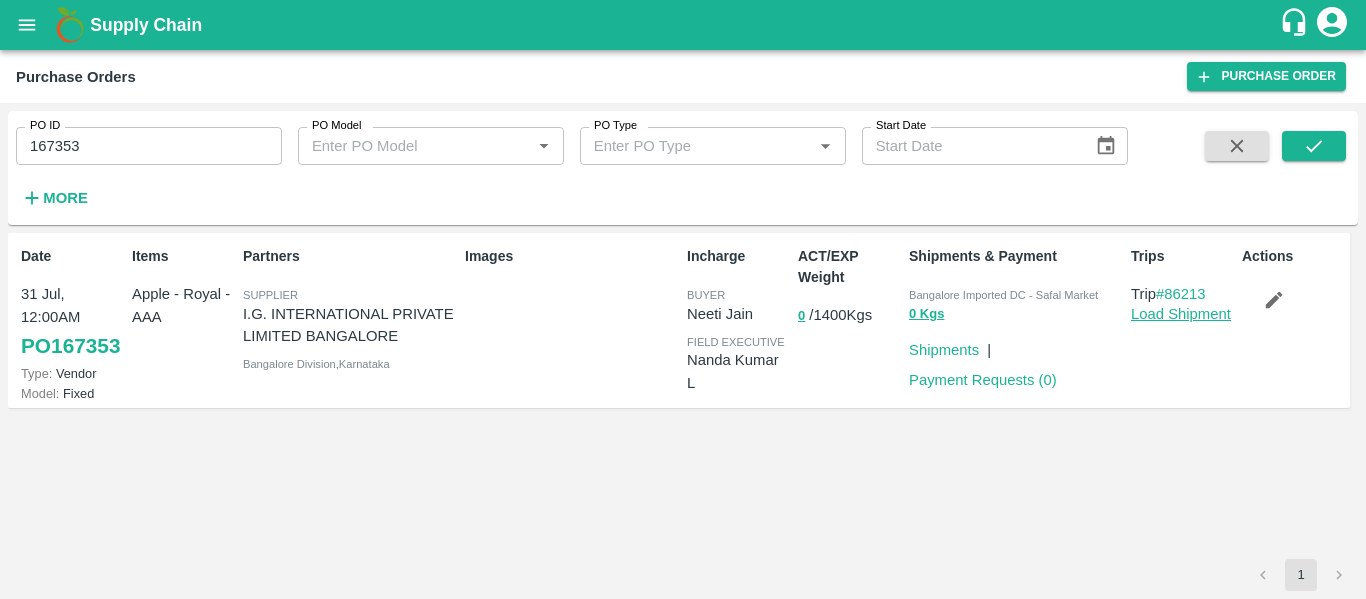 click on "Load Shipment" at bounding box center [1181, 314] 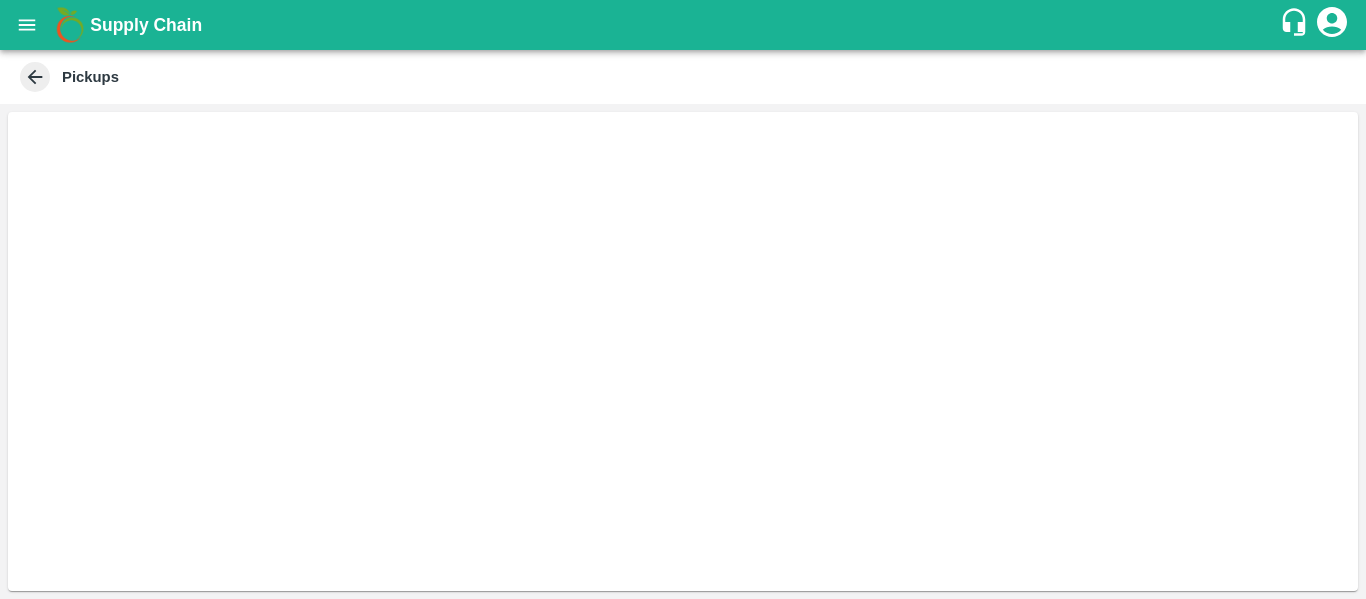 scroll, scrollTop: 0, scrollLeft: 0, axis: both 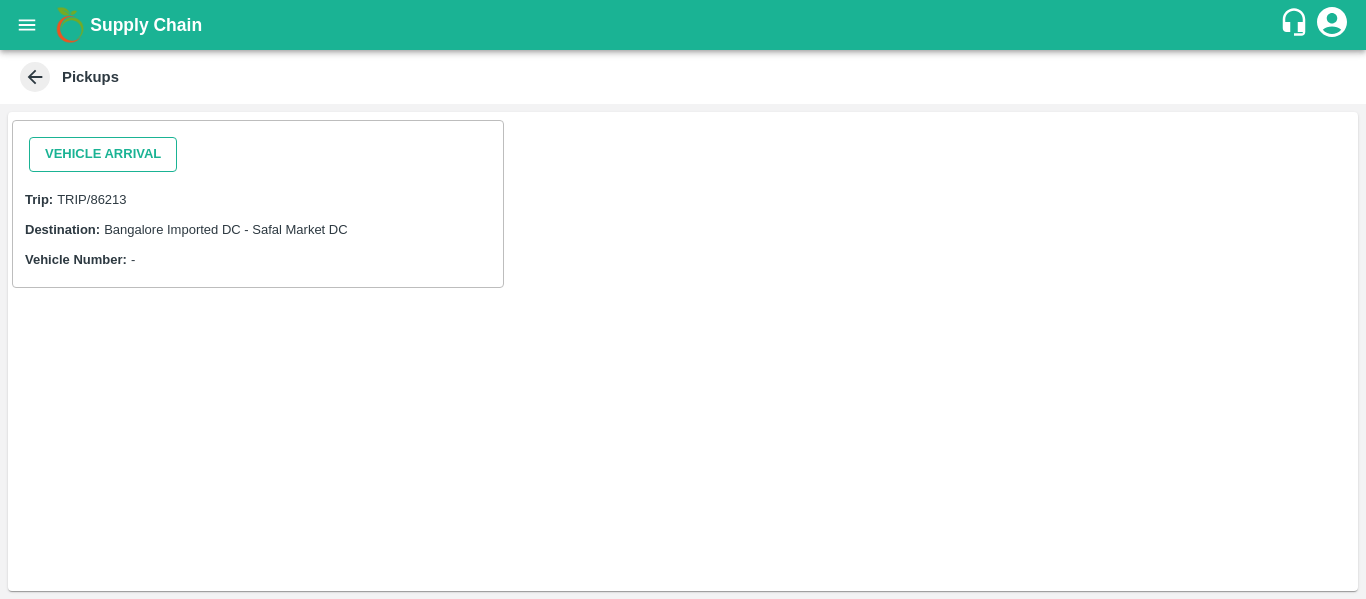 click on "Vehicle Arrival" at bounding box center (103, 154) 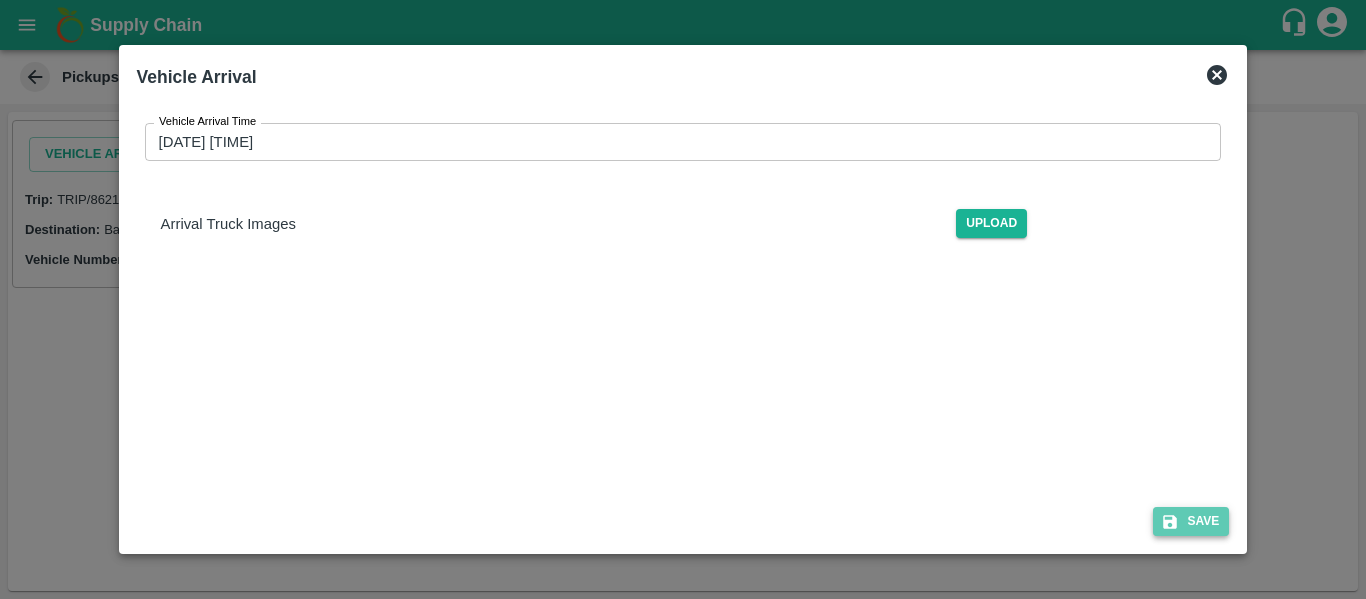 click on "Save" at bounding box center [1191, 521] 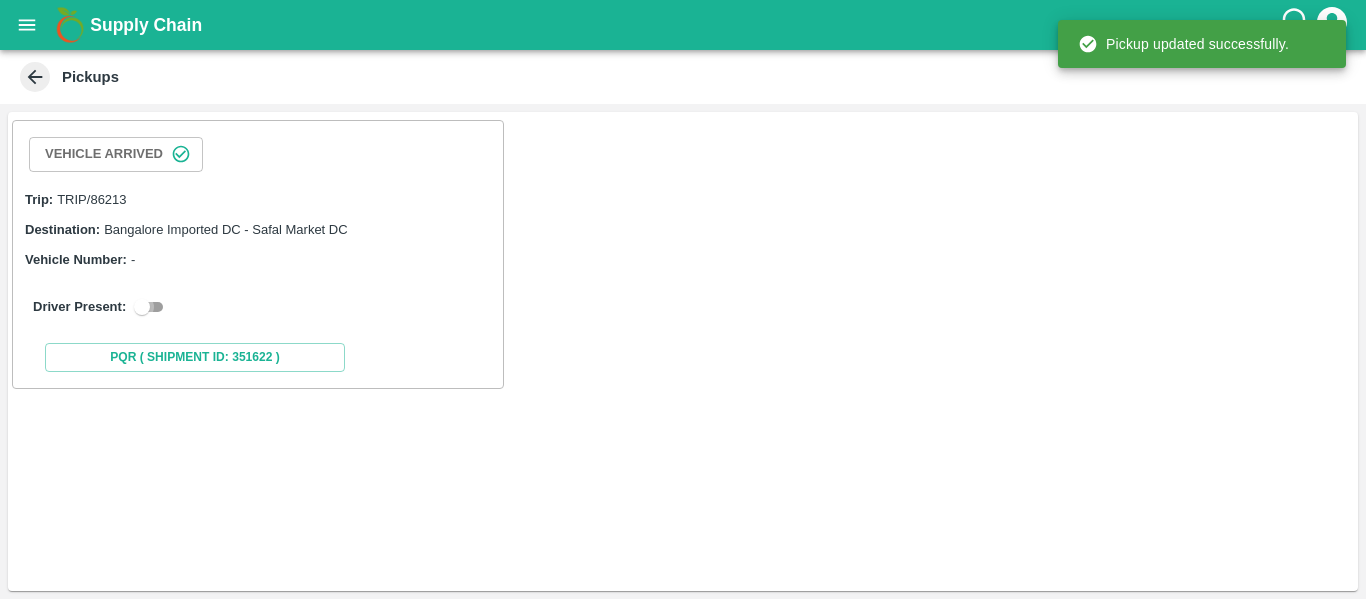 click at bounding box center [142, 307] 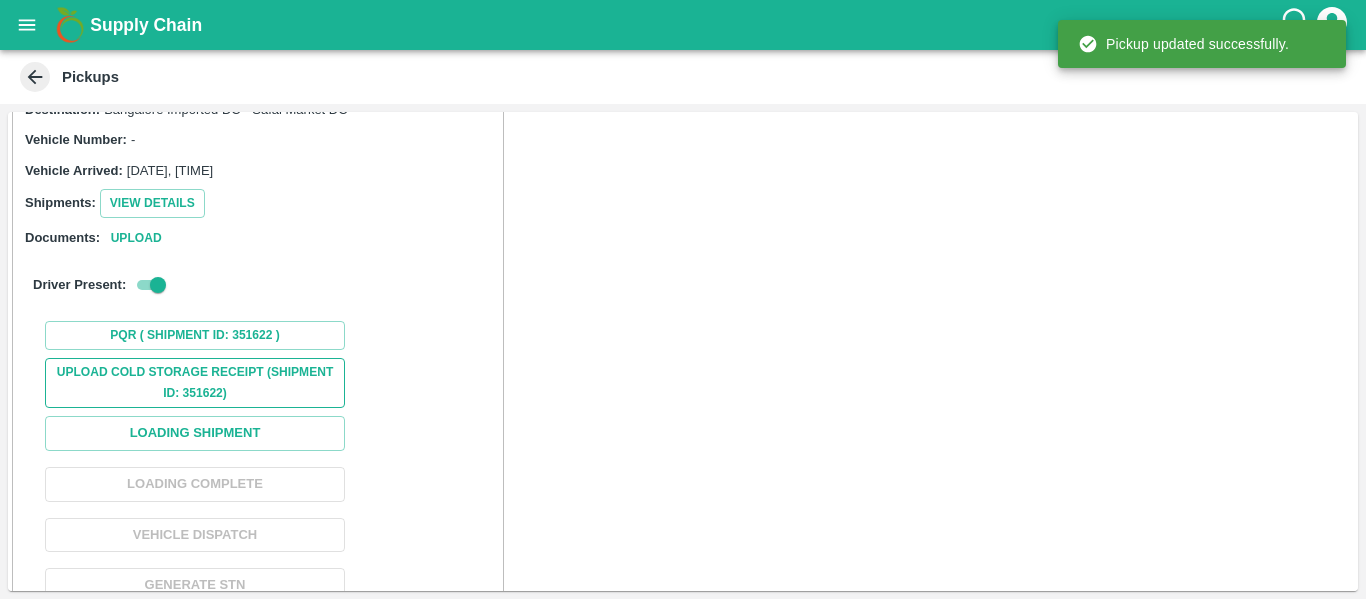 scroll, scrollTop: 123, scrollLeft: 0, axis: vertical 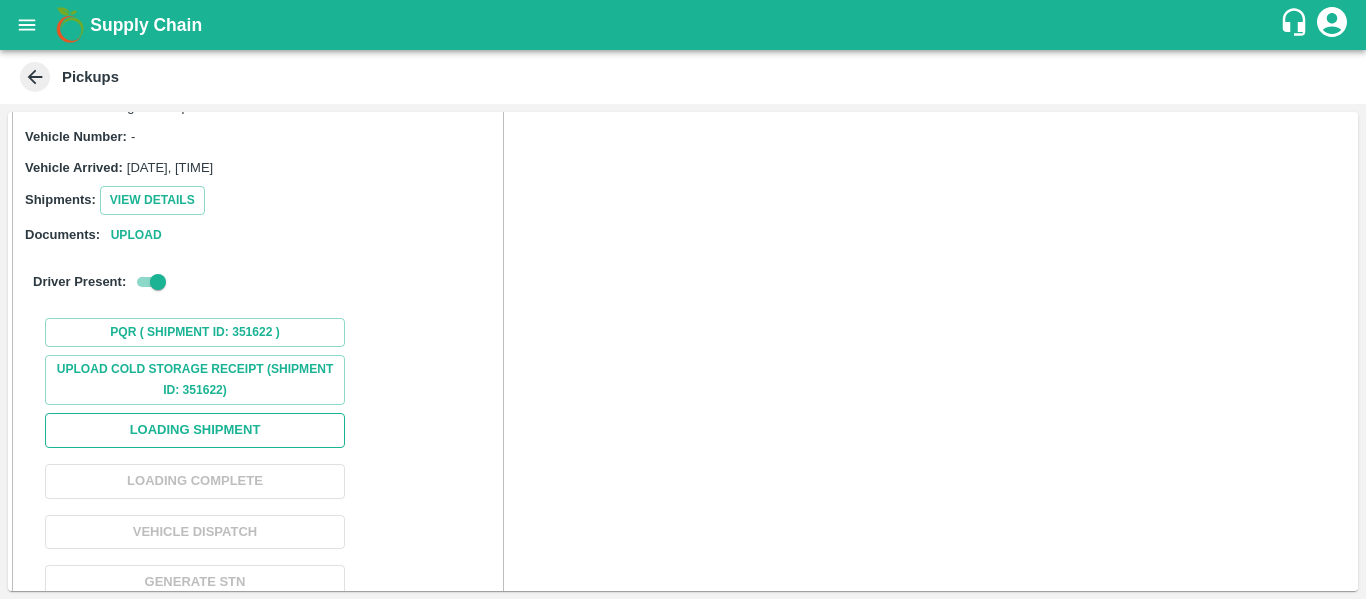 click on "Loading Shipment" at bounding box center (195, 430) 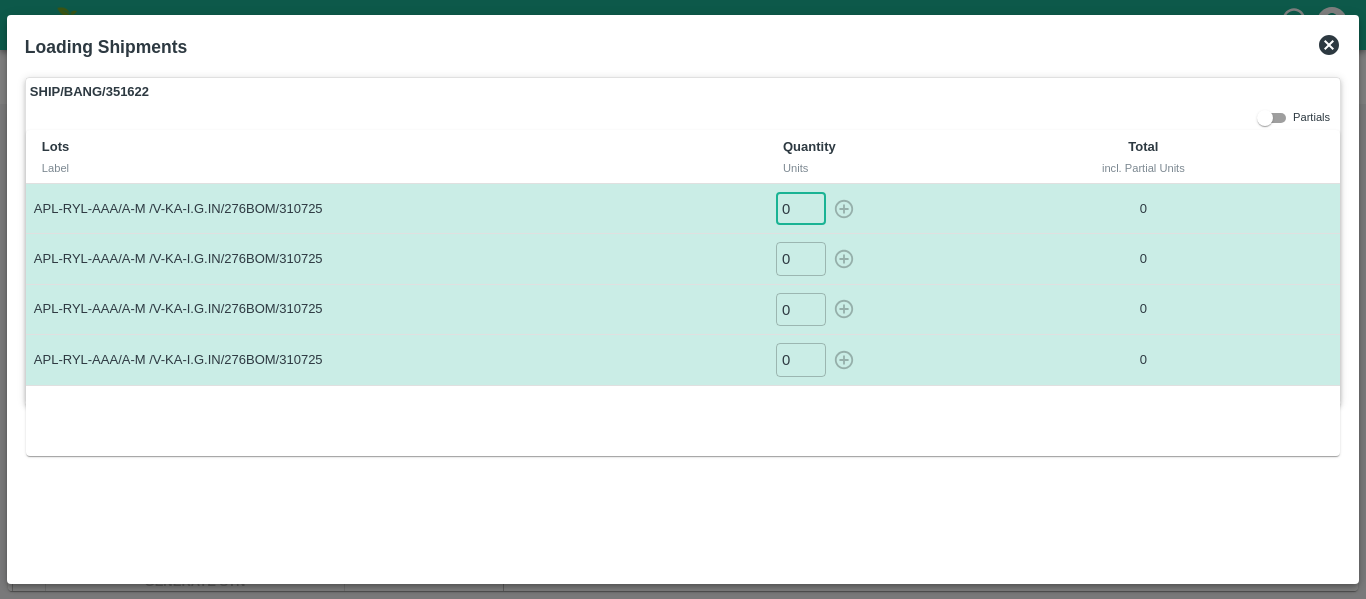 click on "0" at bounding box center (801, 208) 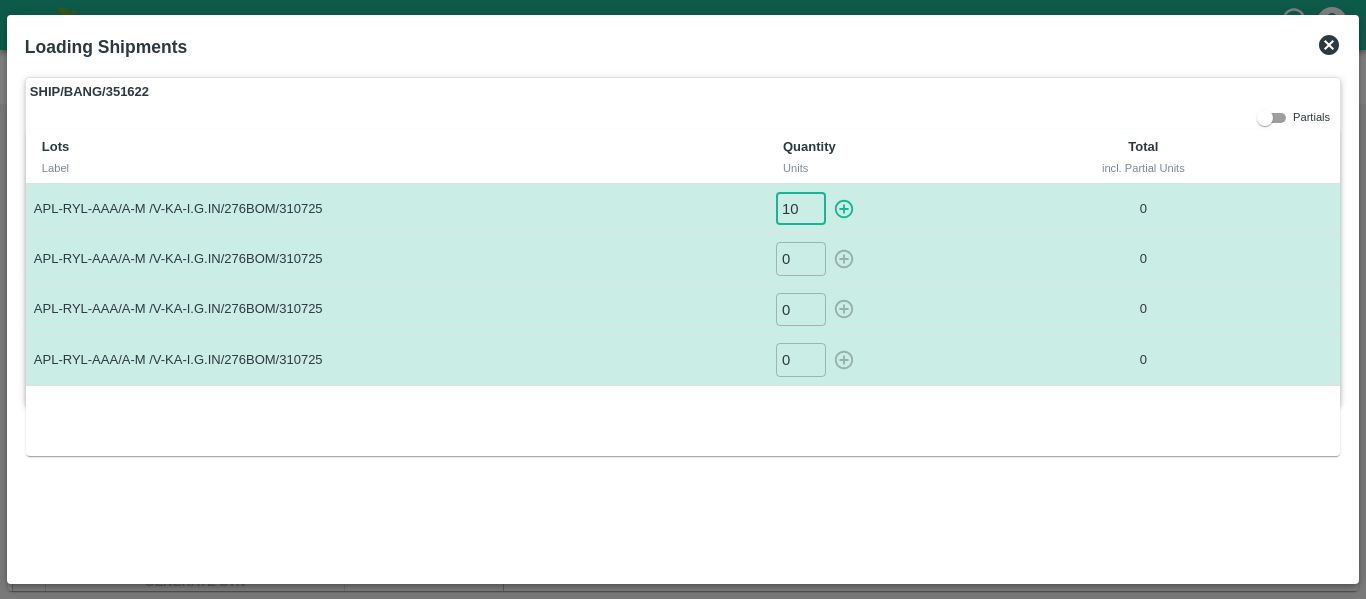 type on "10" 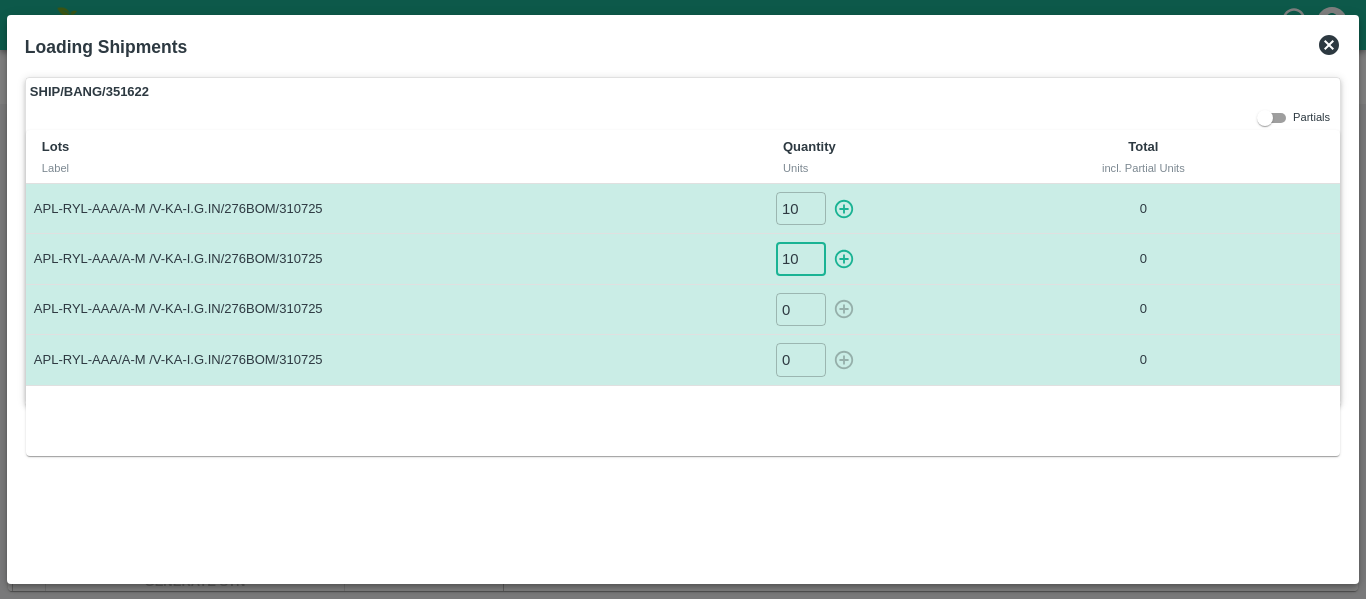 type on "10" 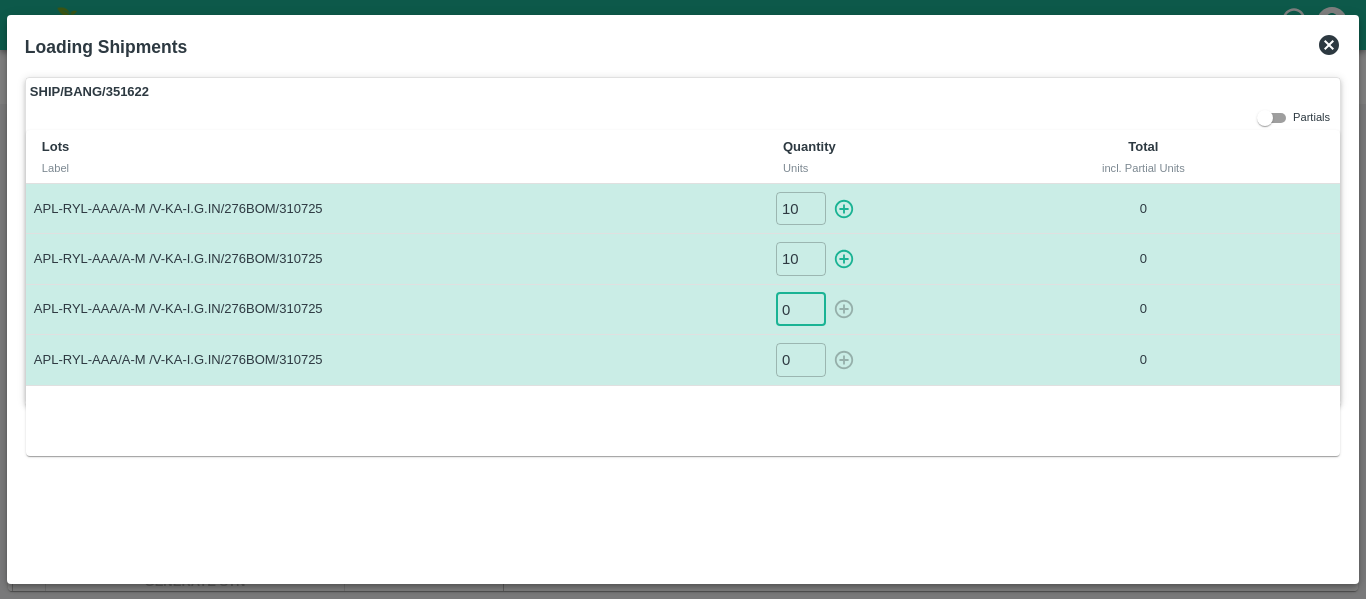 click on "0" at bounding box center [801, 309] 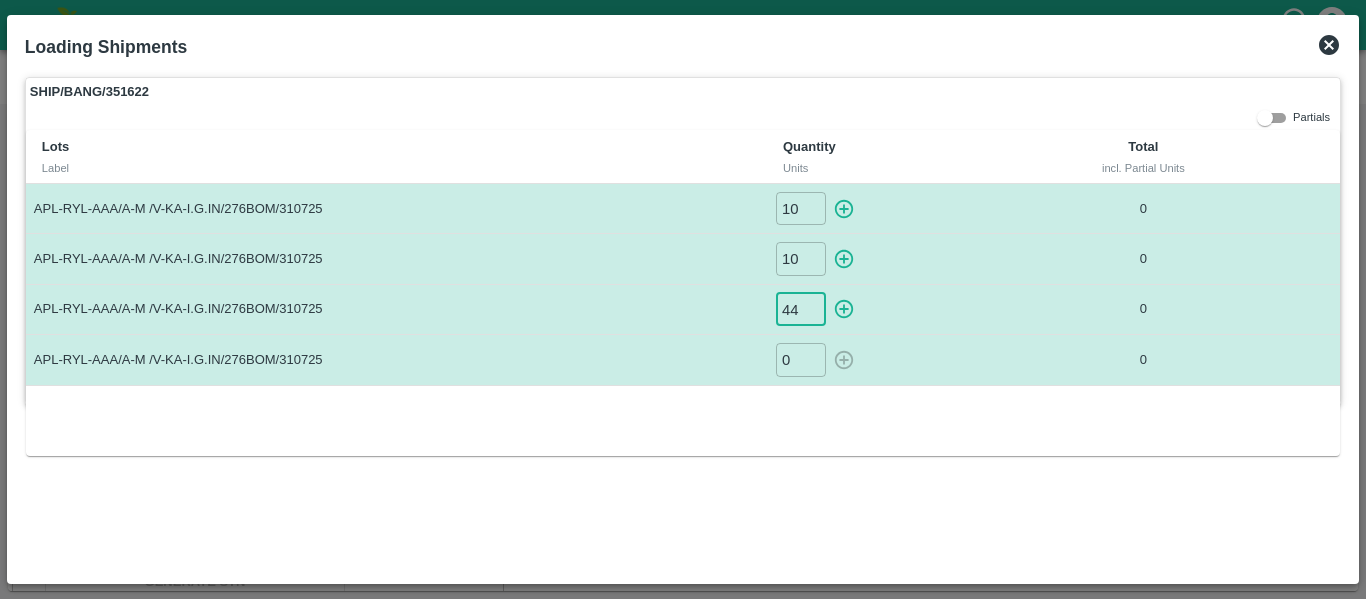type on "44" 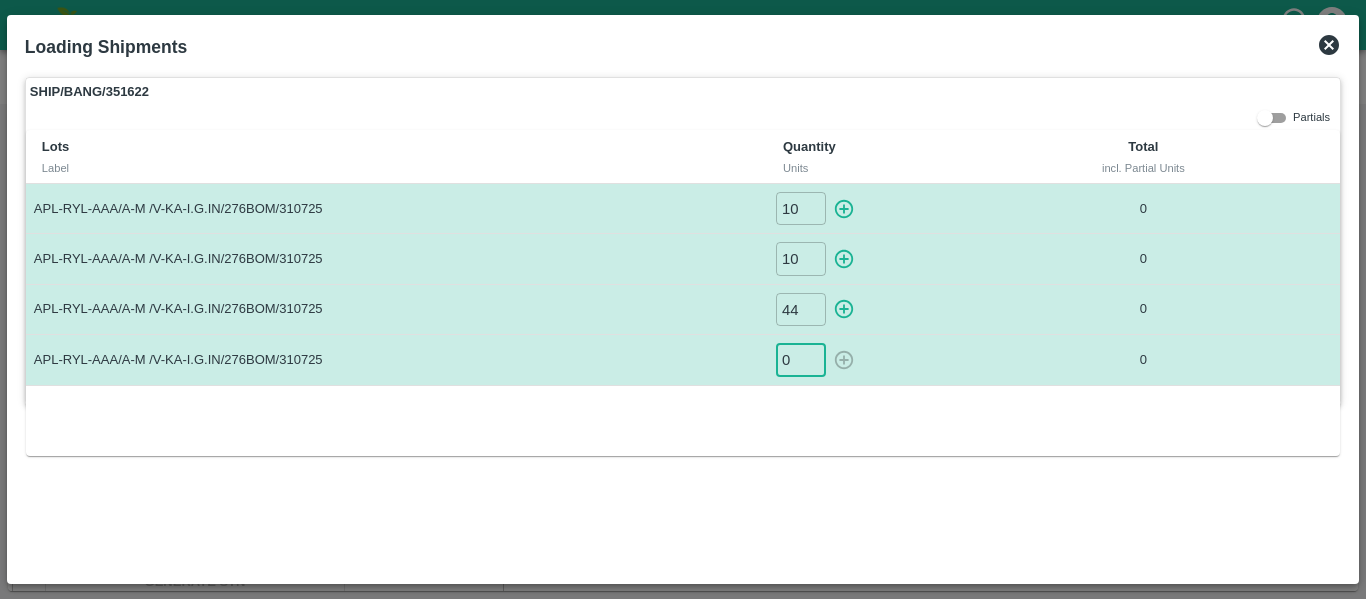 click on "0" at bounding box center (801, 359) 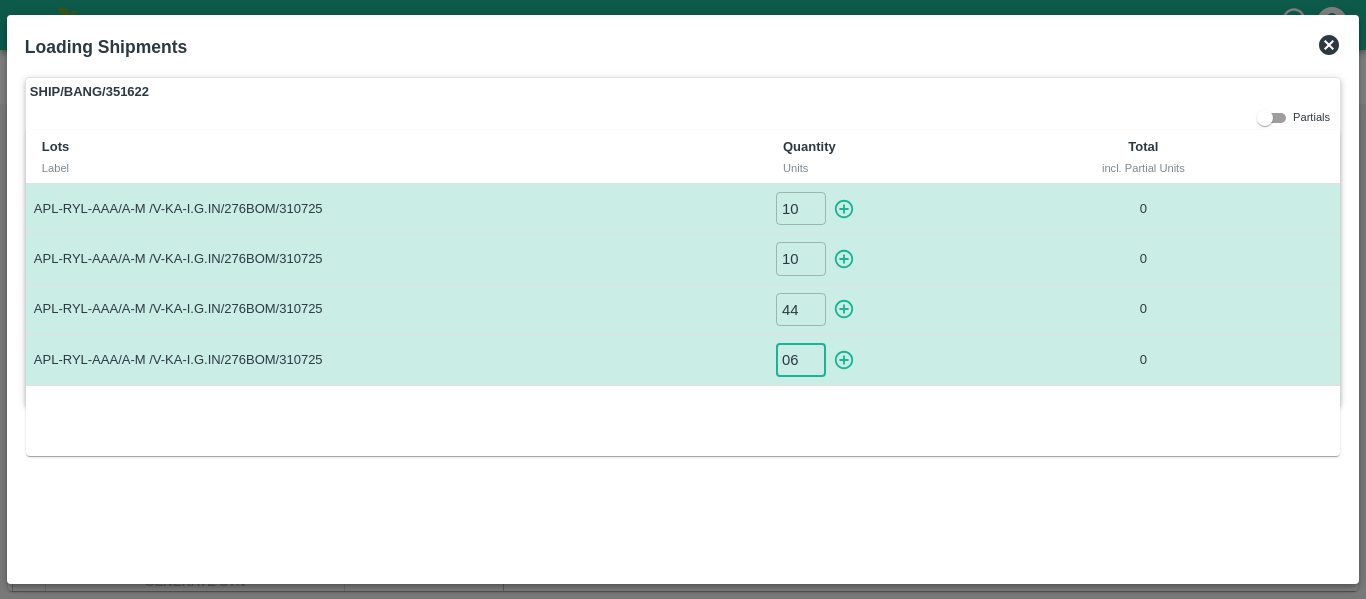type on "06" 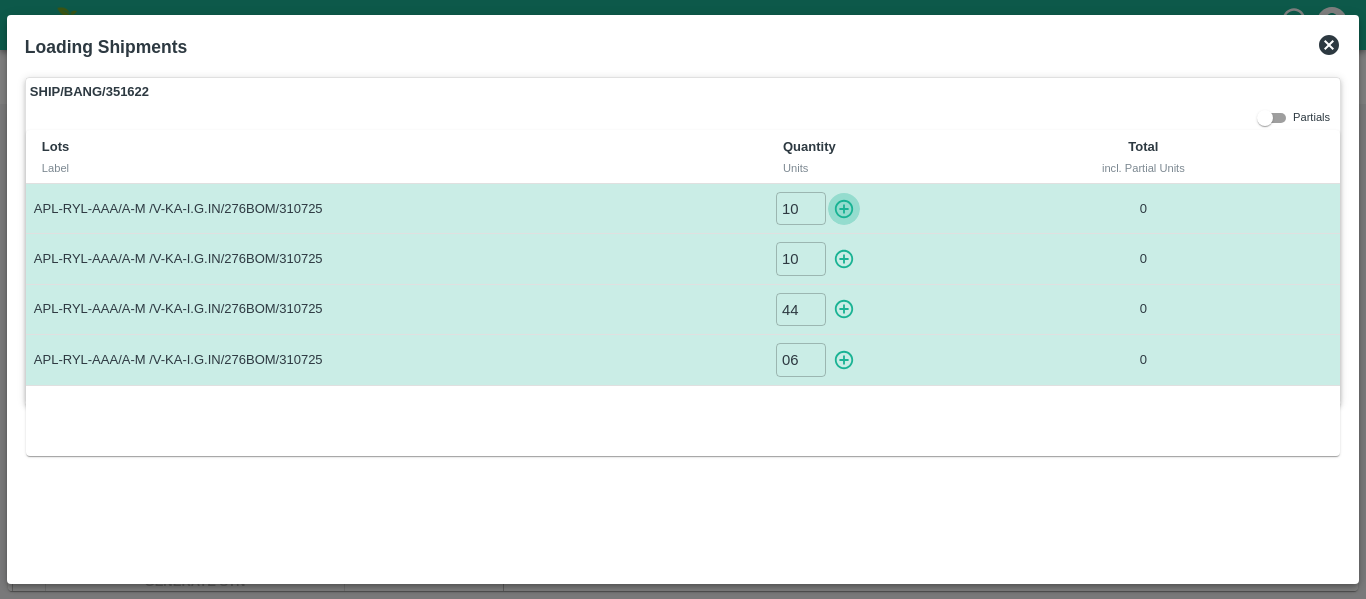 click 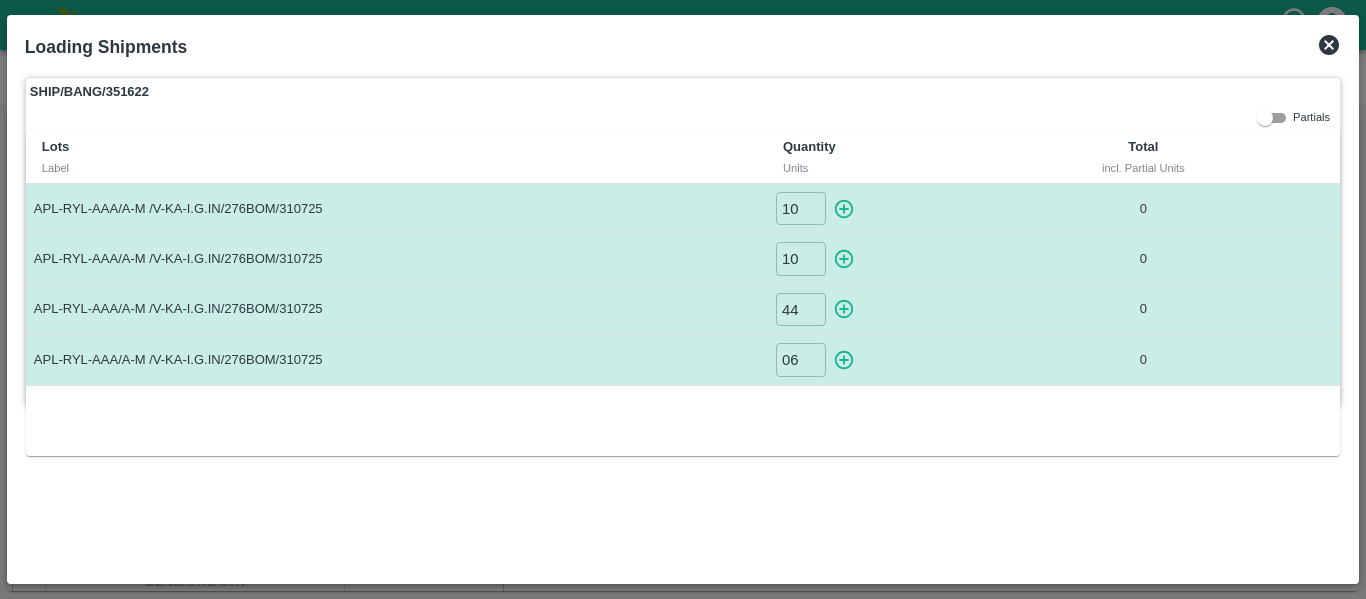 type on "0" 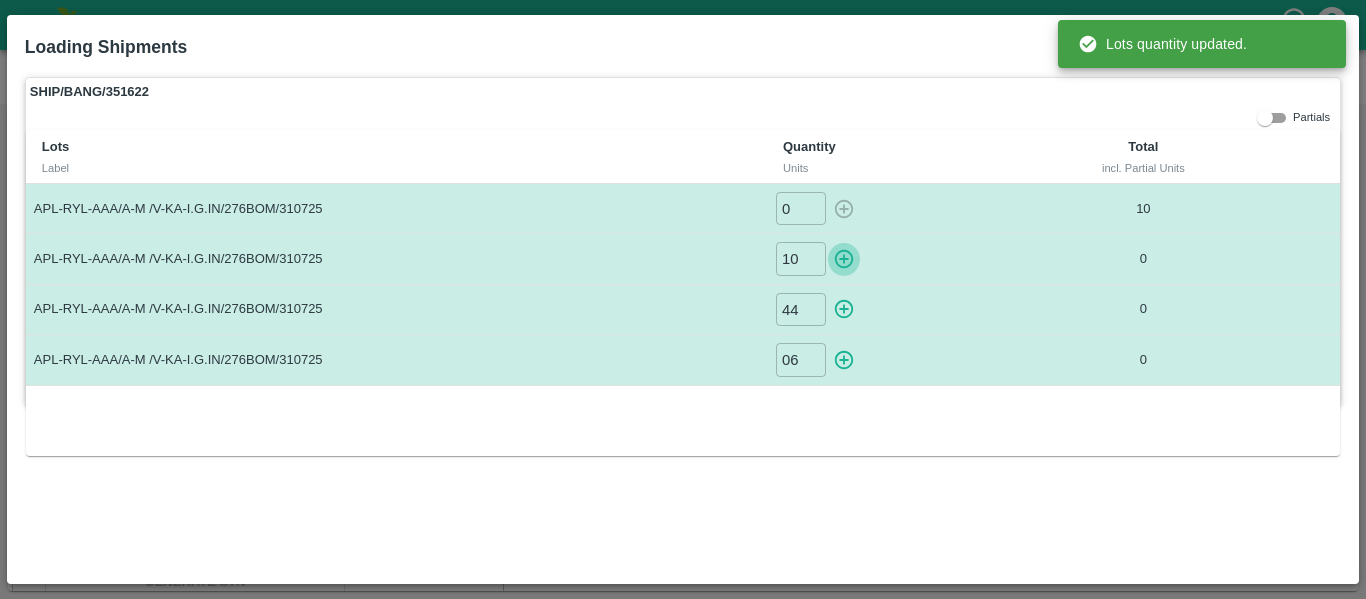 click 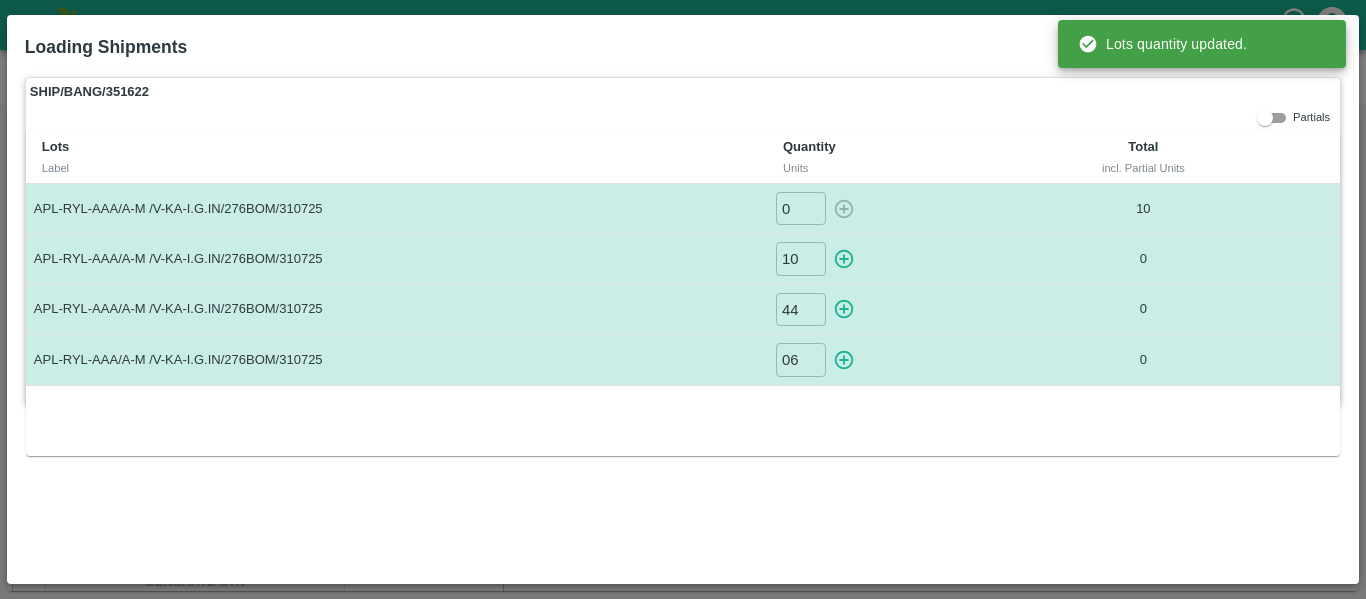 type on "0" 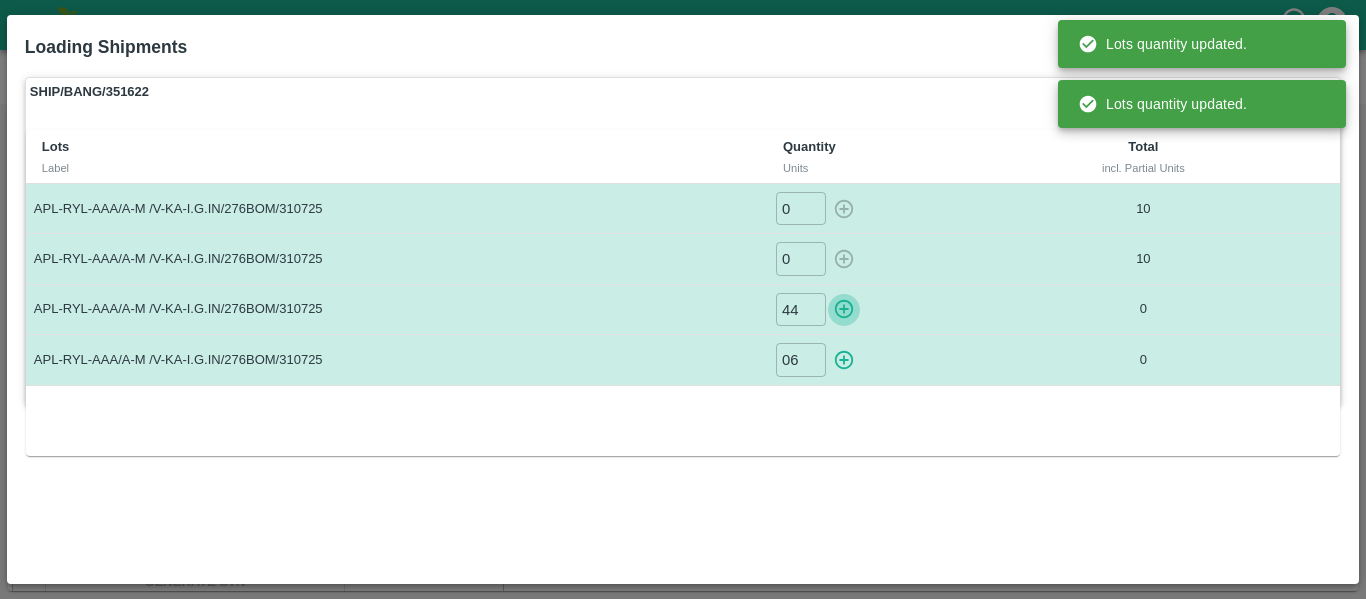 click 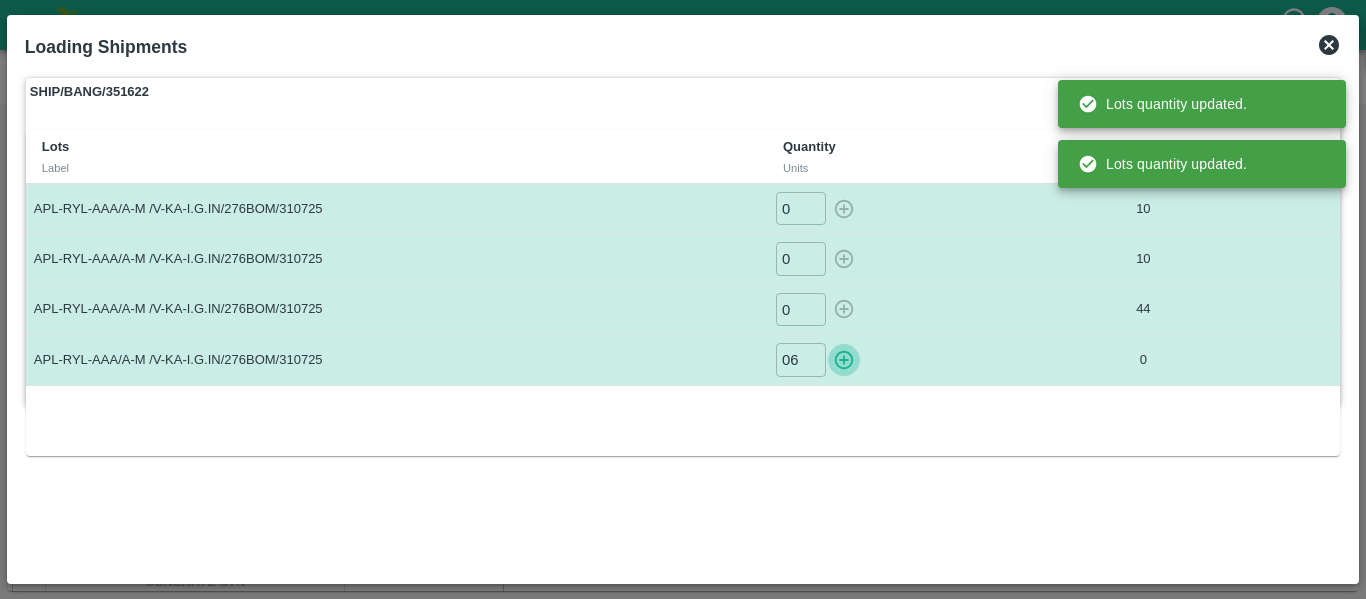 click 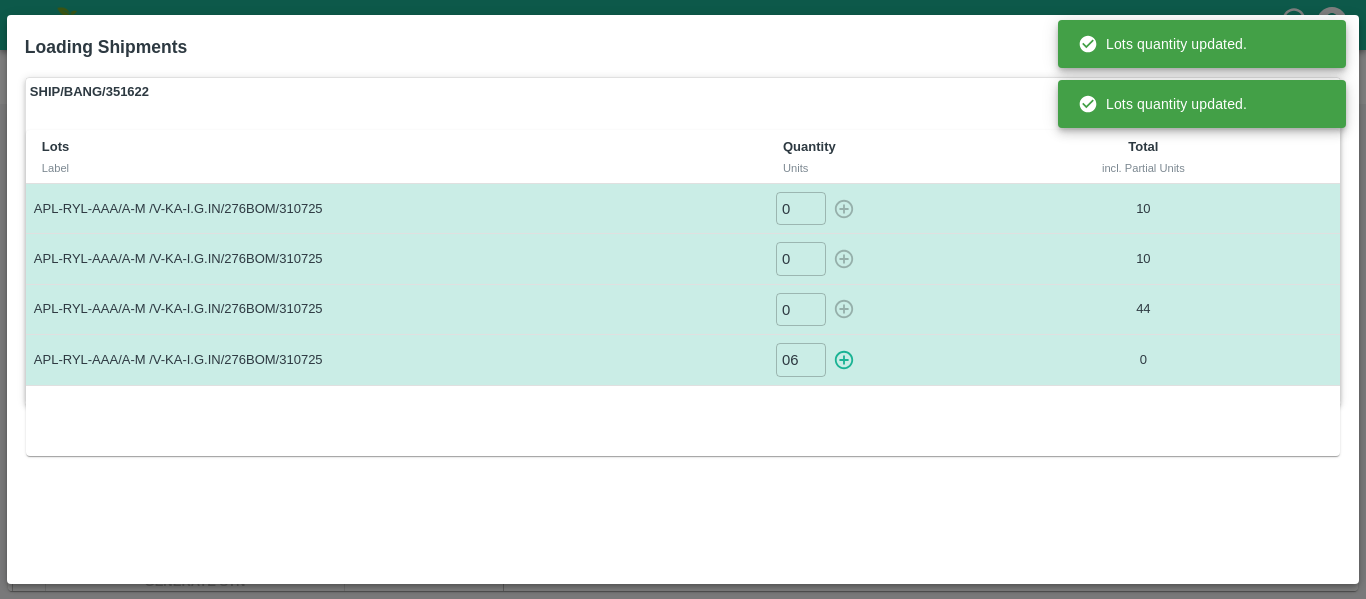 type on "0" 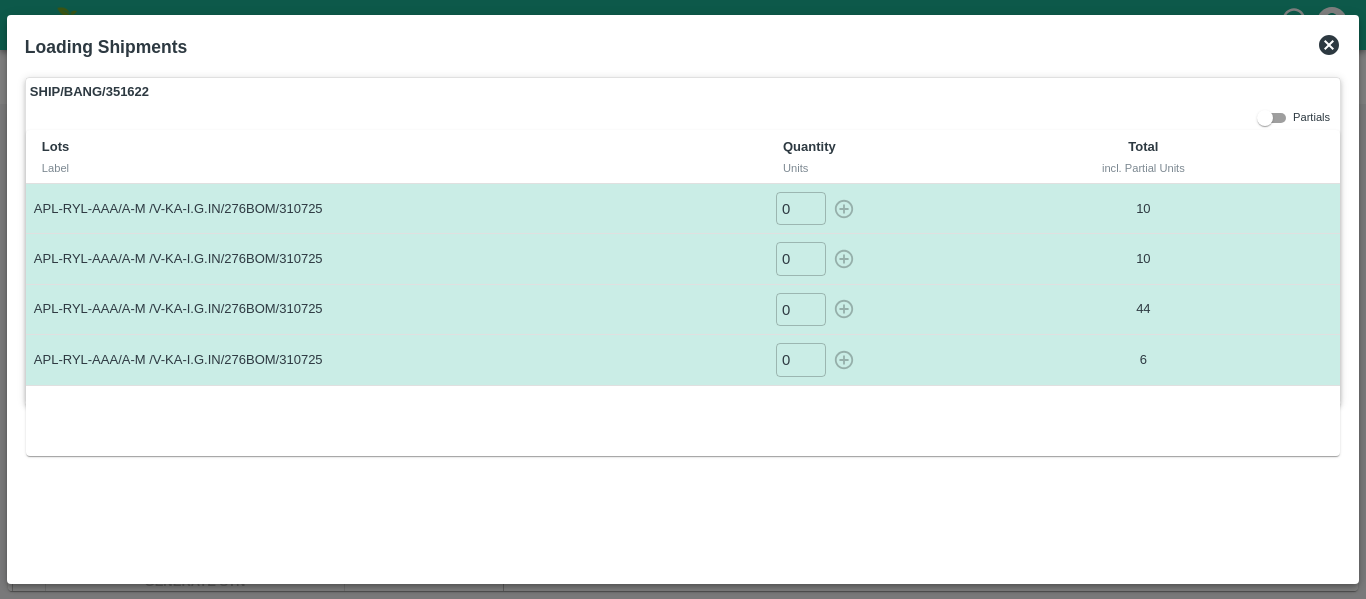 click on "SHIP/BANG/351622" at bounding box center (683, 92) 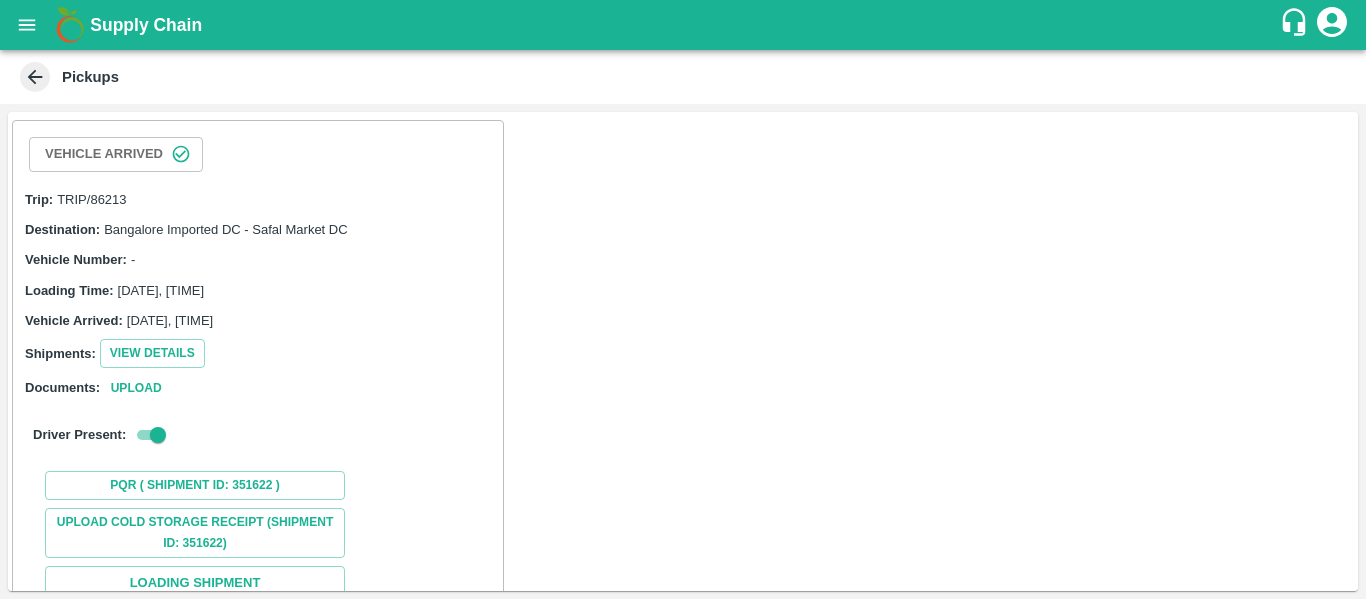 scroll, scrollTop: 188, scrollLeft: 0, axis: vertical 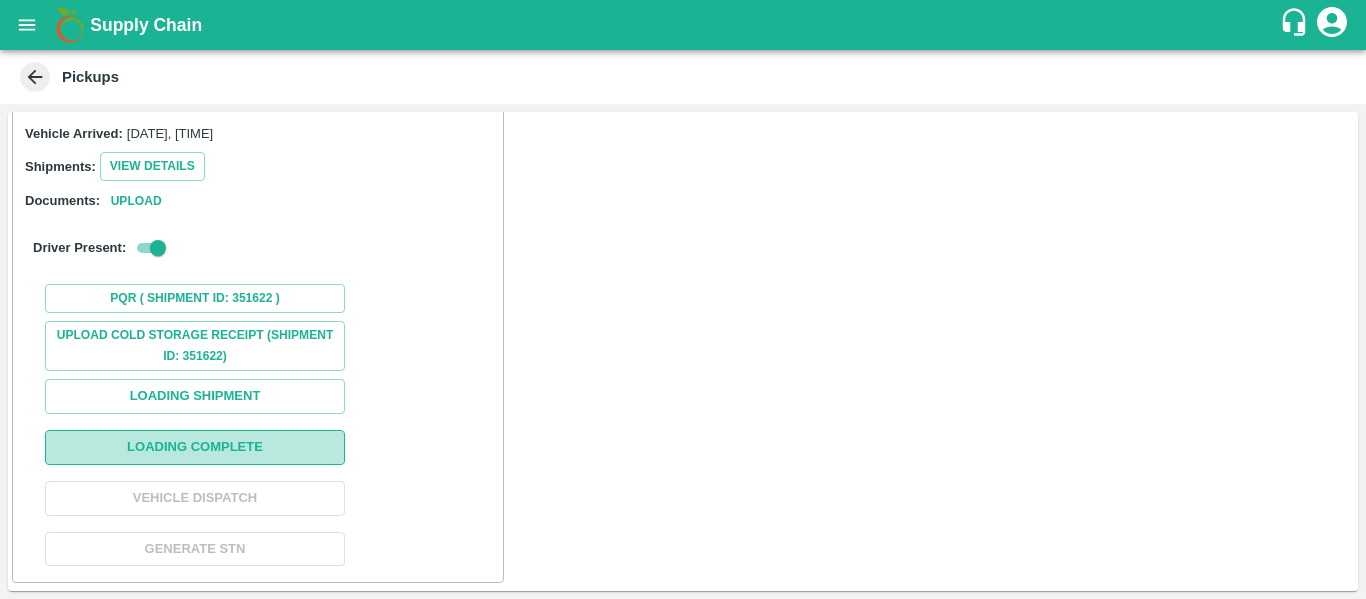 click on "Loading Complete" at bounding box center [195, 447] 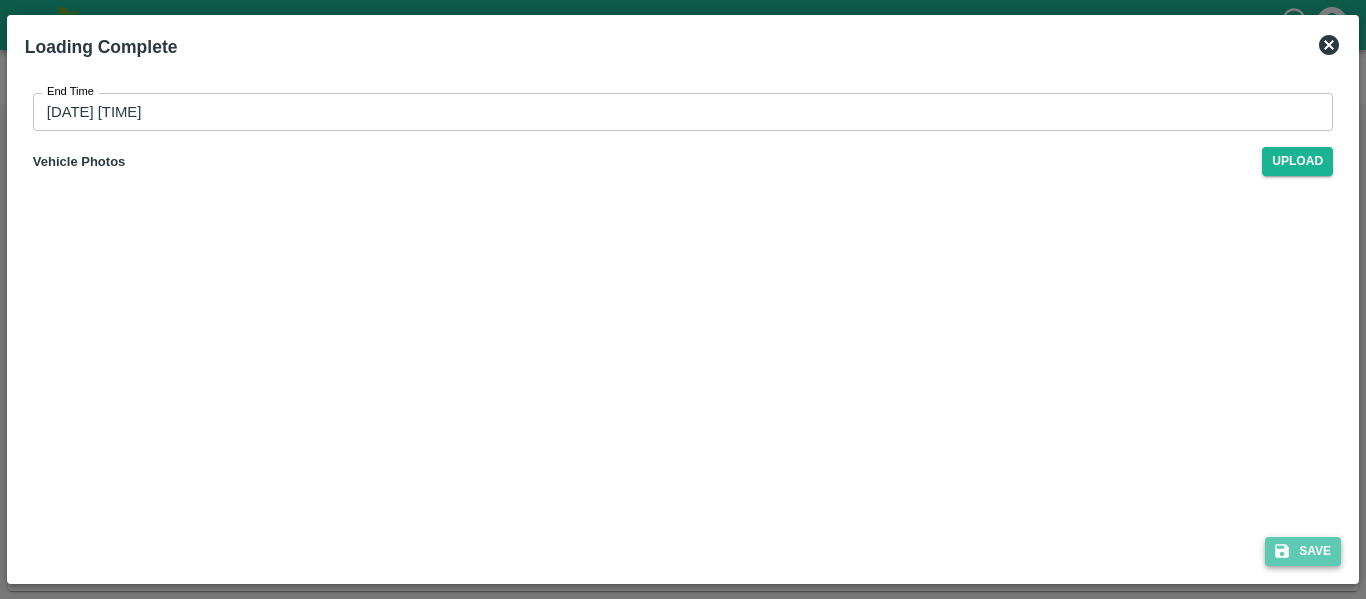 click on "Save" at bounding box center (1303, 551) 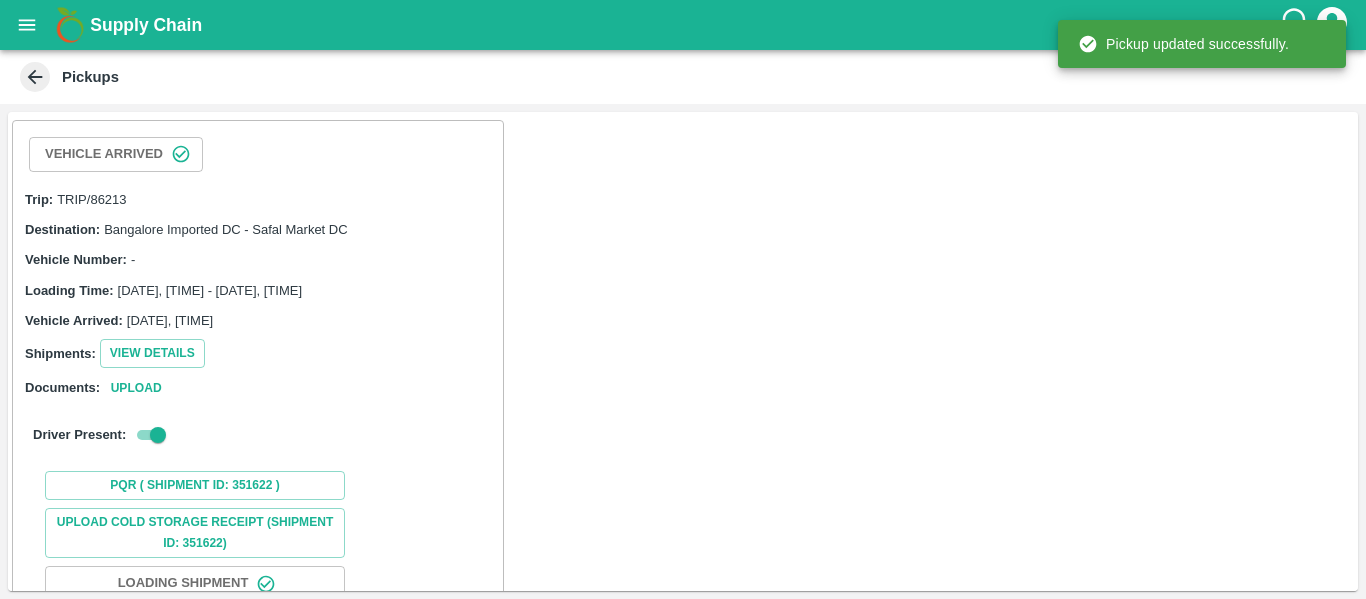 scroll, scrollTop: 188, scrollLeft: 0, axis: vertical 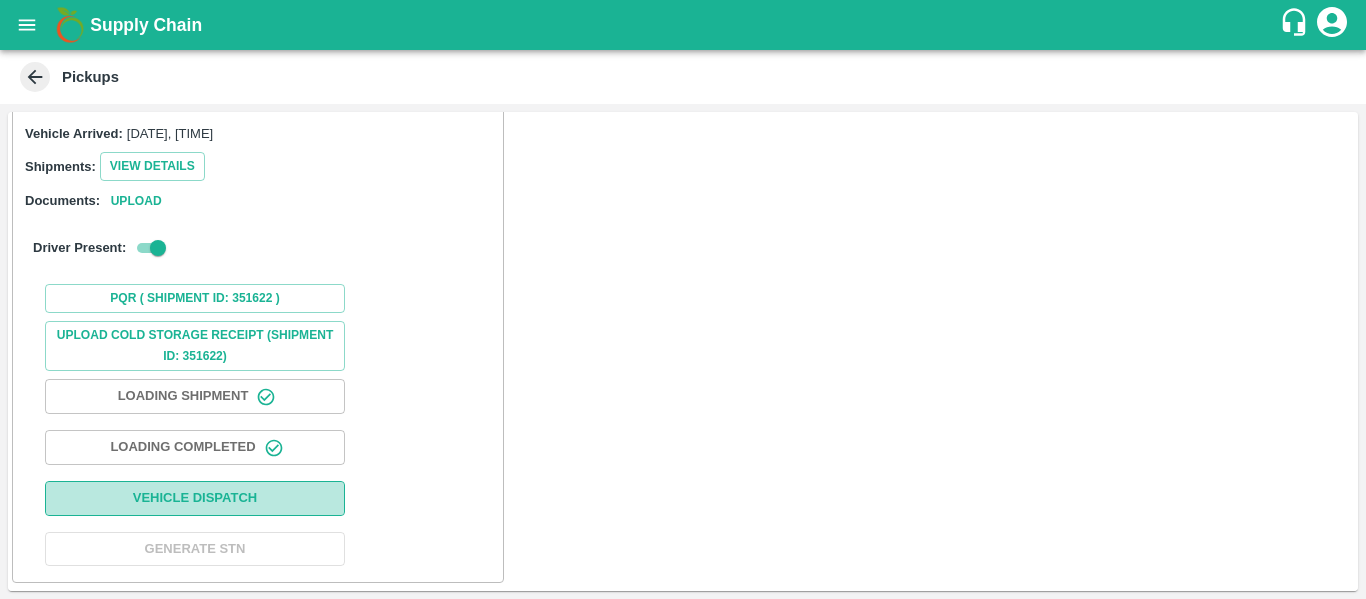 click on "Vehicle Dispatch" at bounding box center [195, 498] 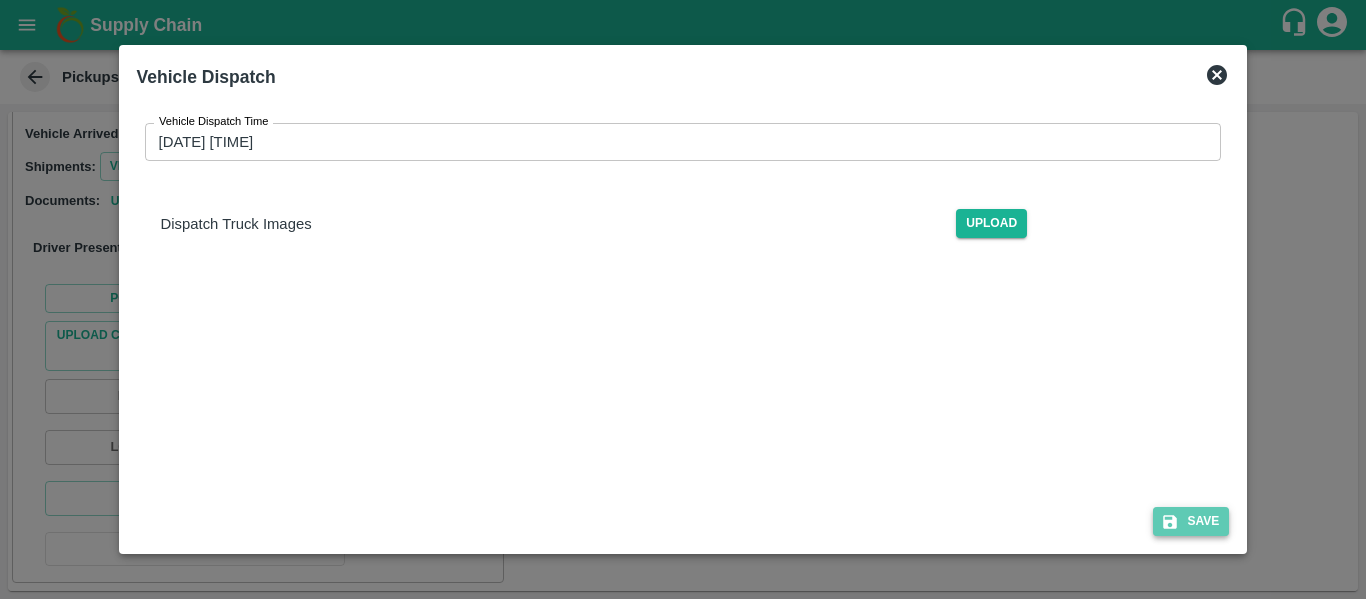 click on "Save" at bounding box center (1191, 521) 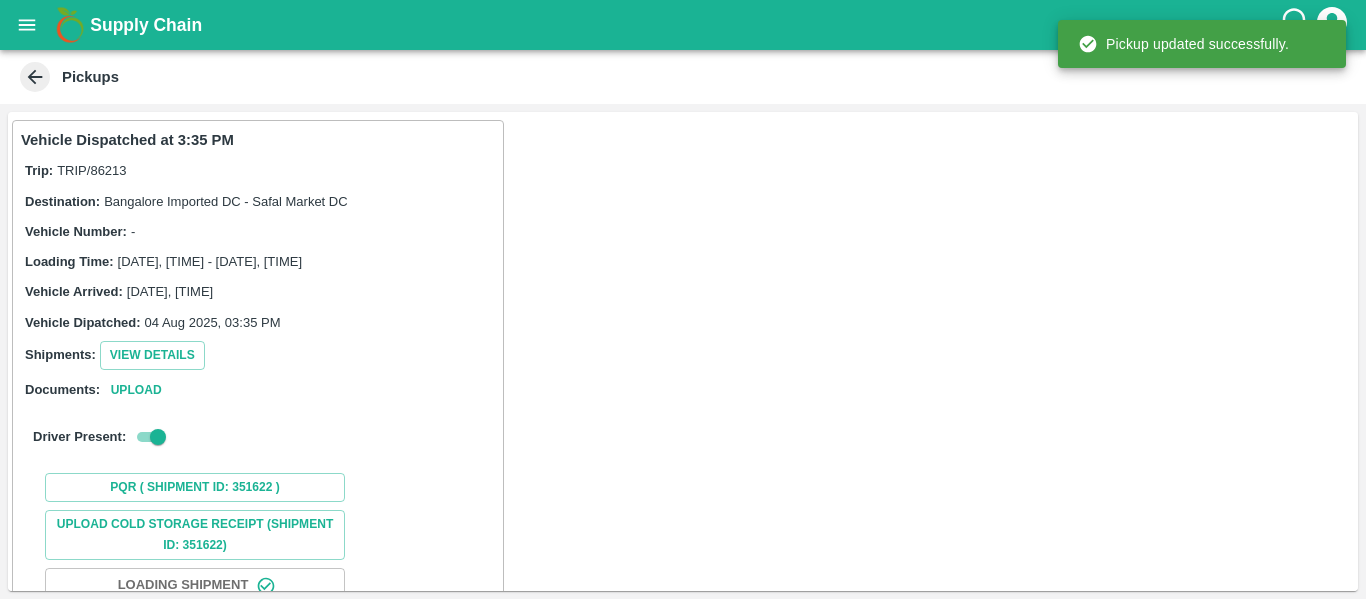 scroll, scrollTop: 189, scrollLeft: 0, axis: vertical 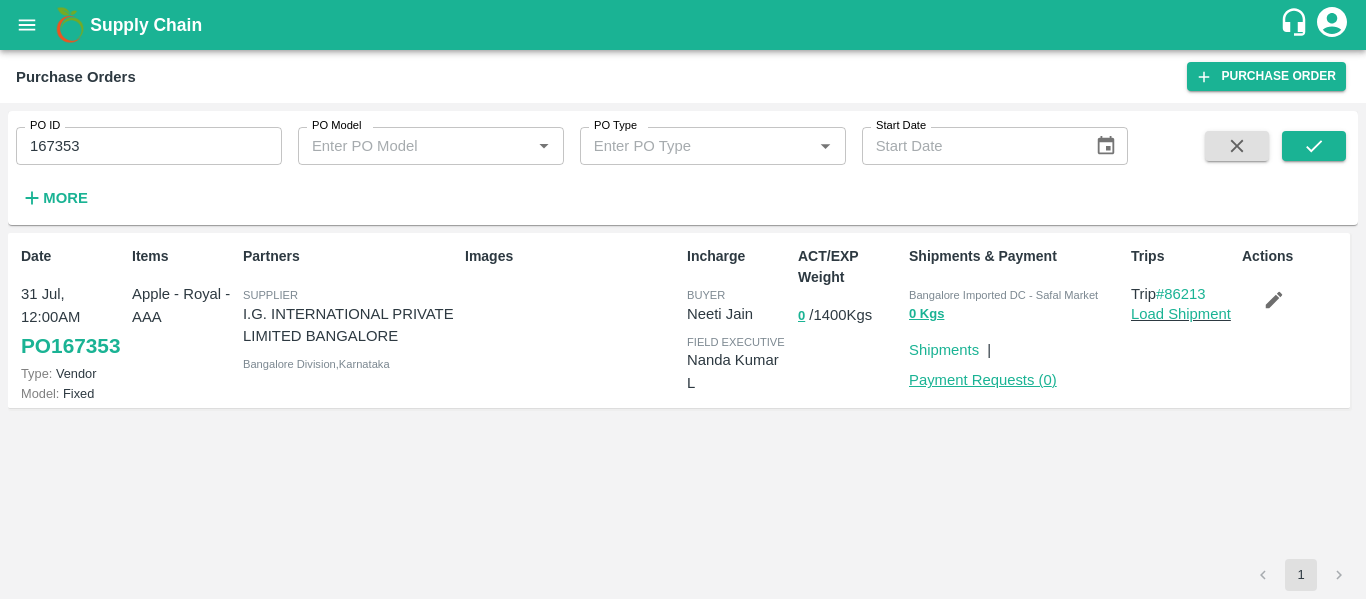 click on "Payment Requests ( 0 )" at bounding box center [983, 380] 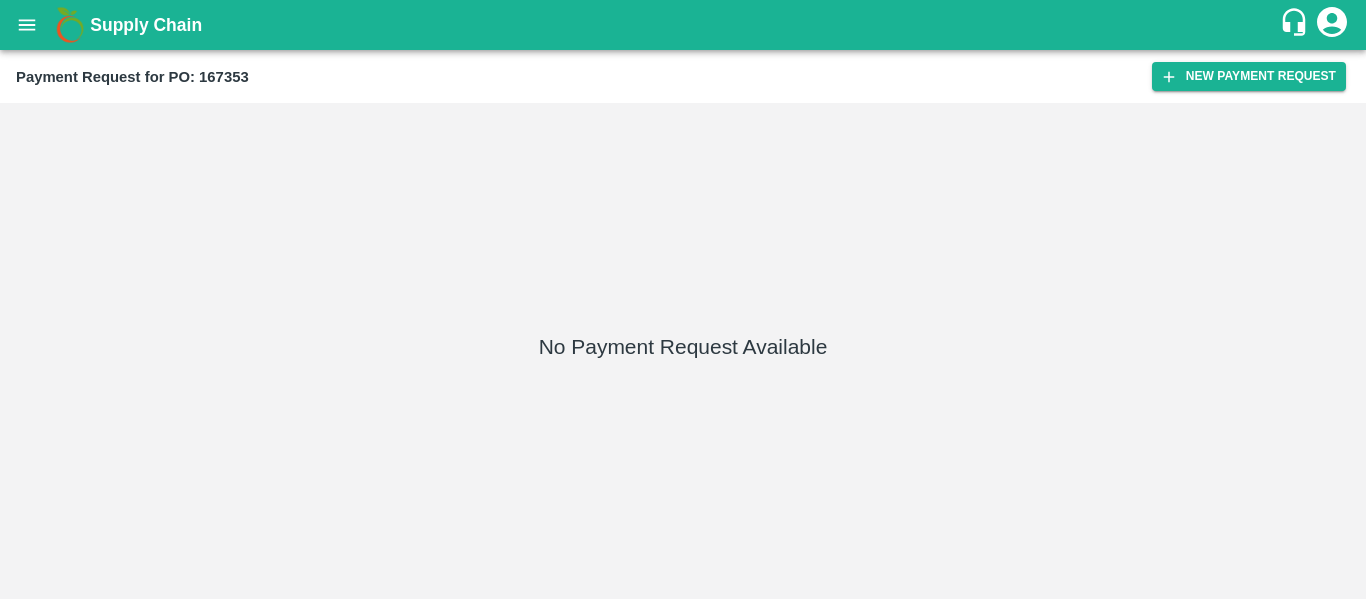 scroll, scrollTop: 0, scrollLeft: 0, axis: both 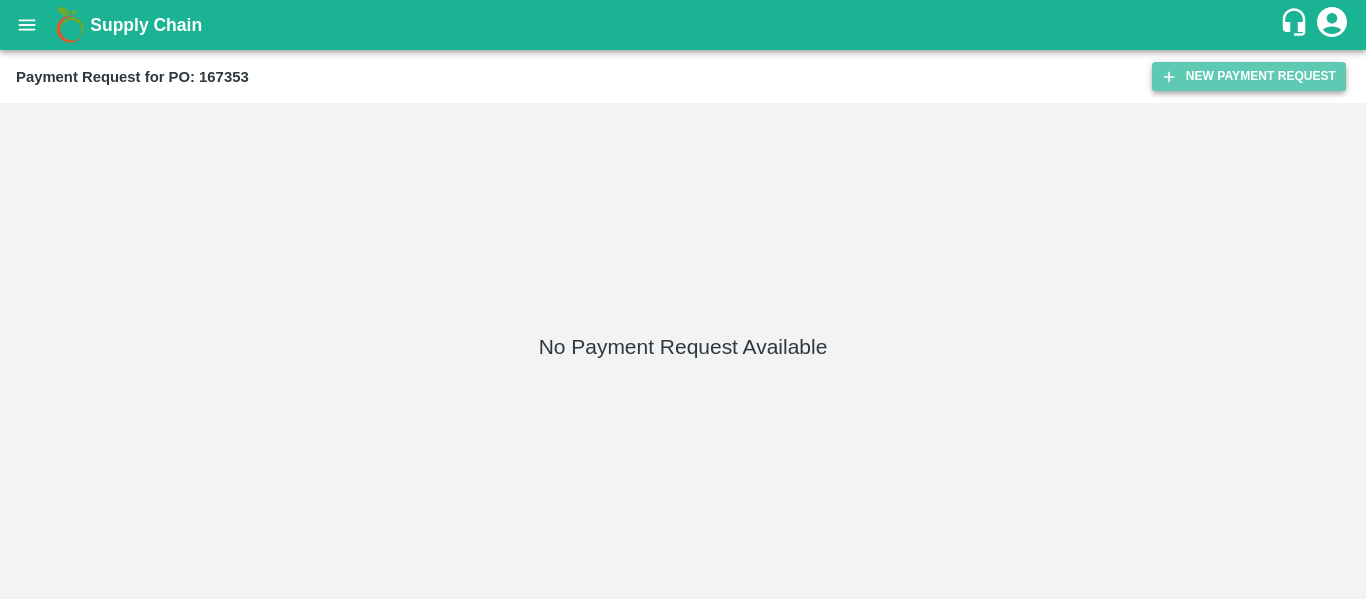 click on "New Payment Request" at bounding box center (1249, 76) 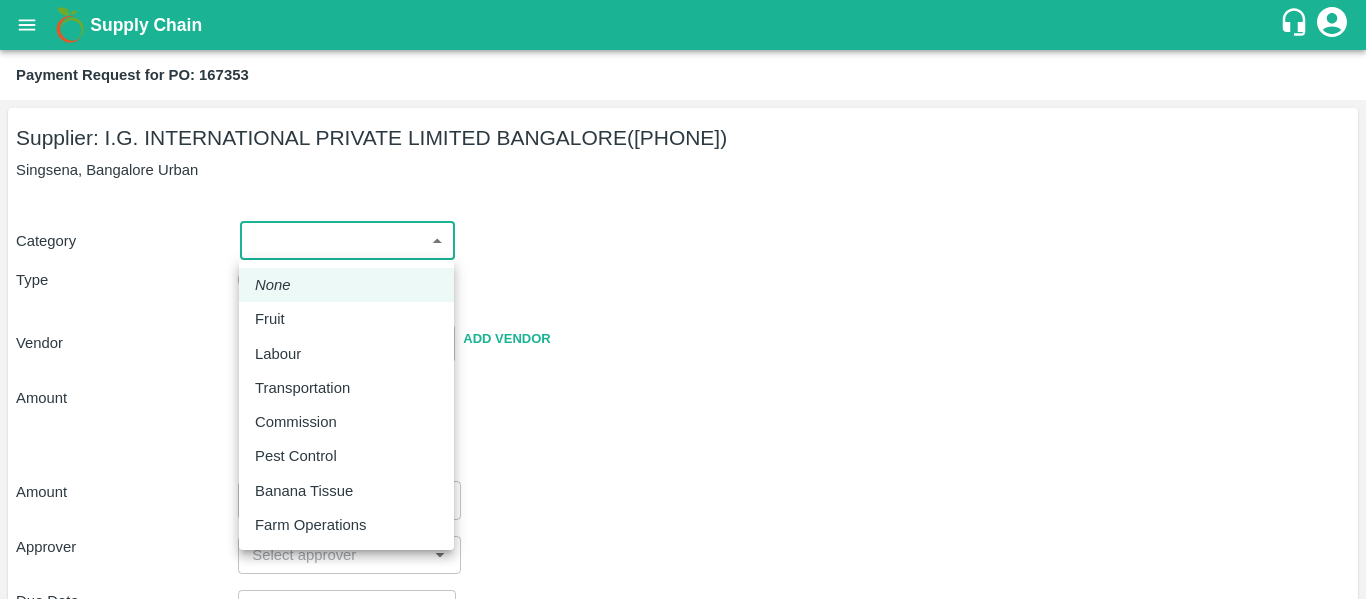 click on "Supply Chain Payment Request for PO: 167353 Supplier:    I.G. INTERNATIONAL PRIVATE LIMITED BANGALORE  (7012991845) Singsena, Bangalore Urban Category ​ ​ Type Advance Bill Vendor ​ Add Vendor Amount Total value Per Kg ​ Amount ​ Approver ​ Due Date ​  Priority  Low  High Comment x ​ Attach bill Cancel Save Mumbai Imported DC Bangalore Imported DC - Safal Market Delhi Imported DC MDC Bhubaneswar Bangalore DC MDC Cochin Modern Trade Bangalore DC Ahmedabad virtual imported DC Chennai DC Hyderabad DC B2R Bangalore  FruitX Delhi Direct Customer Hanshu Sharma Logout None Fruit Labour Transportation Commission Pest Control Banana Tissue Farm Operations" at bounding box center (683, 299) 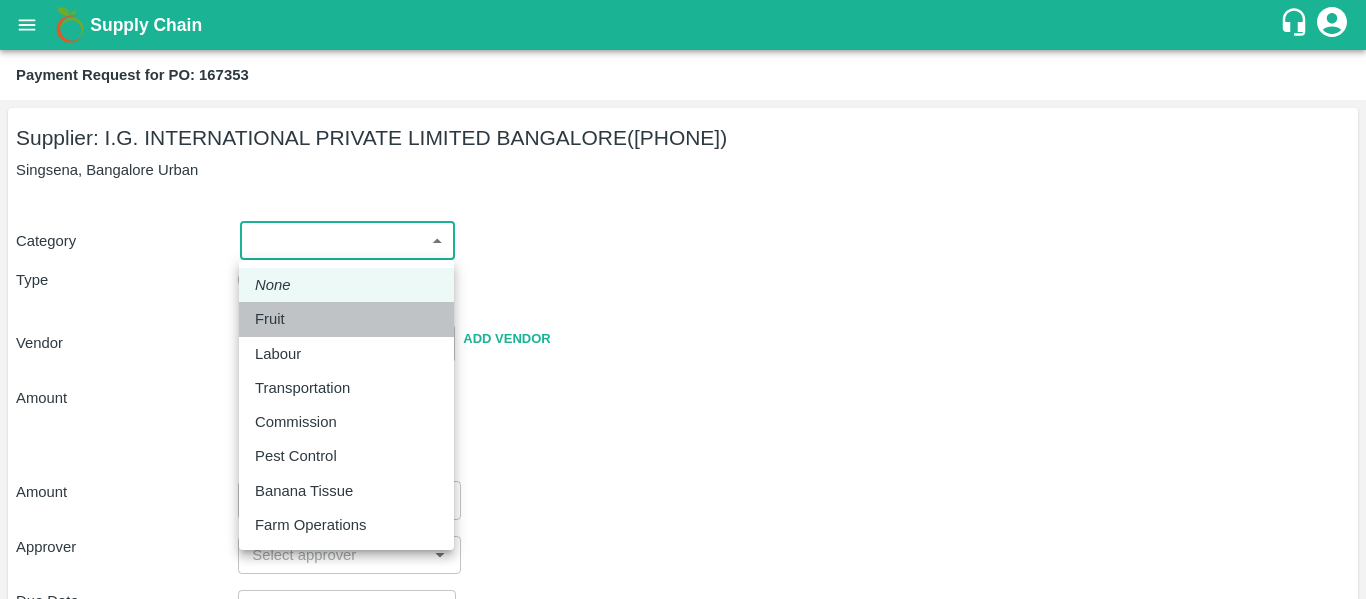 click on "Fruit" at bounding box center [275, 319] 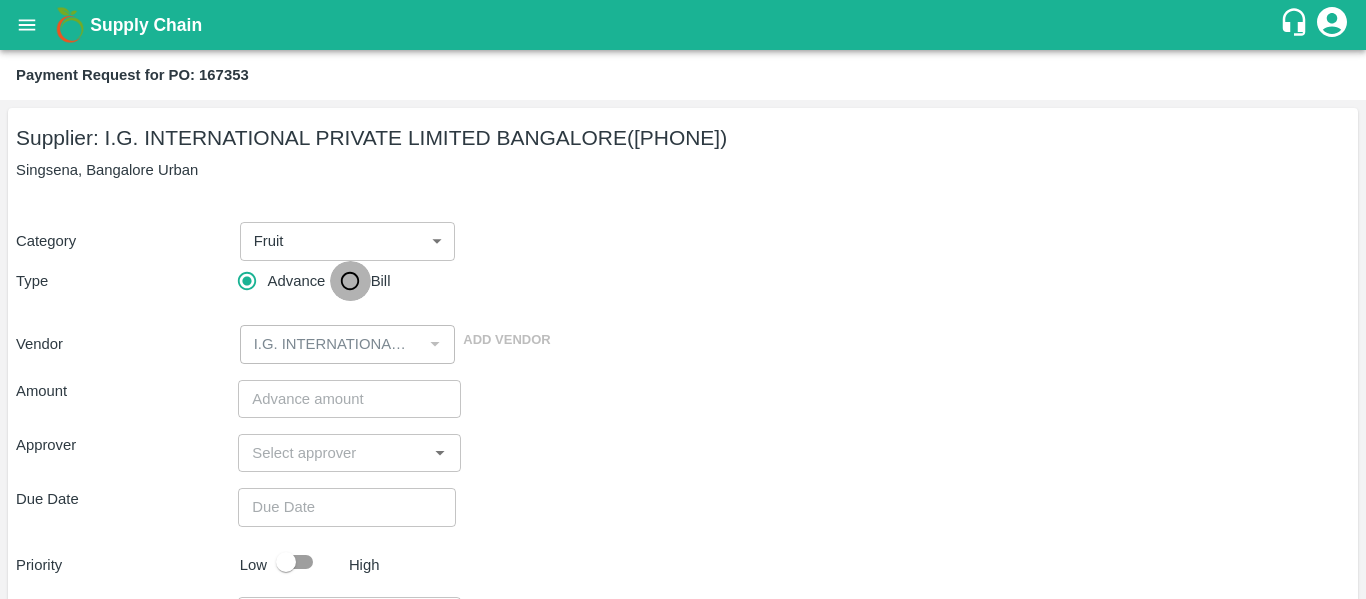 click on "Bill" at bounding box center [350, 281] 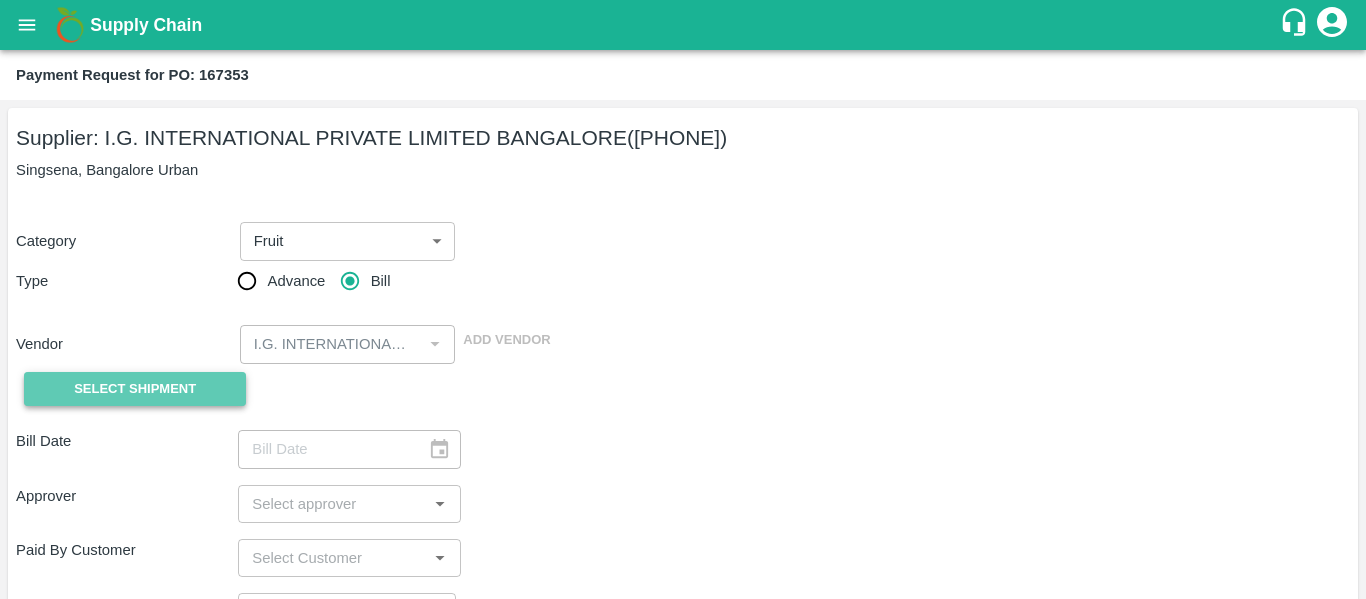 click on "Select Shipment" at bounding box center [135, 389] 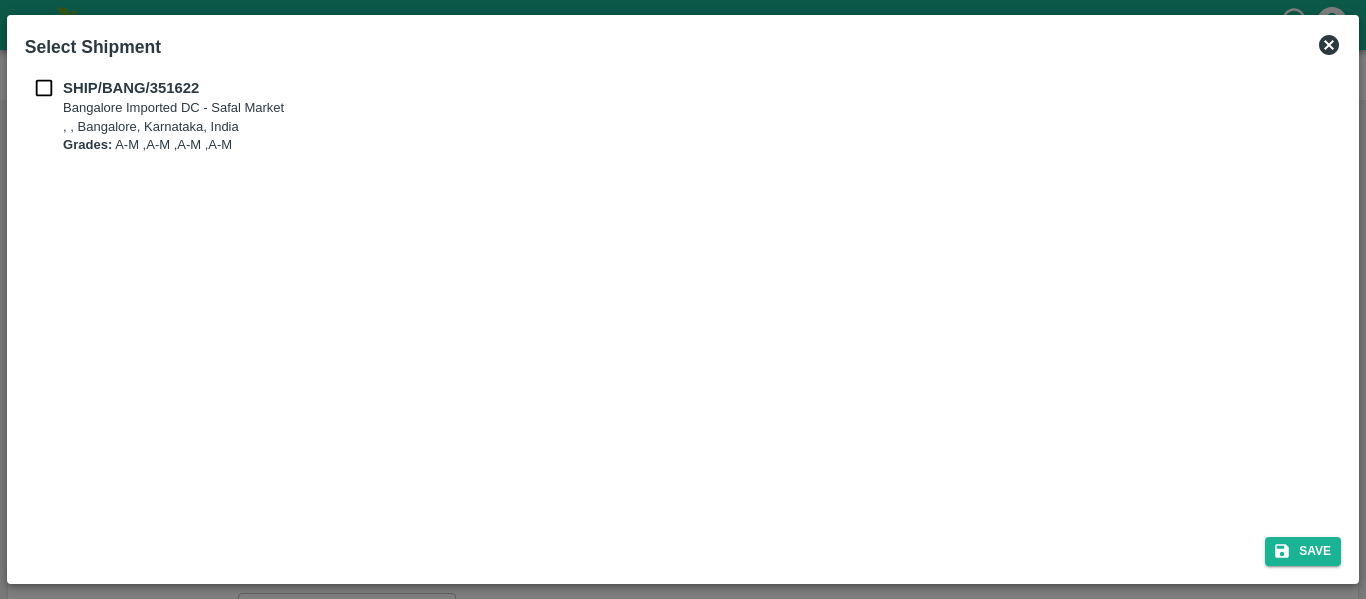 click at bounding box center [44, 88] 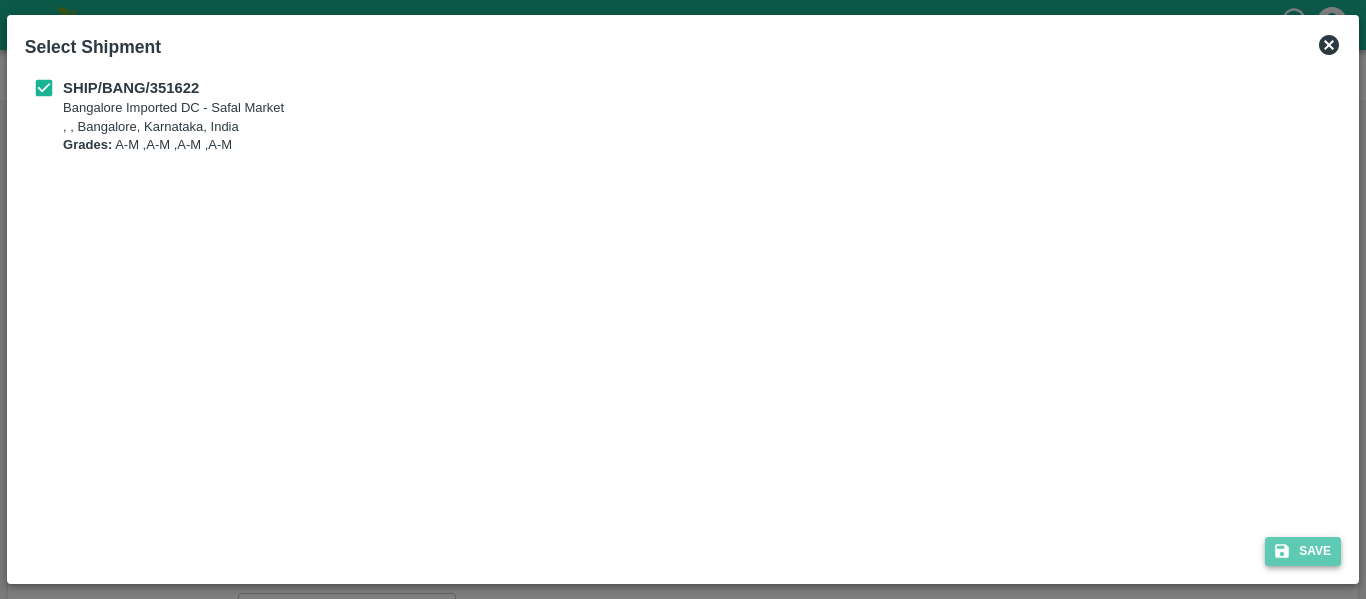 click on "Save" at bounding box center [1303, 551] 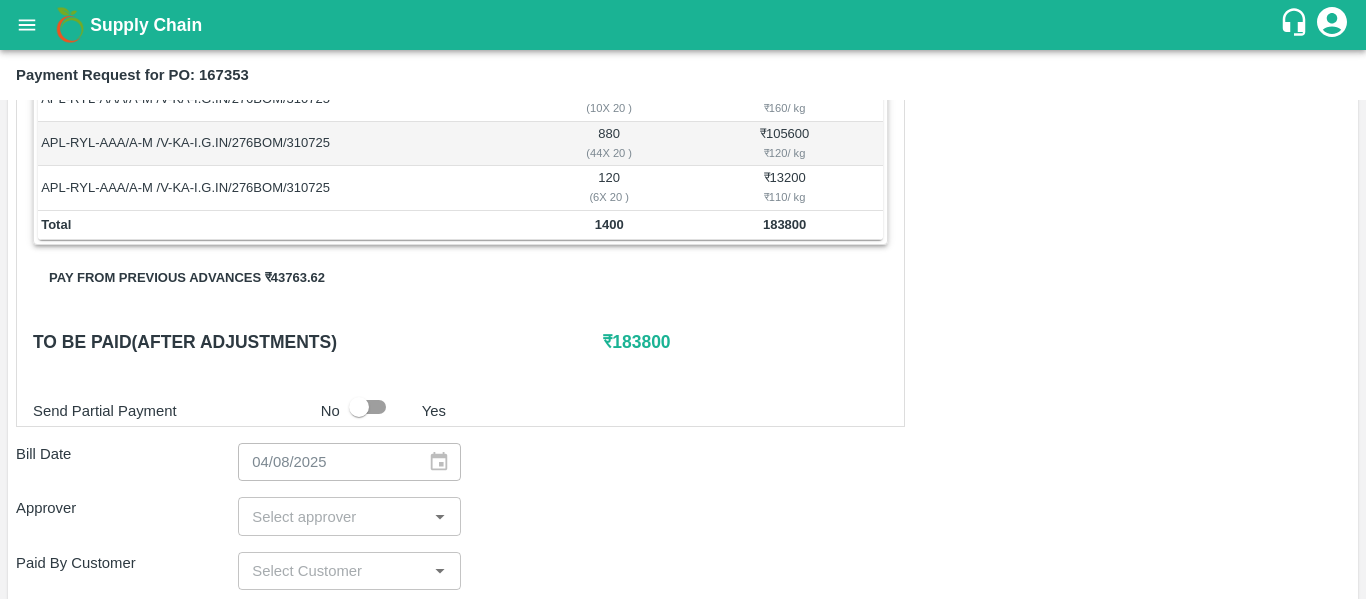 scroll, scrollTop: 451, scrollLeft: 0, axis: vertical 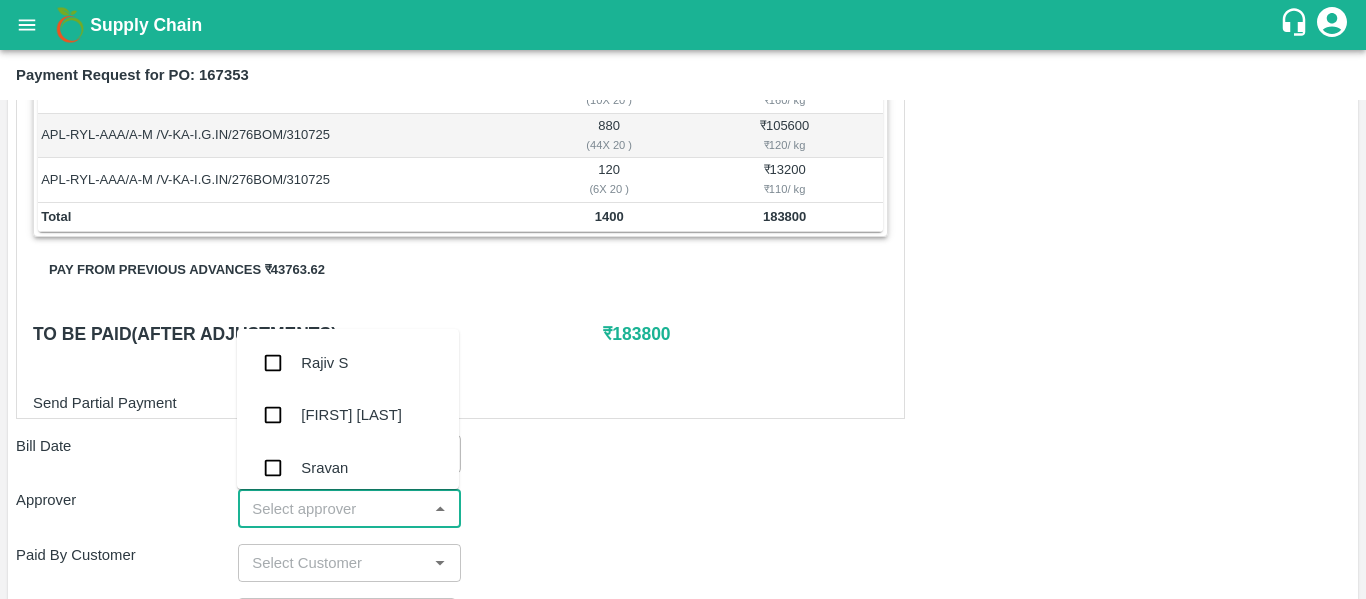 click at bounding box center [332, 508] 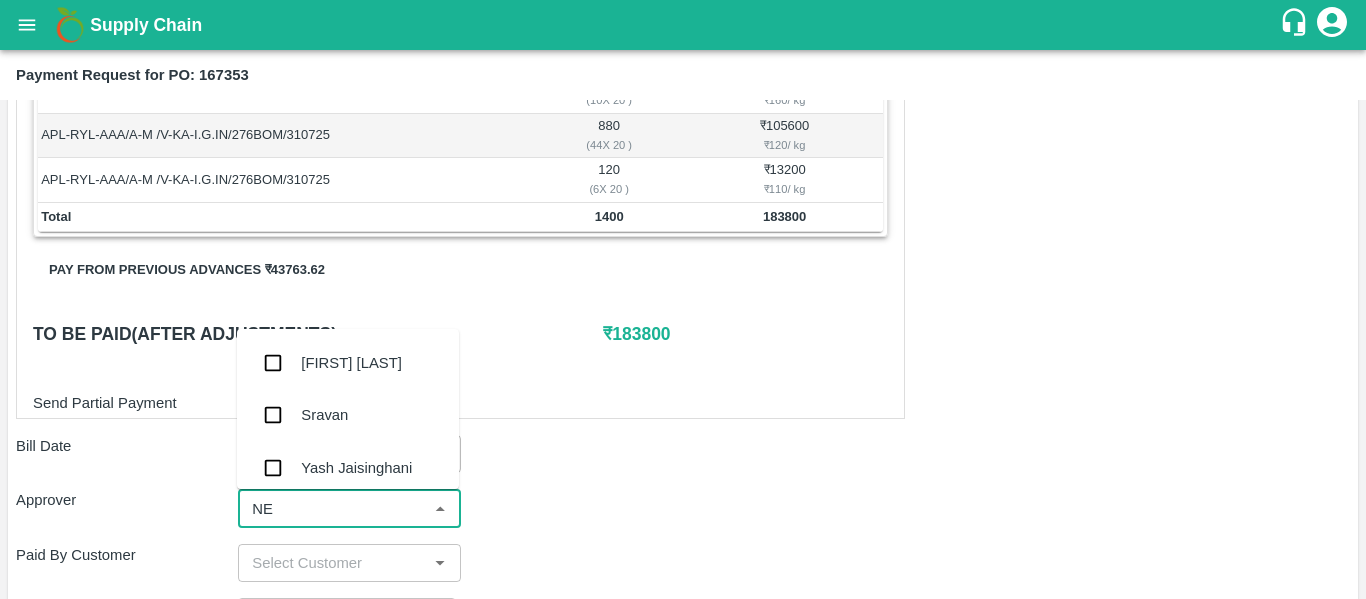 type on "NEE" 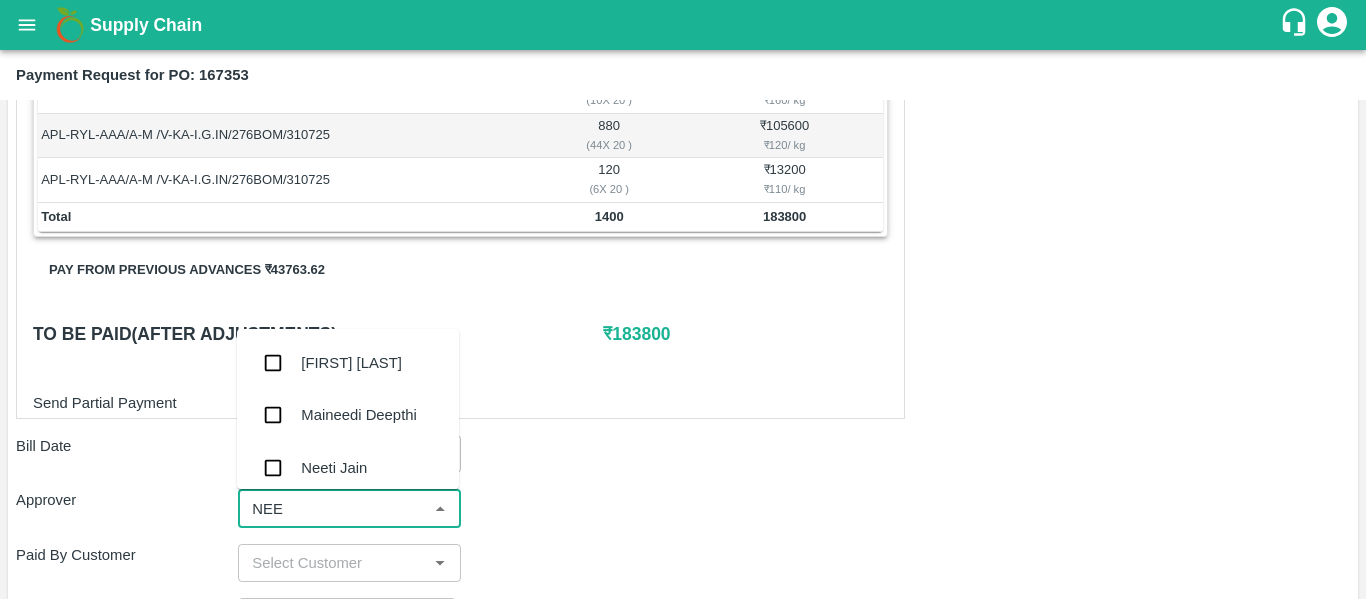 click on "Neeti Jain" at bounding box center (348, 468) 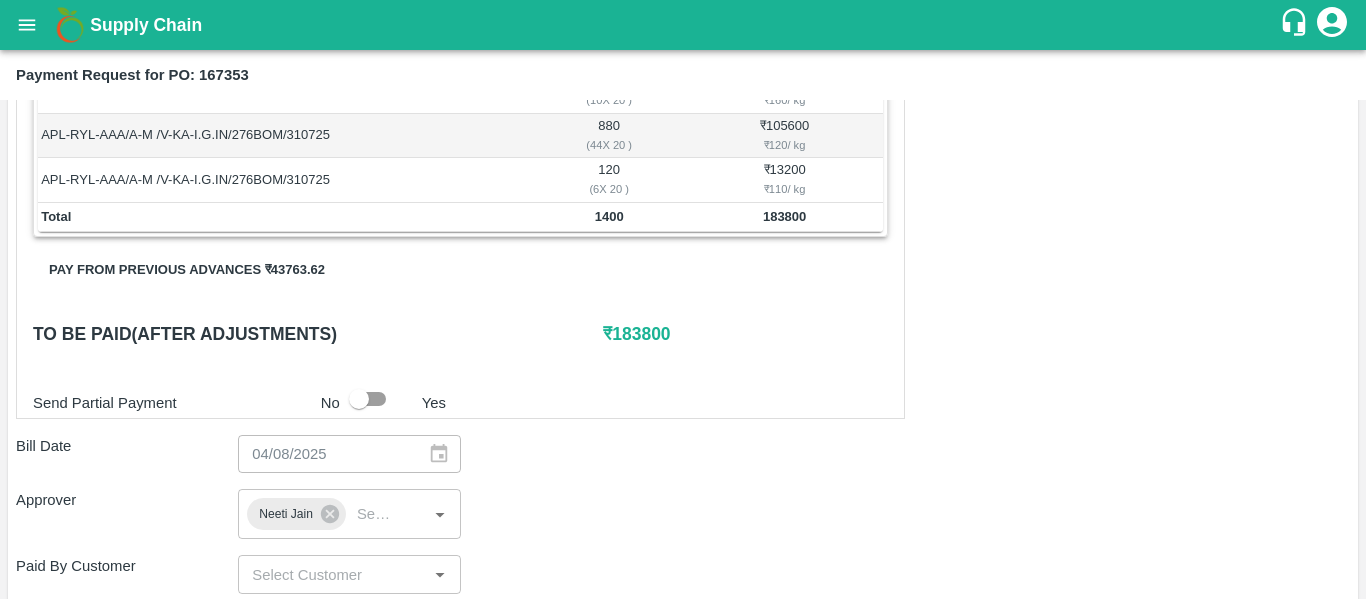 click on "Paid By Customer ​" at bounding box center (683, 574) 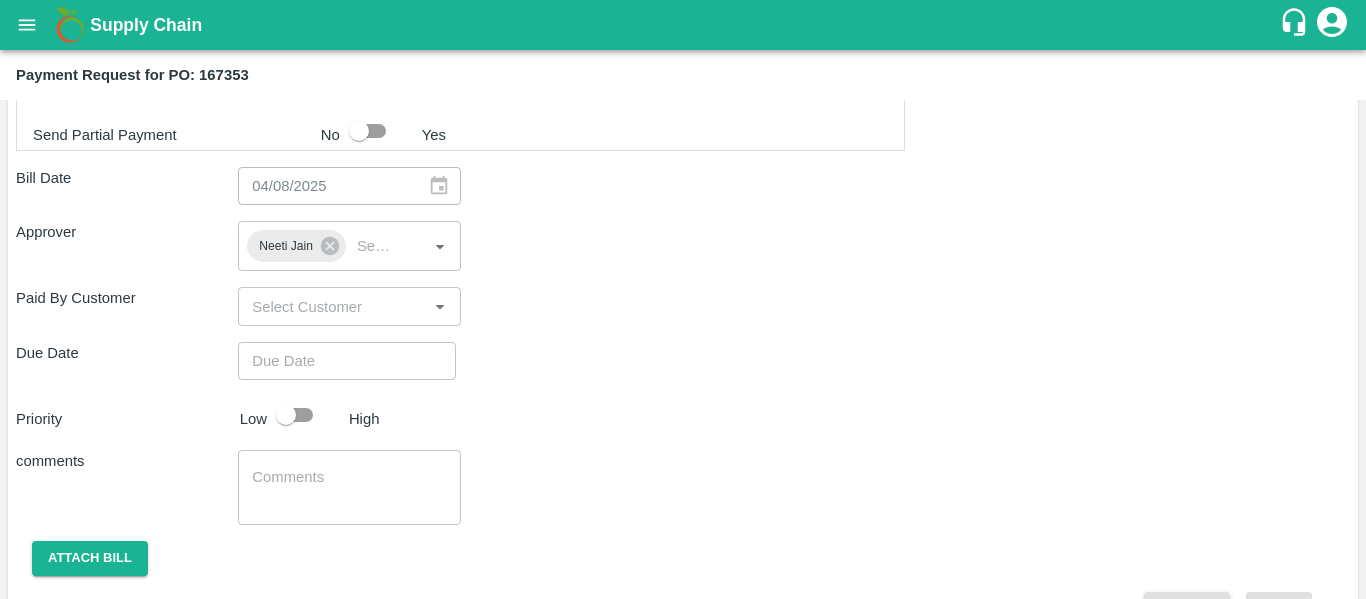 scroll, scrollTop: 720, scrollLeft: 0, axis: vertical 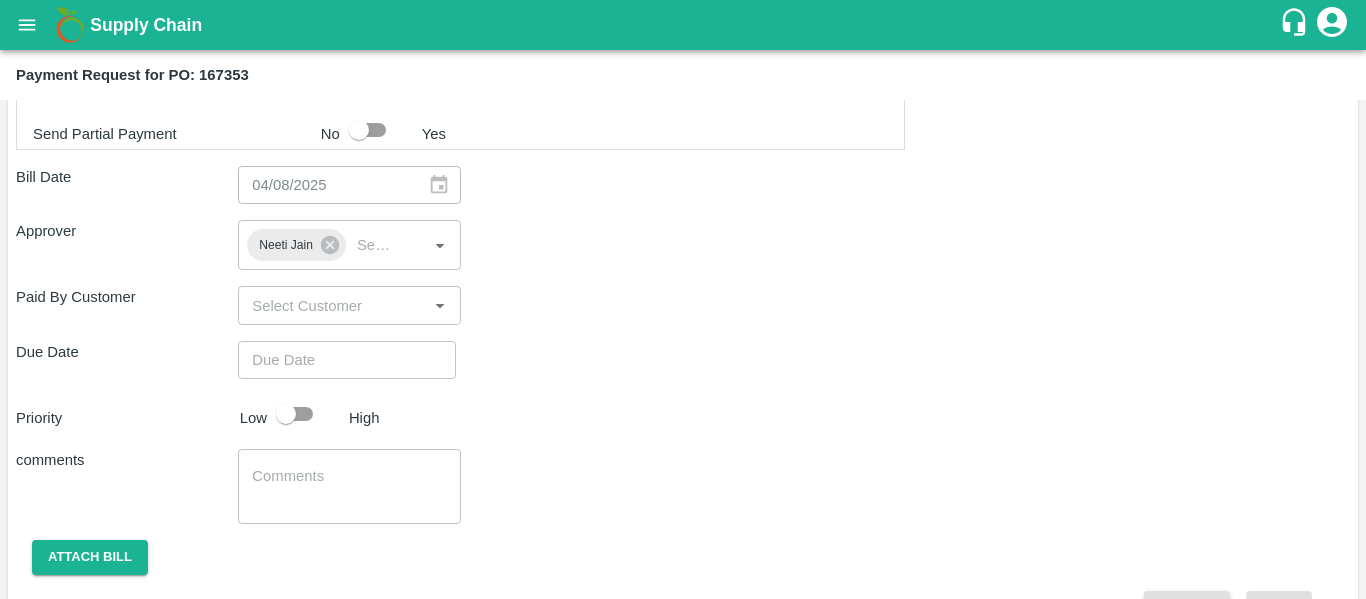type on "DD/MM/YYYY hh:mm aa" 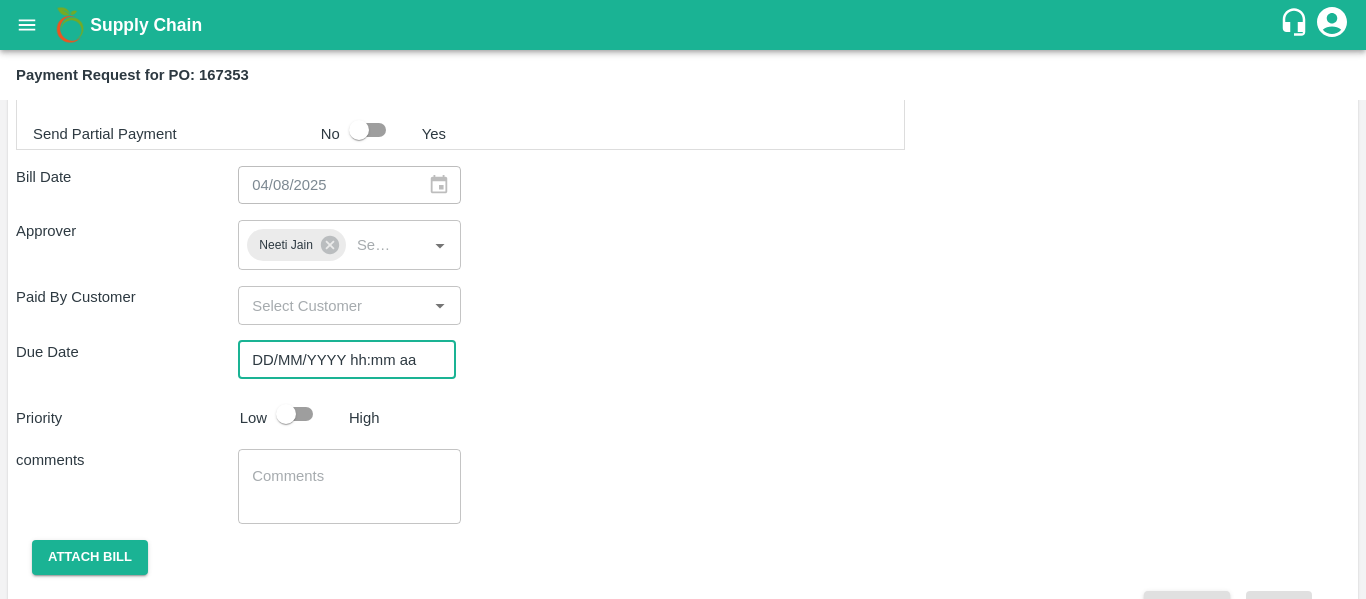 click on "DD/MM/YYYY hh:mm aa" at bounding box center [340, 360] 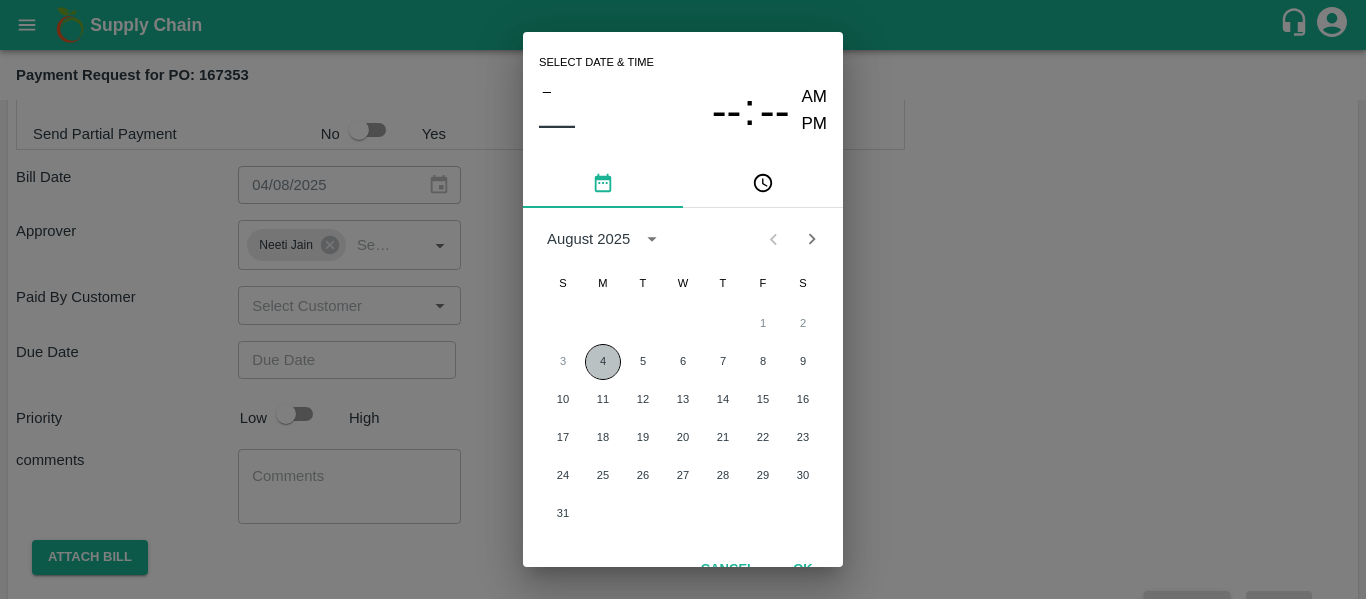 click on "4" at bounding box center (603, 362) 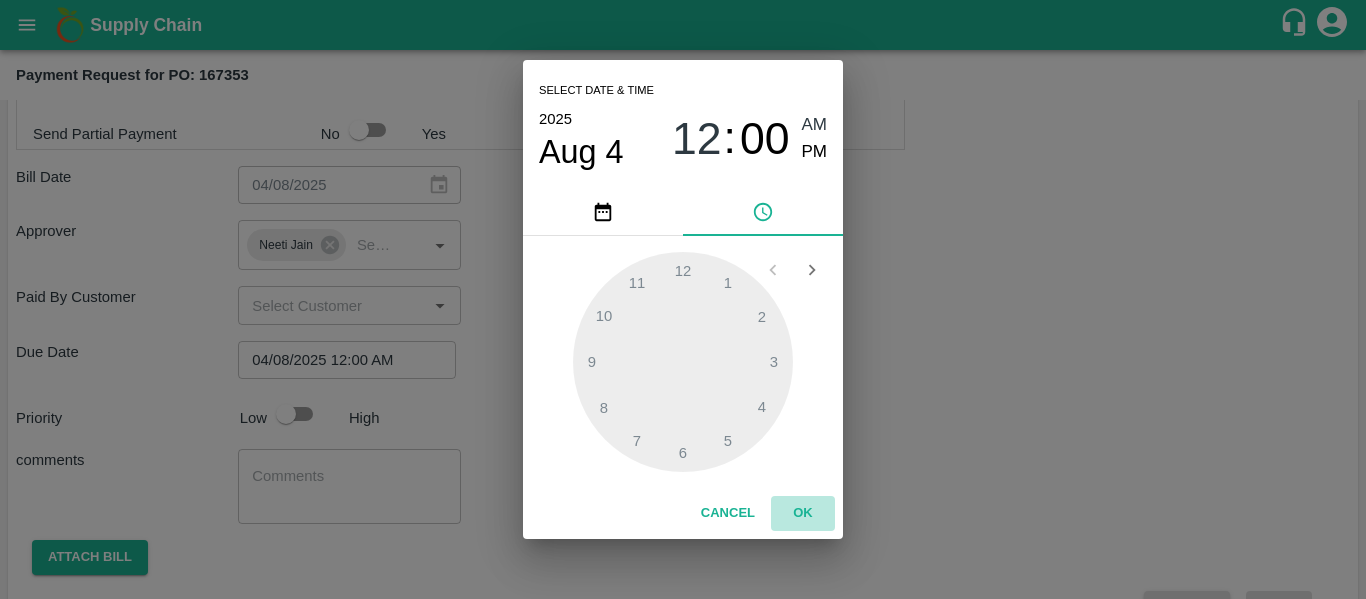 click on "OK" at bounding box center (803, 513) 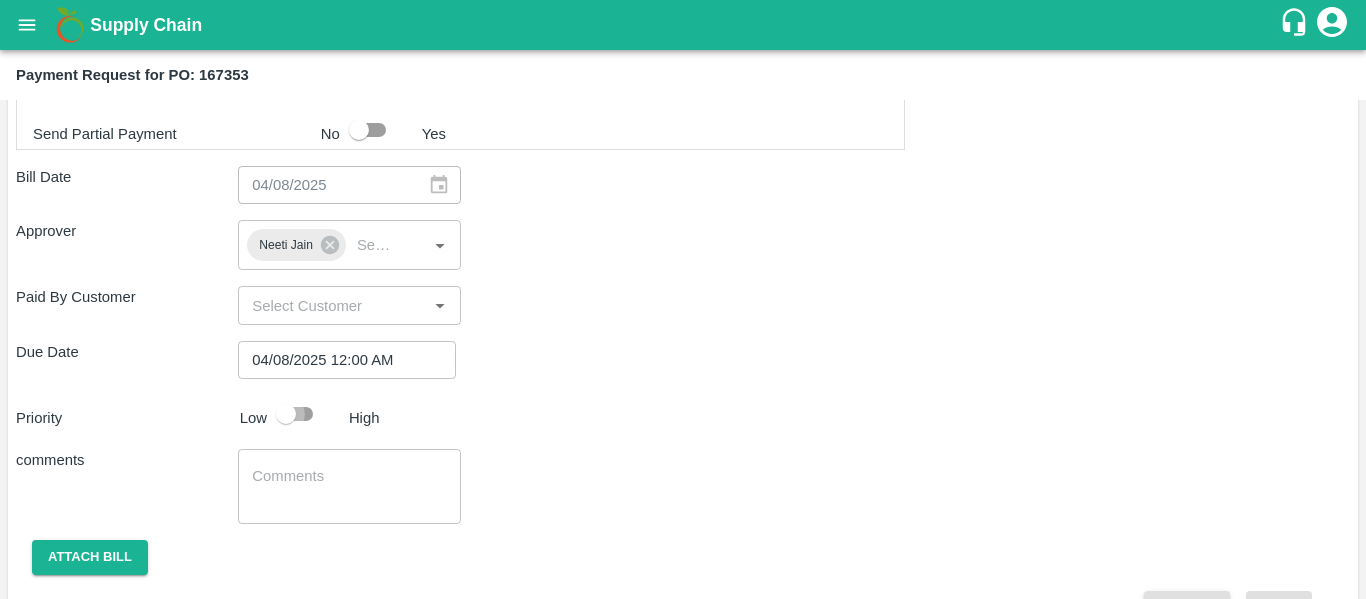 click at bounding box center [286, 414] 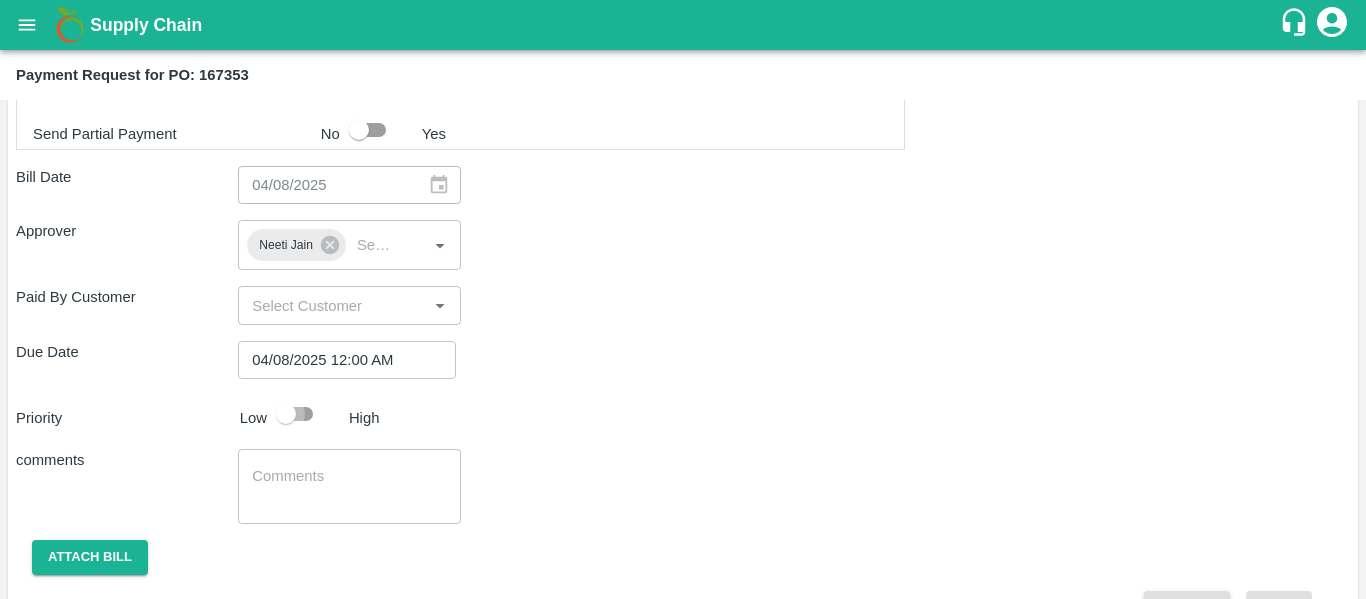 checkbox on "true" 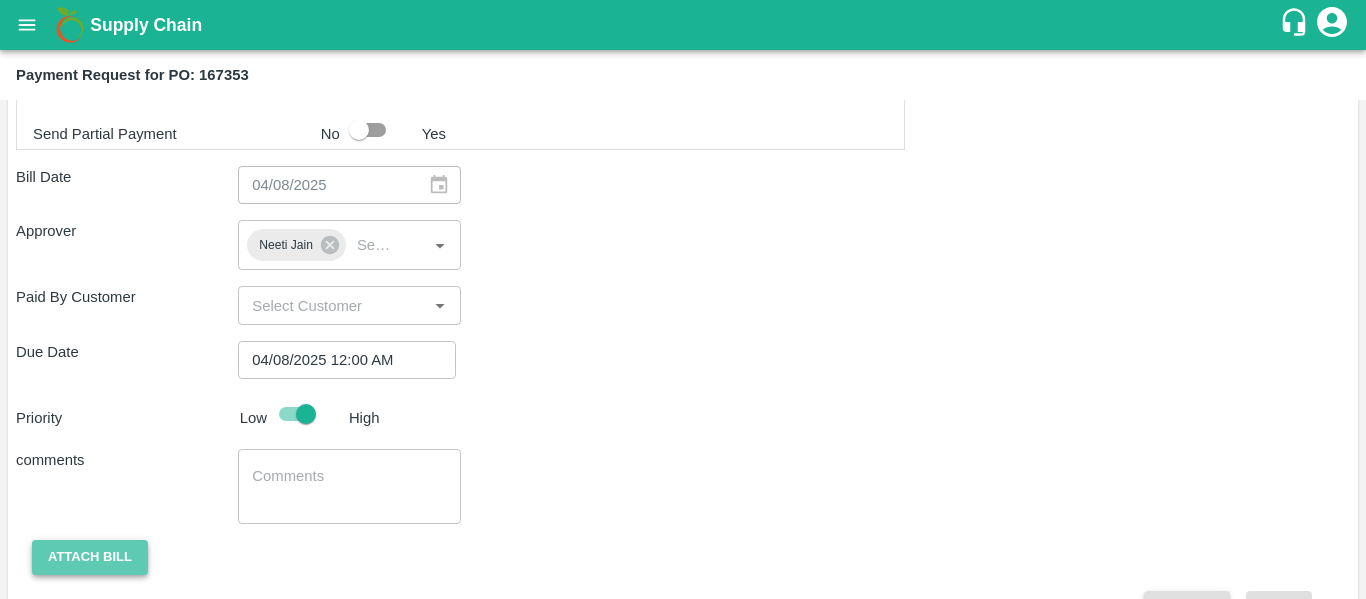 click on "Attach bill" at bounding box center [90, 557] 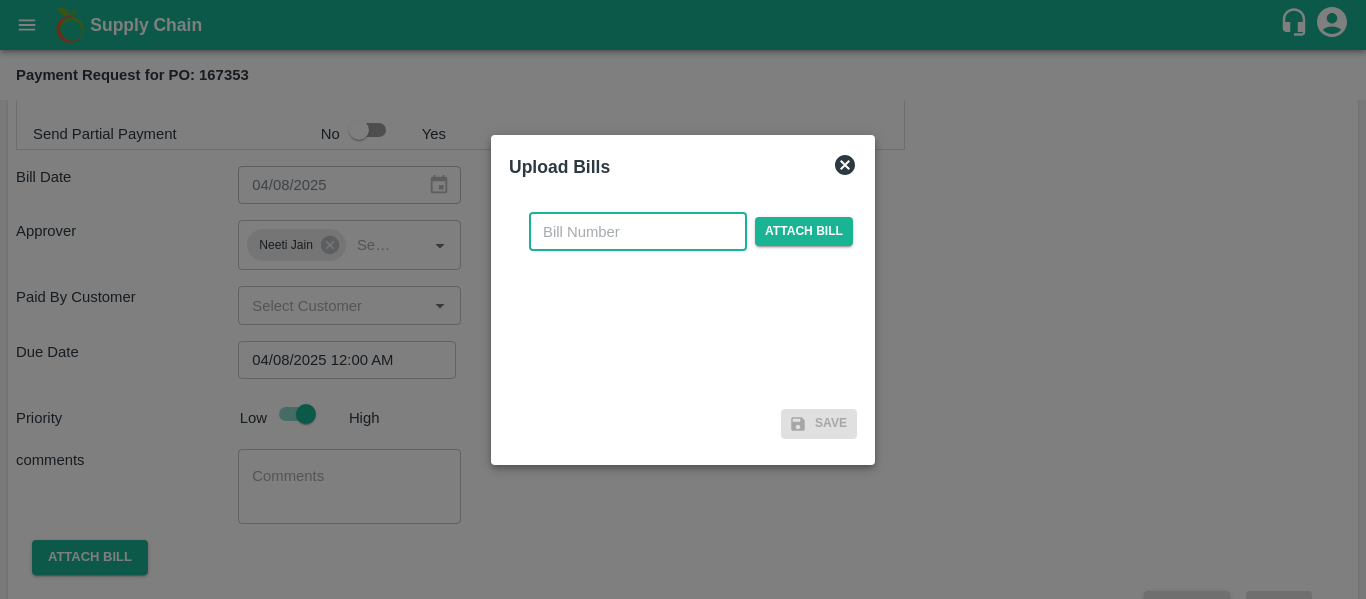 click at bounding box center (638, 232) 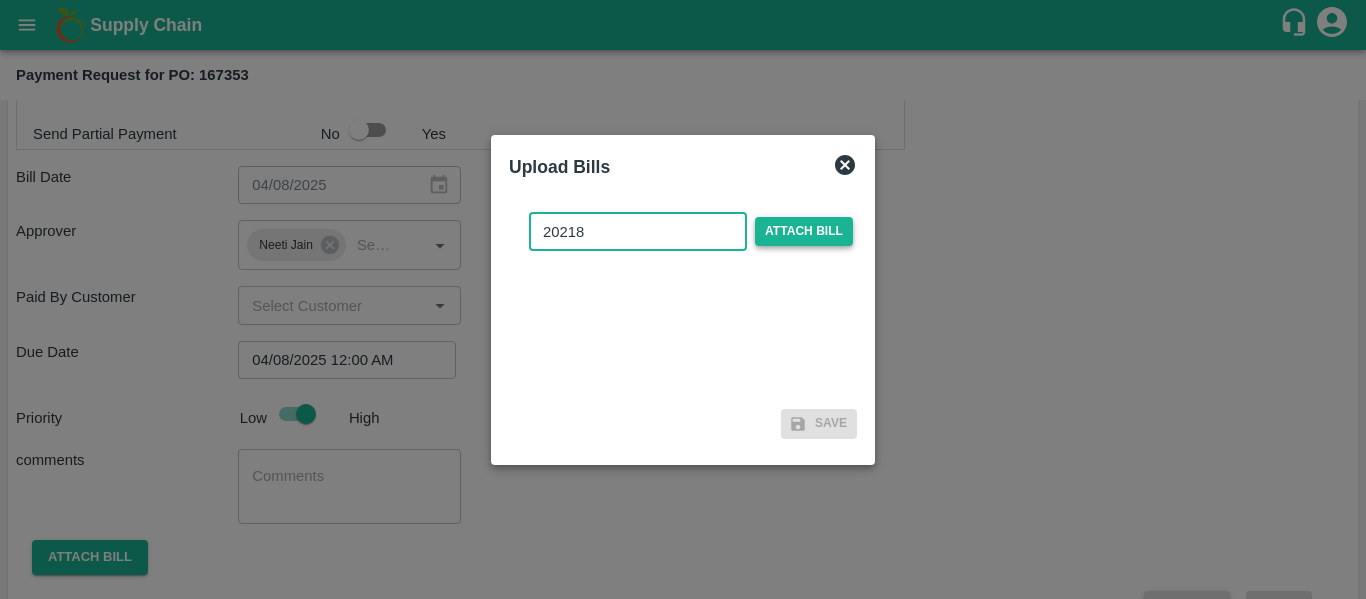 type on "20218" 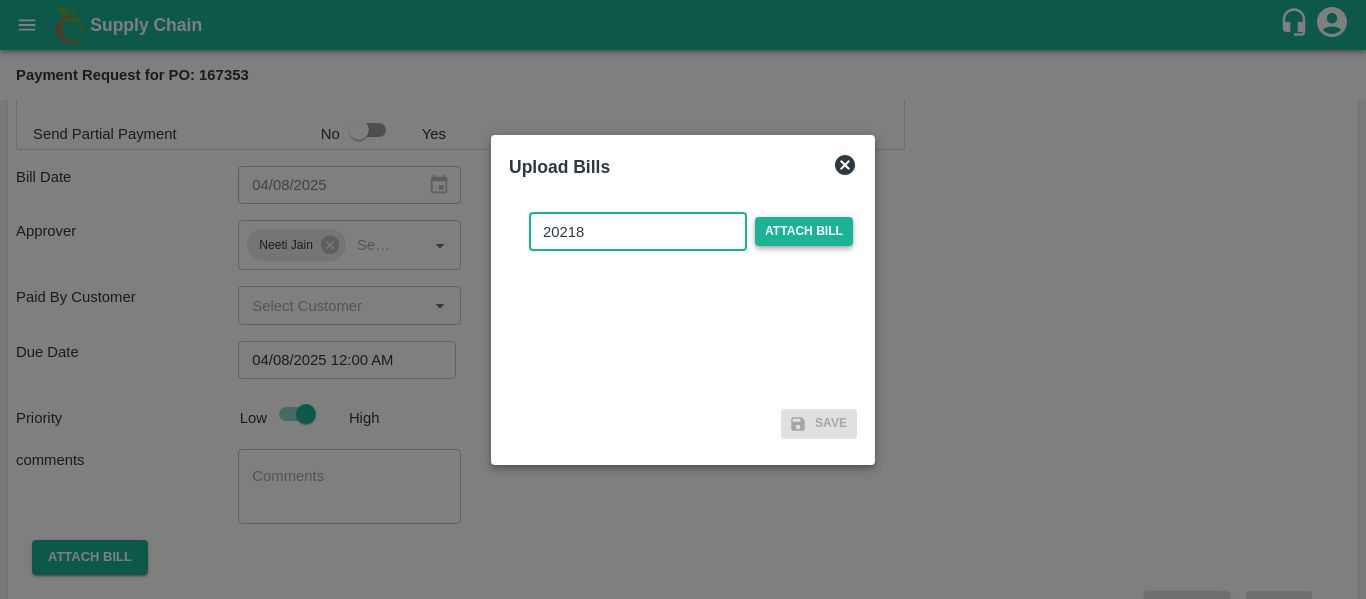 click on "Attach bill" at bounding box center (0, 0) 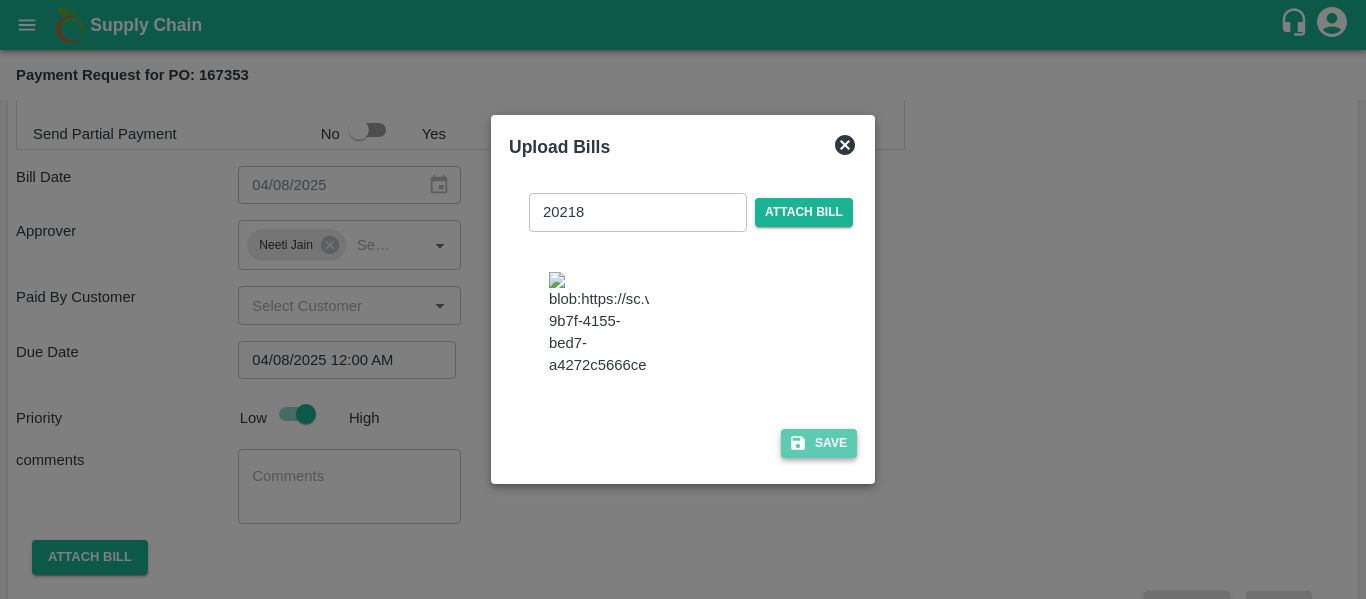 click on "Save" at bounding box center [819, 443] 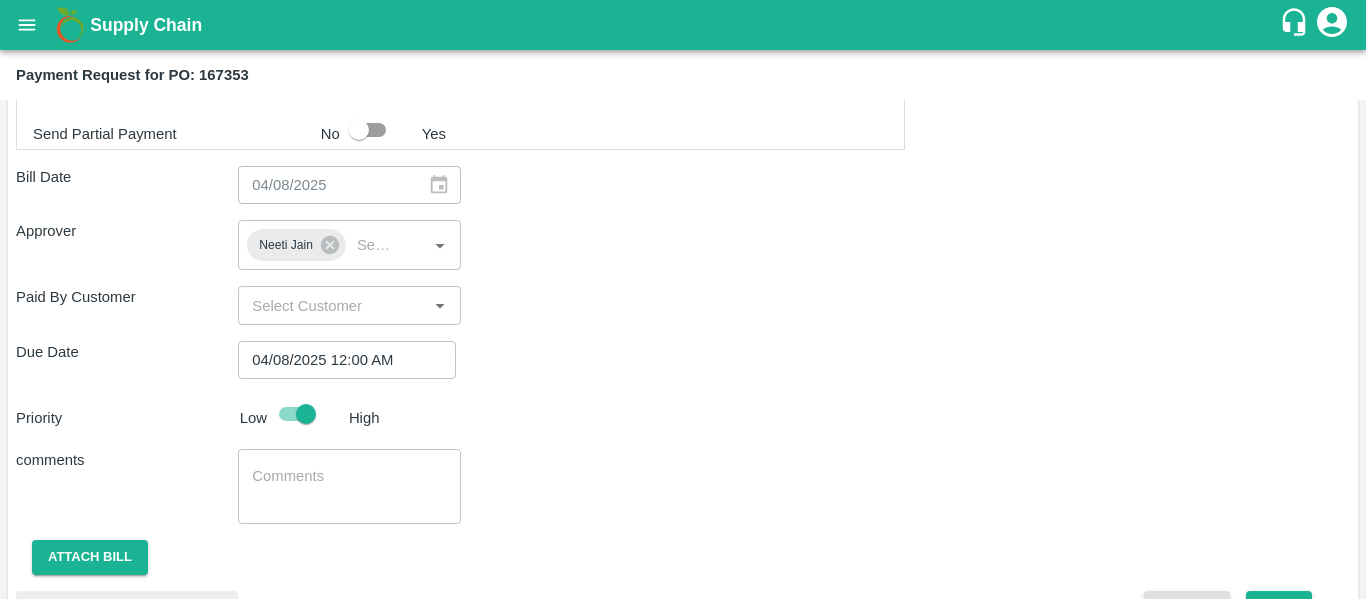 scroll, scrollTop: 883, scrollLeft: 0, axis: vertical 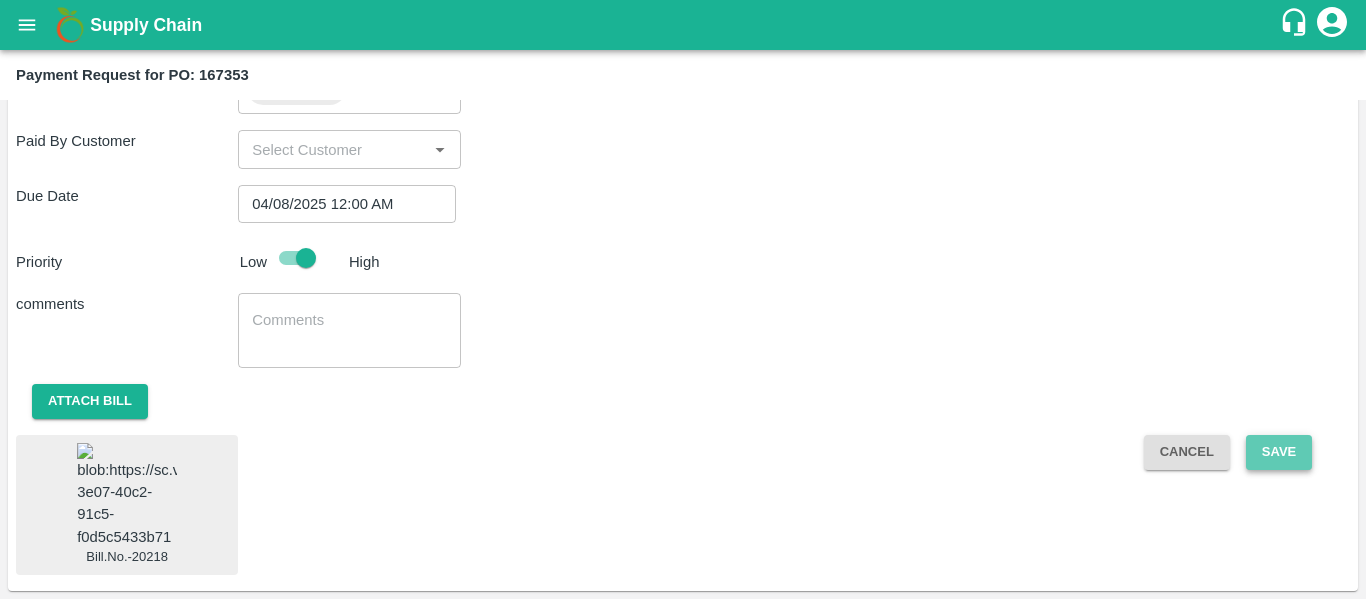 click on "Save" at bounding box center (1279, 452) 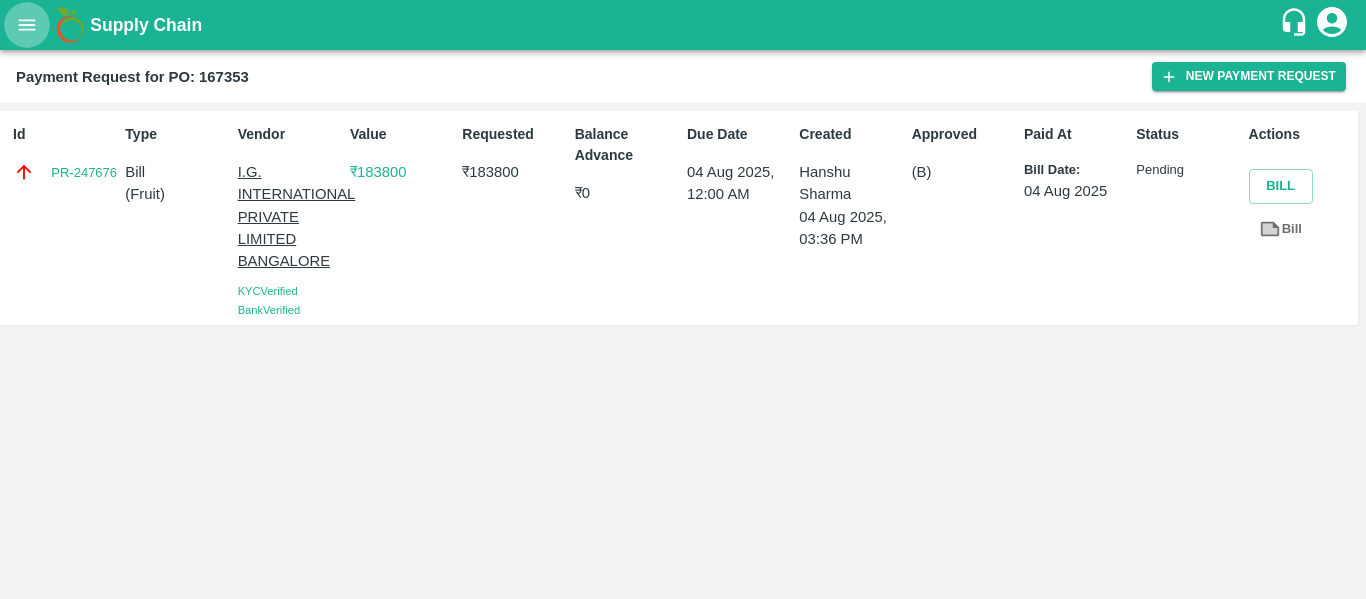 click 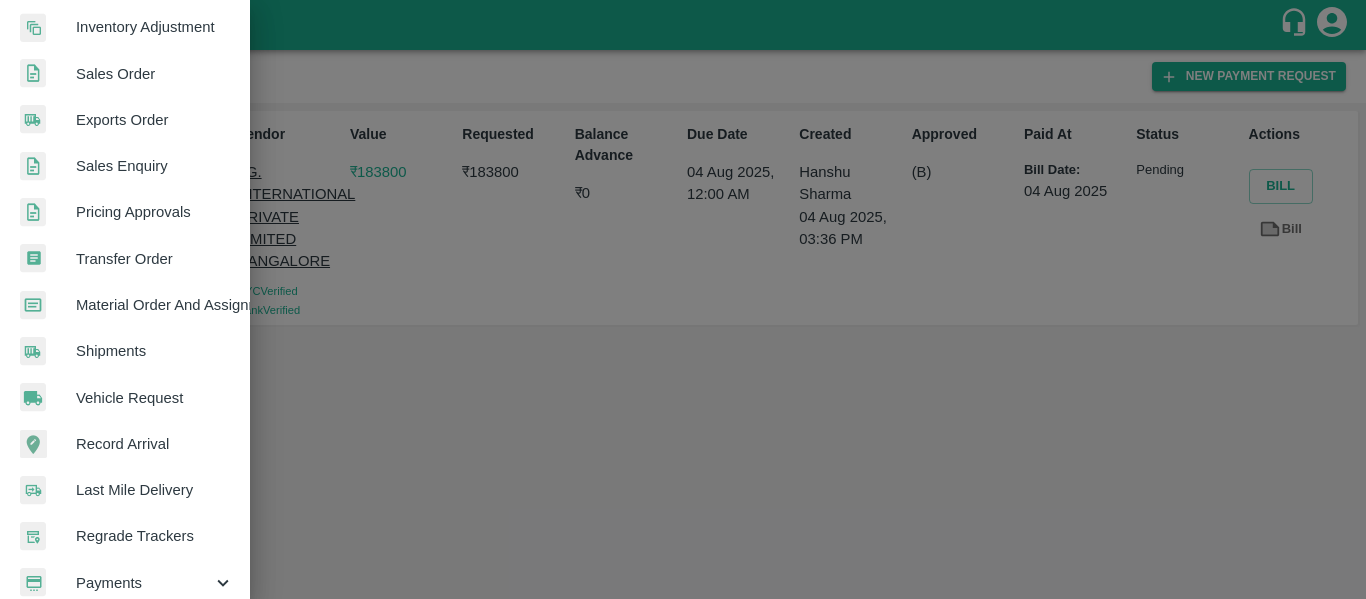 scroll, scrollTop: 540, scrollLeft: 0, axis: vertical 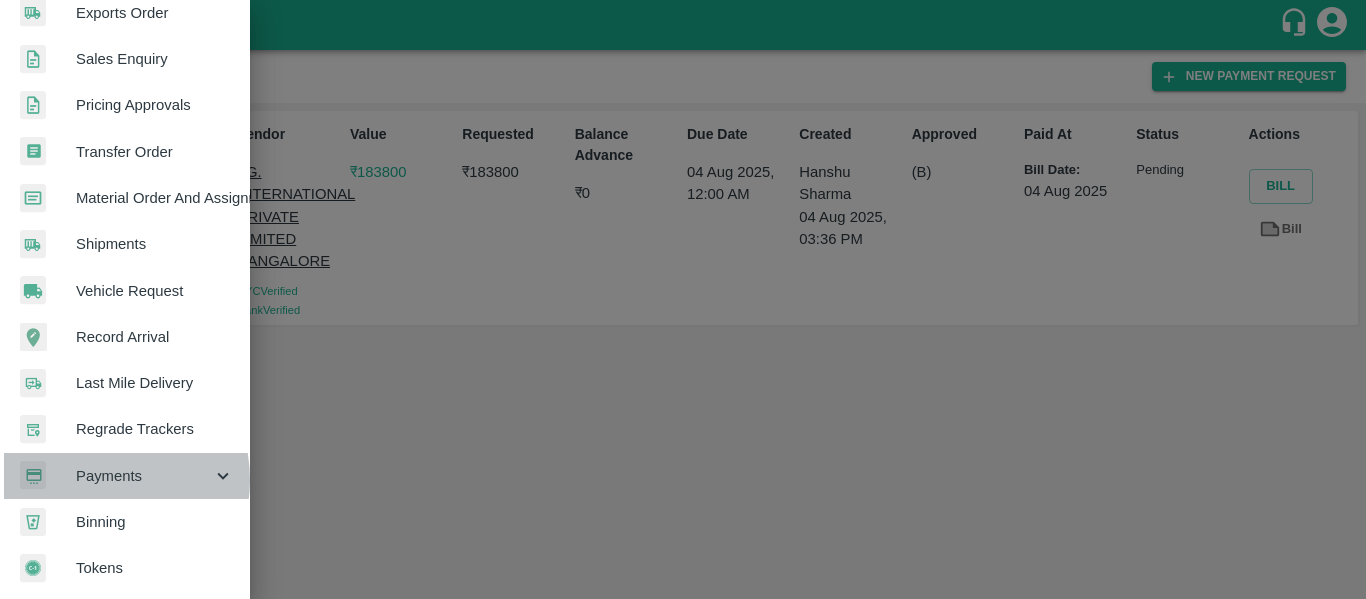 click on "Payments" at bounding box center [144, 476] 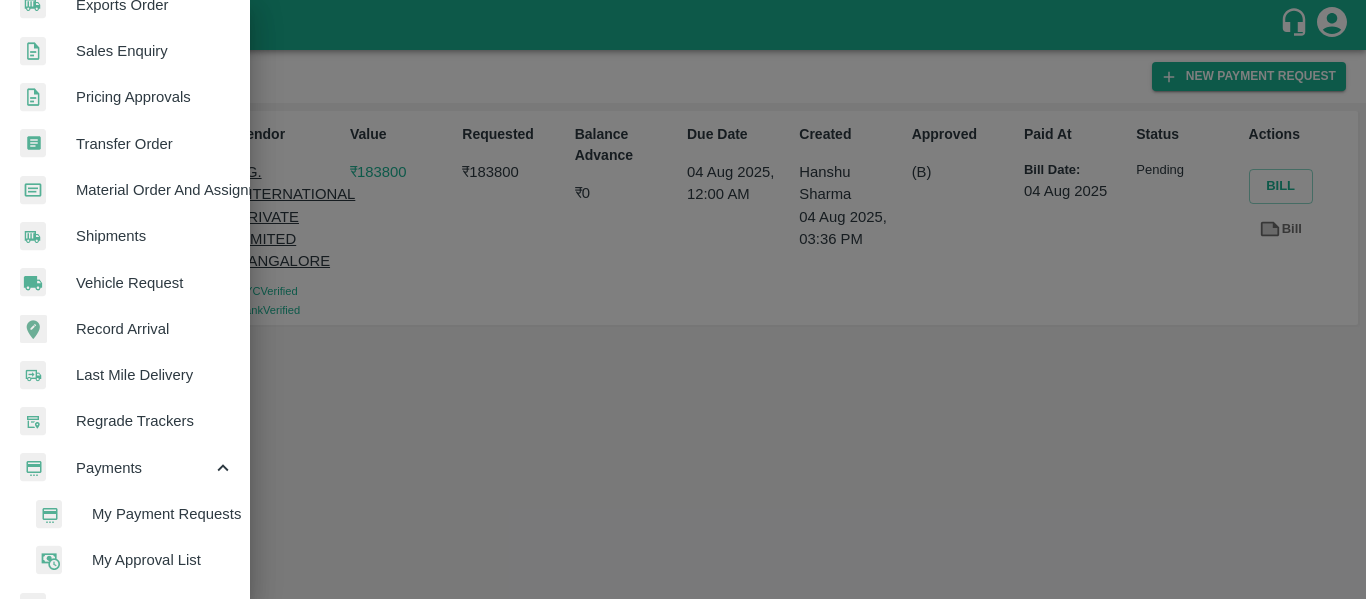 click on "My Payment Requests" at bounding box center [163, 514] 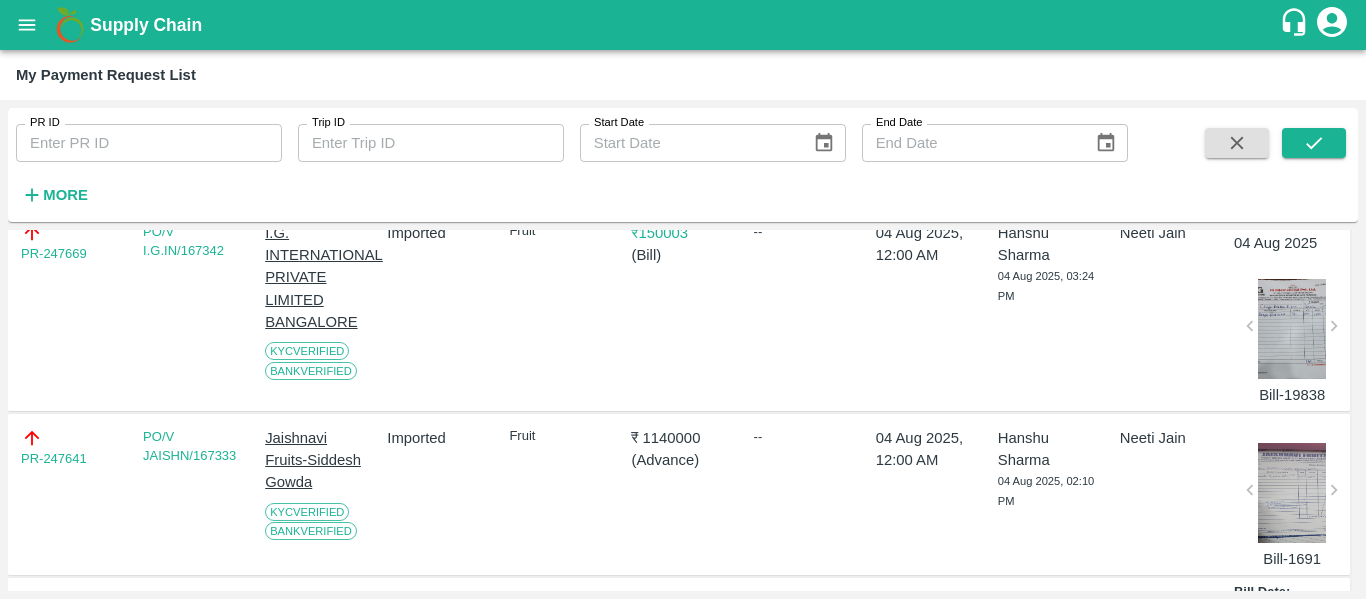 scroll, scrollTop: 490, scrollLeft: 0, axis: vertical 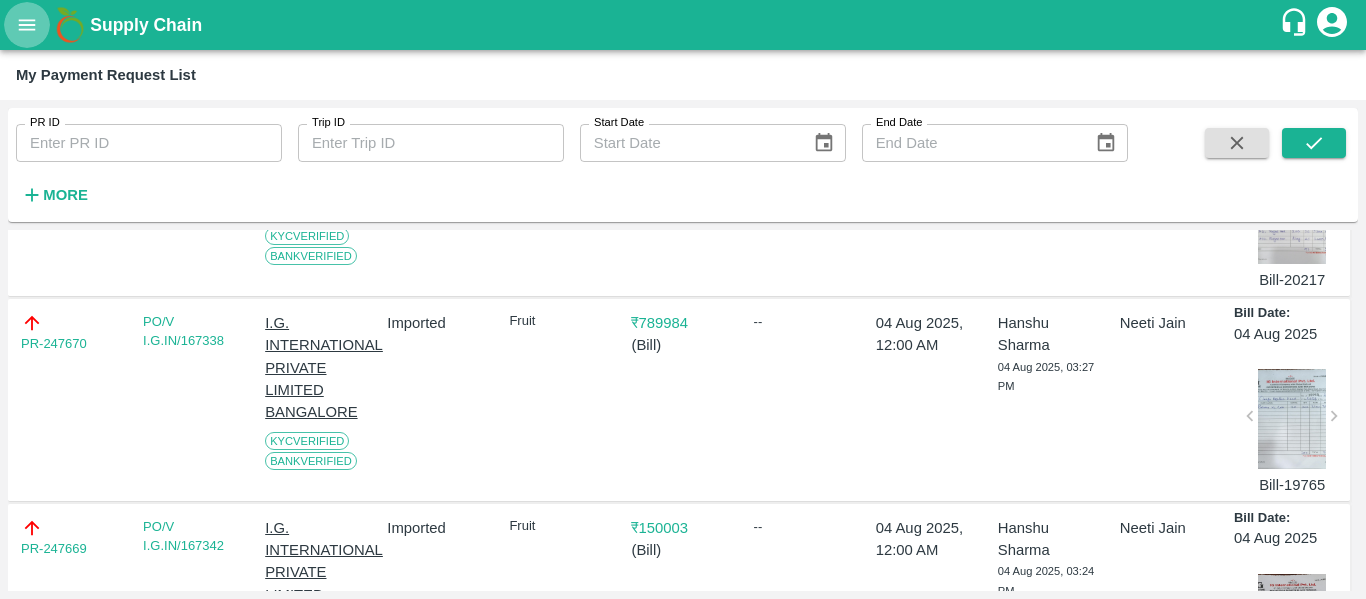 click 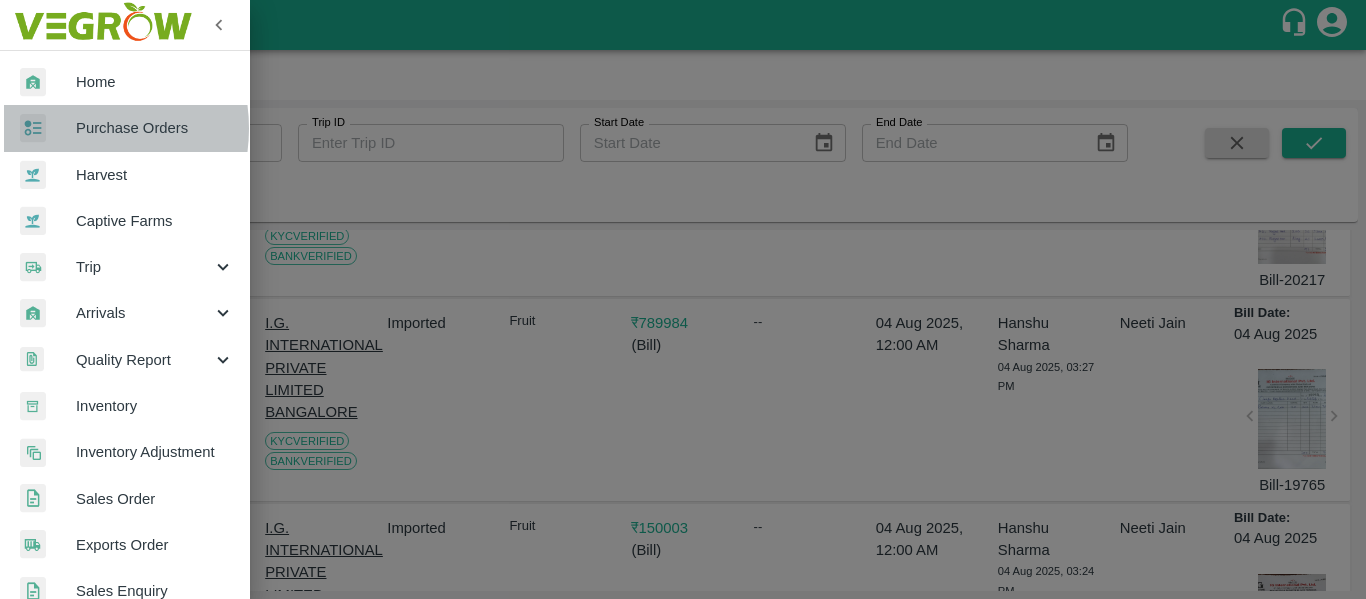 click at bounding box center (48, 128) 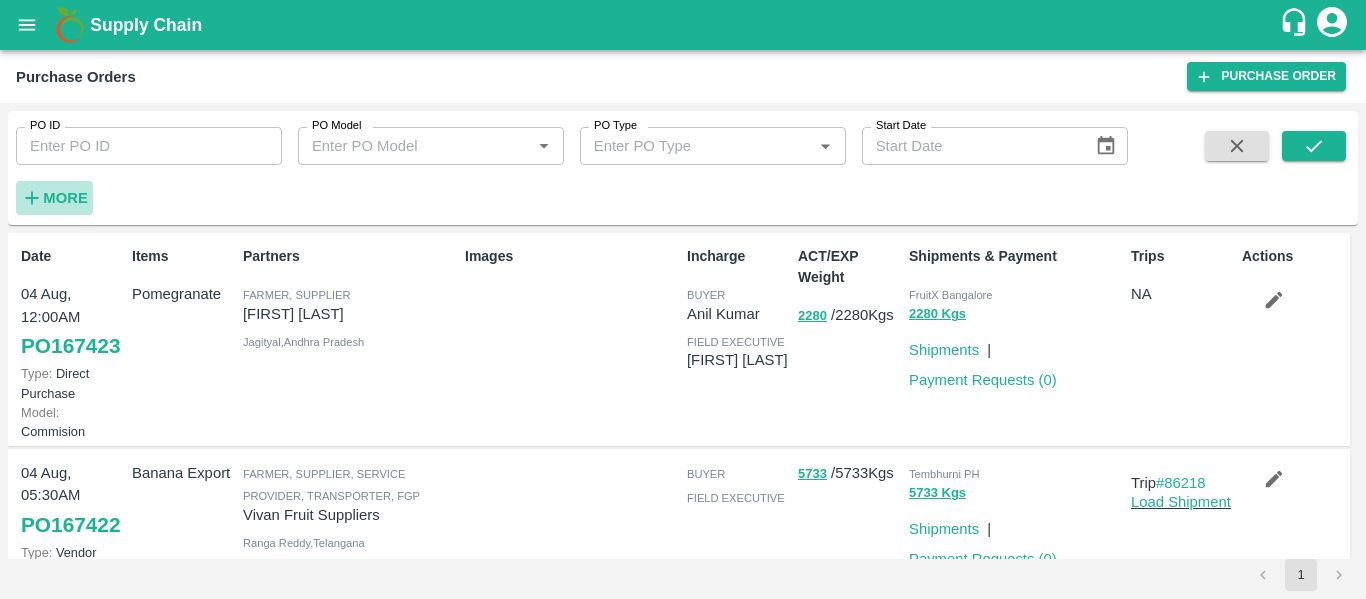 click on "More" at bounding box center [65, 198] 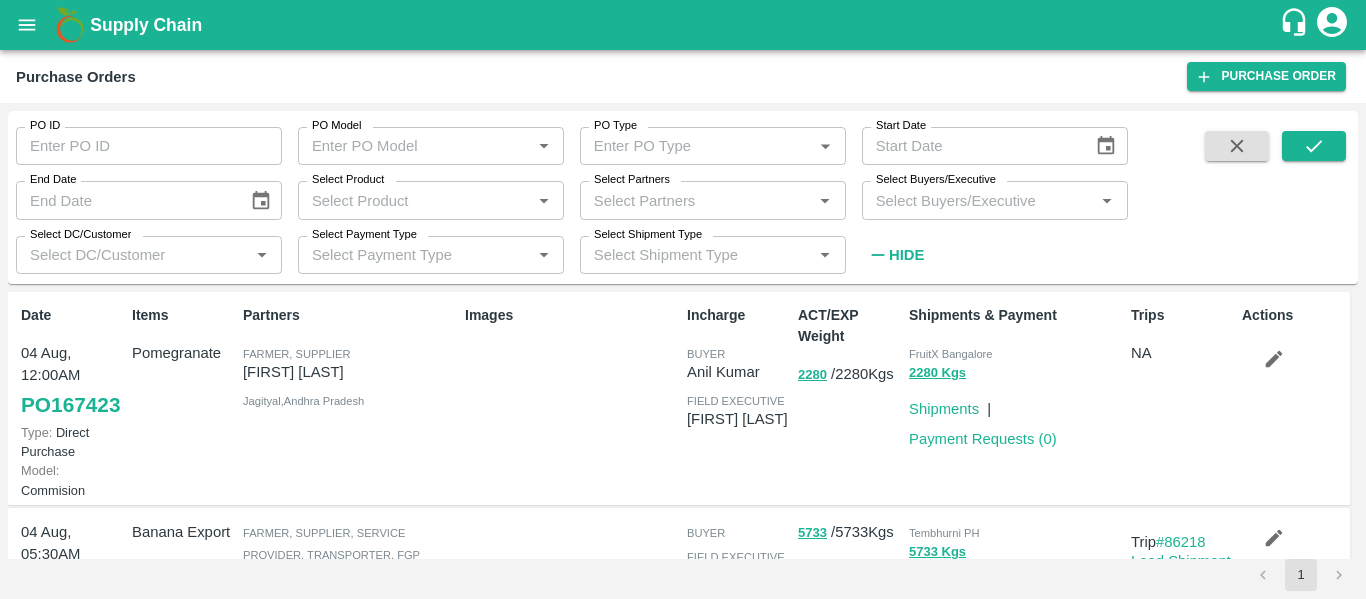 click on "Select Partners" at bounding box center (632, 180) 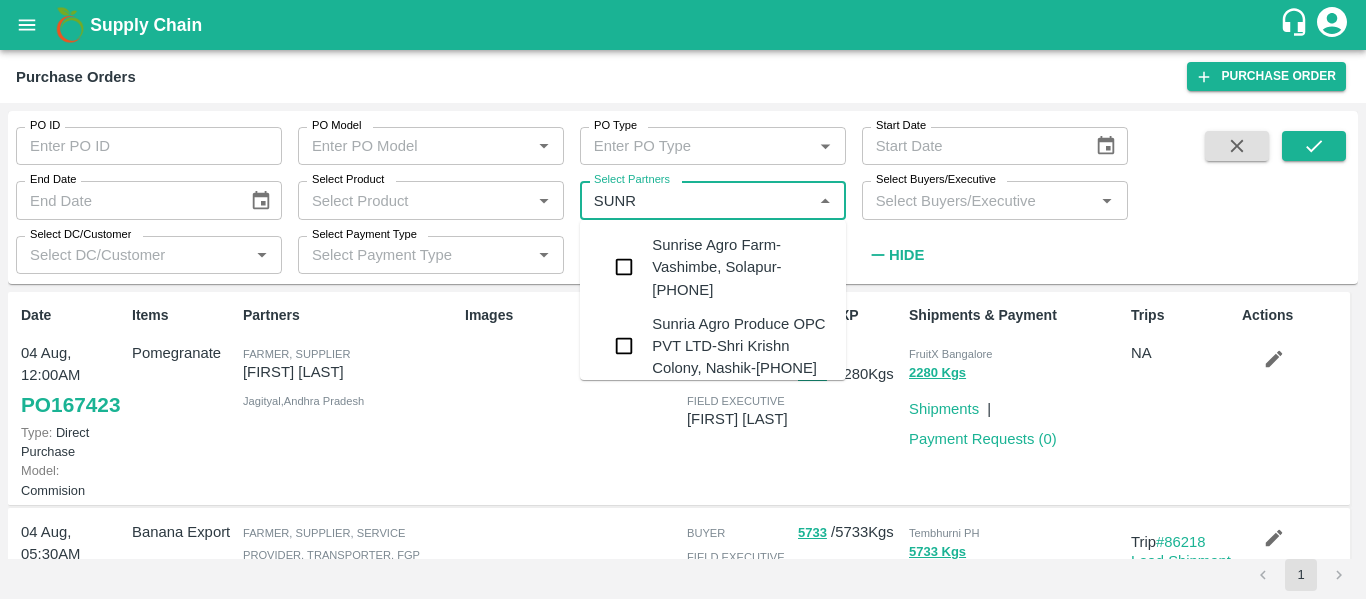 type on "SUNRI" 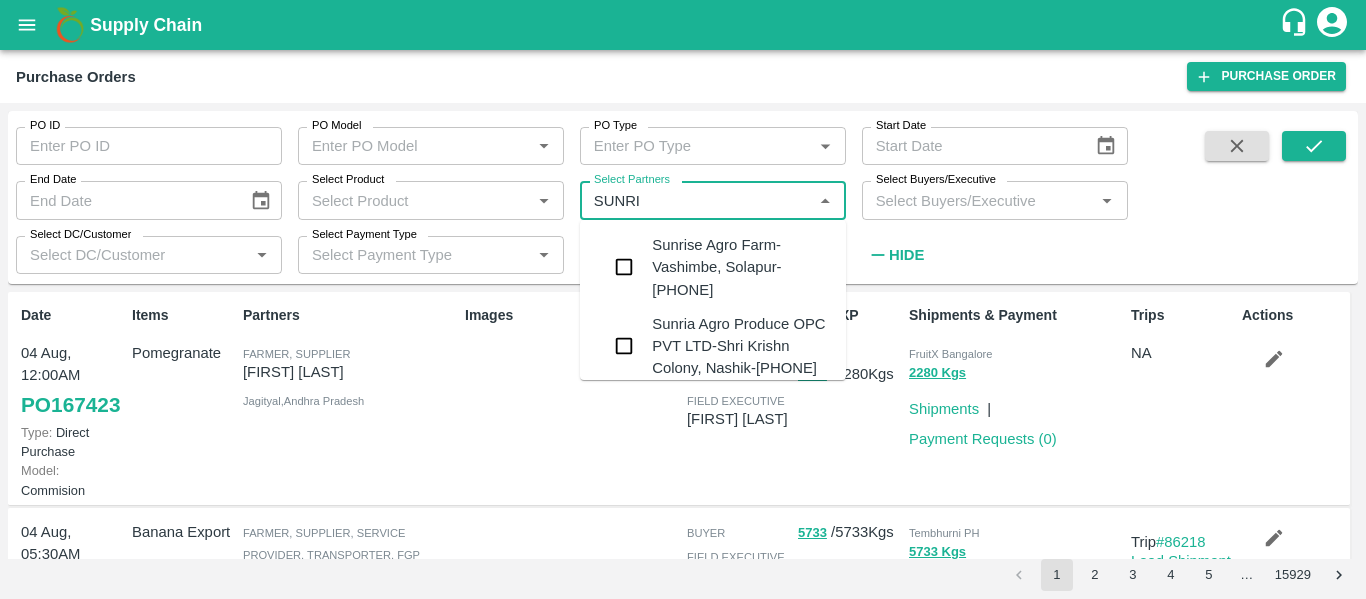 click at bounding box center [624, 267] 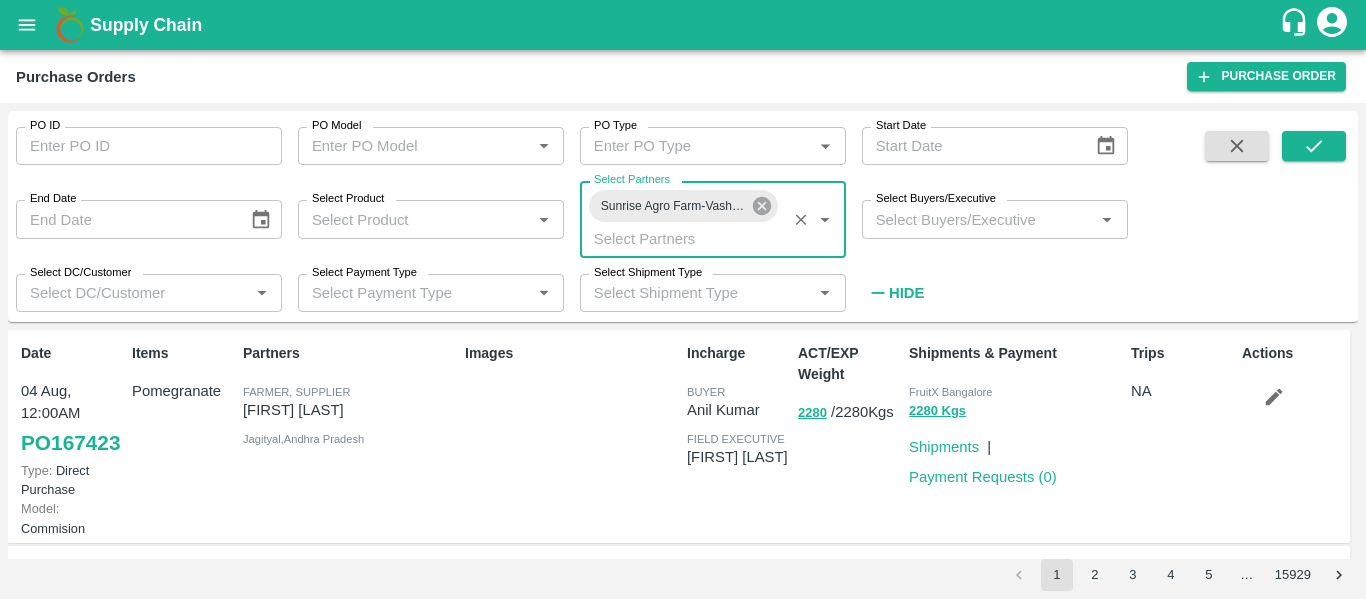 click 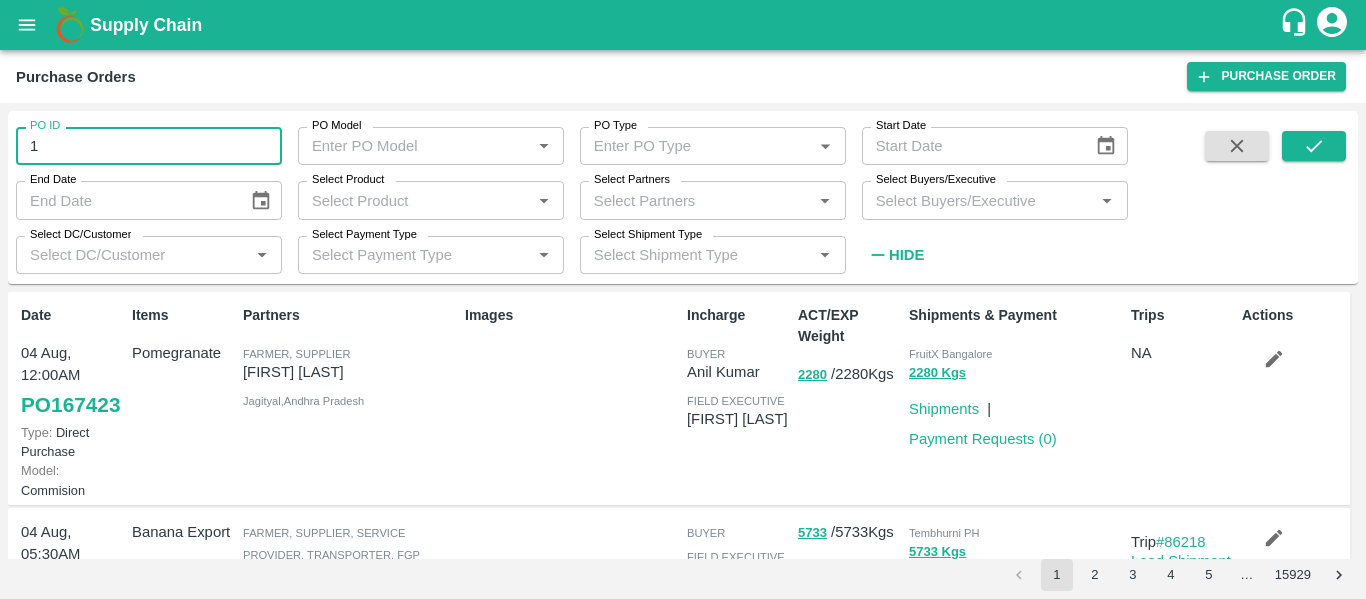 click on "1" at bounding box center (149, 146) 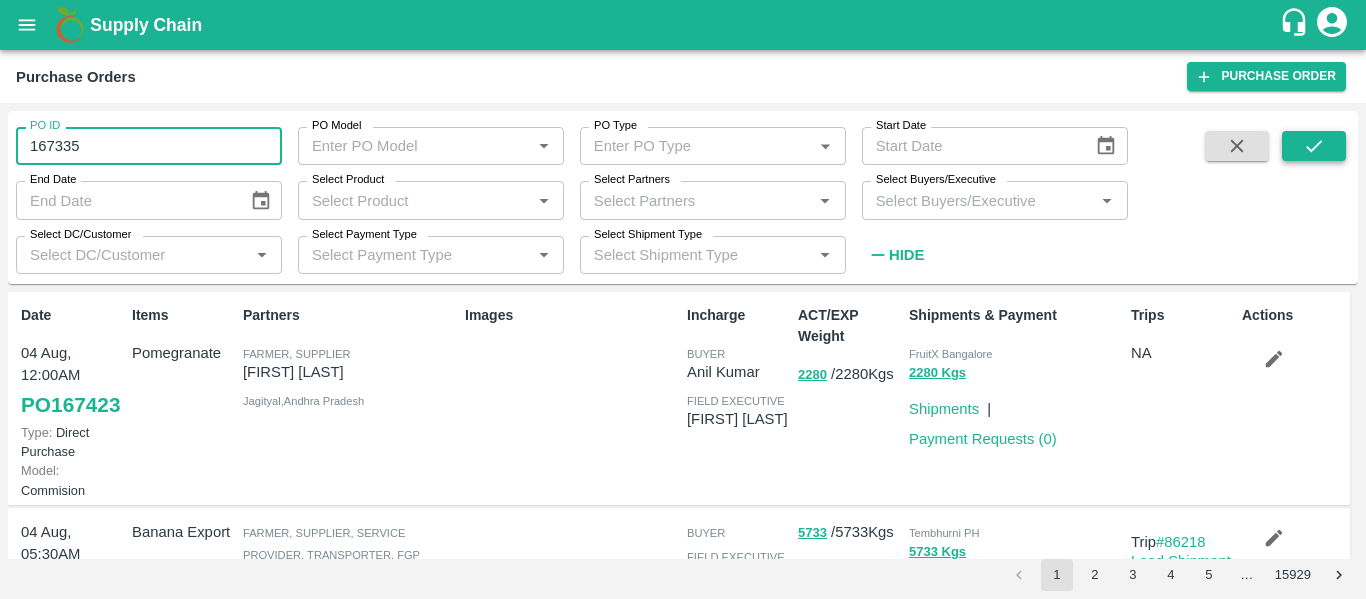 type on "167335" 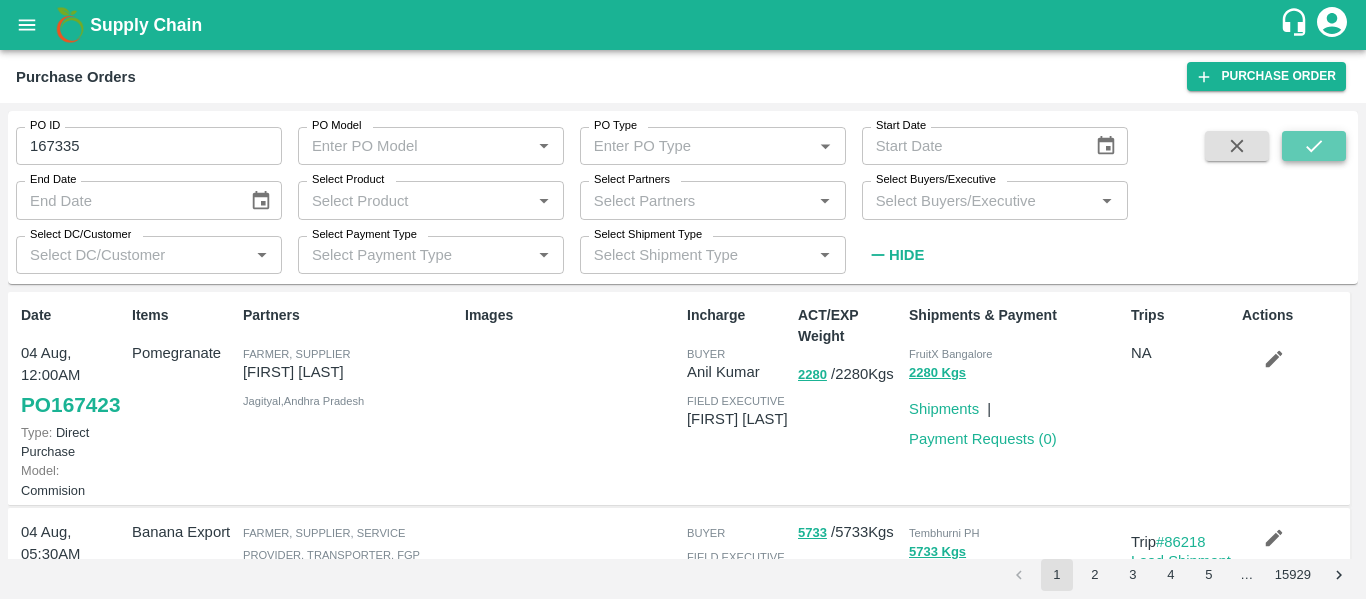 click 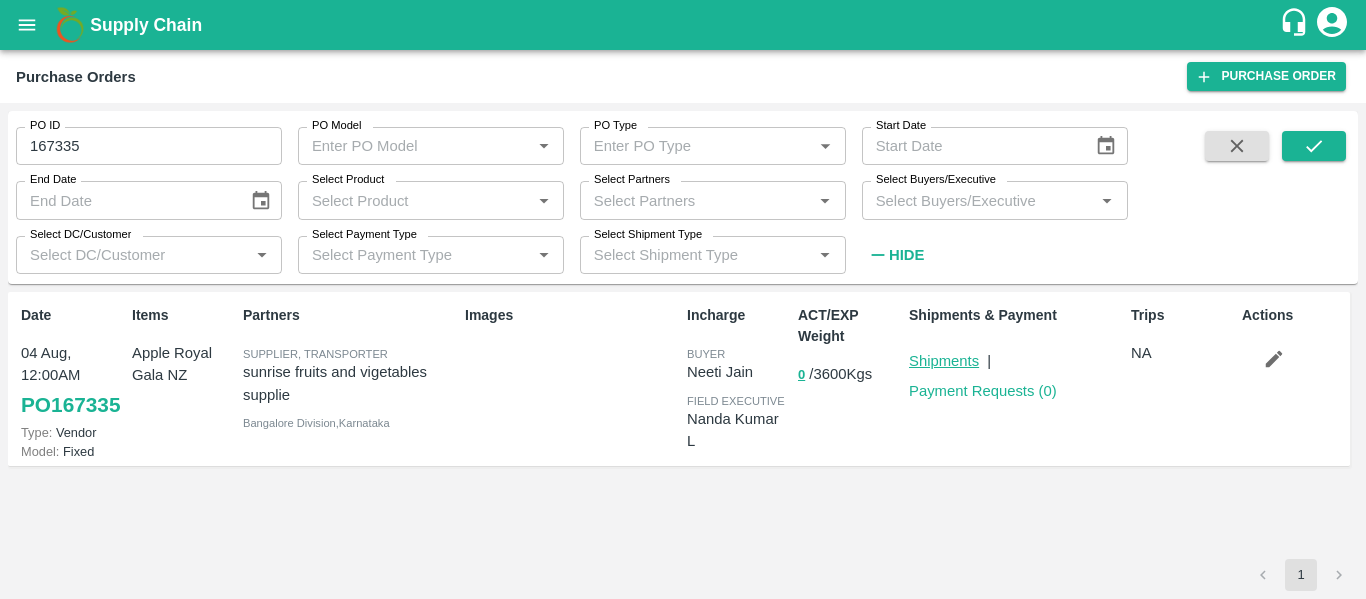 click on "Shipments" at bounding box center (944, 361) 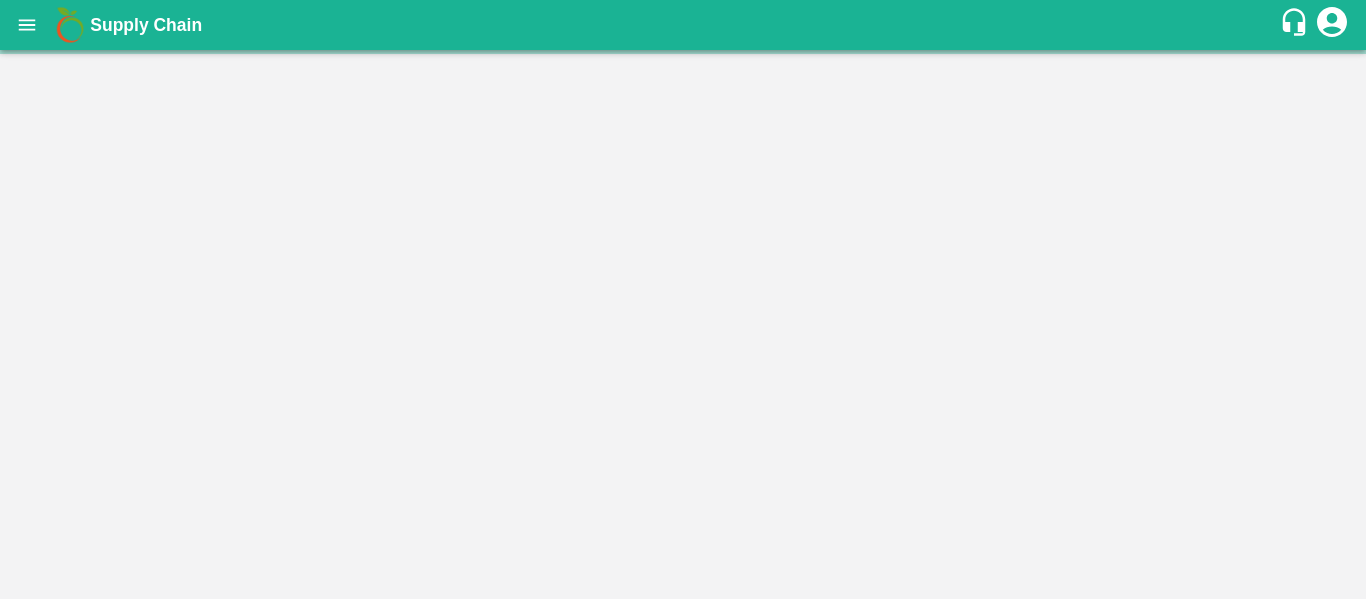 scroll, scrollTop: 0, scrollLeft: 0, axis: both 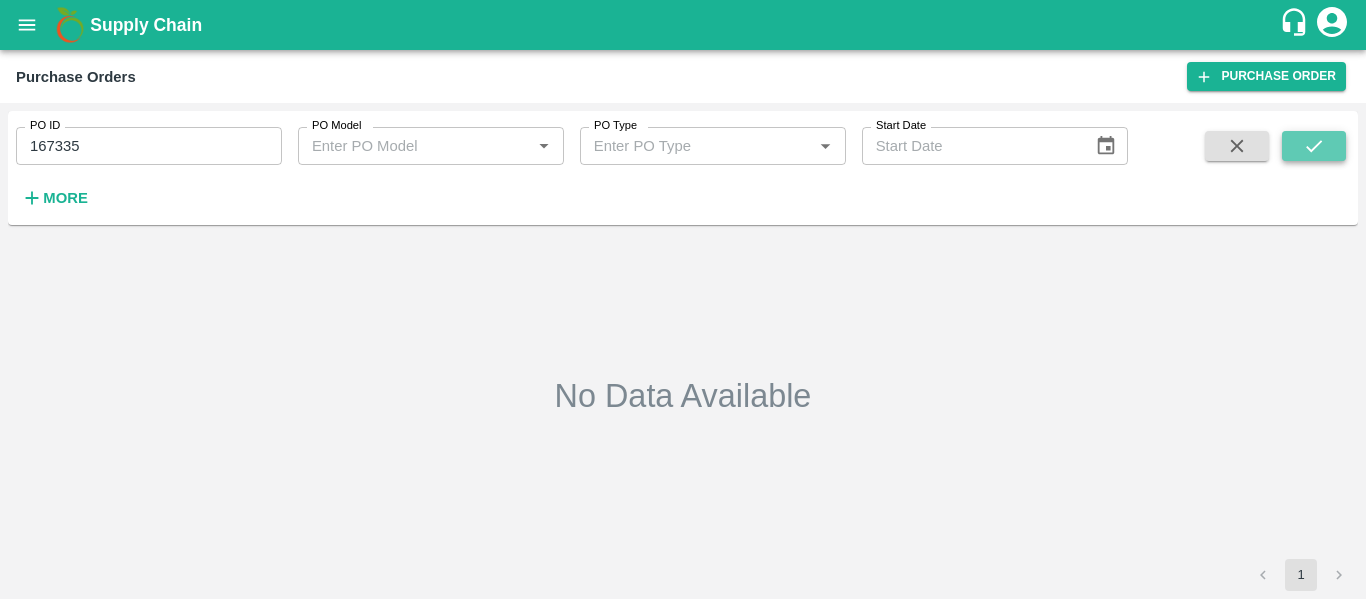 click at bounding box center [1314, 146] 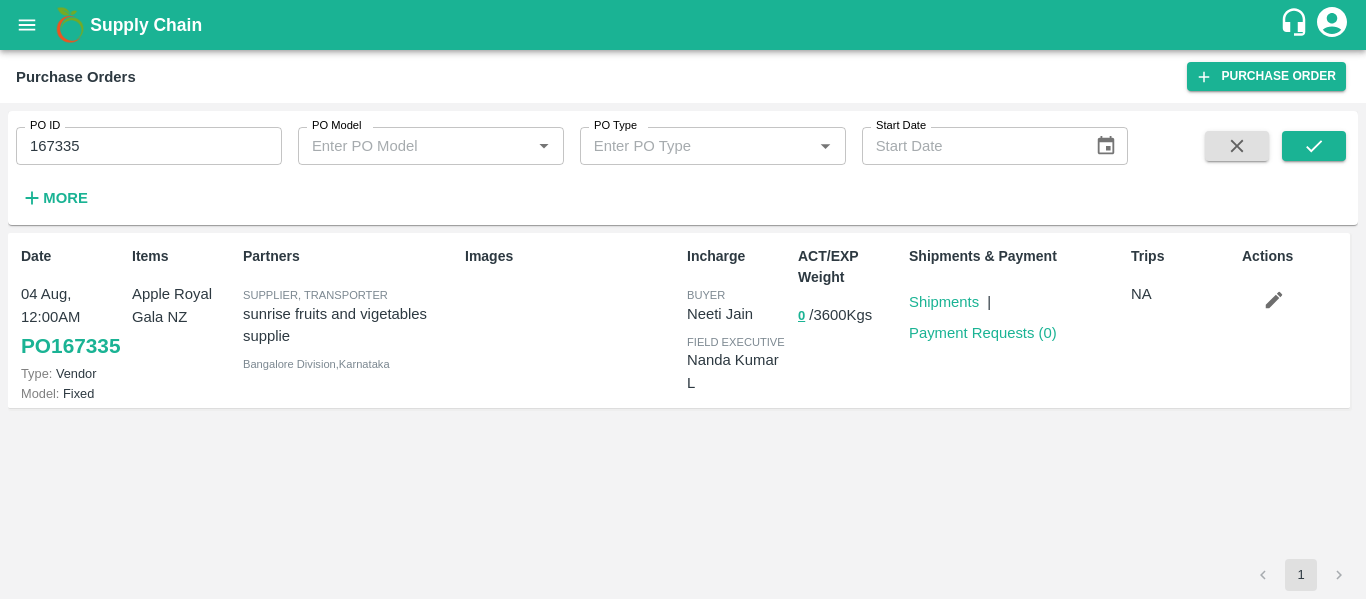 click on "Payment Requests ( 0 )" at bounding box center (983, 333) 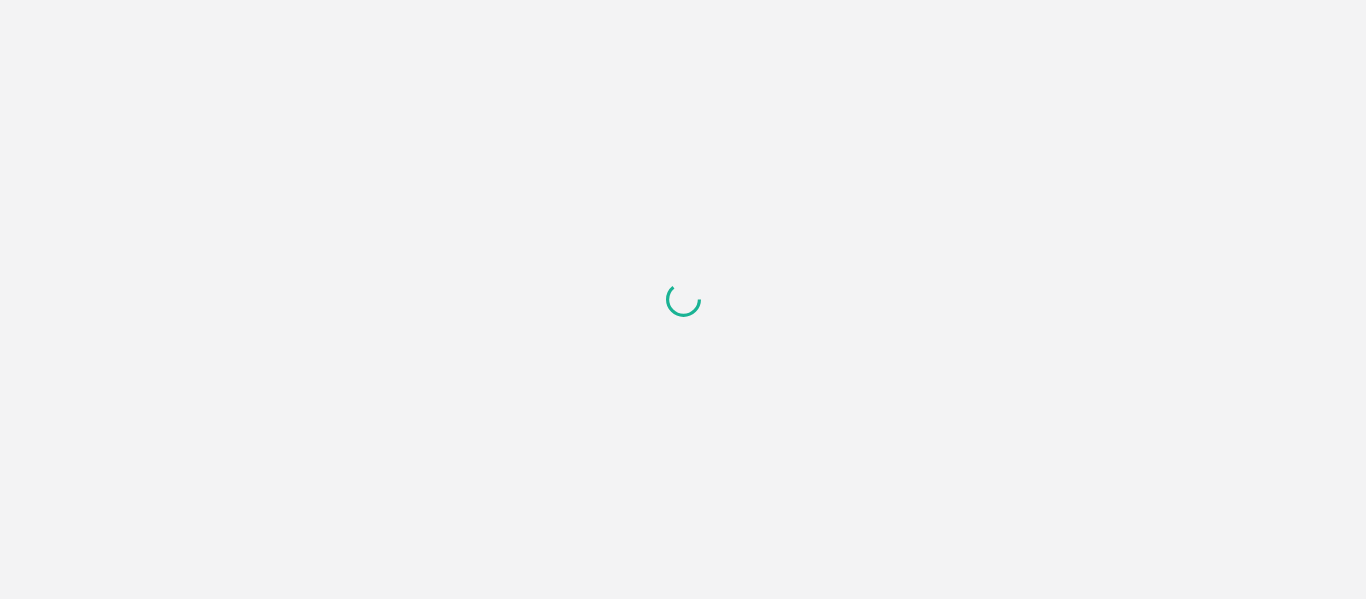 scroll, scrollTop: 0, scrollLeft: 0, axis: both 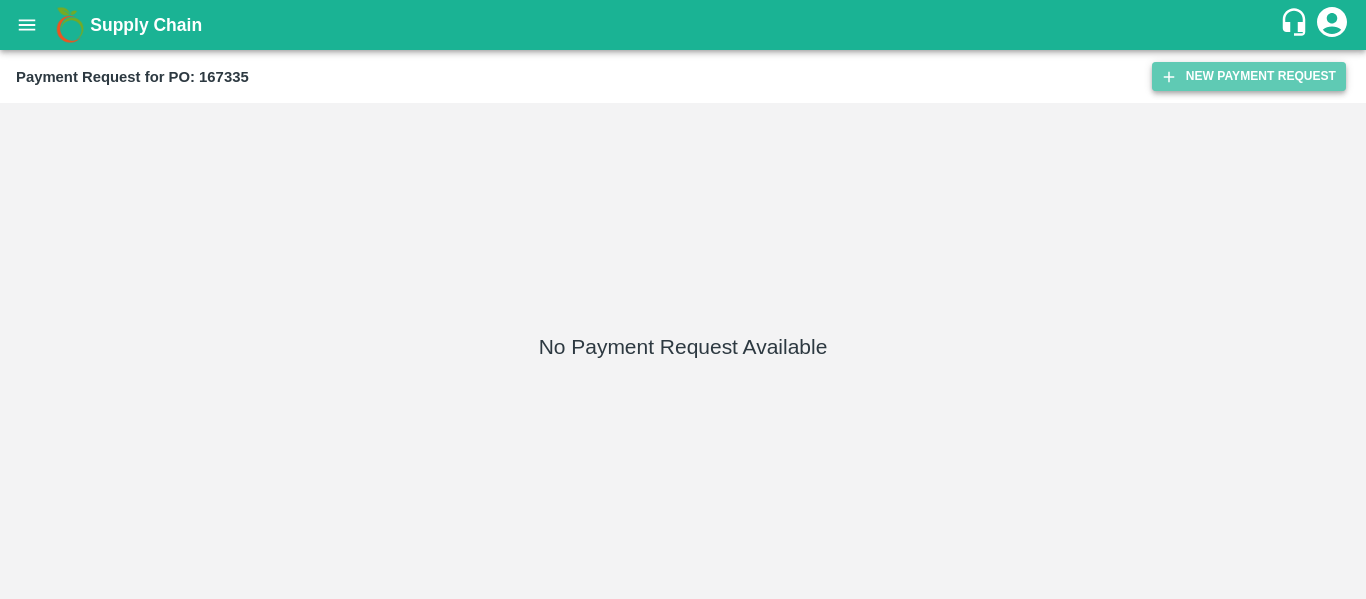 click on "New Payment Request" at bounding box center (1249, 76) 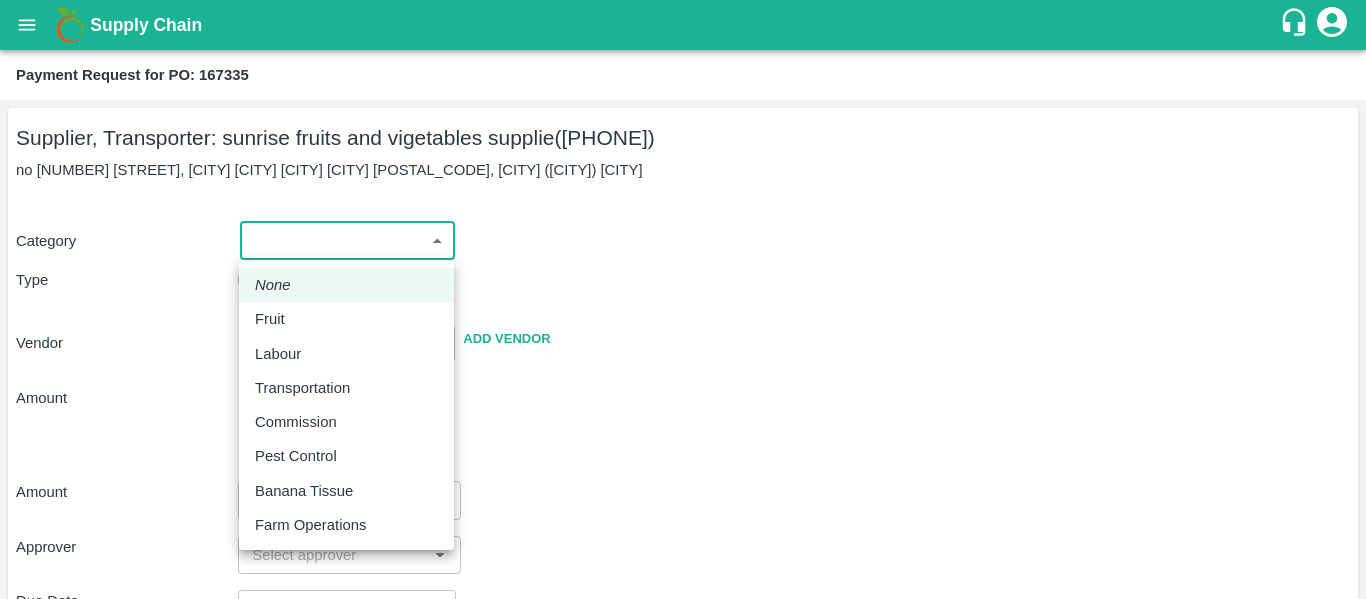 click on "Supply Chain Payment Request for PO: 167335 Supplier, Transporter:    [BRAND]  ([PHONE]) no [NUMBER] [STREET], [CITY] [CITY] [CITY] [CITY] [POSTAL_CODE], [CITY] ([CITY]) [CITY] Category ​ ​ Type Advance Bill Vendor ​ Add Vendor Amount Total value Per Kg ​ Amount ​ Approver ​ Due Date ​  Priority  Low  High Comment x ​ Attach bill Cancel Save [CITY] Imported DC [CITY] Imported DC - [BRAND] [CITY] Imported DC [CITY] Imported DC [CITY] Modern Trade [CITY] DC [CITY] Imported DC [CITY] DC [CITY] DC [CITY] DC [CITY] Direct Customer [FIRST] [LAST] Logout None Fruit Labour Transportation Commission Pest Control Banana Tissue Farm Operations" at bounding box center (683, 299) 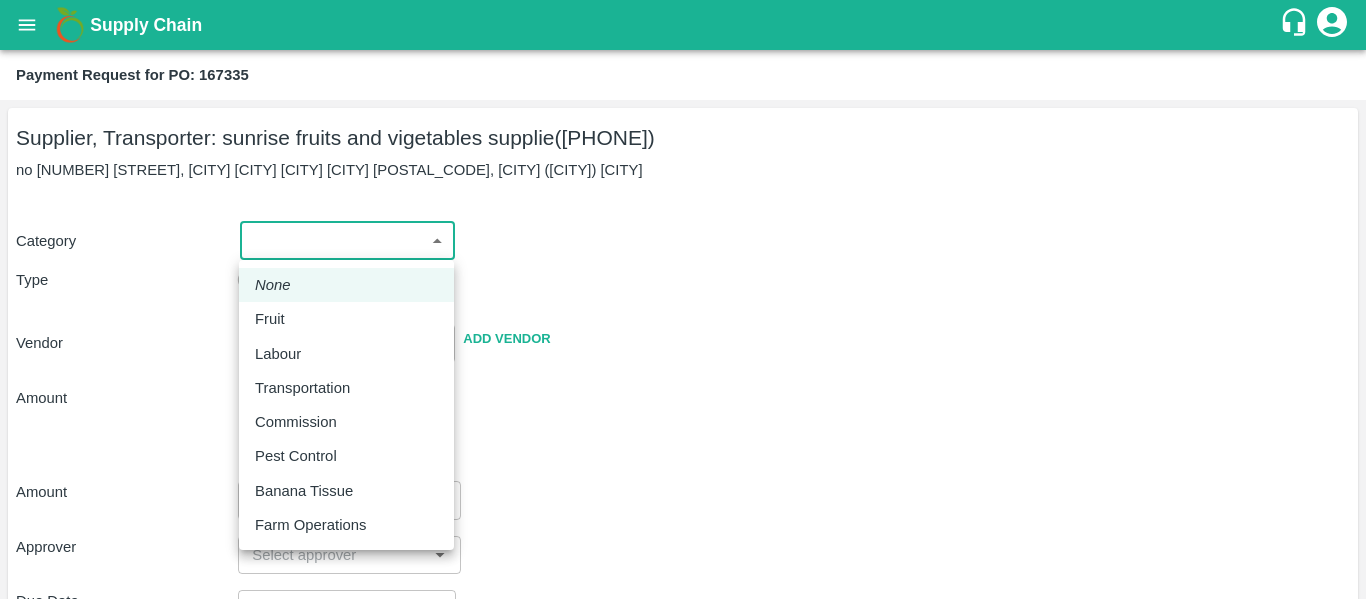 click on "Fruit" at bounding box center [346, 319] 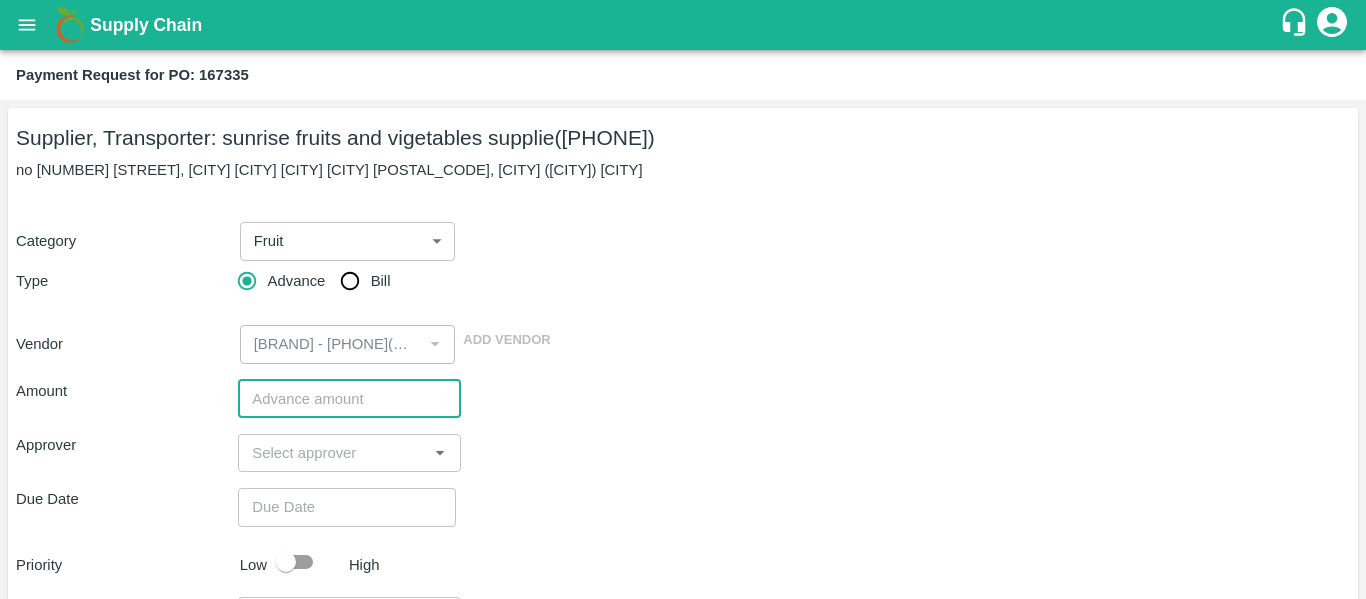 click at bounding box center [349, 399] 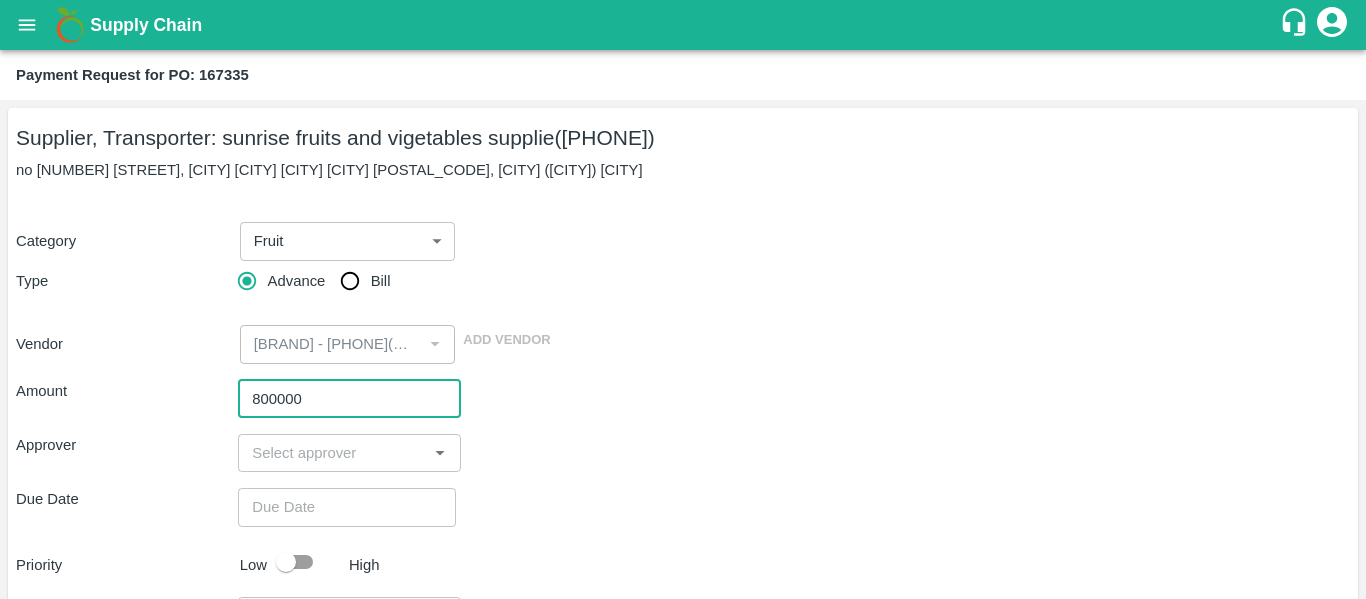 type on "800000" 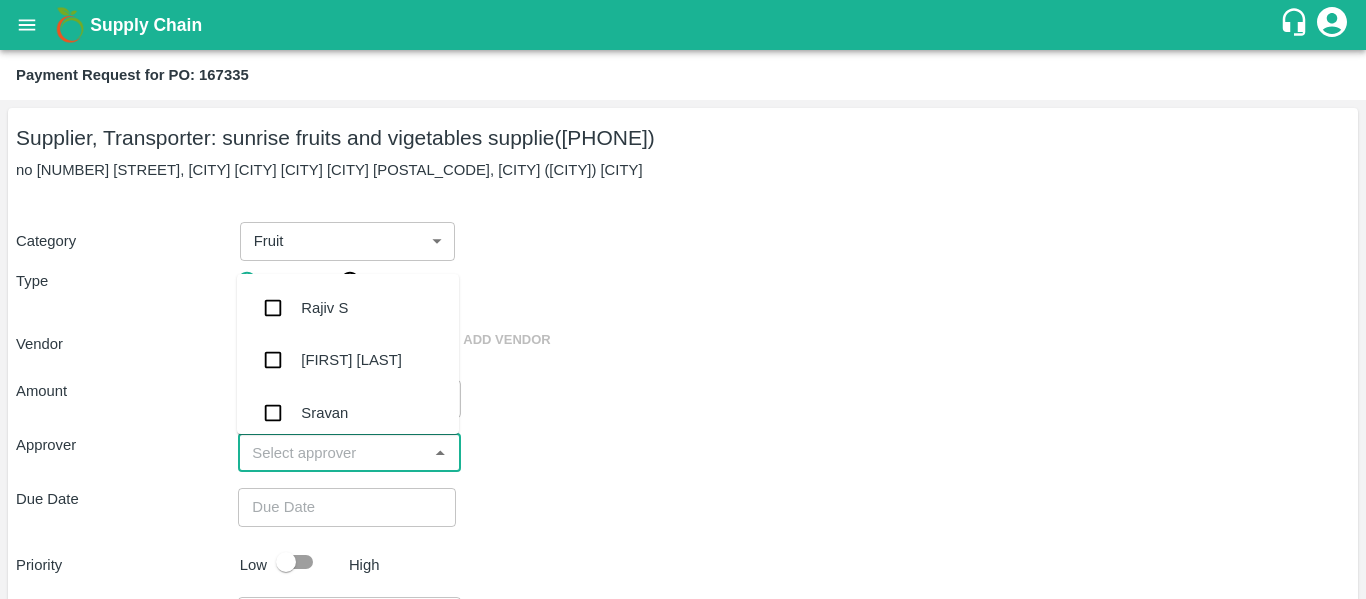 click at bounding box center [332, 453] 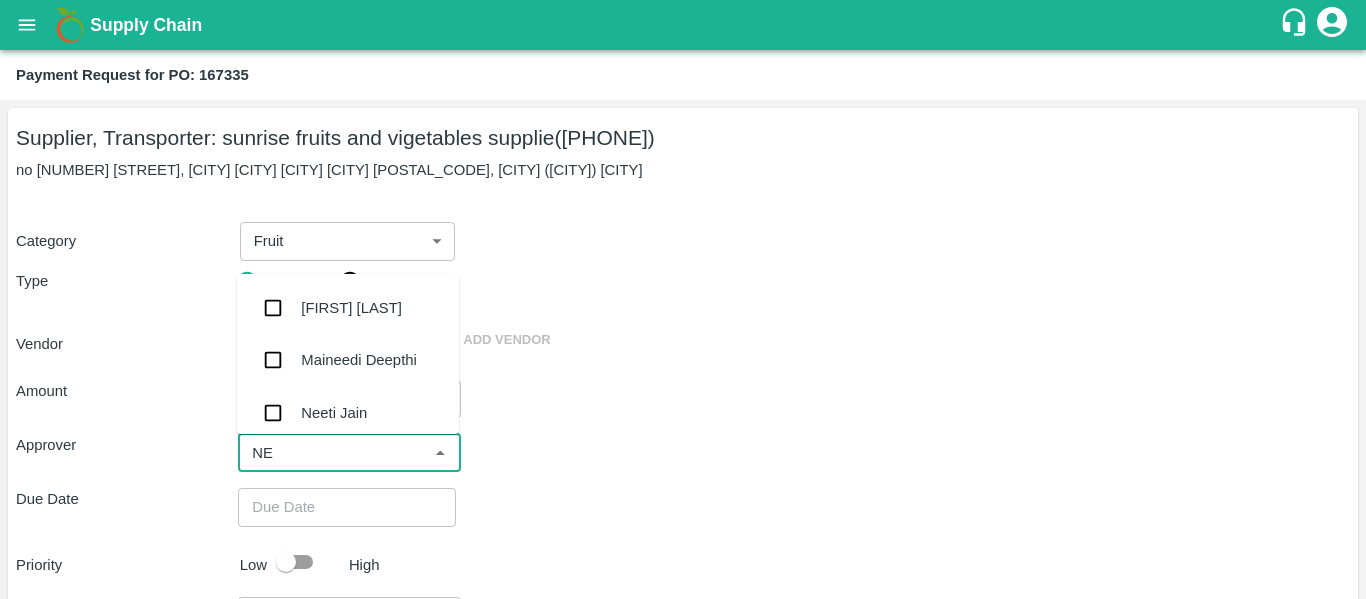 type on "NEE" 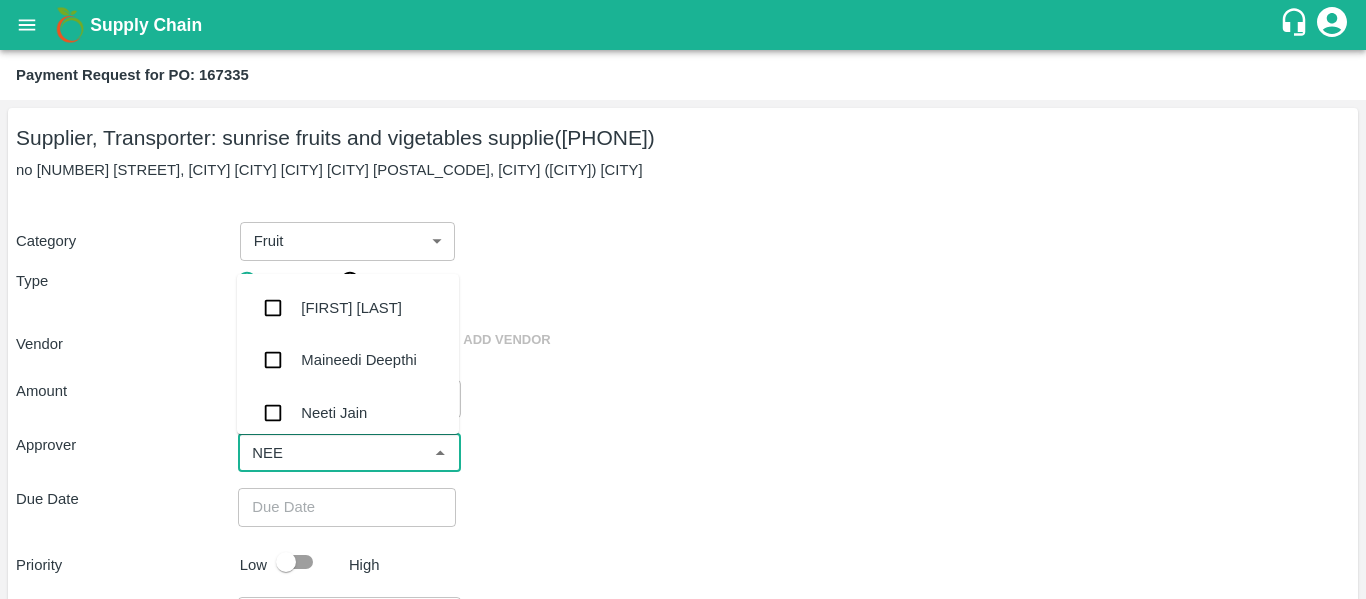 click at bounding box center [273, 413] 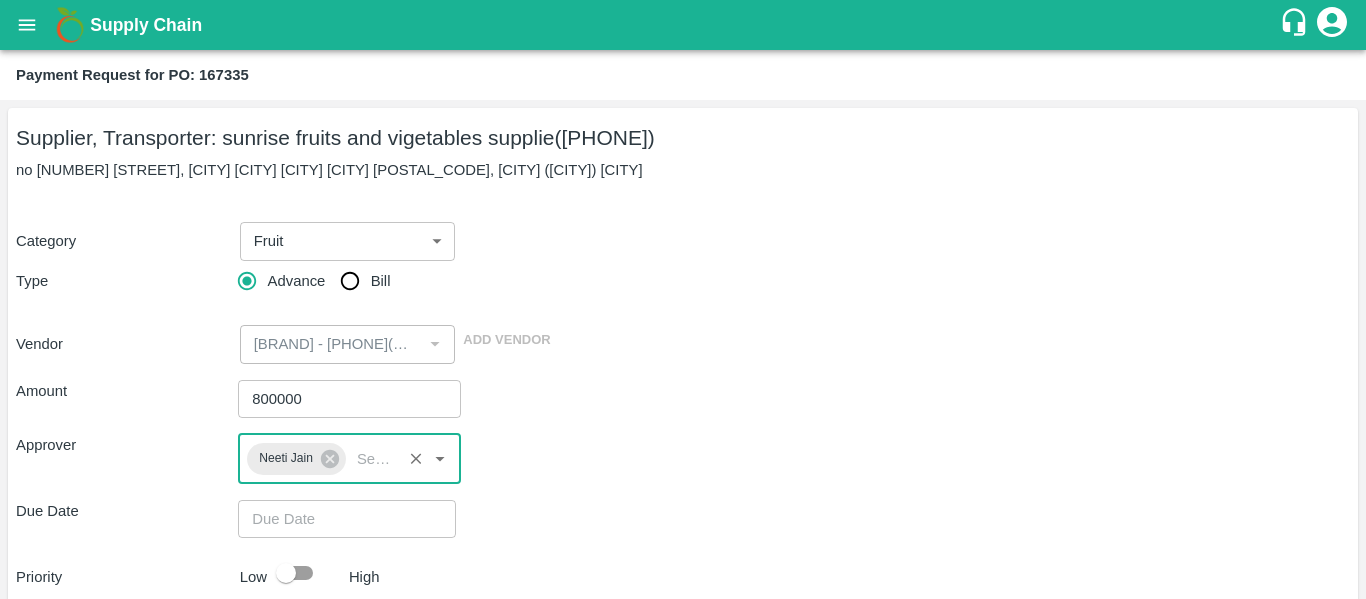 type on "DD/MM/YYYY hh:mm aa" 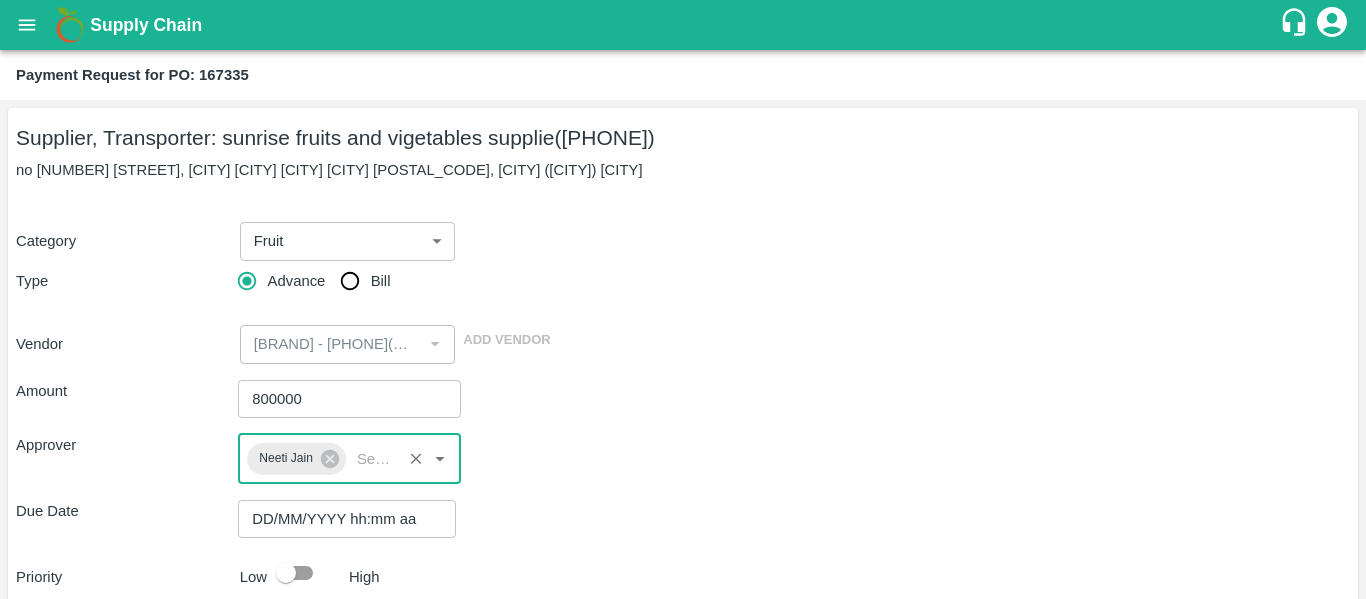 click on "DD/MM/YYYY hh:mm aa" at bounding box center (340, 519) 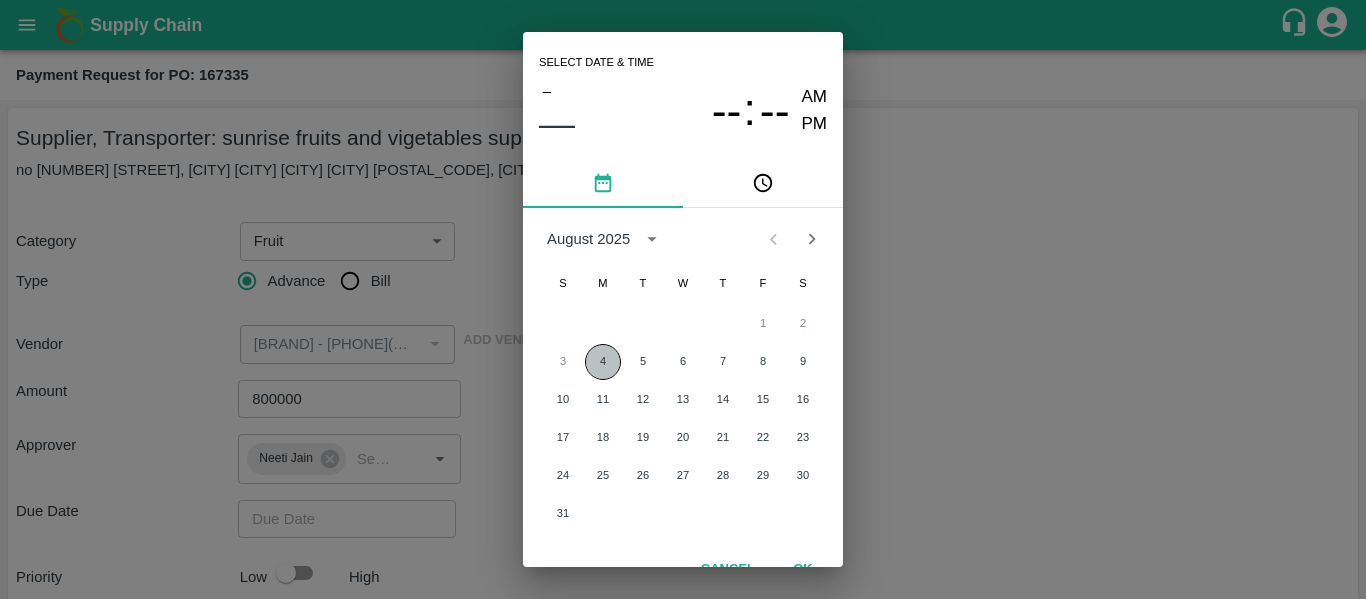 click on "4" at bounding box center [603, 362] 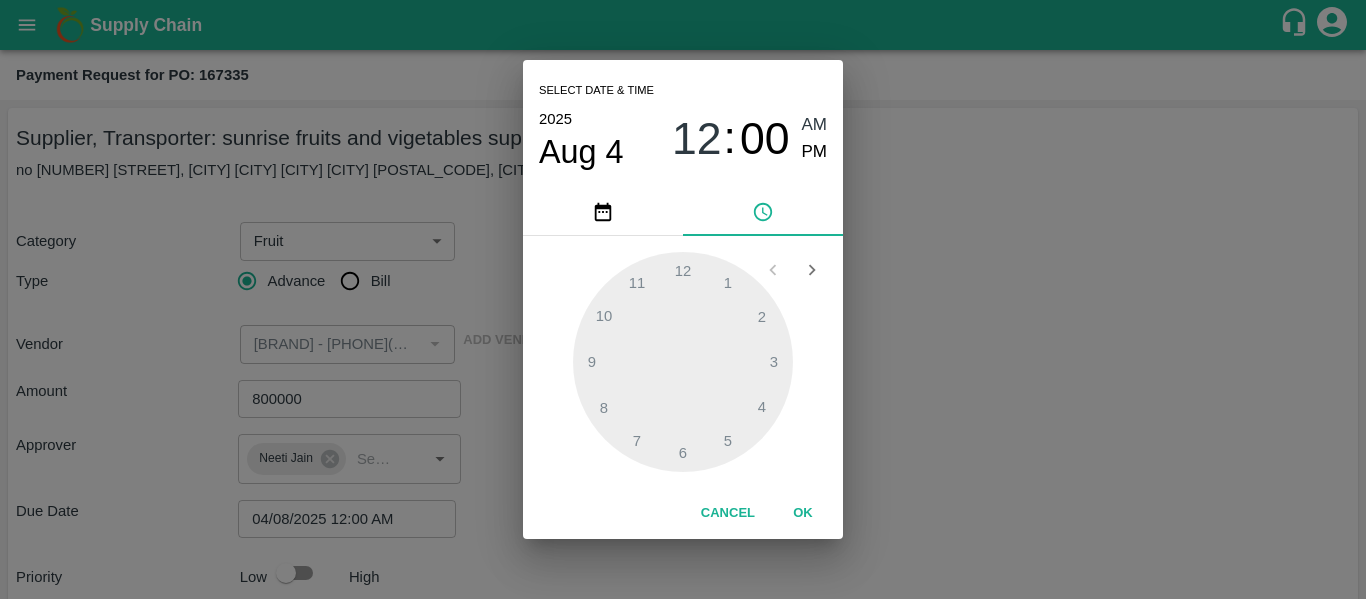 click on "Select date & time 2025 Aug 4 12 : 00 AM PM 1 2 3 4 5 6 7 8 9 10 11 12 Cancel OK" at bounding box center (683, 299) 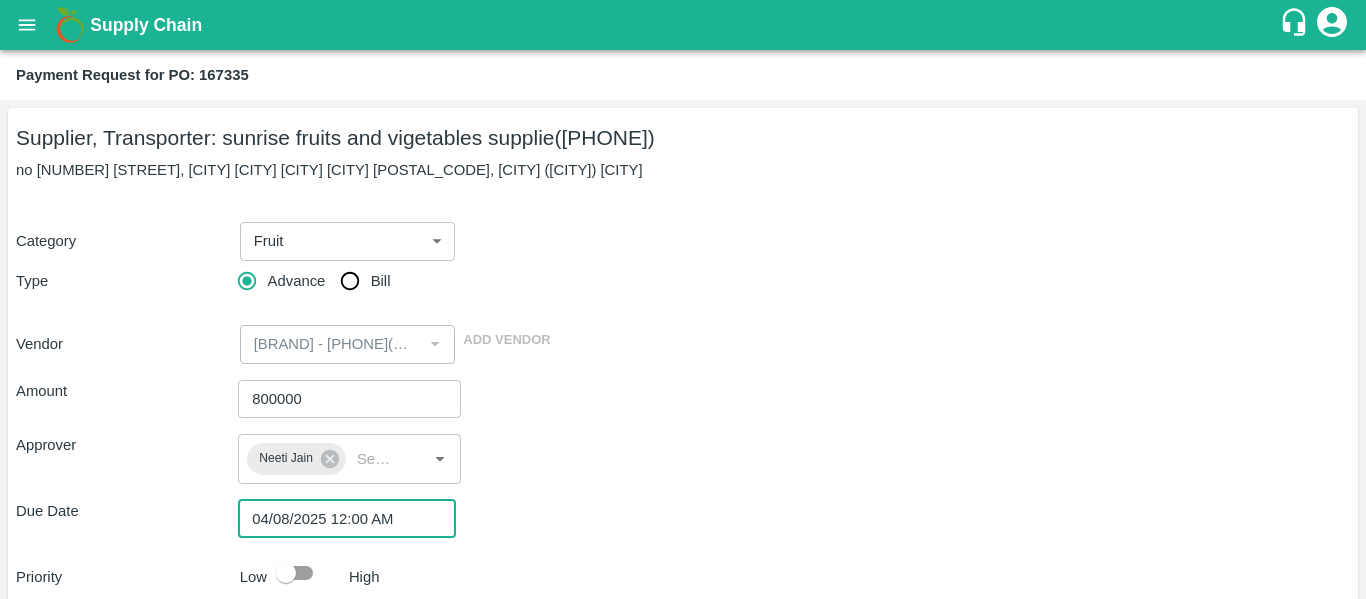 scroll, scrollTop: 210, scrollLeft: 0, axis: vertical 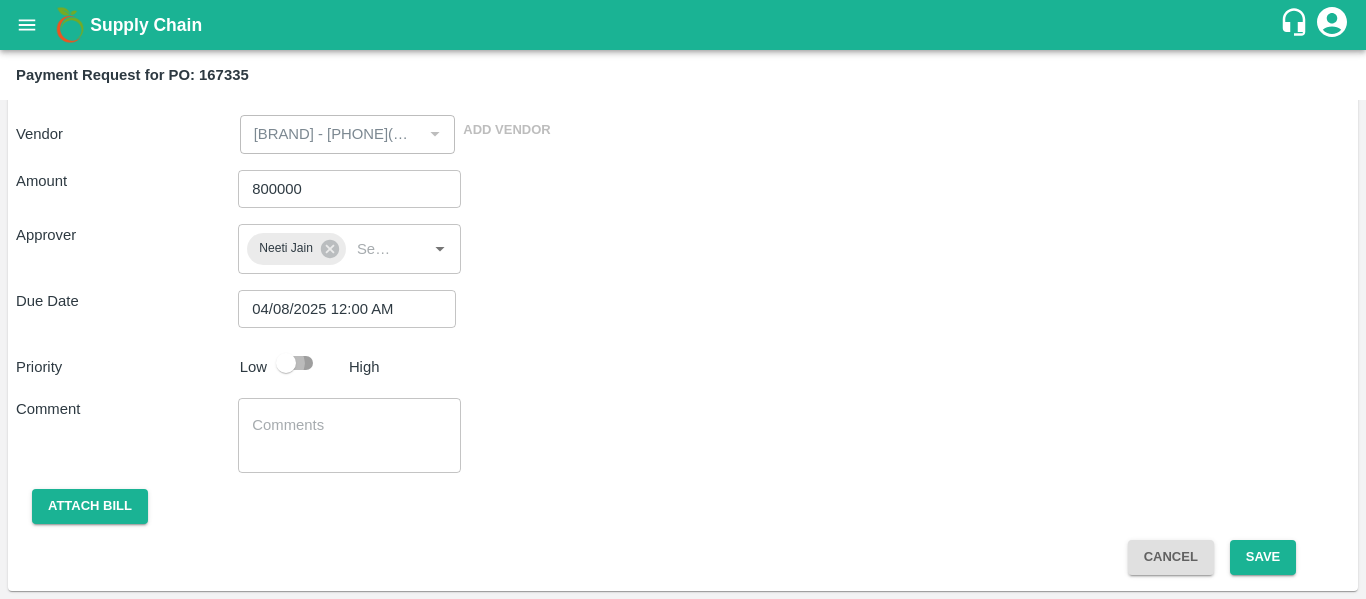 click at bounding box center [286, 363] 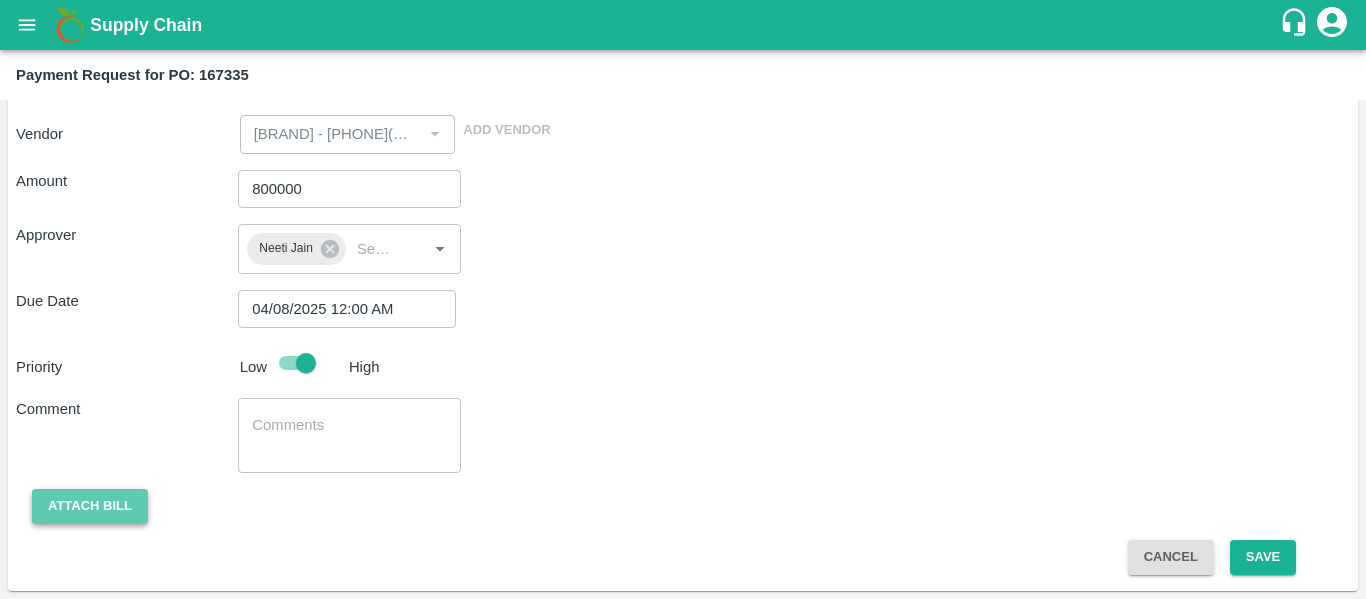 click on "Attach bill" at bounding box center [90, 506] 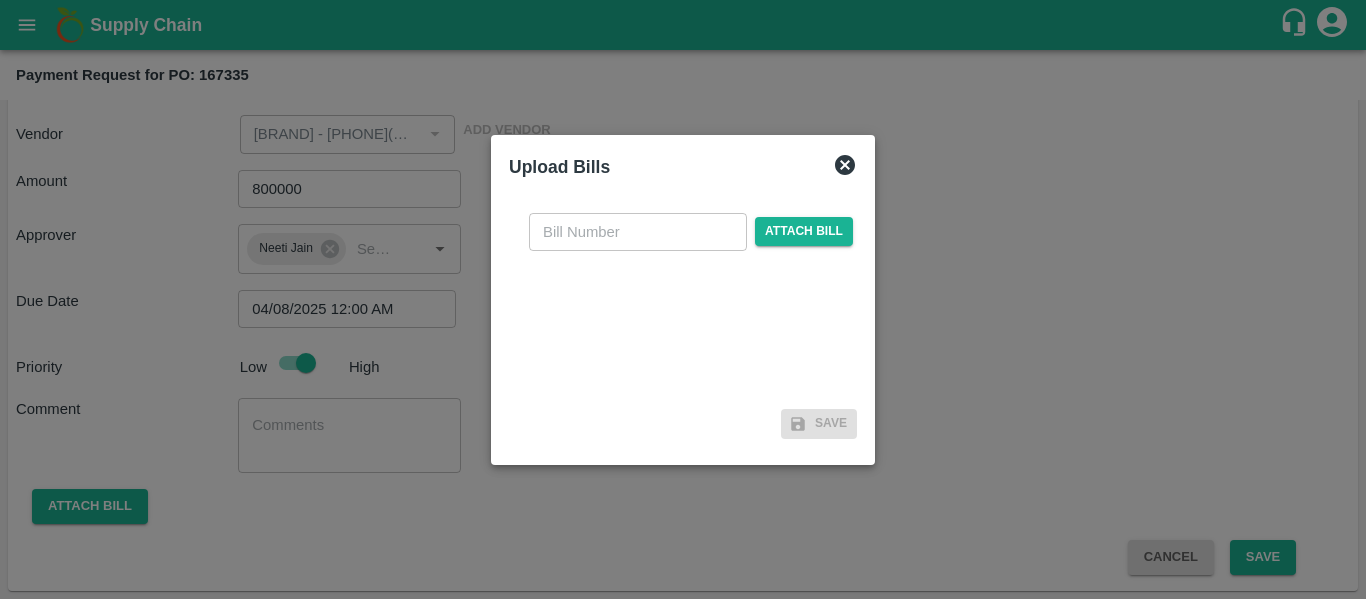 click at bounding box center (638, 232) 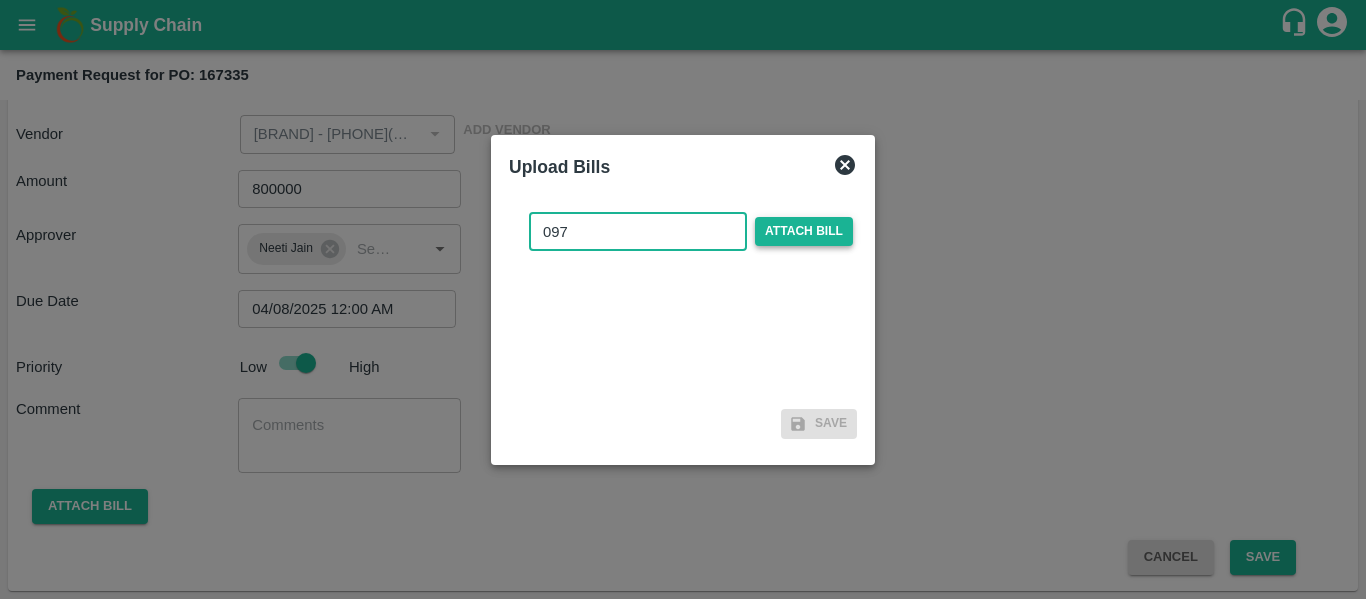 type on "097" 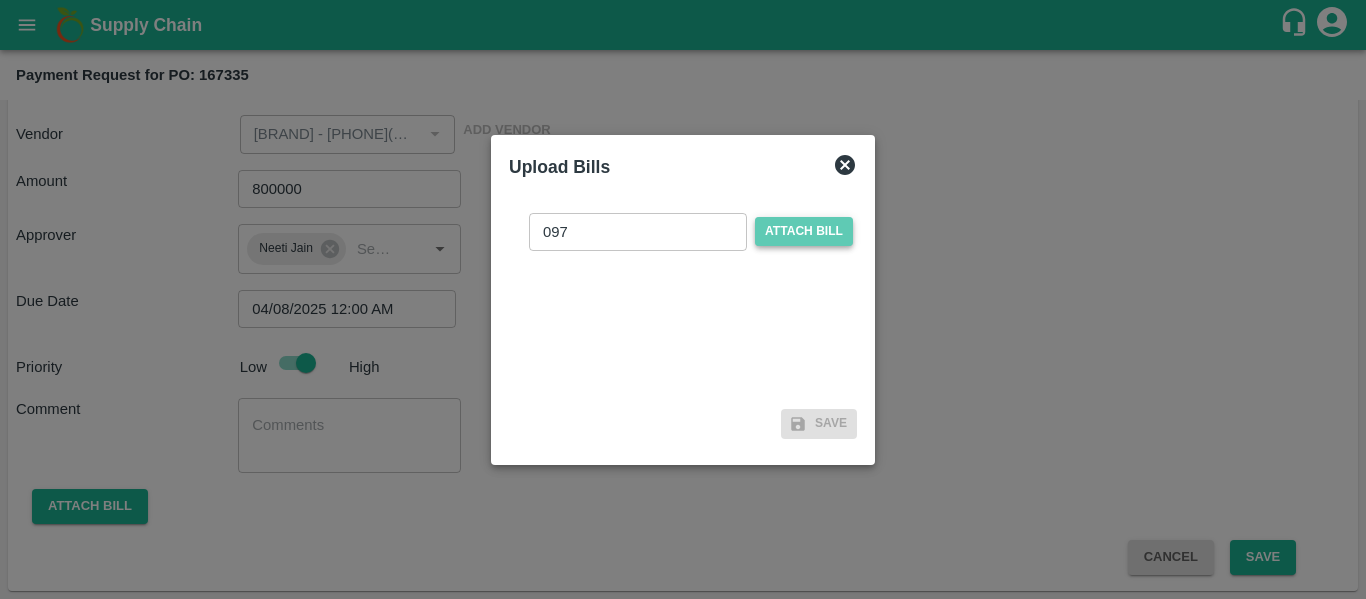 click on "Attach bill" at bounding box center [804, 231] 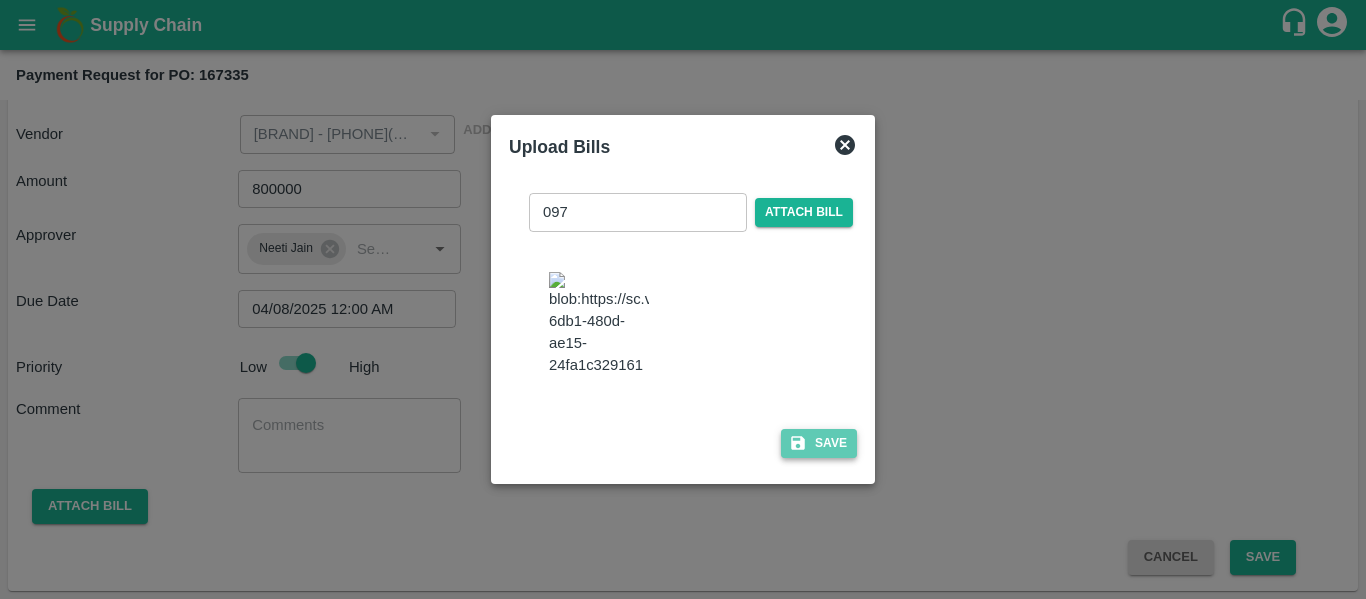 click on "Save" at bounding box center [819, 443] 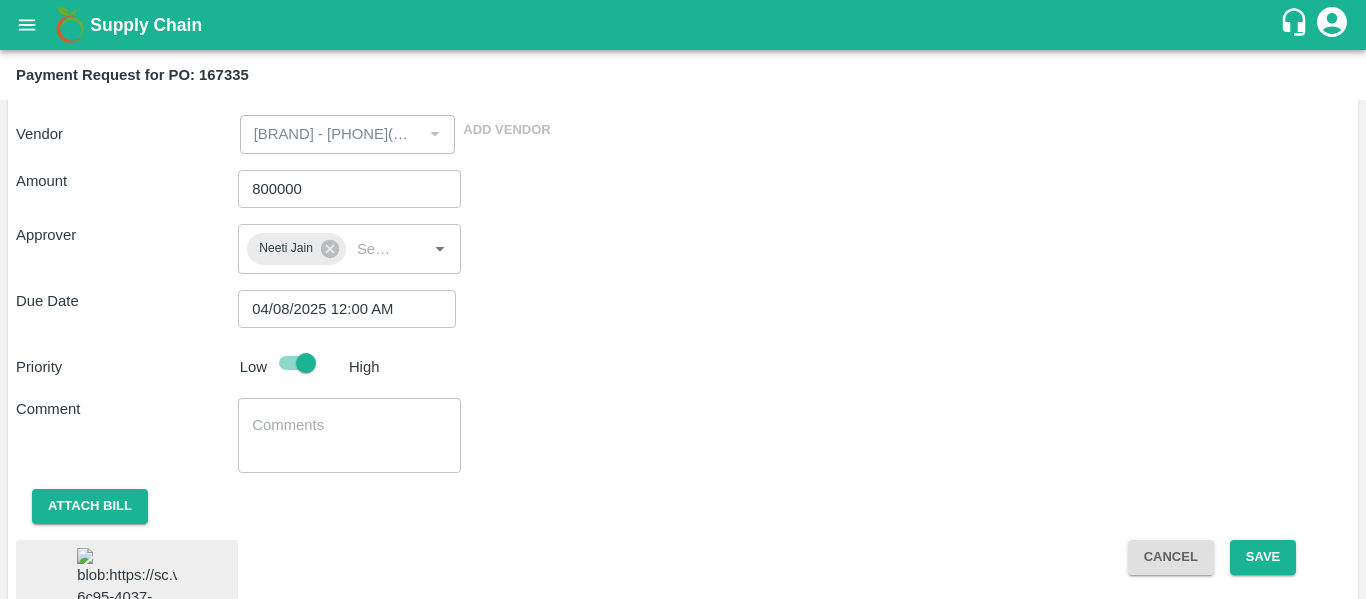 scroll, scrollTop: 344, scrollLeft: 0, axis: vertical 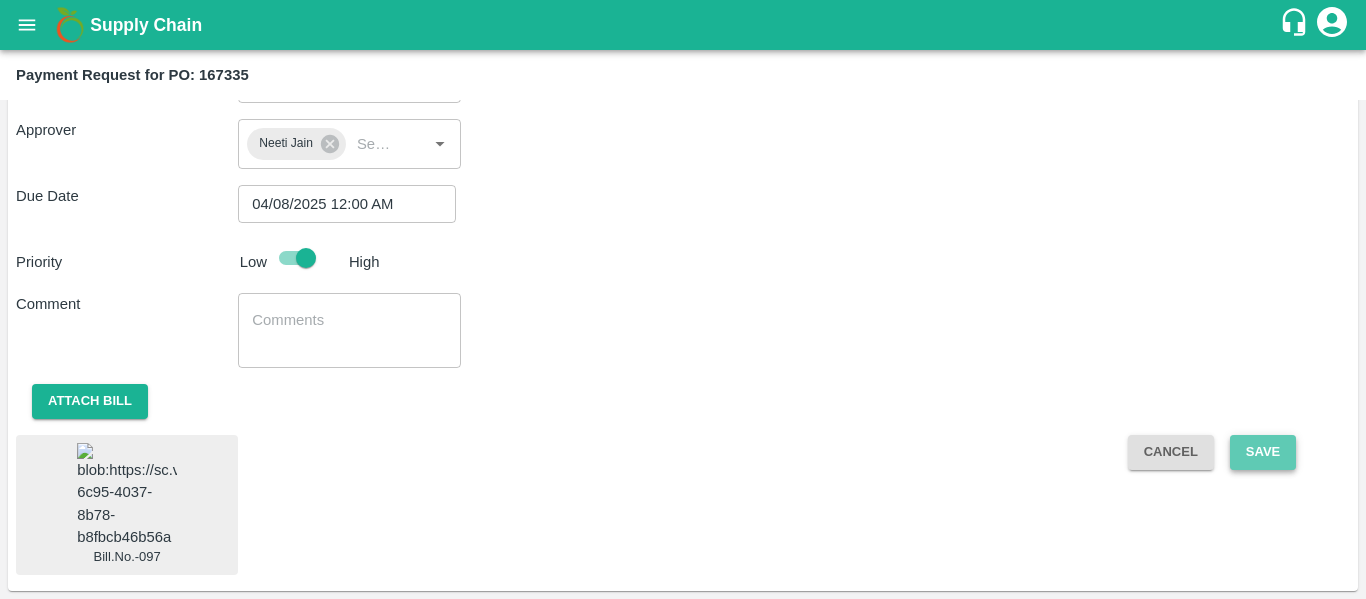 click on "Save" at bounding box center [1263, 452] 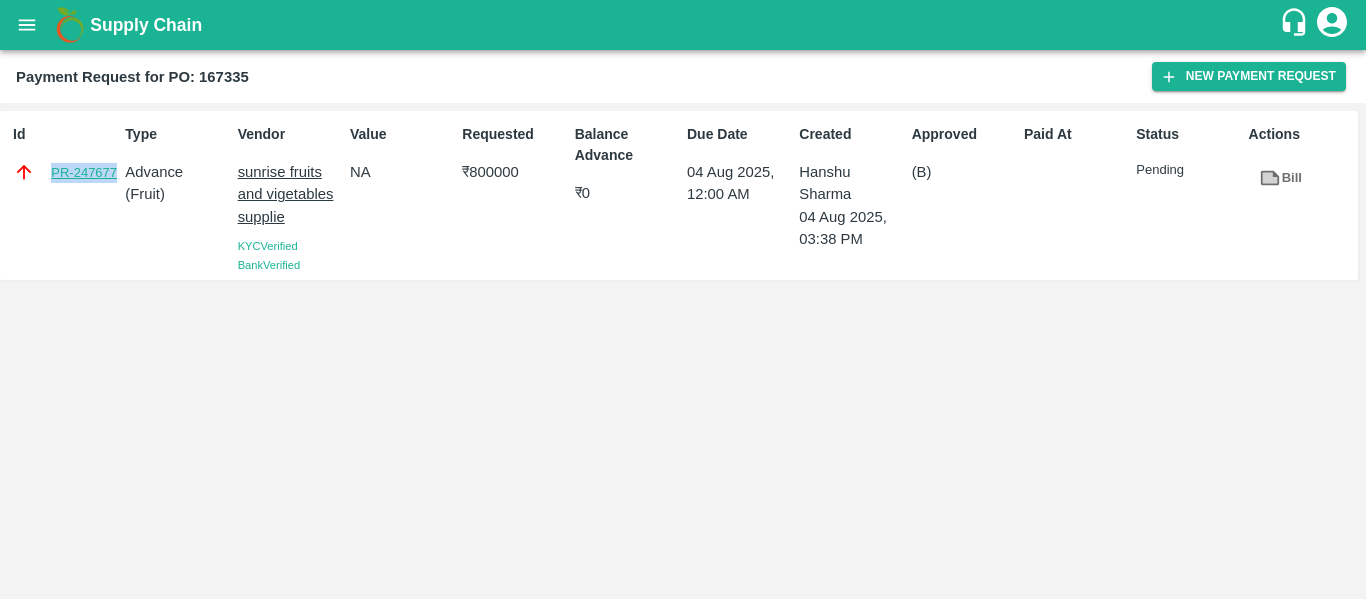 drag, startPoint x: 48, startPoint y: 162, endPoint x: 116, endPoint y: 172, distance: 68.73136 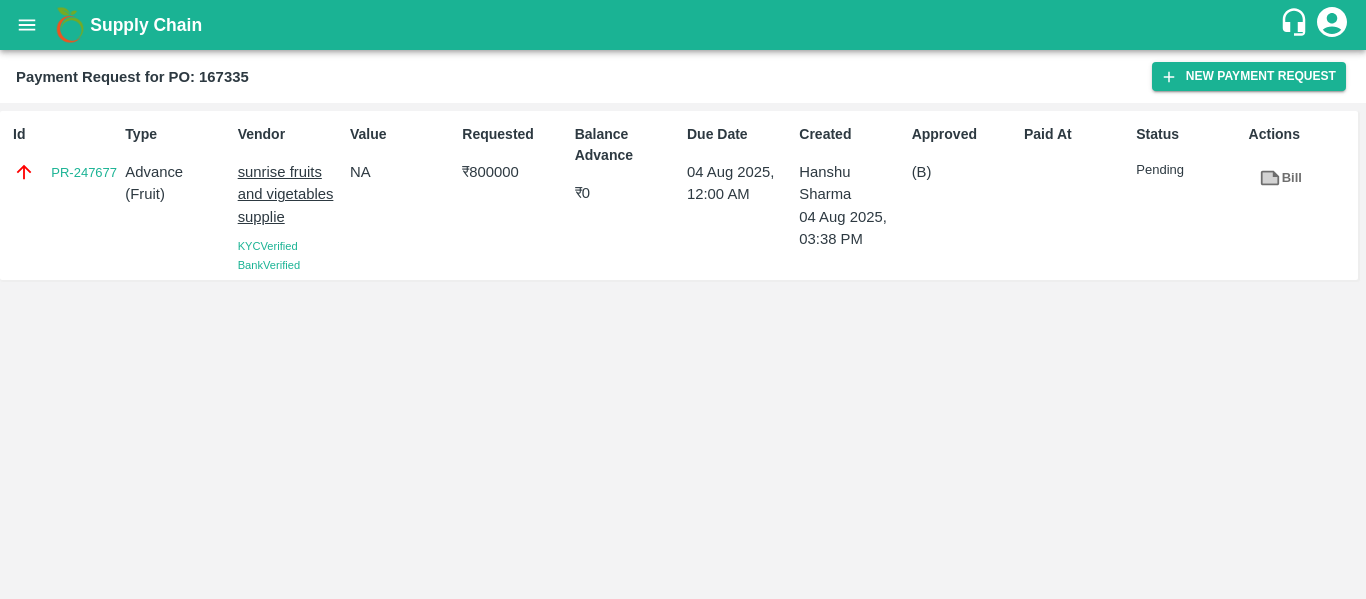 click on "sunrise fruits and vigetables supplie" at bounding box center [290, 194] 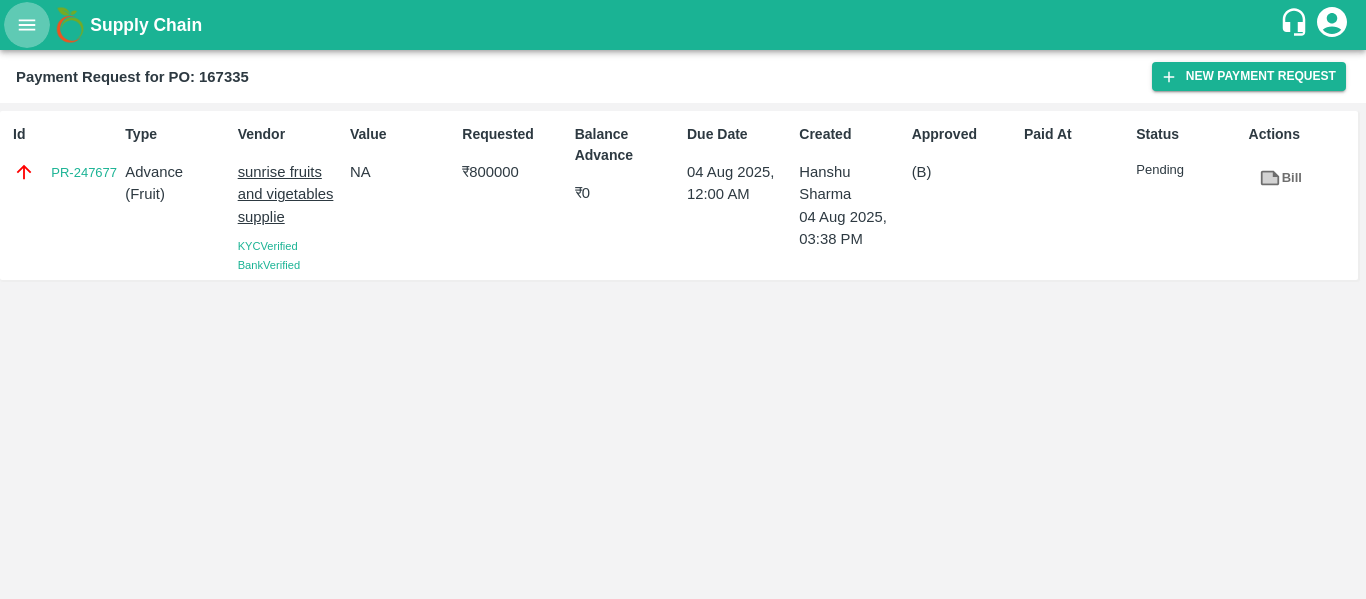 click at bounding box center [27, 25] 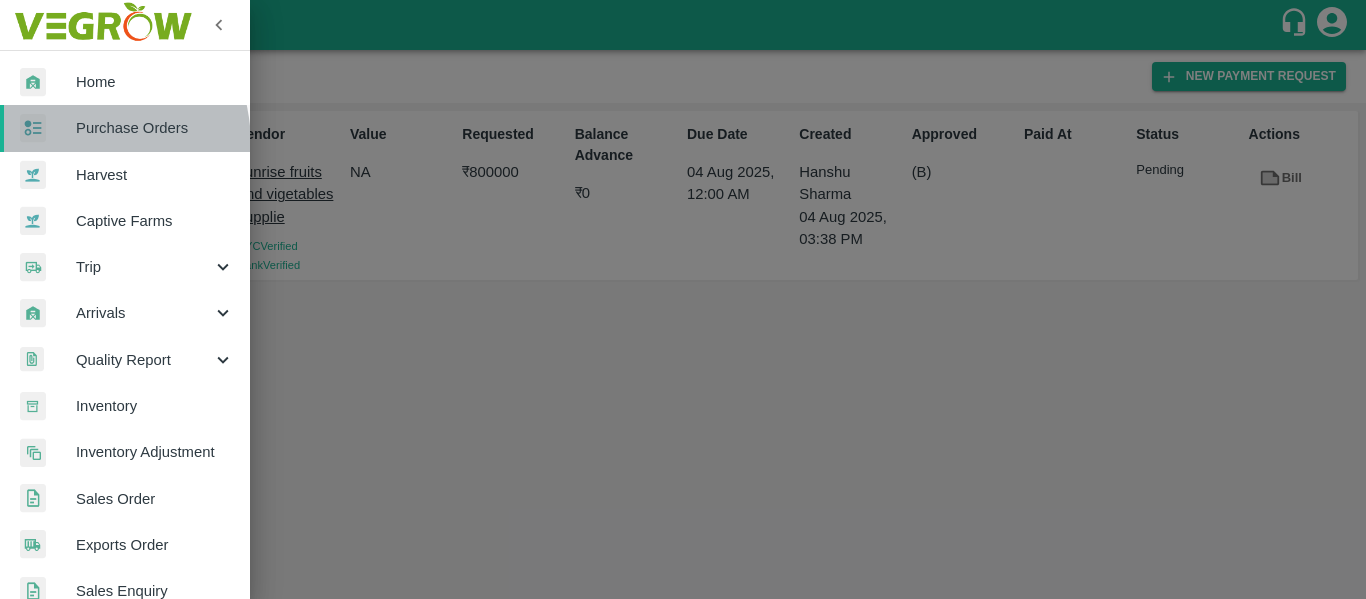 click on "Purchase Orders" at bounding box center [125, 128] 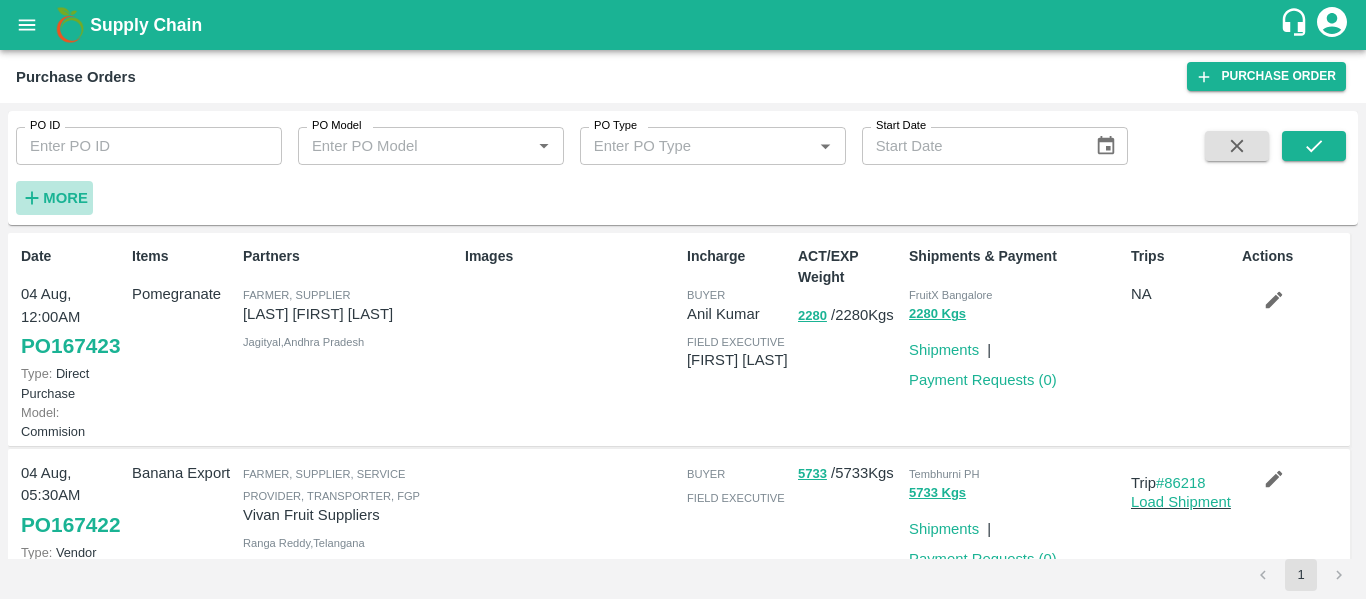 click on "More" at bounding box center (65, 198) 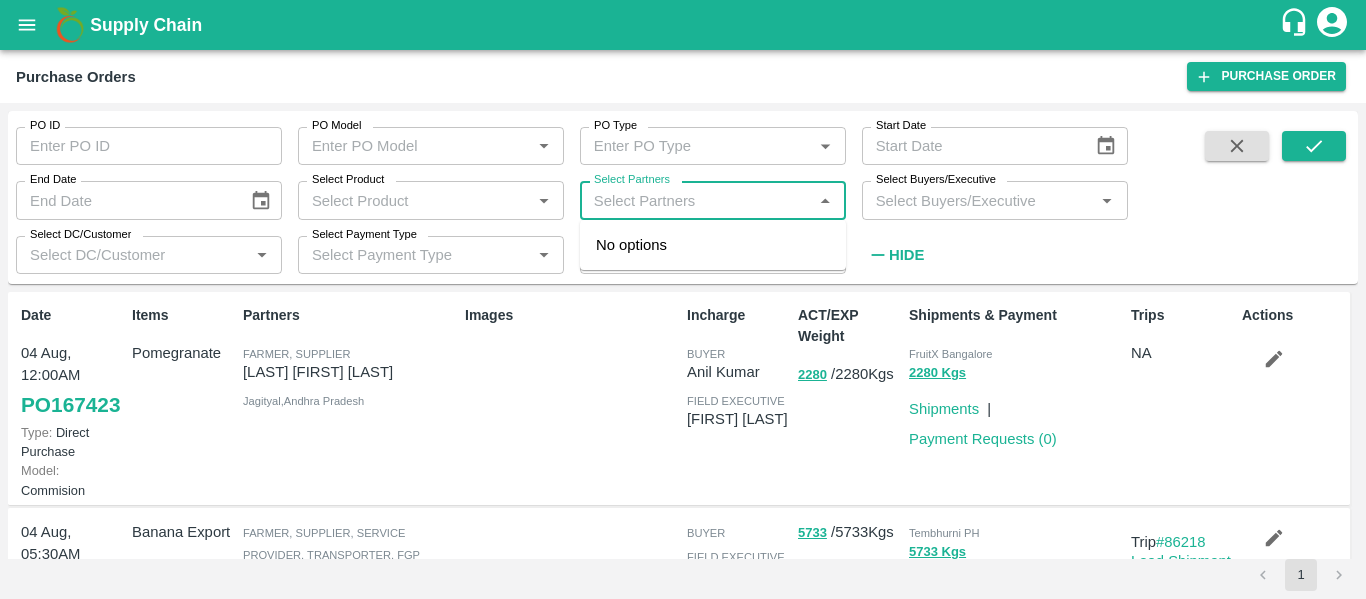 click on "Select Partners" at bounding box center (696, 200) 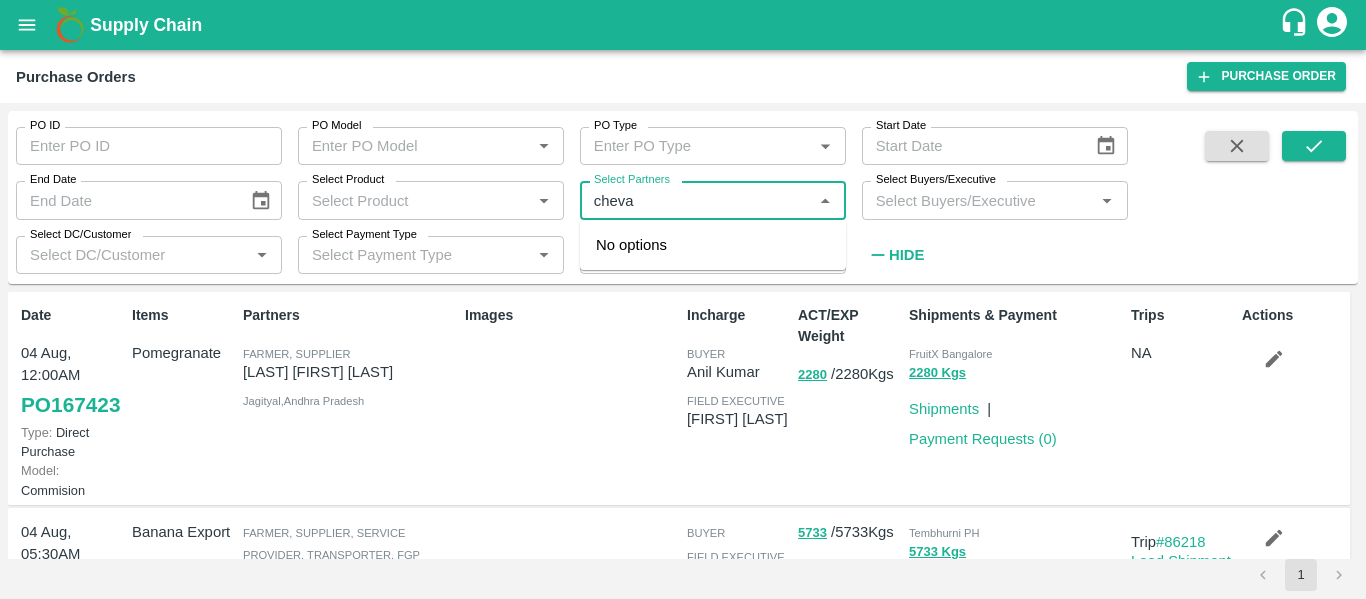 type on "chevas" 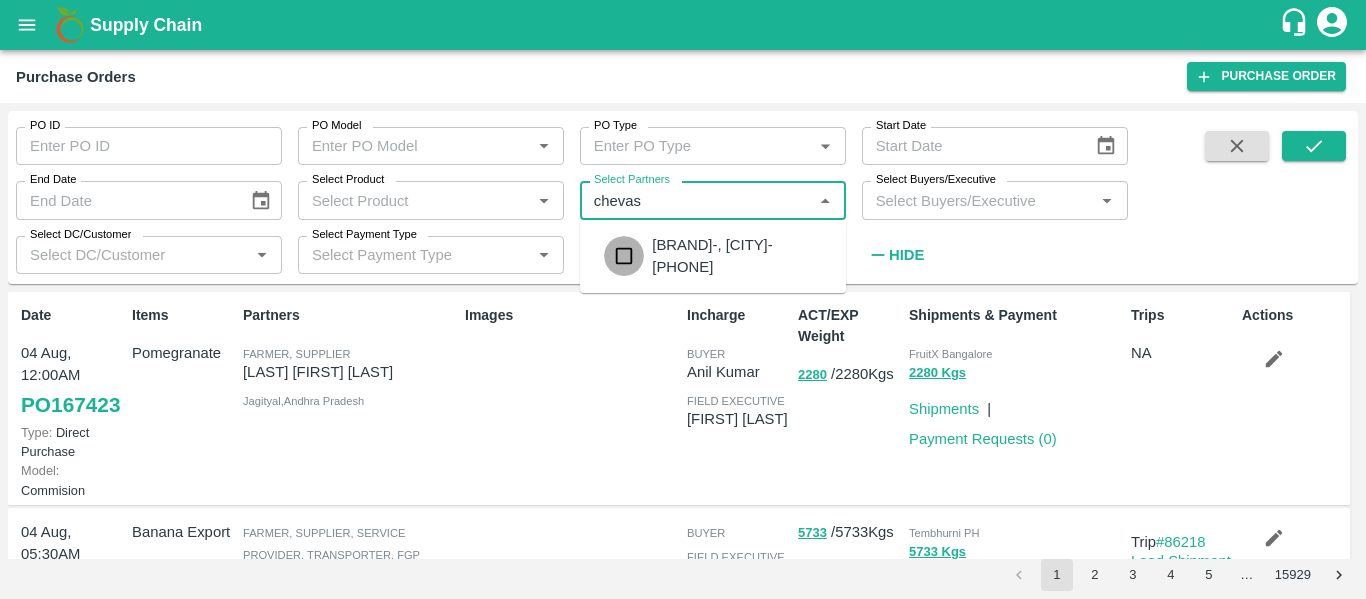 click at bounding box center (624, 256) 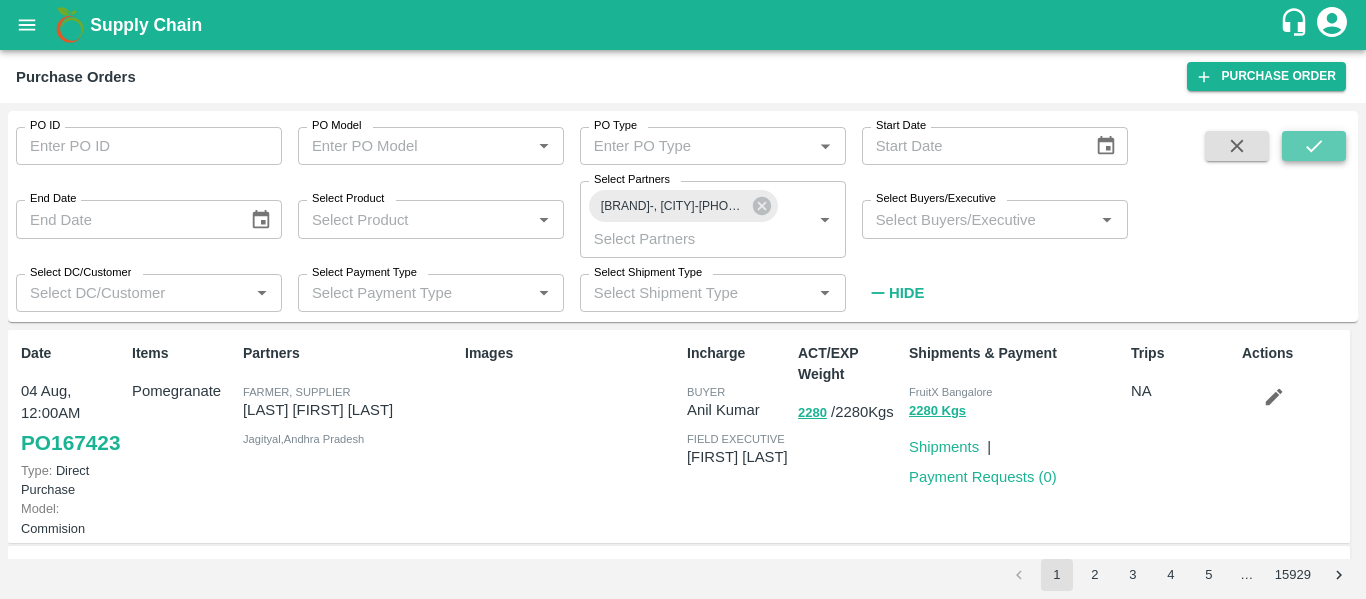click 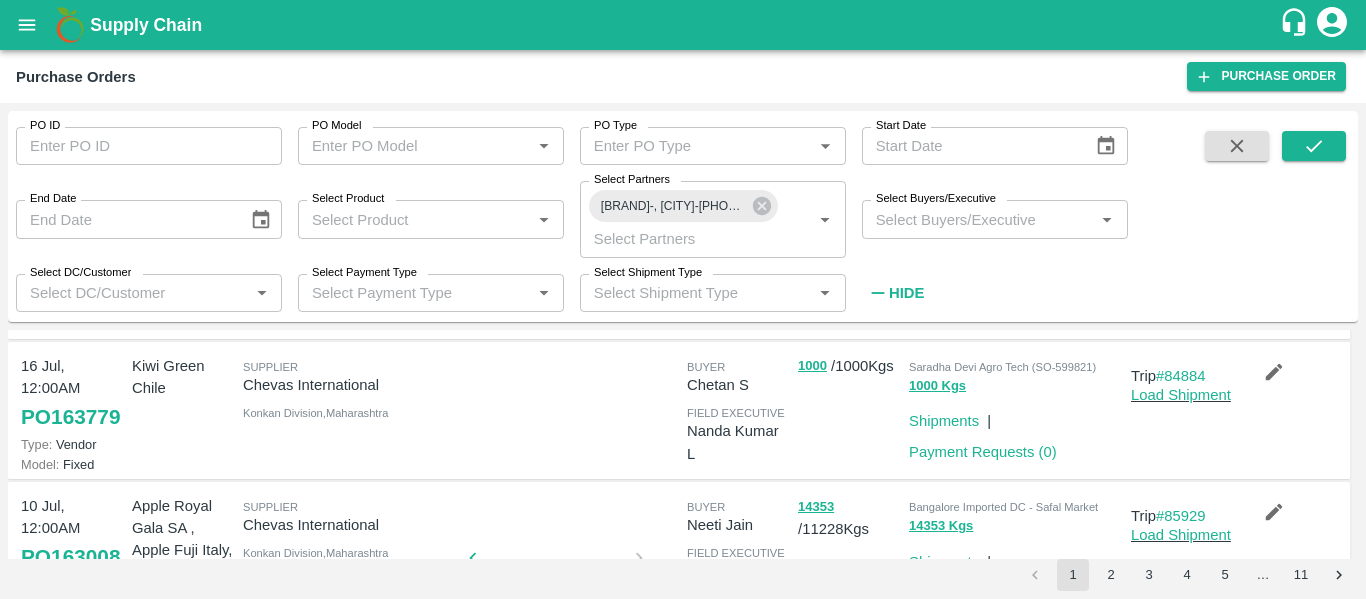 scroll, scrollTop: 181, scrollLeft: 0, axis: vertical 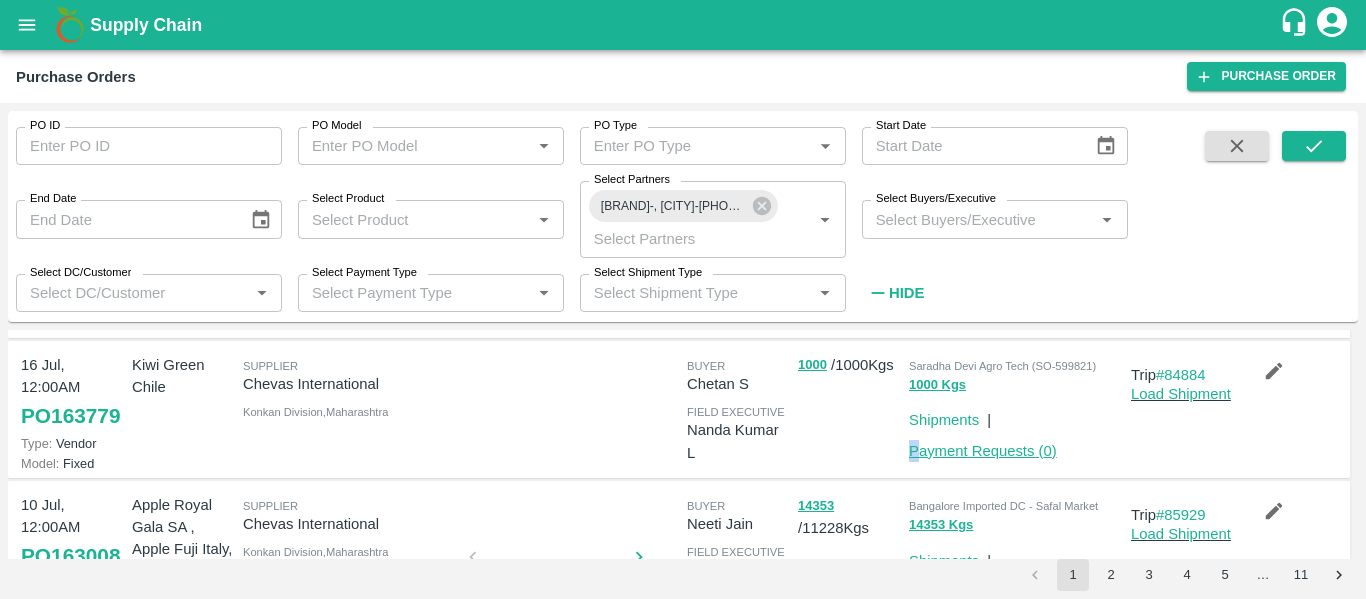 drag, startPoint x: 895, startPoint y: 461, endPoint x: 916, endPoint y: 471, distance: 23.259407 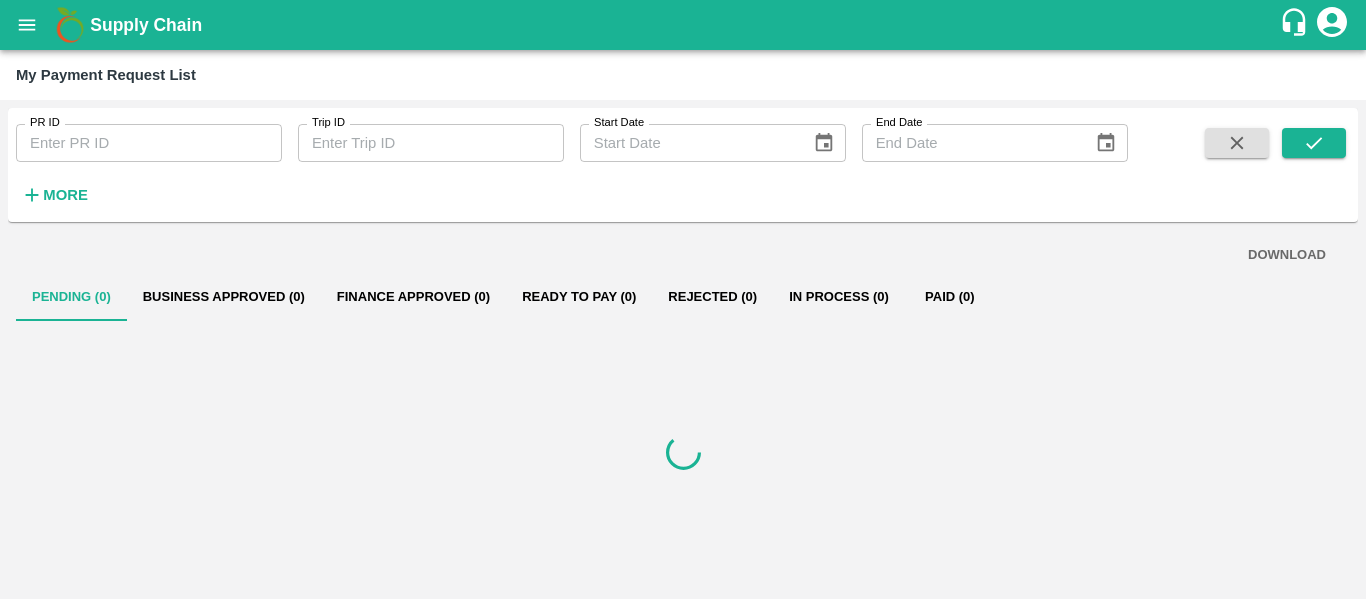 scroll, scrollTop: 0, scrollLeft: 0, axis: both 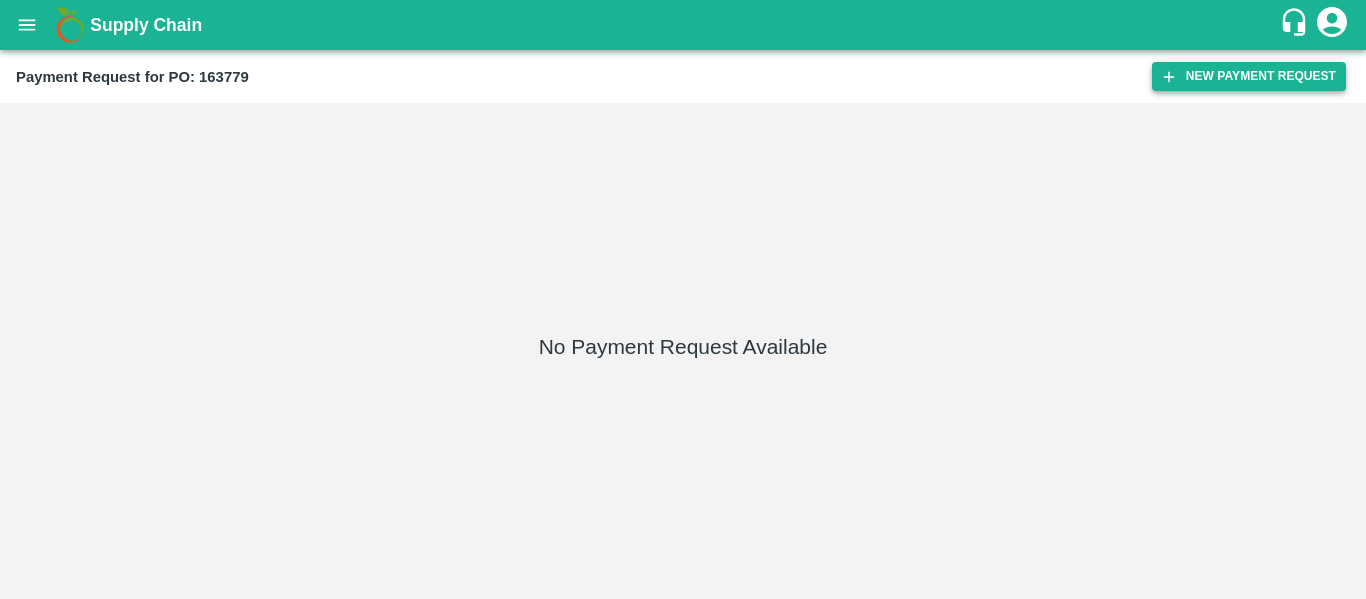 click on "New Payment Request" at bounding box center [1249, 76] 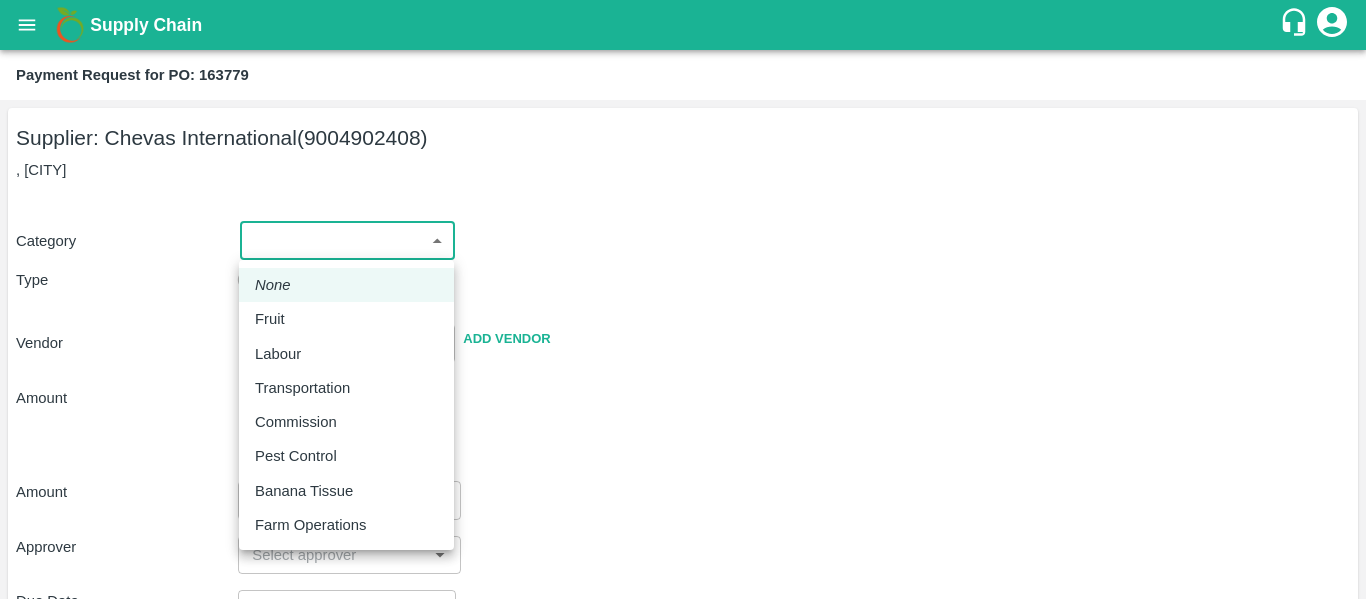 click on "Supply Chain Payment Request for PO: 163779 Supplier:    [BRAND]  ([PHONE]) , [CITY] Category ​ ​ Type Advance Bill Vendor ​ Add Vendor Amount Total value Per Kg ​ Amount ​ Approver ​ Due Date ​  Priority  Low  High Comment x ​ Attach bill Cancel Save [CITY] Imported DC [CITY] Imported DC - Safal Market [CITY] Imported DC MDC [CITY] [CITY] DC [CITY] Modern Trade [CITY] DC [CITY] virtual imported DC [CITY] DC [CITY] DC [CITY]  FruitX [CITY] Direct Customer [FIRST] [LAST] Logout None Fruit Labour Transportation Commission Pest Control Banana Tissue Farm Operations" at bounding box center (683, 299) 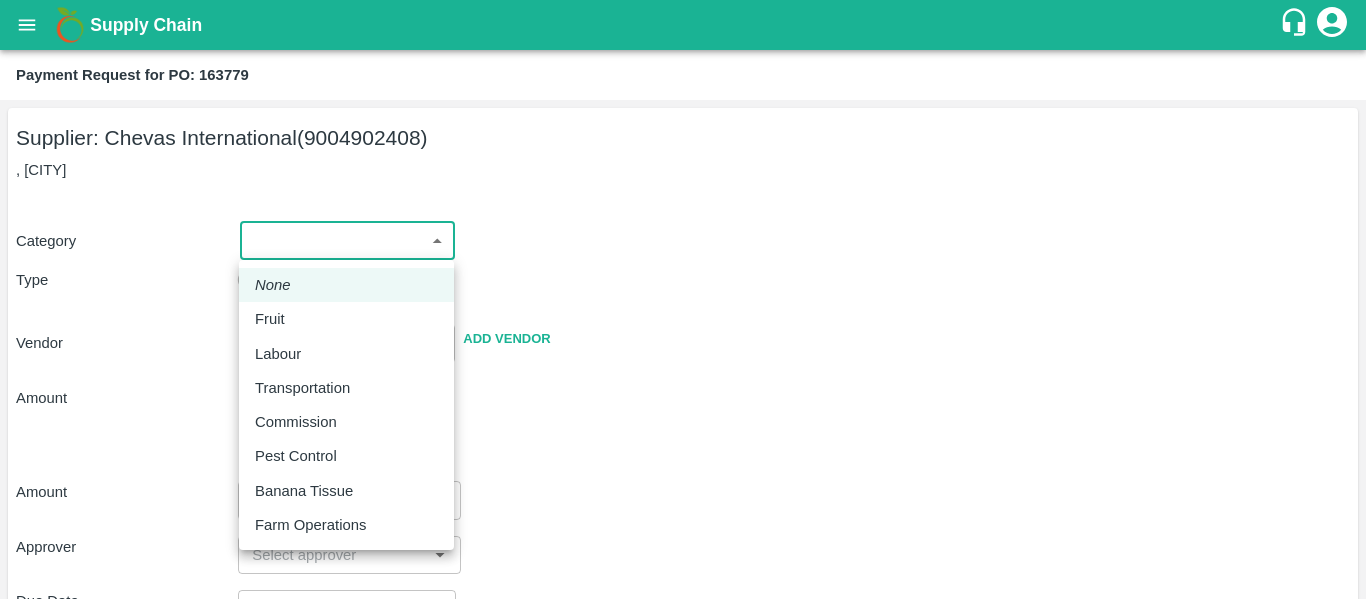 click on "Fruit" at bounding box center (270, 319) 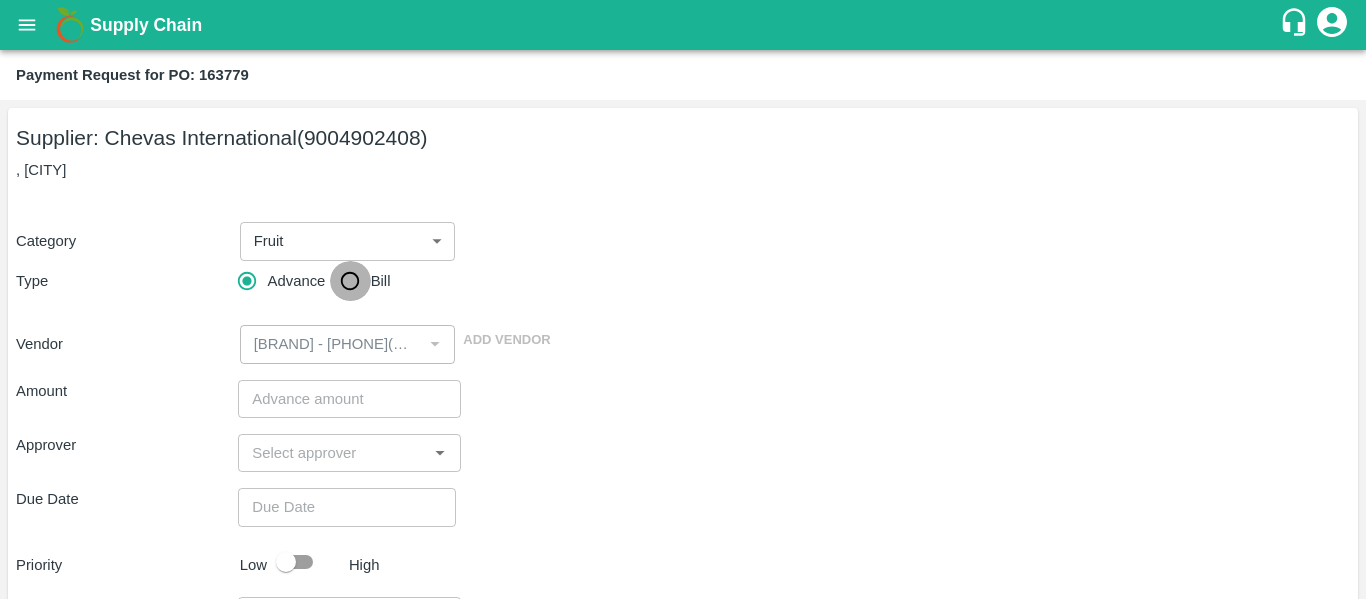click on "Bill" at bounding box center (350, 281) 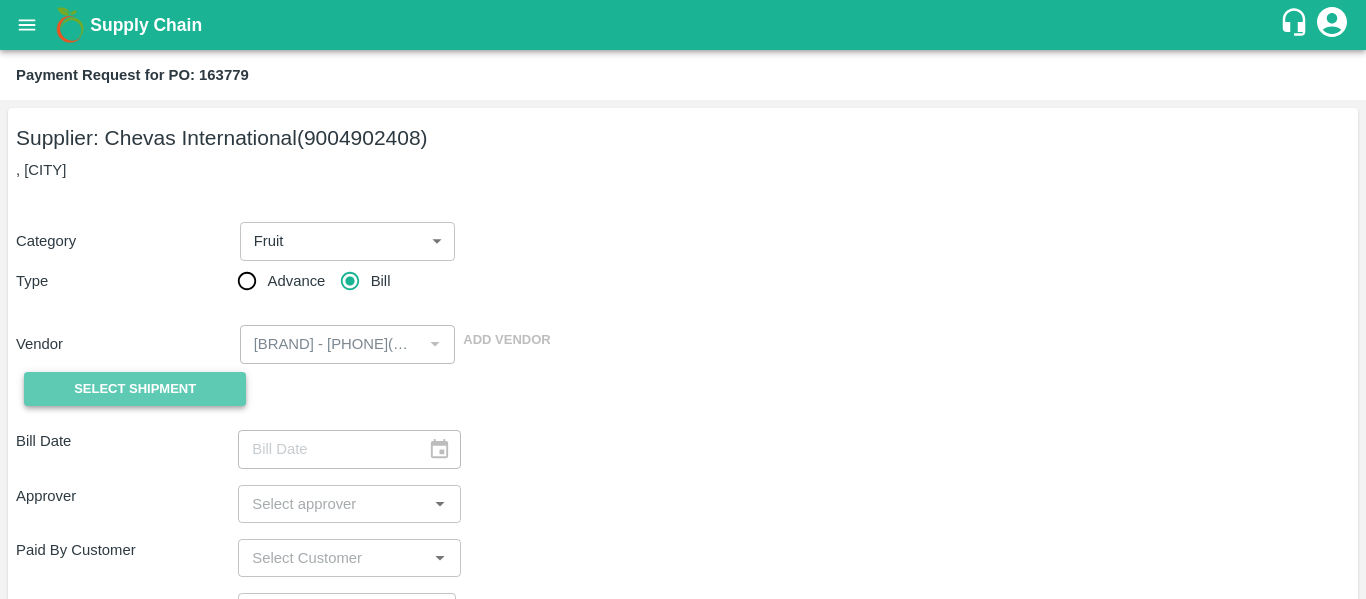 click on "Select Shipment" at bounding box center [135, 389] 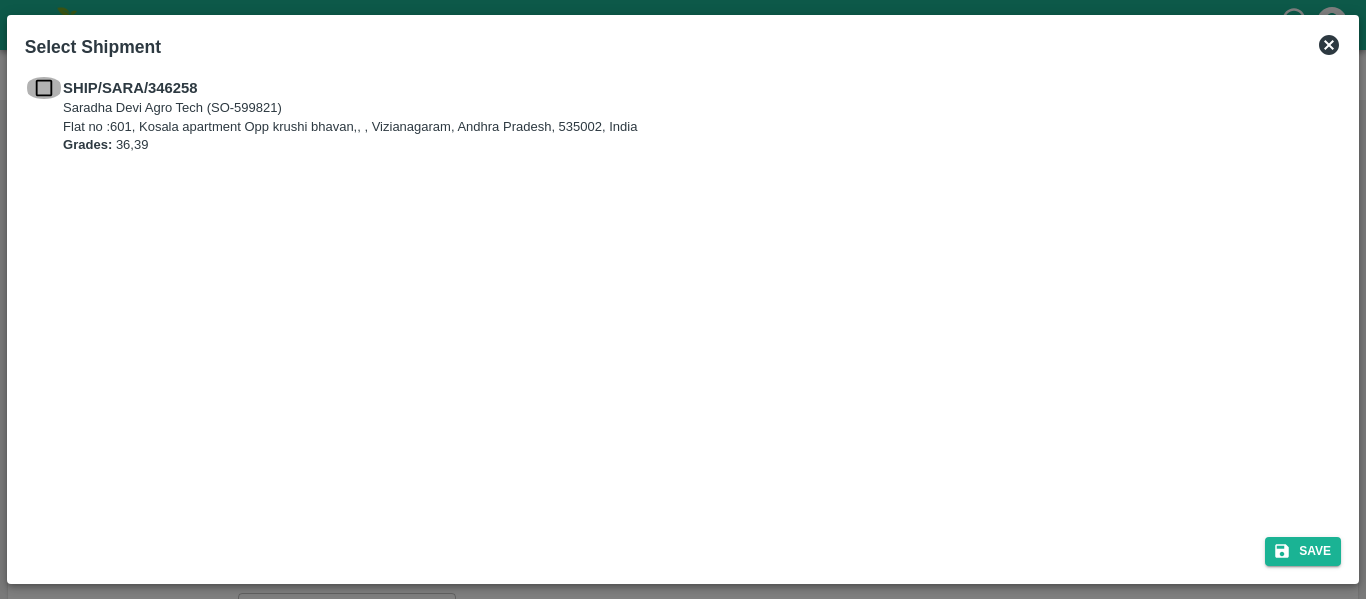 click at bounding box center [44, 88] 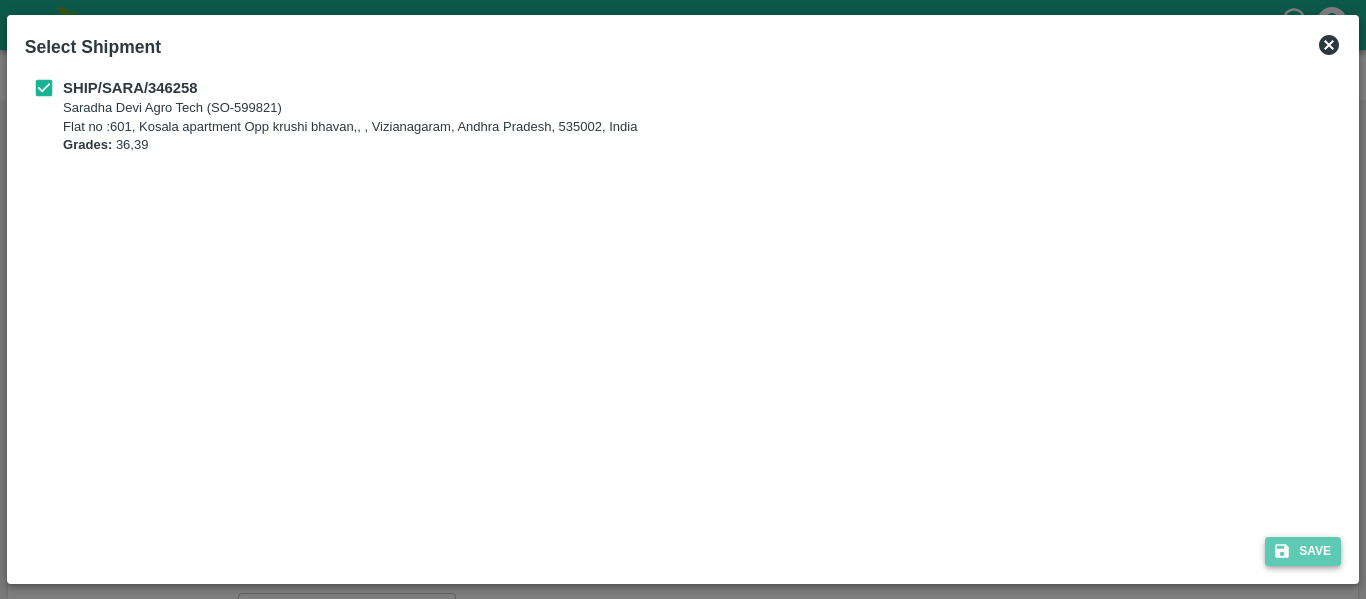 click on "Save" at bounding box center [1303, 551] 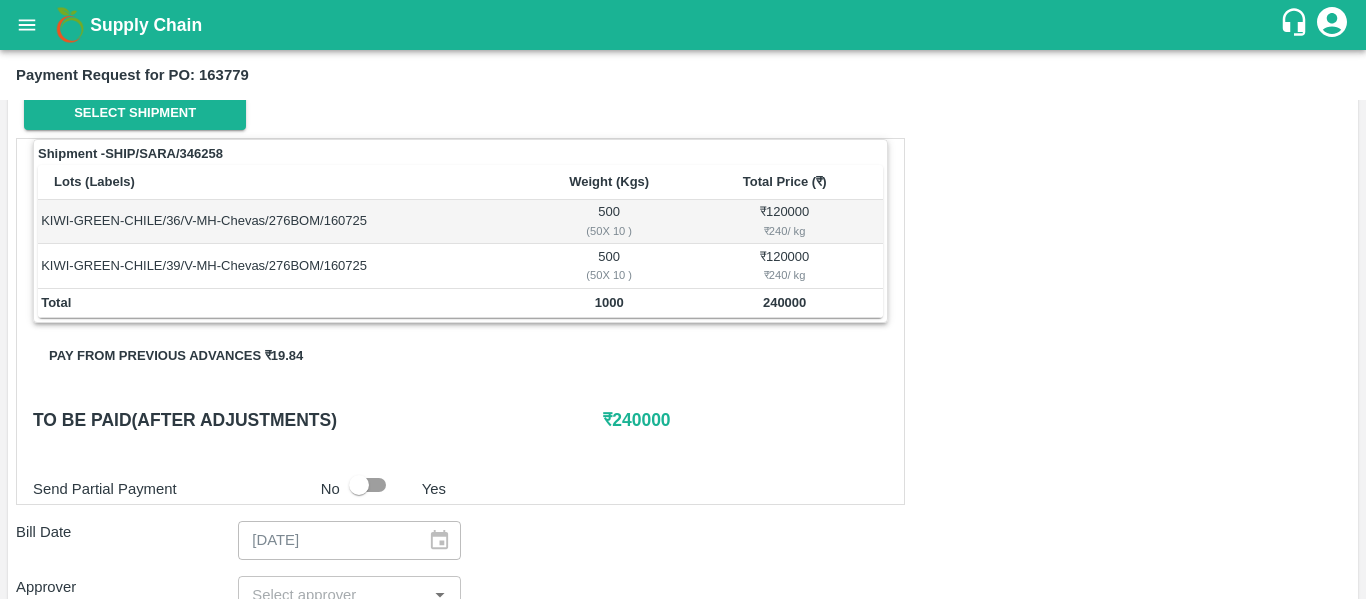 scroll, scrollTop: 0, scrollLeft: 0, axis: both 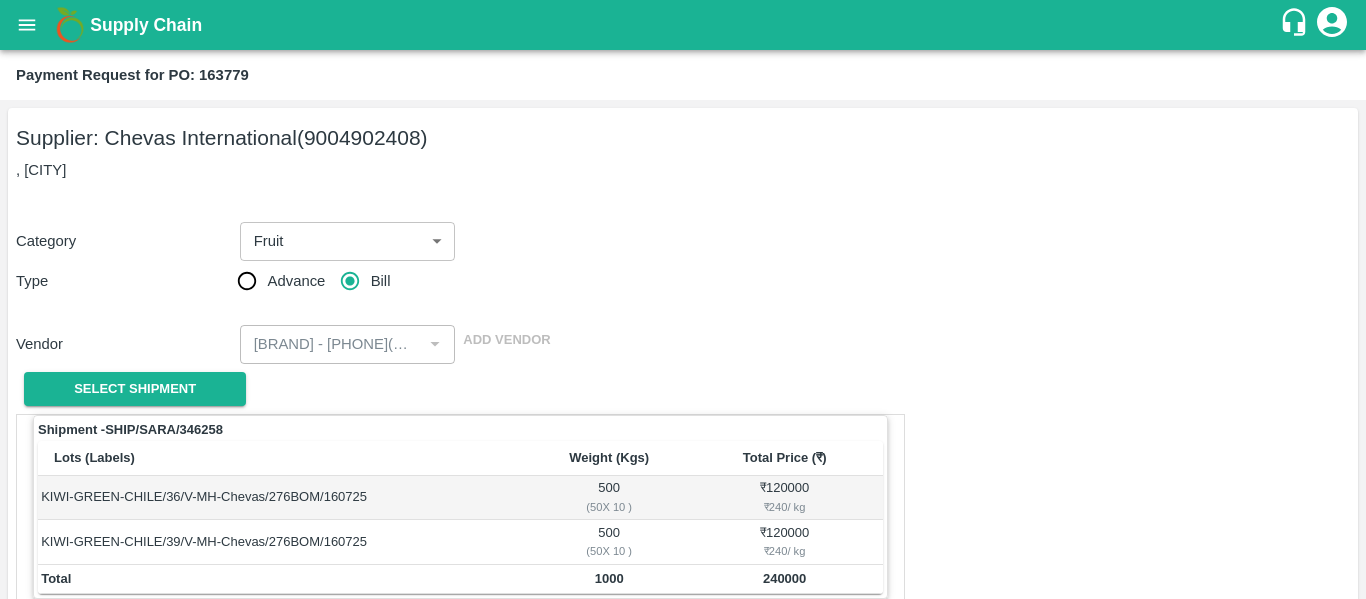 click on "Payment Request for PO: 163779" at bounding box center [132, 75] 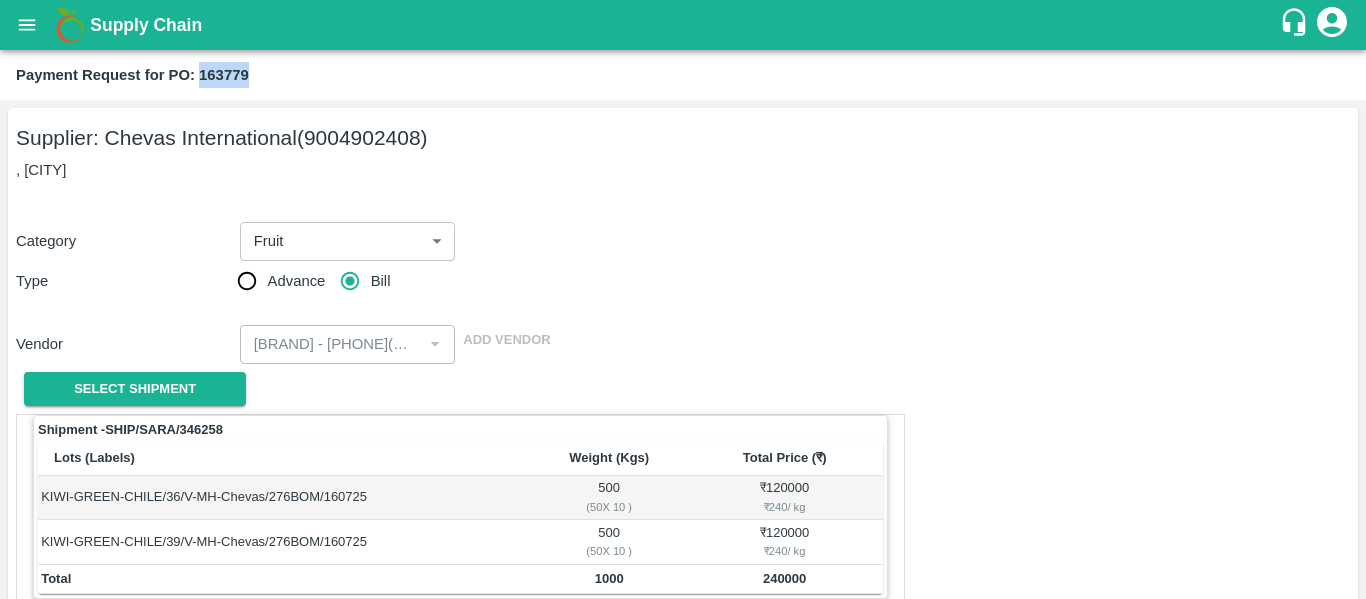 click on "Payment Request for PO: 163779" at bounding box center [132, 75] 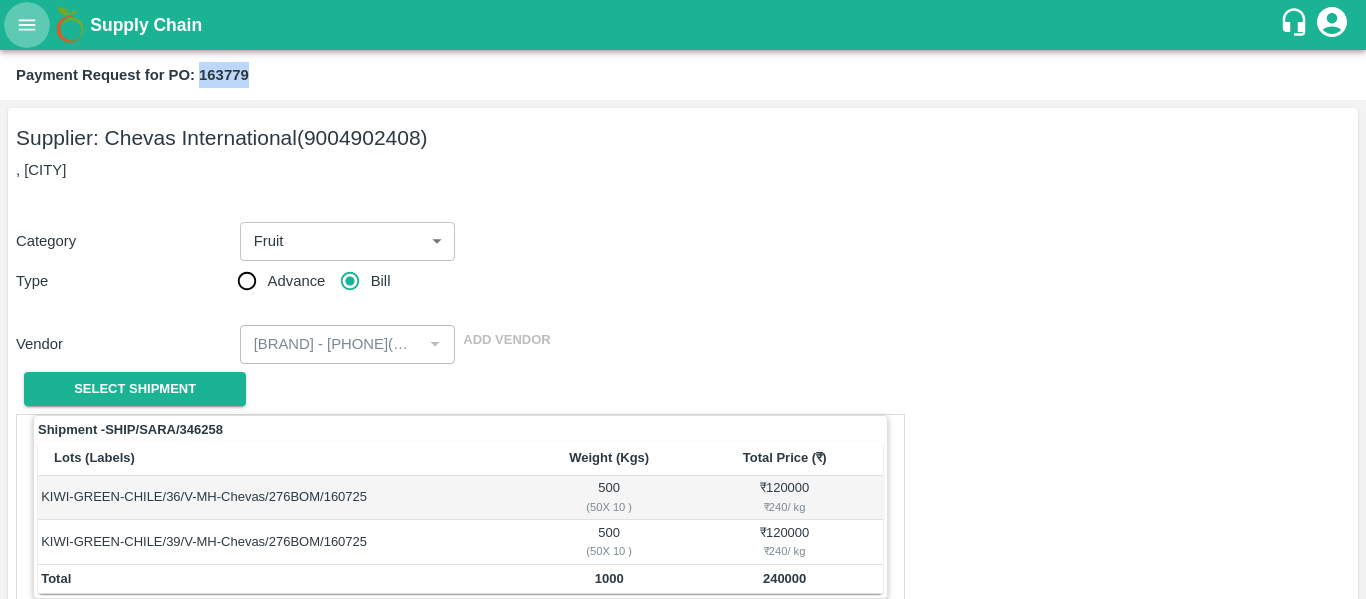 click 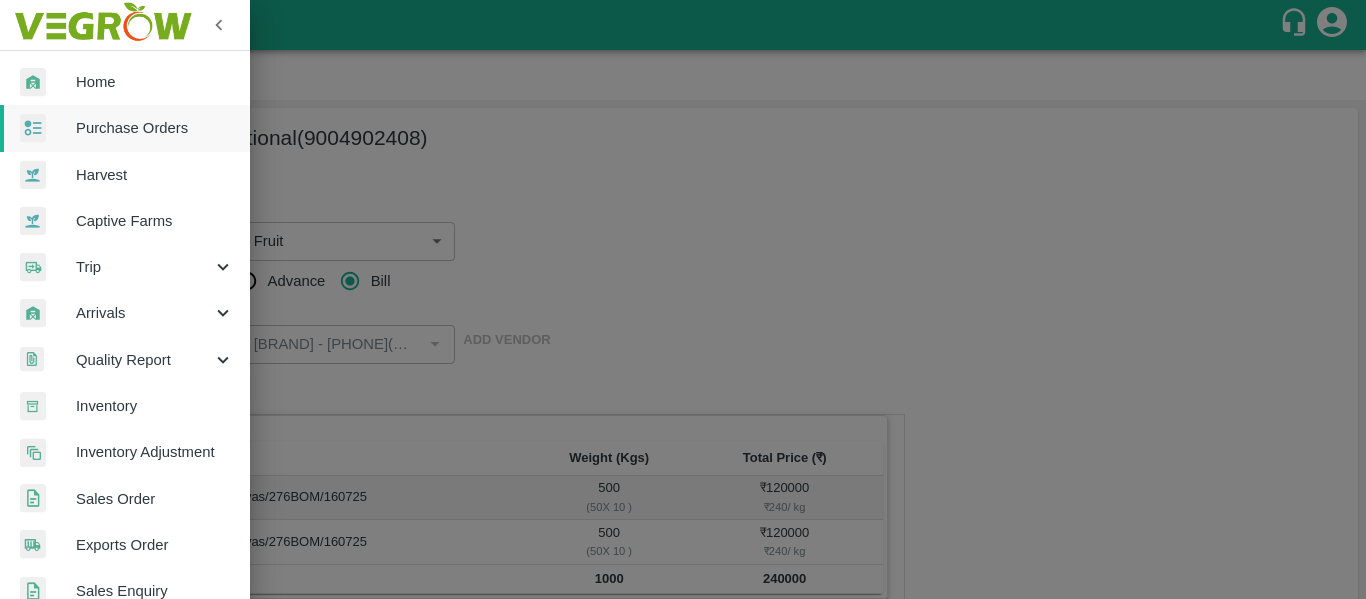 click at bounding box center [48, 128] 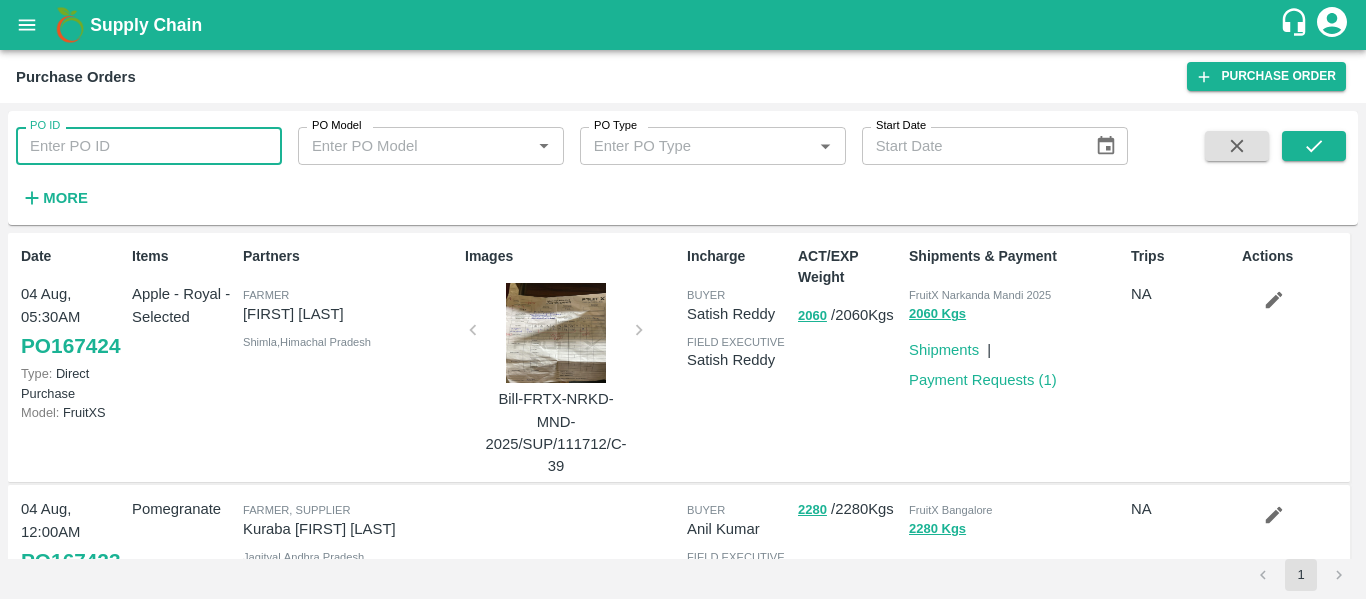 click on "PO ID" at bounding box center [149, 146] 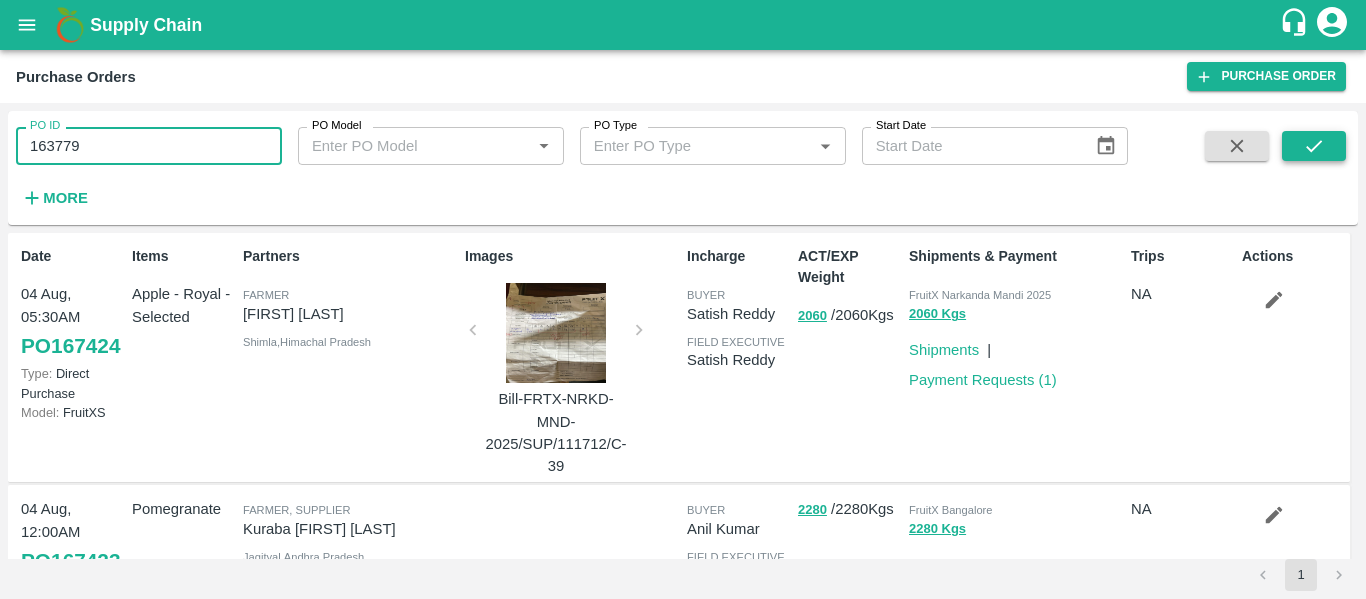 type on "163779" 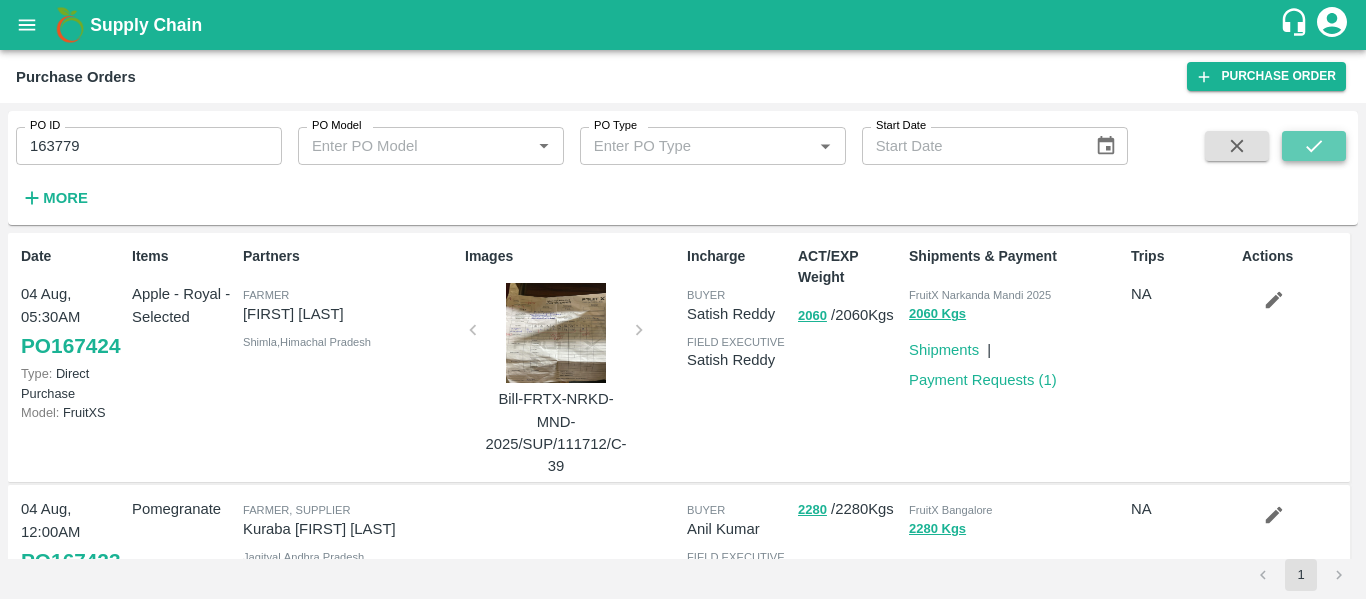 click 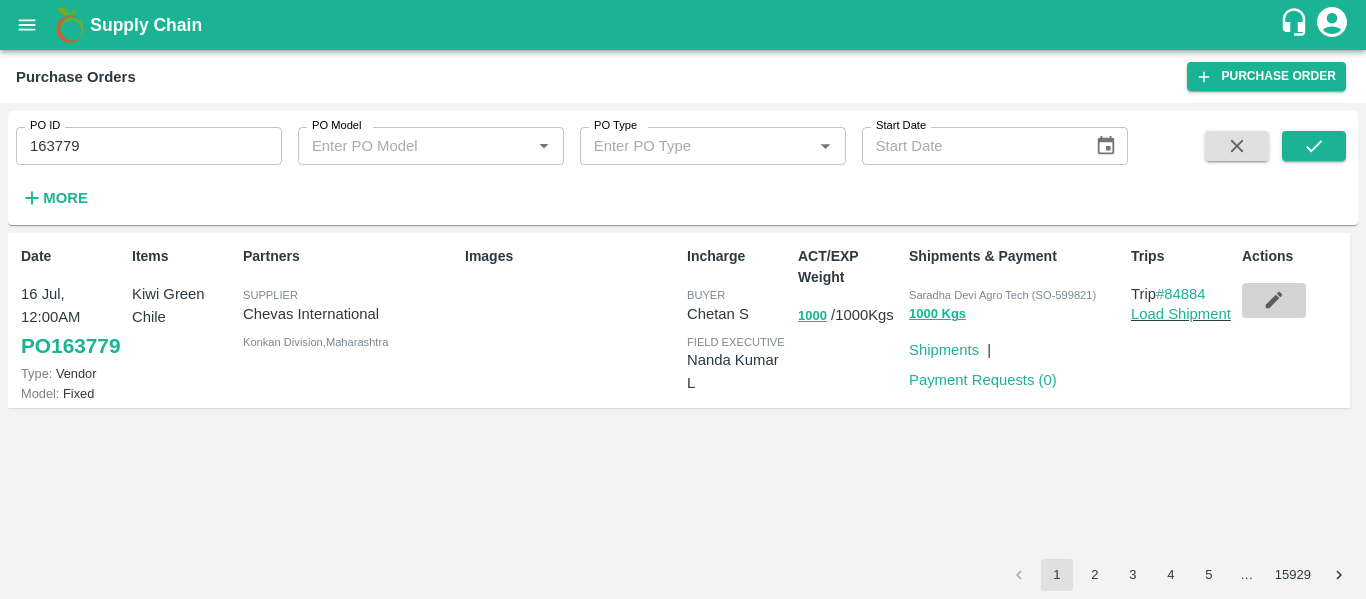 click 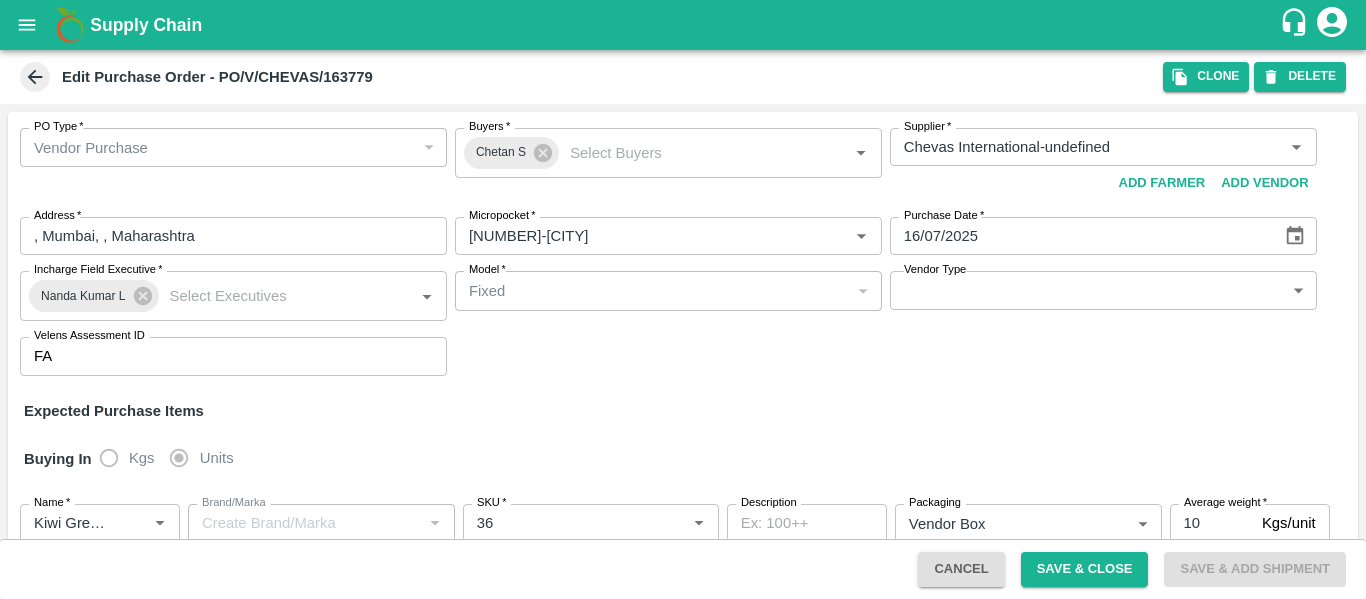 scroll, scrollTop: 306, scrollLeft: 0, axis: vertical 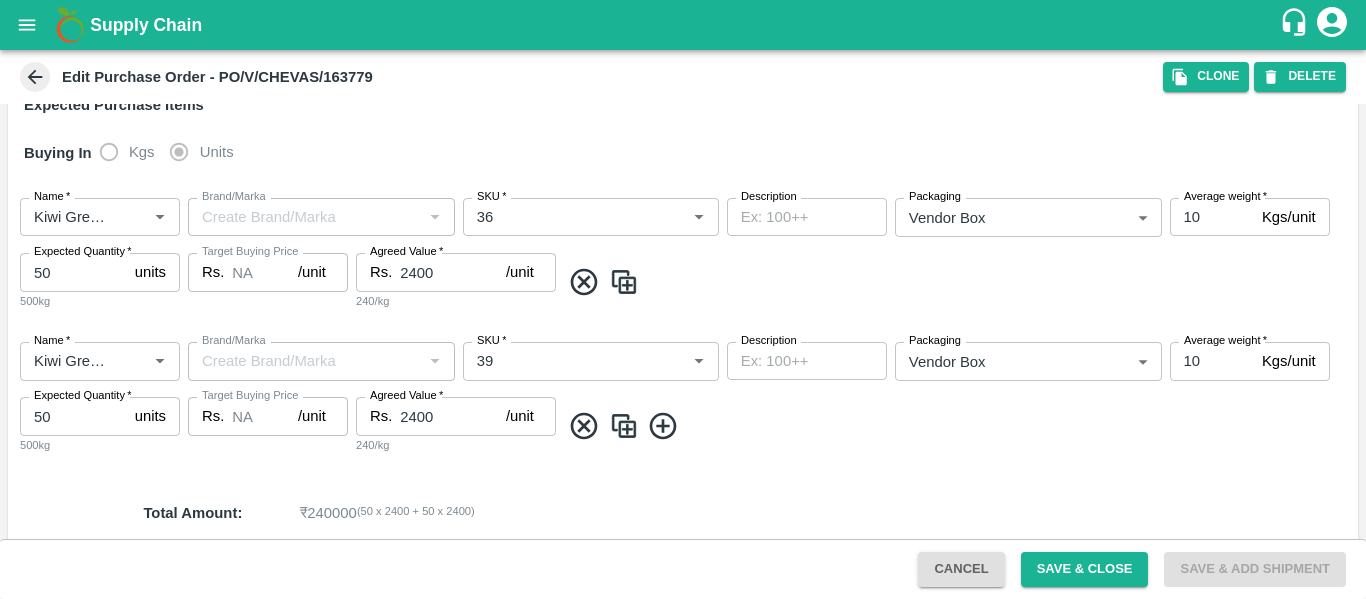 click on "2400" at bounding box center [453, 272] 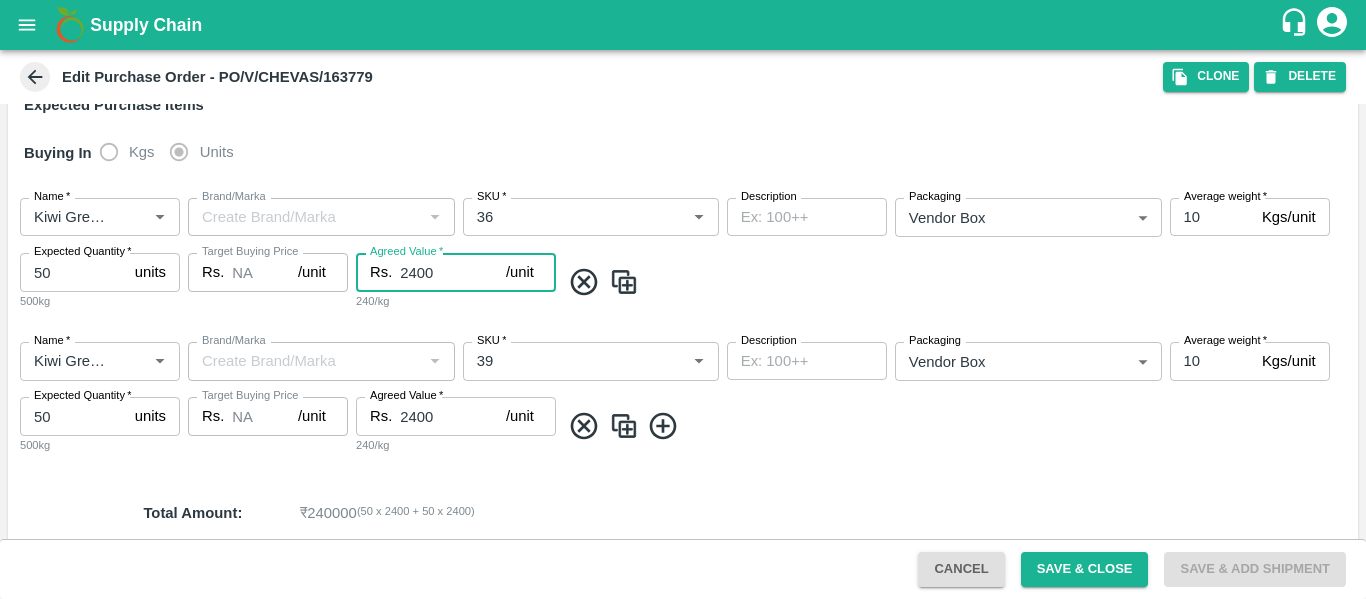 click on "2400" at bounding box center [453, 272] 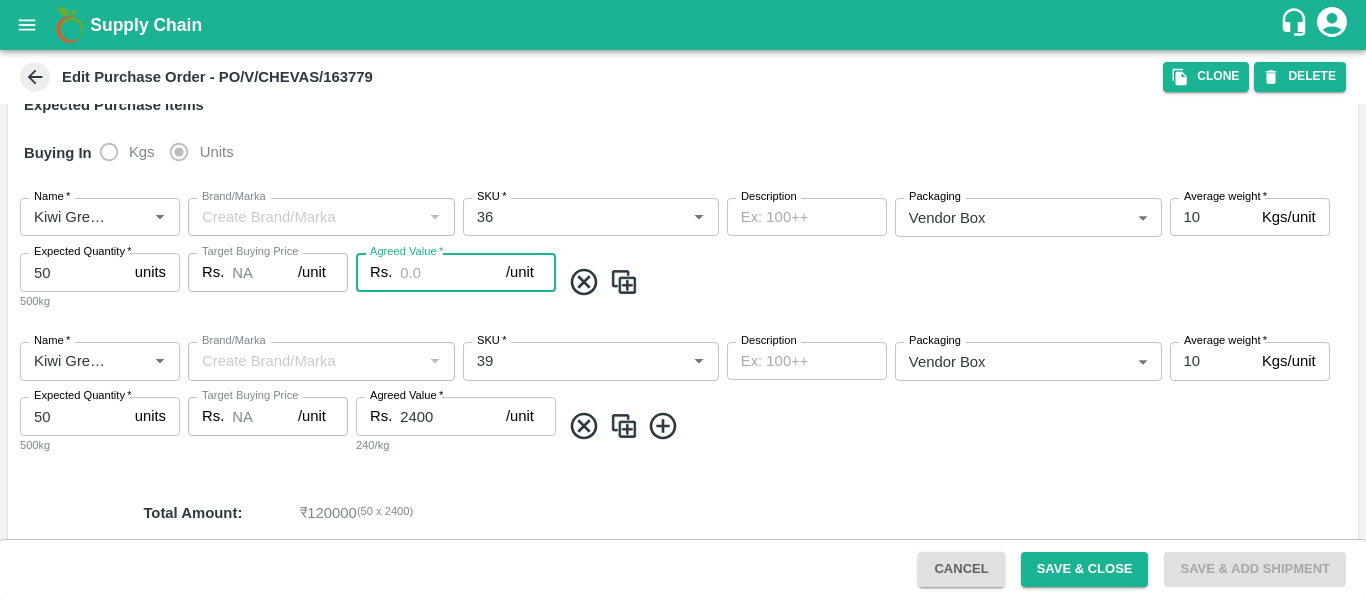 type on "3" 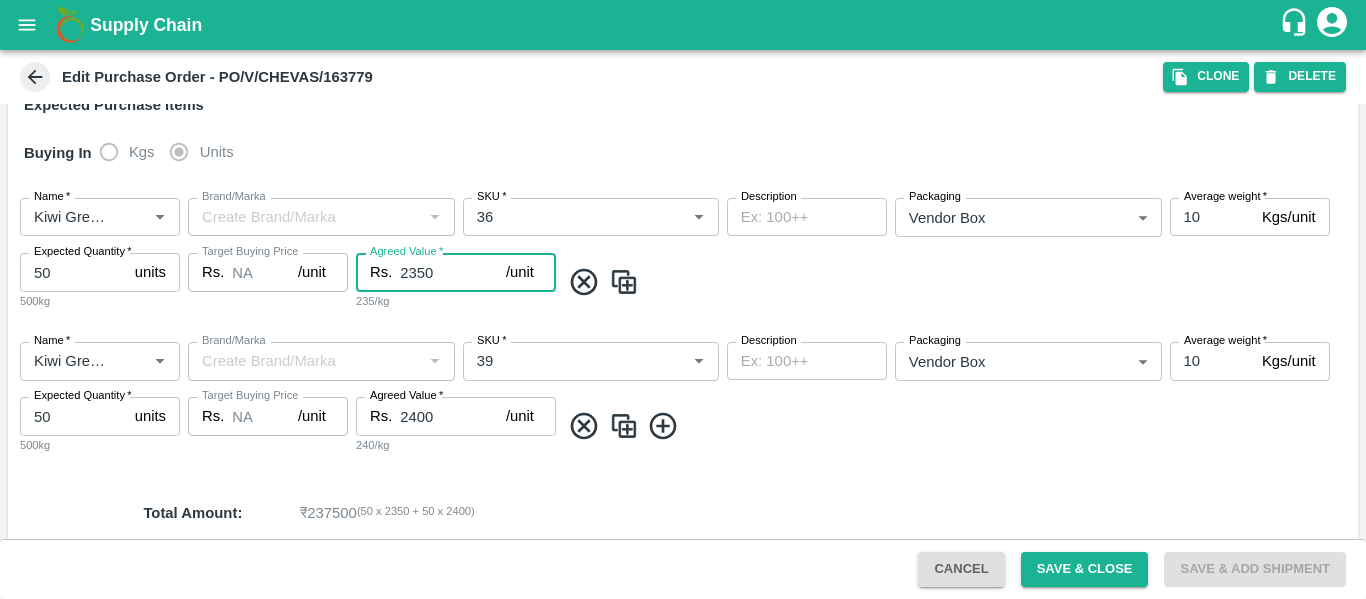 click on "2350" at bounding box center (453, 272) 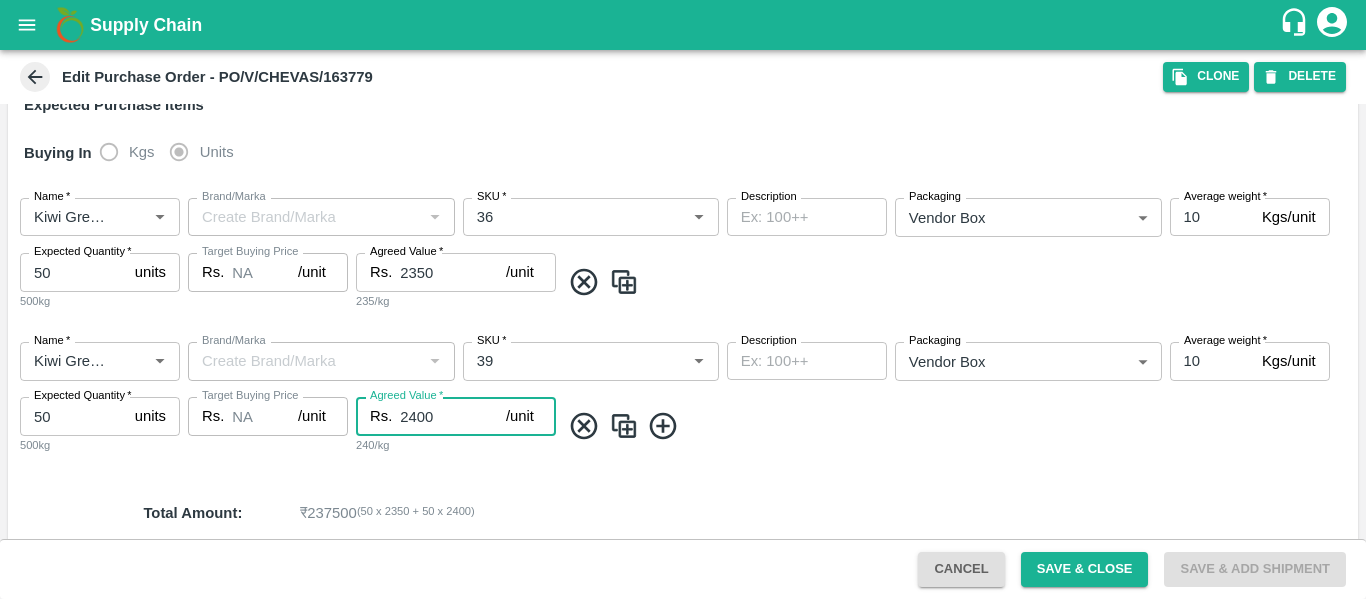 click on "2400" at bounding box center [453, 416] 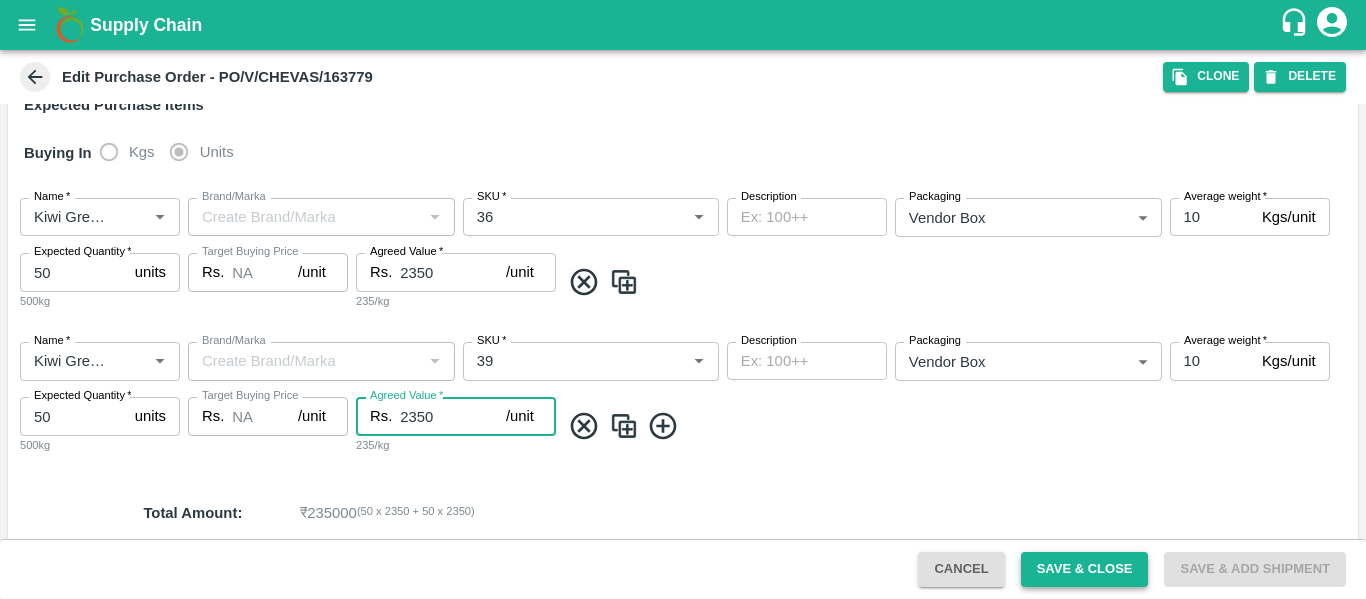 type on "2350" 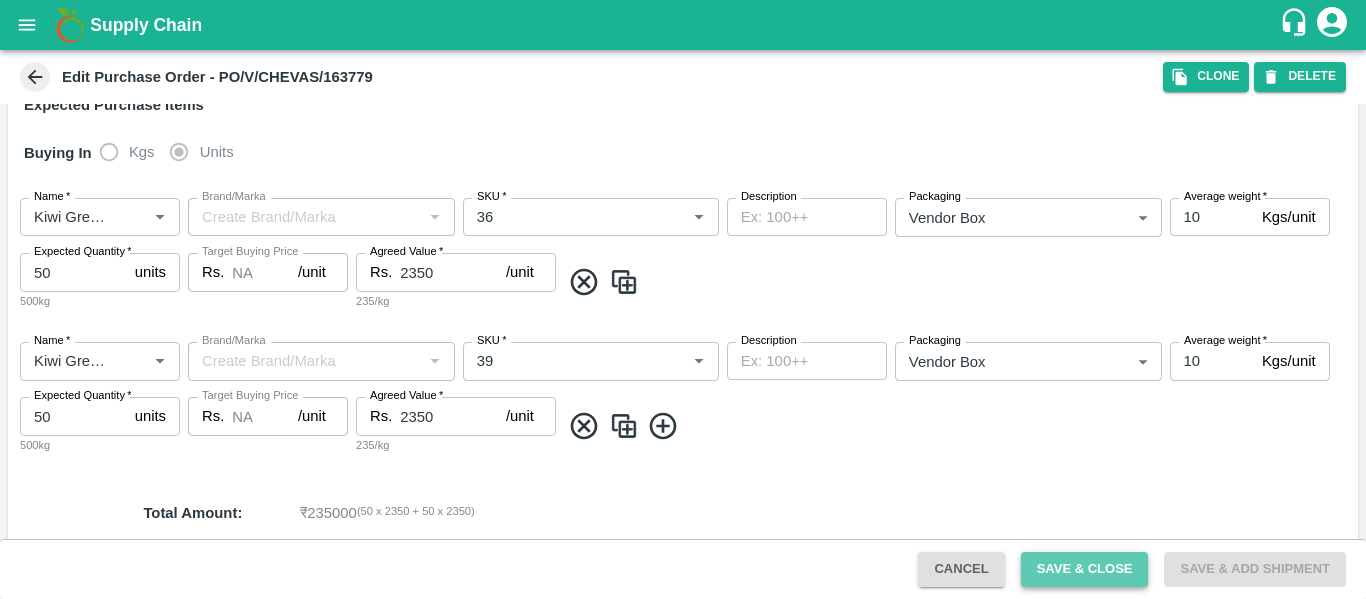 click on "Save & Close" at bounding box center (1085, 569) 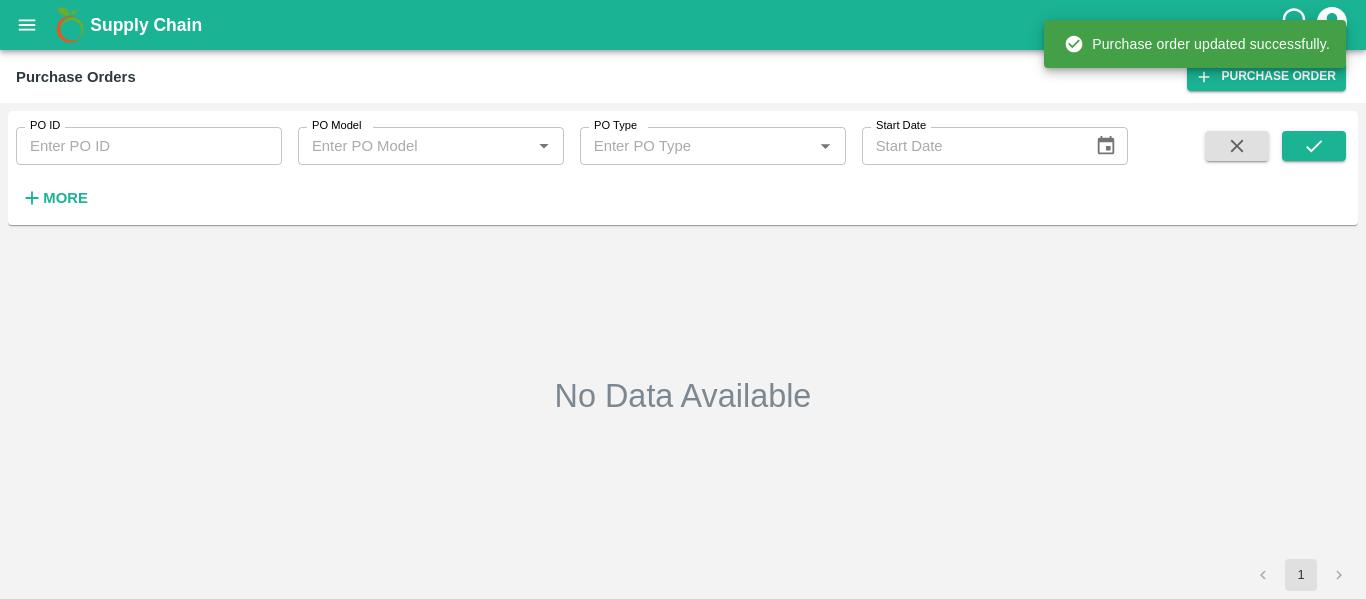 type on "163779" 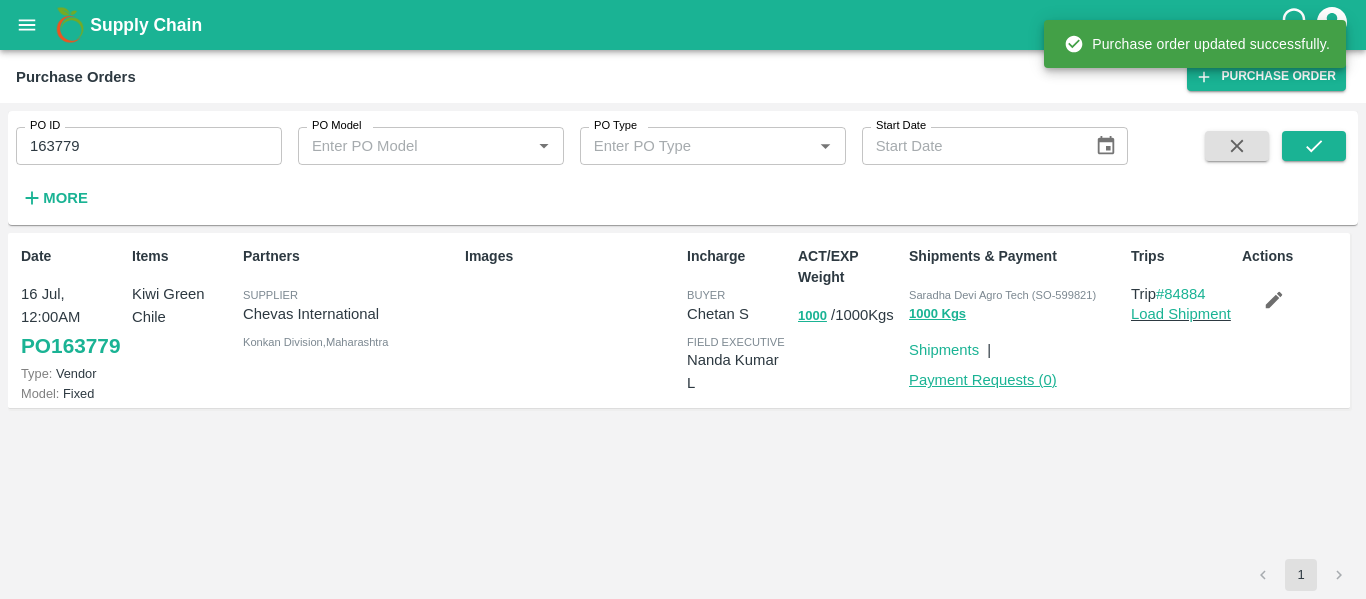 click on "Payment Requests ( 0 )" at bounding box center (983, 380) 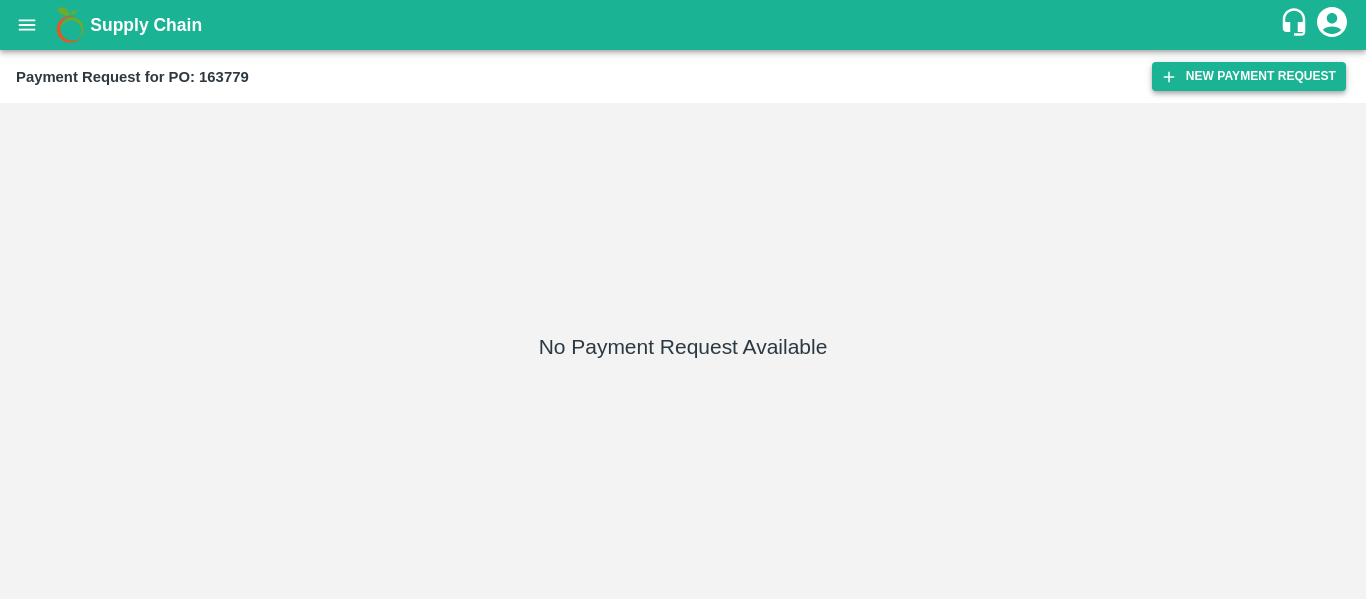 scroll, scrollTop: 0, scrollLeft: 0, axis: both 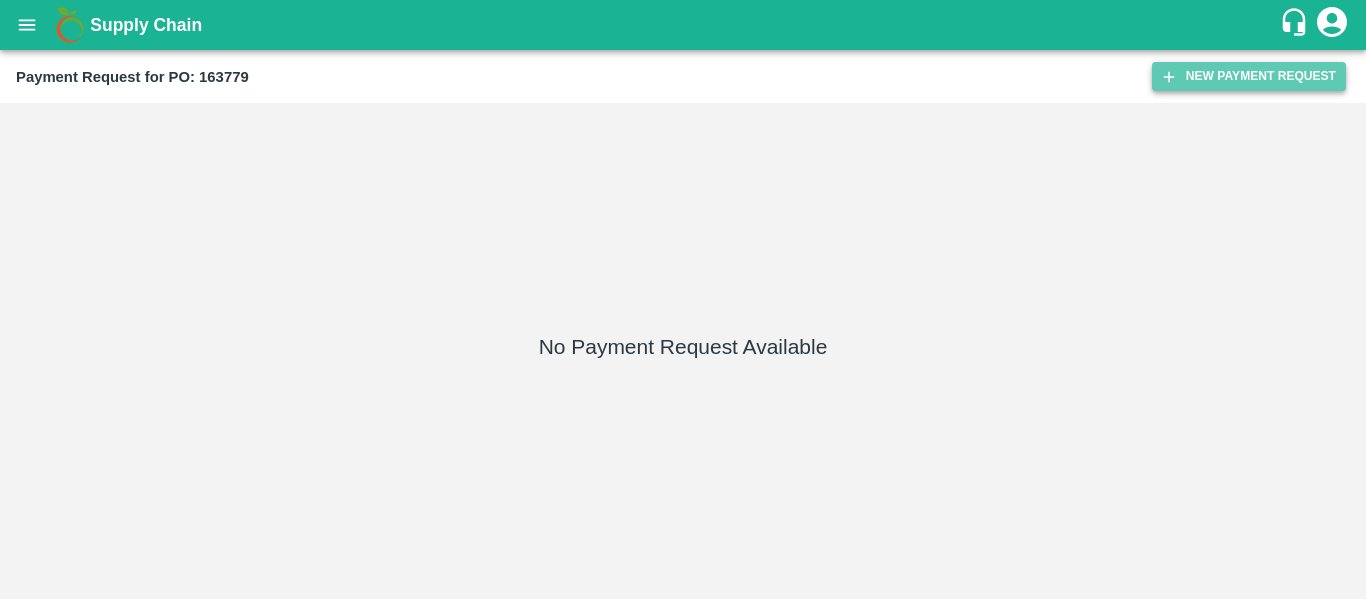 click on "New Payment Request" at bounding box center [1249, 76] 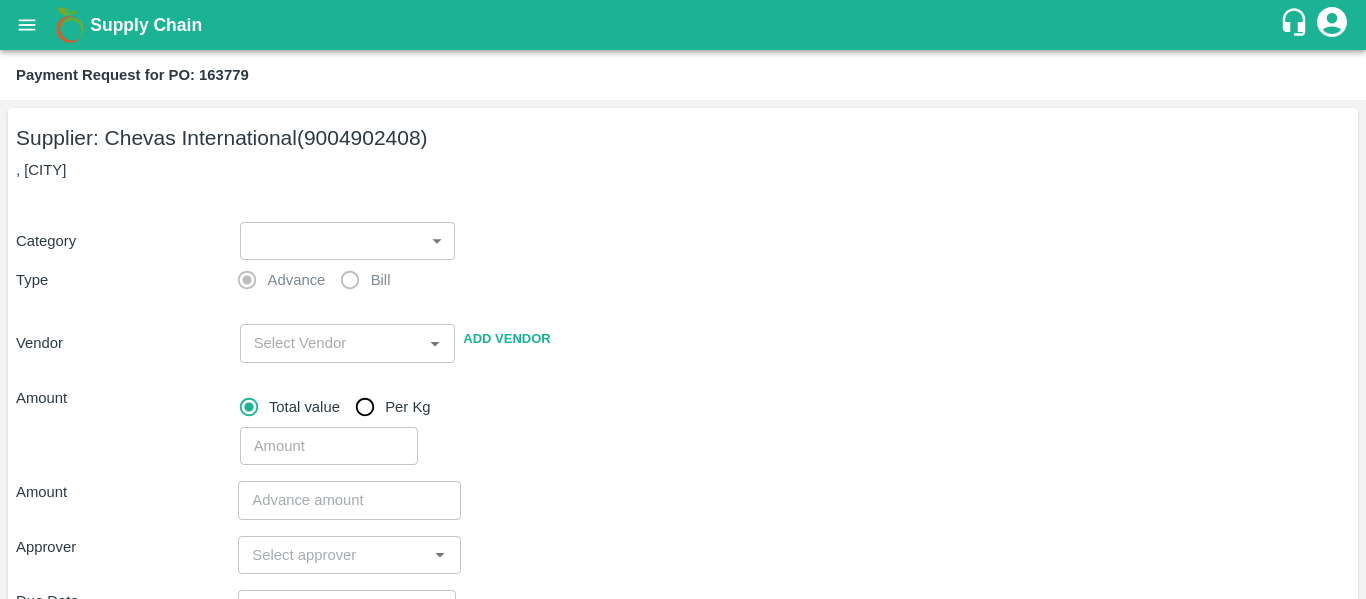 click on "Supply Chain Payment Request for PO: 163779 Supplier:    [SUPPLIER_NAME]  ([SUPPLIER_ID]) , [CITY] Category ​ ​ Type Advance Bill Vendor ​ Add Vendor Amount Total value Per Kg ​ Amount ​ Approver ​ Due Date ​  Priority  Low  High Comment x ​ Attach bill Cancel Save [CITY] Imported DC [CITY] Imported DC - [MARKET_NAME] [CITY] Imported DC [CITY] Imported DC [CITY] Imported DC [CITY] virtual imported DC [CITY] DC [CITY] DC [CITY] DC [CITY] DC B2R [CITY]  FruitX [CITY] Direct Customer [FIRST] [LAST] Logout" at bounding box center (683, 299) 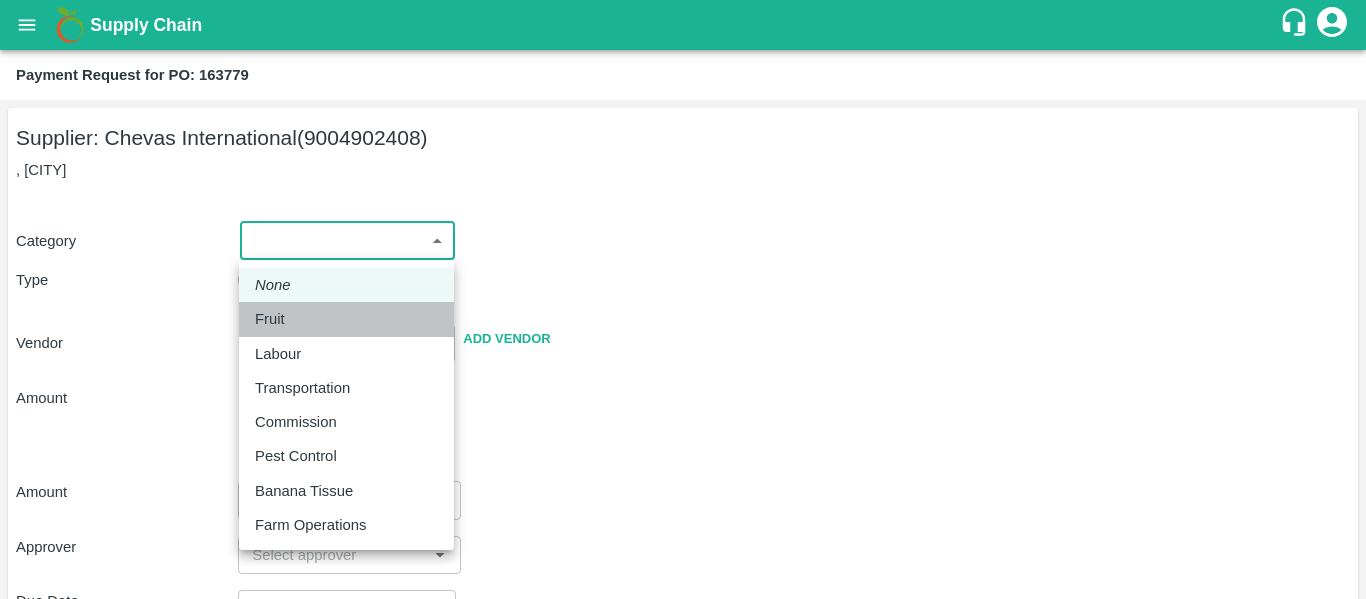 click on "Fruit" at bounding box center (270, 319) 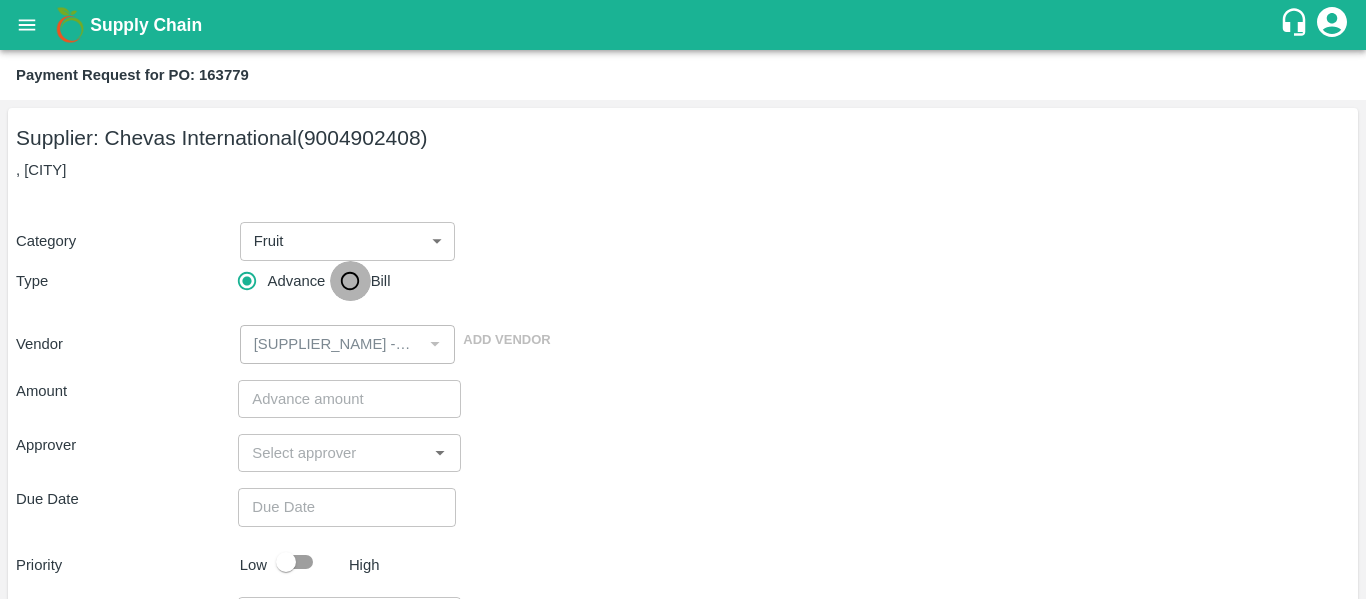 click on "Bill" at bounding box center [350, 281] 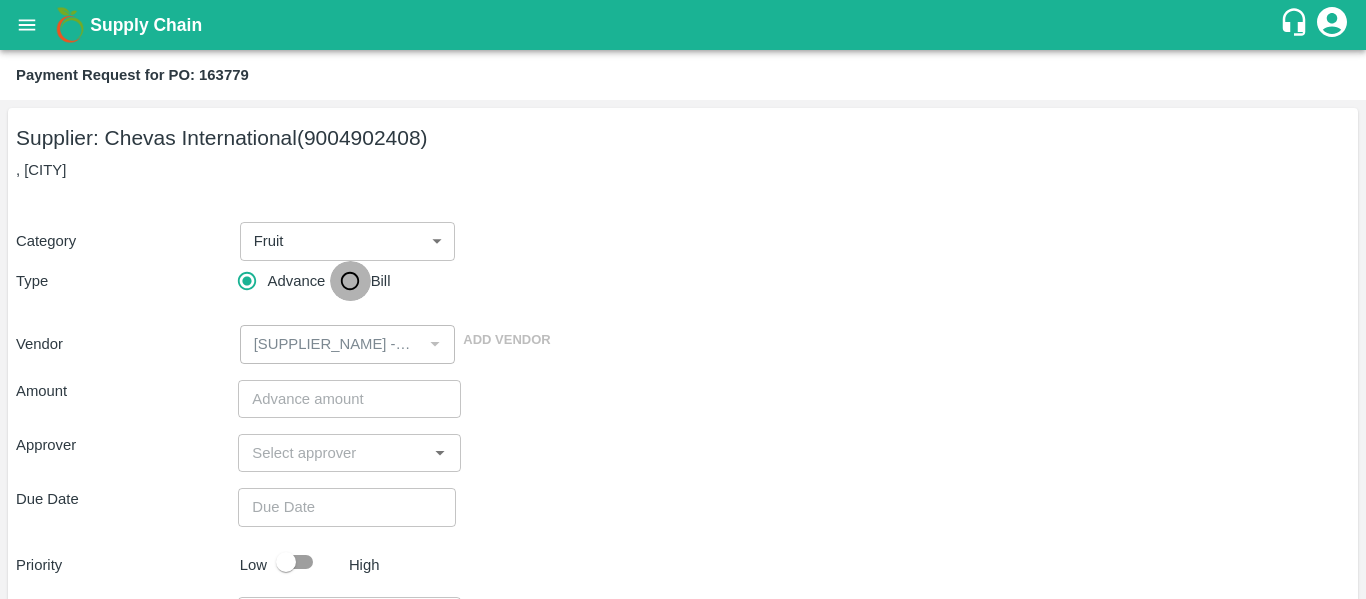 radio on "true" 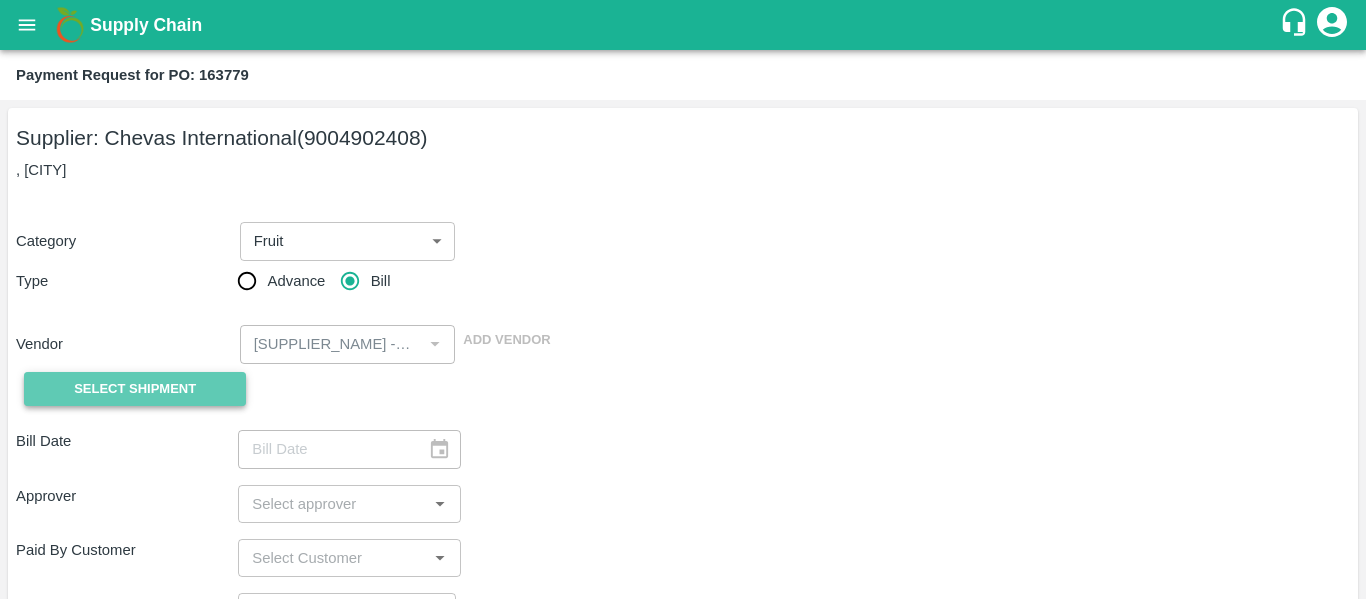 click on "Select Shipment" at bounding box center [135, 389] 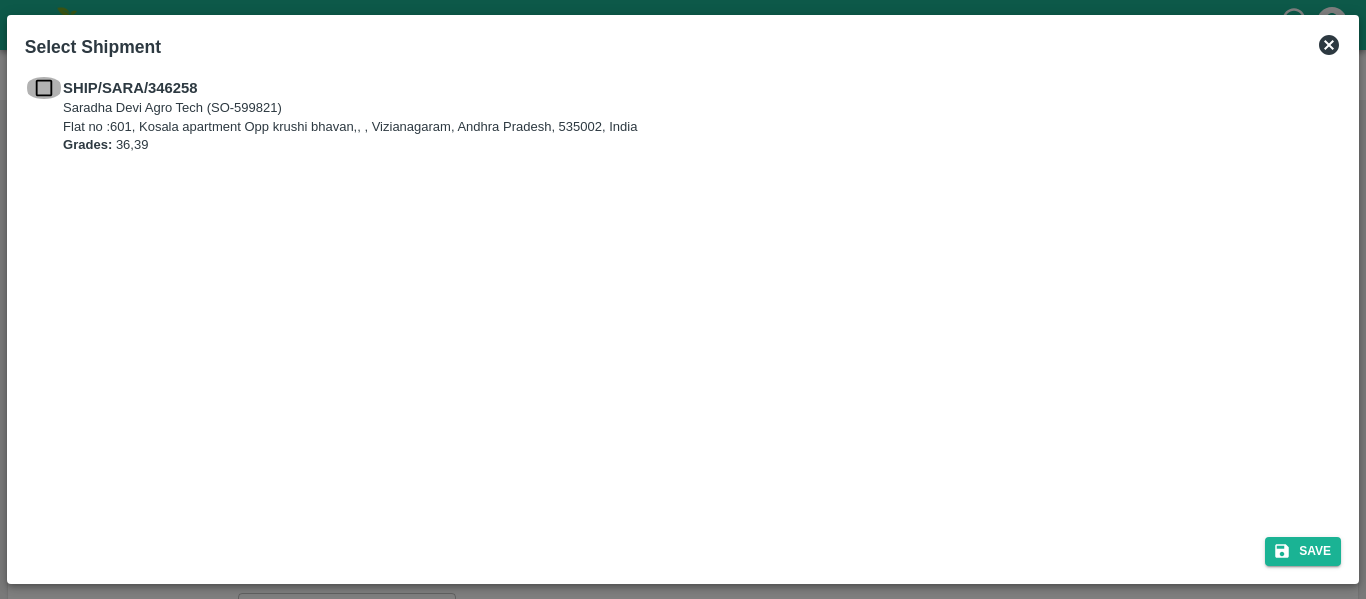 click at bounding box center (44, 88) 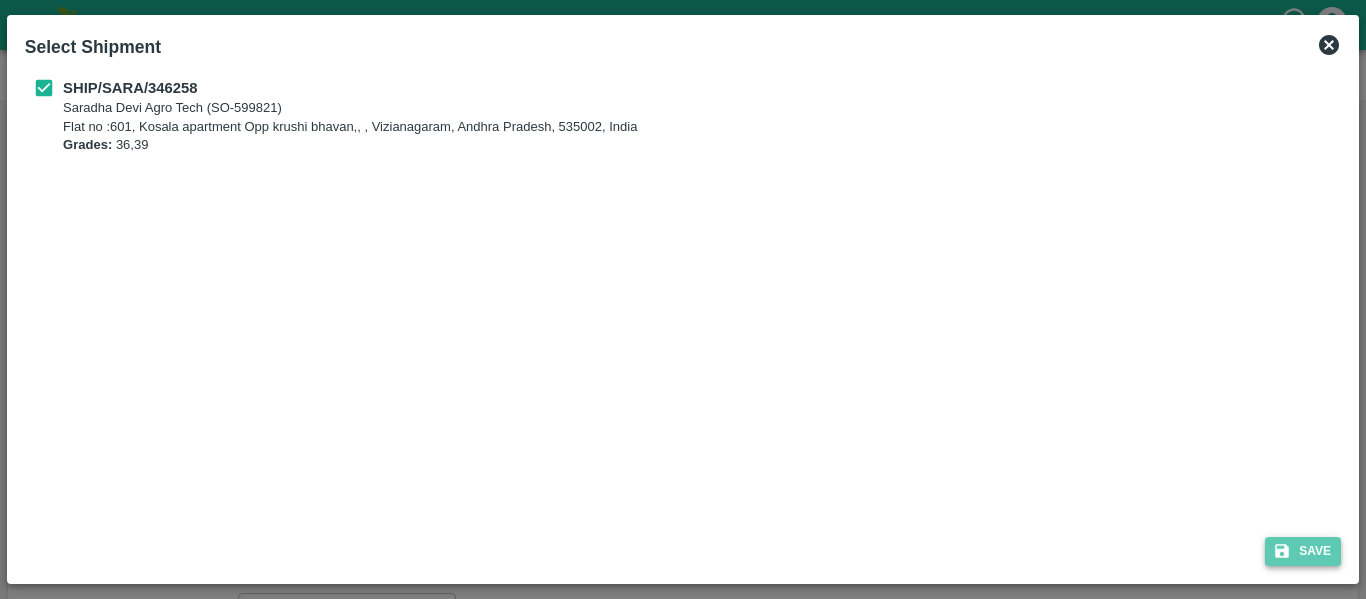click on "Save" at bounding box center (1303, 551) 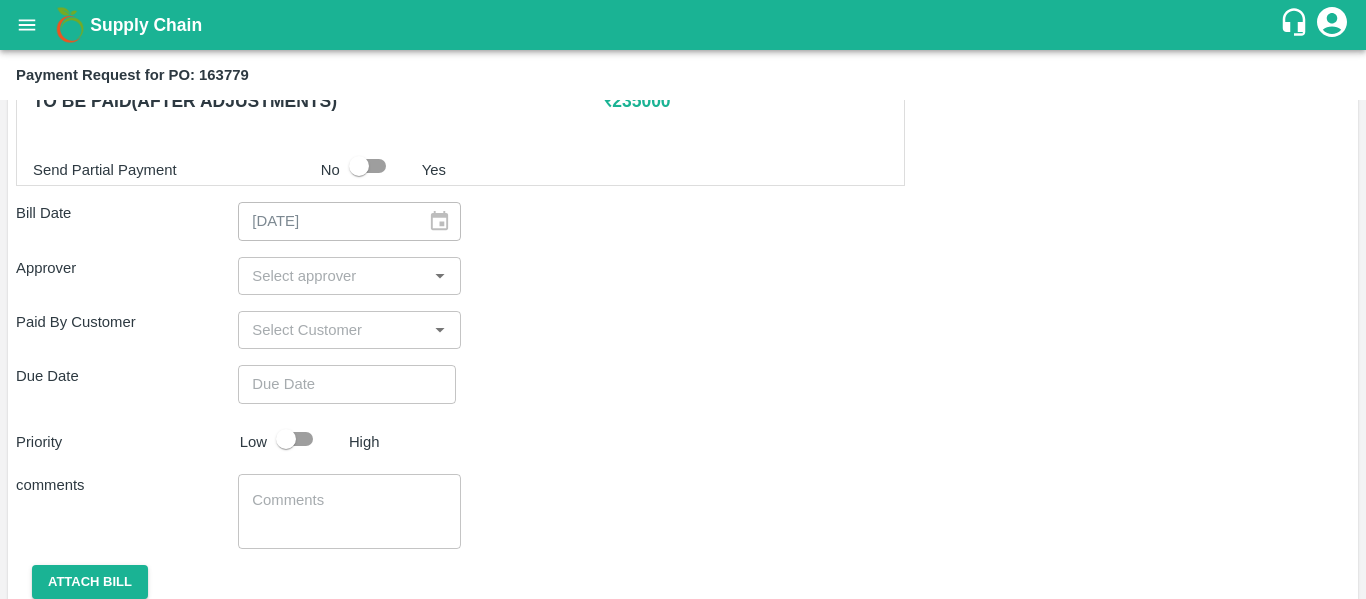 scroll, scrollTop: 596, scrollLeft: 0, axis: vertical 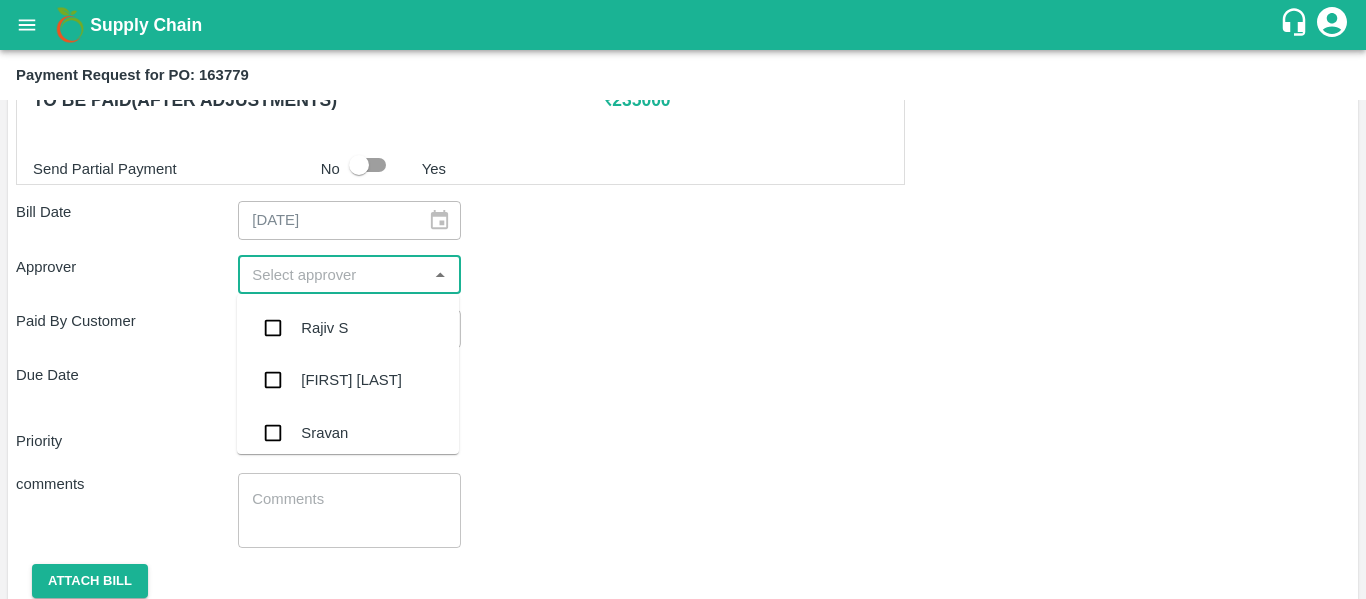 click at bounding box center [332, 275] 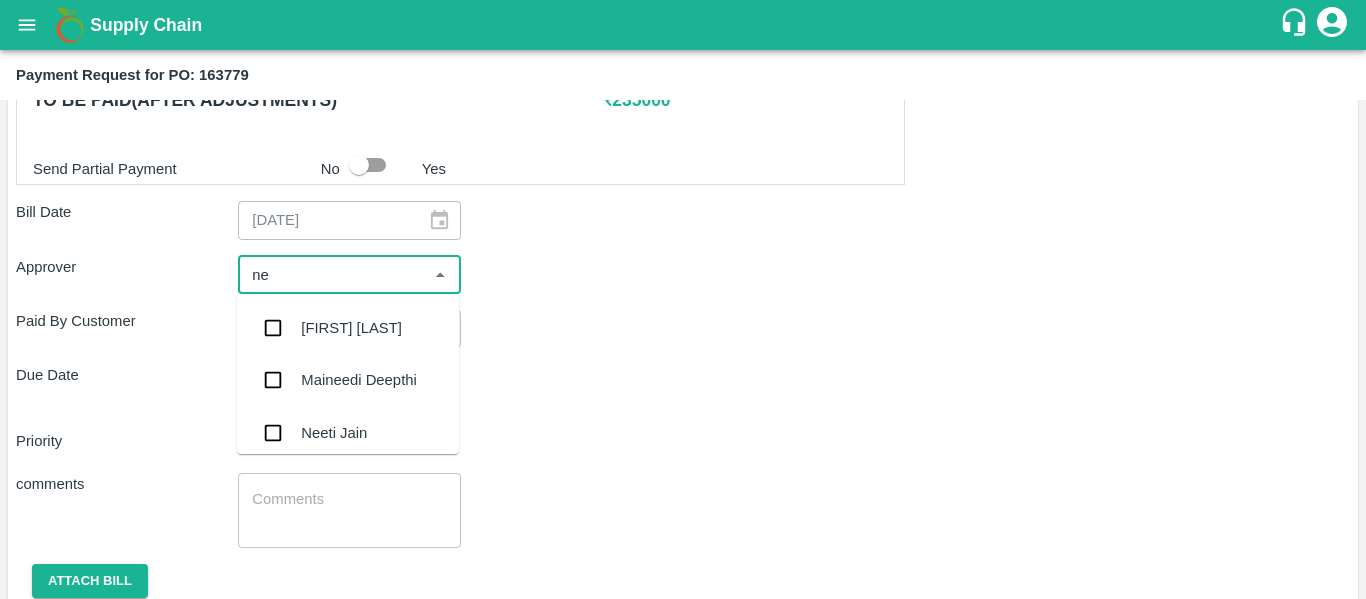 type on "nee" 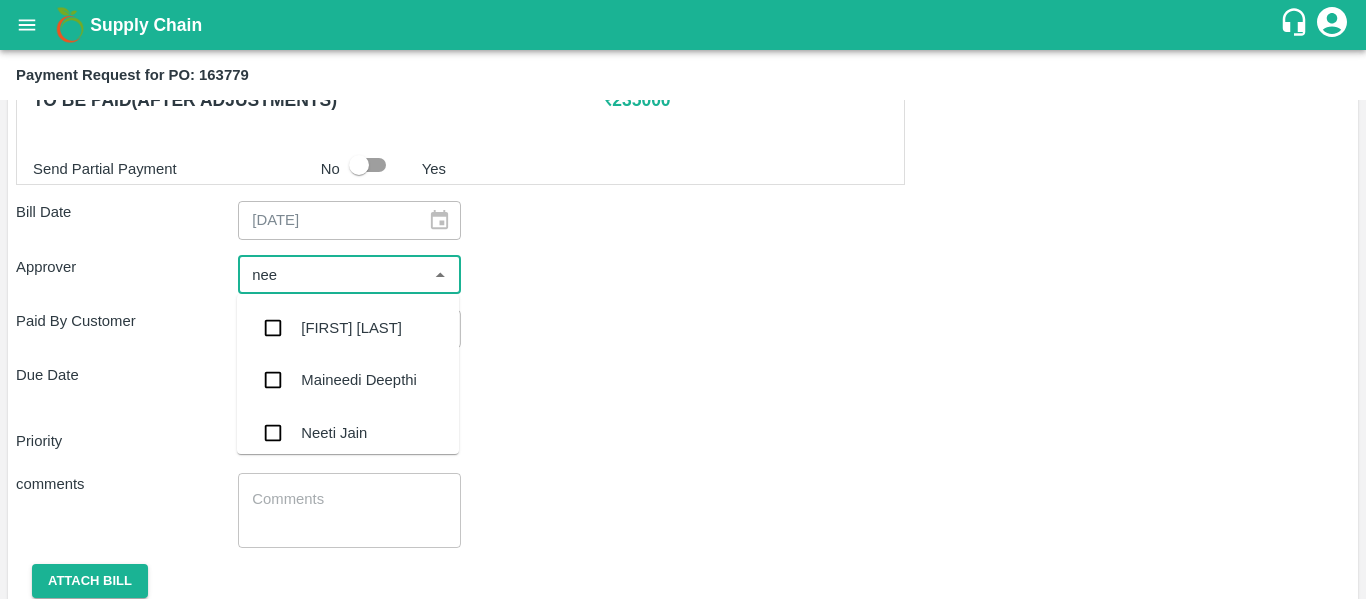 click on "Neeti Jain" at bounding box center (348, 433) 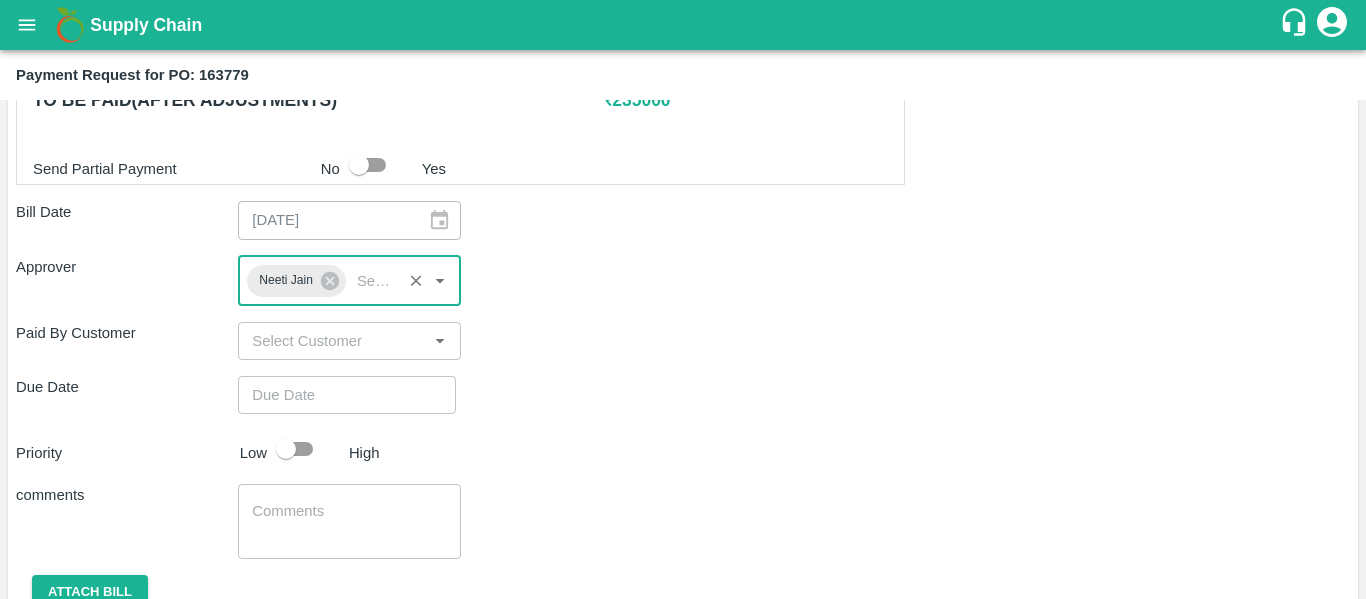 type on "DD/MM/YYYY hh:mm aa" 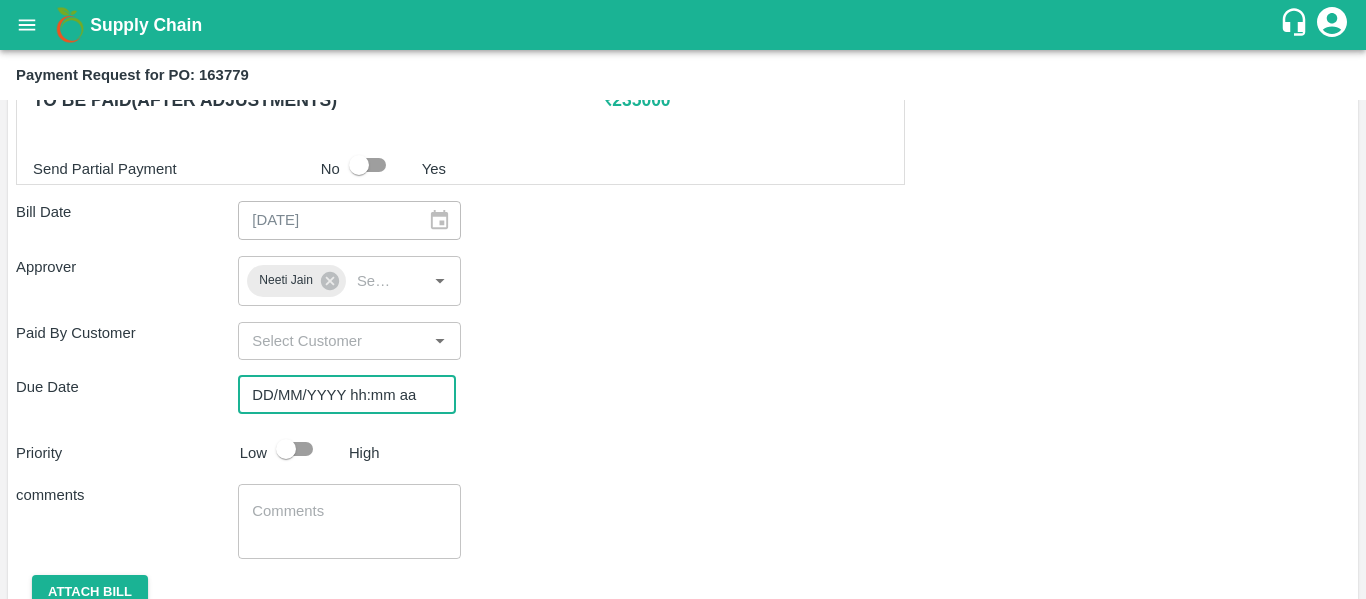 click on "DD/MM/YYYY hh:mm aa" at bounding box center [340, 395] 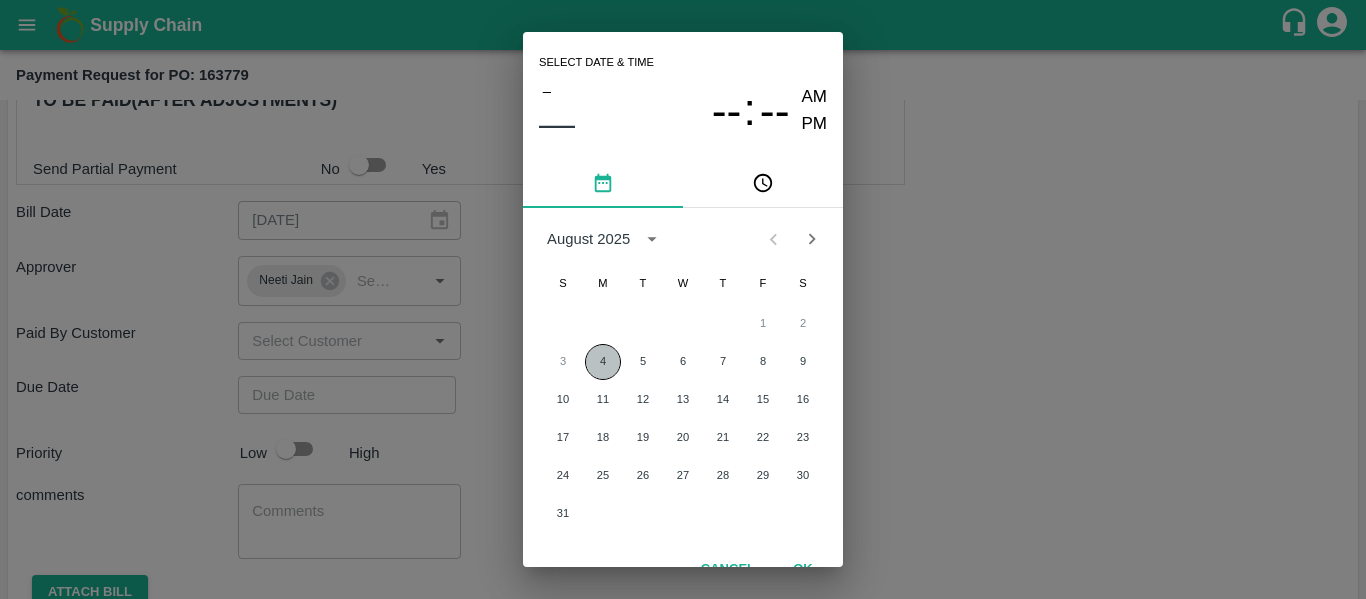 click on "4" at bounding box center [603, 362] 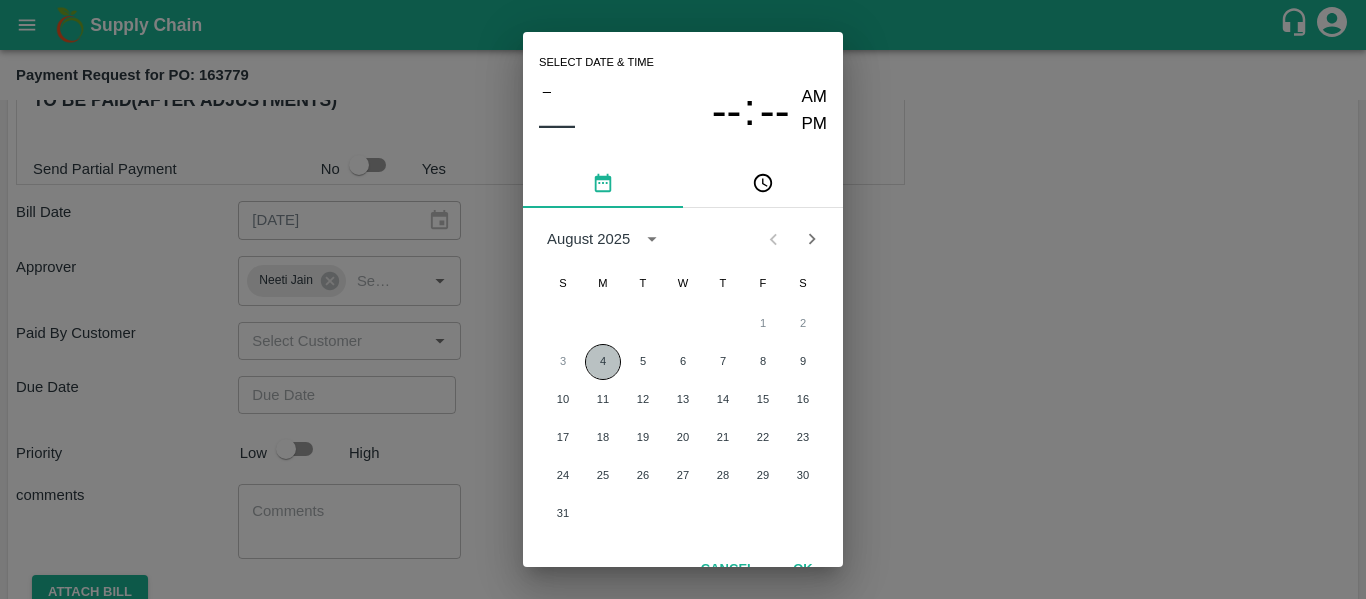 type on "04/08/2025 12:00 AM" 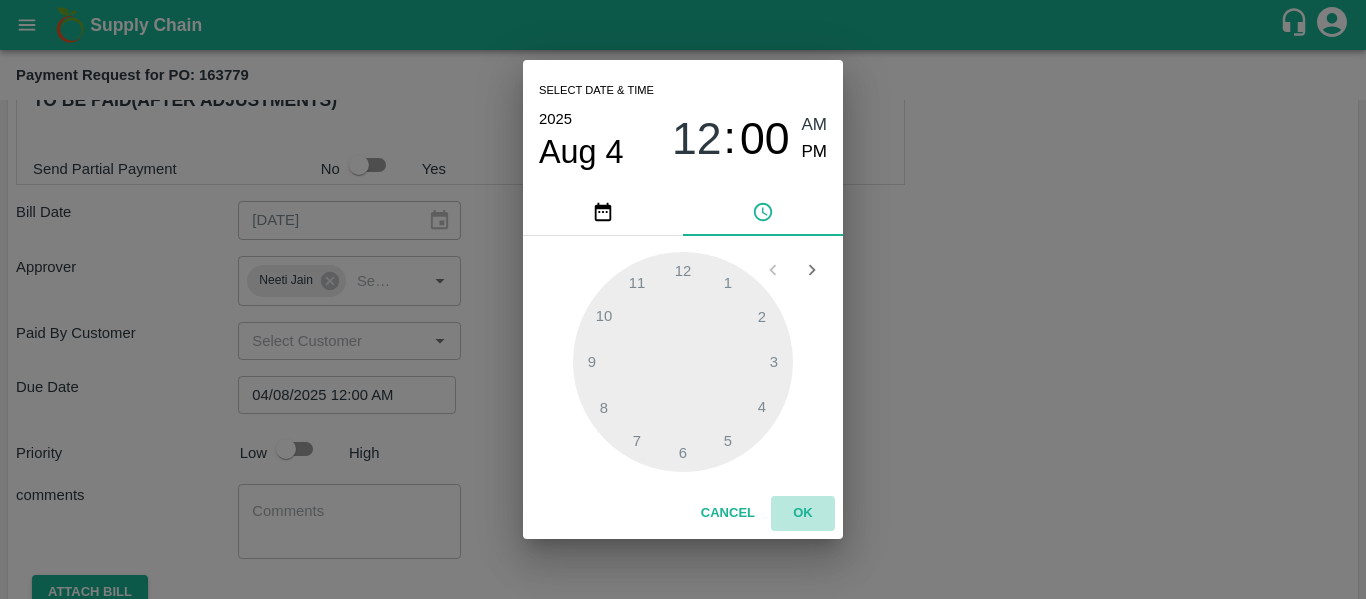 click on "OK" at bounding box center [803, 513] 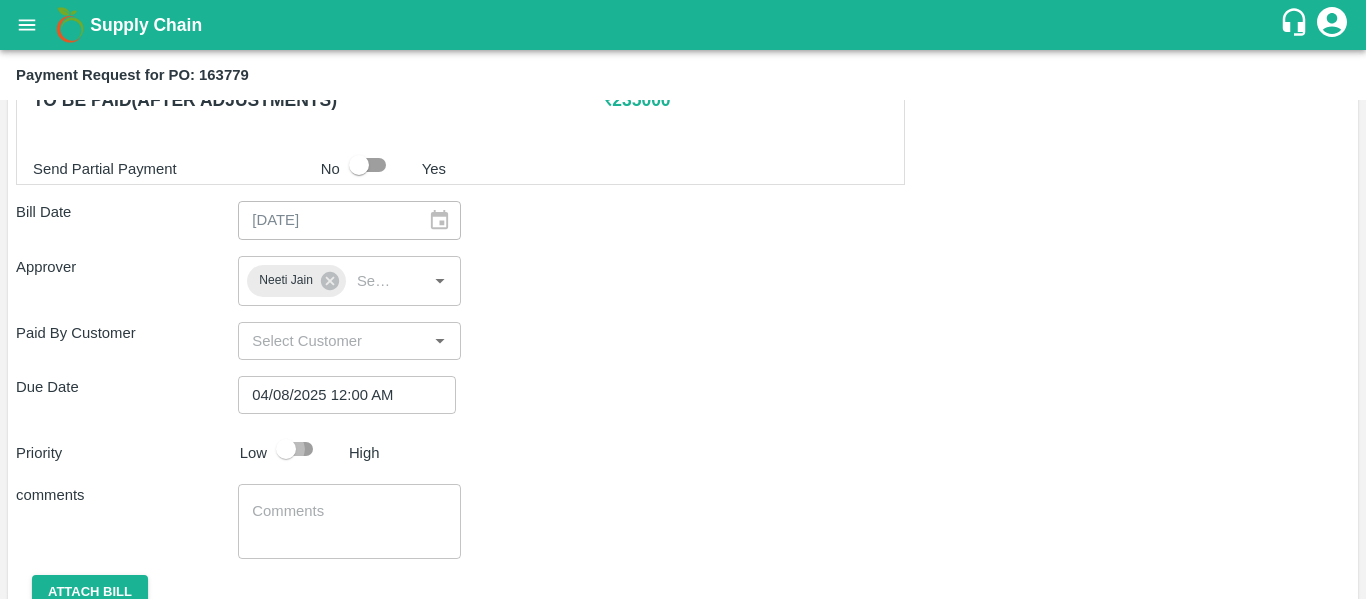 click at bounding box center [286, 449] 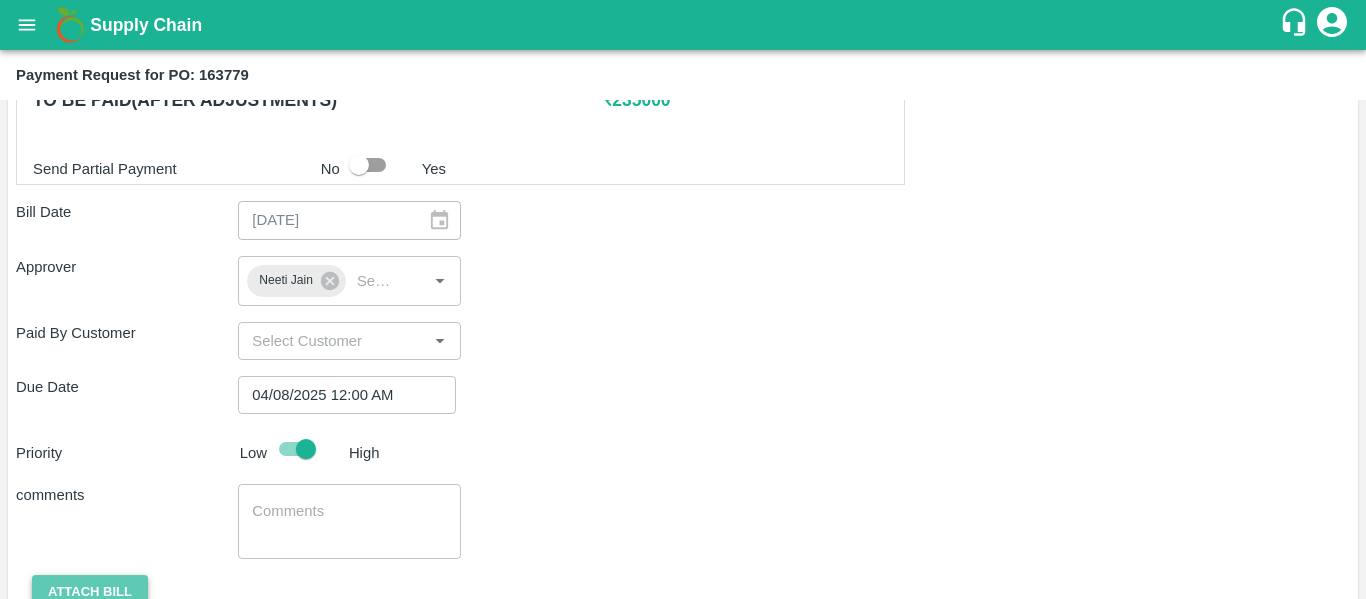 click on "Attach bill" at bounding box center [90, 592] 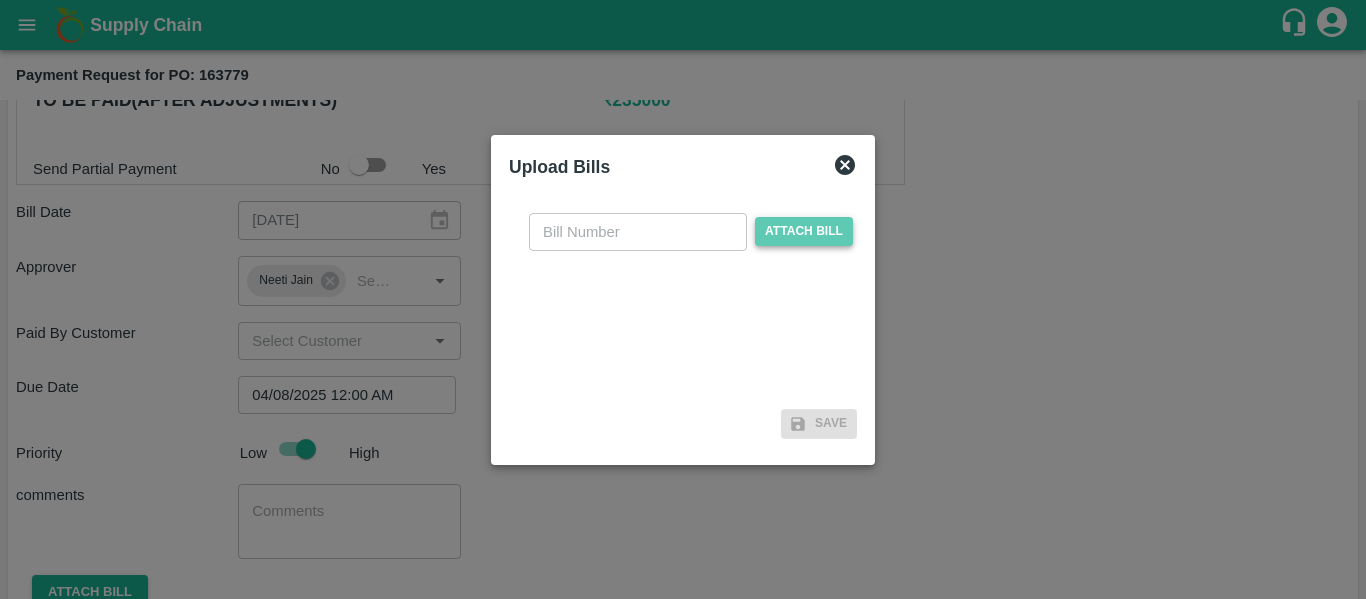 click on "Attach bill" at bounding box center [804, 231] 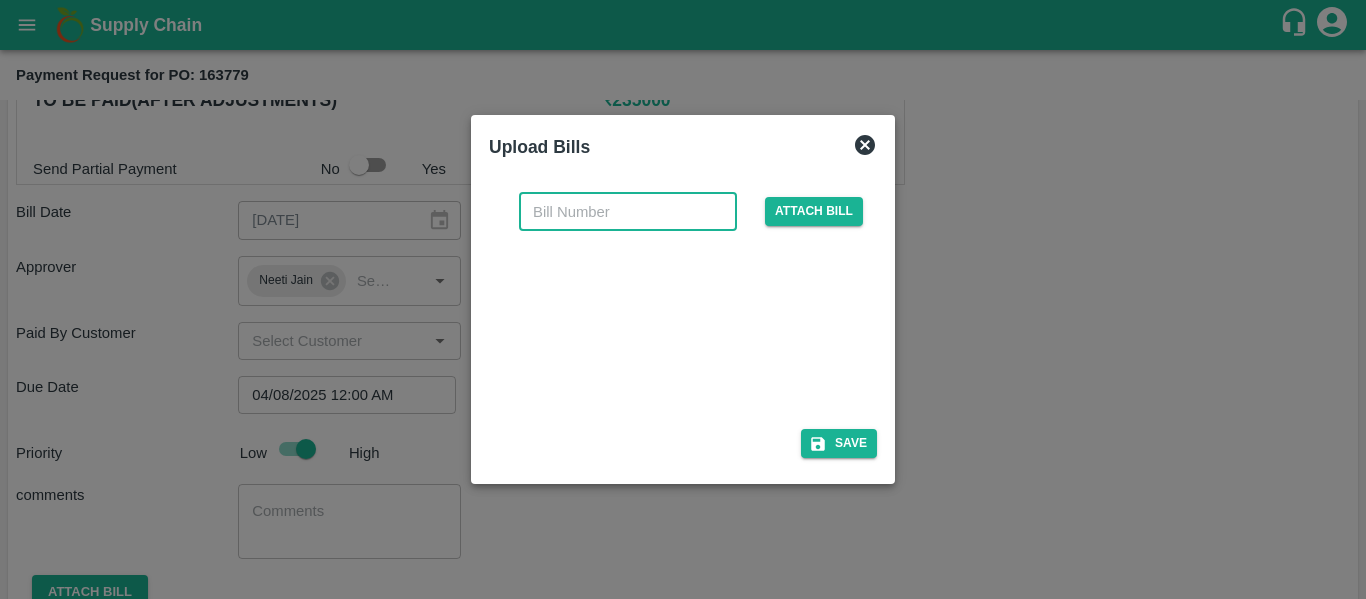 click at bounding box center (628, 212) 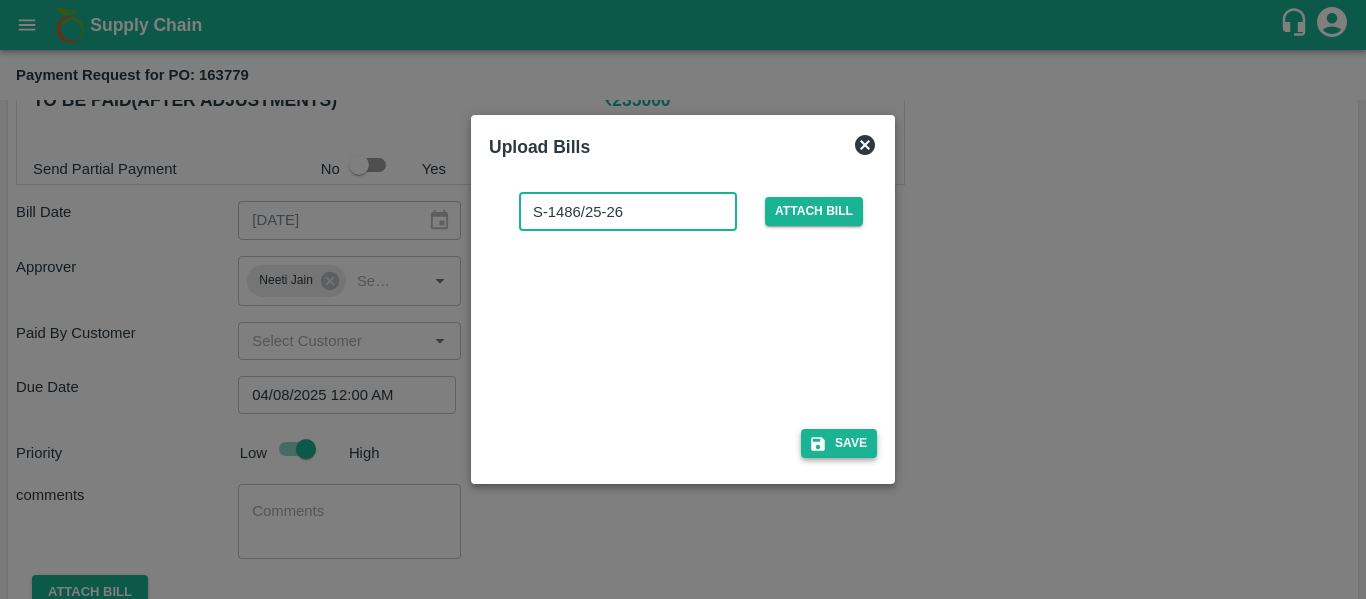 type on "S-1486/25-26" 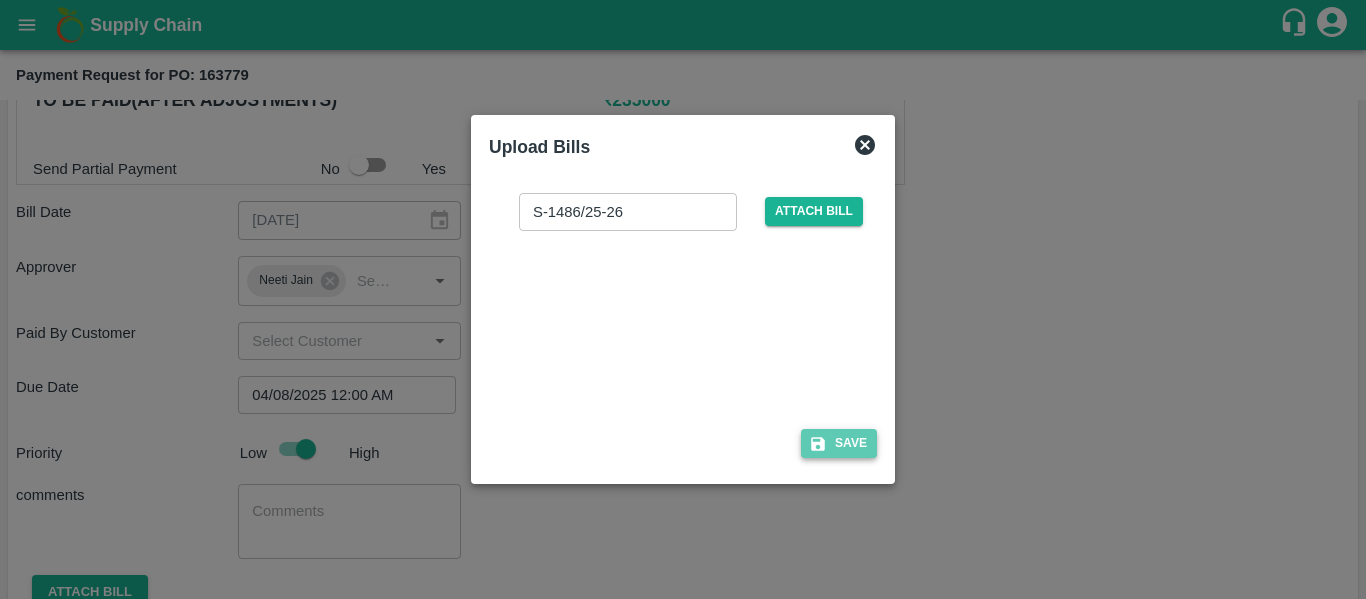 click on "Save" at bounding box center [839, 443] 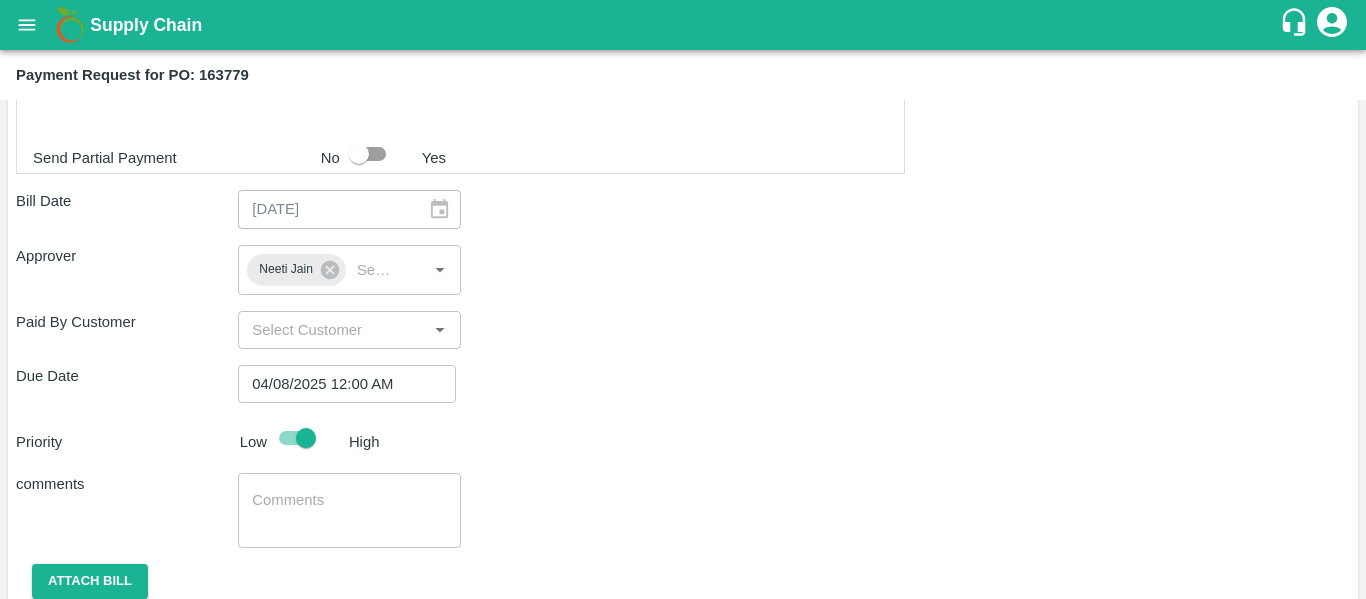 scroll, scrollTop: 788, scrollLeft: 0, axis: vertical 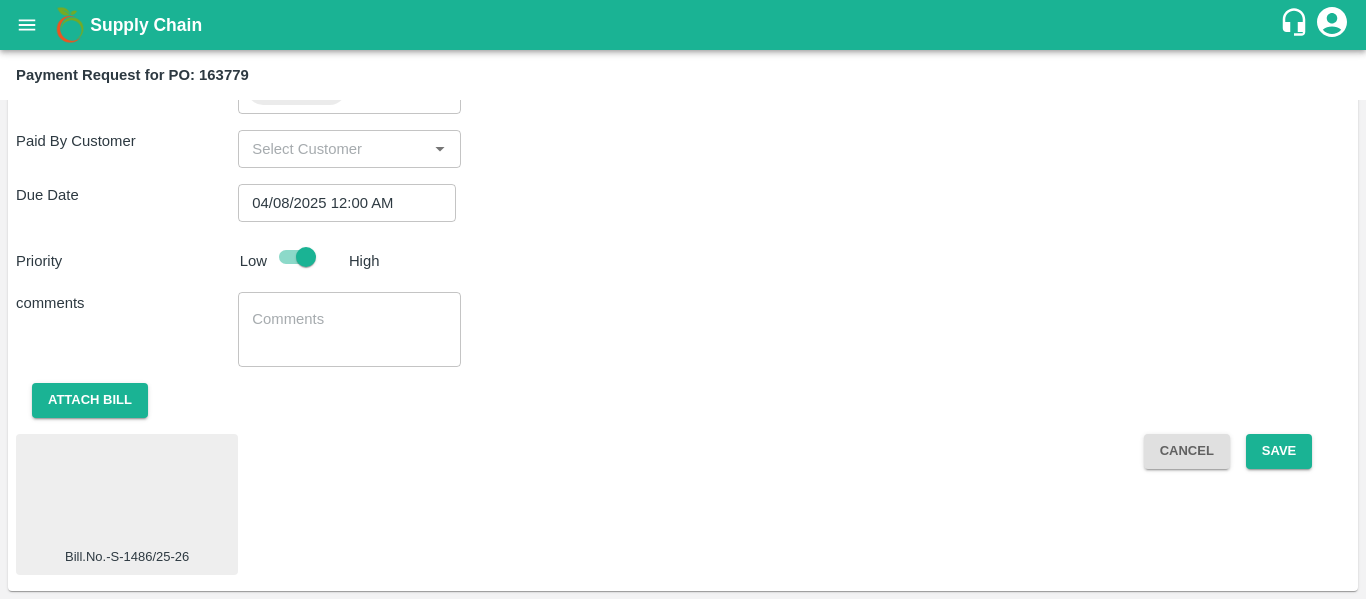 click on "Cancel Save" at bounding box center (1239, 504) 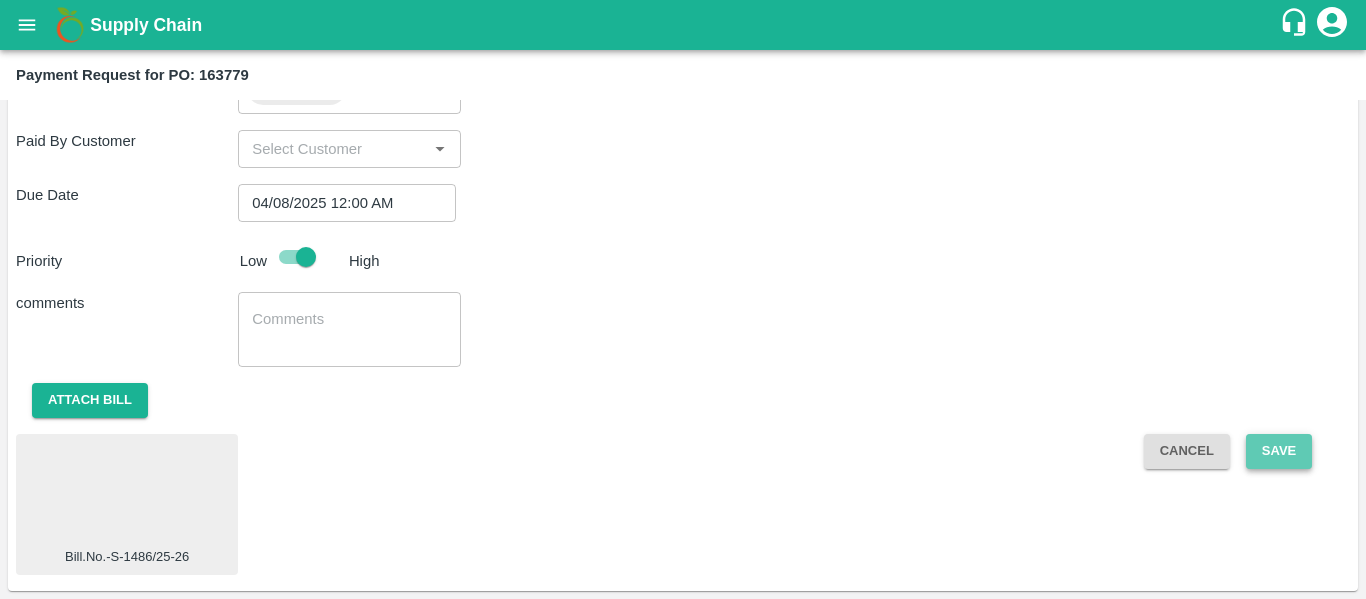 click on "Save" at bounding box center [1279, 451] 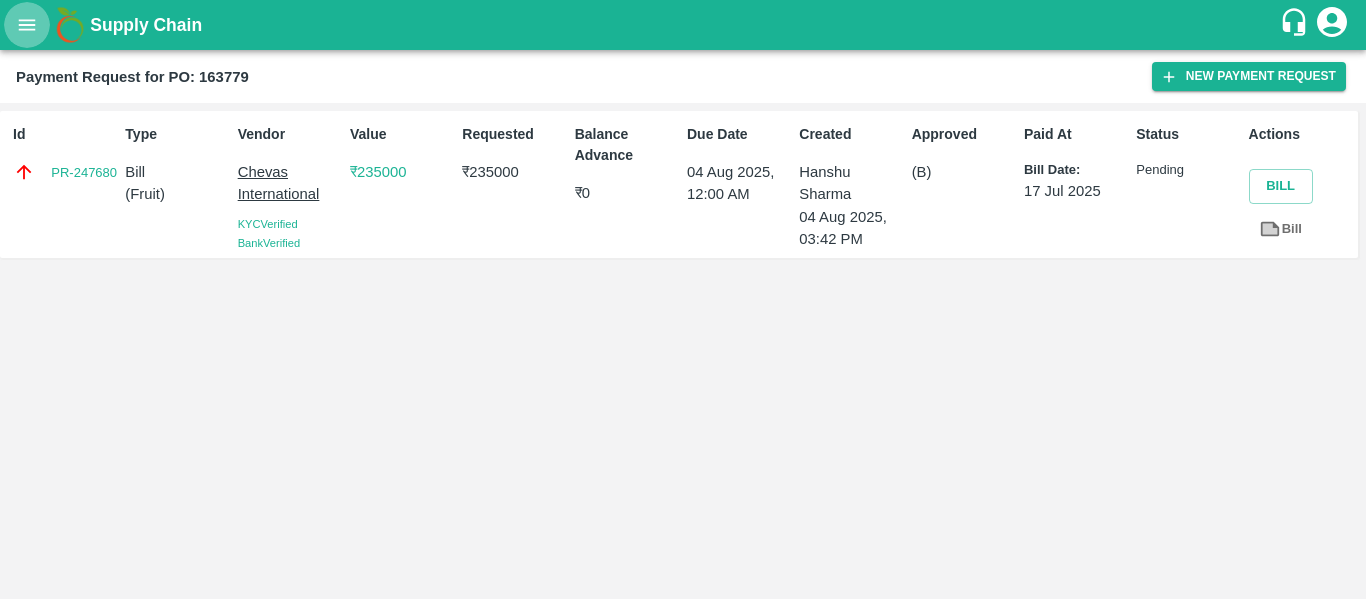 click 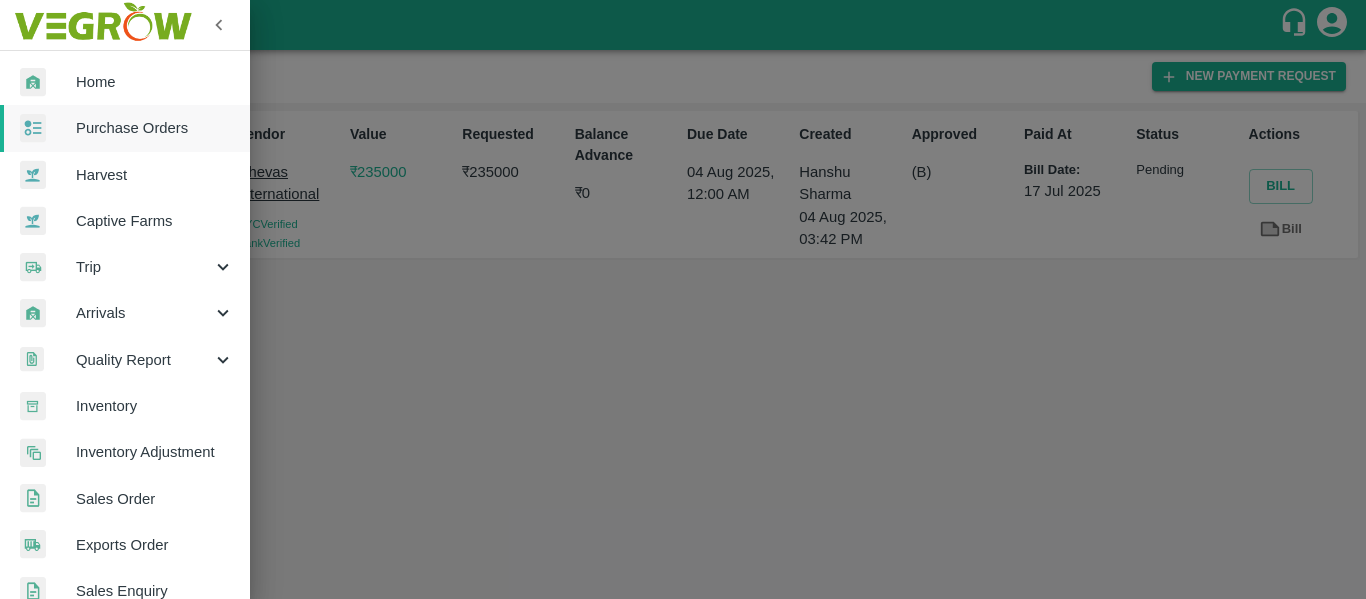 click at bounding box center [48, 128] 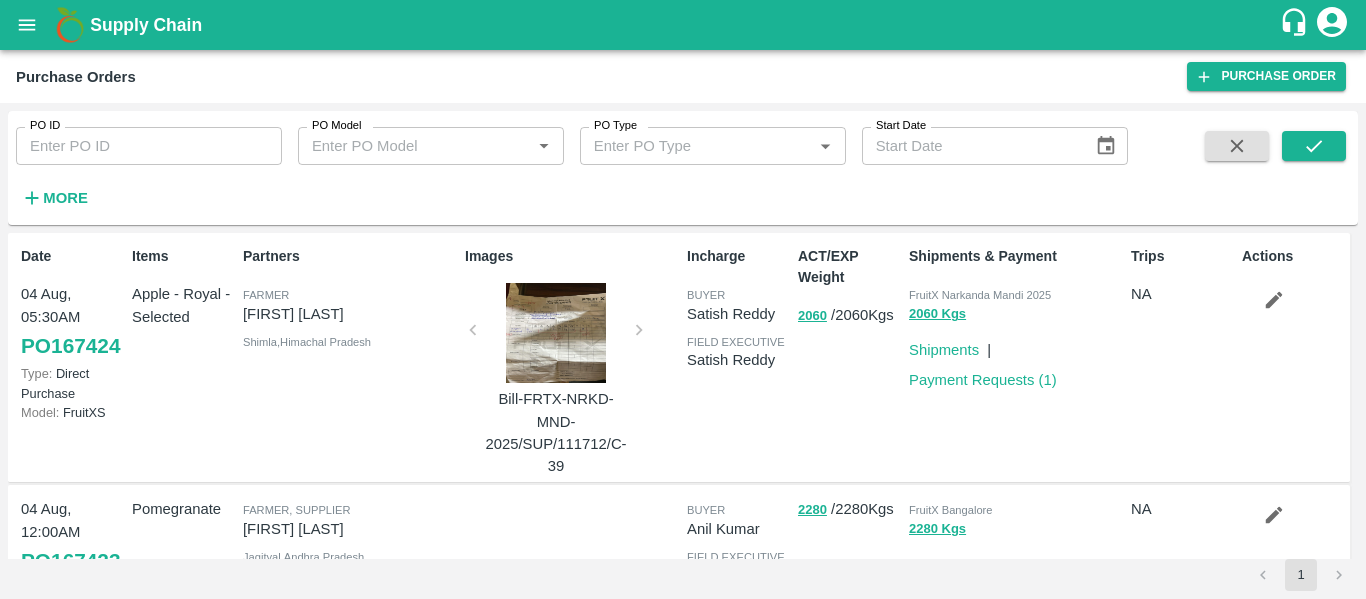 drag, startPoint x: 38, startPoint y: 198, endPoint x: 167, endPoint y: 170, distance: 132.00378 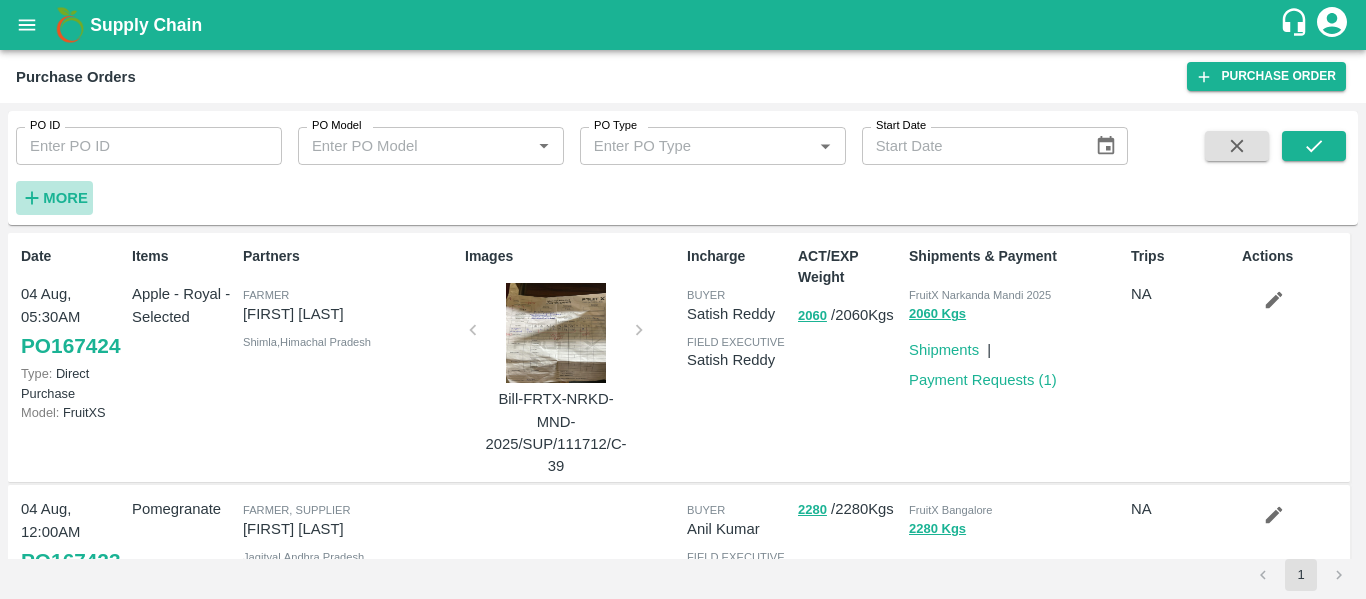 click on "More" at bounding box center (65, 198) 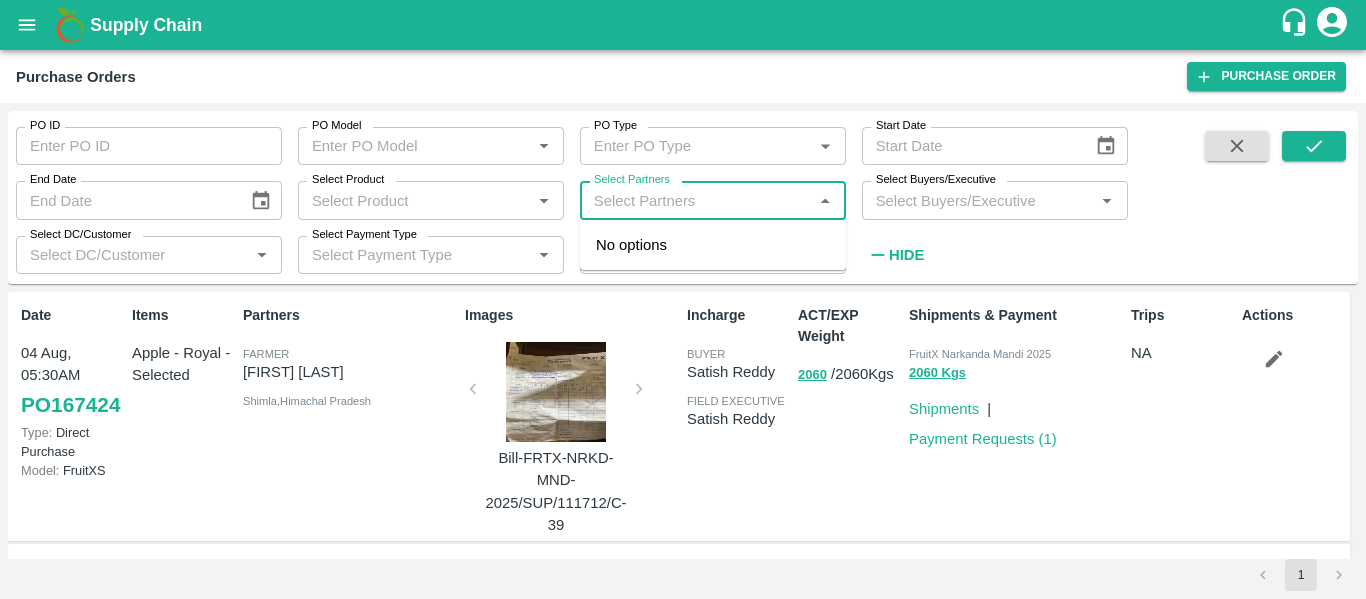 click on "Select Partners" at bounding box center [696, 200] 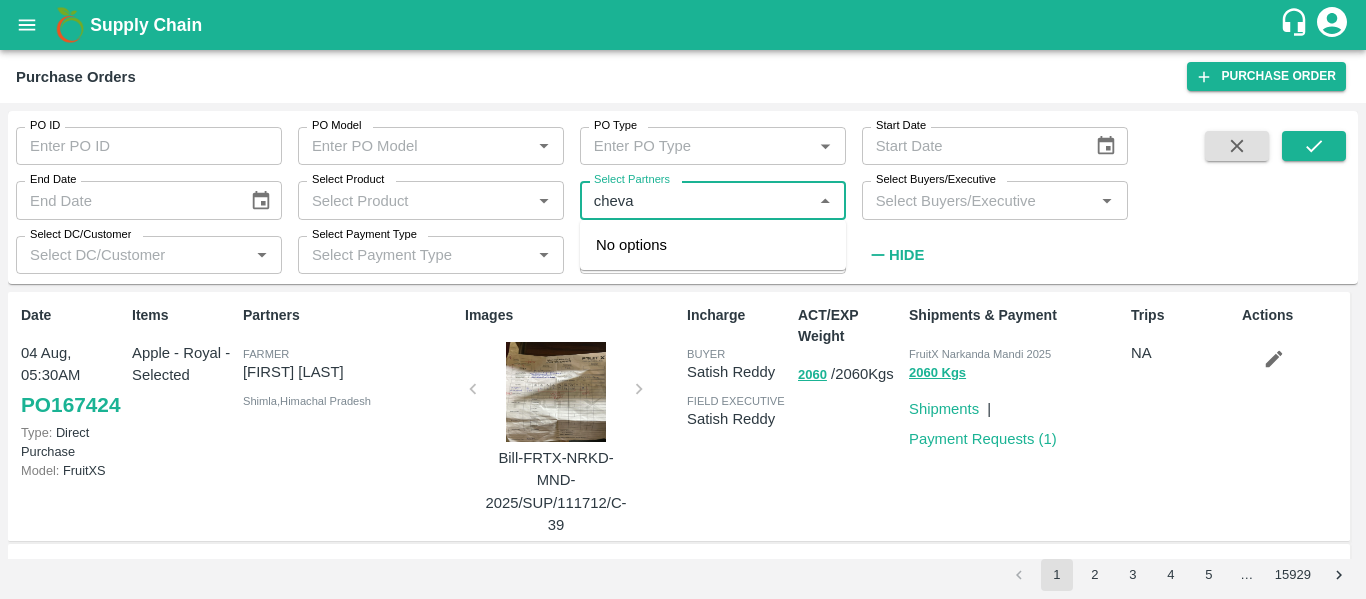 type on "chevas" 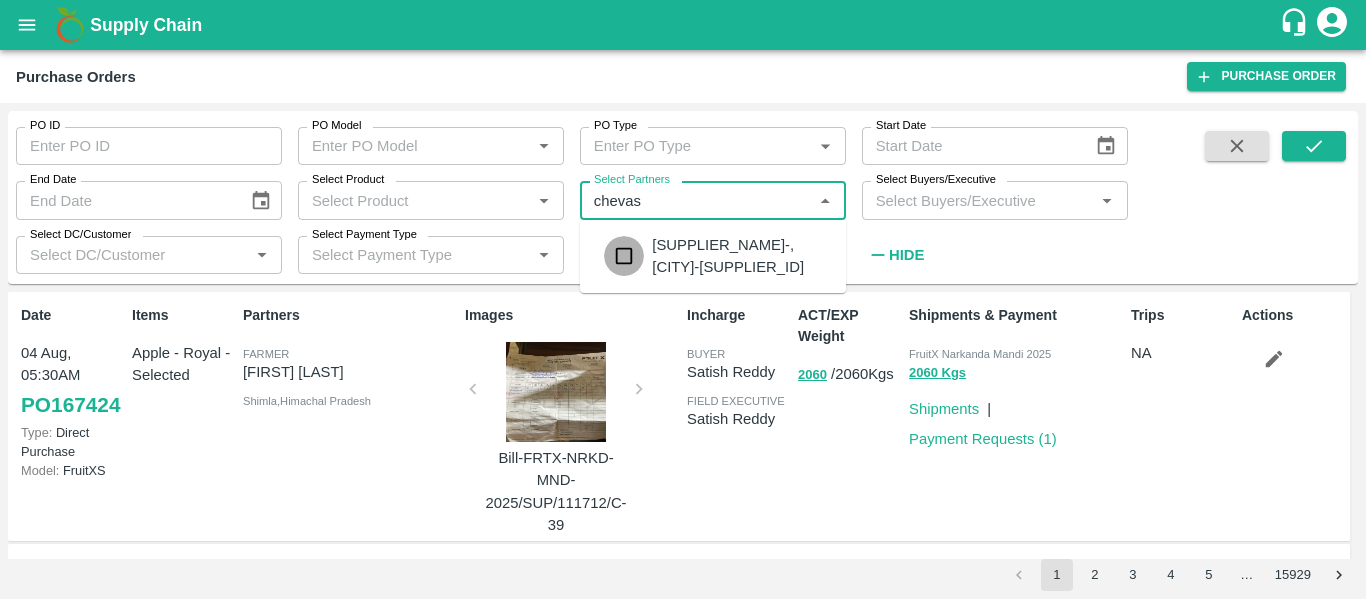 click at bounding box center (624, 256) 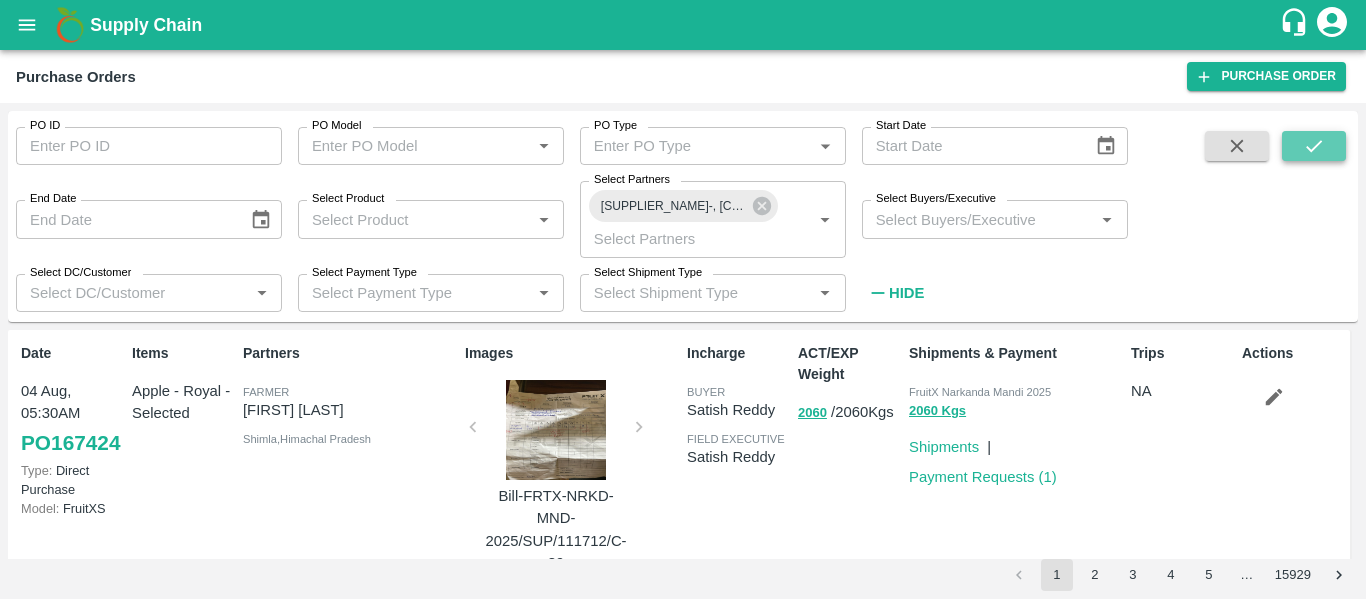 click at bounding box center (1314, 146) 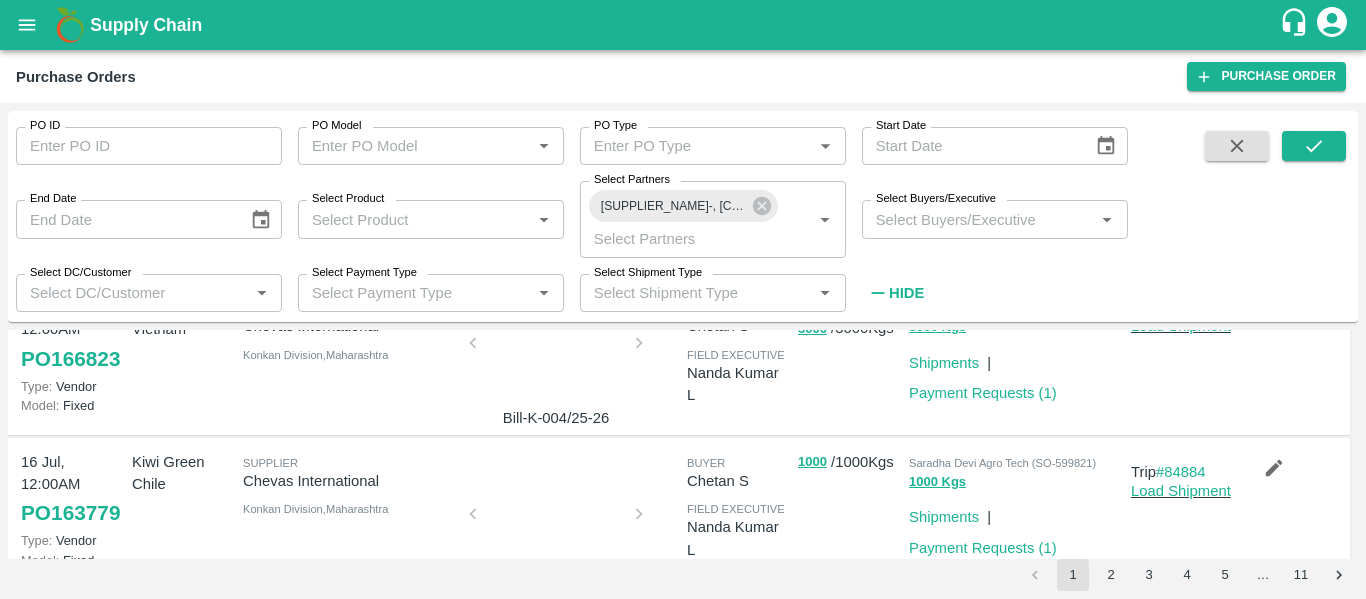 scroll, scrollTop: 86, scrollLeft: 0, axis: vertical 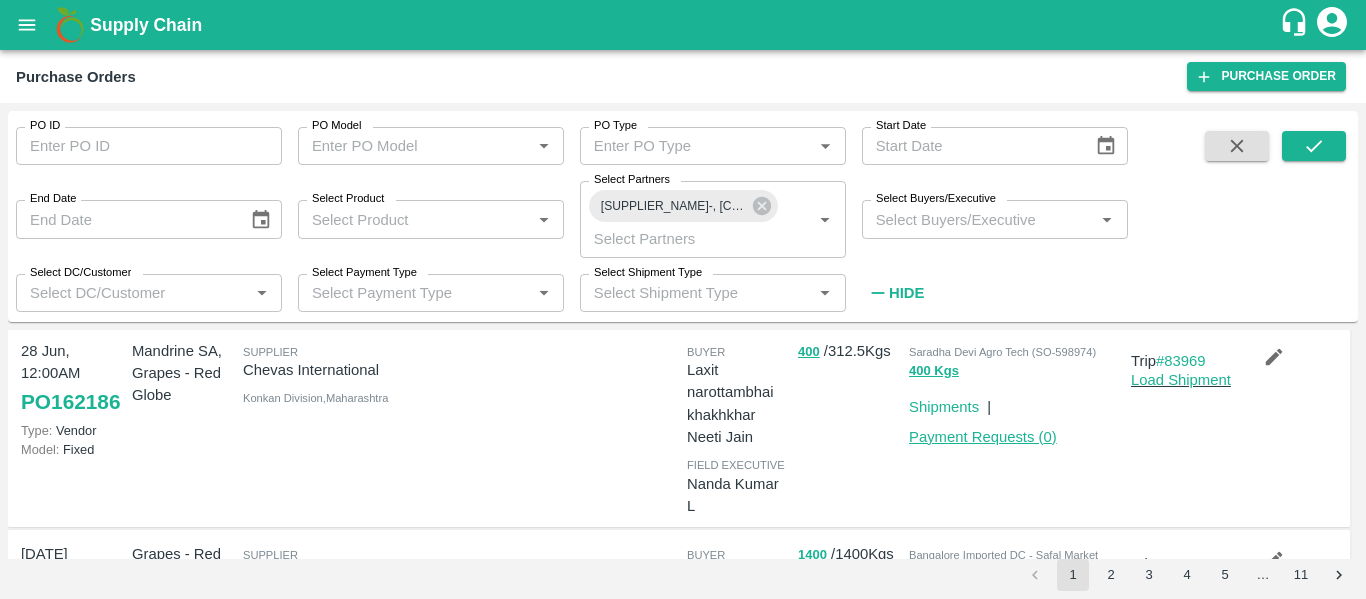 click on "Payment Requests ( 0 )" at bounding box center (983, 437) 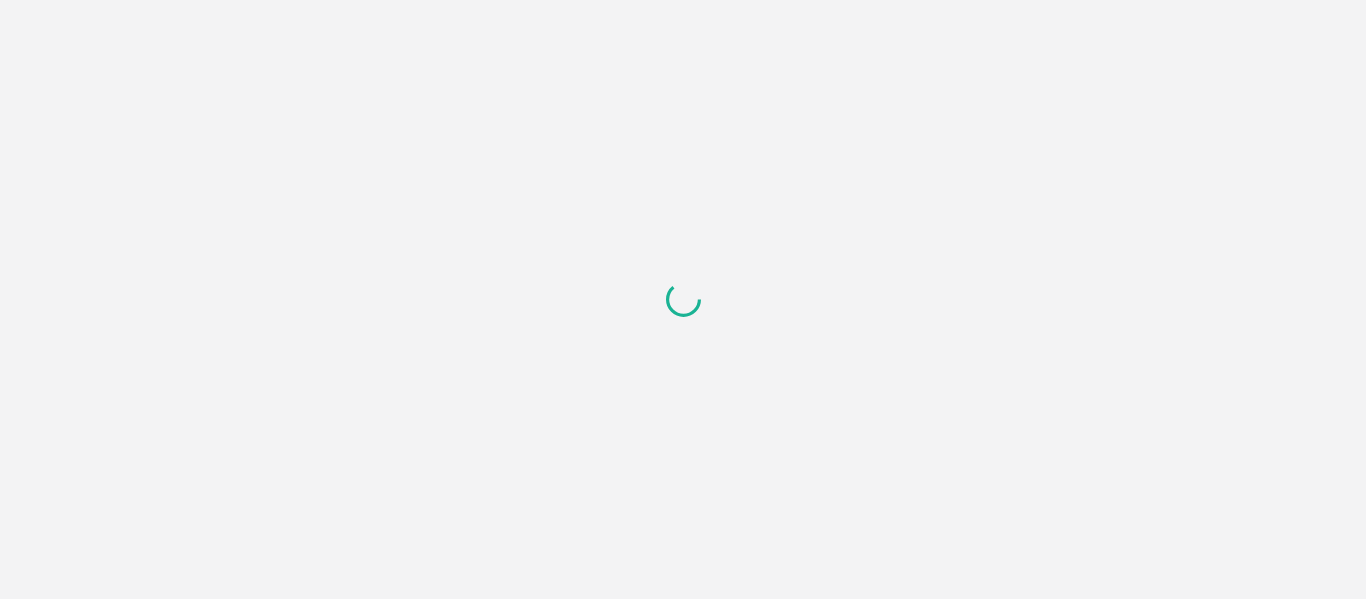 scroll, scrollTop: 0, scrollLeft: 0, axis: both 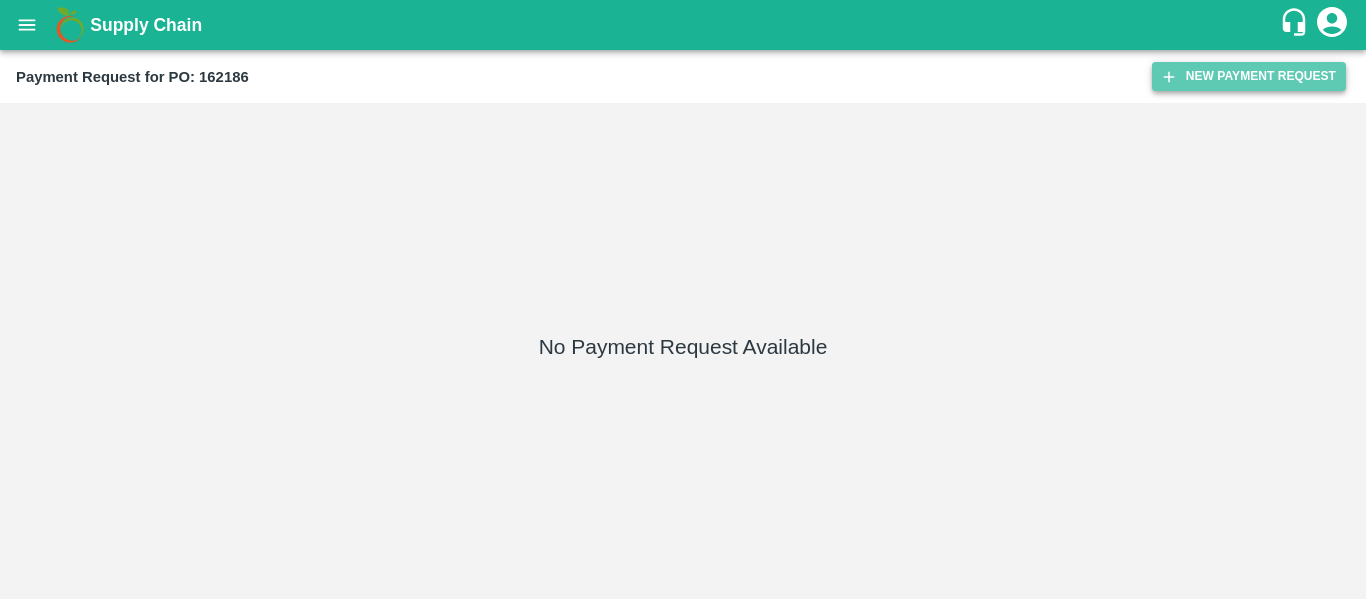 click on "New Payment Request" at bounding box center [1249, 76] 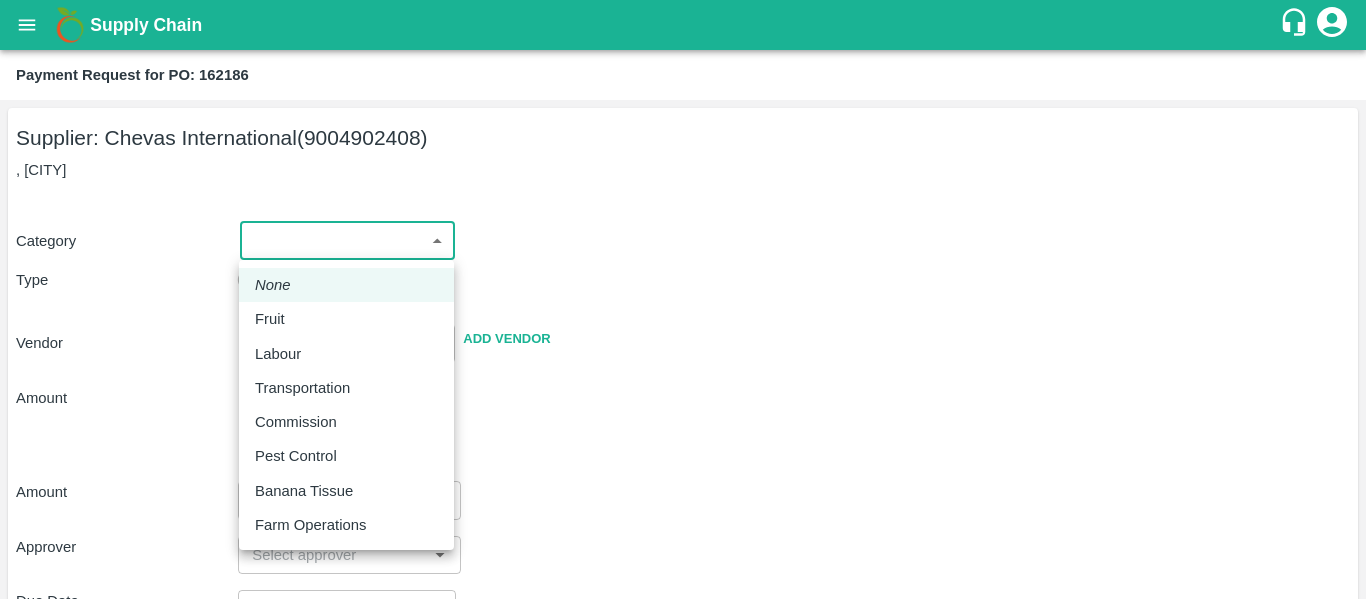 click on "Supply Chain Payment Request for PO: 162186 Supplier:    [SUPPLIER_NAME]  ([SUPPLIER_ID]) , [CITY] Category ​ ​ Type Advance Bill Vendor ​ Add Vendor Amount Total value Per Kg ​ Amount ​ Approver ​ Due Date ​  Priority  Low  High Comment x ​ Attach bill Cancel Save [CITY] Imported DC [CITY] Imported DC - Safal Market [CITY] Imported DC MDC Bhubaneswar [CITY] DC MDC Cochin Modern Trade [CITY] DC Ahmedabad virtual imported DC [CITY] DC Hyderabad DC B2R [CITY]  FruitX [CITY] Direct Customer [FIRST] [LAST] Logout None Fruit Labour Transportation Commission Pest Control Banana Tissue Farm Operations" at bounding box center (683, 299) 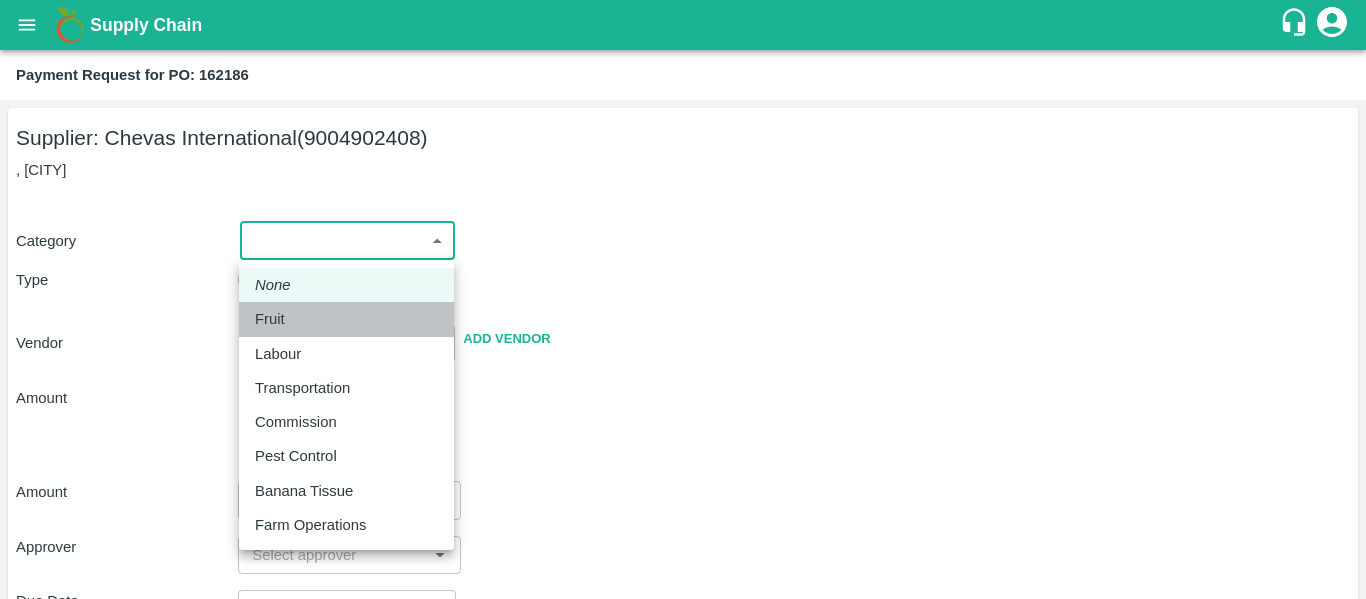 click on "Fruit" at bounding box center (270, 319) 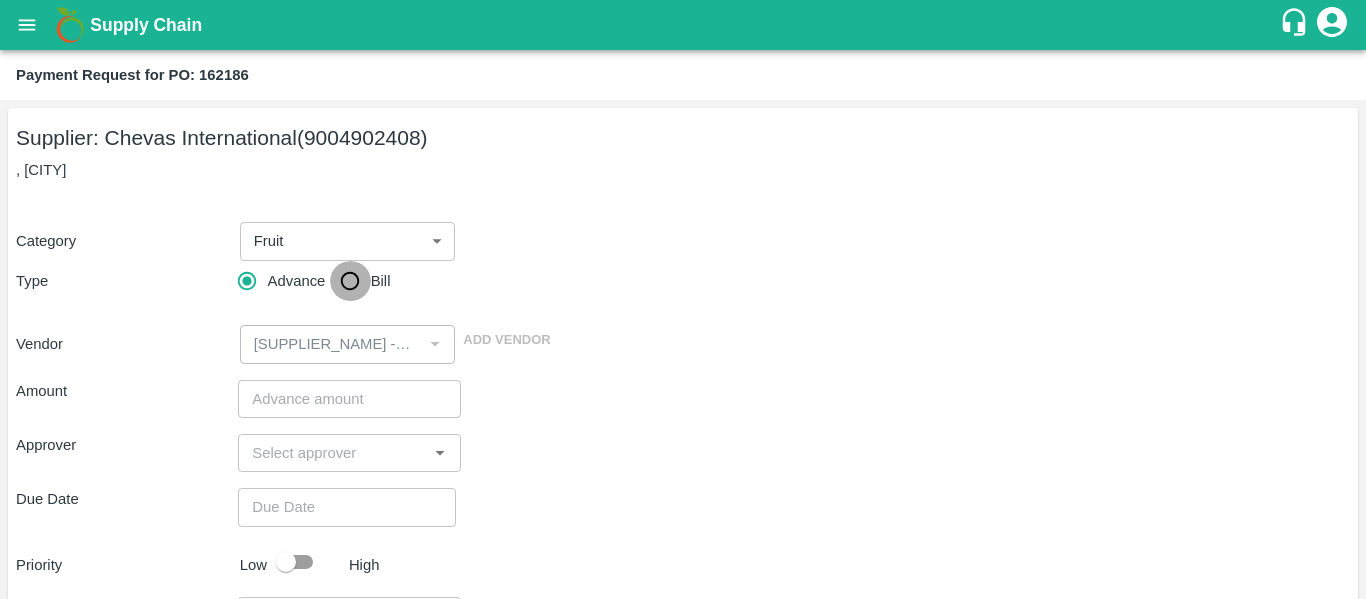 click on "Bill" at bounding box center [350, 281] 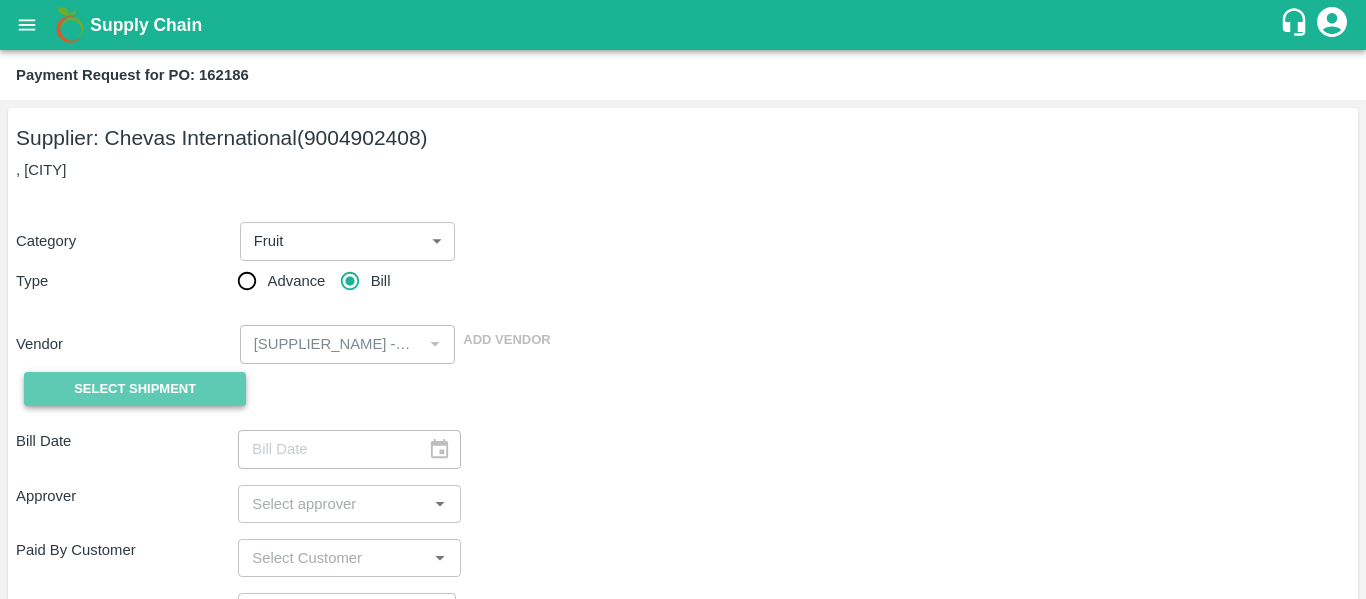 click on "Select Shipment" at bounding box center (135, 389) 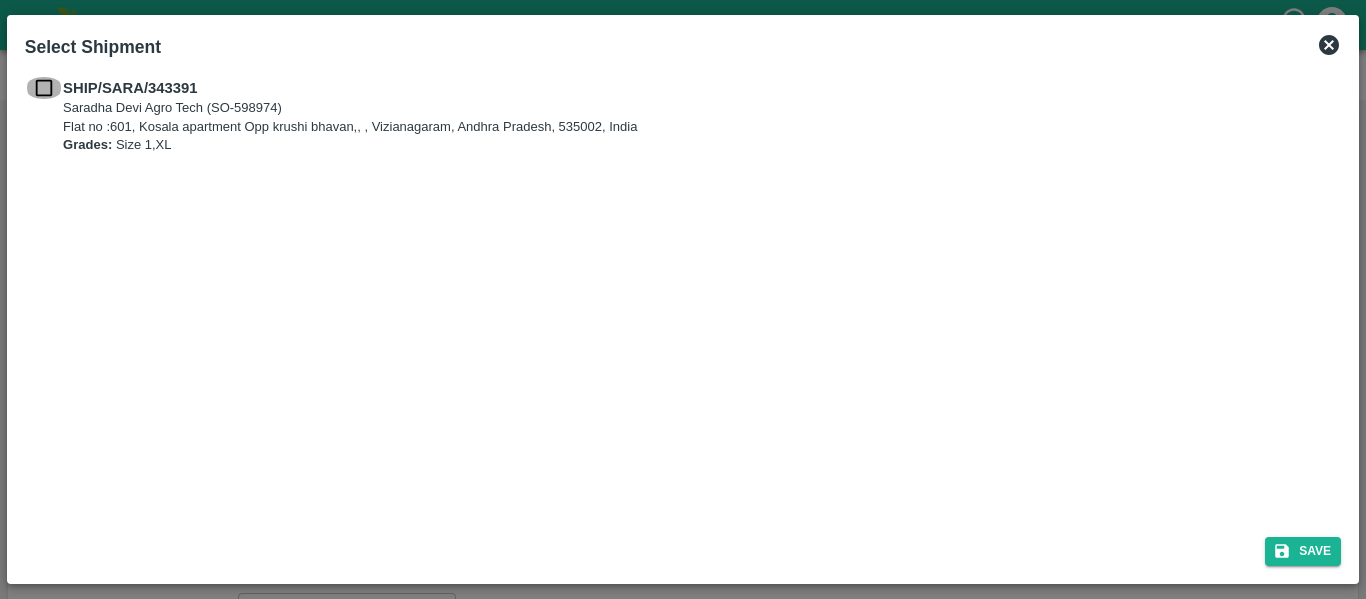 click at bounding box center [44, 88] 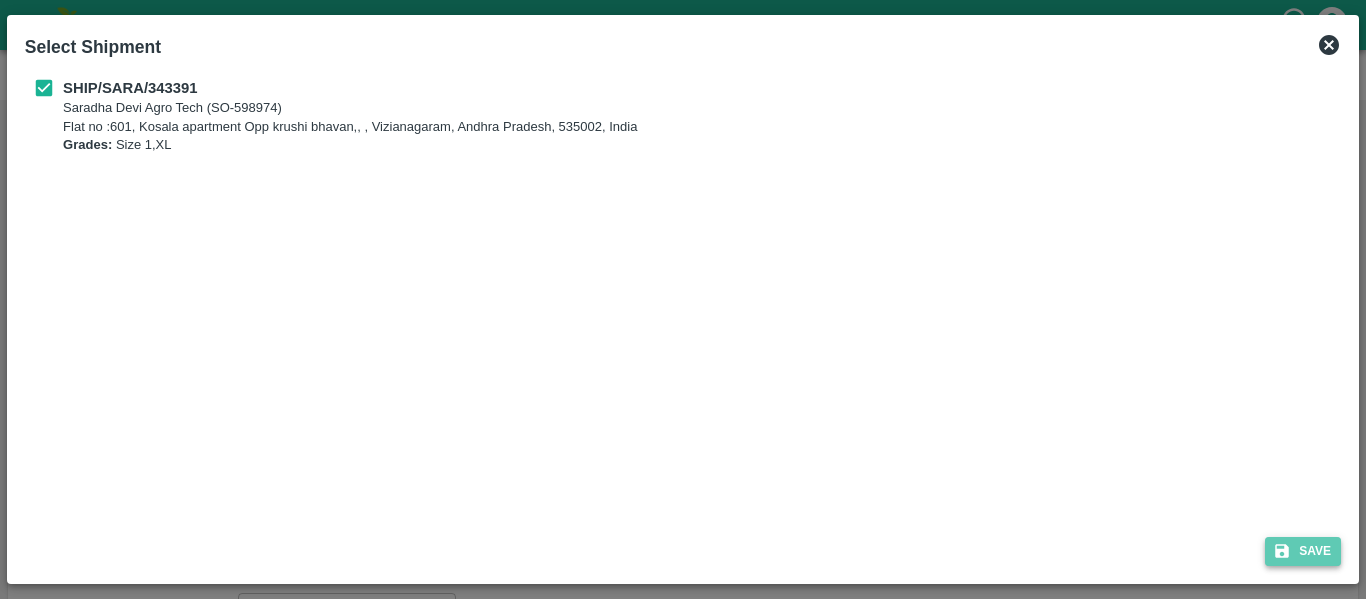 click on "Save" at bounding box center (1303, 551) 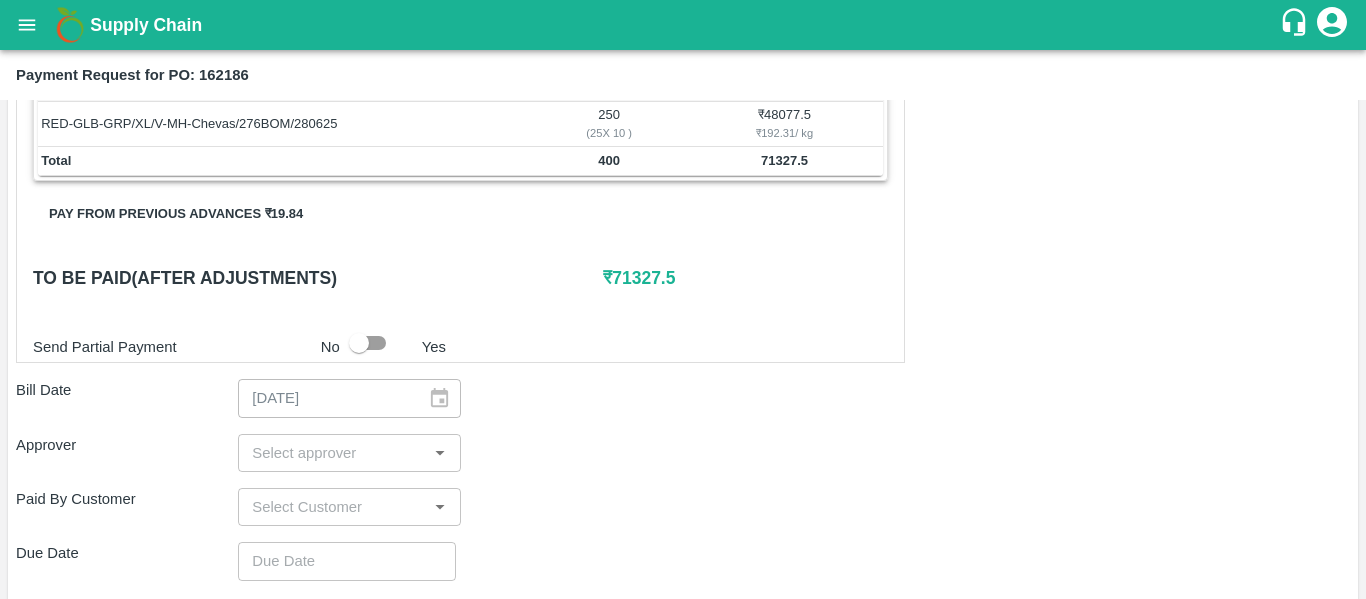 scroll, scrollTop: 419, scrollLeft: 0, axis: vertical 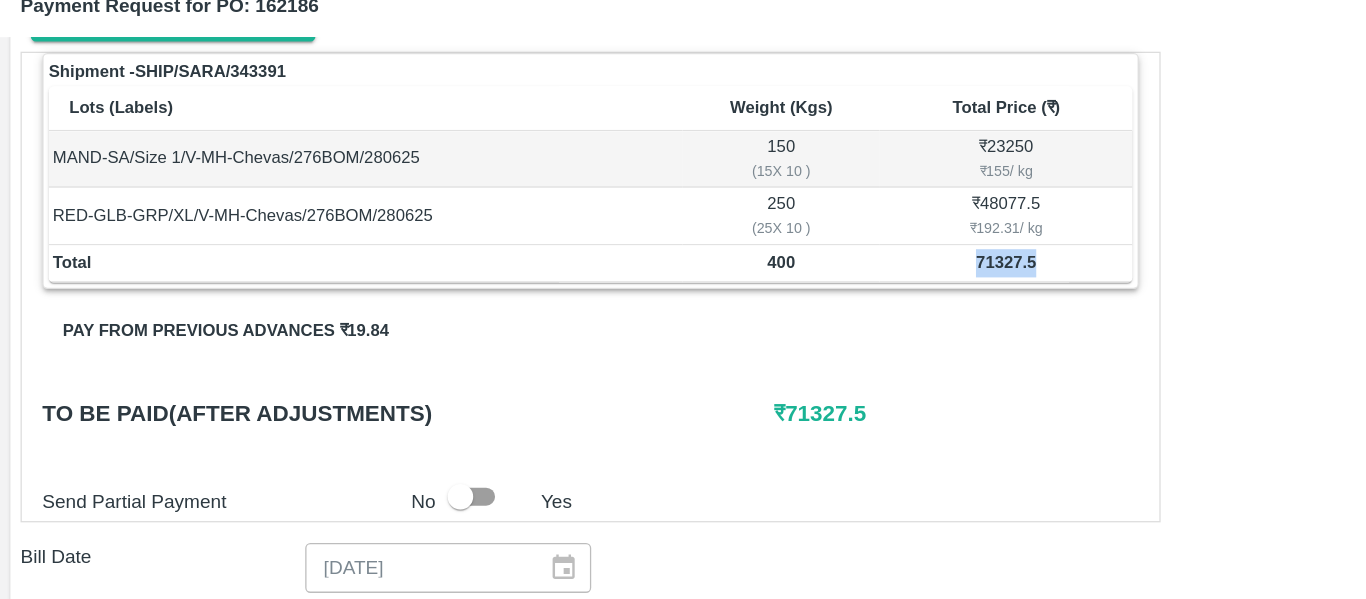 drag, startPoint x: 756, startPoint y: 262, endPoint x: 830, endPoint y: 283, distance: 76.922035 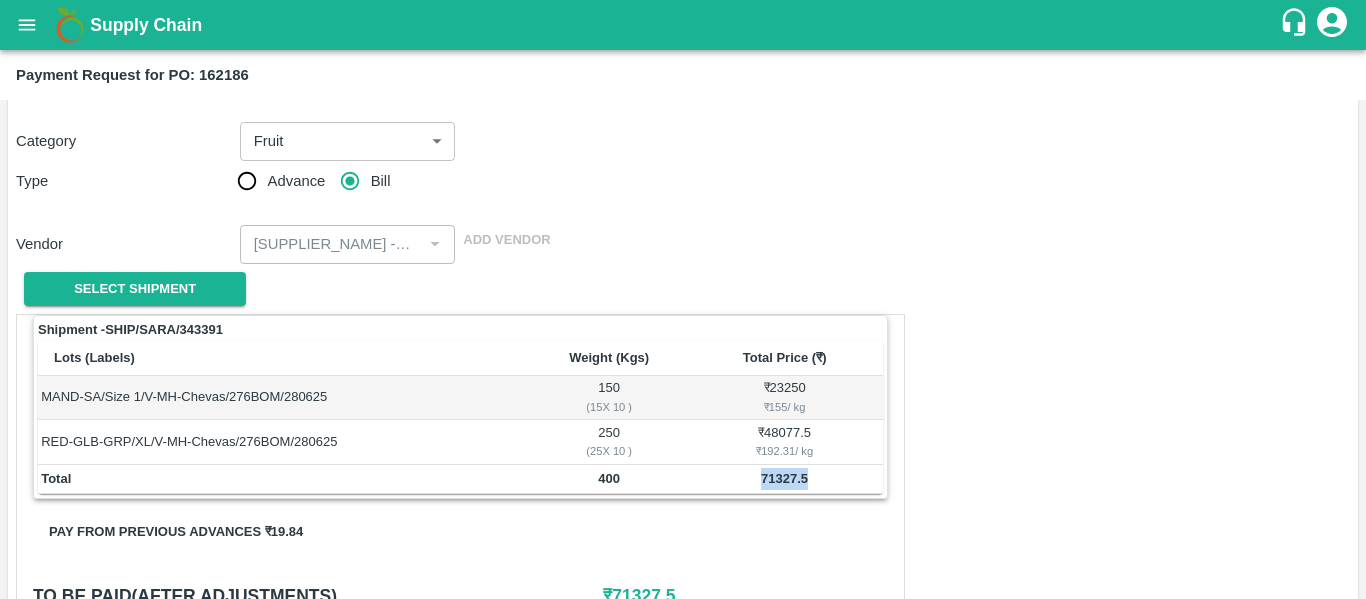 scroll, scrollTop: 0, scrollLeft: 0, axis: both 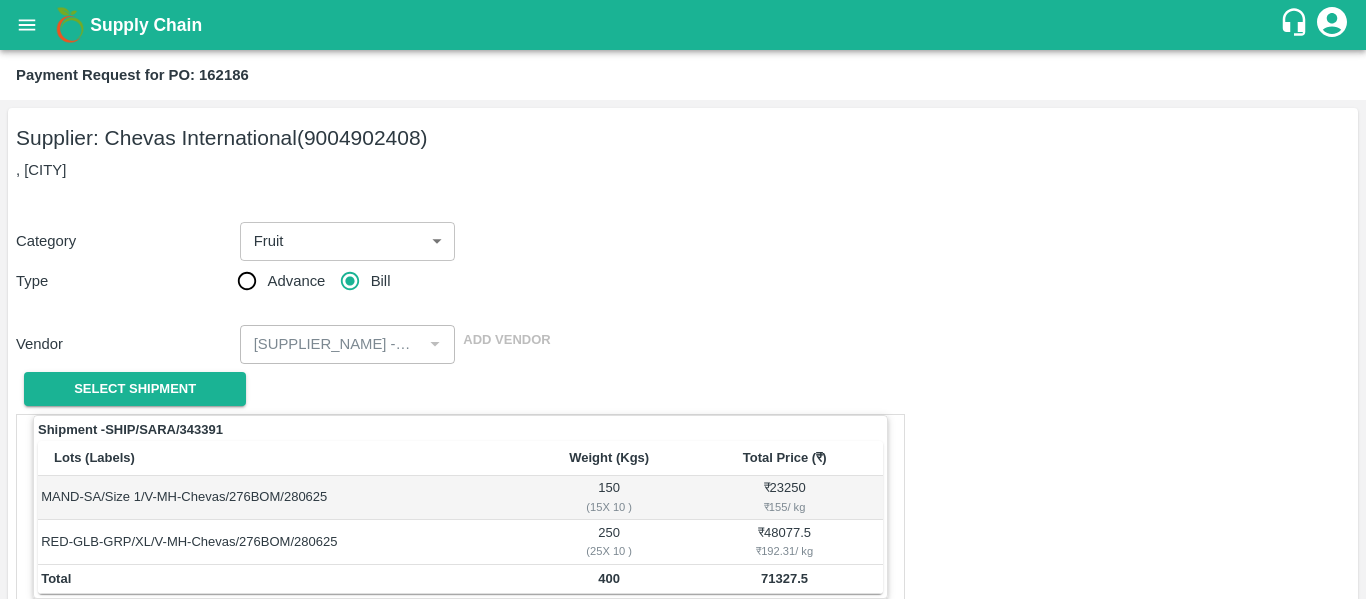 click on "Payment Request for PO: 162186" at bounding box center (132, 75) 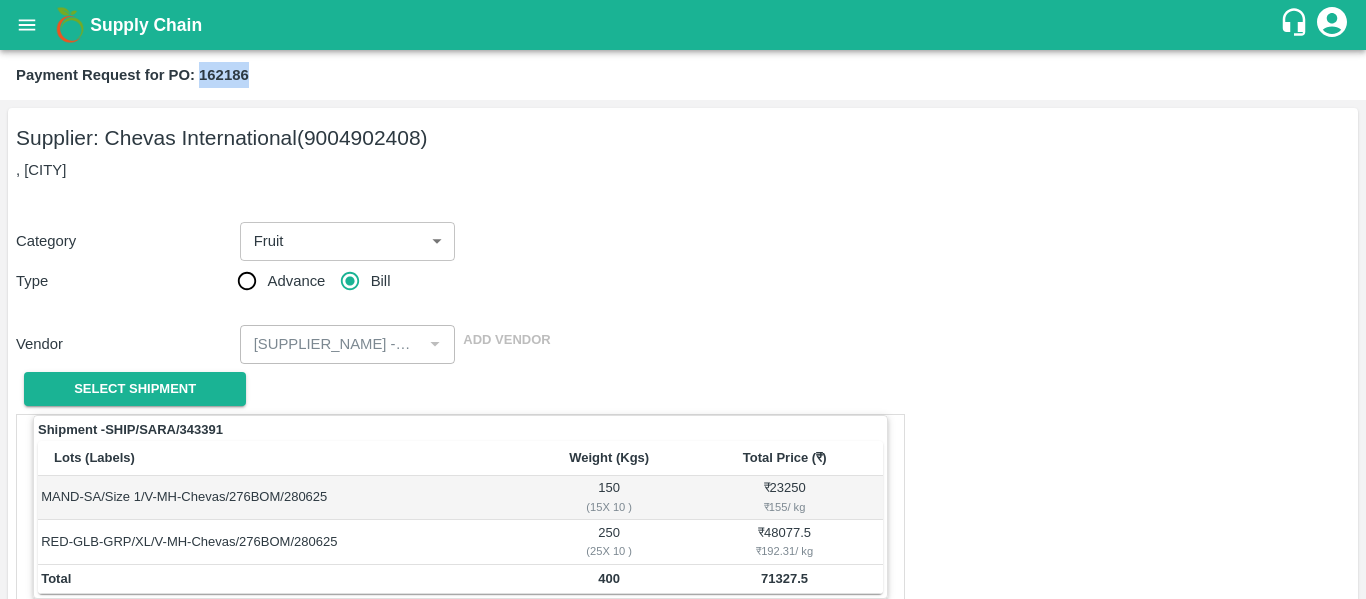 click on "Payment Request for PO: 162186" at bounding box center [132, 75] 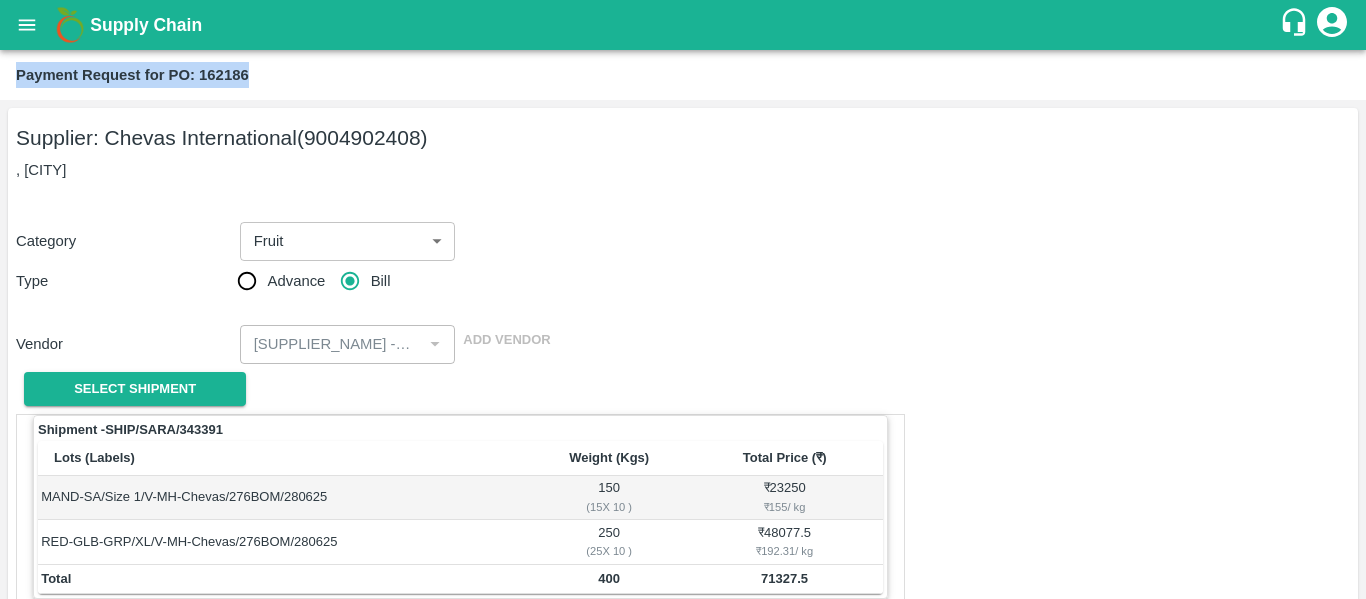 click on "Payment Request for PO: 162186" at bounding box center [132, 75] 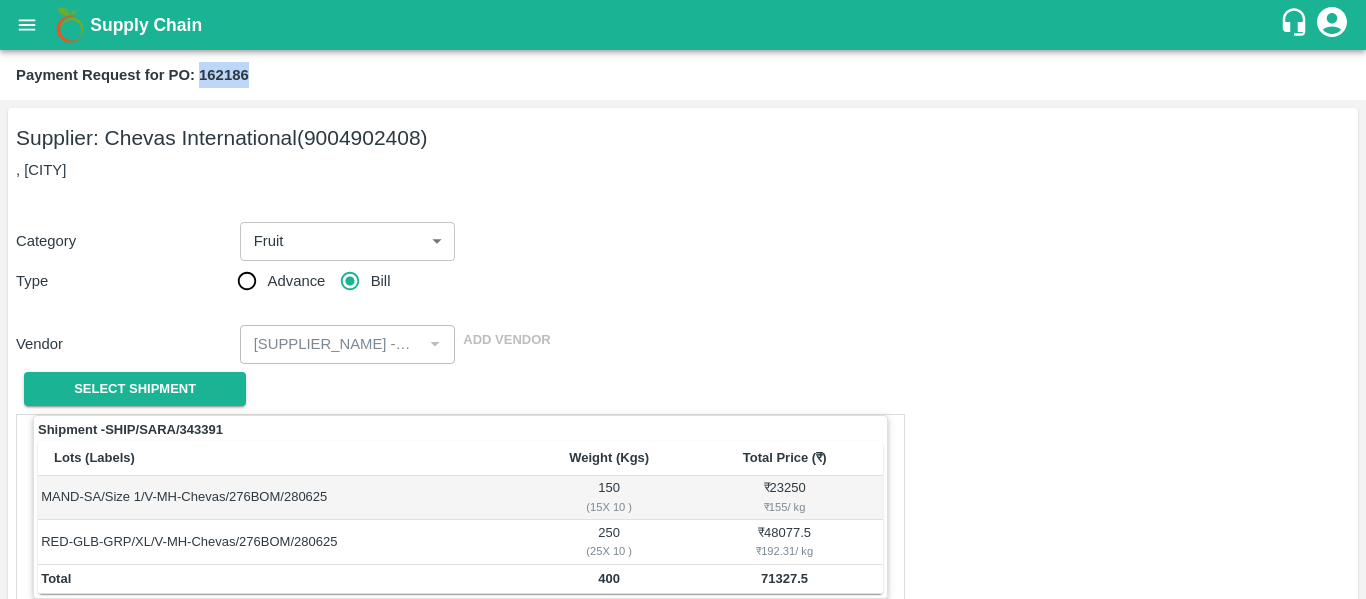 click on "Payment Request for PO: 162186" at bounding box center [132, 75] 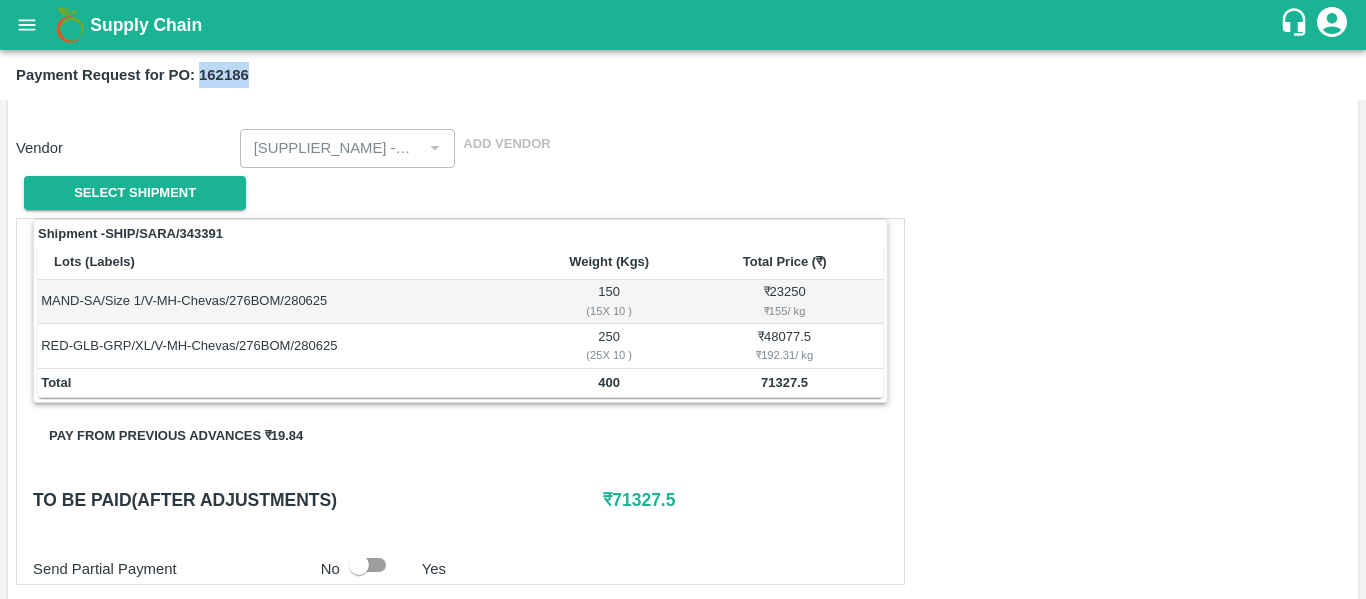 scroll, scrollTop: 197, scrollLeft: 0, axis: vertical 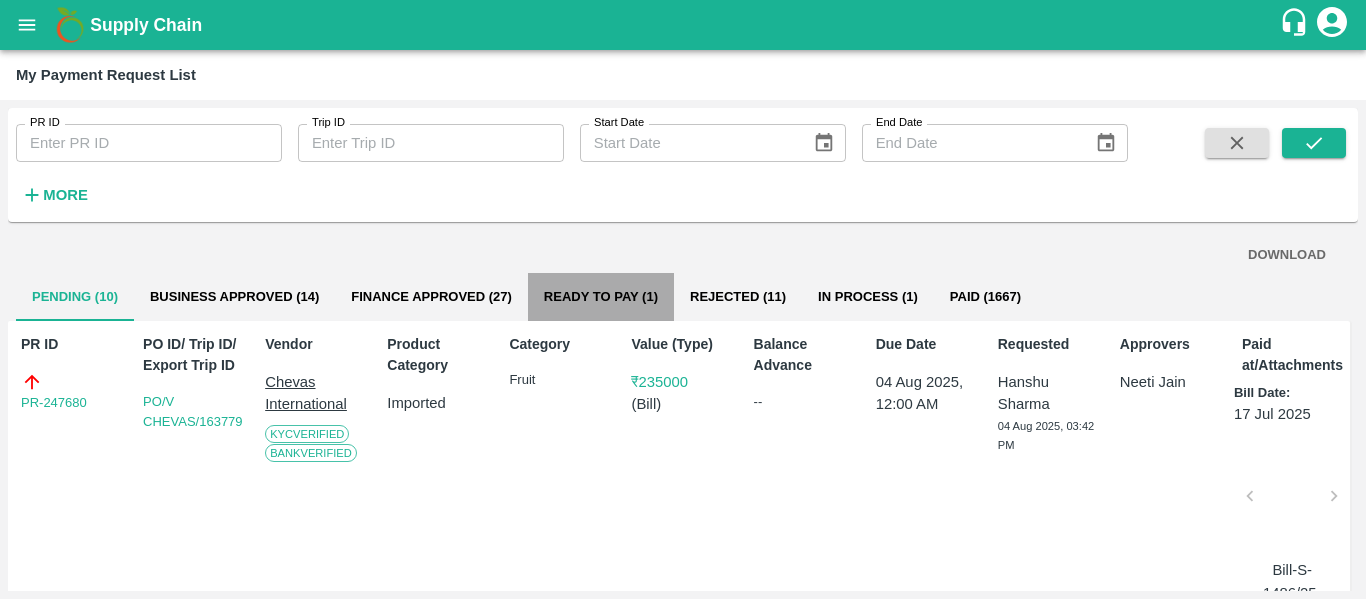 click on "Ready To Pay (1)" at bounding box center [601, 297] 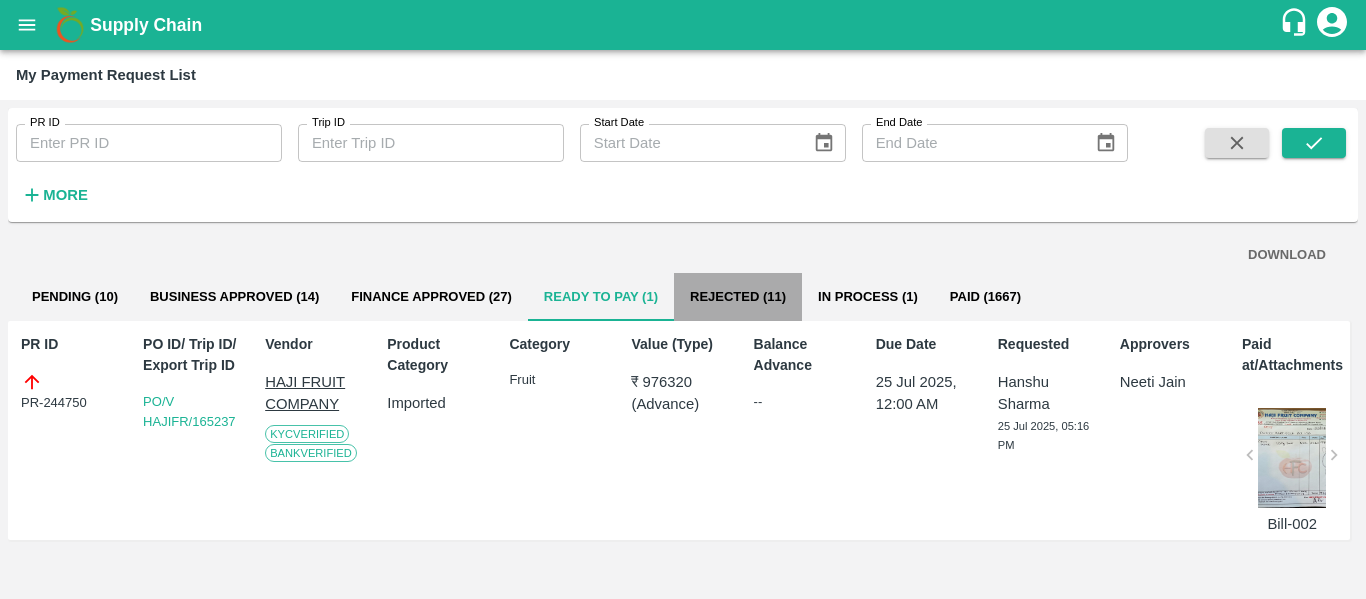 click on "Rejected (11)" at bounding box center (738, 297) 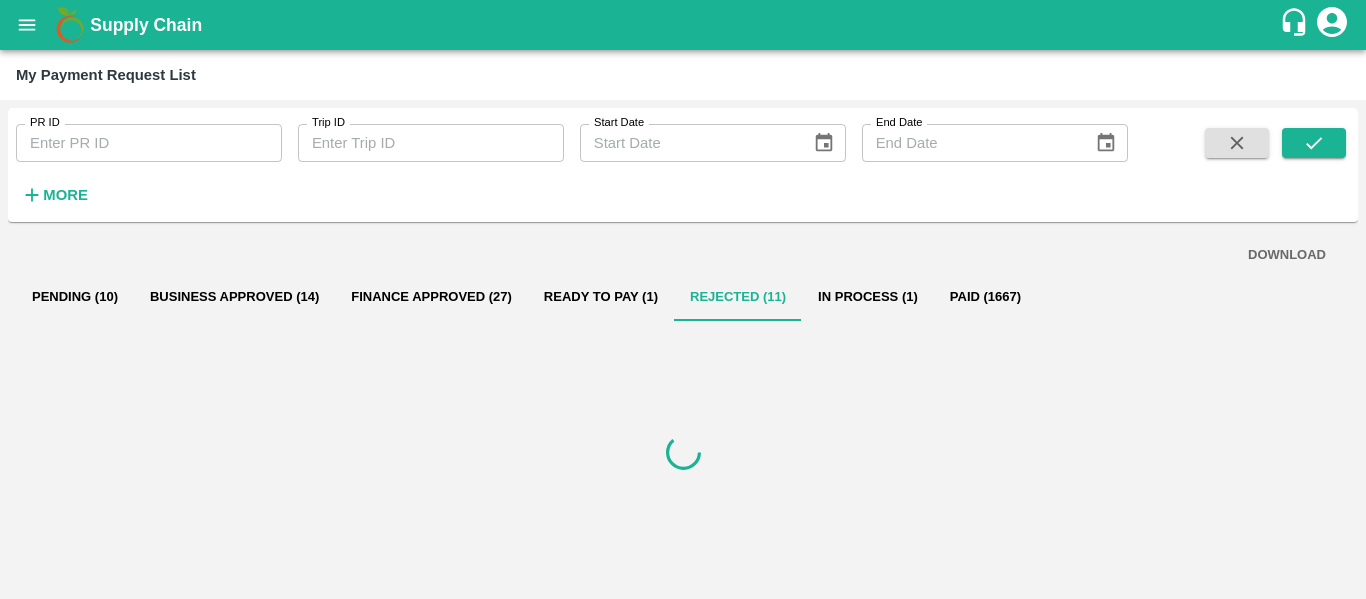 click on "In Process (1)" at bounding box center [868, 297] 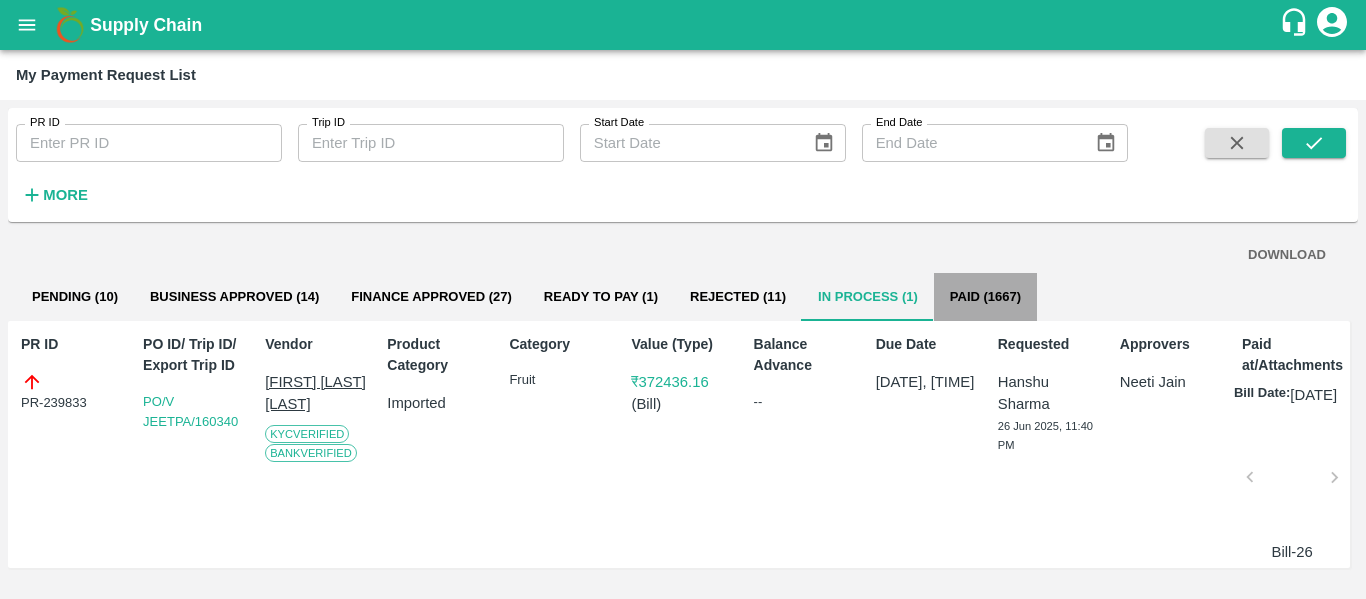 click on "Paid (1667)" at bounding box center (985, 297) 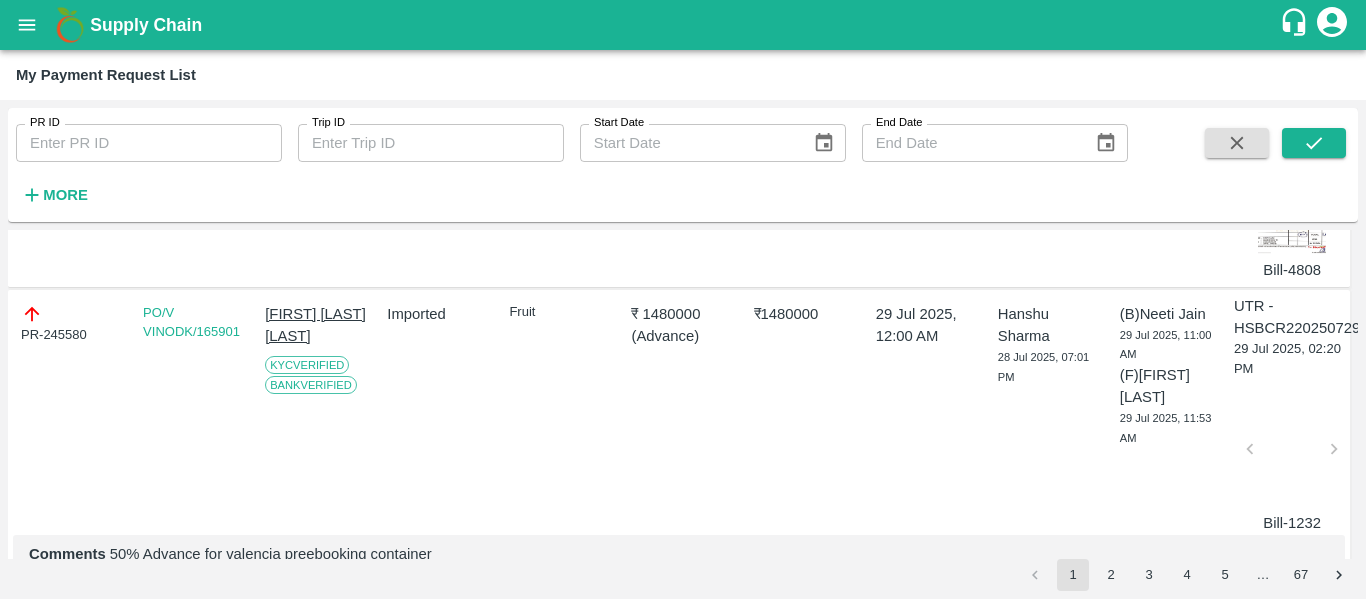 scroll, scrollTop: 0, scrollLeft: 0, axis: both 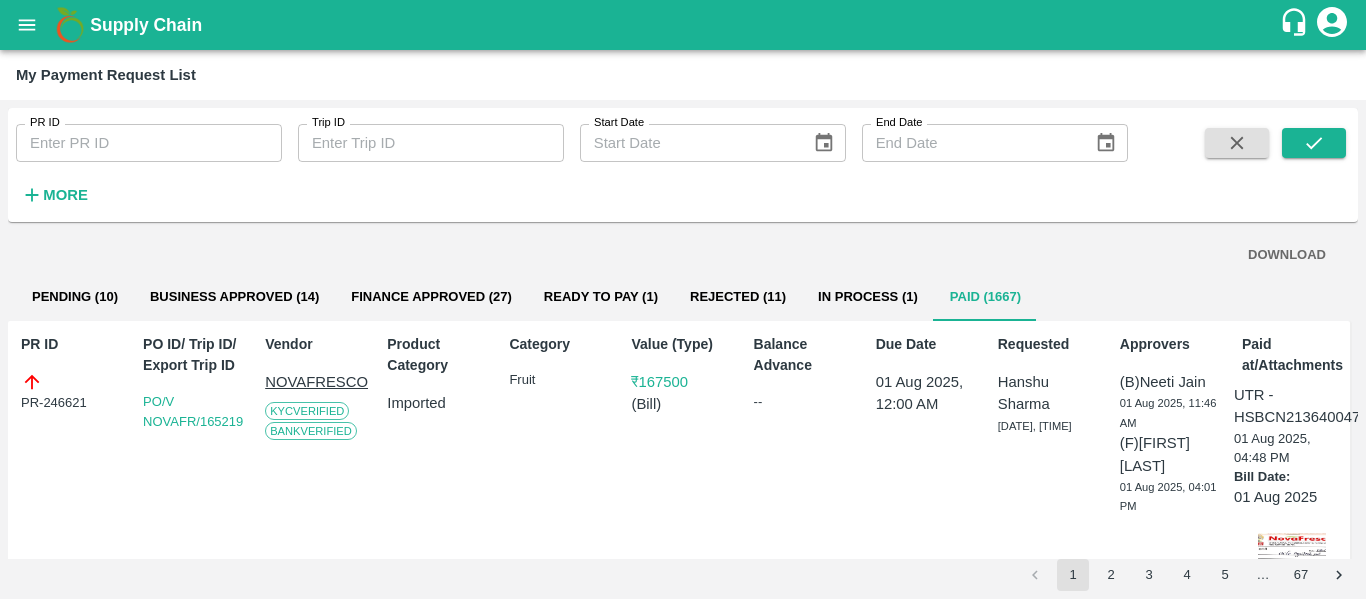click on "DOWNLOAD" at bounding box center (683, 255) 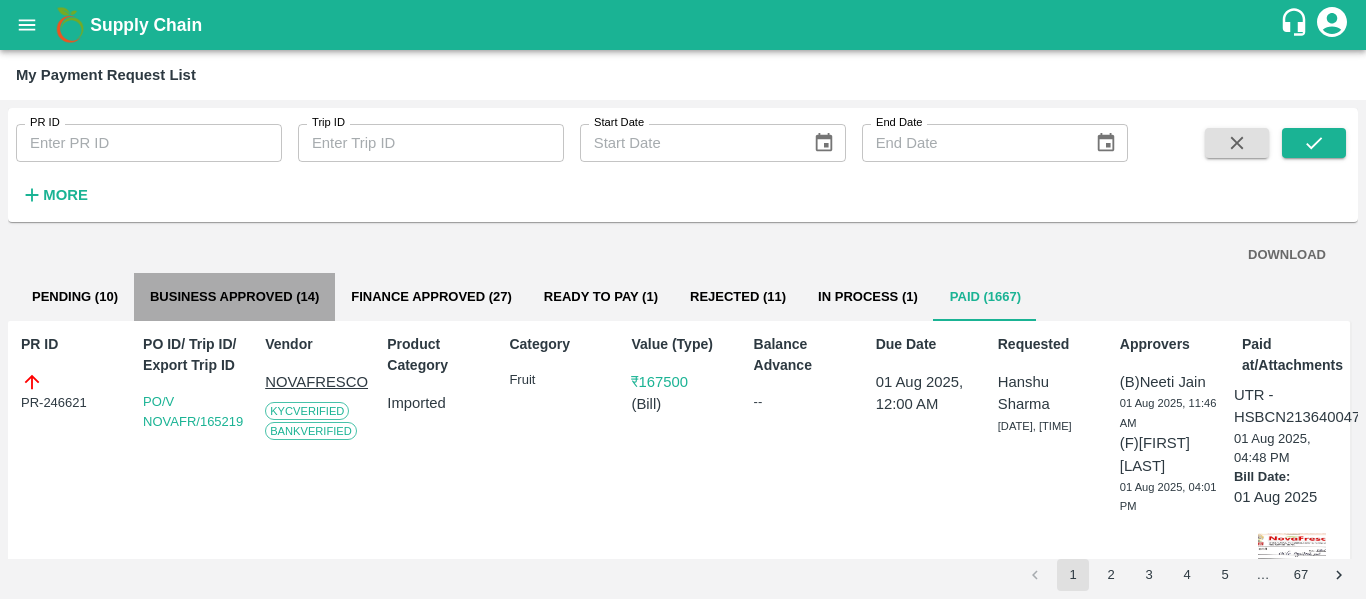 click on "Business Approved (14)" at bounding box center [234, 297] 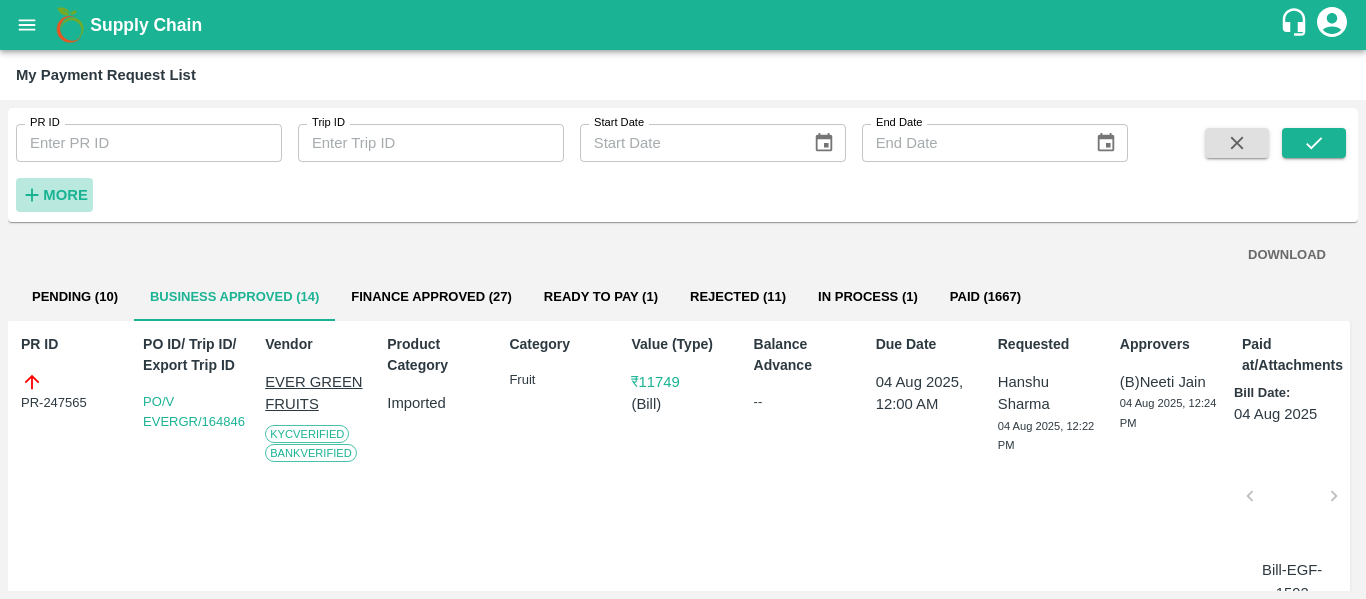 click on "More" at bounding box center [65, 195] 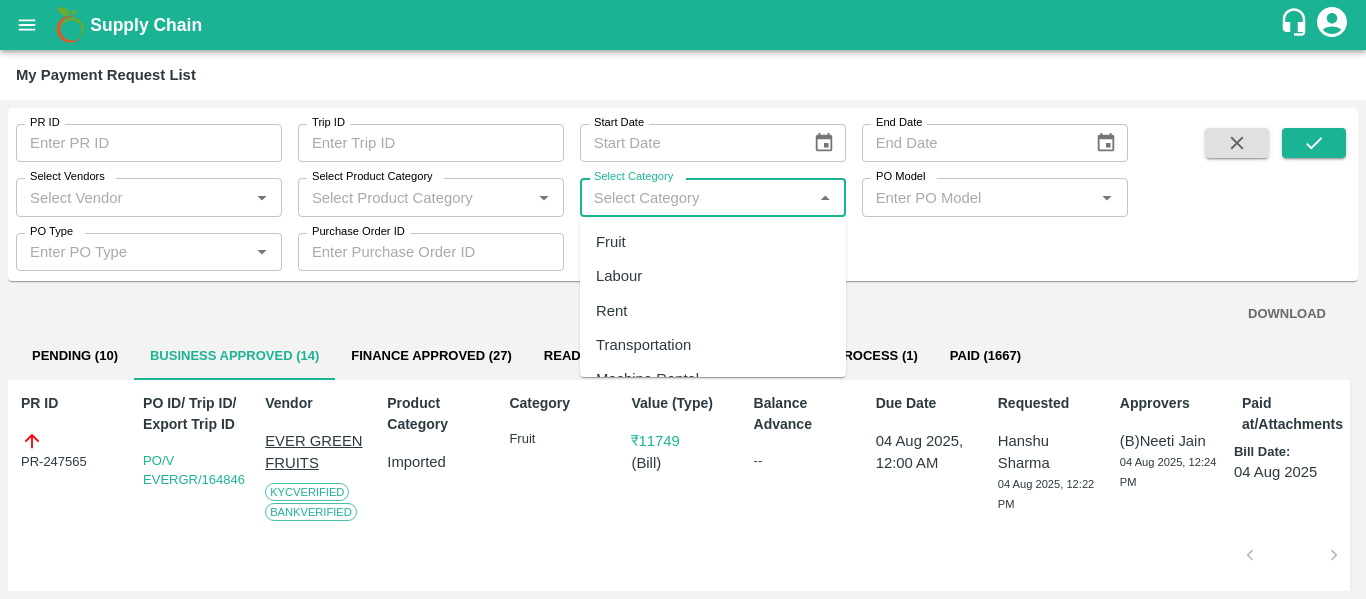 click on "Select Category" at bounding box center [696, 197] 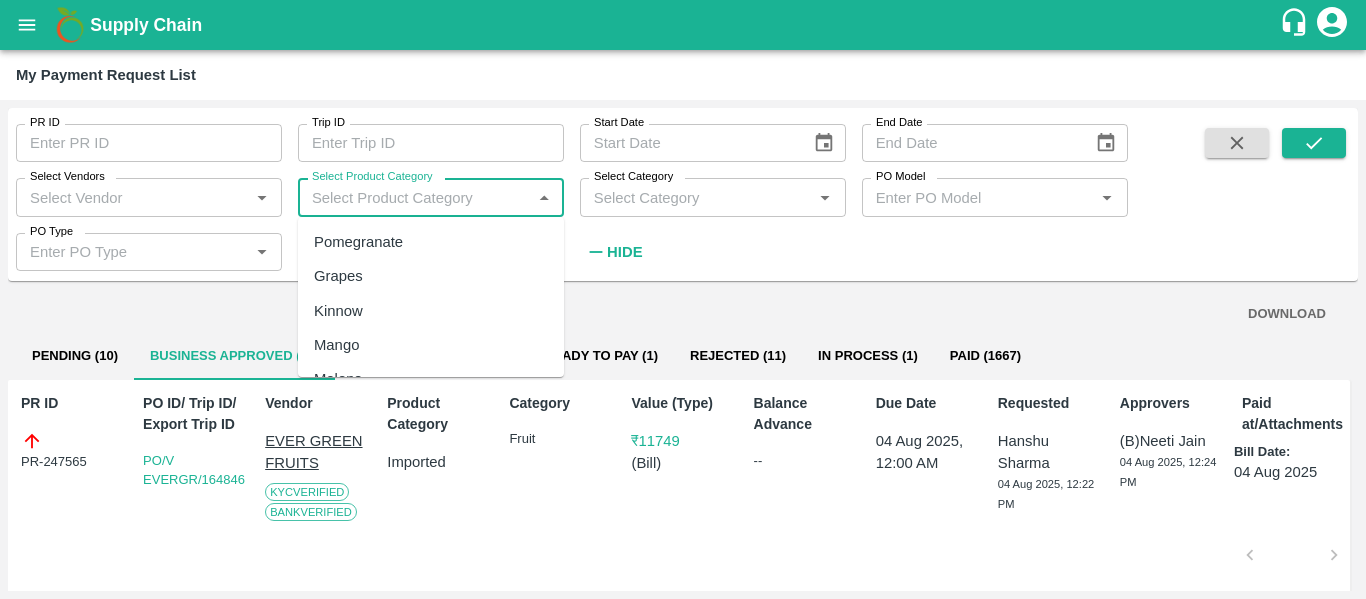 click on "Select Product Category" at bounding box center [414, 197] 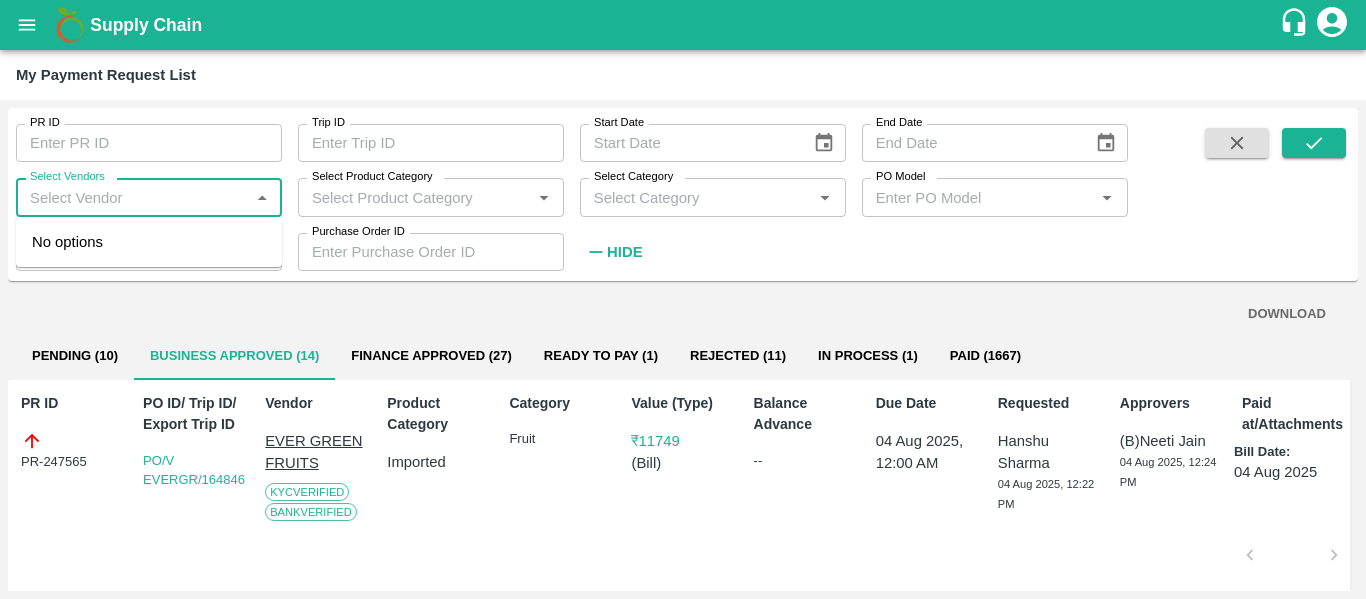 click on "Select Vendors" at bounding box center [132, 197] 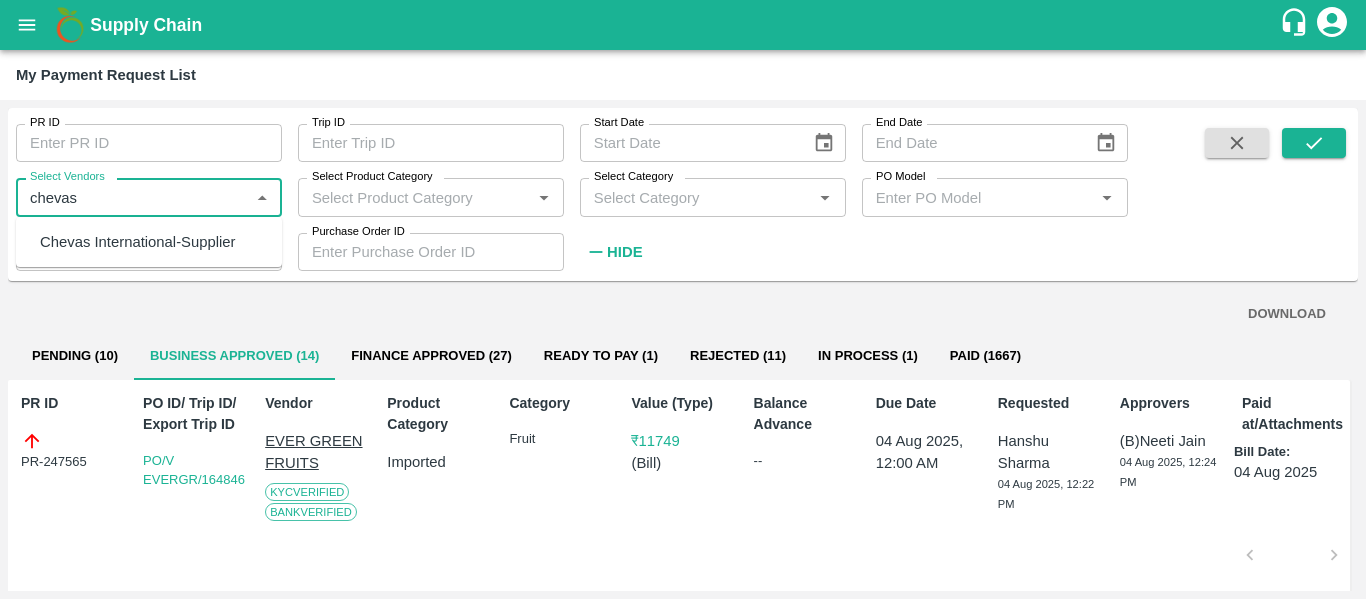 click on "Chevas International-Supplier" at bounding box center [138, 242] 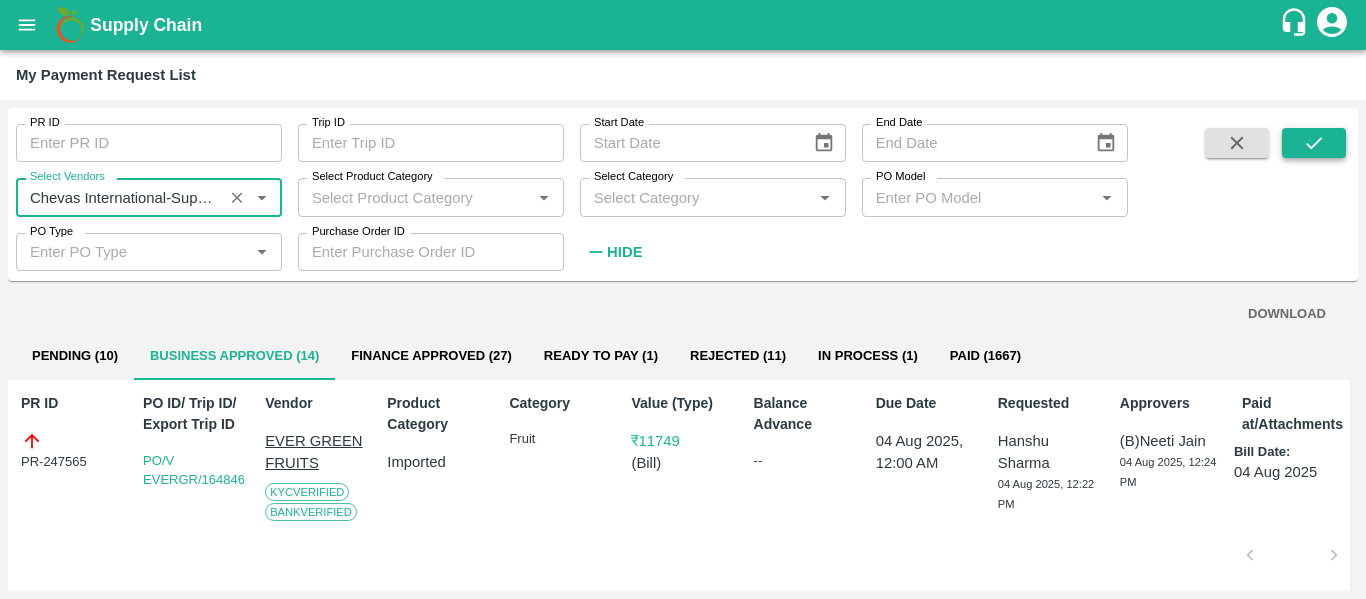 type on "Chevas International-Supplier" 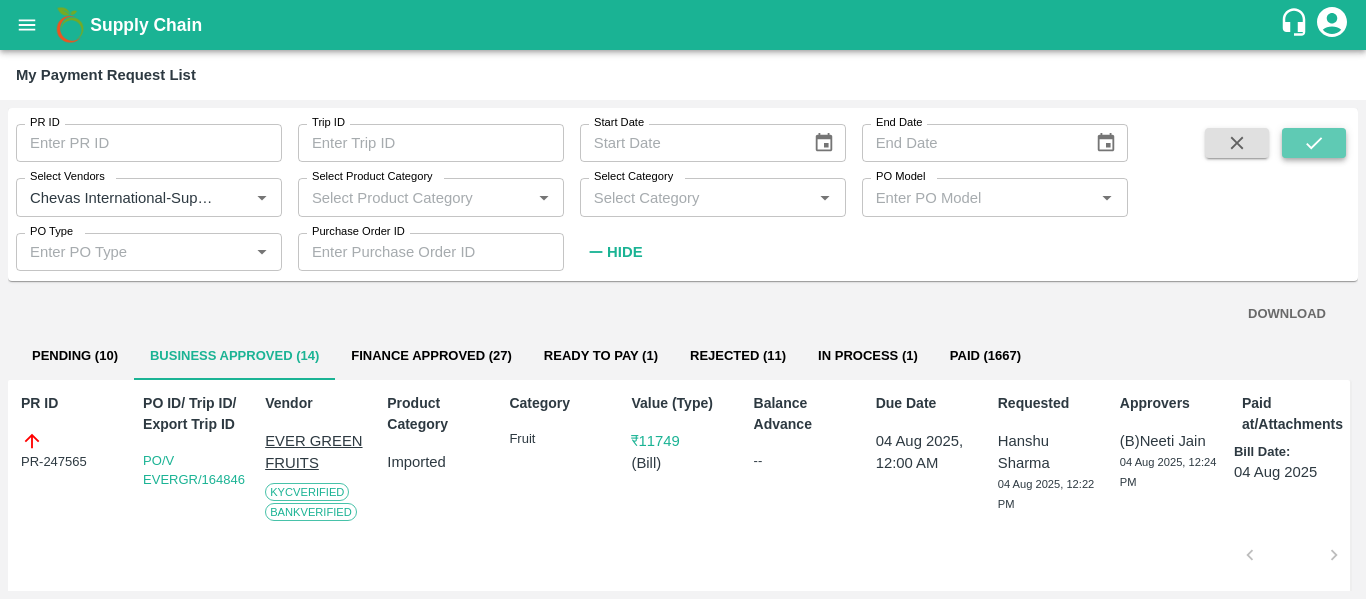 click 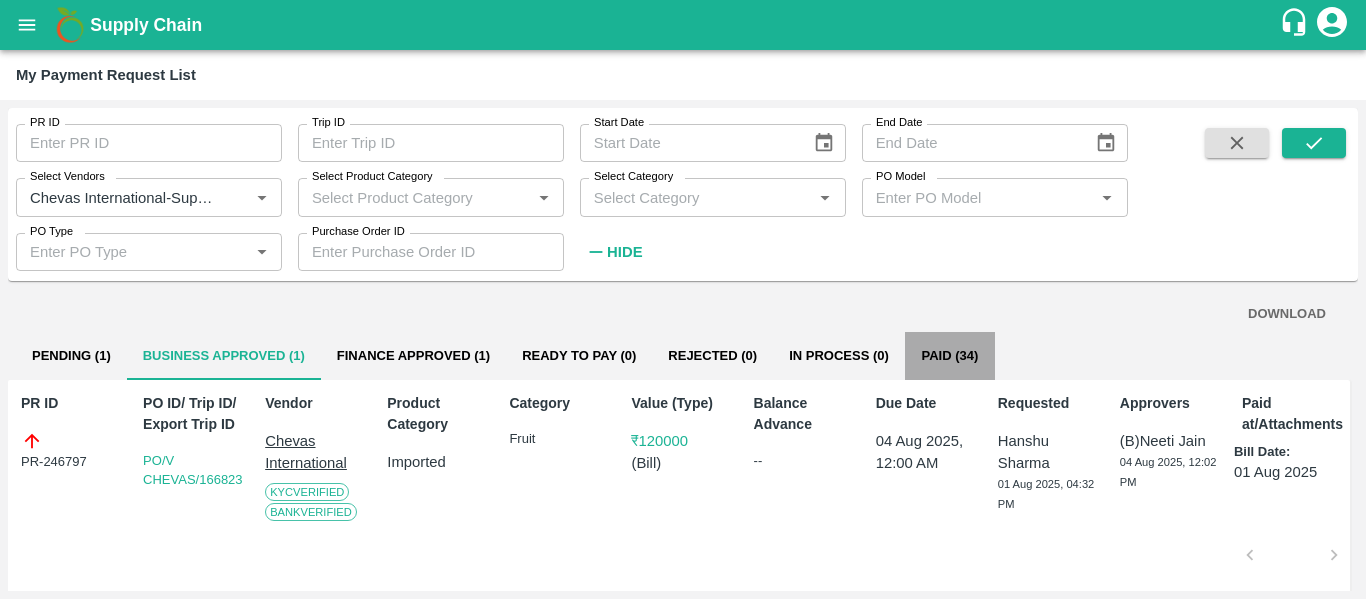 click on "Paid (34)" at bounding box center [950, 356] 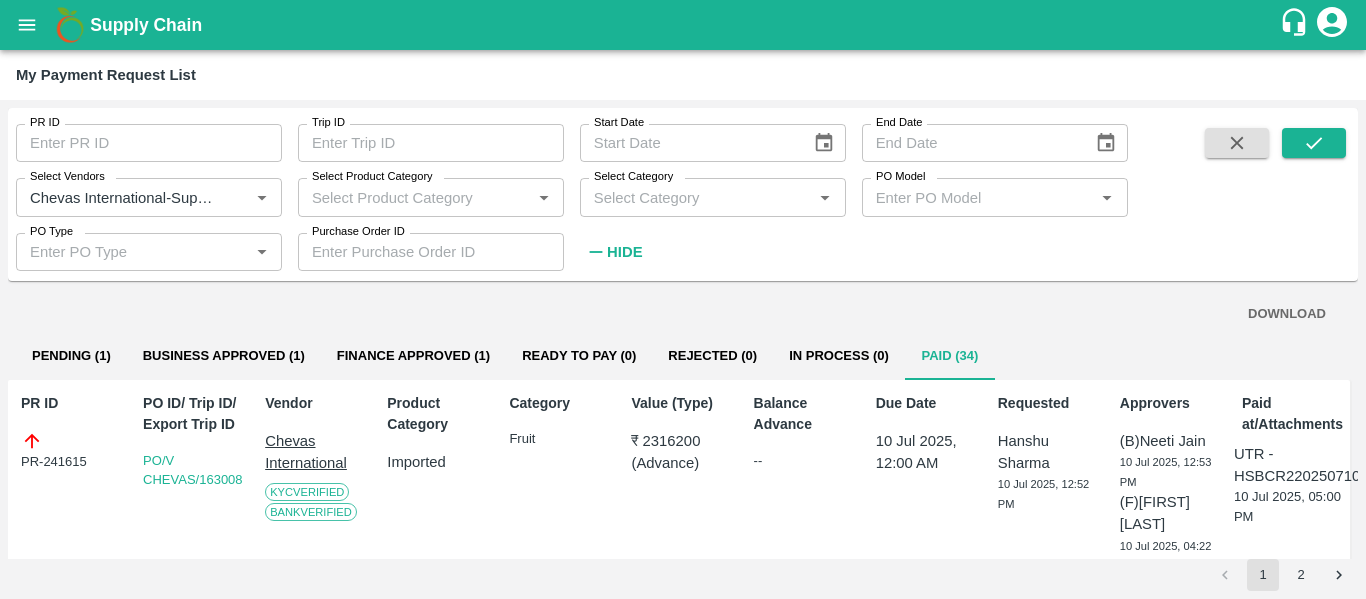 scroll, scrollTop: 97, scrollLeft: 0, axis: vertical 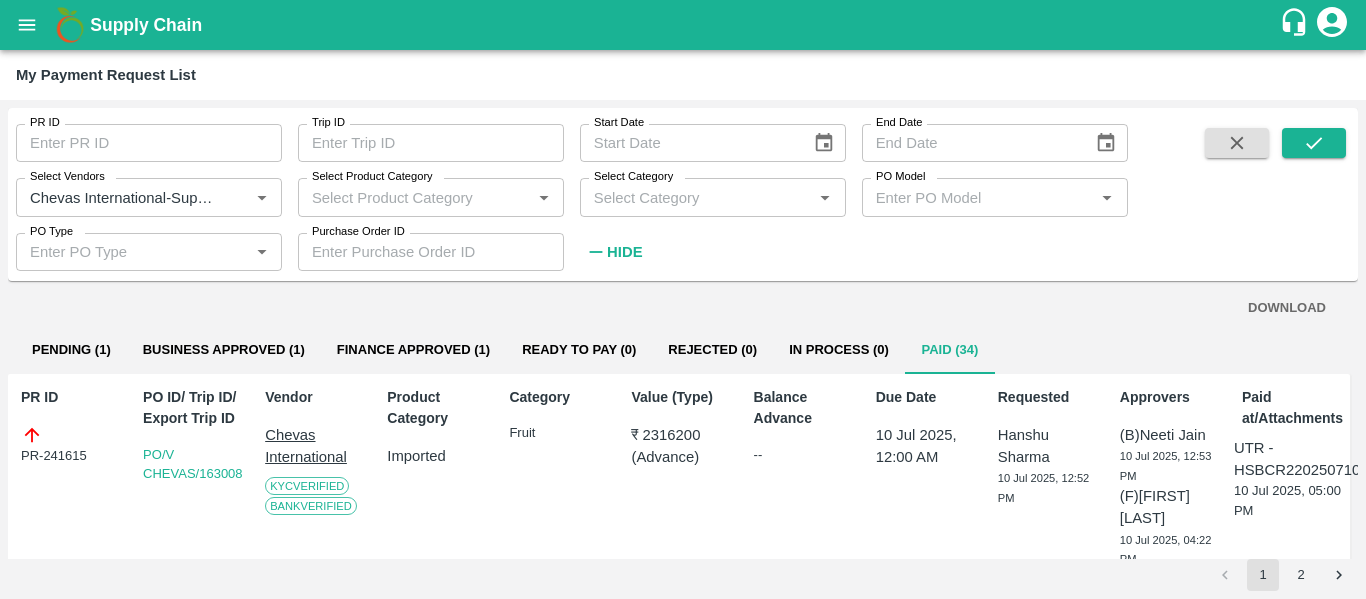 click on "Business Approved (1)" at bounding box center [224, 350] 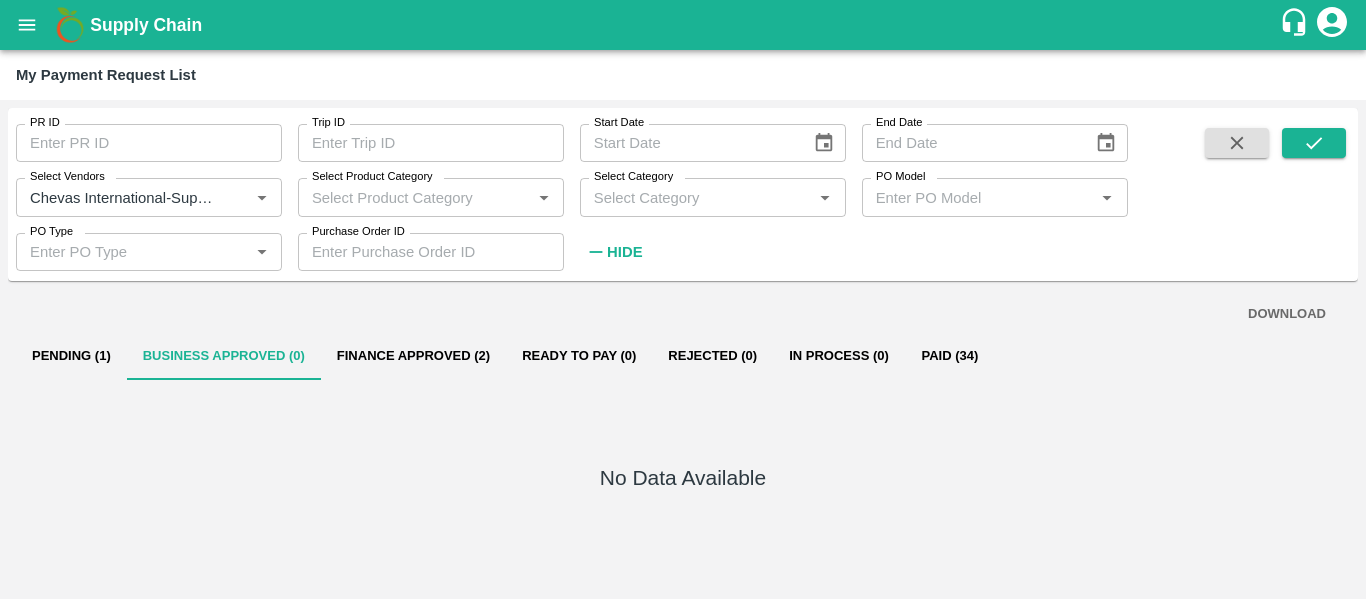 scroll, scrollTop: 0, scrollLeft: 0, axis: both 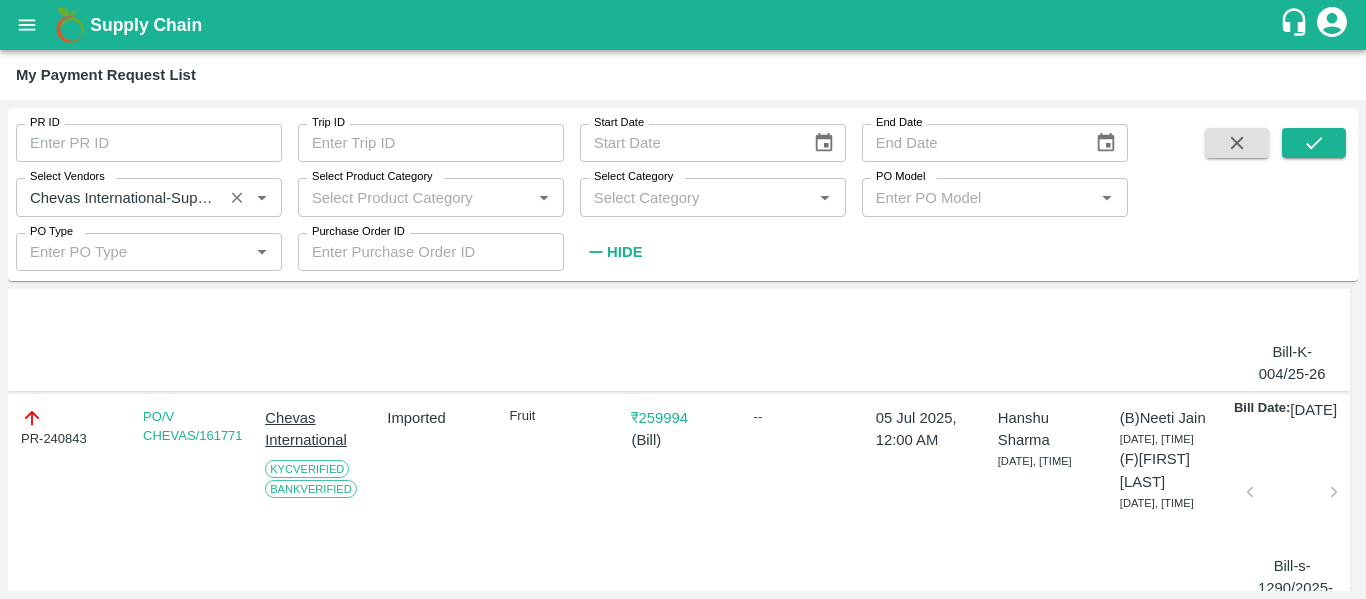 click at bounding box center (237, 197) 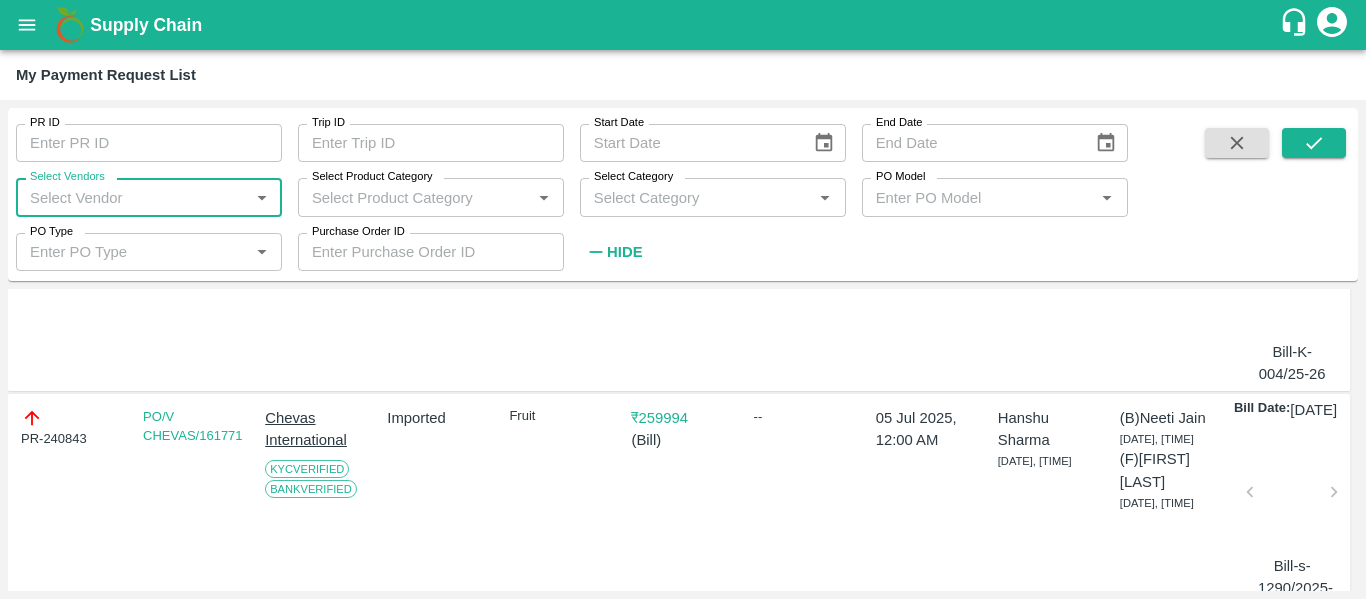 scroll, scrollTop: 0, scrollLeft: 0, axis: both 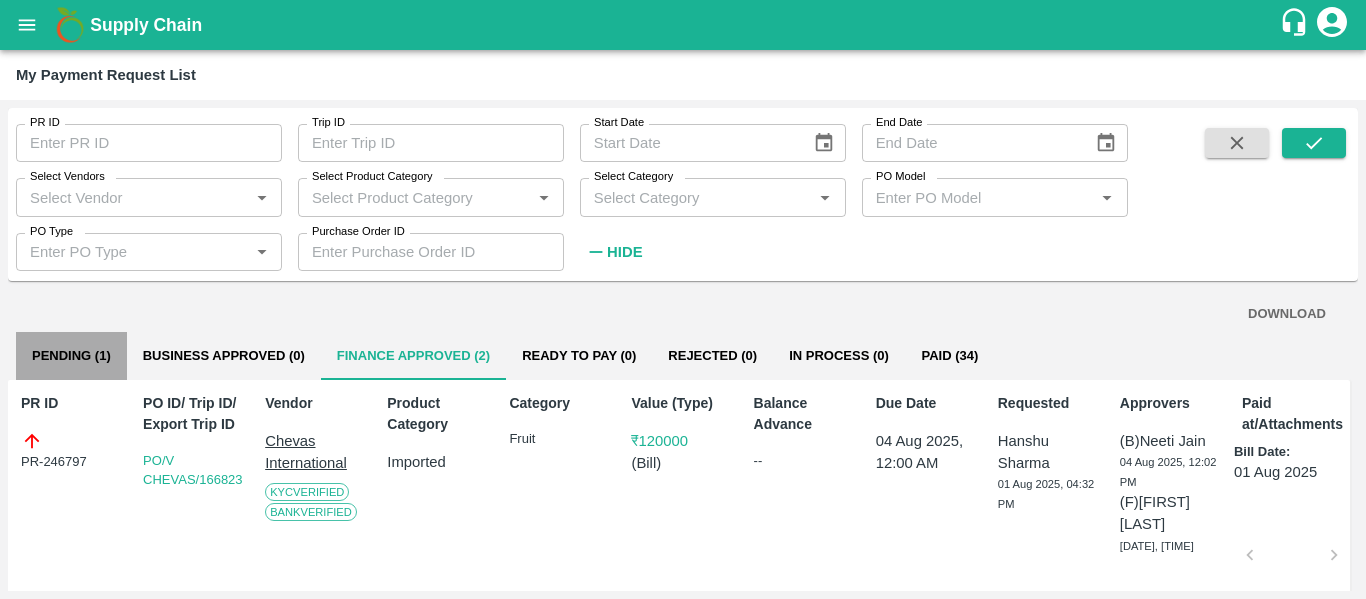click on "Pending (1)" at bounding box center (71, 356) 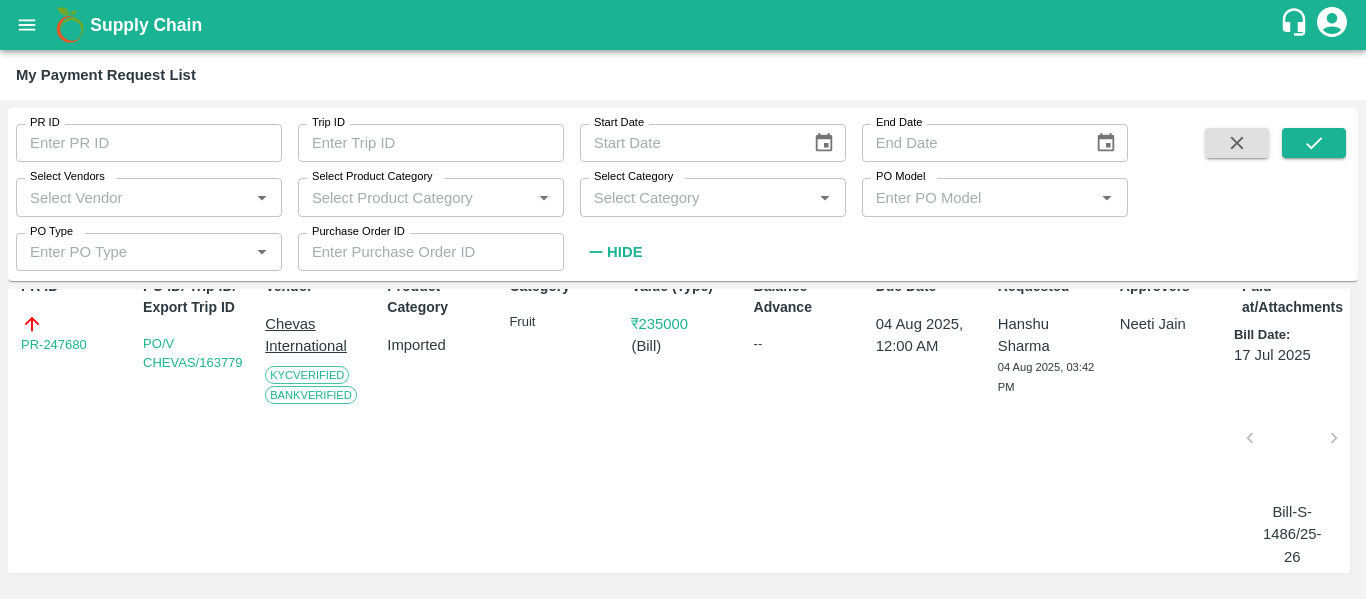 scroll, scrollTop: 0, scrollLeft: 0, axis: both 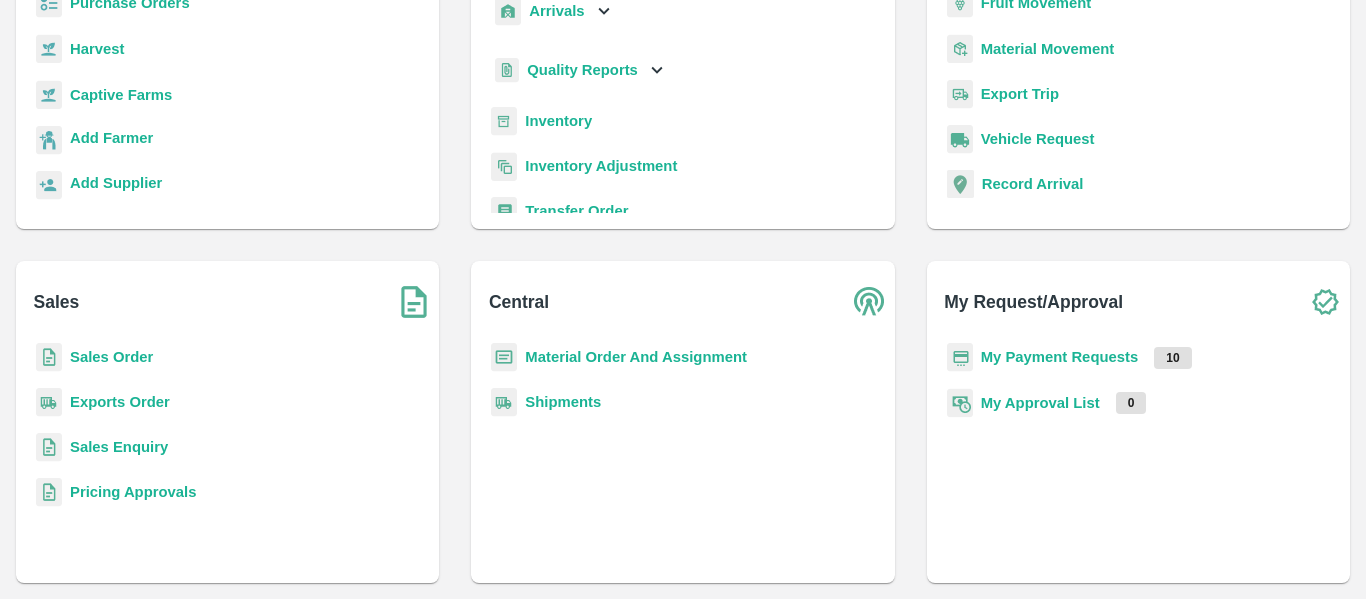 click on "My Payment Requests" at bounding box center (1060, 357) 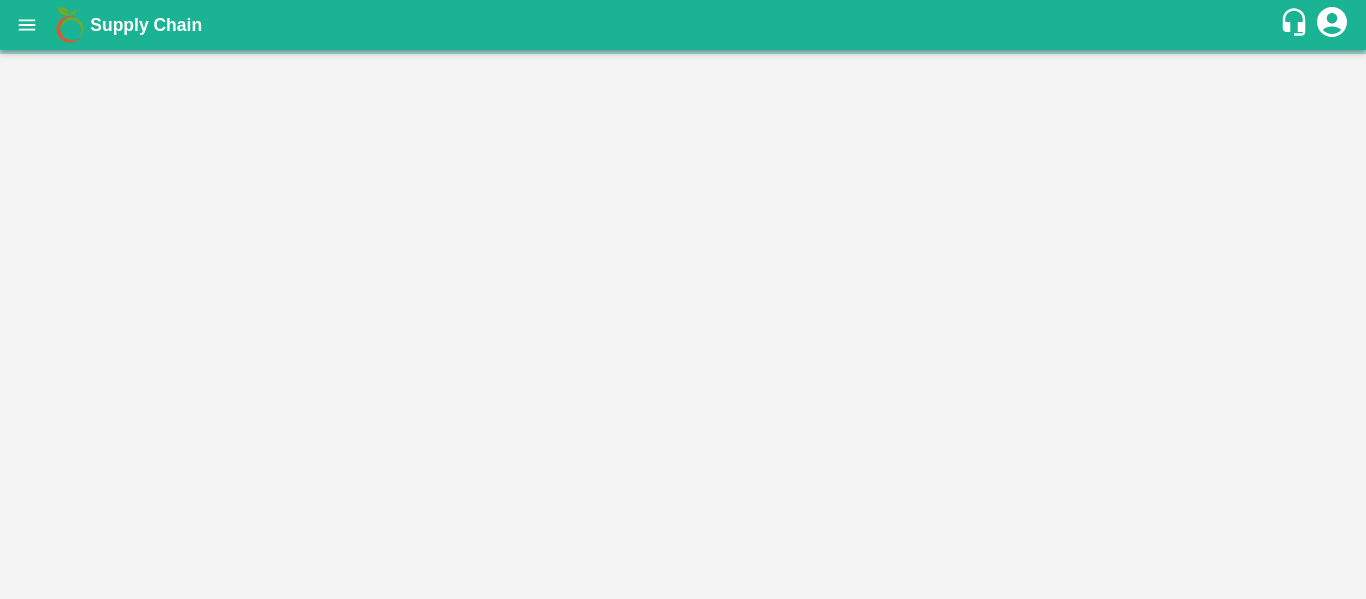 scroll, scrollTop: 0, scrollLeft: 0, axis: both 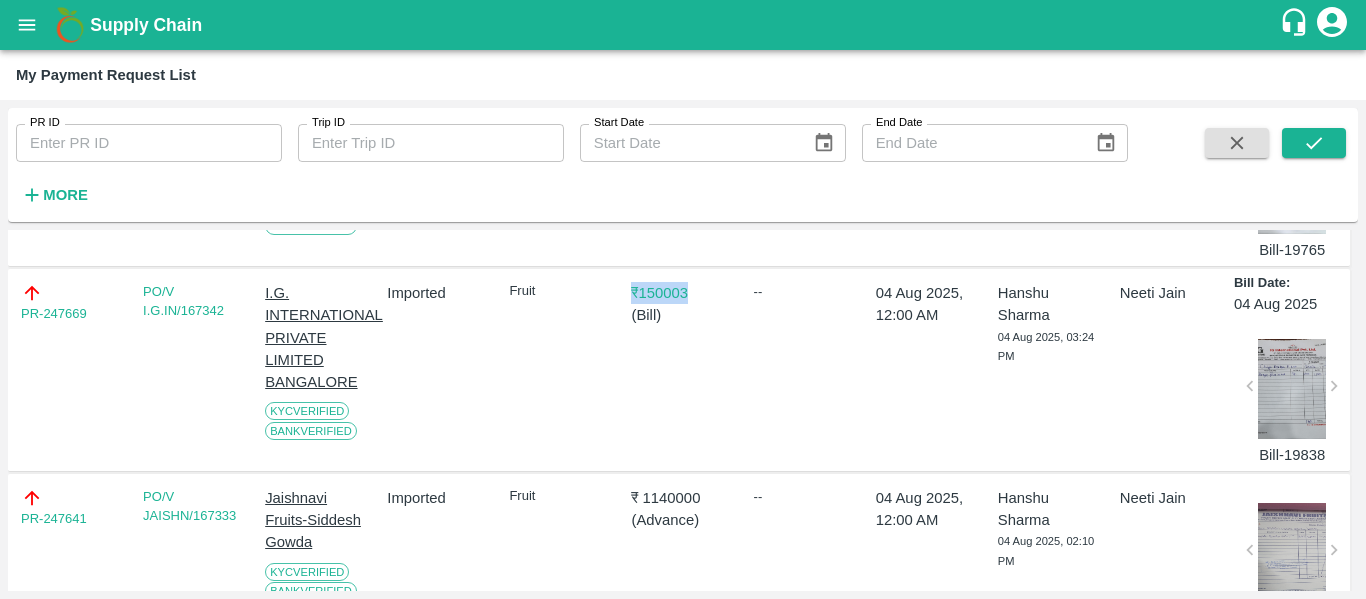drag, startPoint x: 622, startPoint y: 319, endPoint x: 698, endPoint y: 320, distance: 76.00658 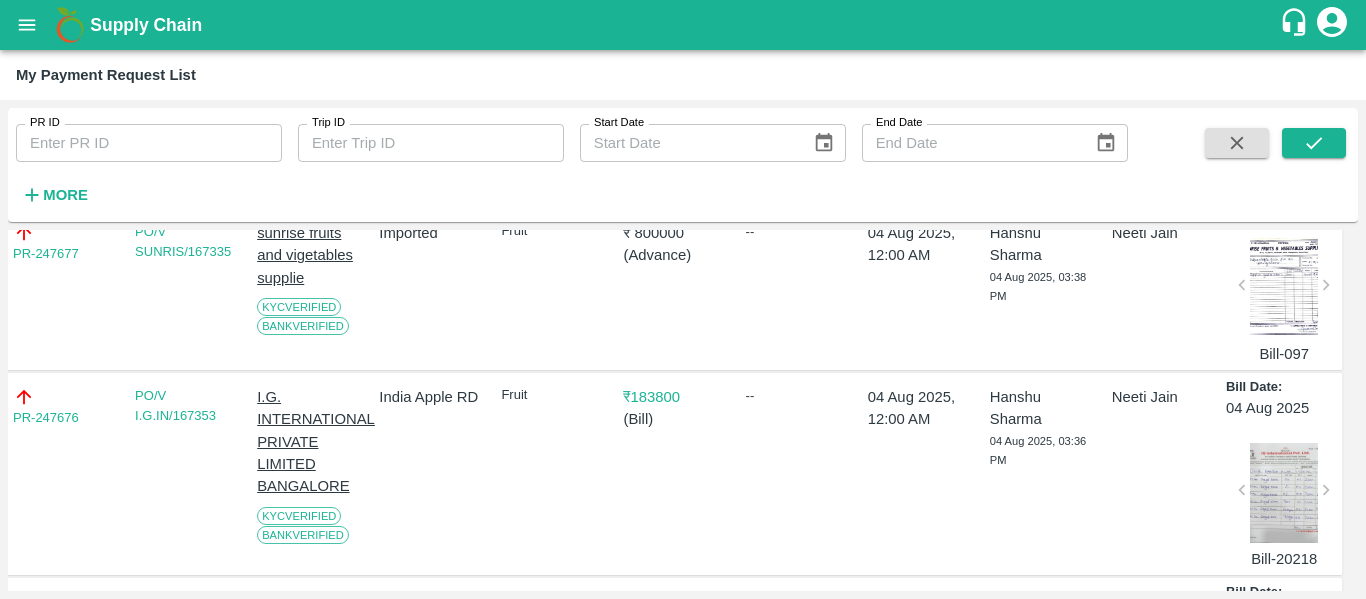 scroll, scrollTop: 0, scrollLeft: 9, axis: horizontal 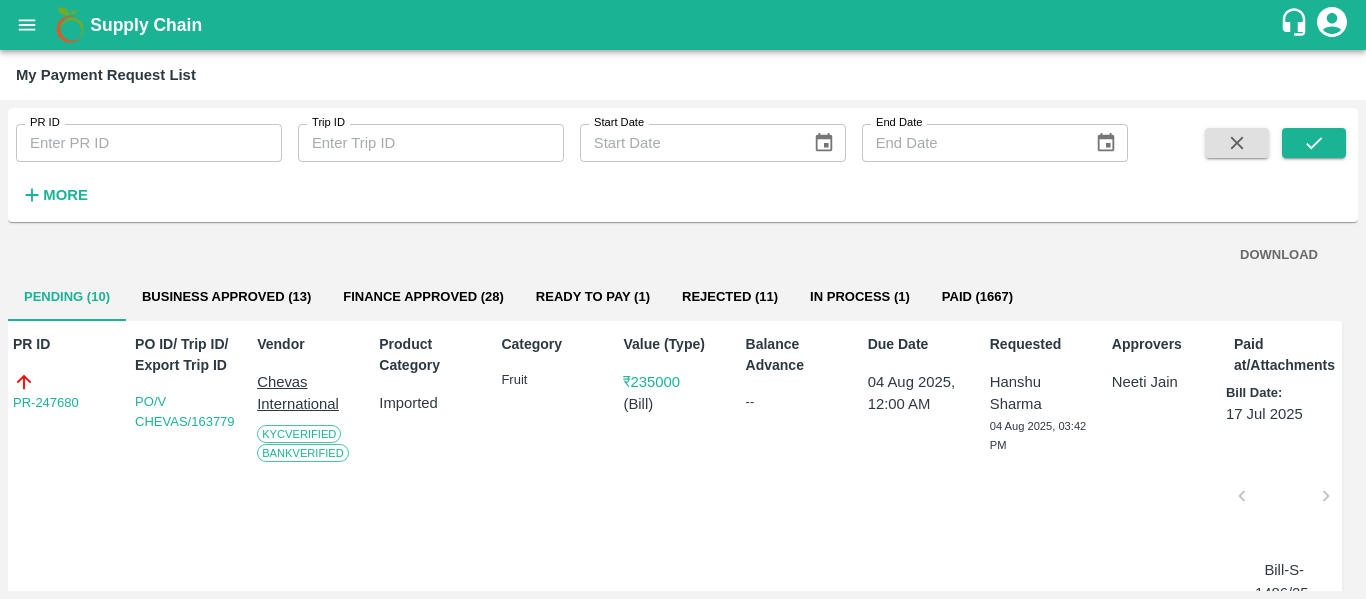click on "Business Approved (13)" at bounding box center (226, 297) 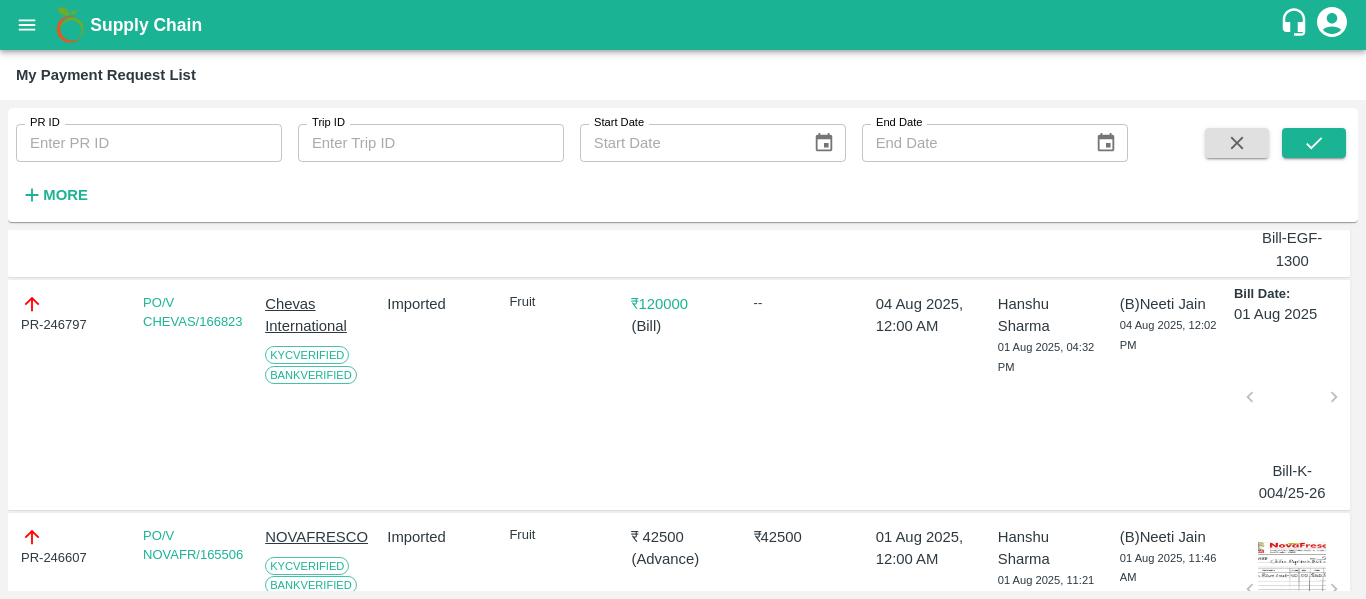 scroll, scrollTop: 0, scrollLeft: 0, axis: both 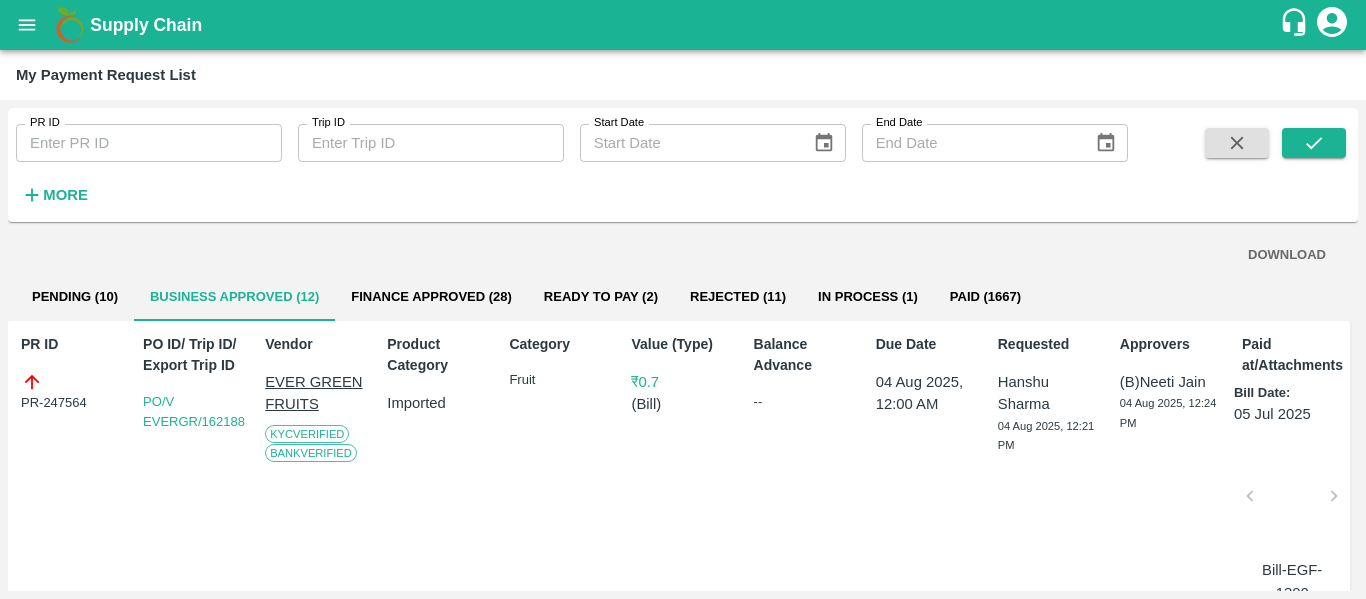 click on "Ready To Pay (2)" at bounding box center (601, 297) 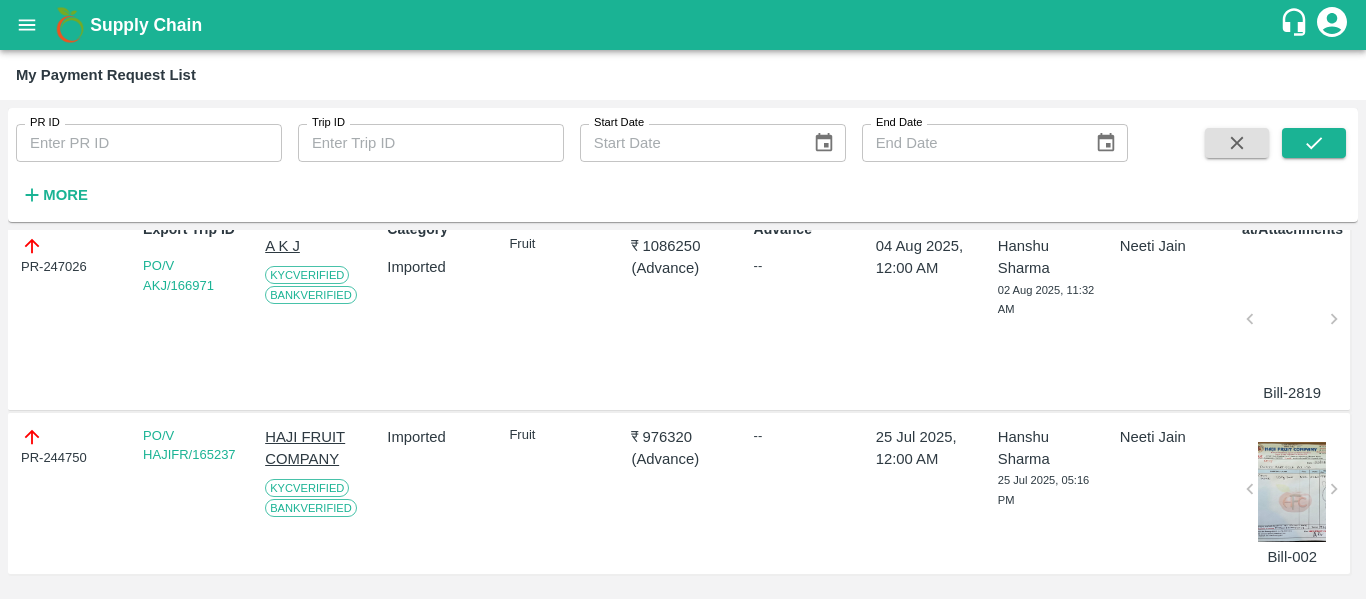 scroll, scrollTop: 0, scrollLeft: 9, axis: horizontal 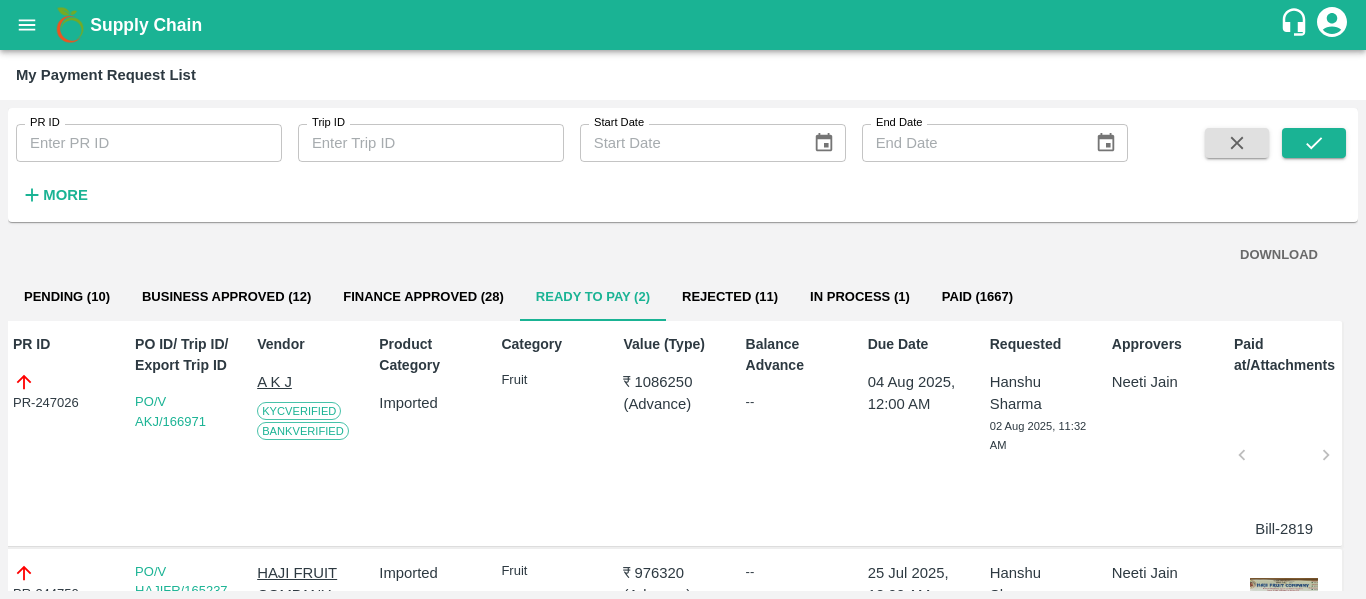 click 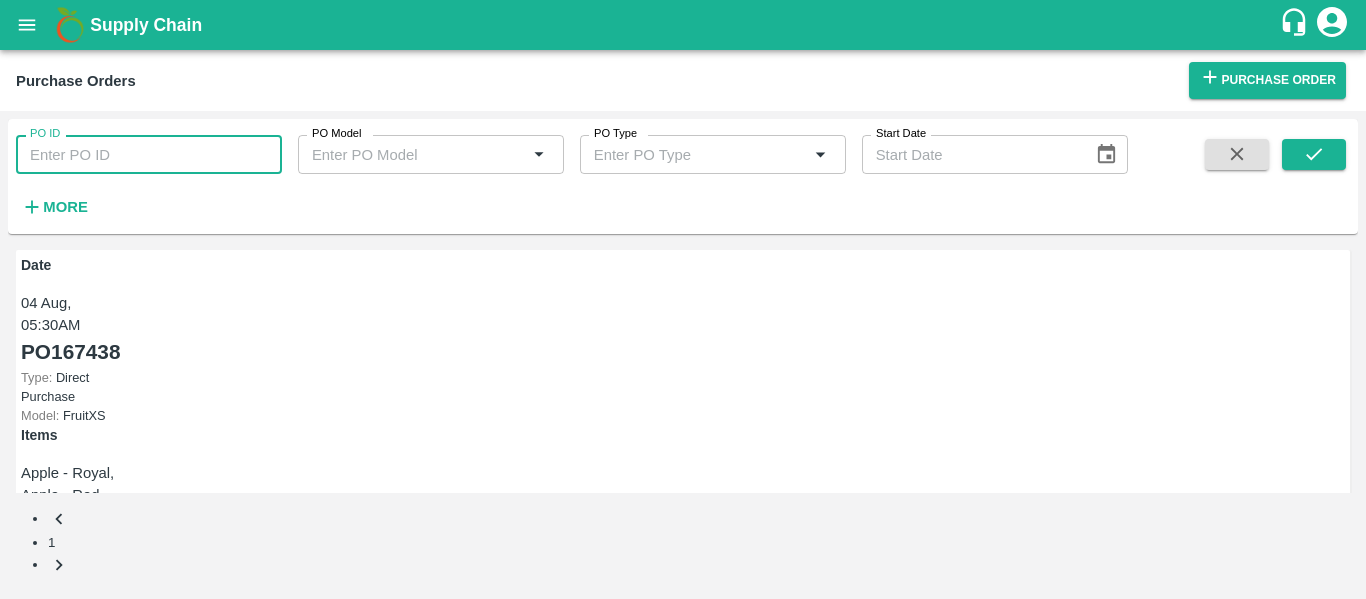 click on "PO ID" at bounding box center [149, 154] 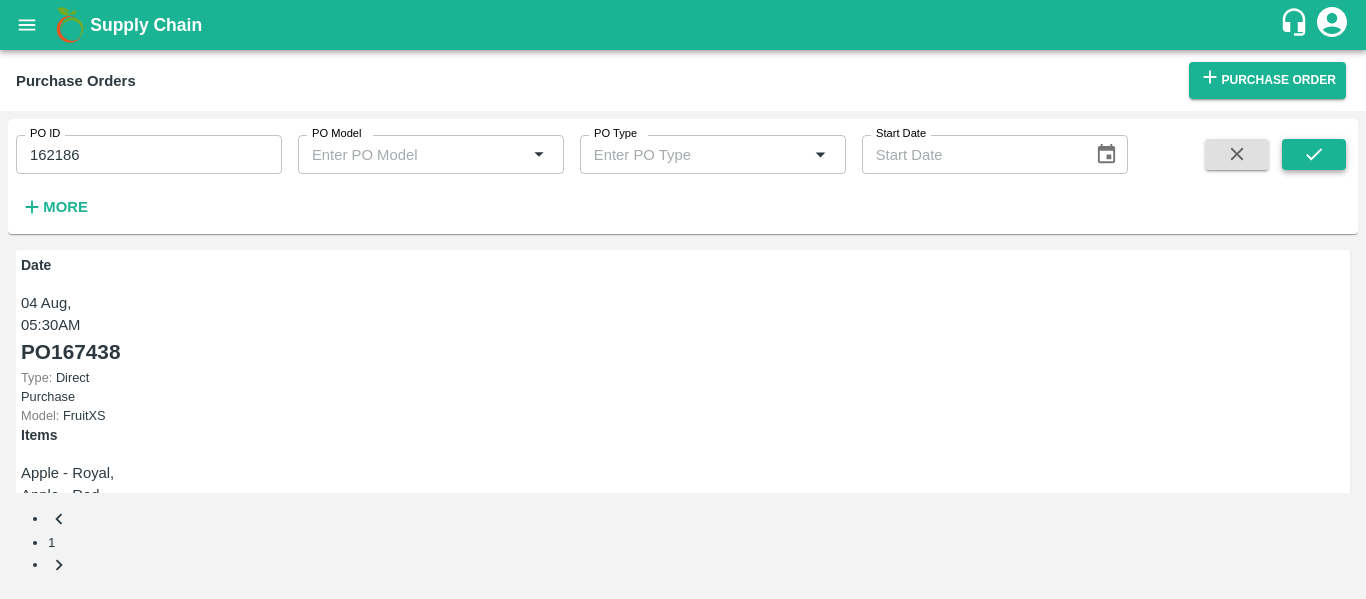 click at bounding box center (1314, 154) 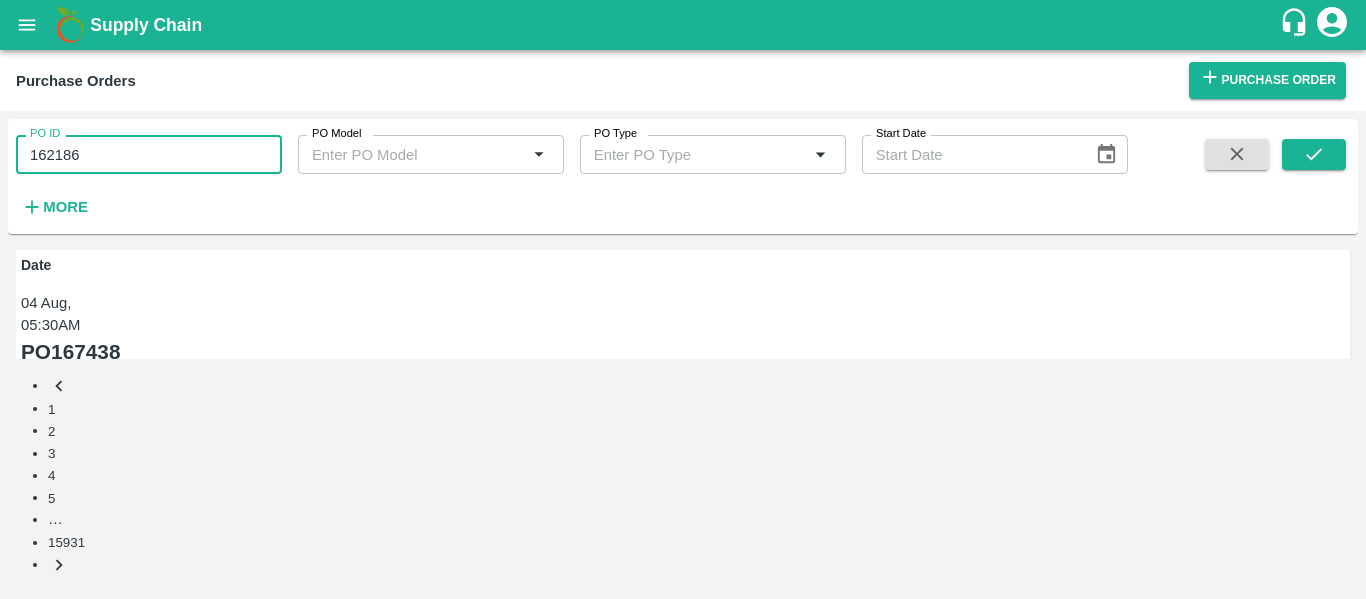 click on "162186" at bounding box center (149, 154) 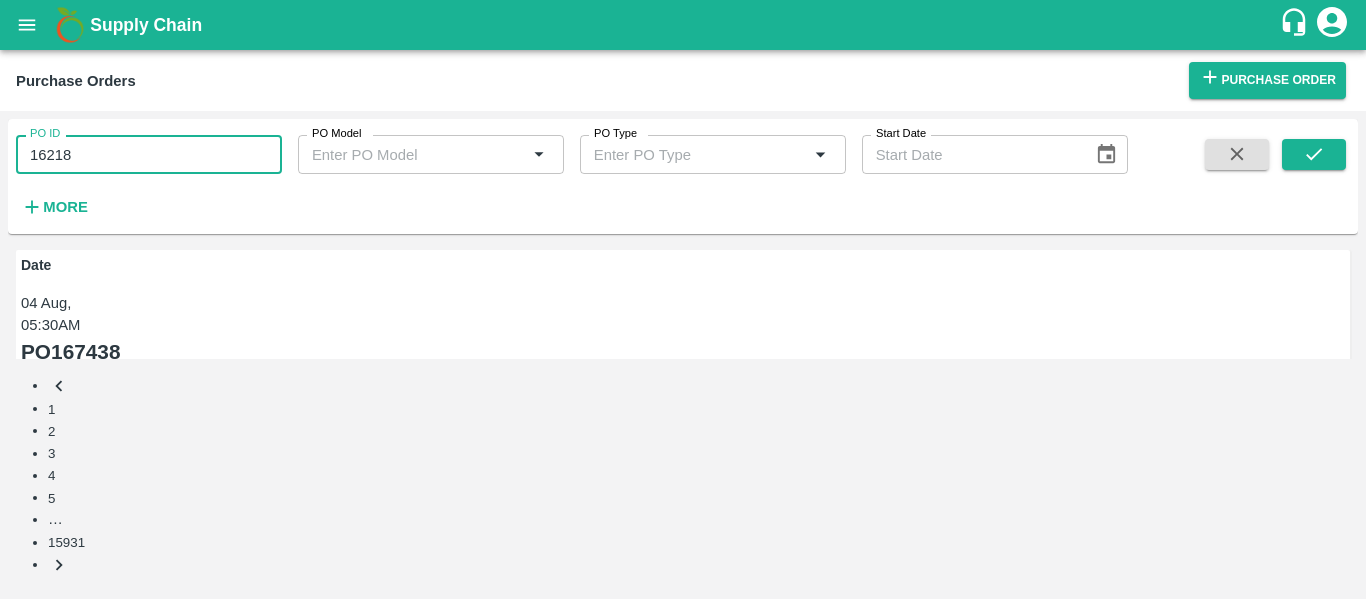 type on "162186" 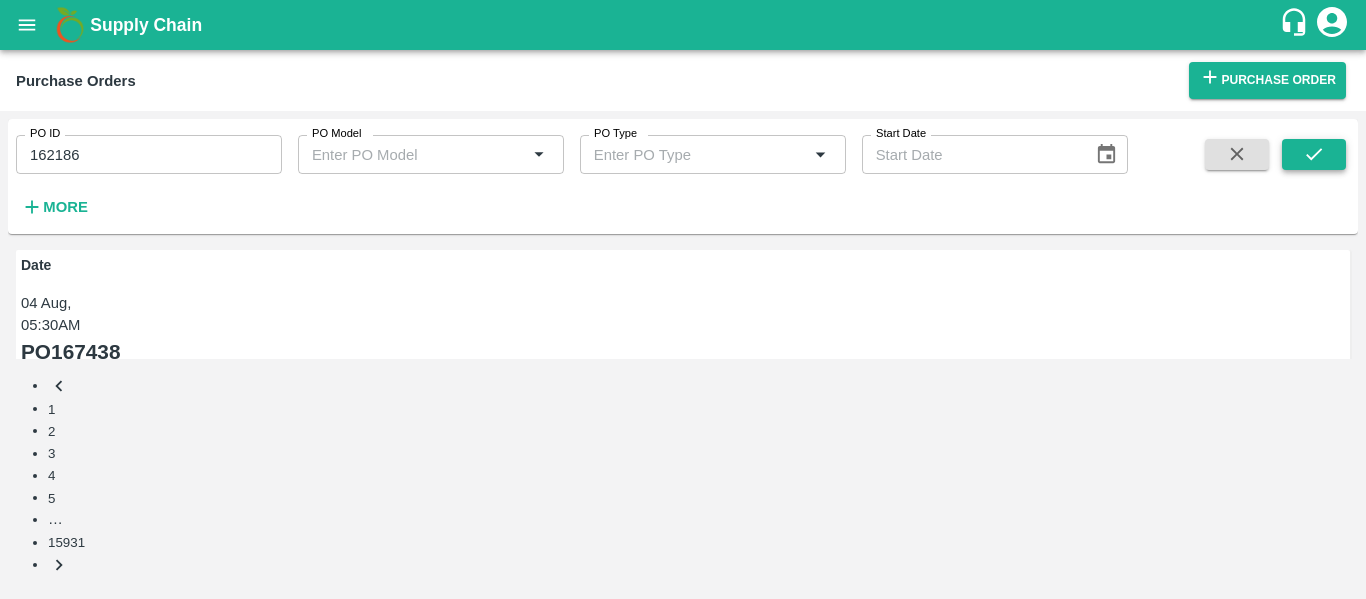 click 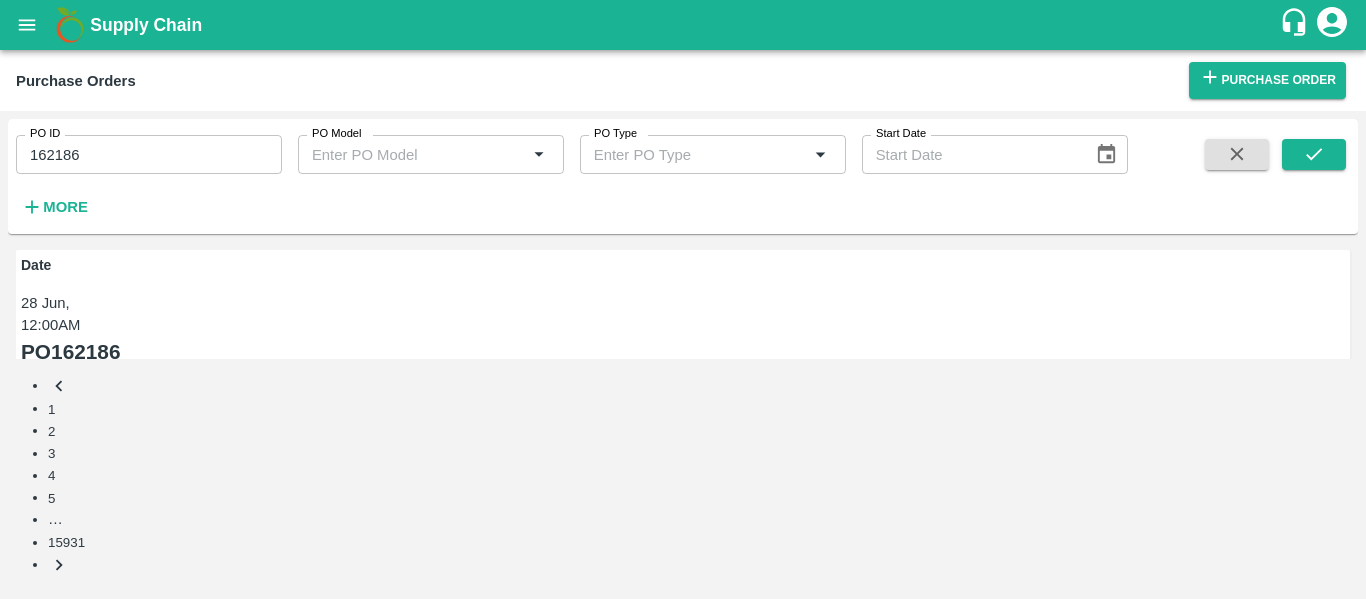 click on "400  Kgs" at bounding box center [45, 998] 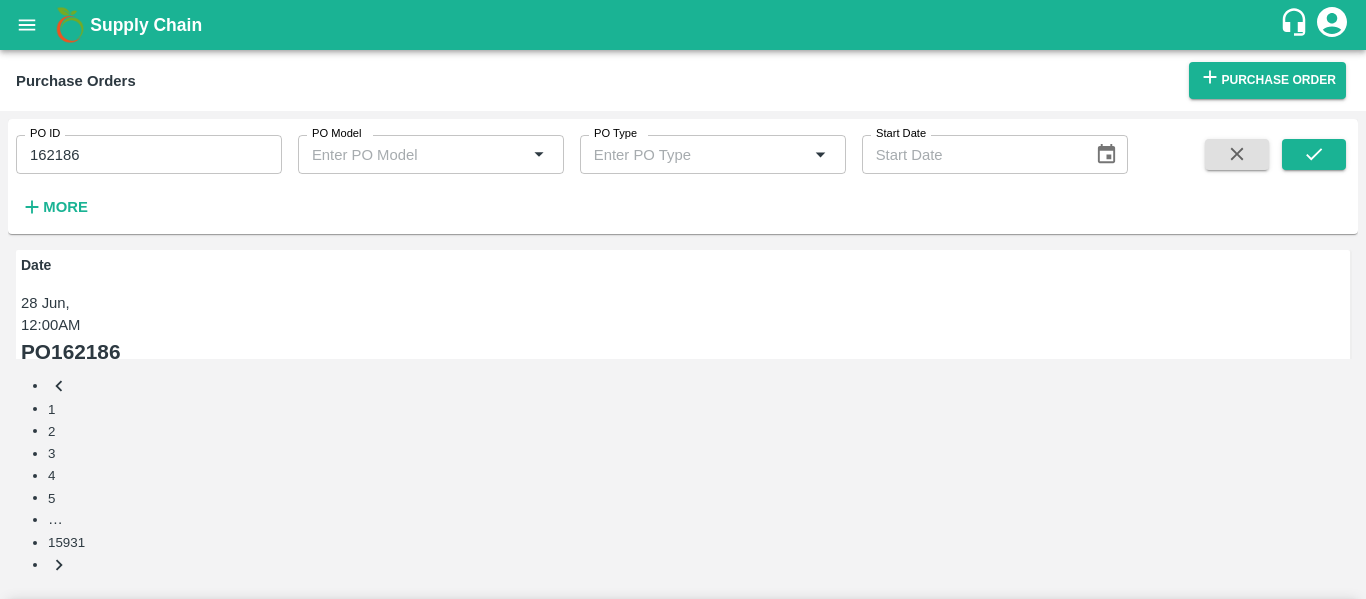click 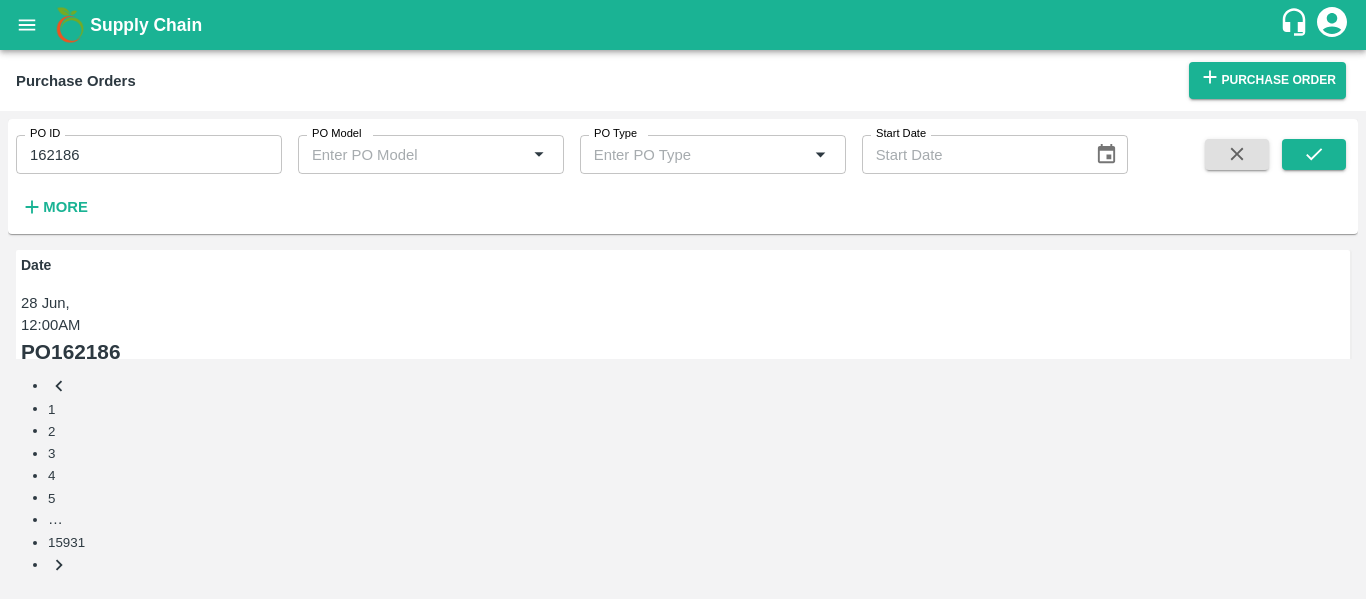click on "Date 28 Jun, 12:00AM PO  162186 Type:    Vendor Model:    Fixed" at bounding box center [76, 330] 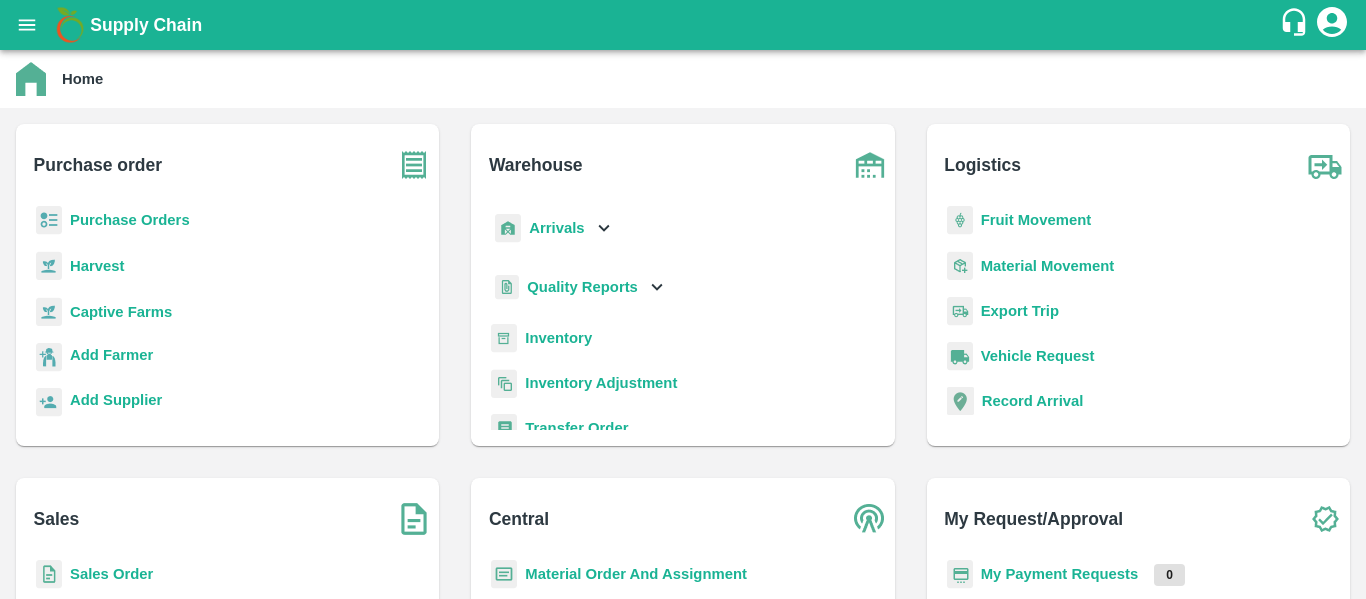 scroll, scrollTop: 0, scrollLeft: 0, axis: both 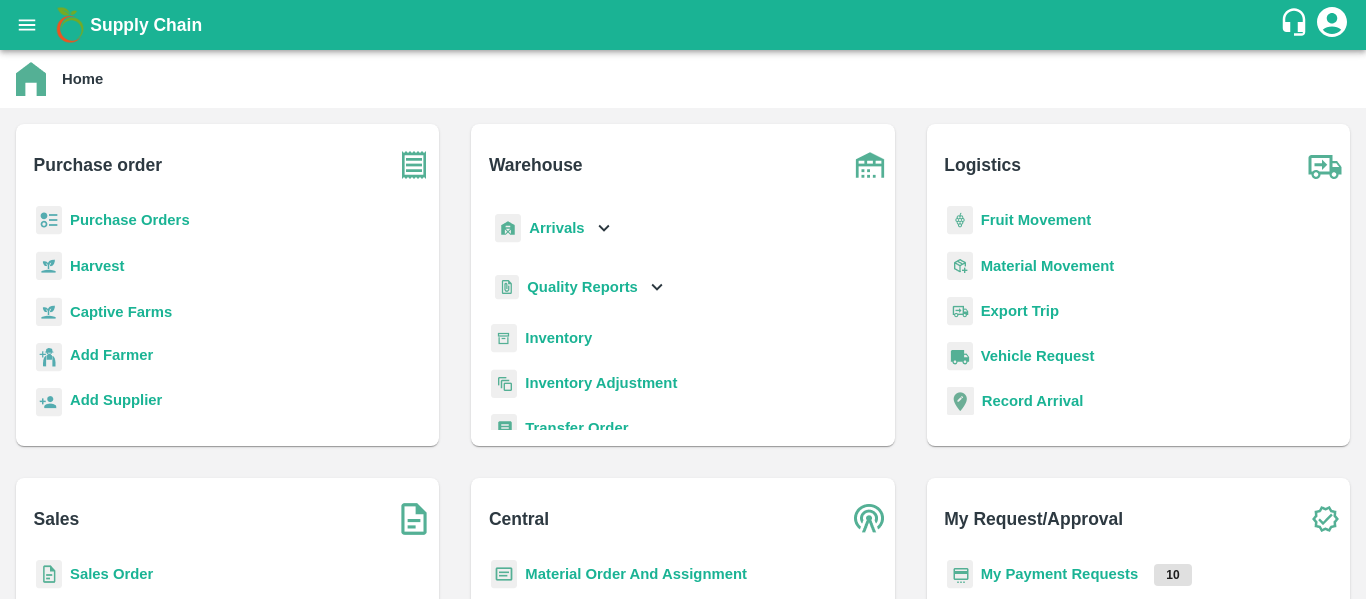 click on "Purchase Orders" at bounding box center [130, 220] 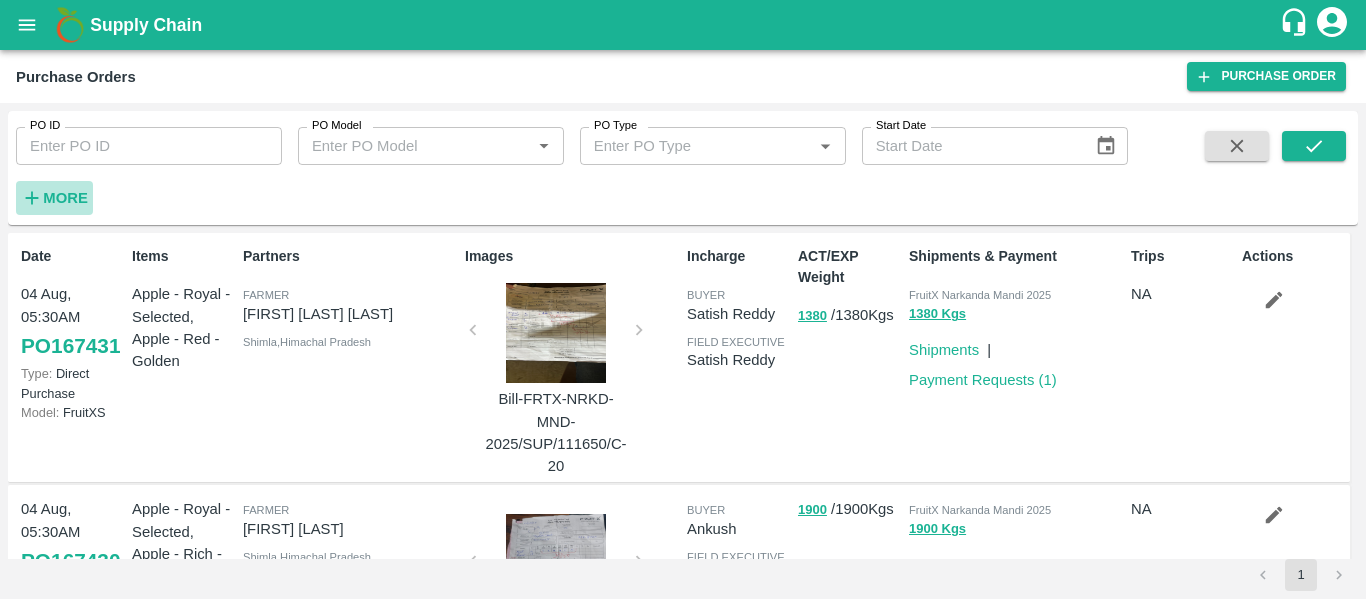 click on "More" at bounding box center [65, 198] 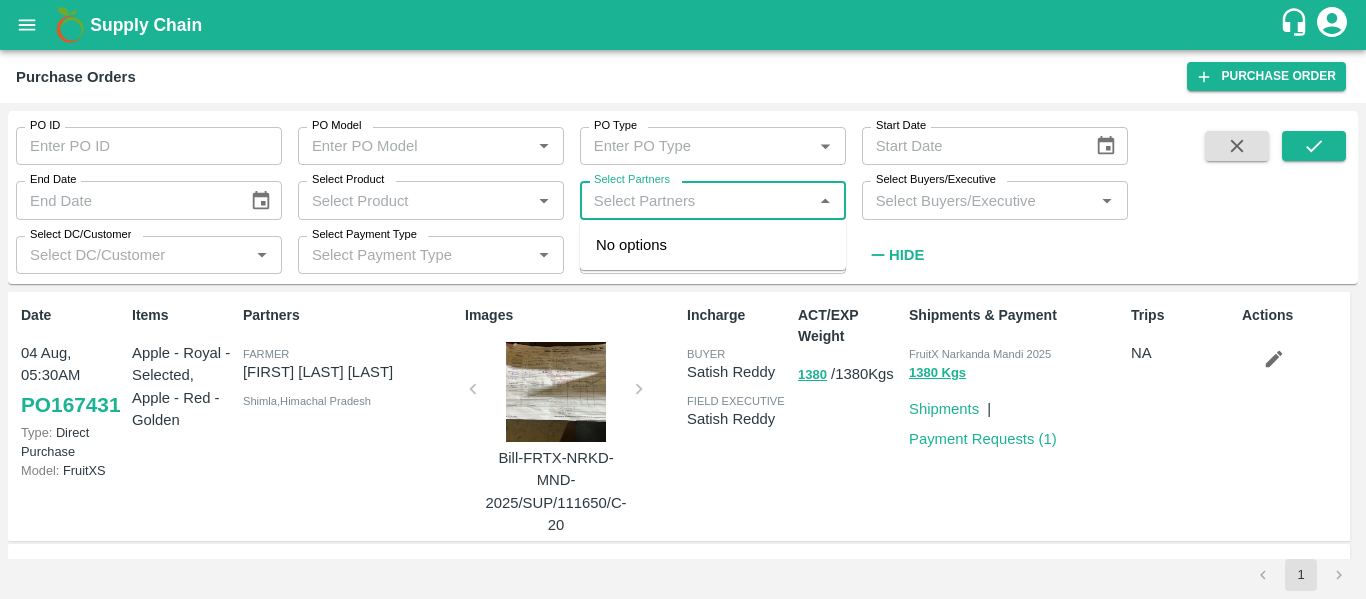click on "Select Partners" at bounding box center (696, 200) 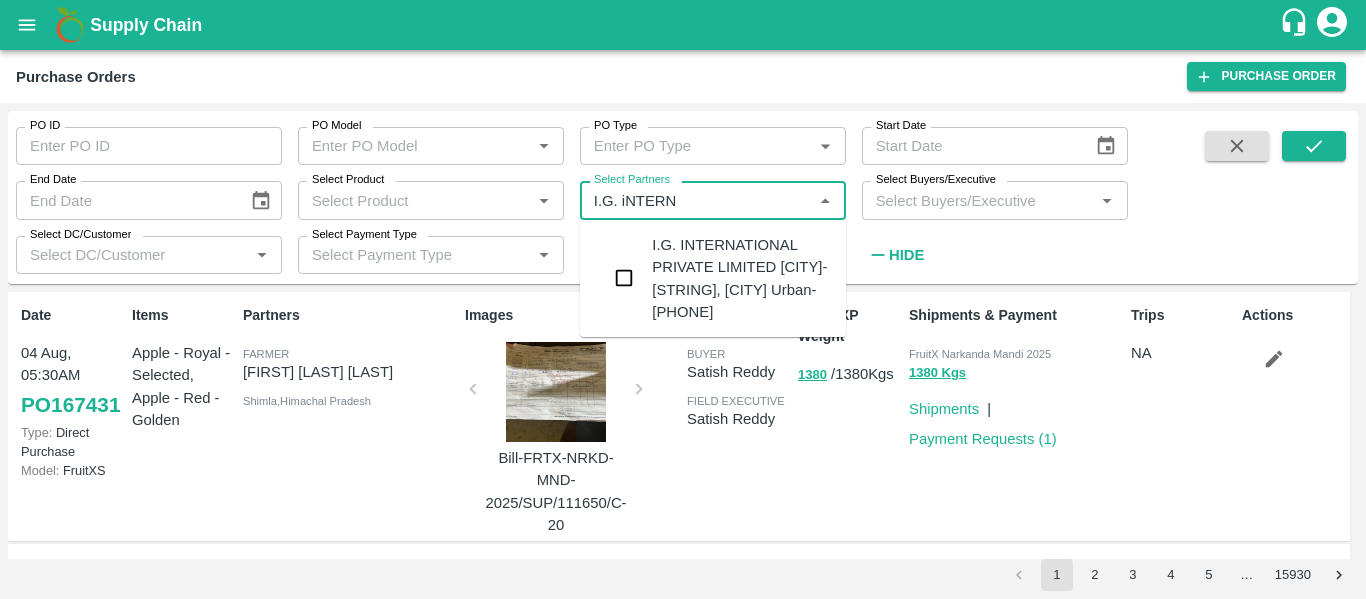 type on "I.G. iNTERNA" 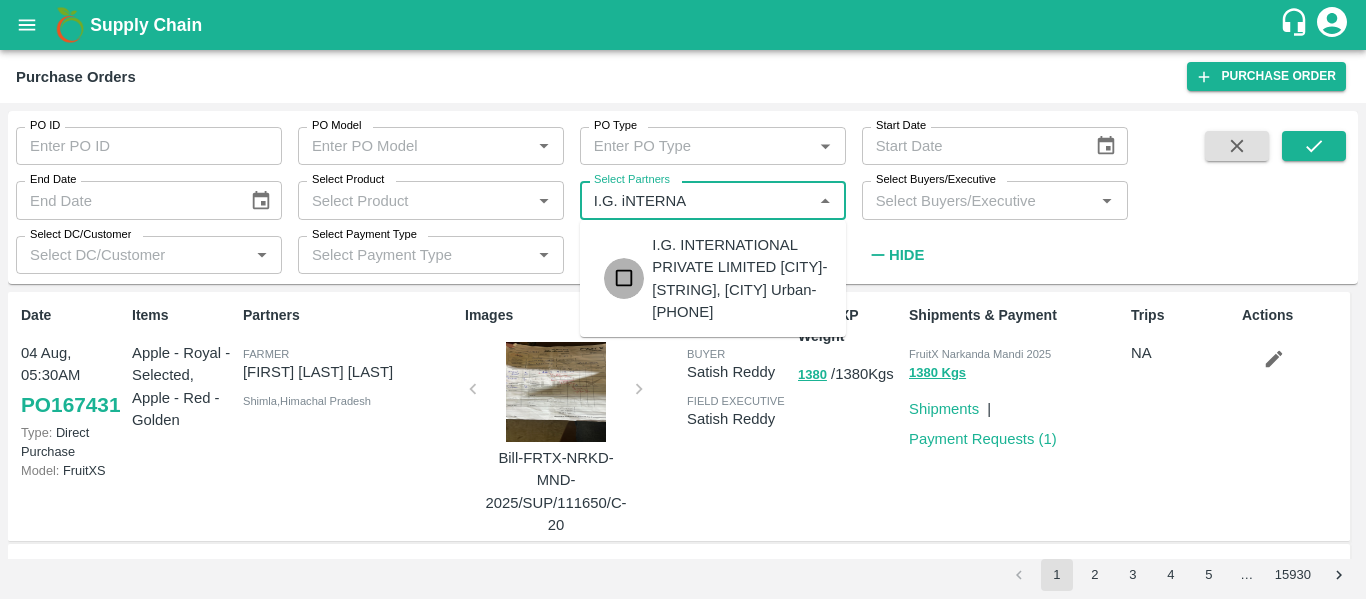 click at bounding box center (624, 278) 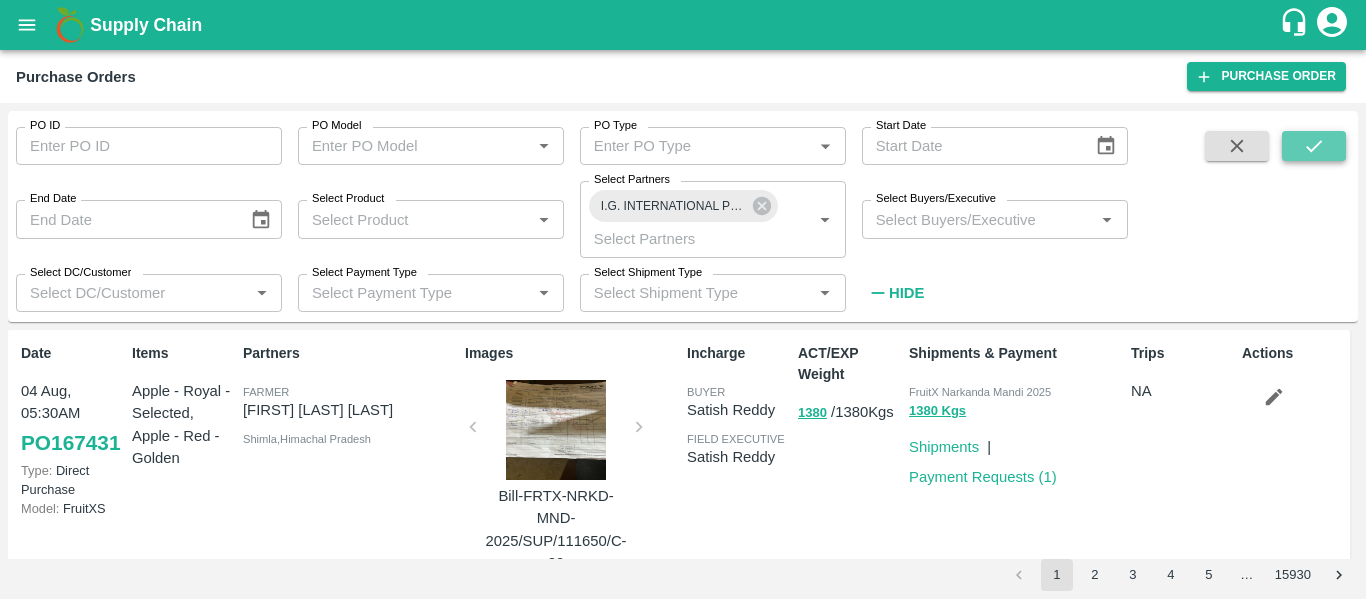 click 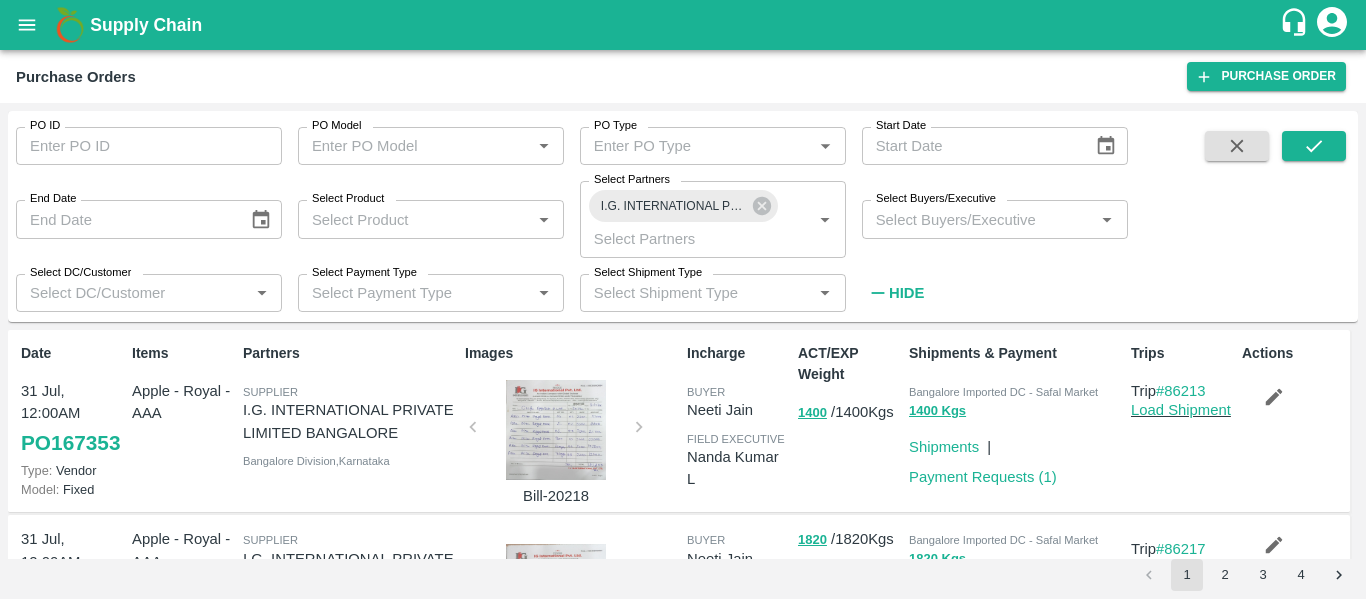 click at bounding box center [556, 430] 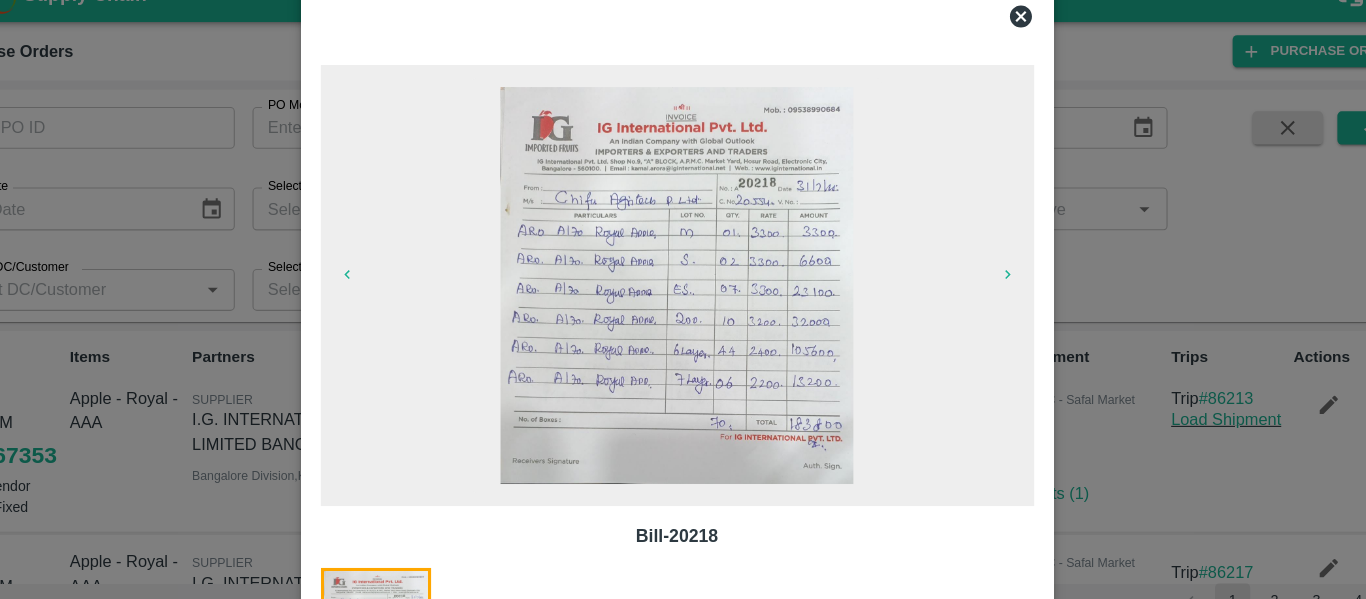 click 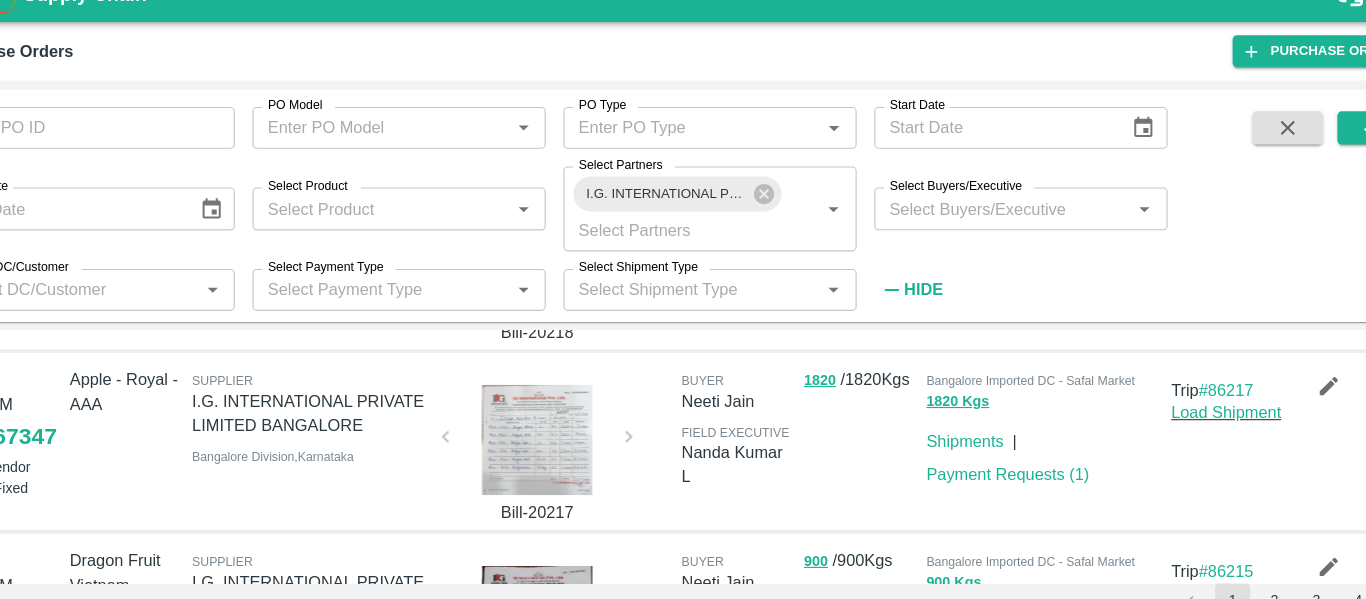 scroll, scrollTop: 180, scrollLeft: 0, axis: vertical 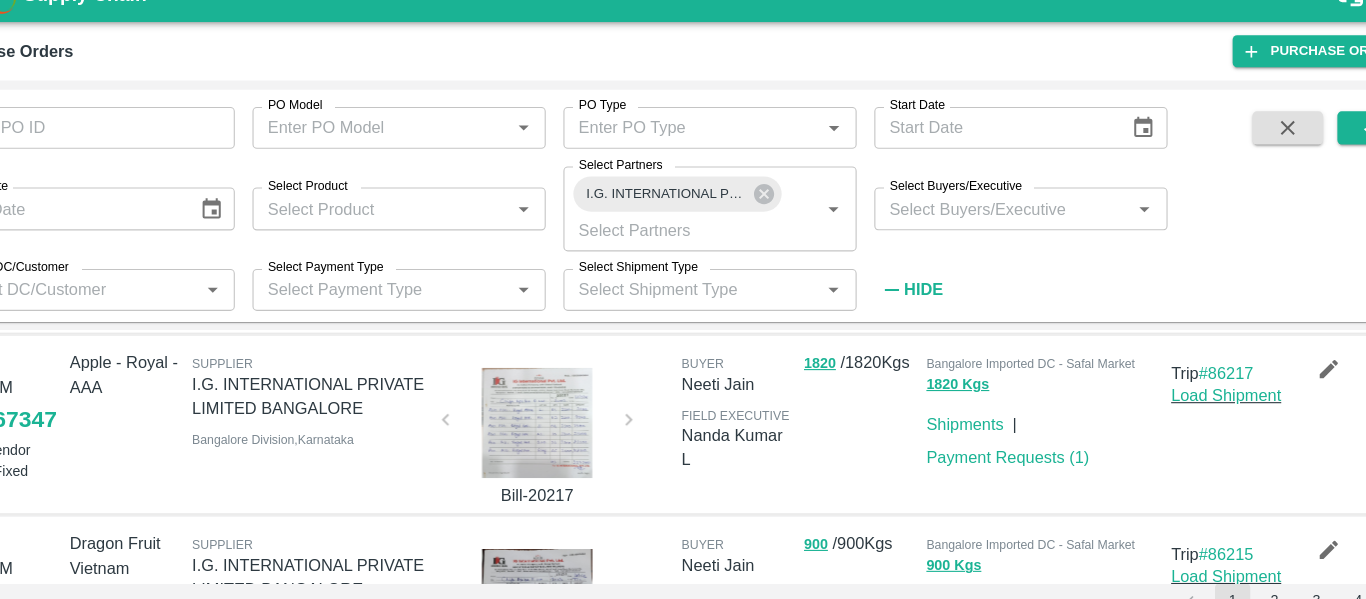click at bounding box center [556, 414] 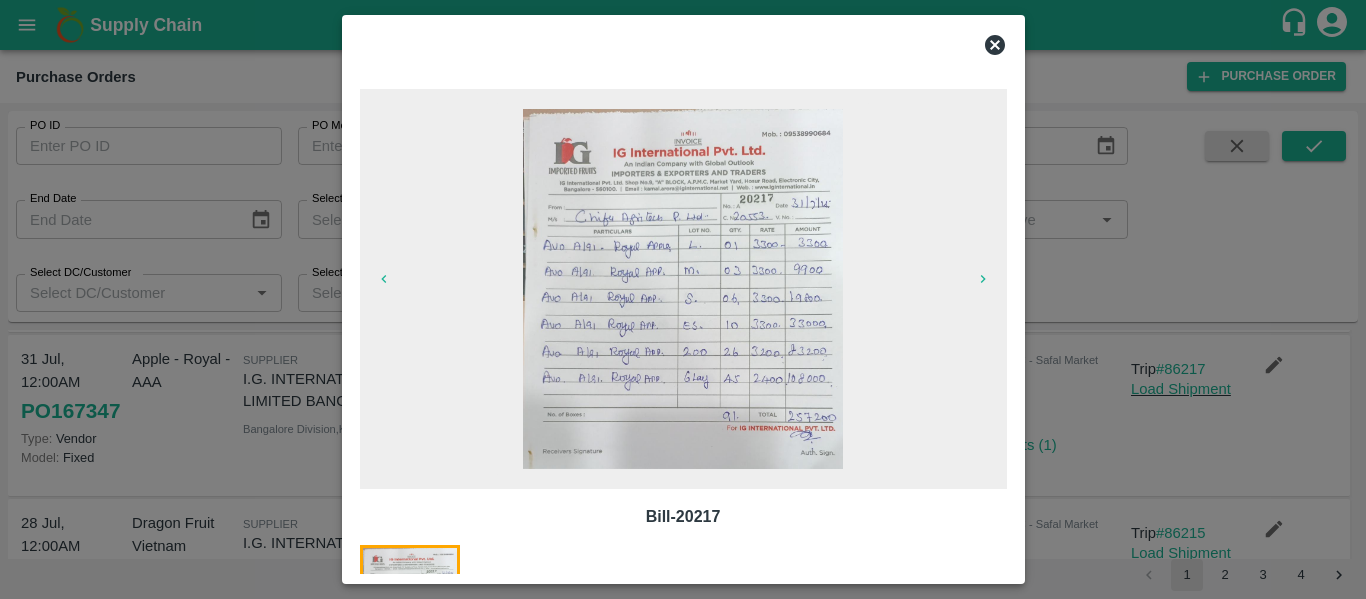 click 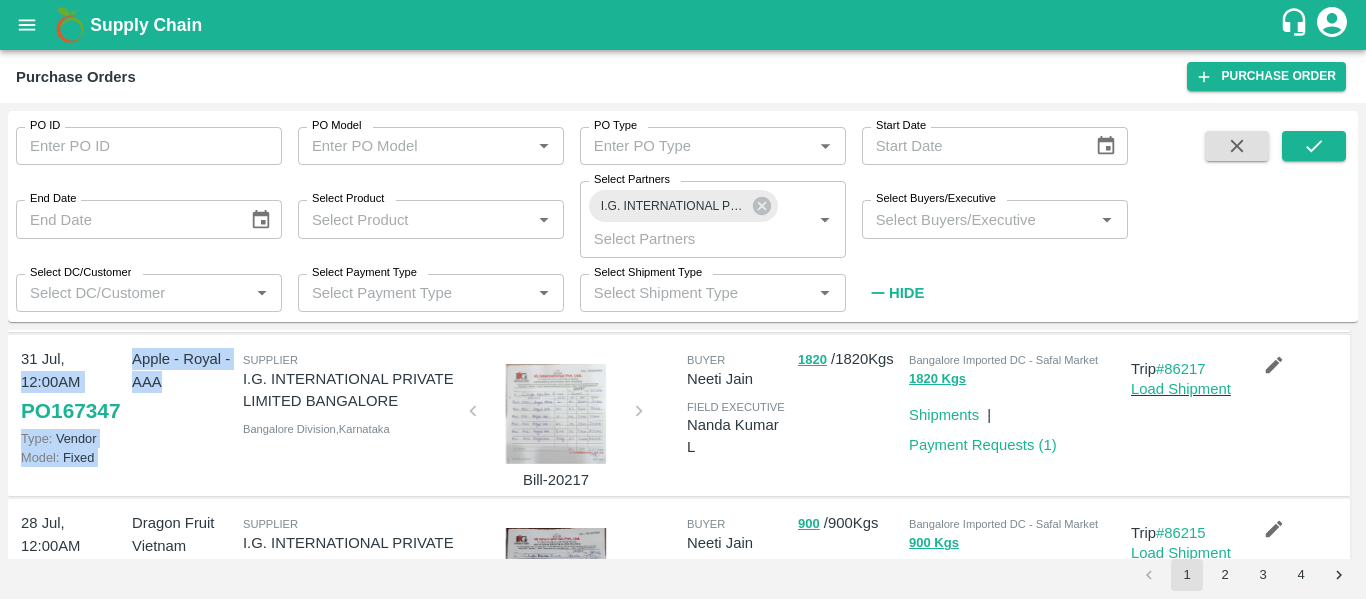 drag, startPoint x: 117, startPoint y: 388, endPoint x: 191, endPoint y: 420, distance: 80.622574 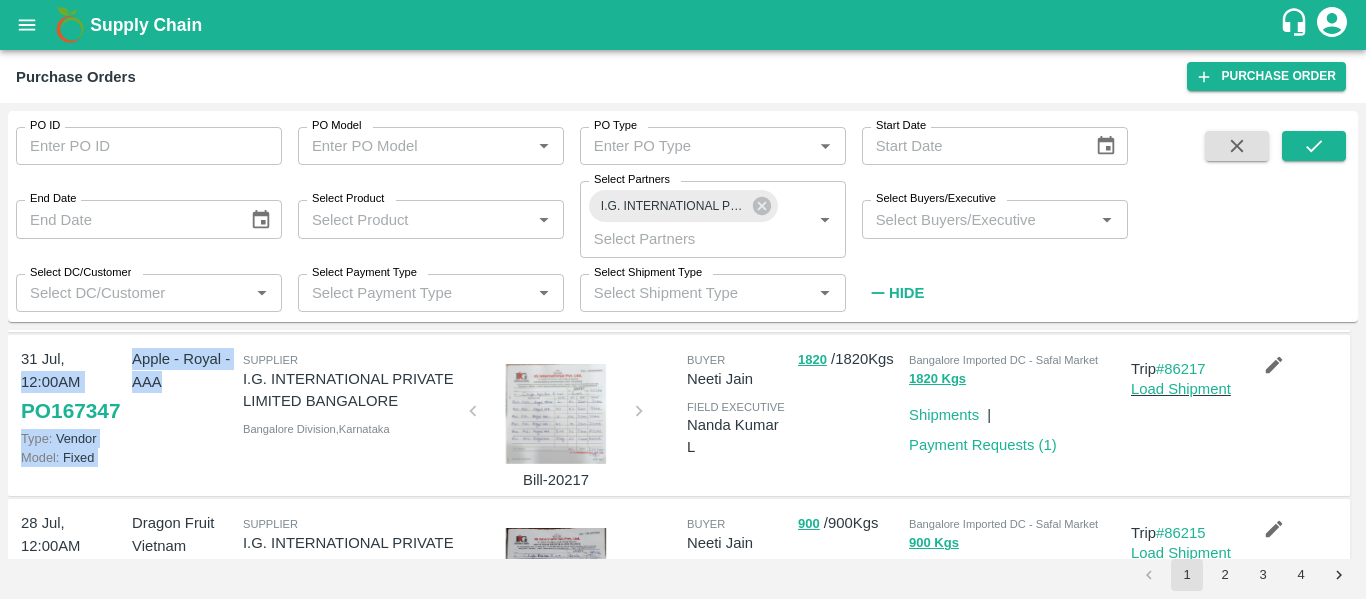 click on "31 Jul, 12:00AM PO  167347 Type:    Vendor Model:    Fixed   Apple - Royal - AAA   Supplier   I.G. INTERNATIONAL PRIVATE LIMITED BANGALORE Bangalore Division , Karnataka Bill-20217 buyer Neeti Jain    field executive Nanda Kumar L   1820   /  1820  Kgs   Bangalore Imported DC - Safal Market 1820  Kgs   Shipments | Payment Requests ( 1 ) Trip  #86217     Load Shipment" at bounding box center [679, 416] 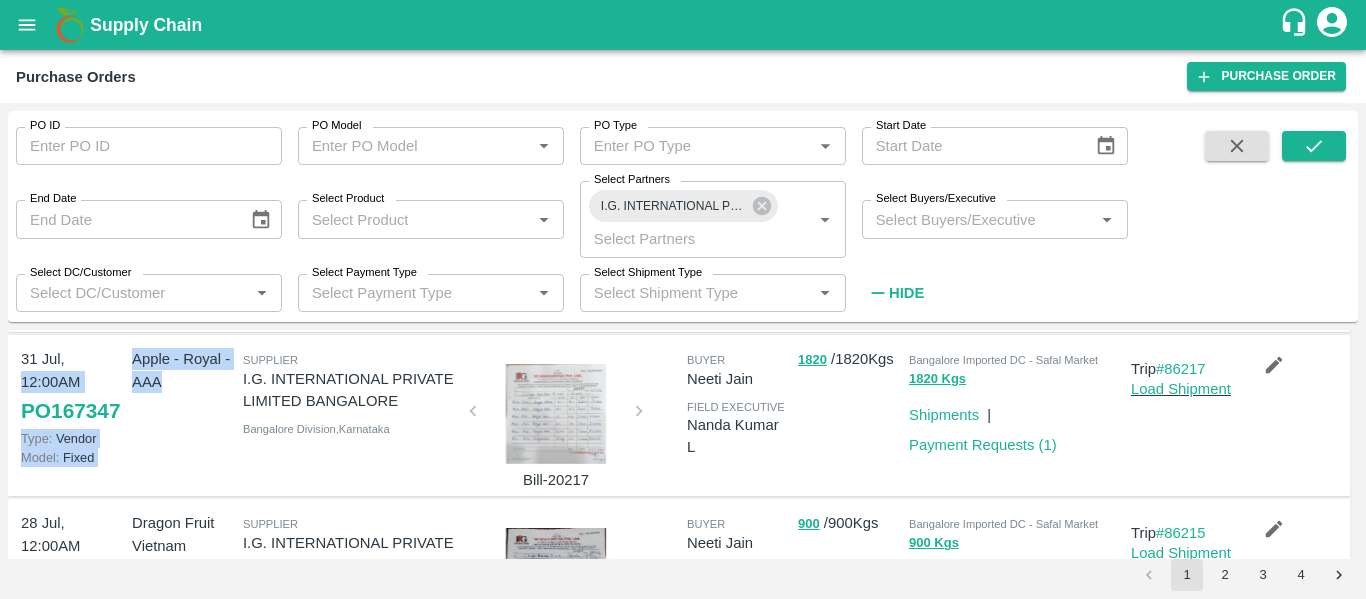 scroll, scrollTop: 0, scrollLeft: 0, axis: both 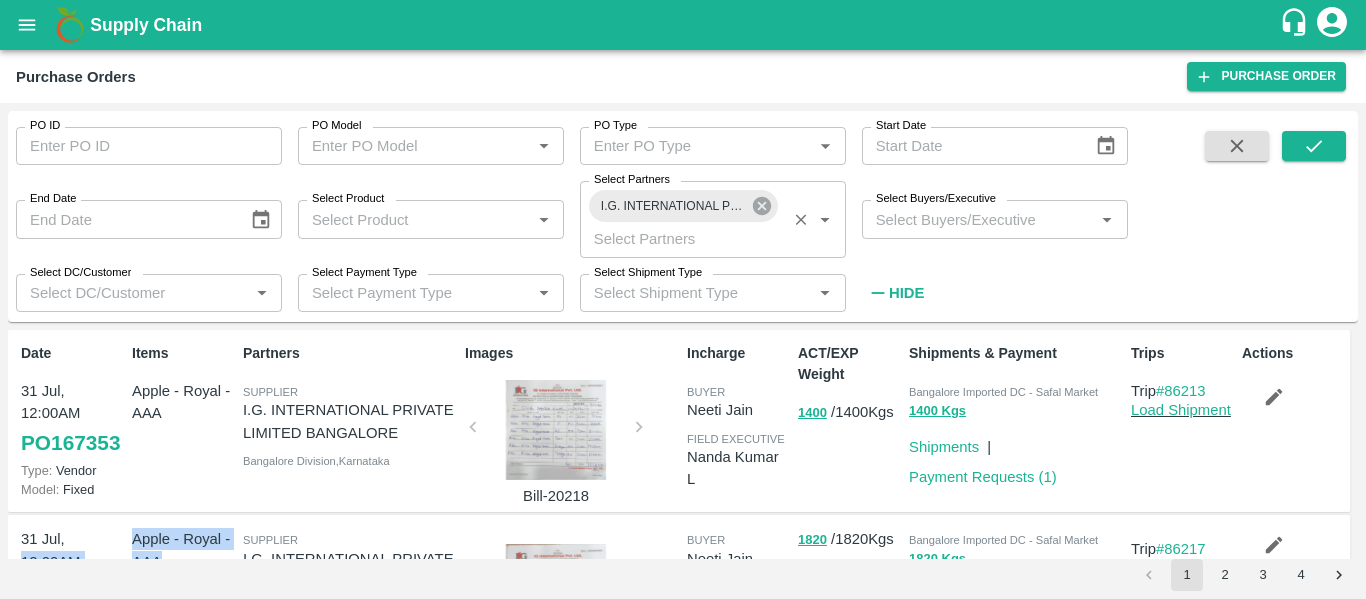 click 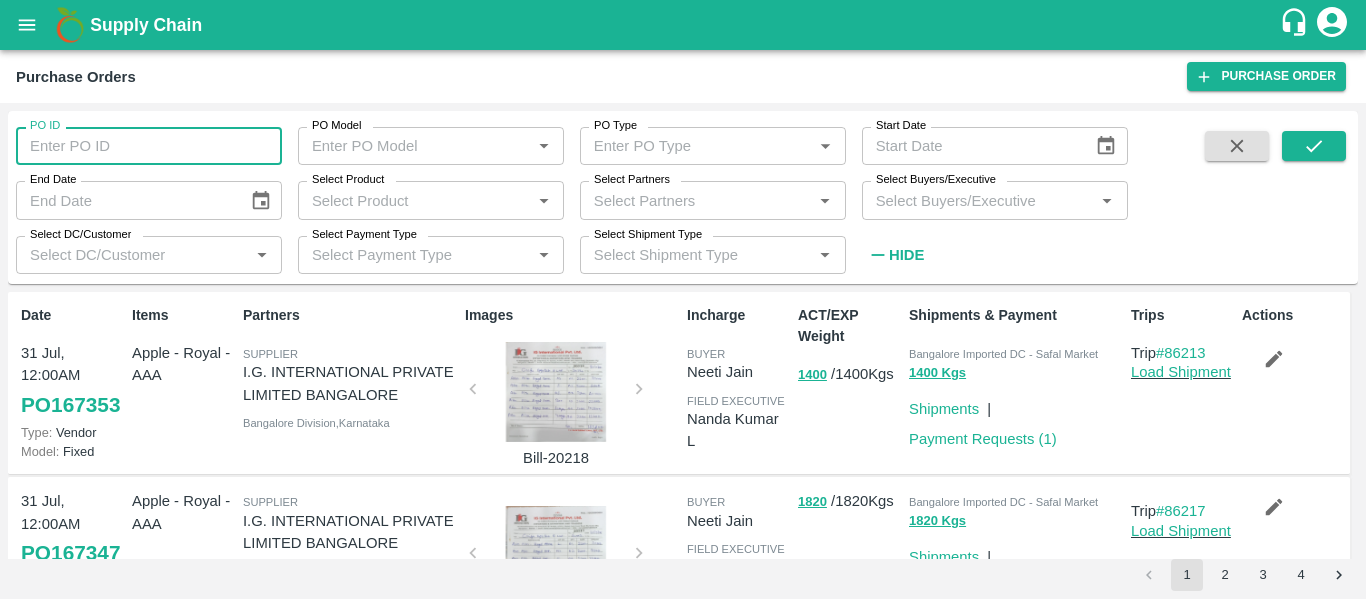 click on "PO ID" at bounding box center [149, 146] 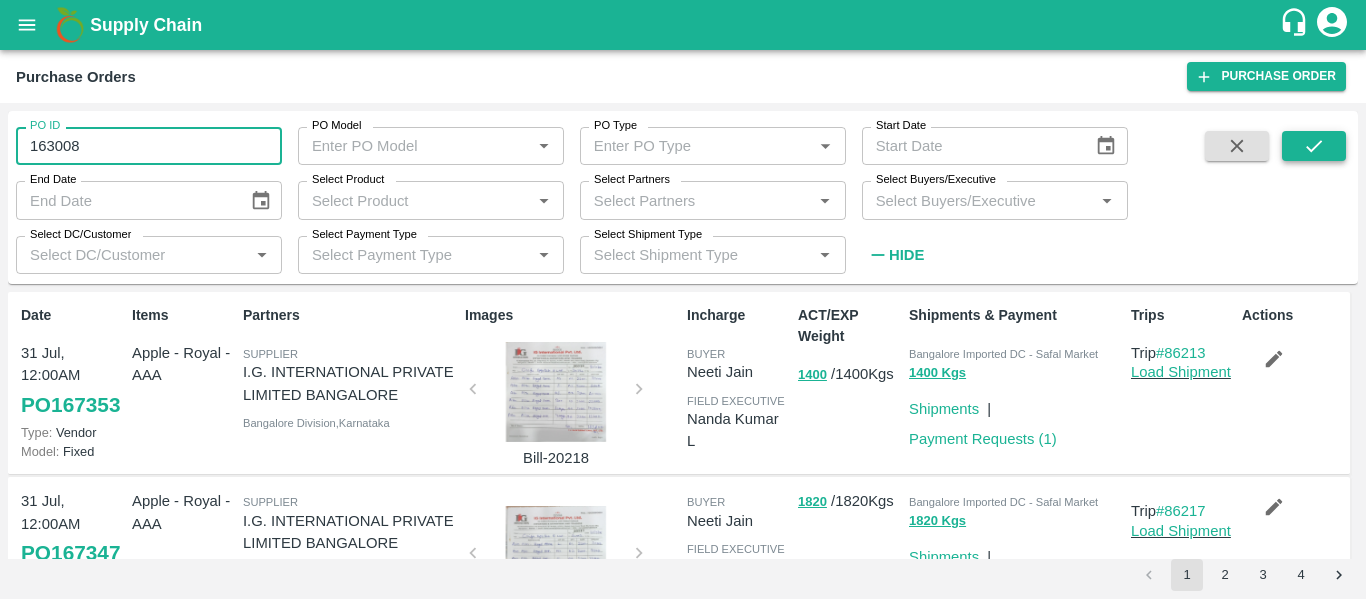 type on "163008" 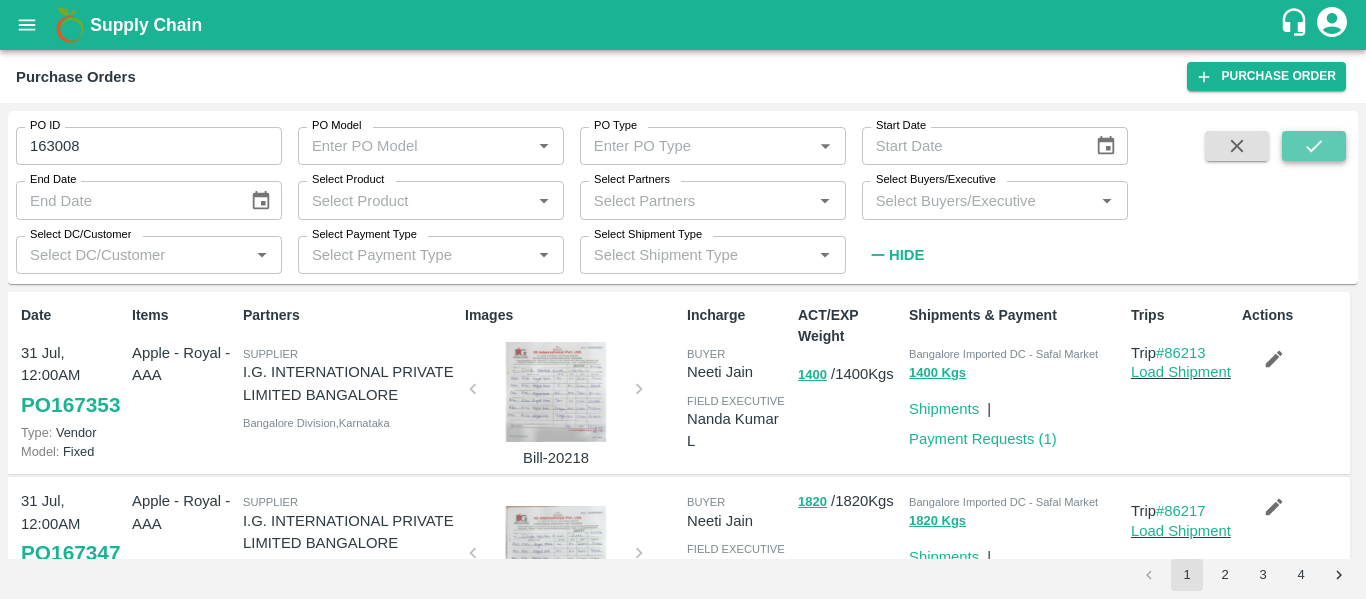 click 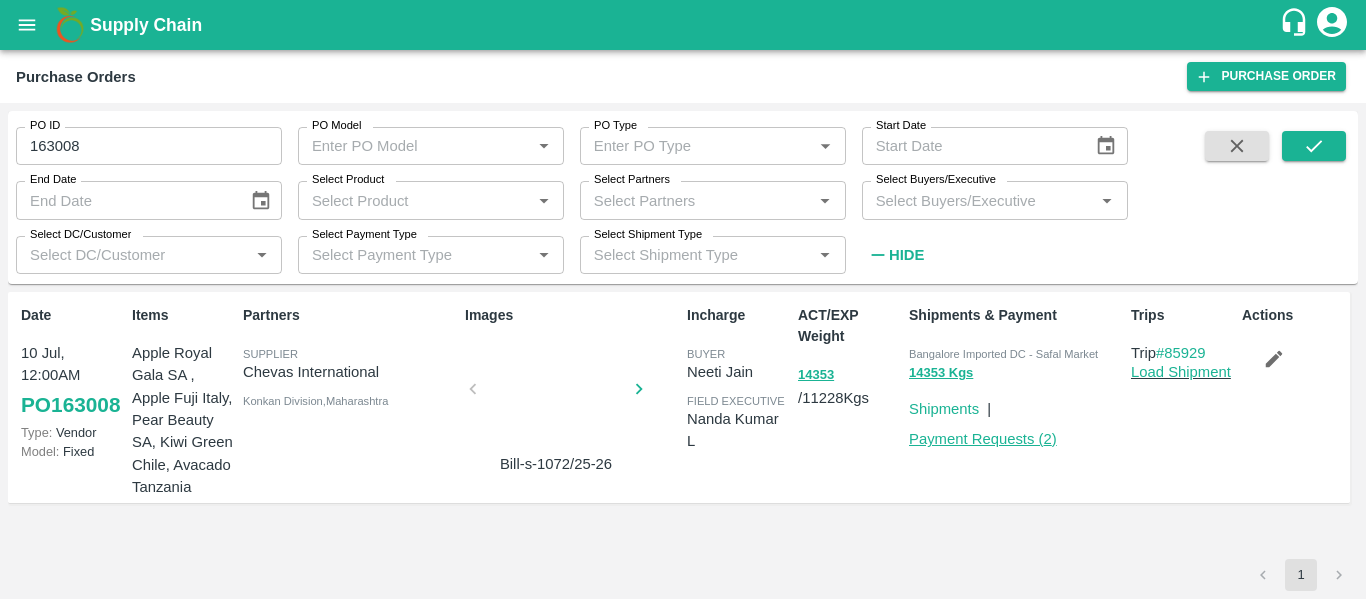 click on "Payment Requests ( 2 )" at bounding box center (983, 439) 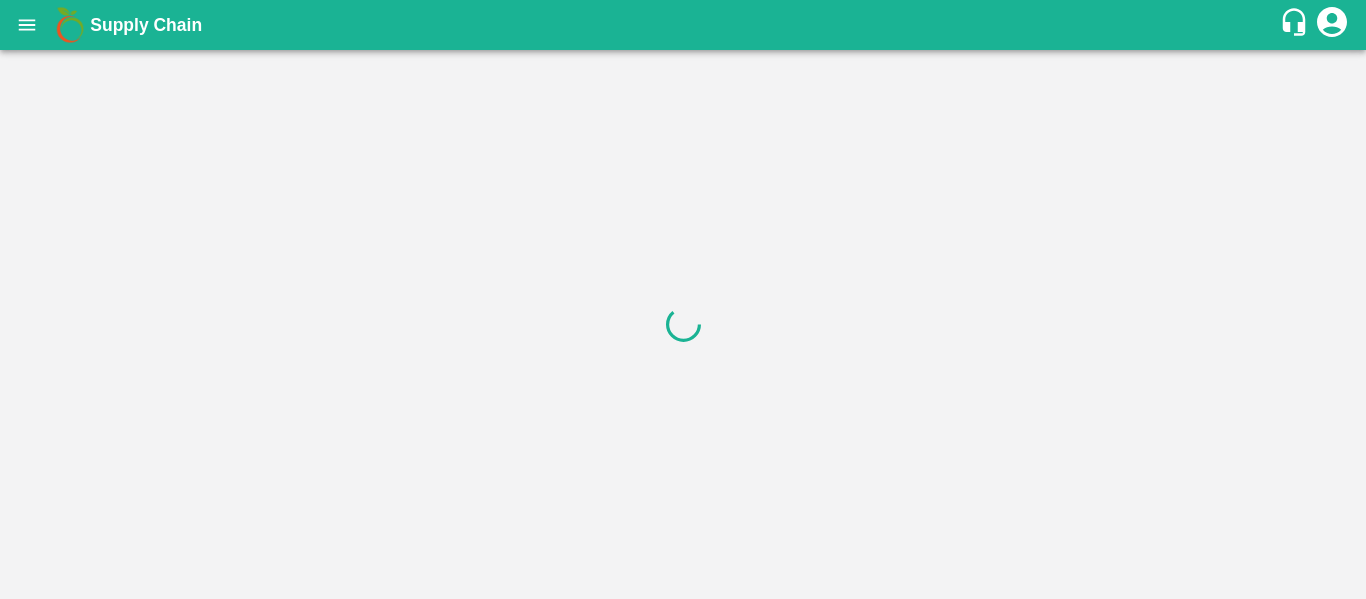 scroll, scrollTop: 0, scrollLeft: 0, axis: both 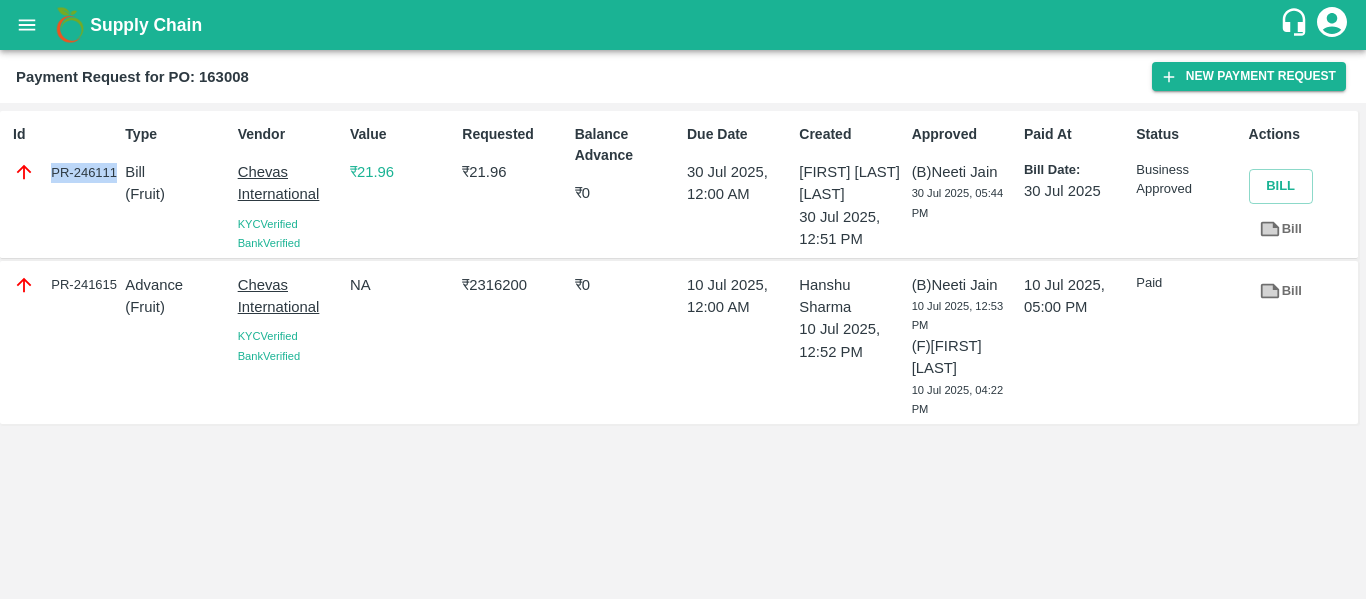 drag, startPoint x: 51, startPoint y: 161, endPoint x: 112, endPoint y: 167, distance: 61.294373 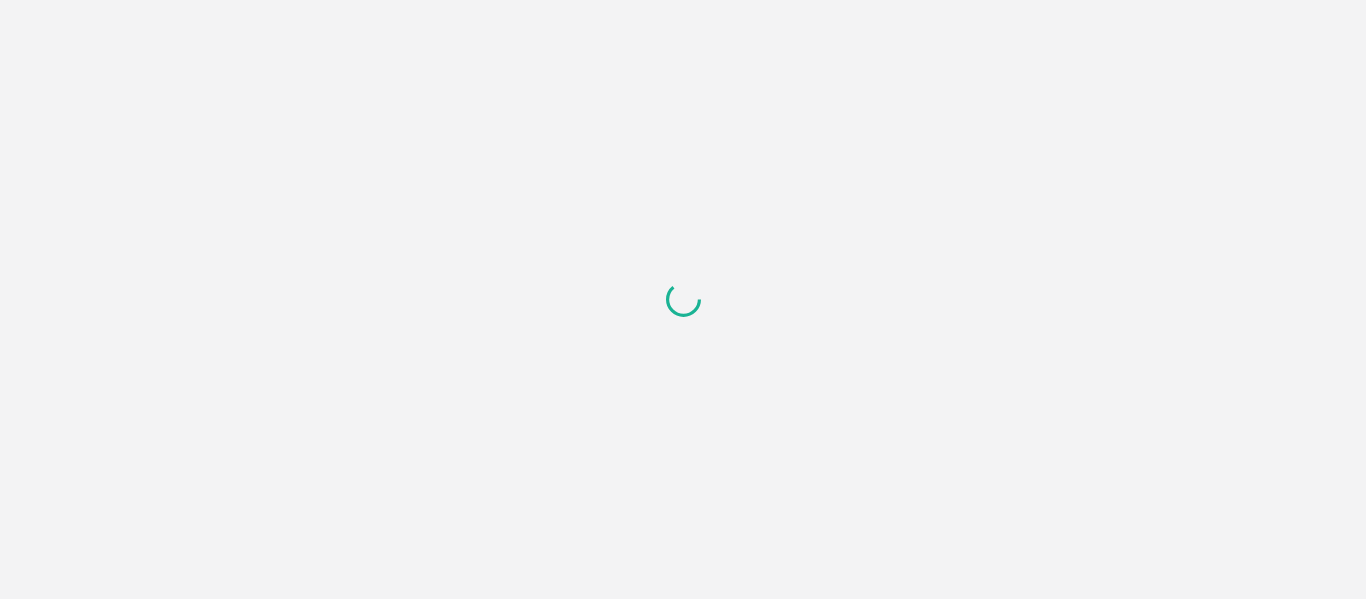 scroll, scrollTop: 0, scrollLeft: 0, axis: both 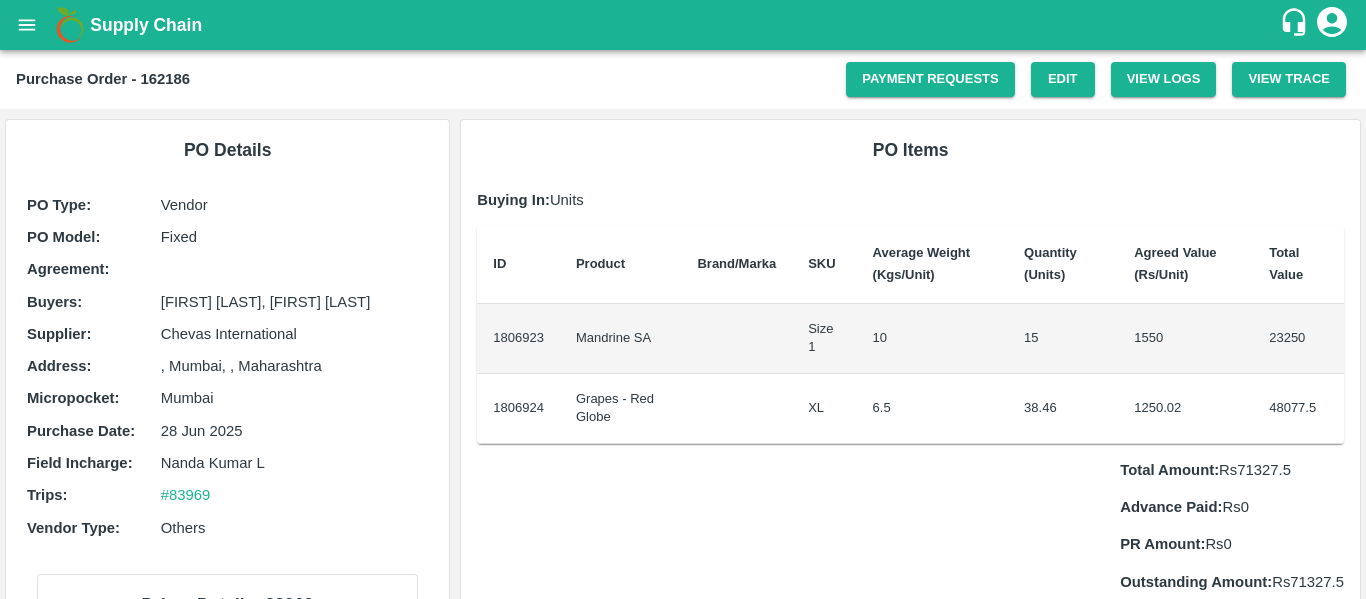click on "38.46" at bounding box center (1063, 409) 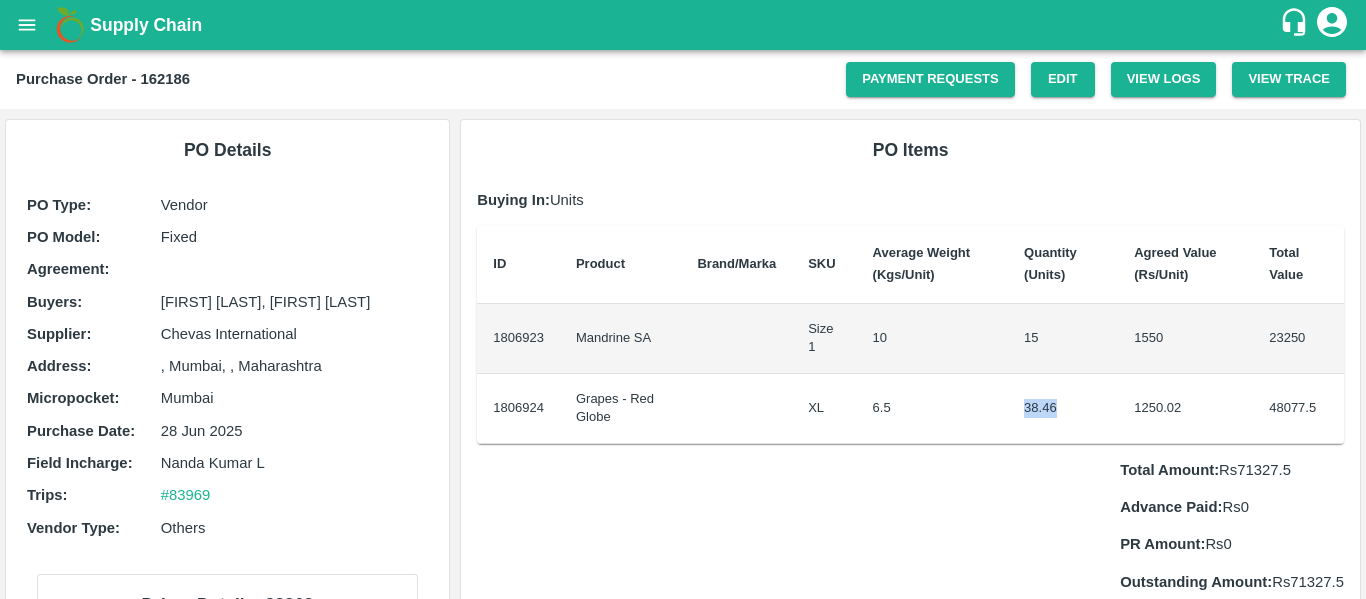 click on "38.46" at bounding box center (1063, 409) 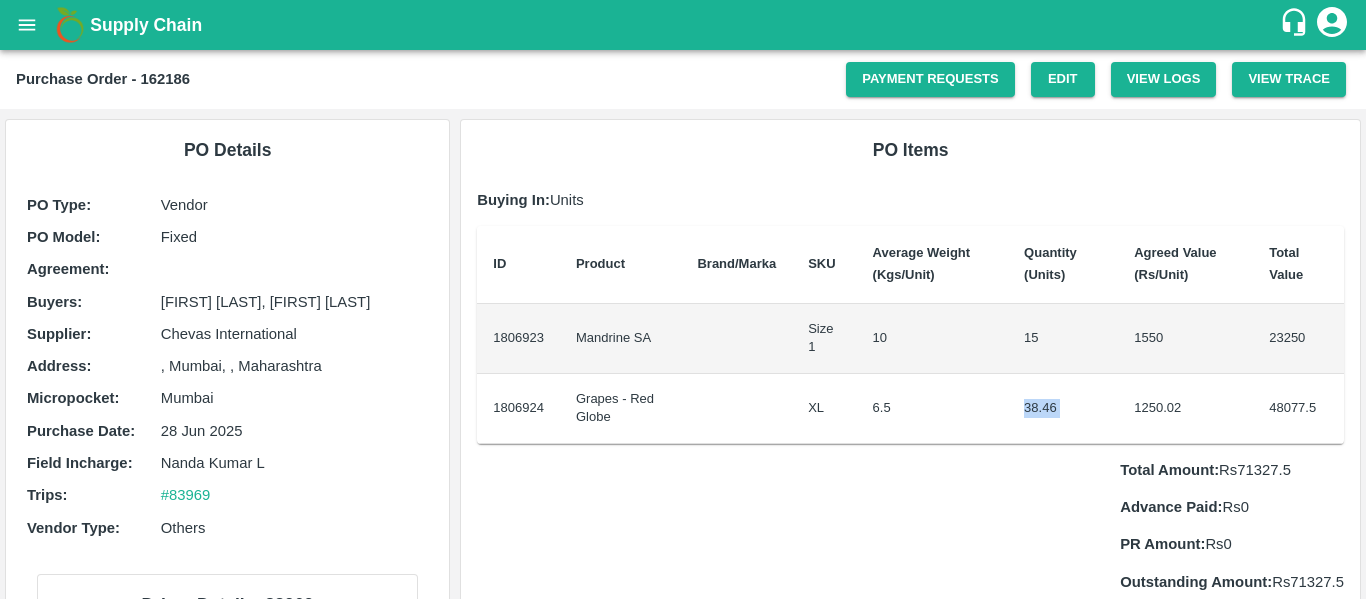 click on "38.46" at bounding box center (1063, 409) 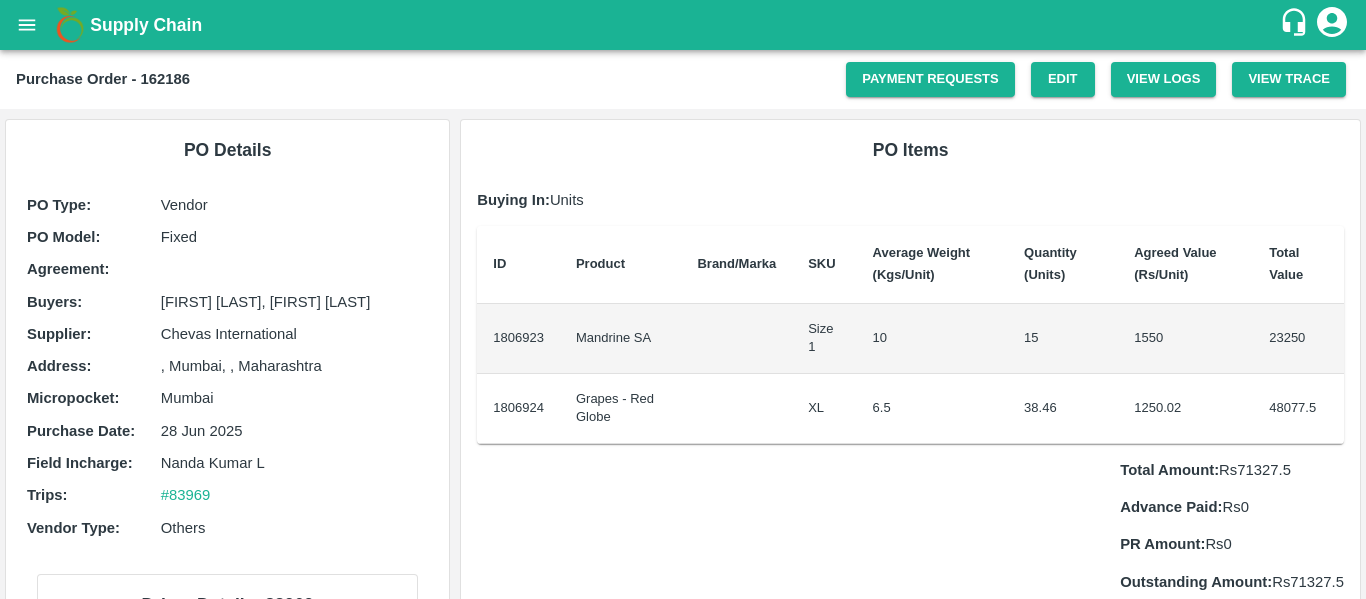 click on "6.5" at bounding box center (933, 409) 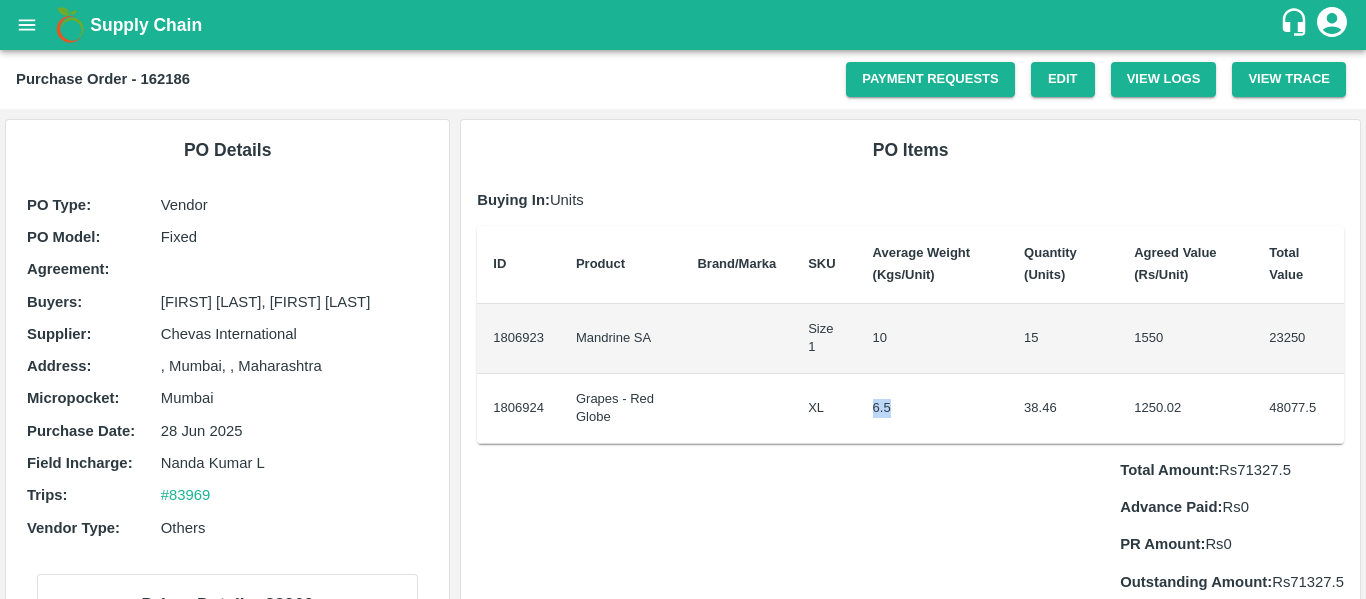 click on "6.5" at bounding box center (933, 409) 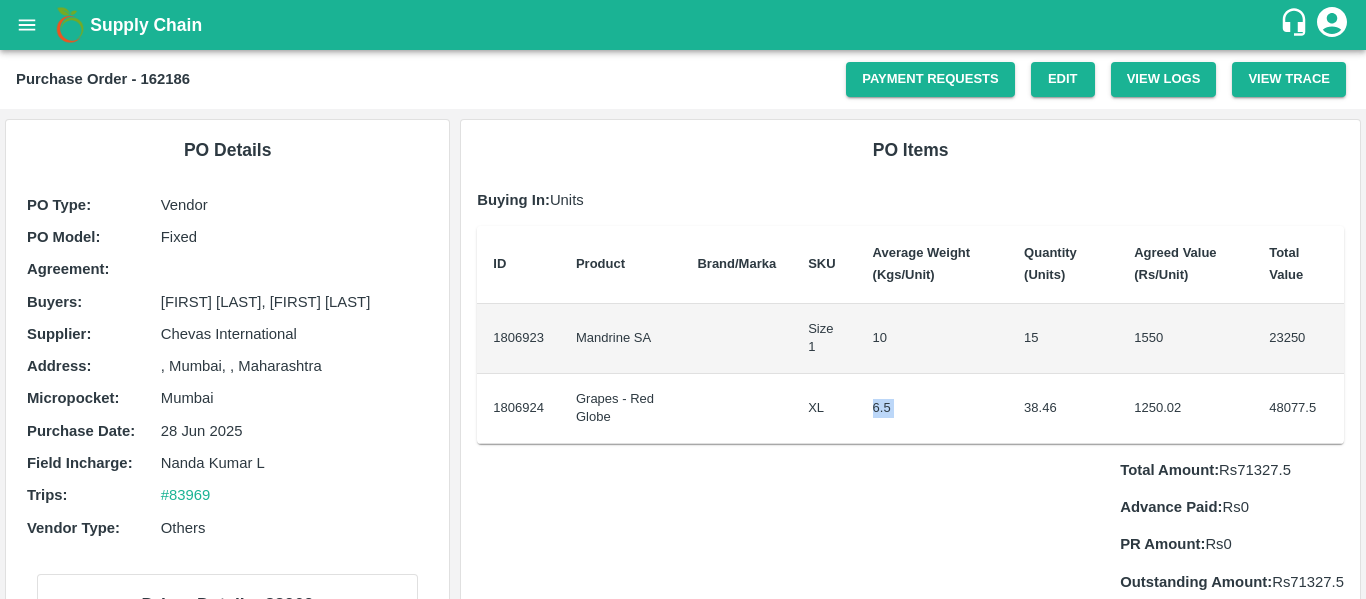 click on "6.5" at bounding box center (933, 409) 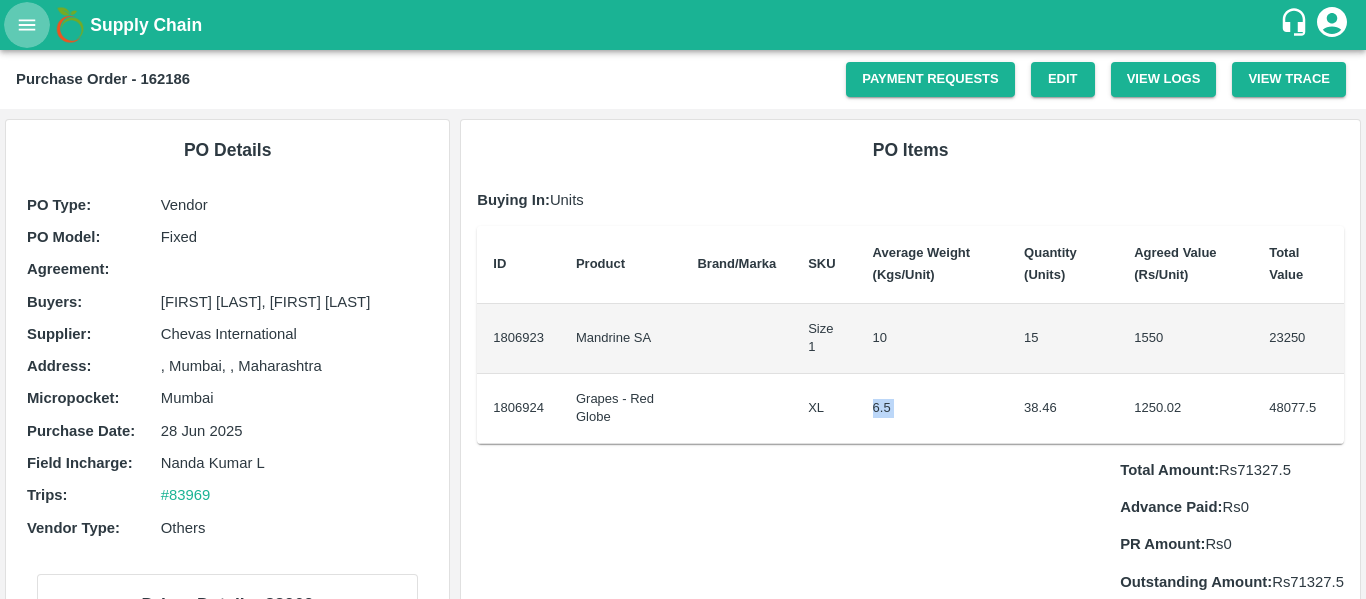 click at bounding box center [27, 25] 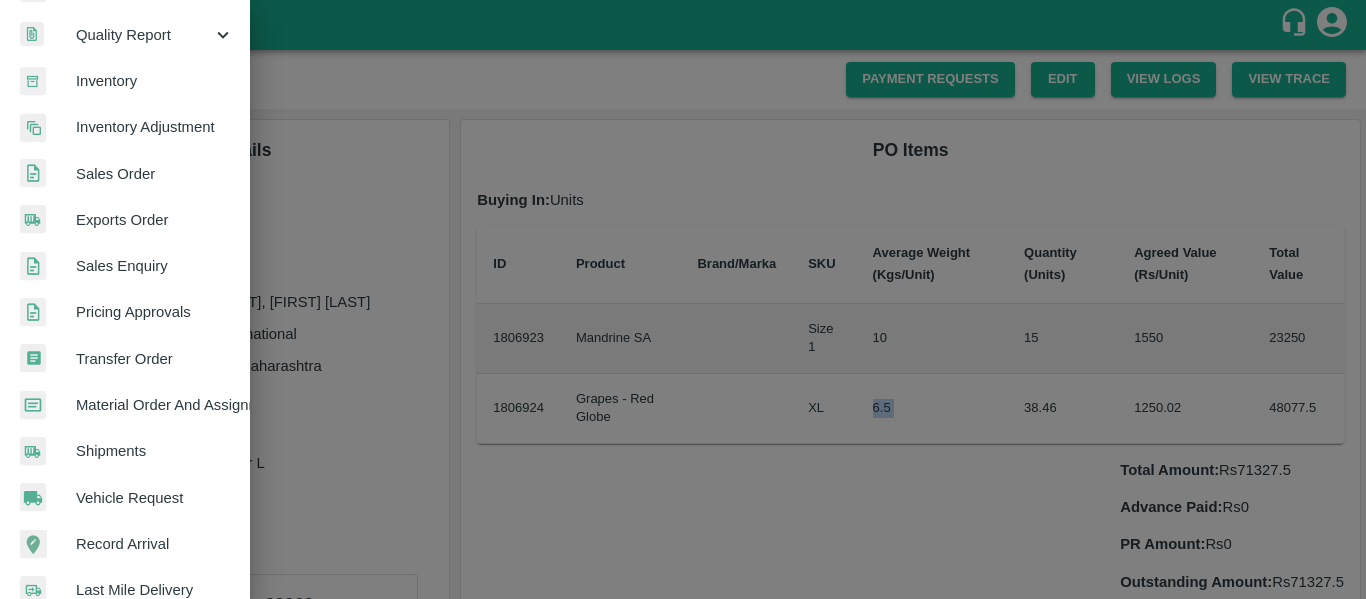 scroll, scrollTop: 328, scrollLeft: 0, axis: vertical 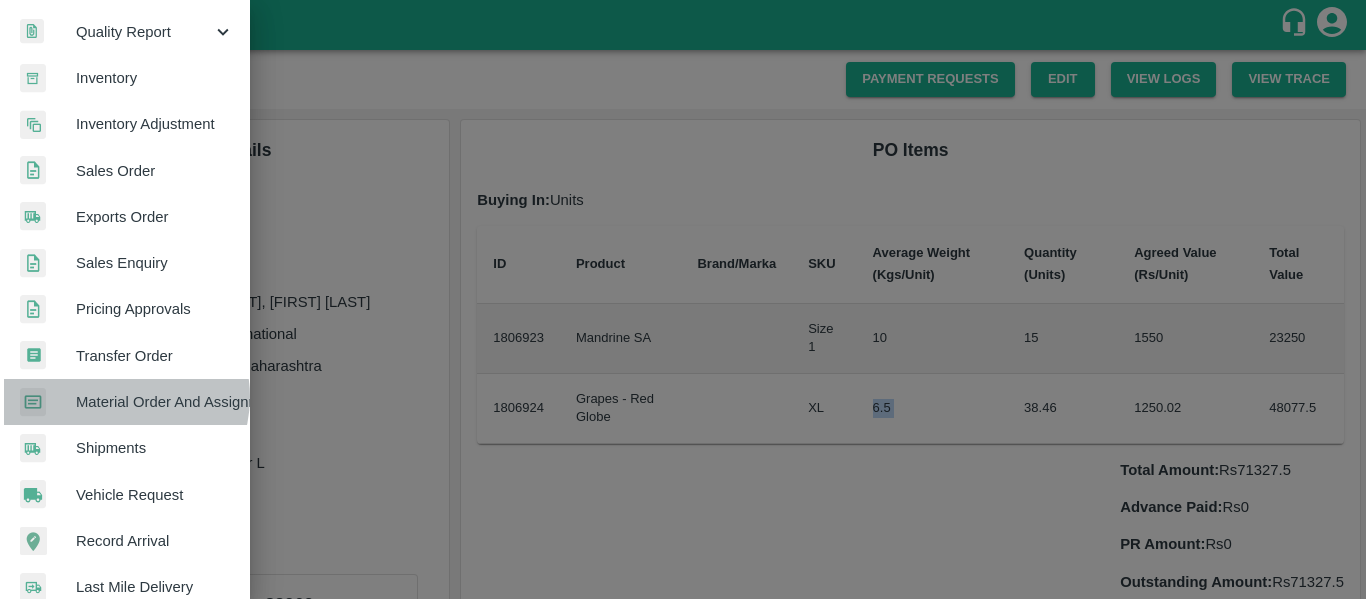 click on "Material Order And Assignment" at bounding box center (155, 402) 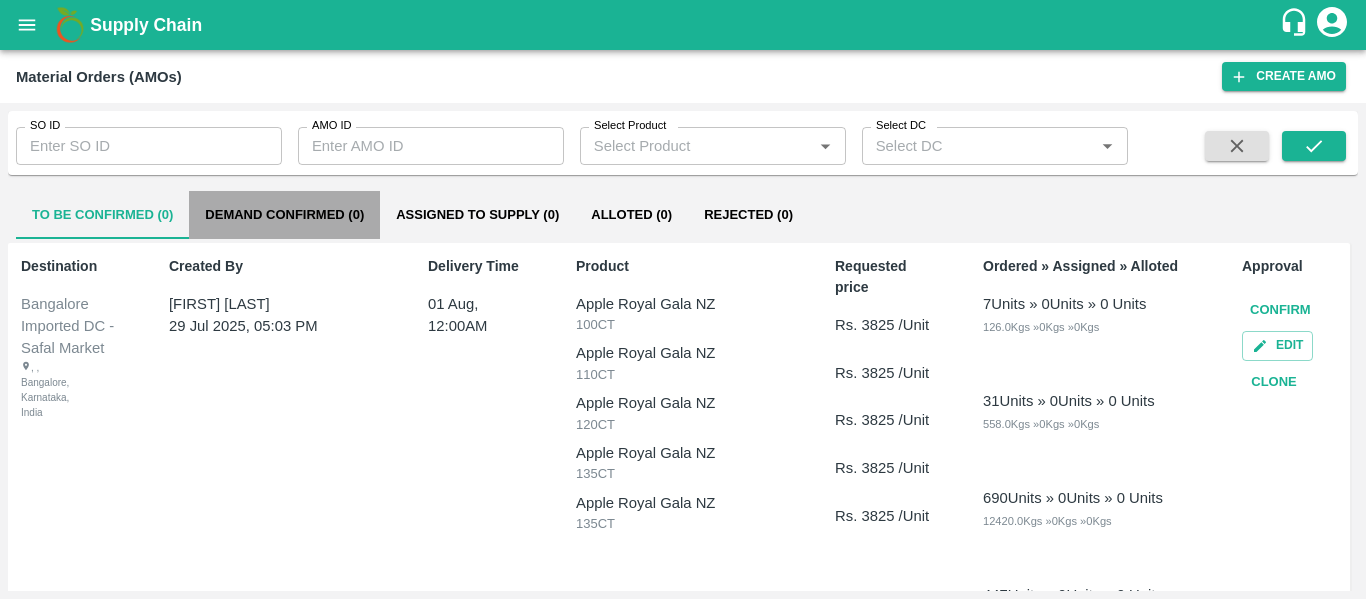 click on "Demand Confirmed (0)" at bounding box center [284, 215] 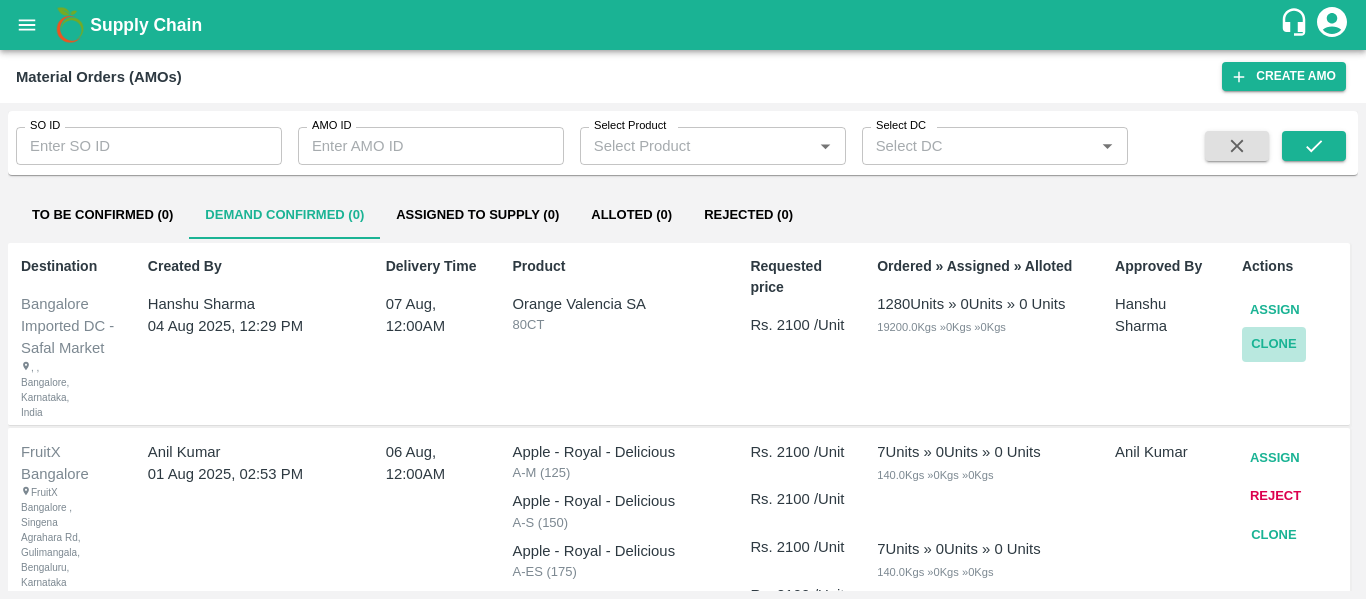 click on "Clone" at bounding box center [1274, 344] 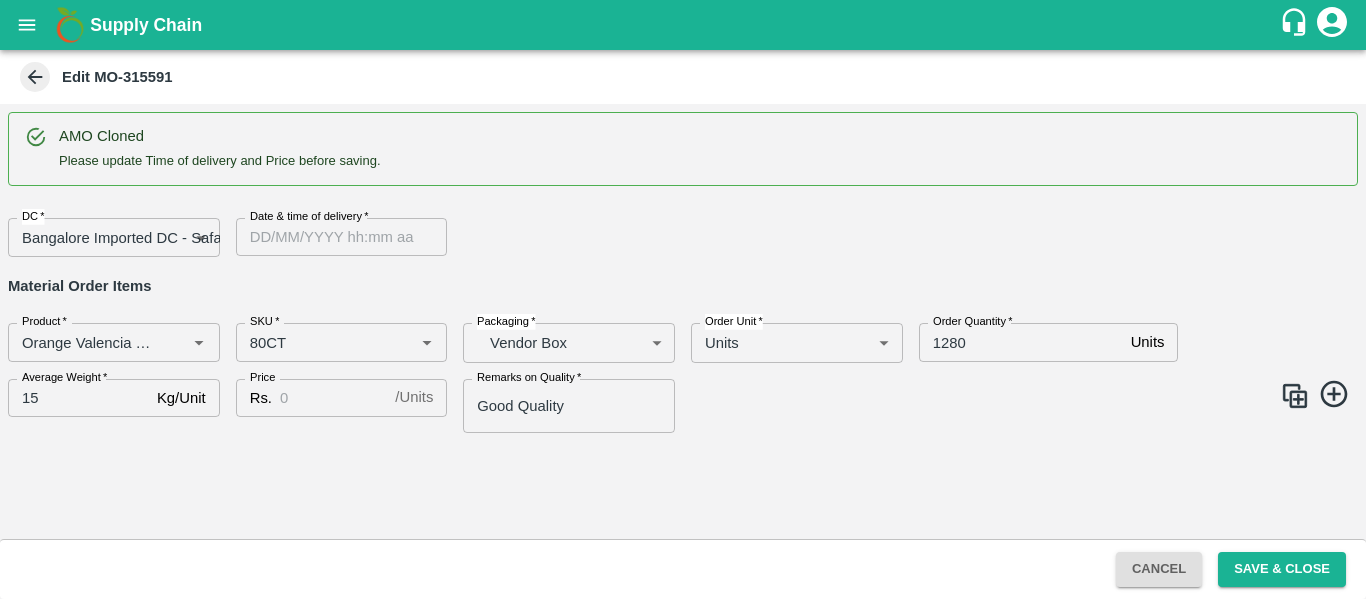 click 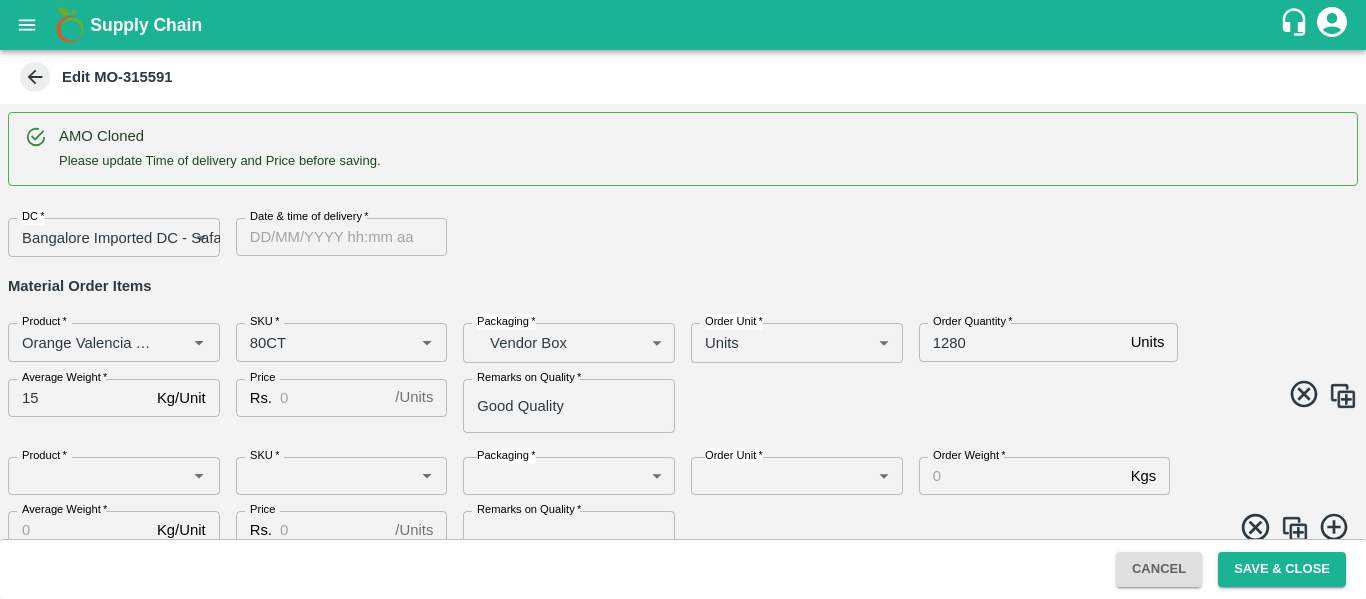 type on "DD/MM/YYYY hh:mm aa" 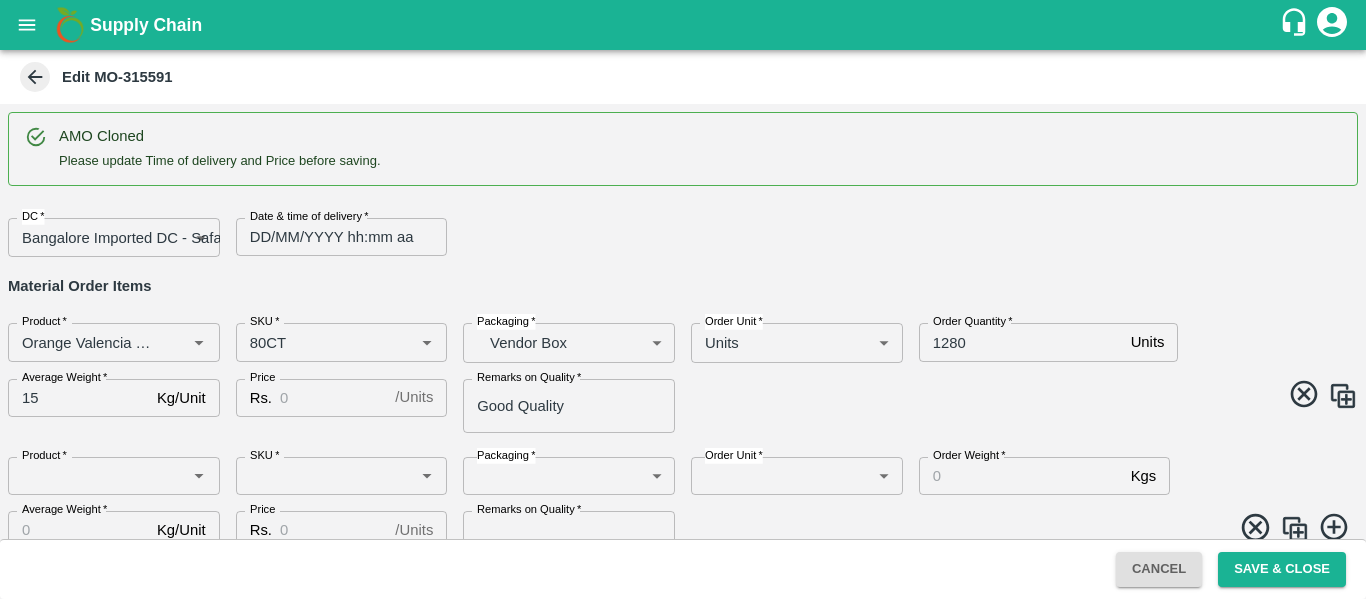 click on "DD/MM/YYYY hh:mm aa" at bounding box center (335, 237) 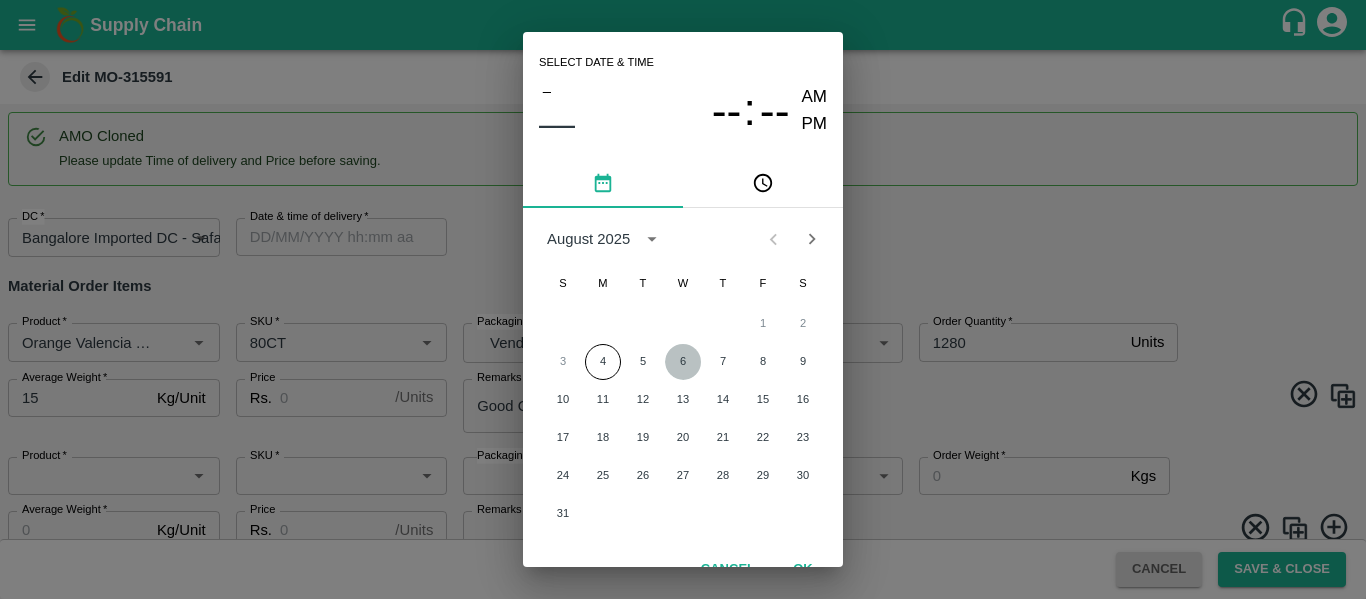click on "6" at bounding box center (683, 362) 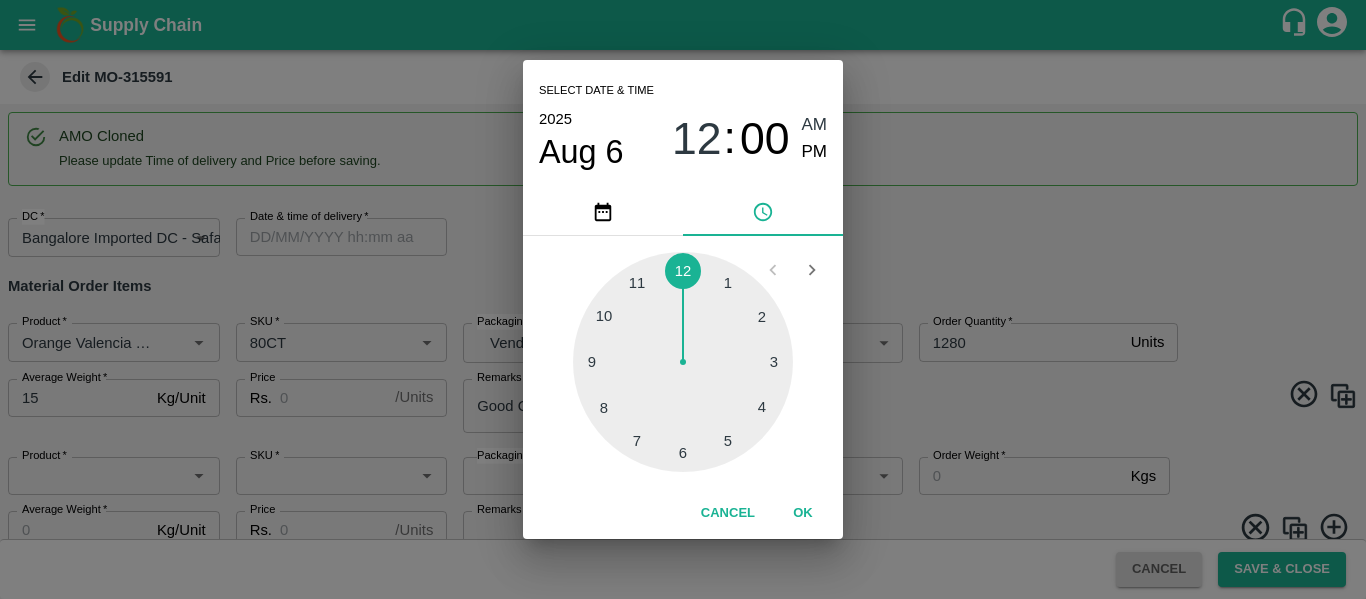 type on "06/08/2025 12:00 AM" 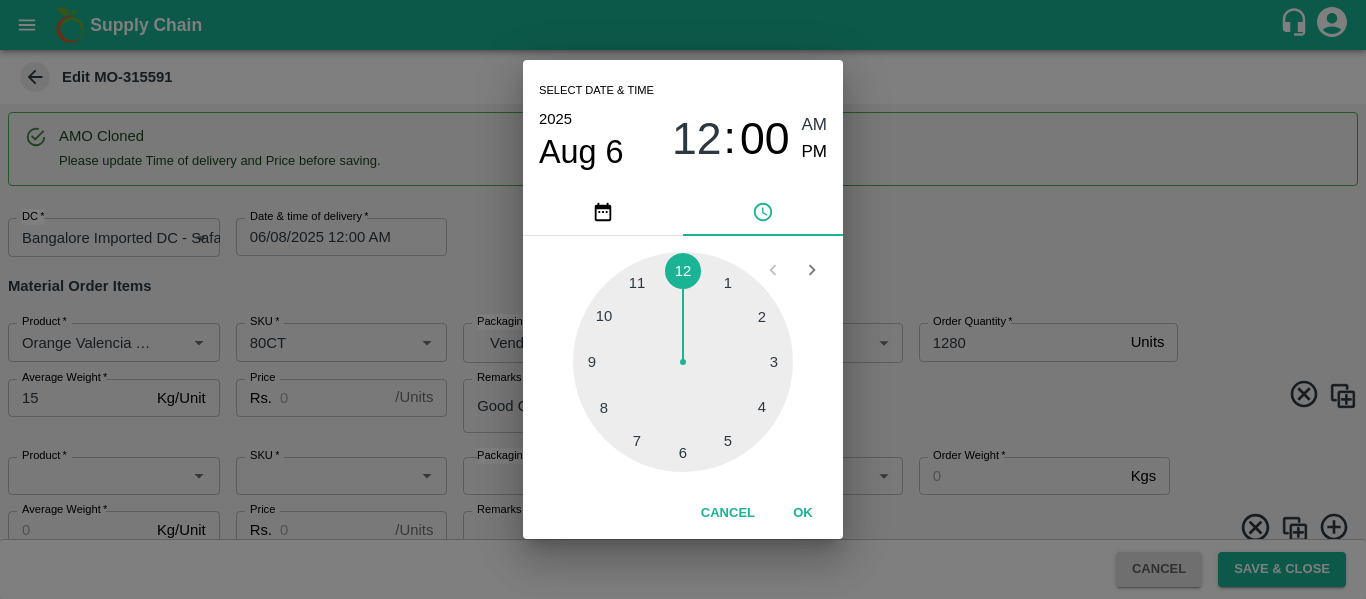 click on "Select date & time 2025 Aug 6 12 : 00 AM PM 1 2 3 4 5 6 7 8 9 10 11 12 Cancel OK" at bounding box center [683, 299] 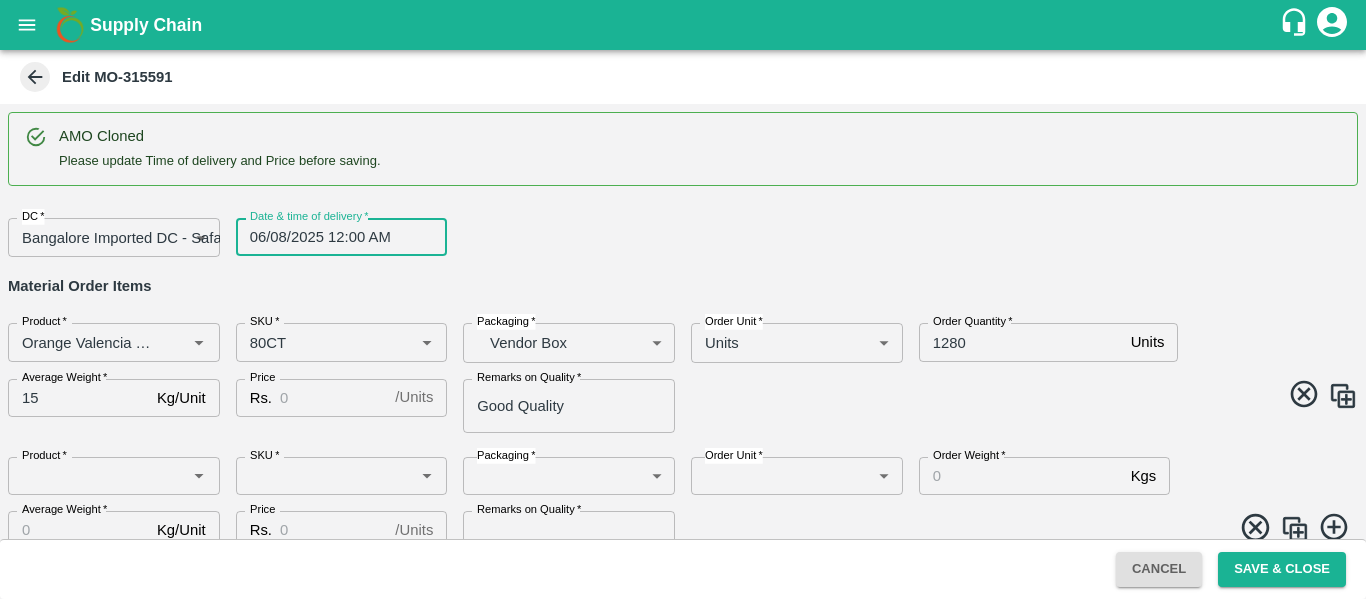 scroll, scrollTop: 35, scrollLeft: 0, axis: vertical 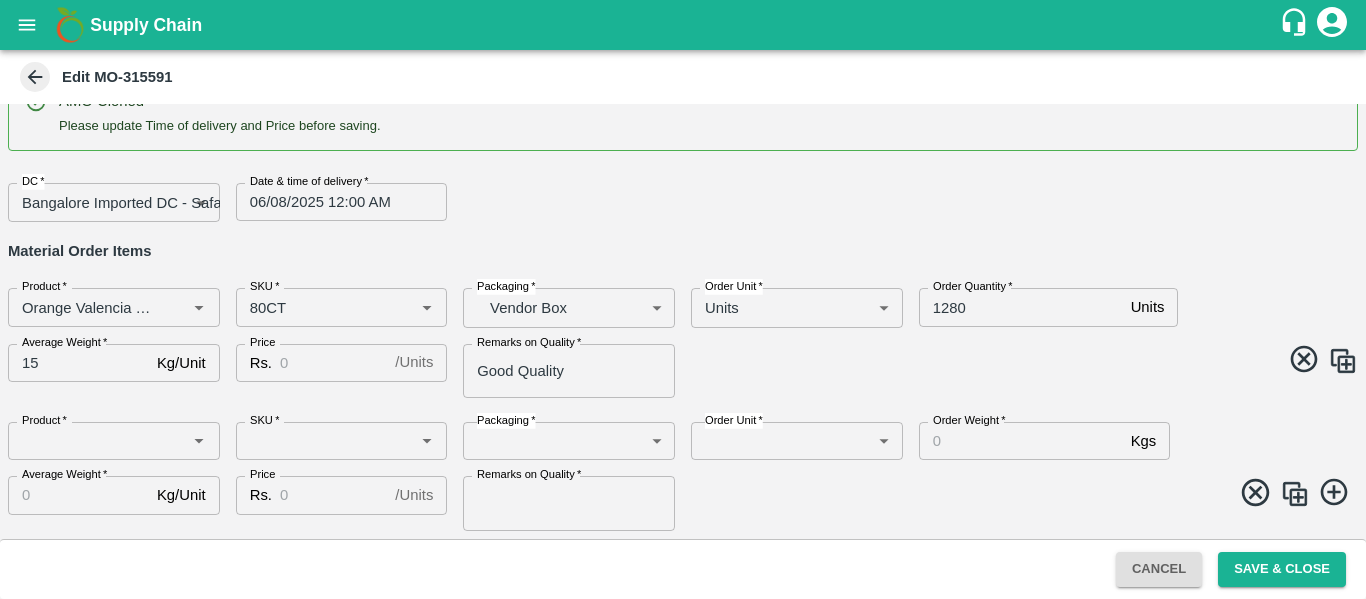 click 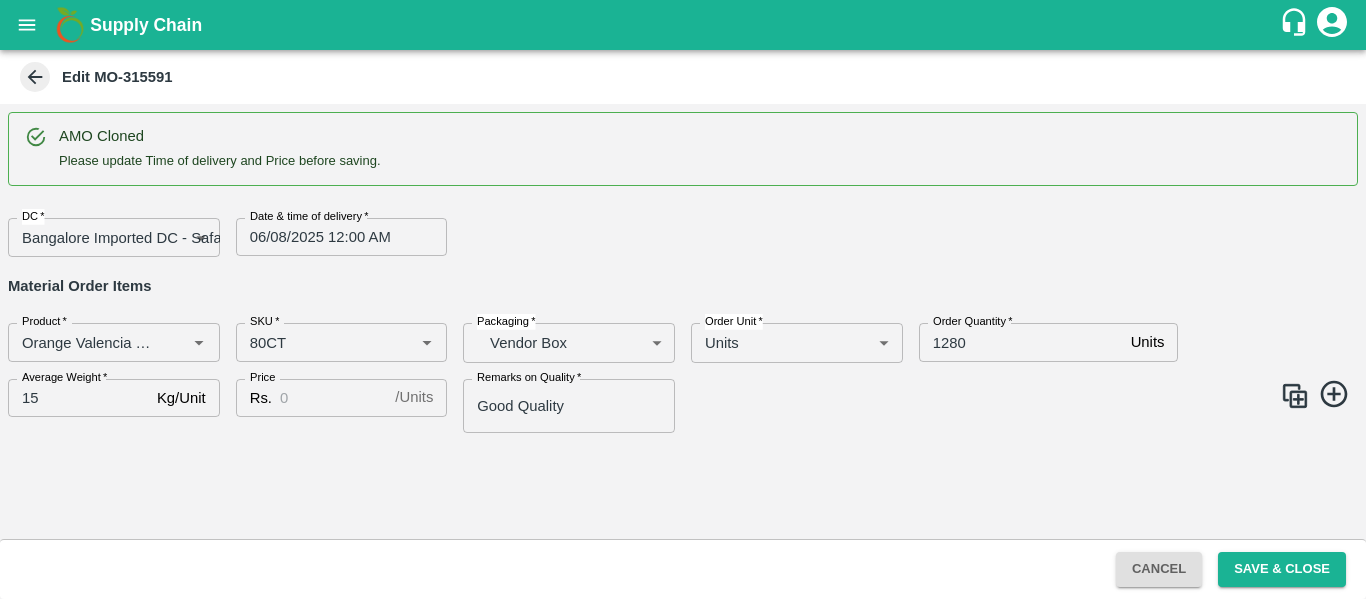 scroll, scrollTop: 0, scrollLeft: 0, axis: both 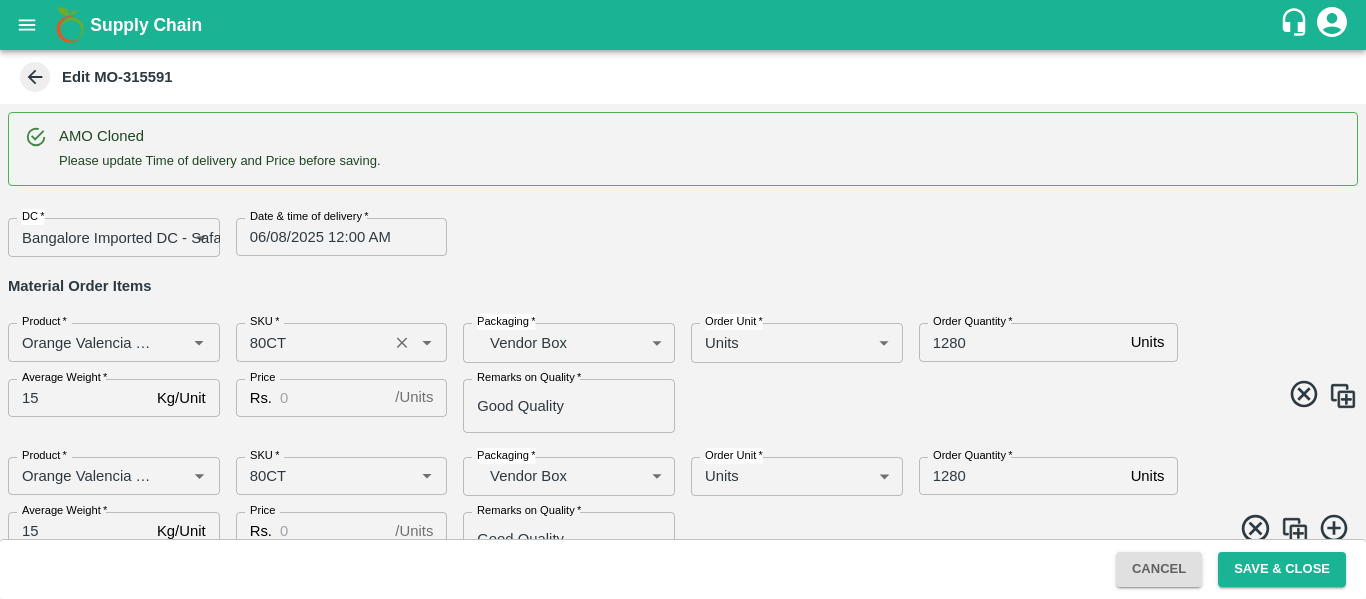 click on "SKU   *" at bounding box center [312, 342] 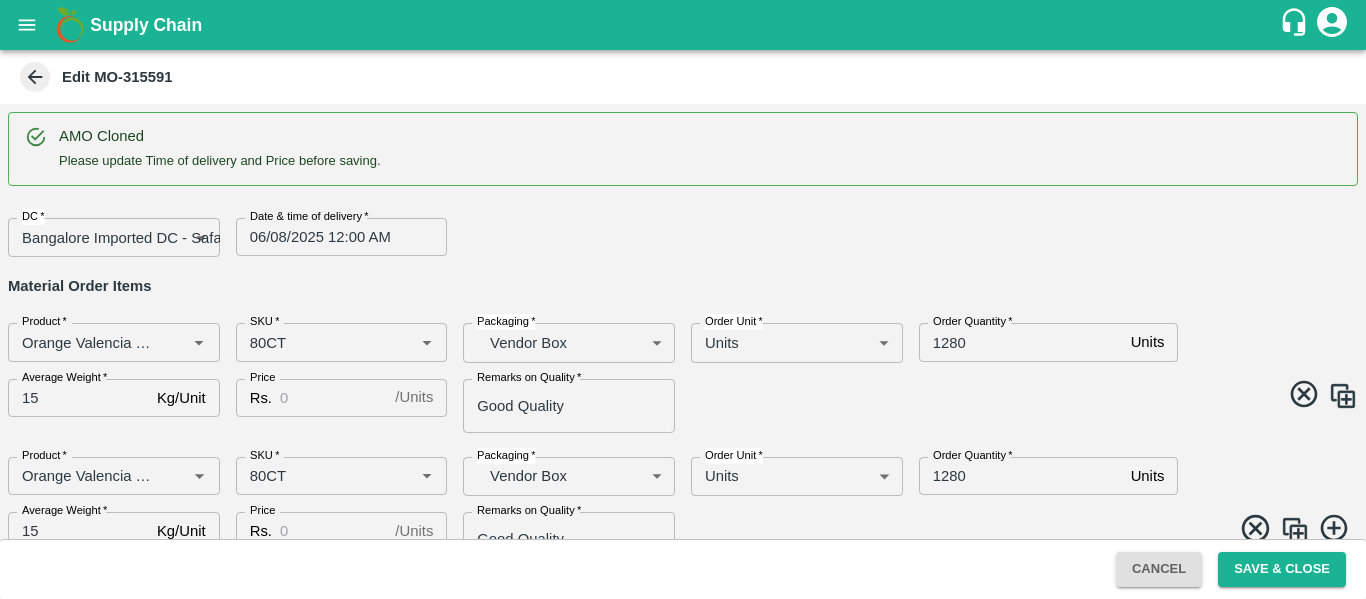 click on "AMO Cloned Please update Time of delivery and Price before saving. DC   * [CITY] Imported DC - Safal Market 57 DC Date   * [DATE] [TIME] Date   * [DATE] [TIME] Material Order Items Product   * Product   * SKU   * SKU   * Packaging   * Vendor Box BOM/276 Packaging Order Unit   * Units 2 Order Unit Order Quantity   * 1280 Units Order Quantity Average Weight   * 15 Kg/Unit Average Weight Price Rs. / Units Price Remarks on Quality   * Good Quality Remarks on Quality Product   * Product   * SKU   * SKU   * Packaging   * Vendor Box BOM/276 Packaging Order Unit   * Units 2 Order Unit Order Quantity   * 1280 Units Order Quantity Average Weight   * 15 Kg/Unit Average Weight Price Rs. / Units Price Remarks on Quality   * Good Quality Remarks on Quality" at bounding box center (683, 321) 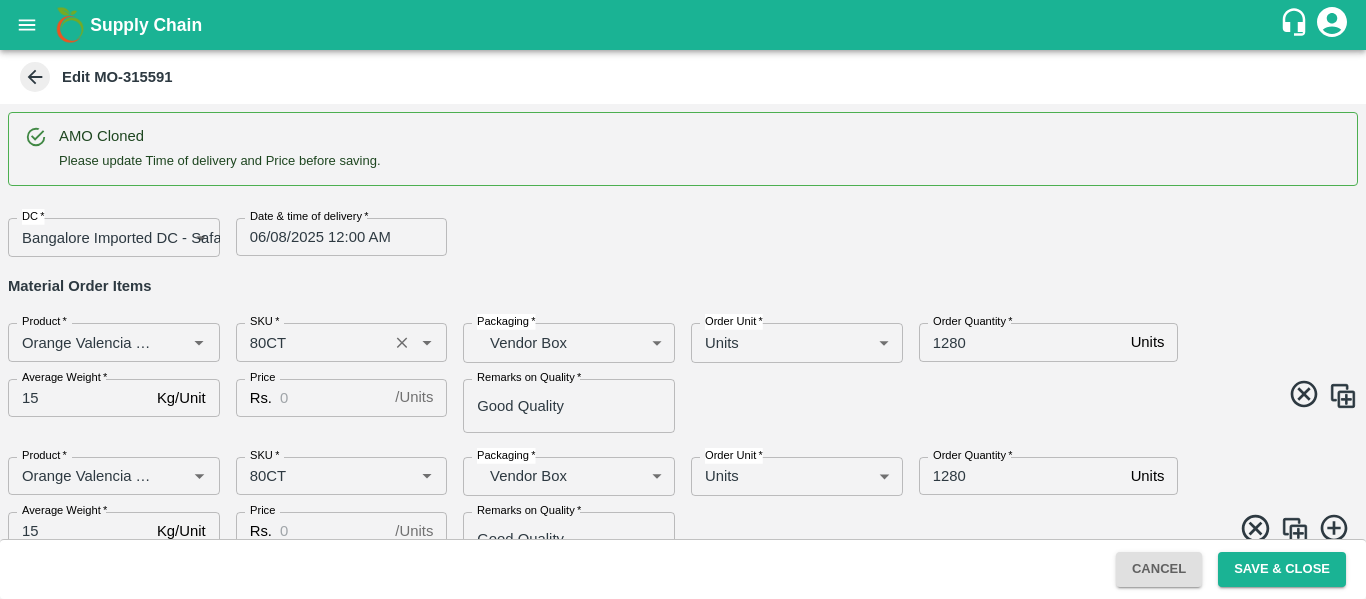 scroll, scrollTop: 36, scrollLeft: 0, axis: vertical 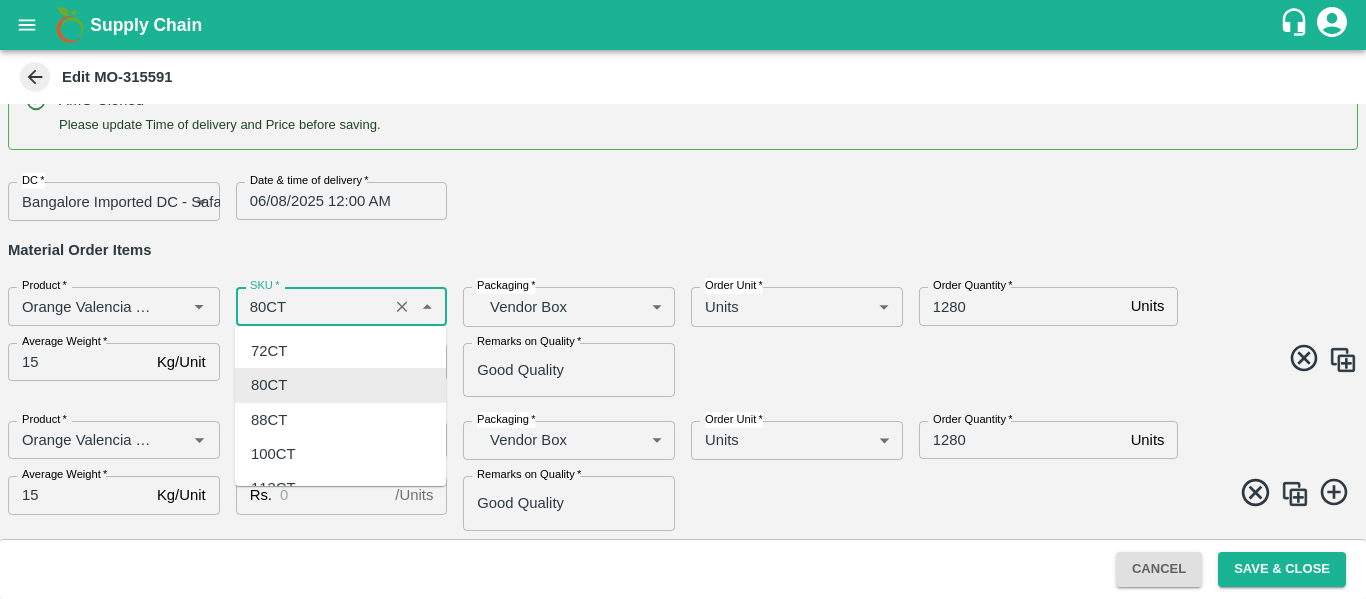 click on "SKU   *" at bounding box center (312, 306) 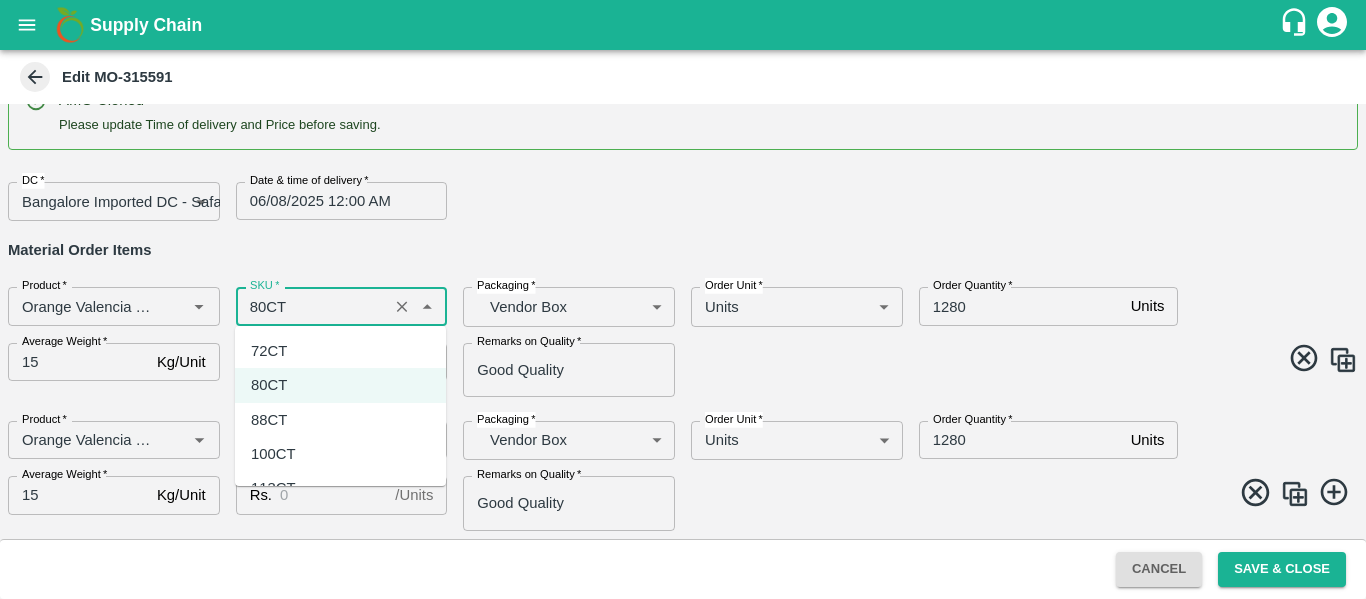 click on "72CT" at bounding box center (340, 351) 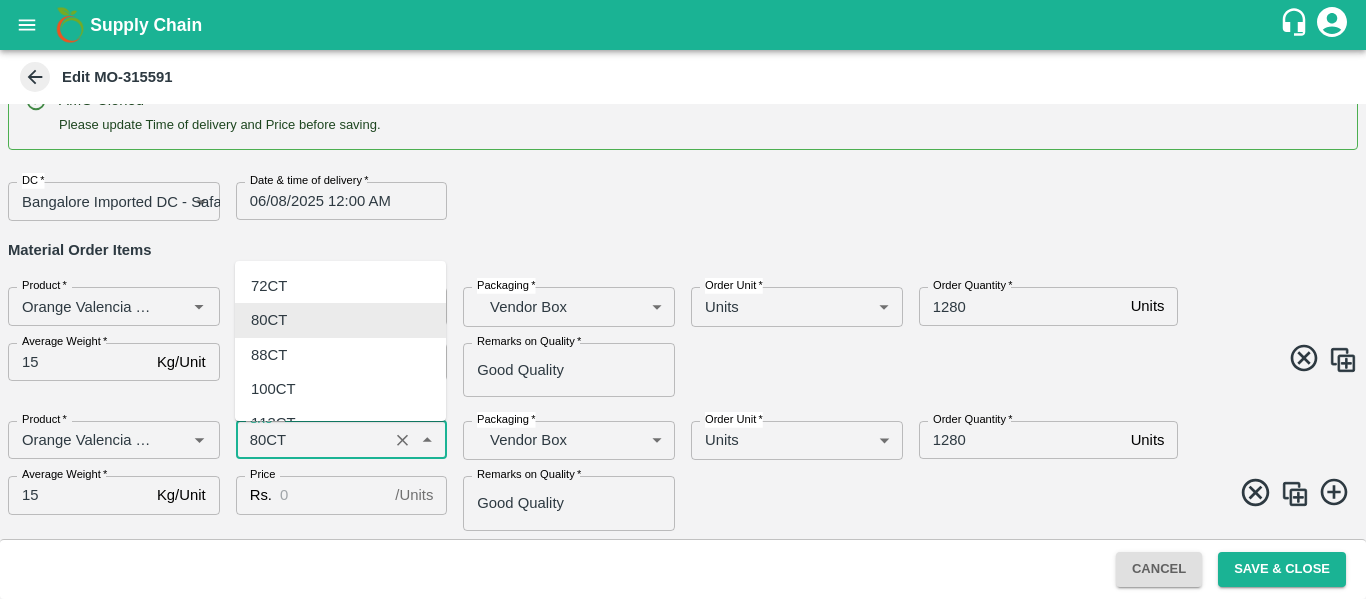 click on "SKU   *" at bounding box center (312, 440) 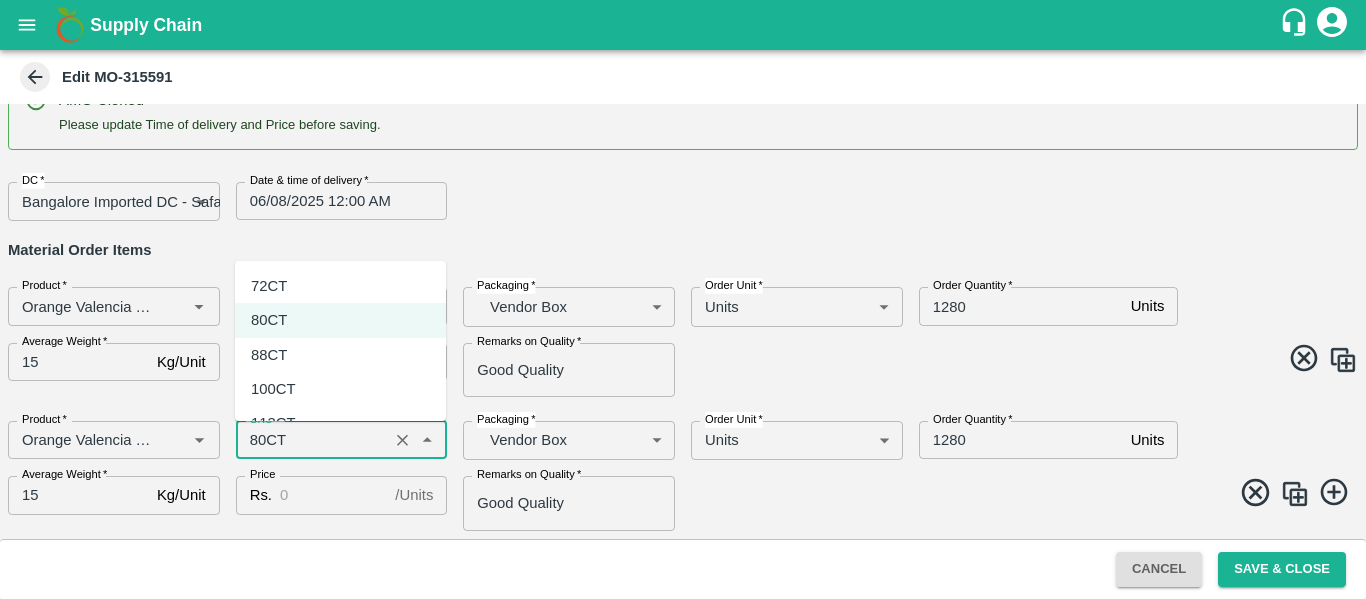 click on "88CT" at bounding box center (340, 355) 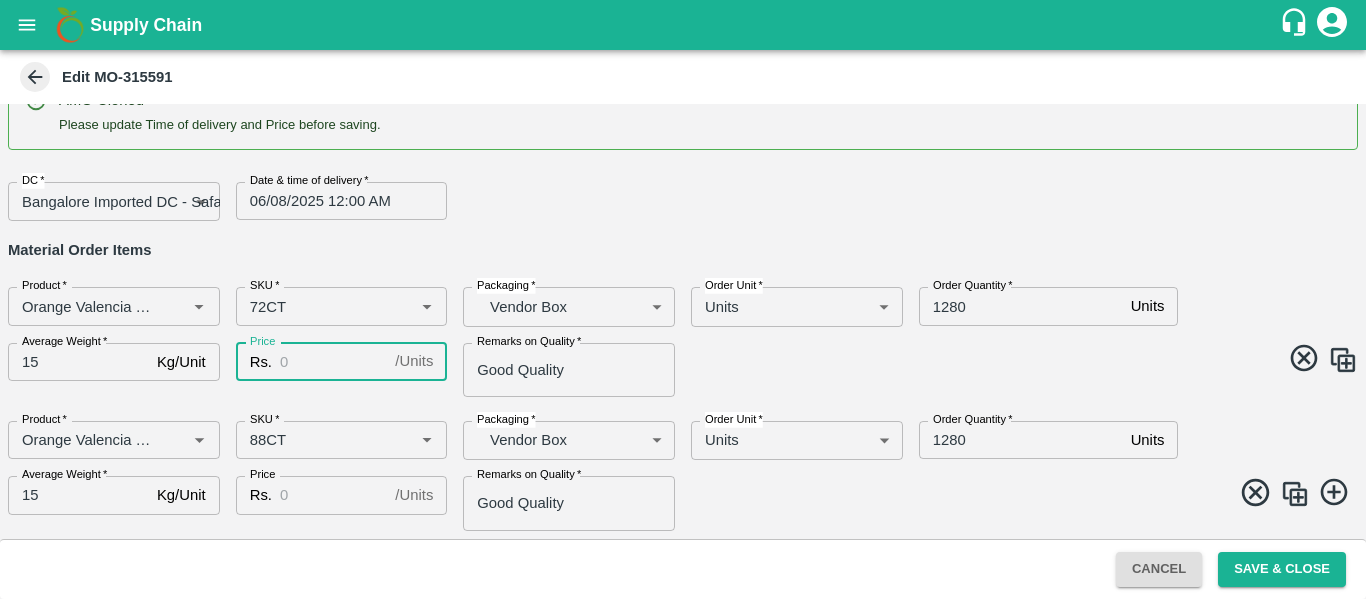 click on "Price" at bounding box center [333, 362] 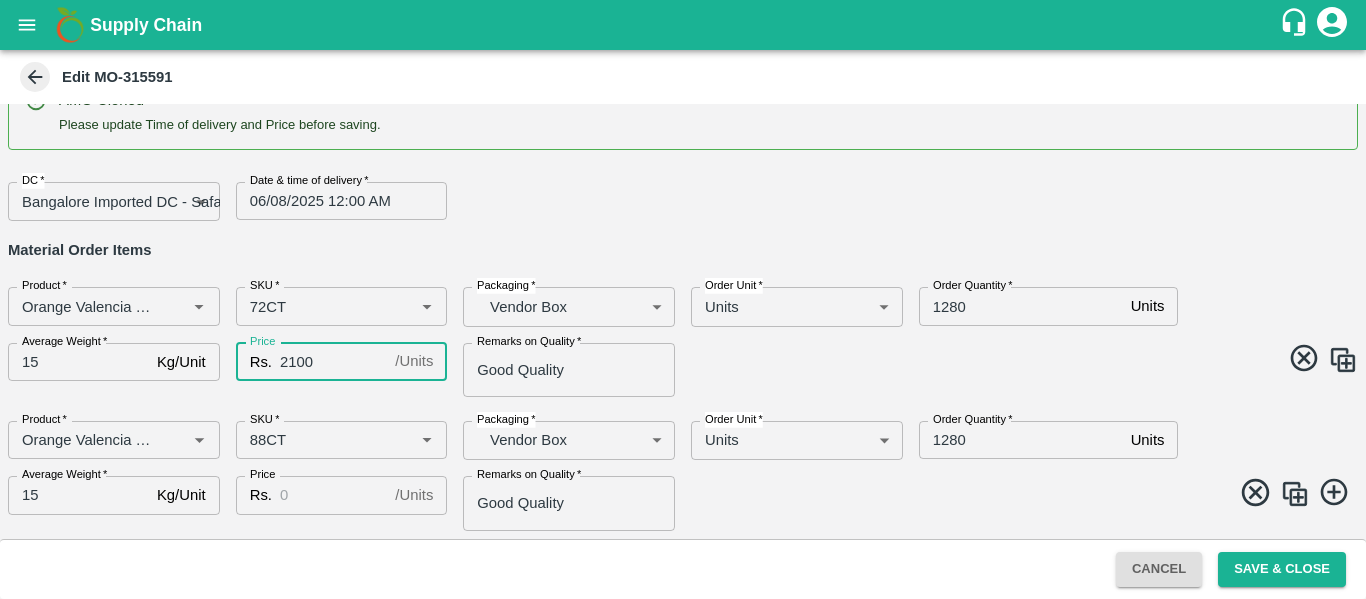 type on "2100" 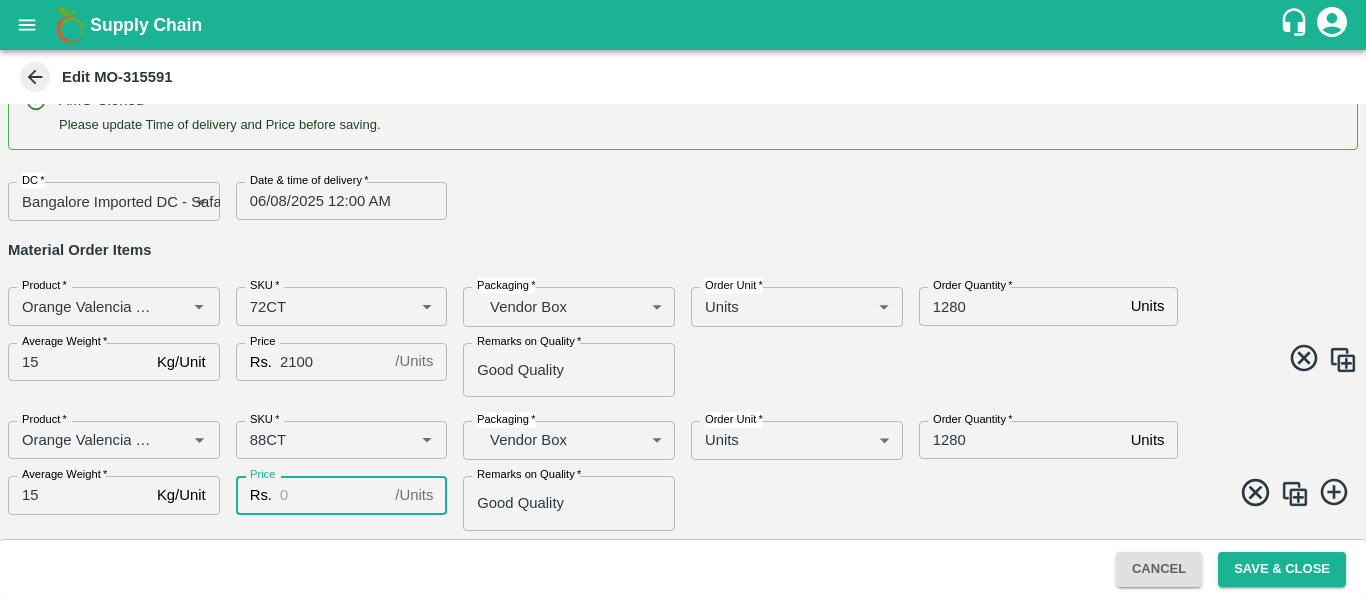 click on "Price" at bounding box center (333, 495) 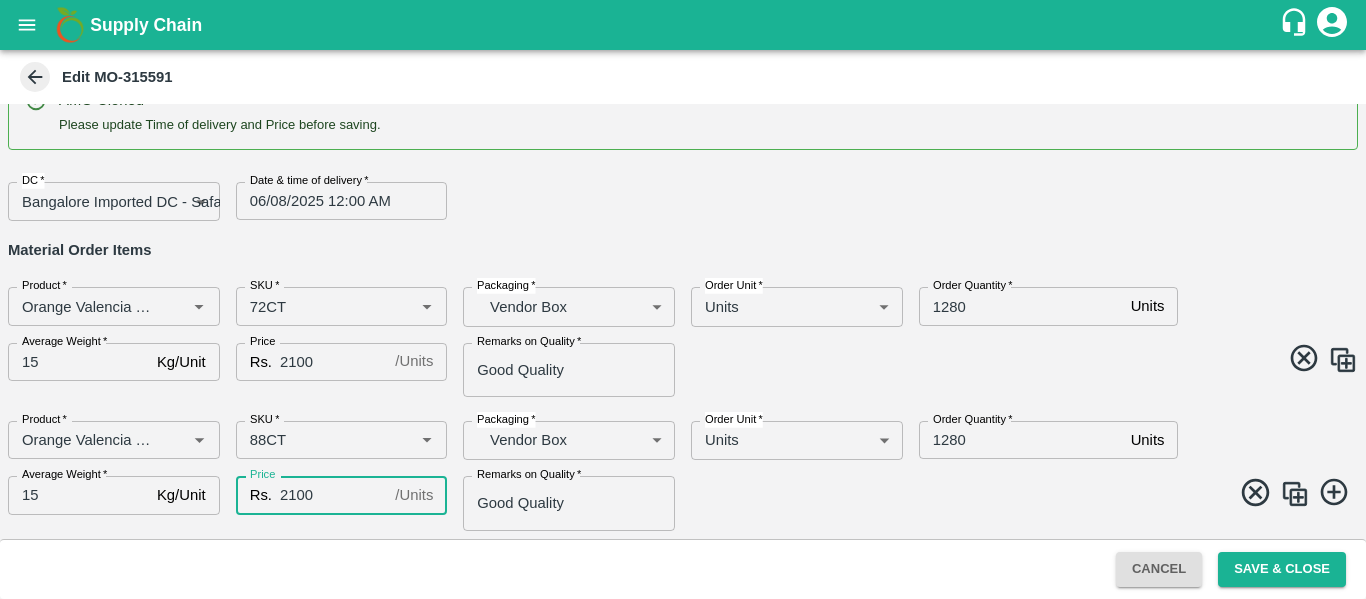 type on "2100" 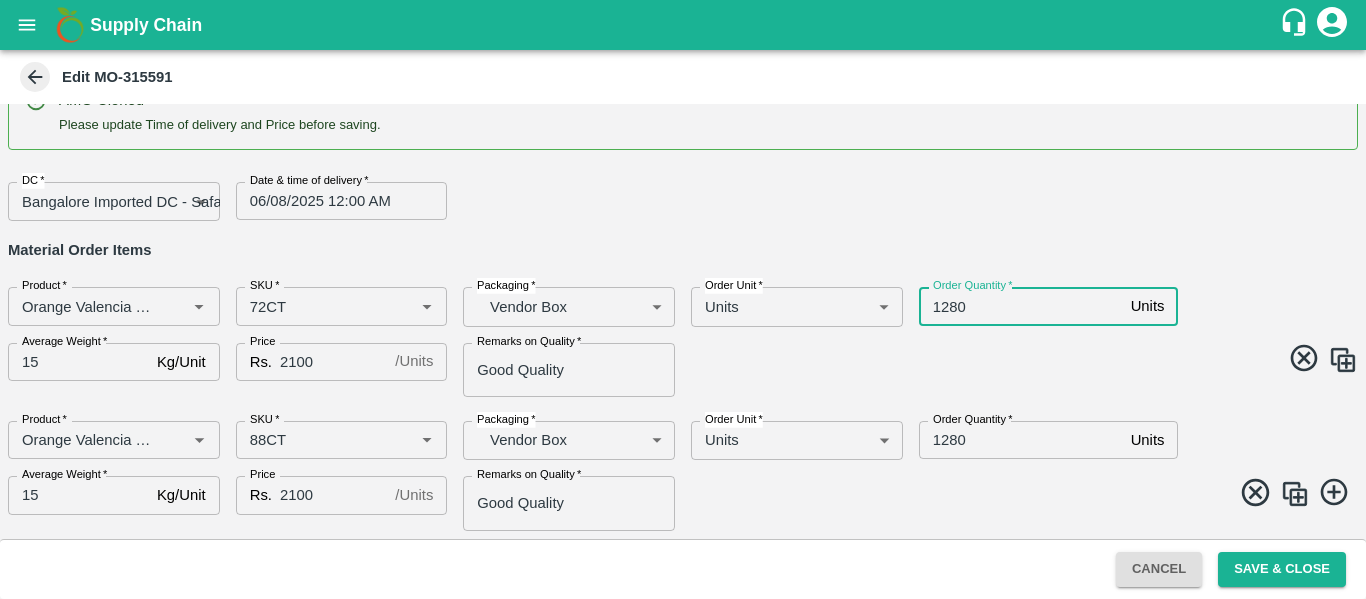 click on "1280" at bounding box center [1021, 306] 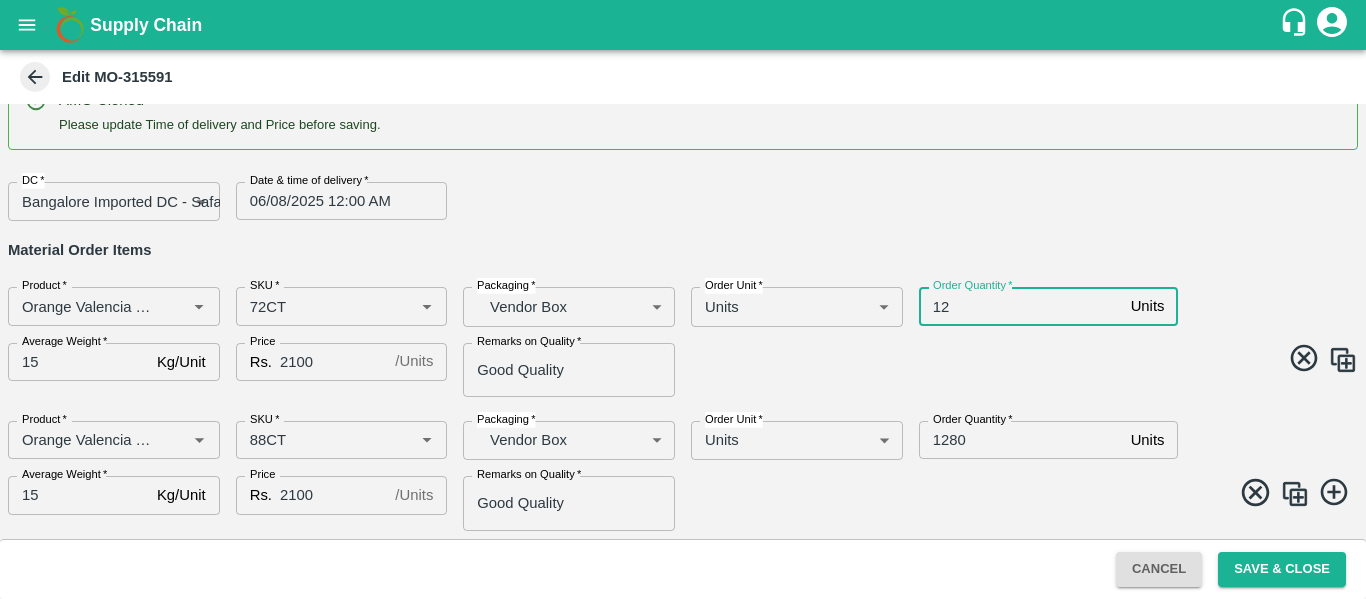 type on "1" 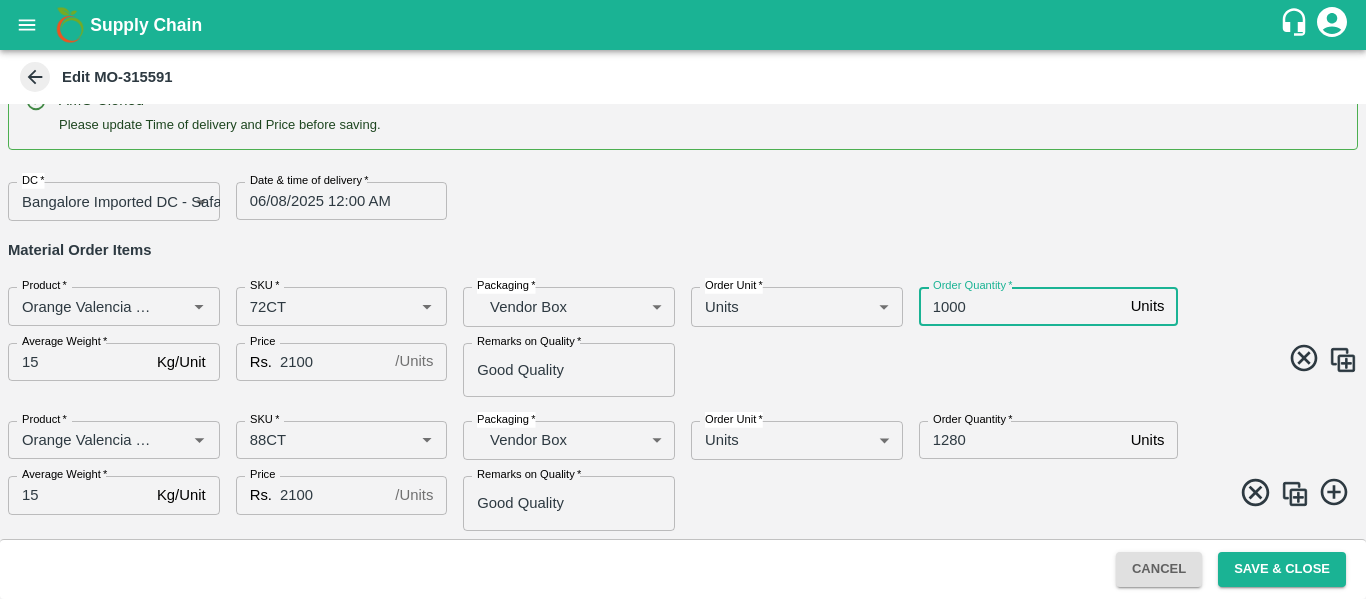 type on "1000" 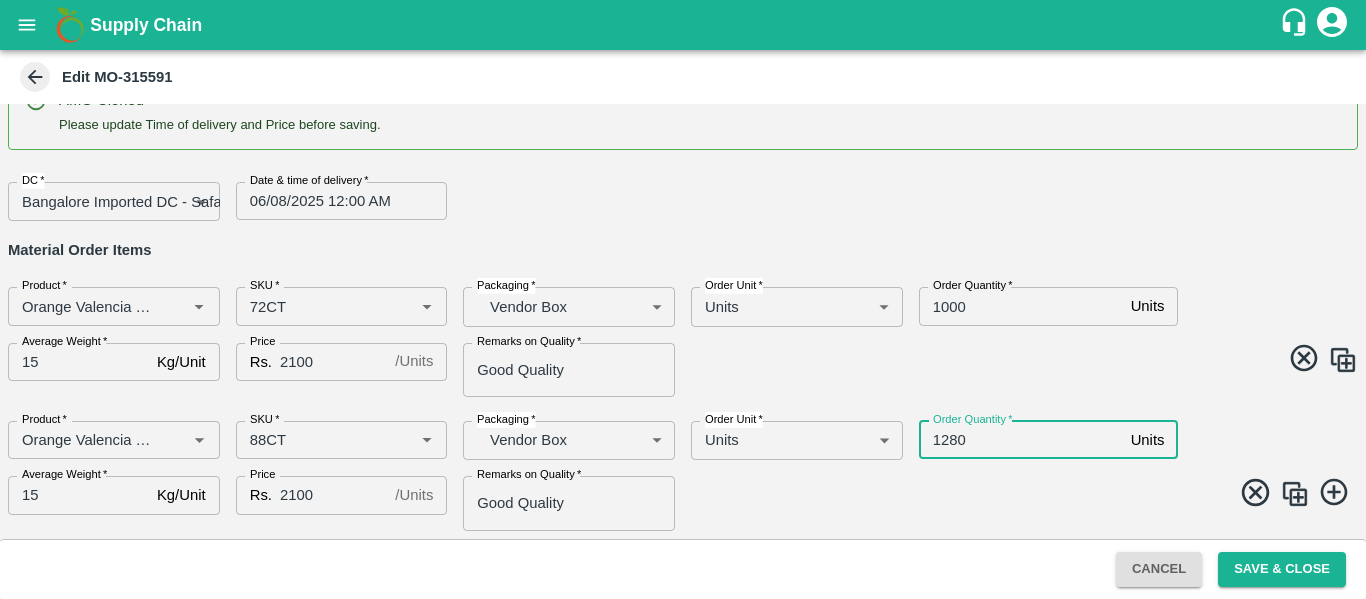 click on "1280" at bounding box center (1021, 440) 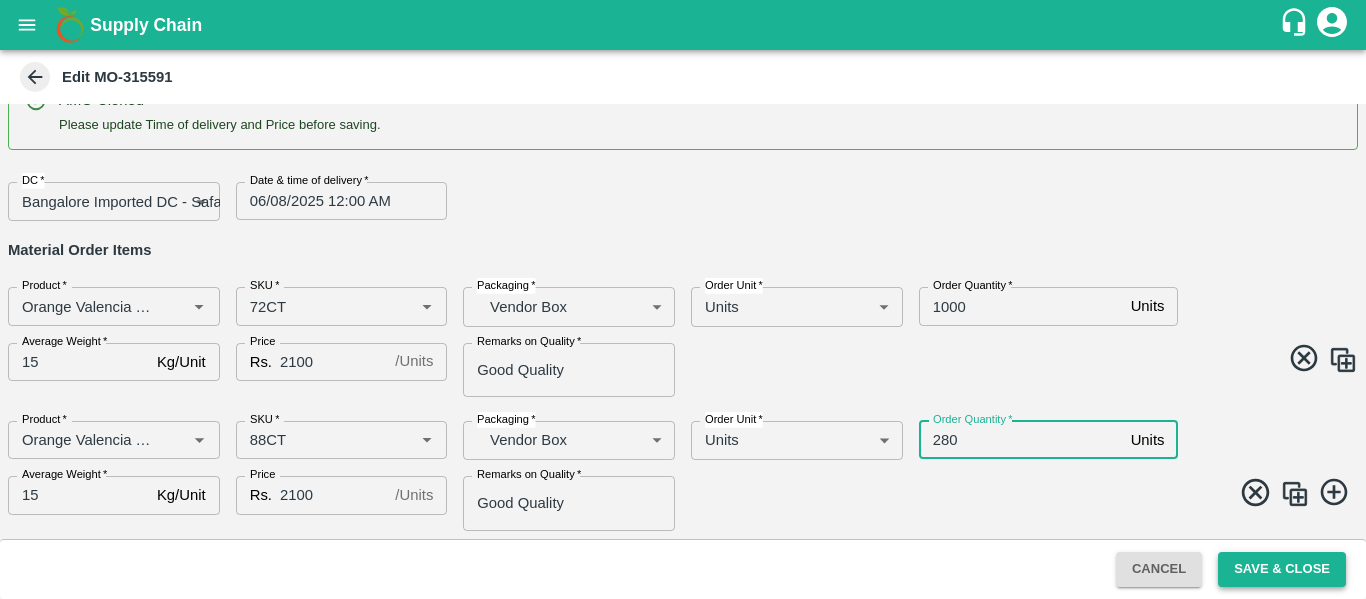 type on "280" 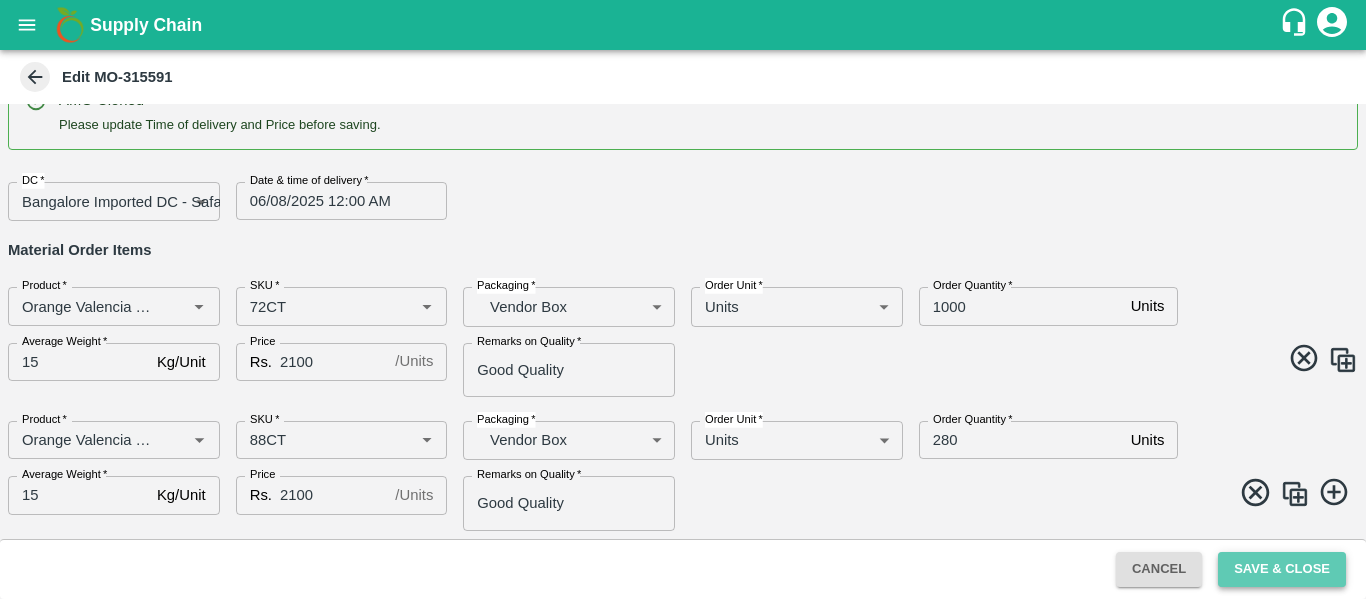 click on "Save & Close" at bounding box center [1282, 569] 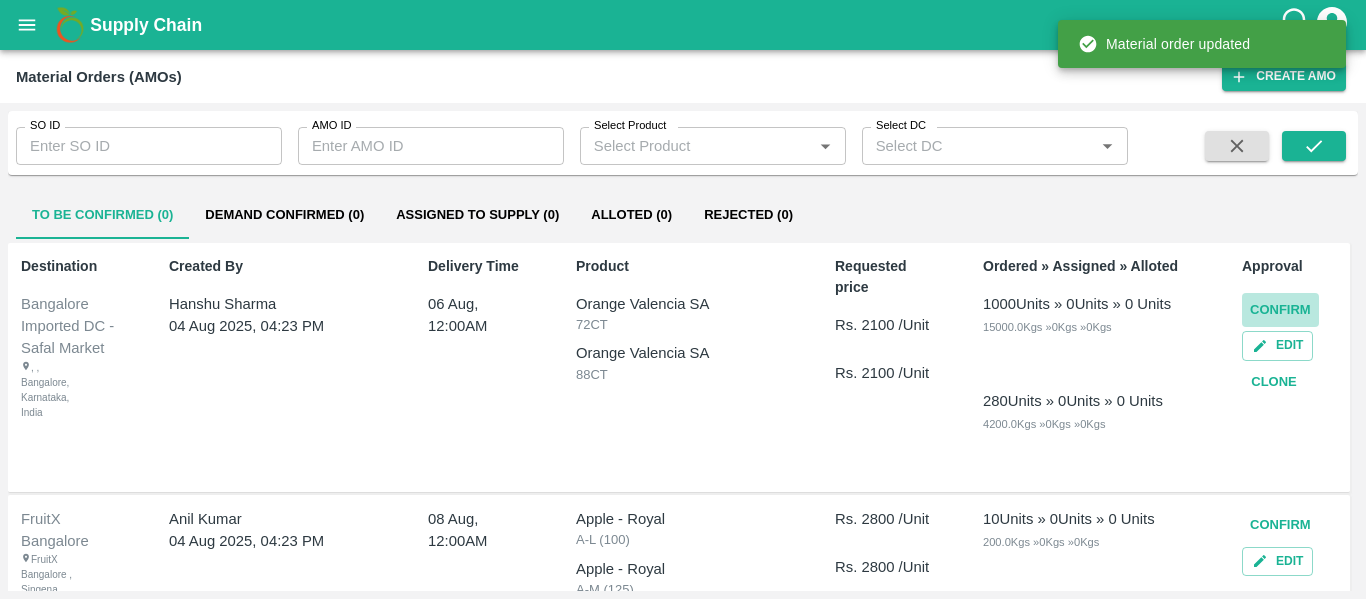 click on "Confirm" at bounding box center [1280, 310] 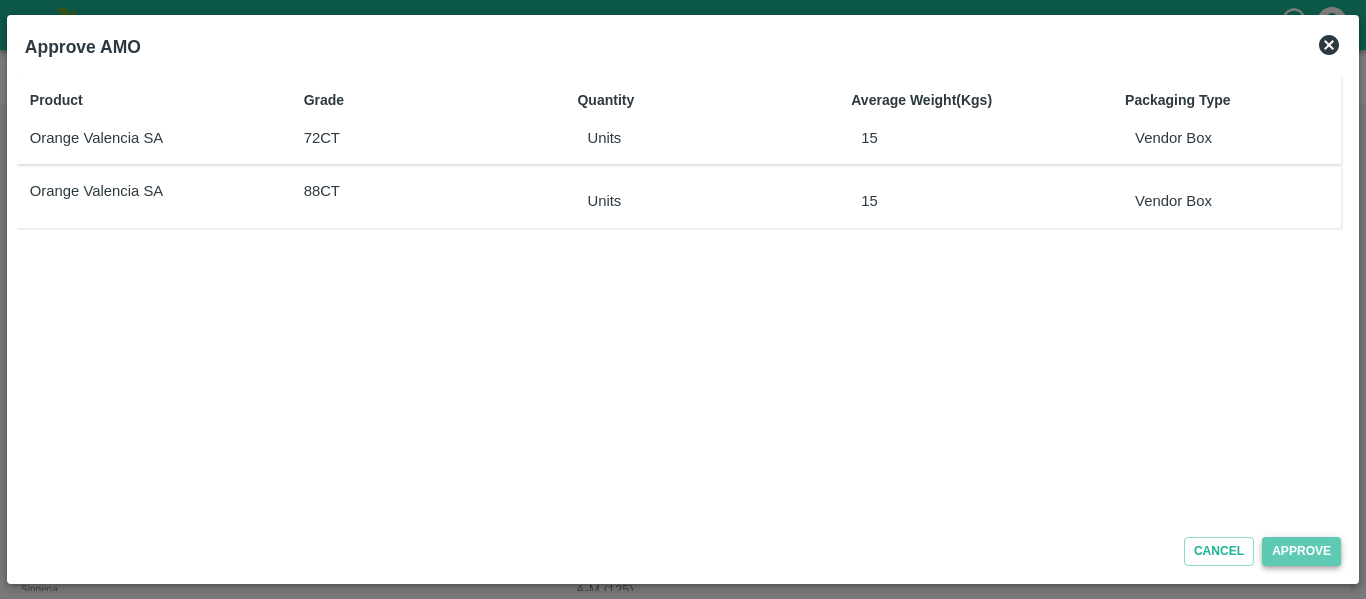 click on "Approve" at bounding box center [1301, 551] 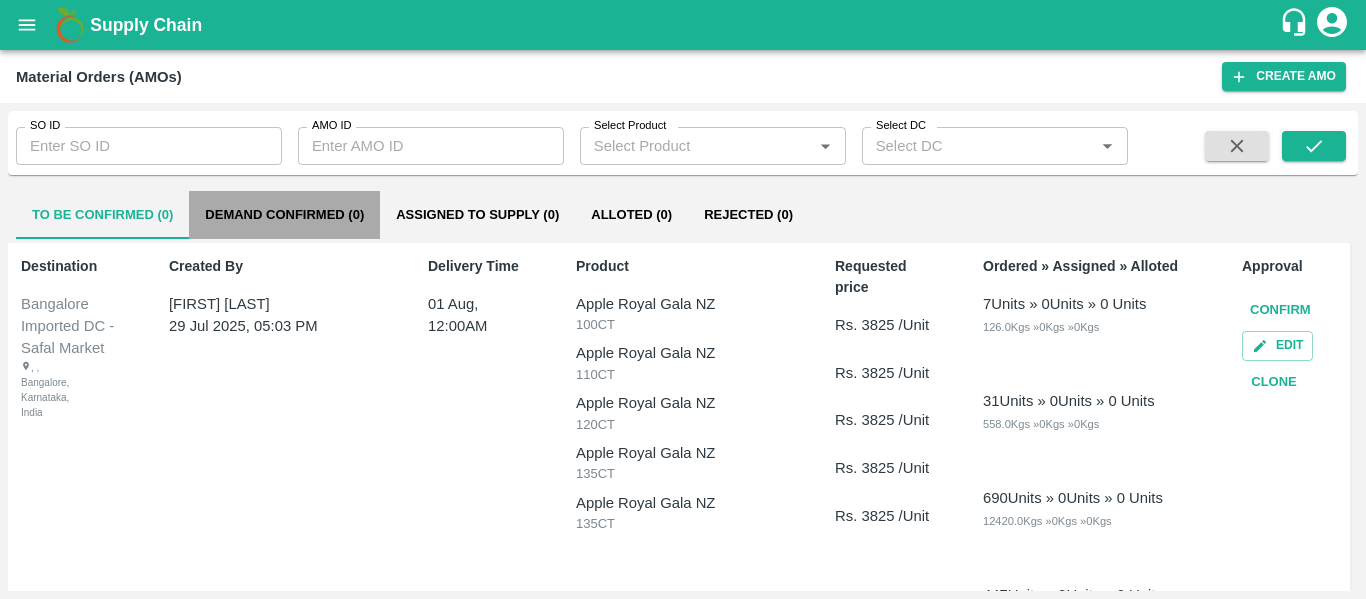 click on "Demand Confirmed (0)" at bounding box center [284, 215] 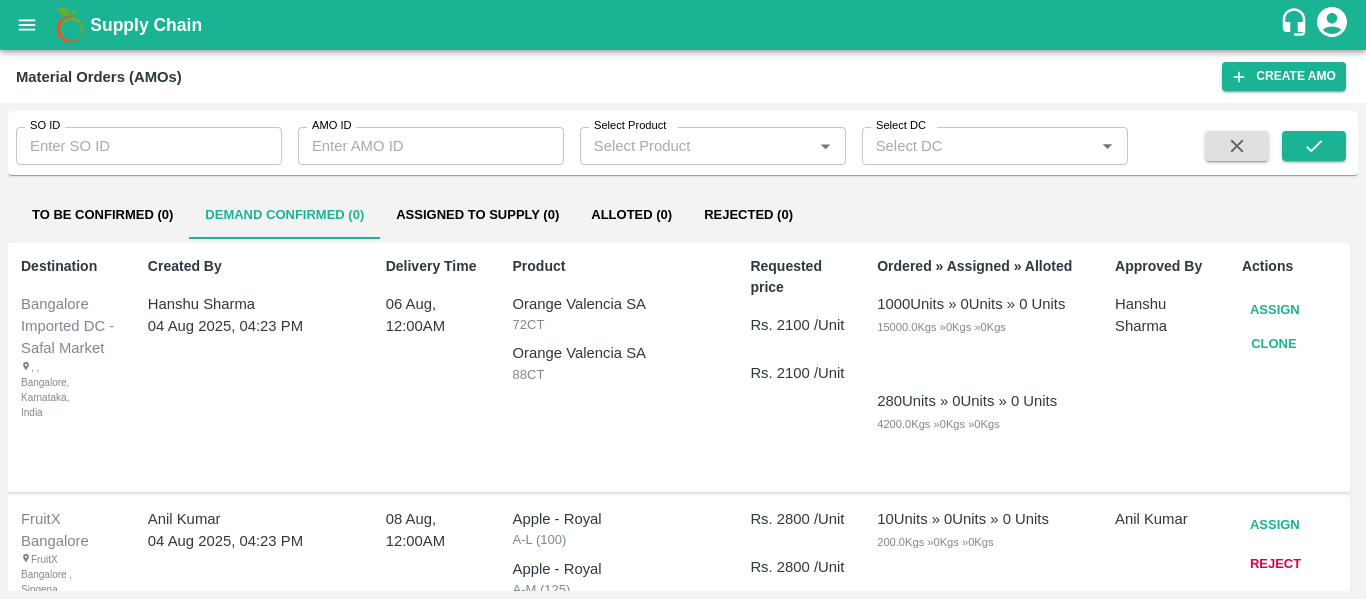click on "To Be Confirmed (0)" at bounding box center (102, 215) 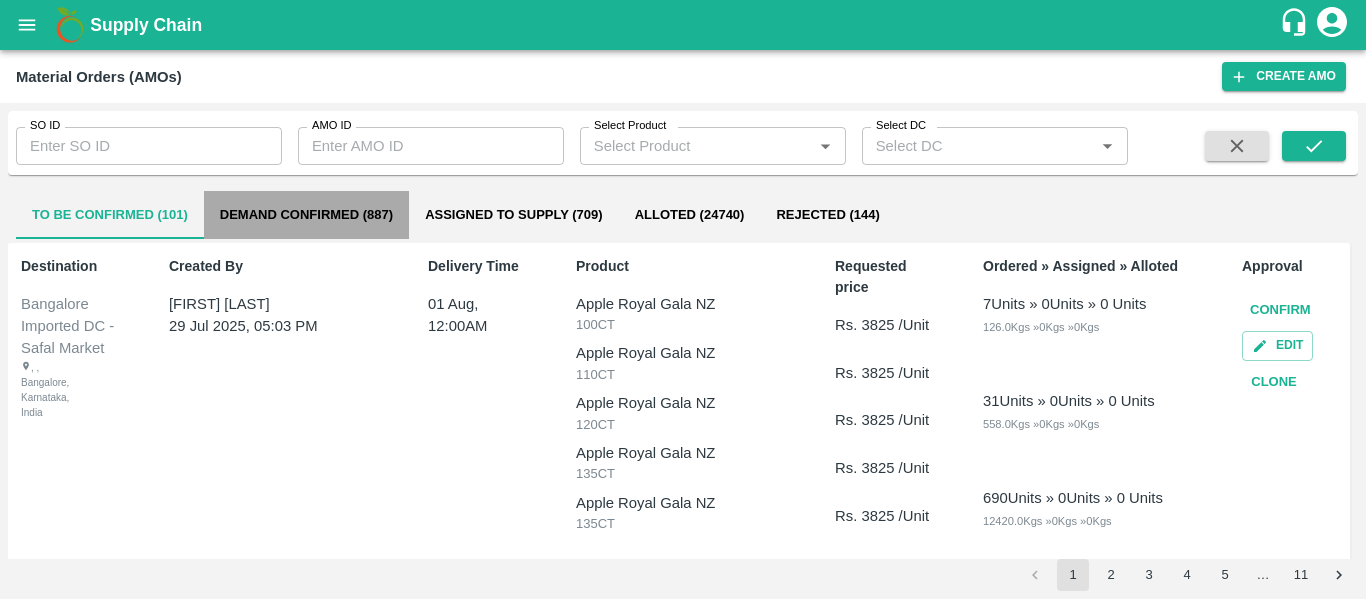 click on "Demand Confirmed (887)" at bounding box center (306, 215) 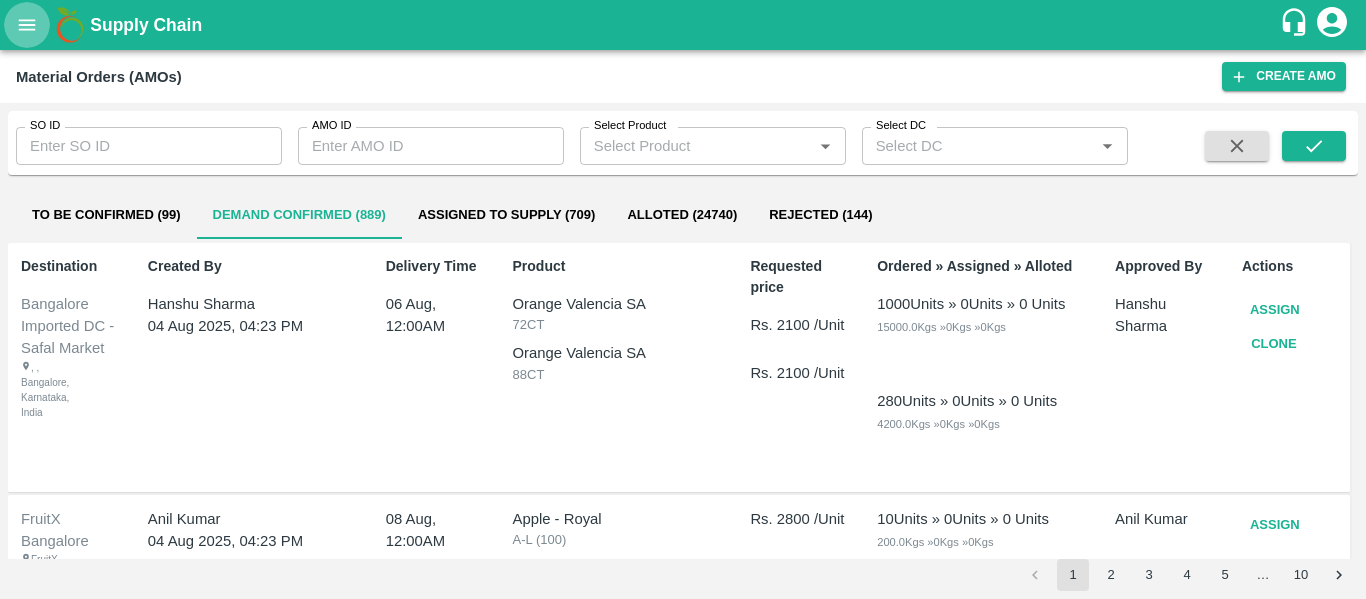 click 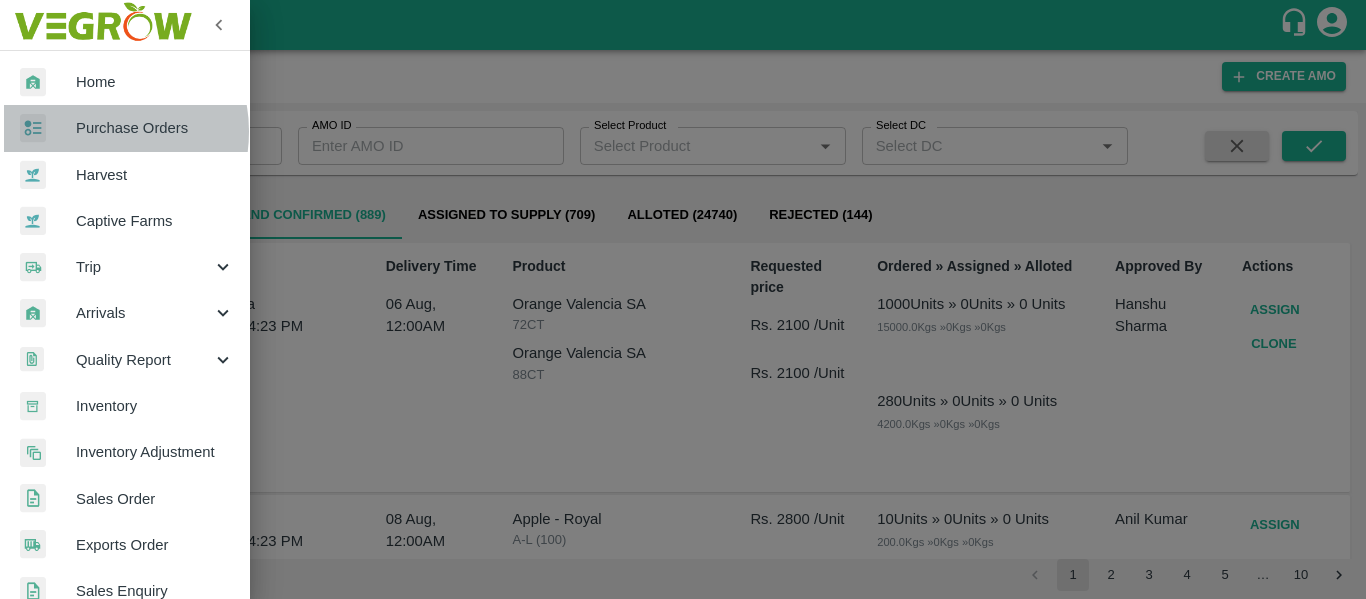 click on "Purchase Orders" at bounding box center (155, 128) 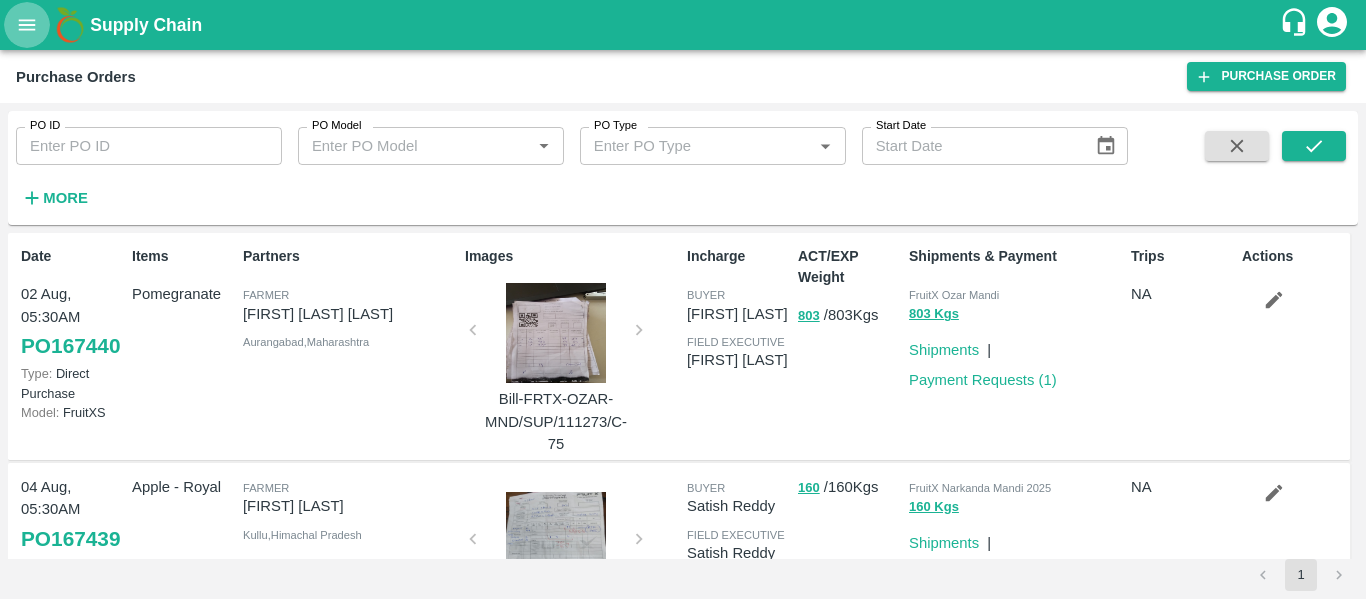 click at bounding box center [27, 25] 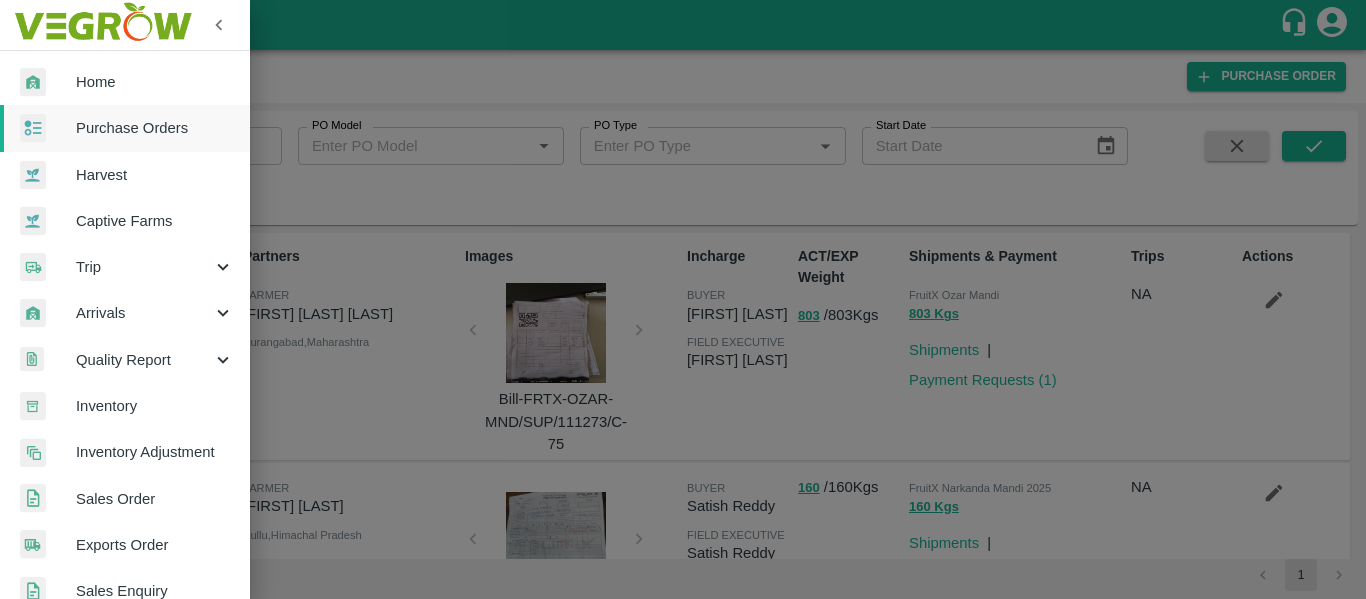 scroll, scrollTop: 540, scrollLeft: 0, axis: vertical 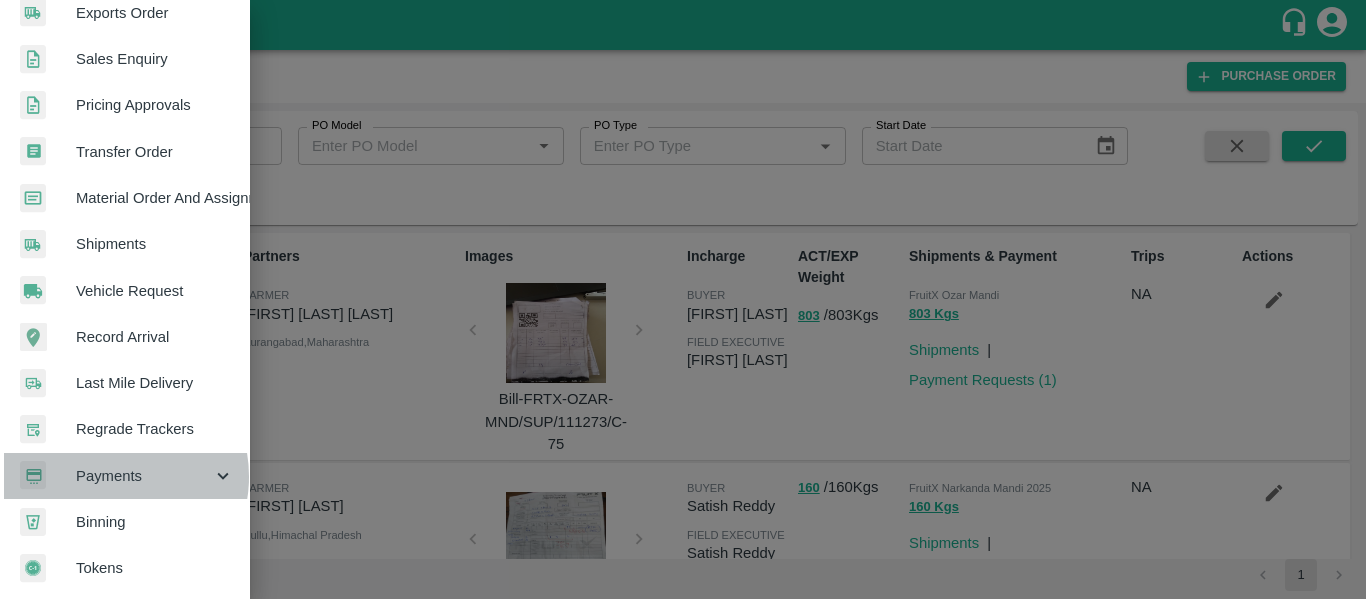 click on "Payments" at bounding box center [144, 476] 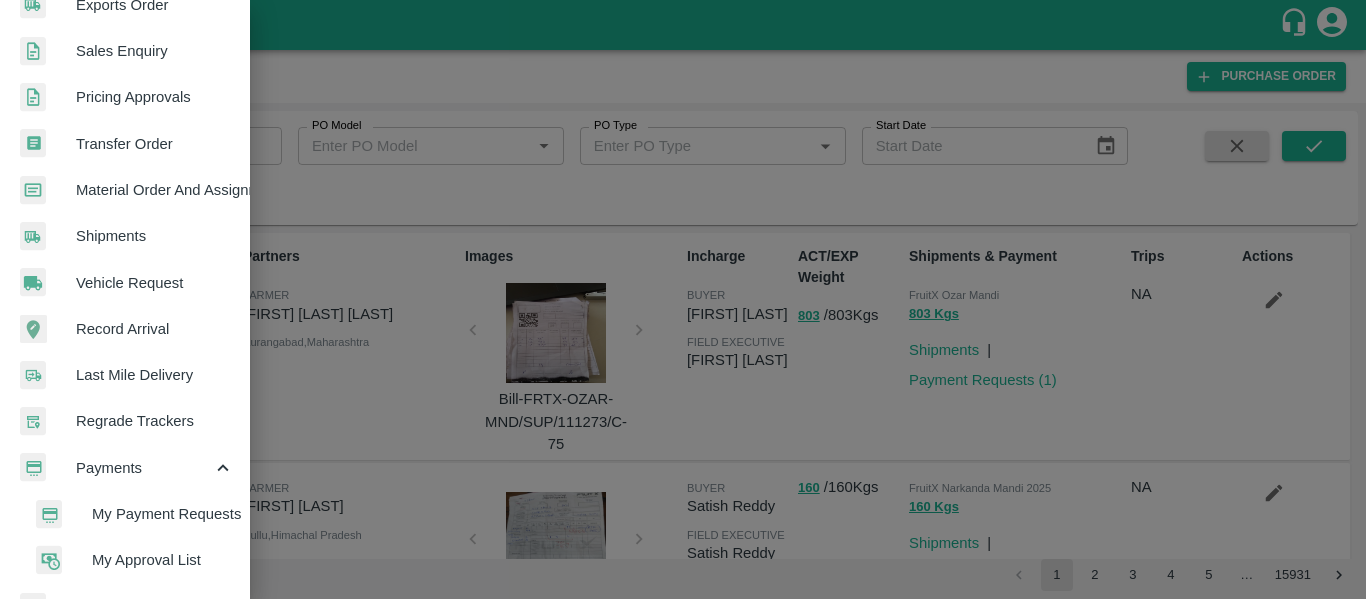 click on "My Payment Requests" at bounding box center [163, 514] 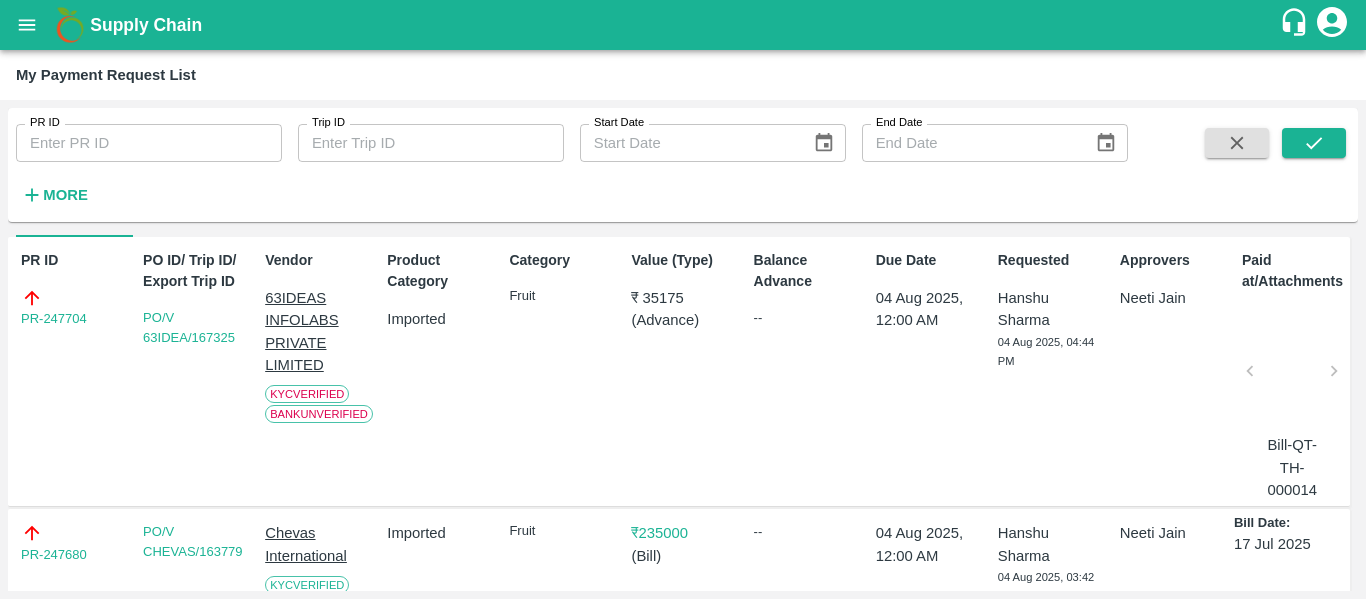 scroll, scrollTop: 0, scrollLeft: 0, axis: both 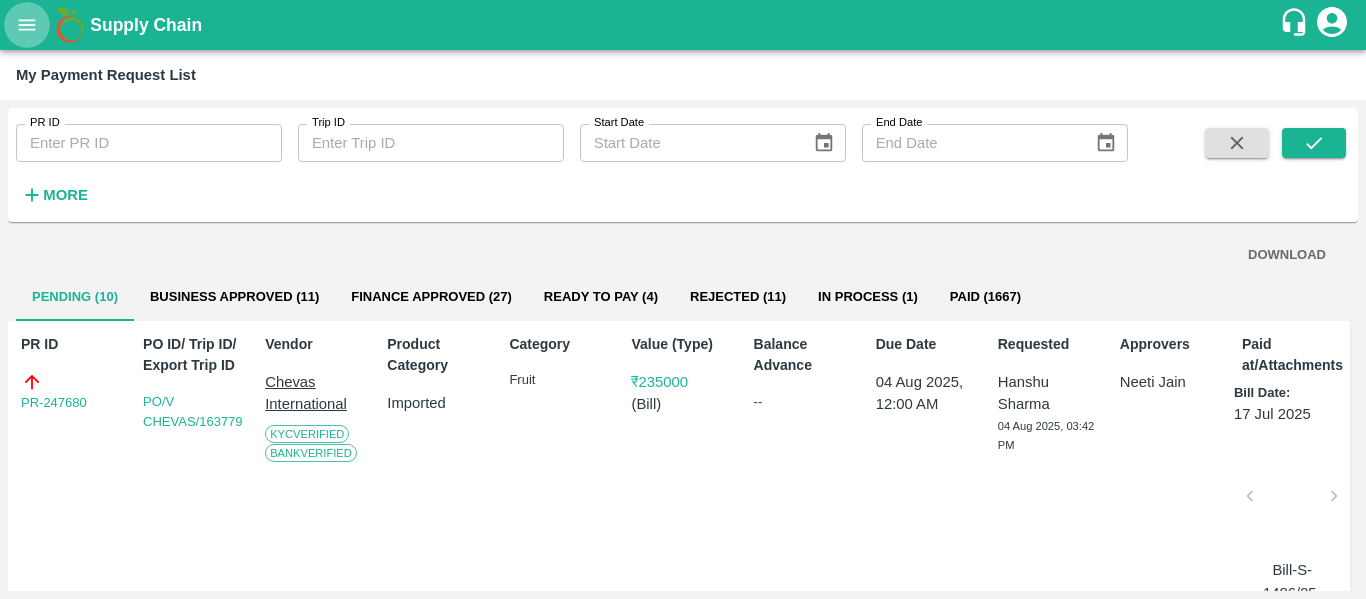 click 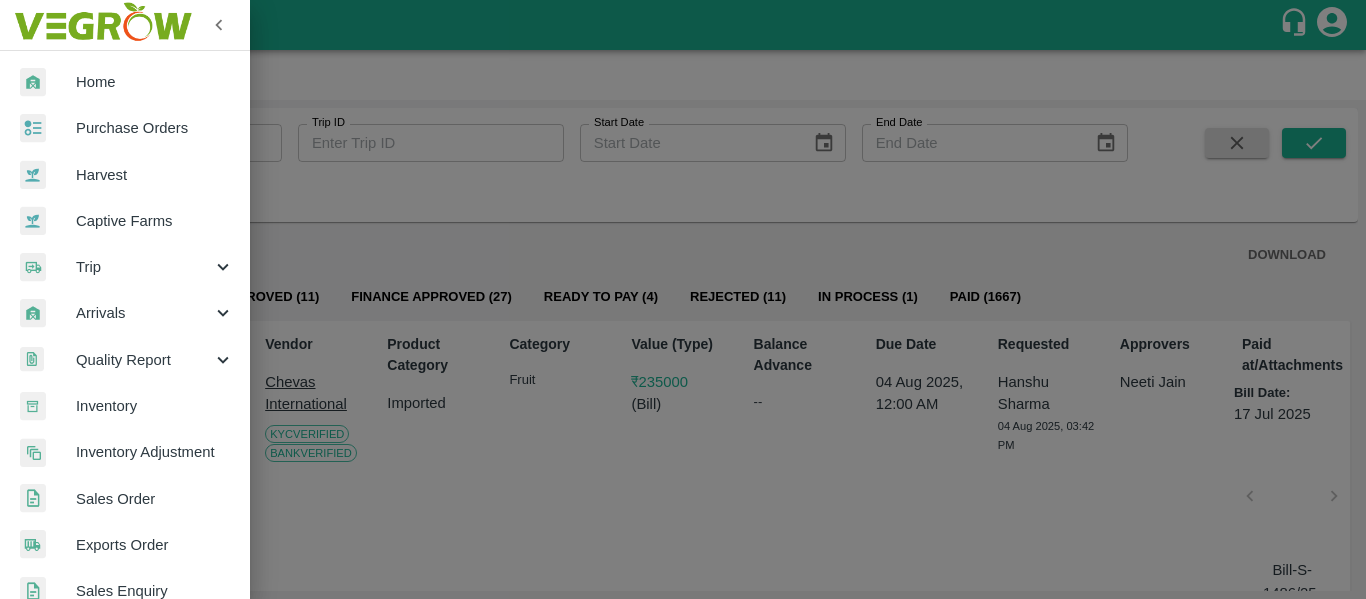 click on "Purchase Orders" at bounding box center [155, 128] 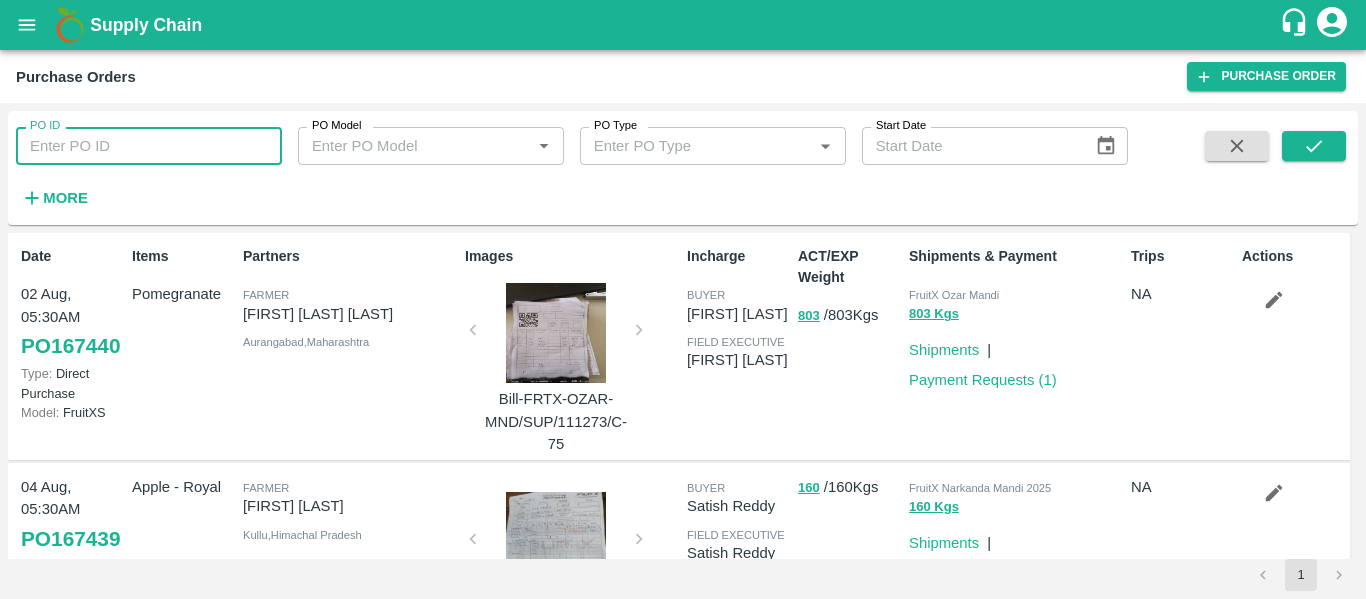 click on "PO ID" at bounding box center (149, 146) 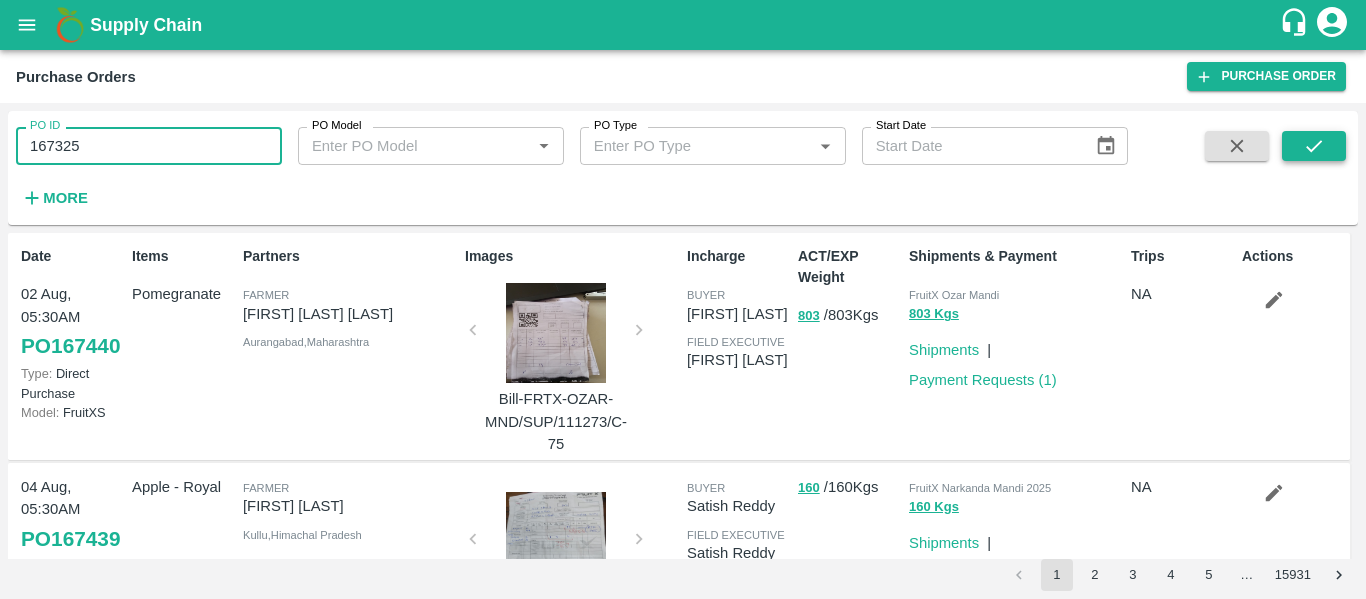 type on "167325" 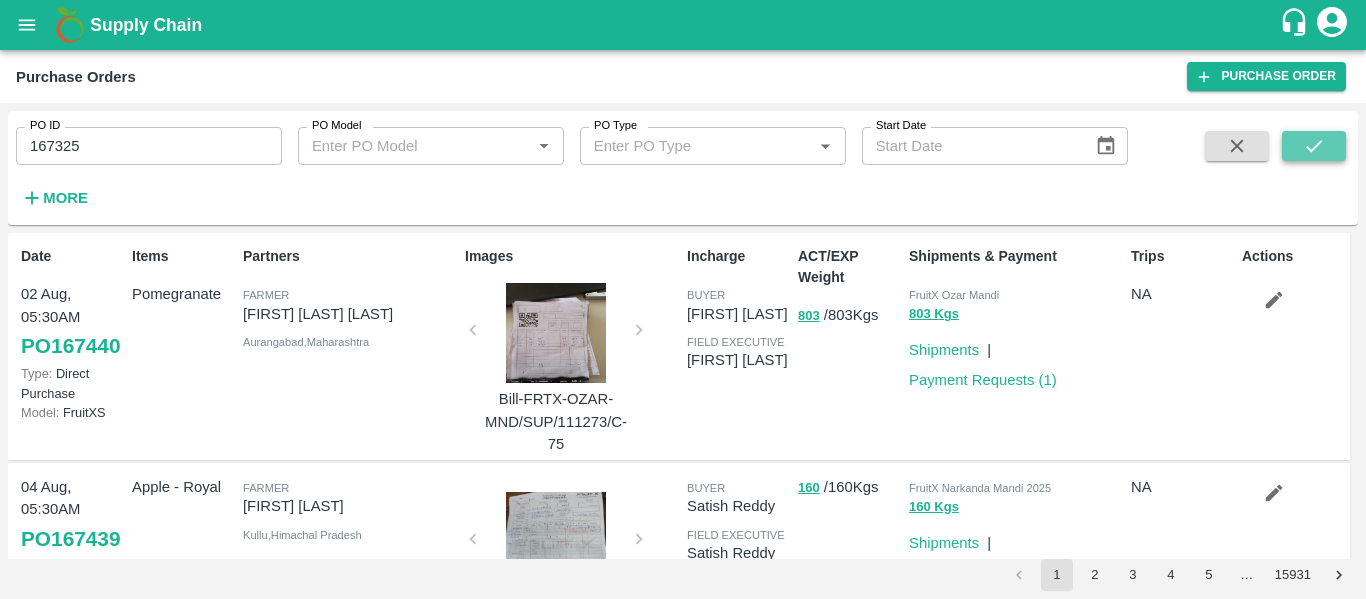 click at bounding box center (1314, 146) 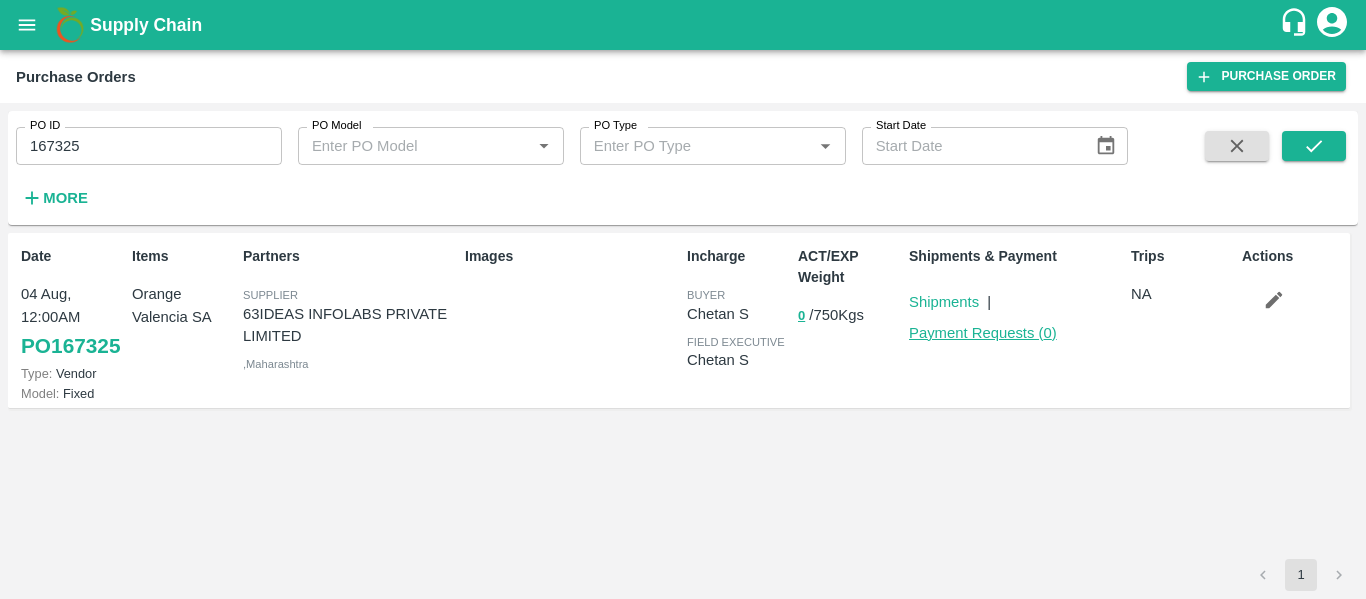 click on "Payment Requests ( 0 )" at bounding box center (983, 333) 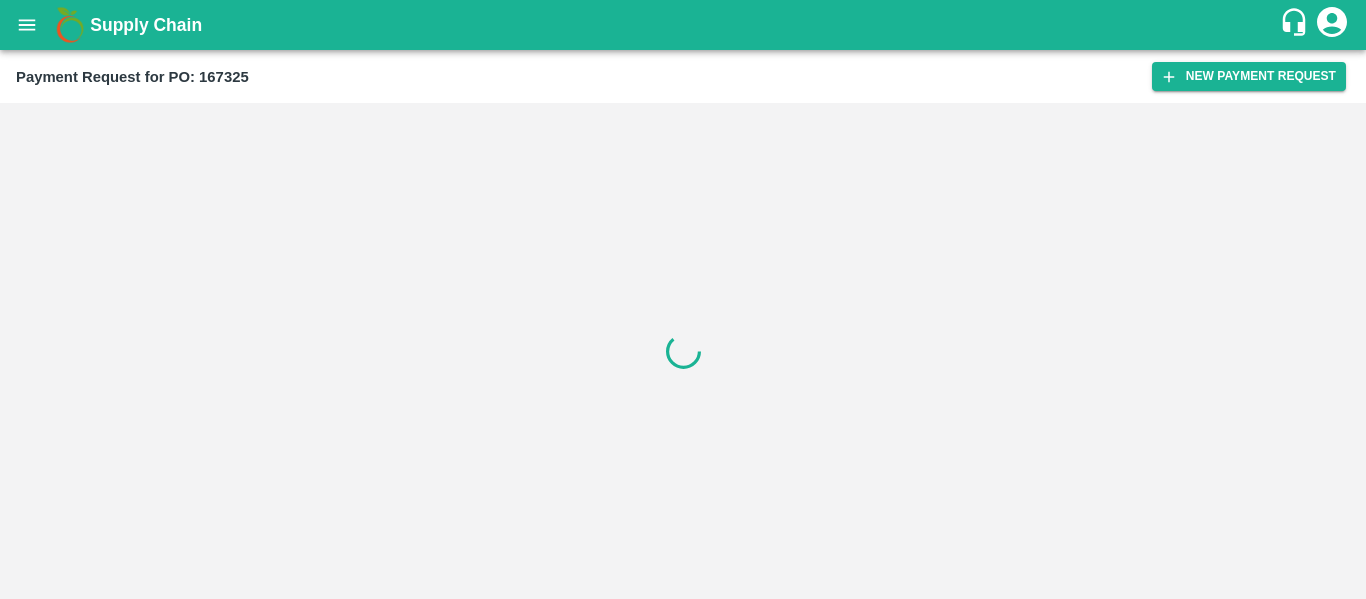 scroll, scrollTop: 0, scrollLeft: 0, axis: both 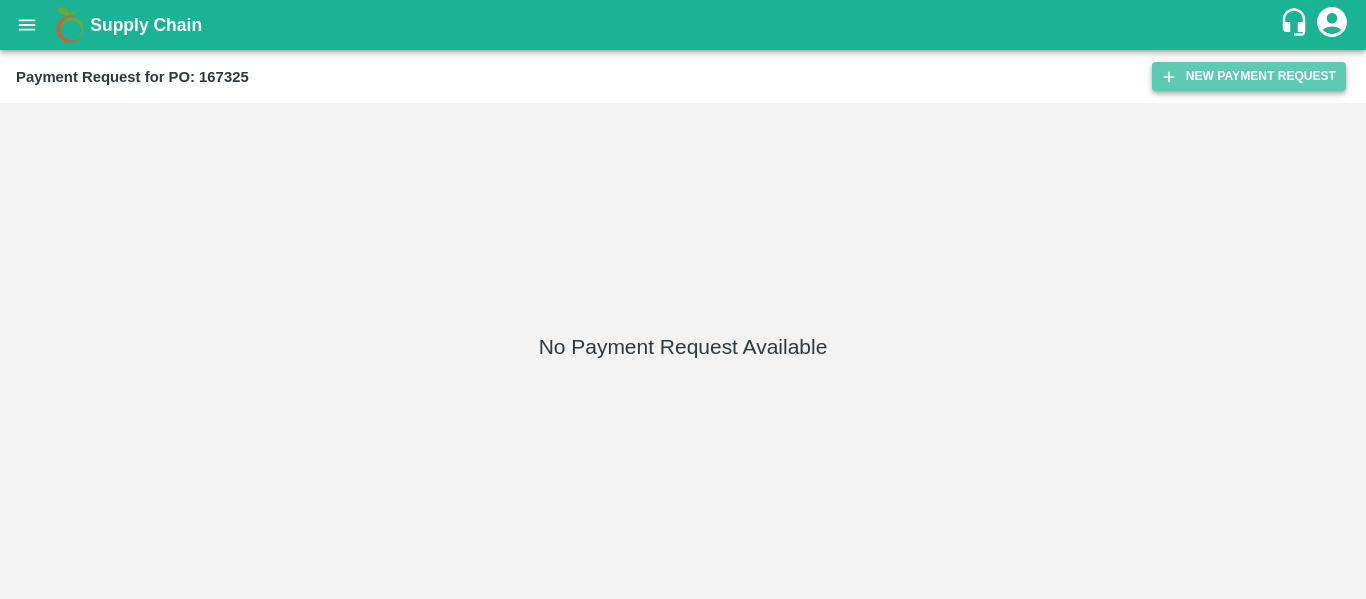 click on "New Payment Request" at bounding box center [1249, 76] 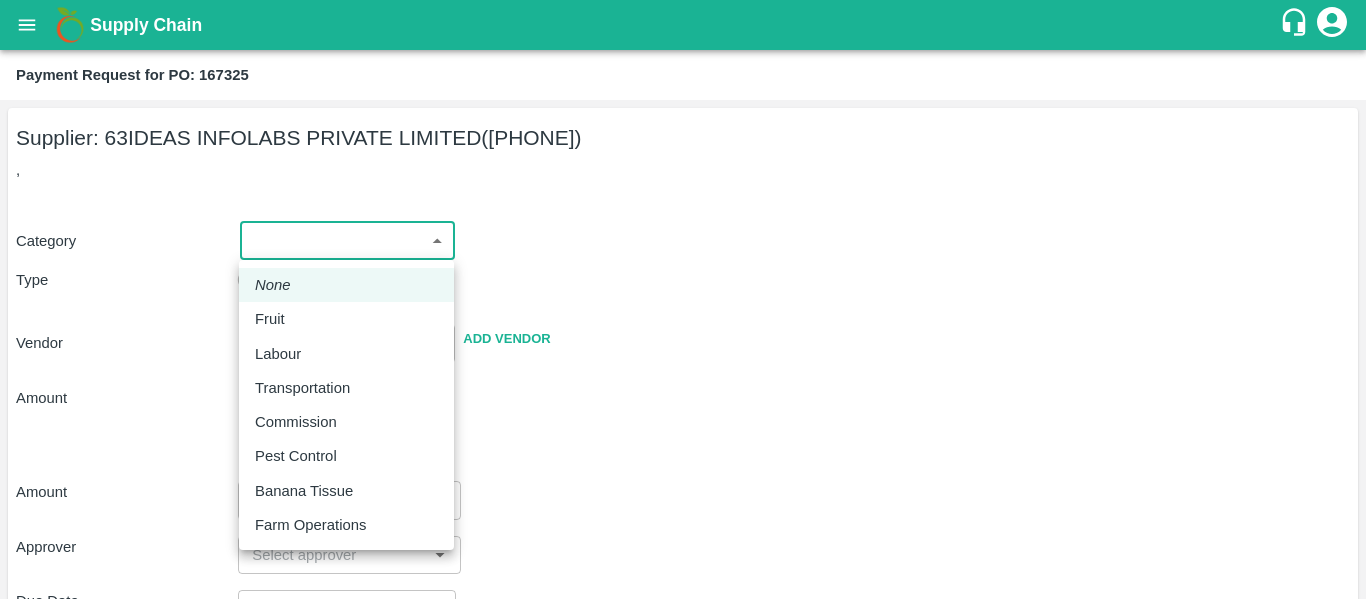 click on "Supply Chain Payment Request for PO: 167325 Supplier:    63IDEAS INFOLABS PRIVATE LIMITED  ([PHONE]) ,  Category ​ ​ Type Advance Bill Vendor ​ Add Vendor Amount Total value Per Kg ​ Amount ​ Approver ​ Due Date ​  Priority  Low  High Comment x ​ Attach bill Cancel Save [CITY] Imported DC [CITY] Imported DC - Safal Market [CITY] Imported DC MDC [CITY] [CITY] MDC [CITY] Modern Trade [CITY] DC Ahmedabad virtual imported DC [CITY] DC [CITY] DC [CITY] DC B2R [CITY]  FruitX [CITY] Direct Customer [FIRST] [LAST] Logout None Fruit Labour Transportation Commission Pest Control Banana Tissue Farm Operations" at bounding box center (683, 299) 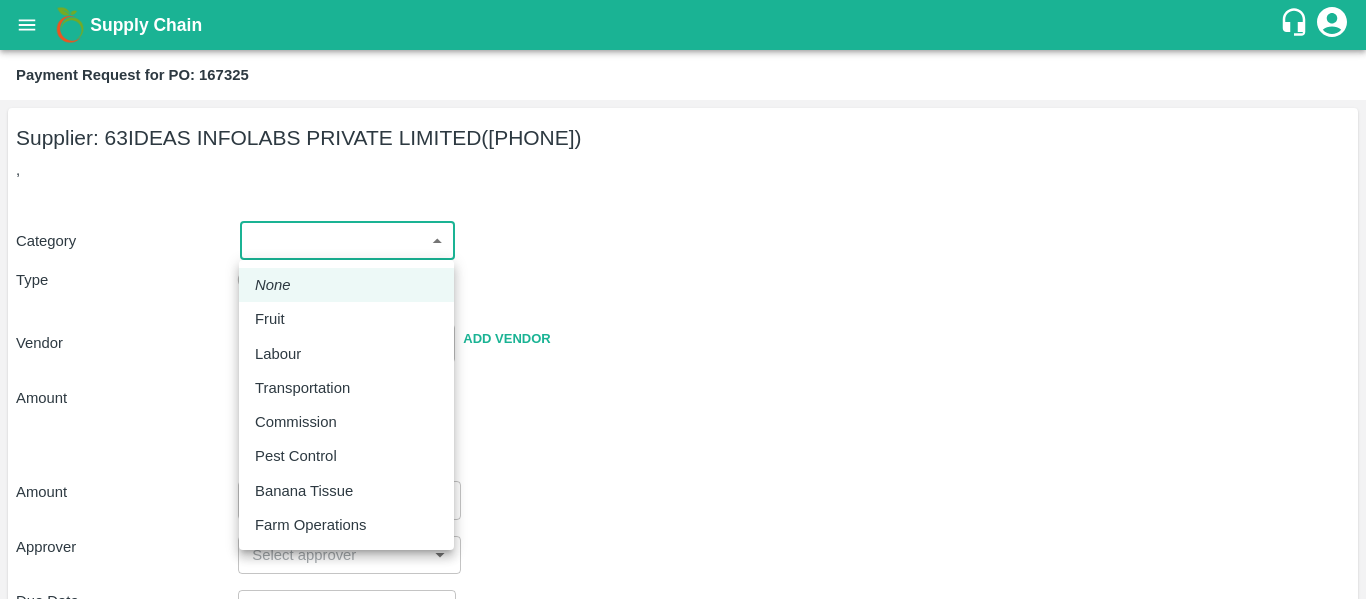 click on "Fruit" at bounding box center [270, 319] 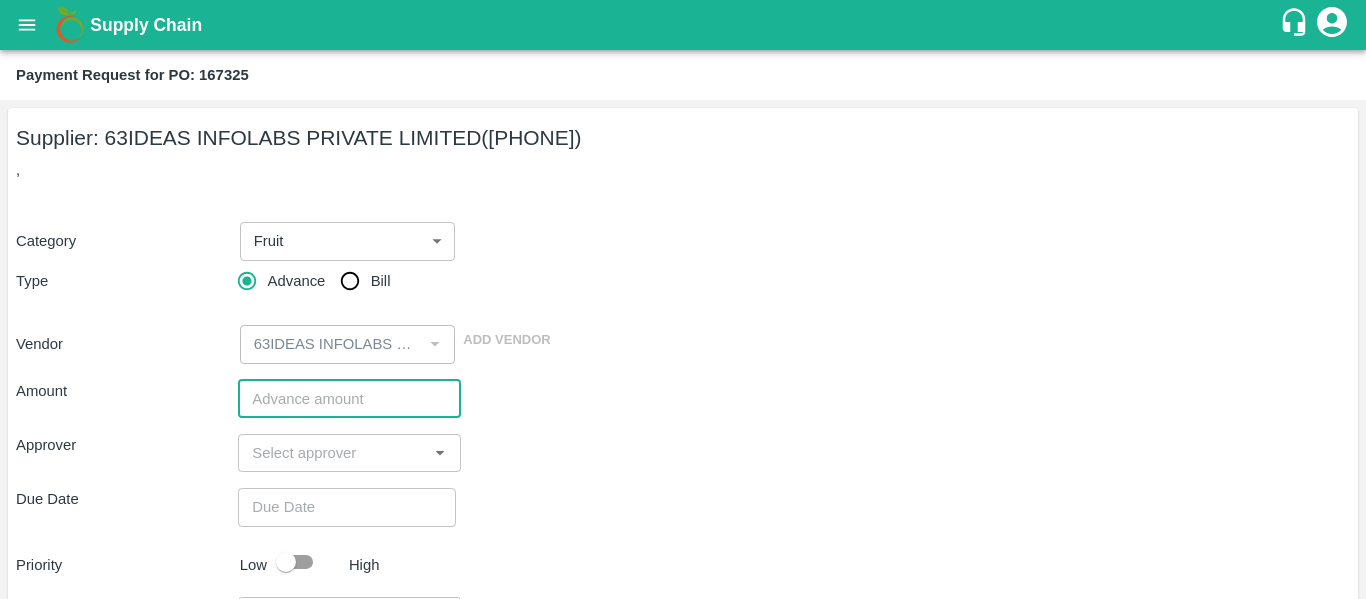 click at bounding box center [349, 399] 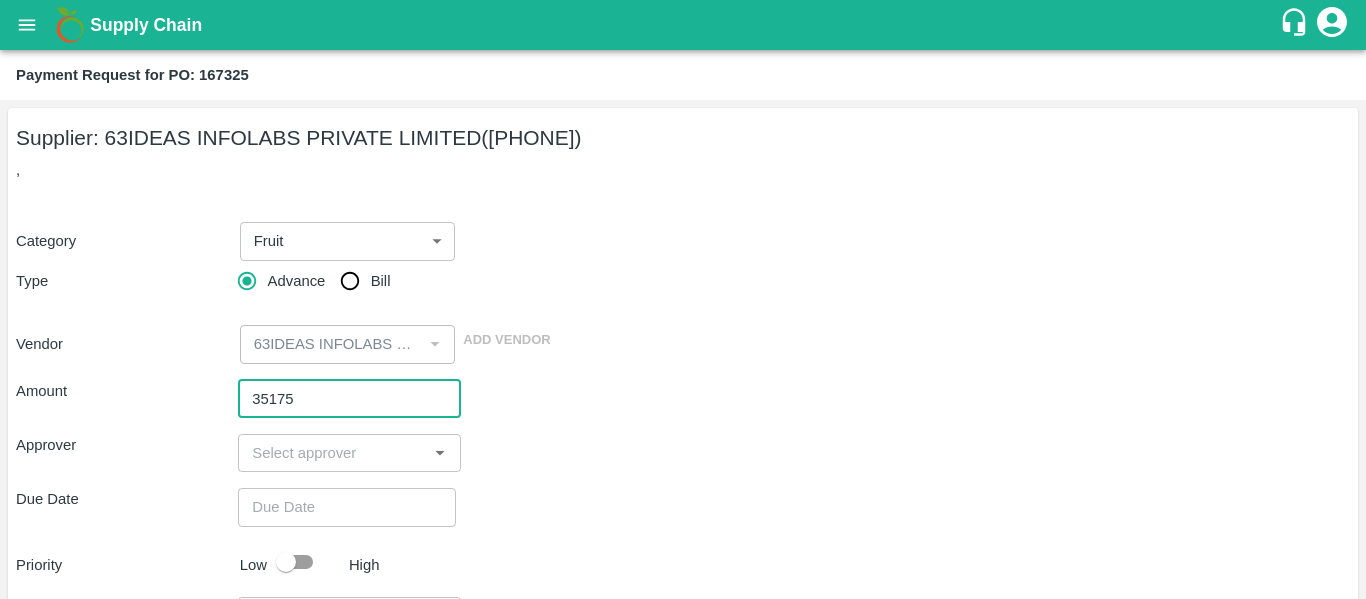 type on "35175" 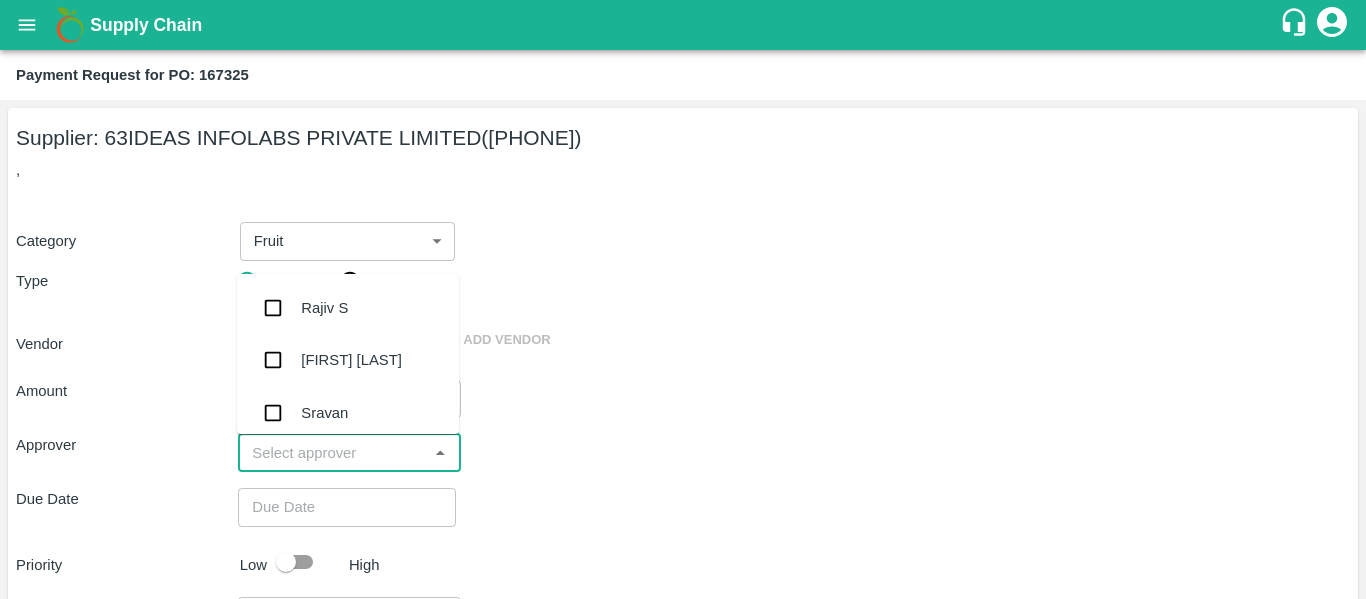 click at bounding box center [332, 453] 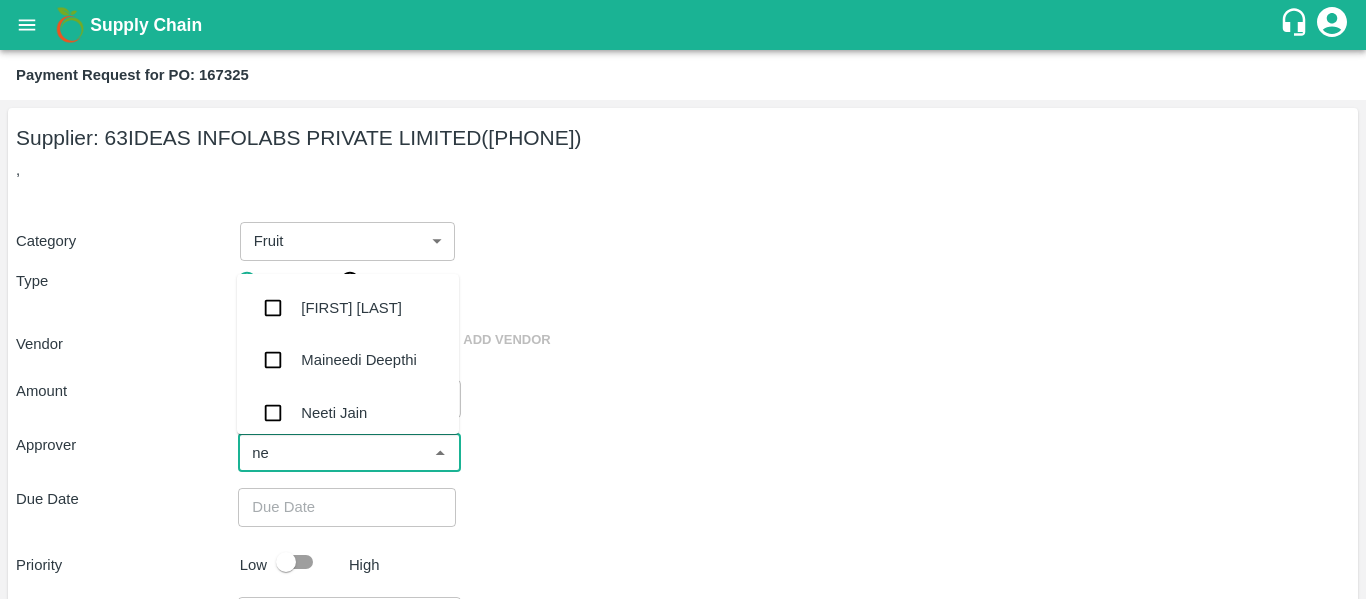 type on "nee" 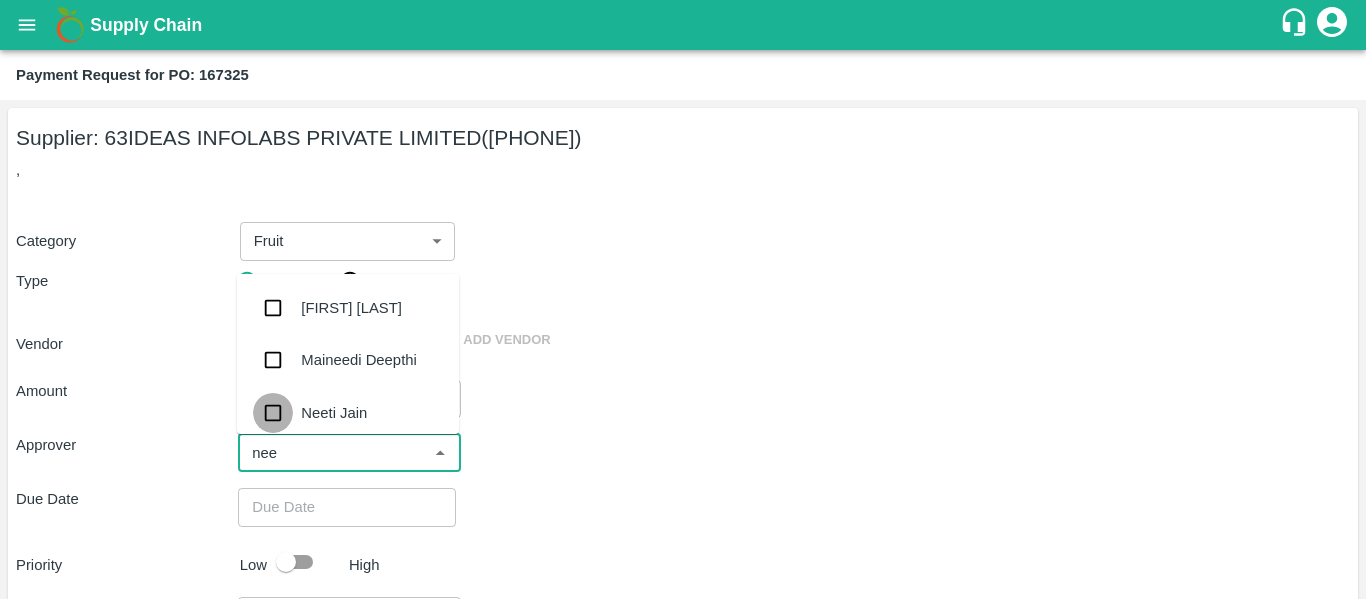 click at bounding box center [273, 413] 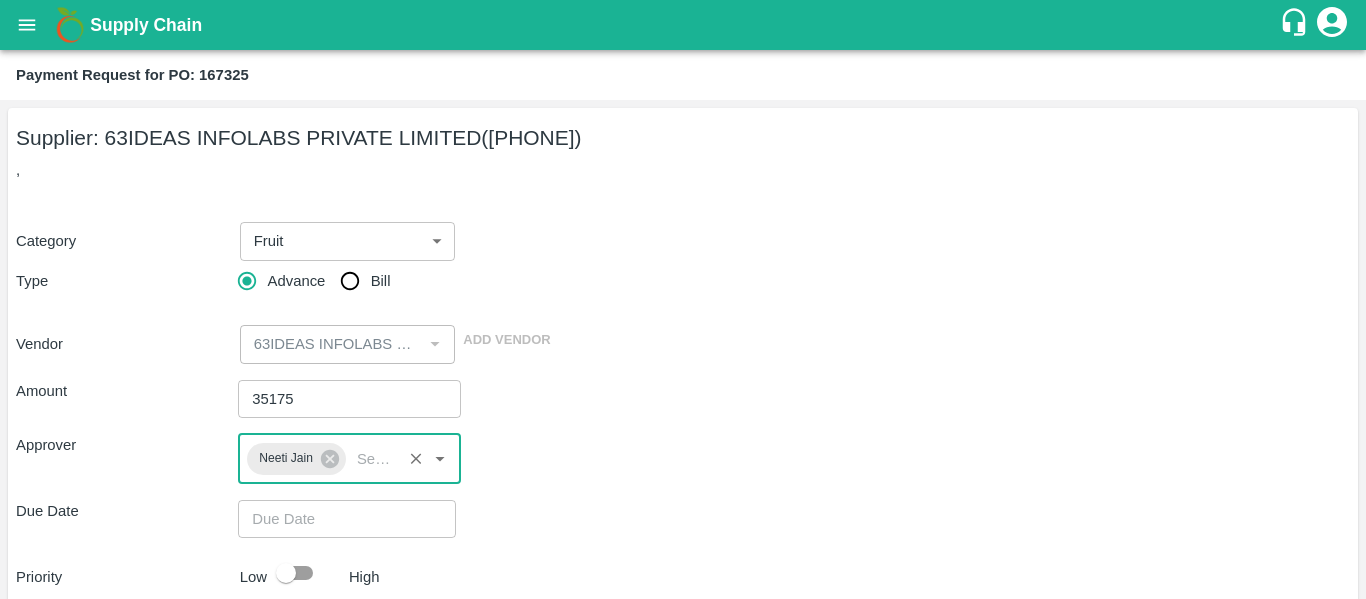 scroll, scrollTop: 210, scrollLeft: 0, axis: vertical 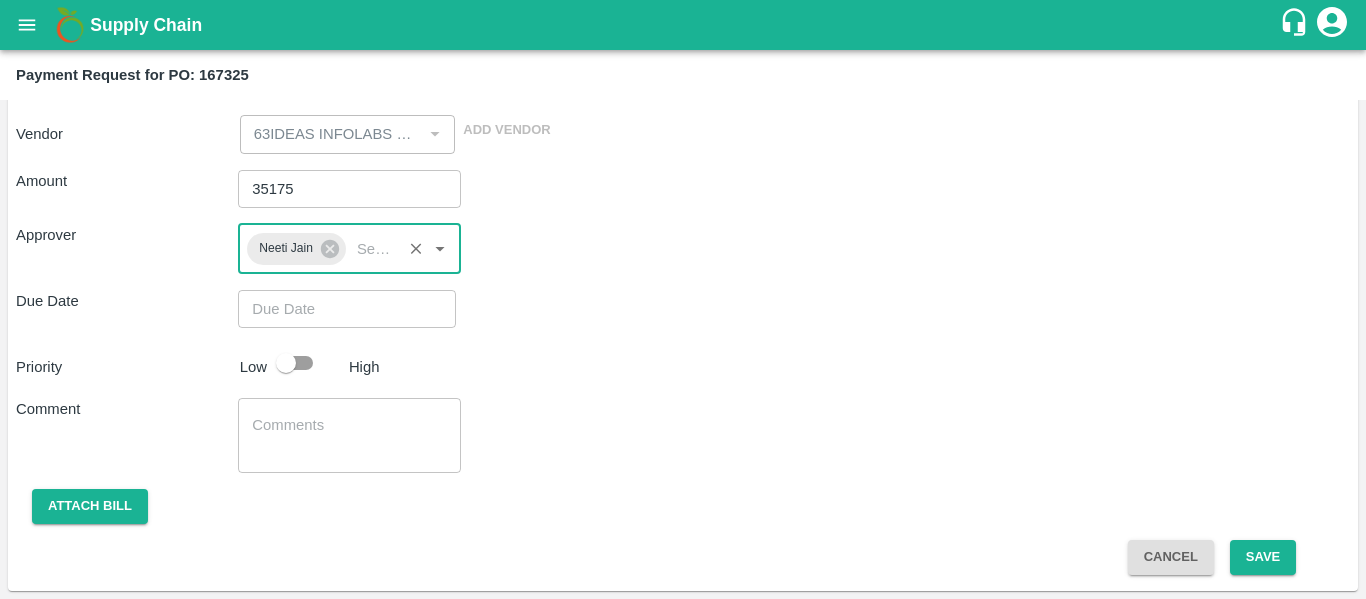 type on "DD/MM/YYYY hh:mm aa" 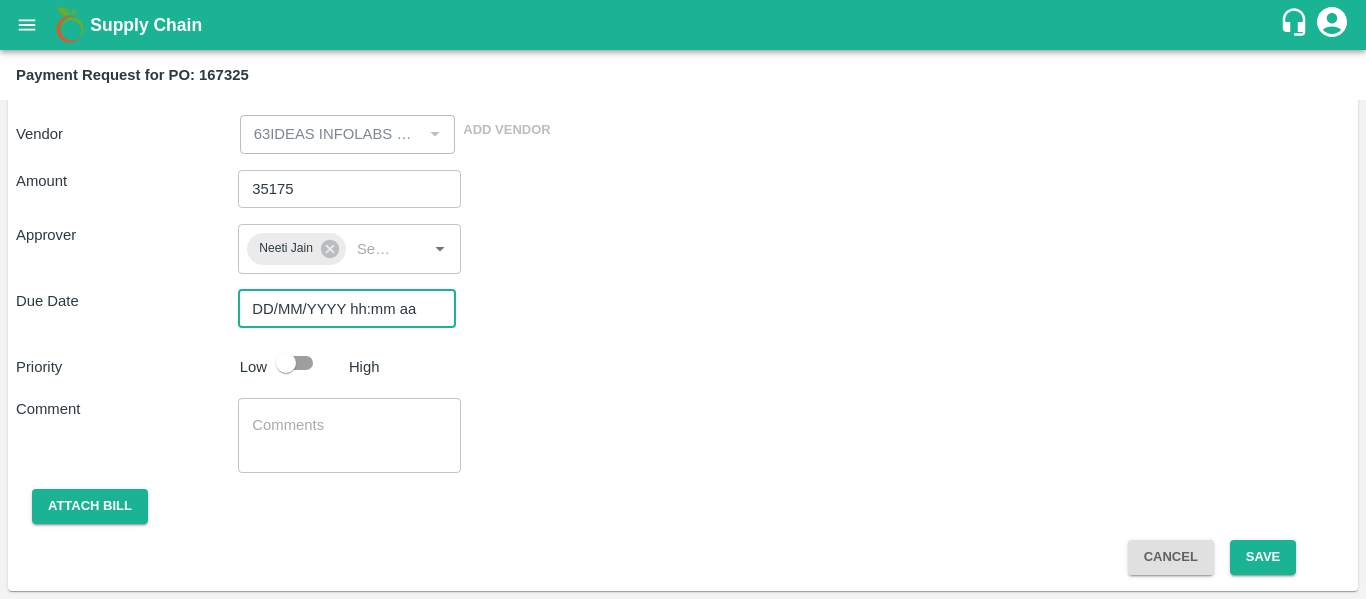 click on "DD/MM/YYYY hh:mm aa" at bounding box center (340, 309) 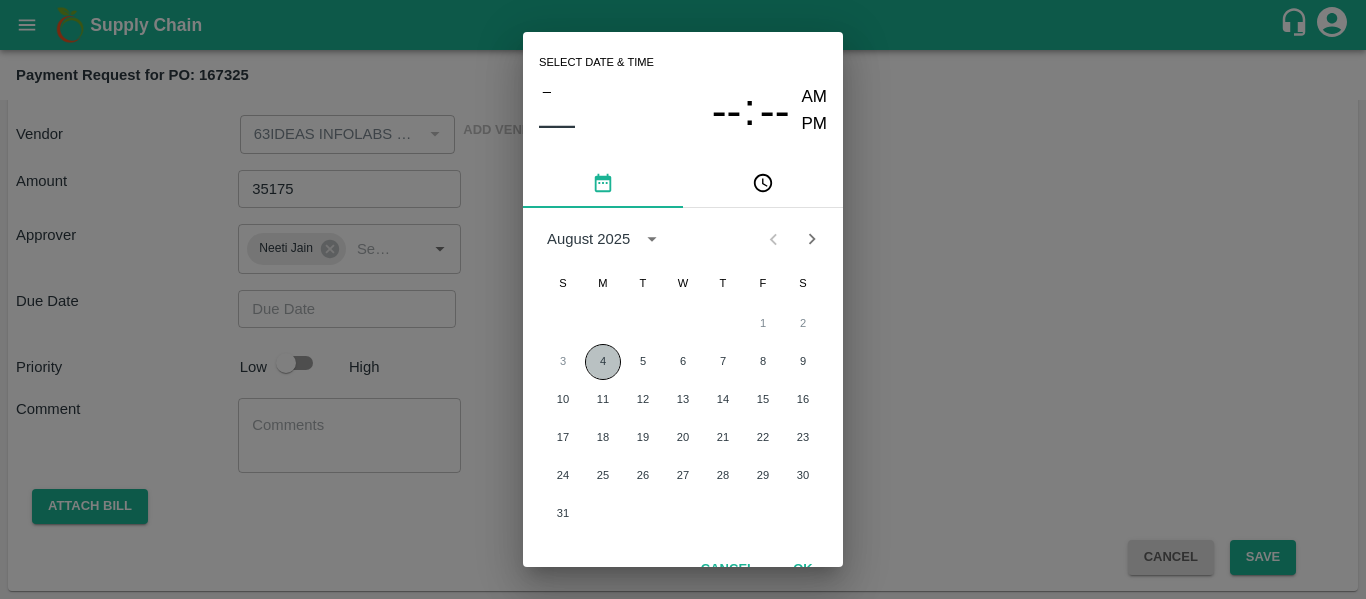 click on "4" at bounding box center [603, 362] 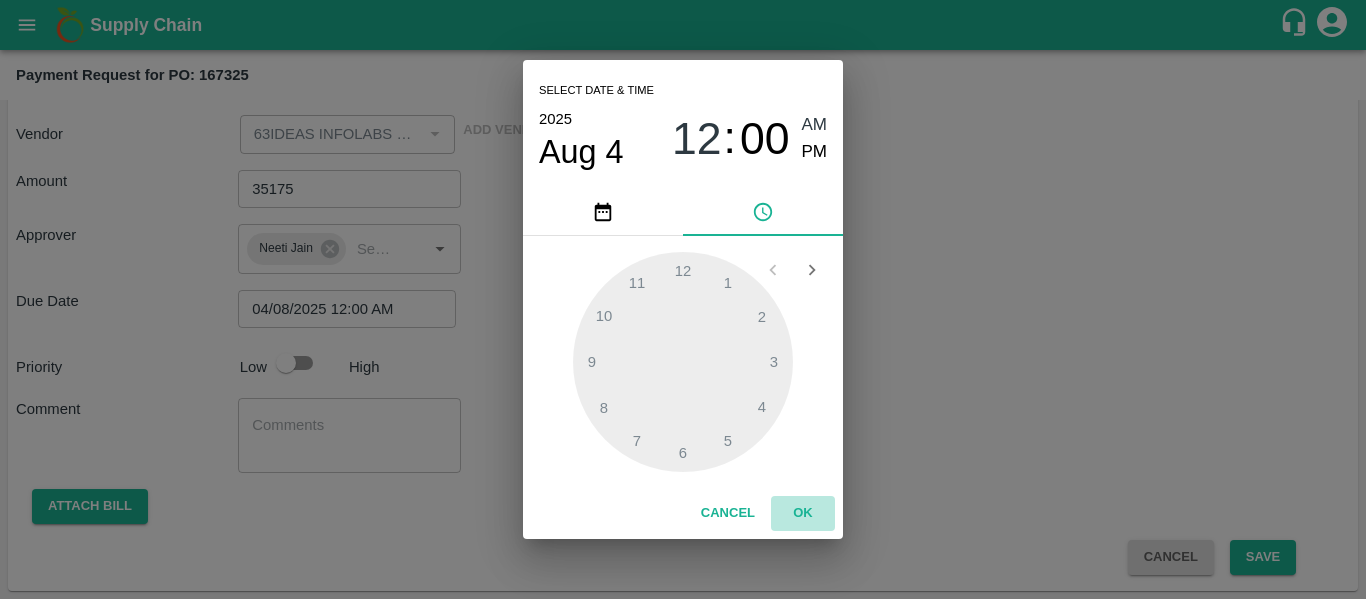 click on "OK" at bounding box center [803, 513] 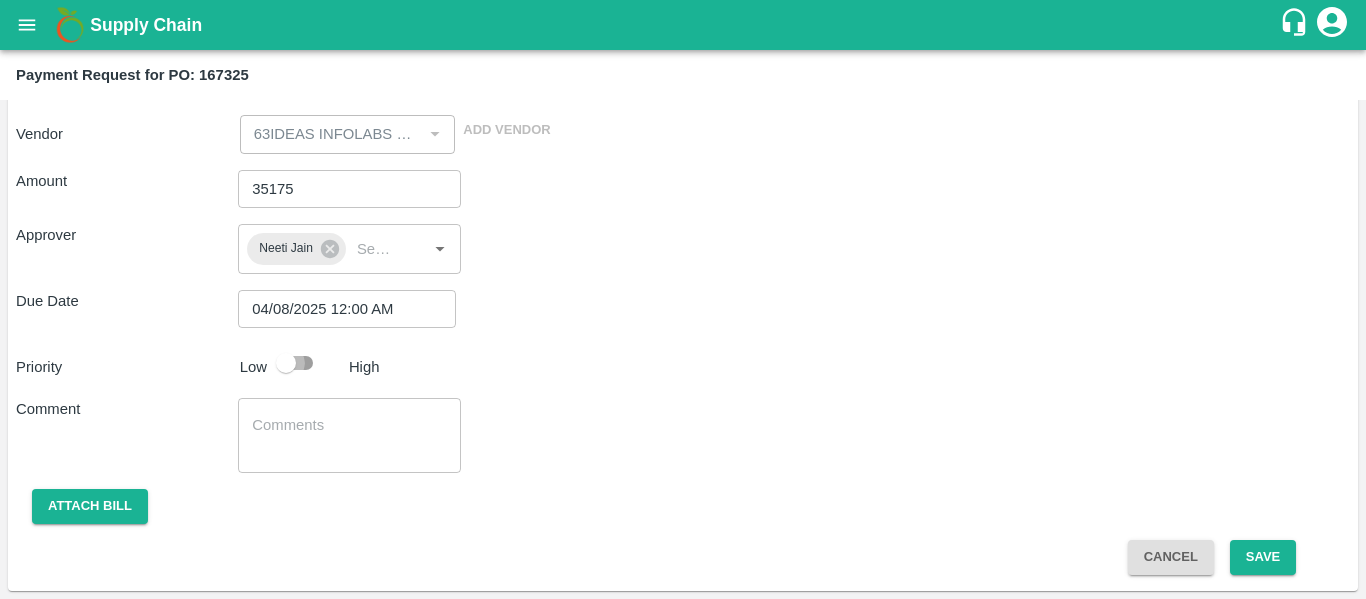 click at bounding box center [286, 363] 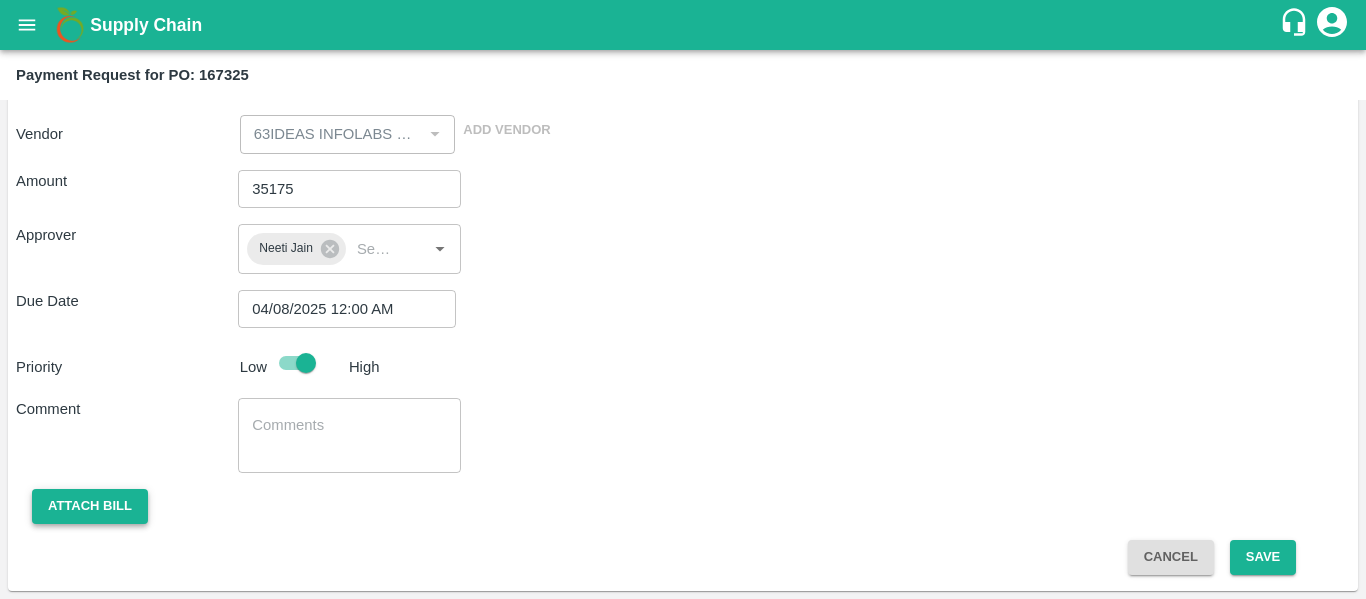 click on "Attach bill" at bounding box center [90, 506] 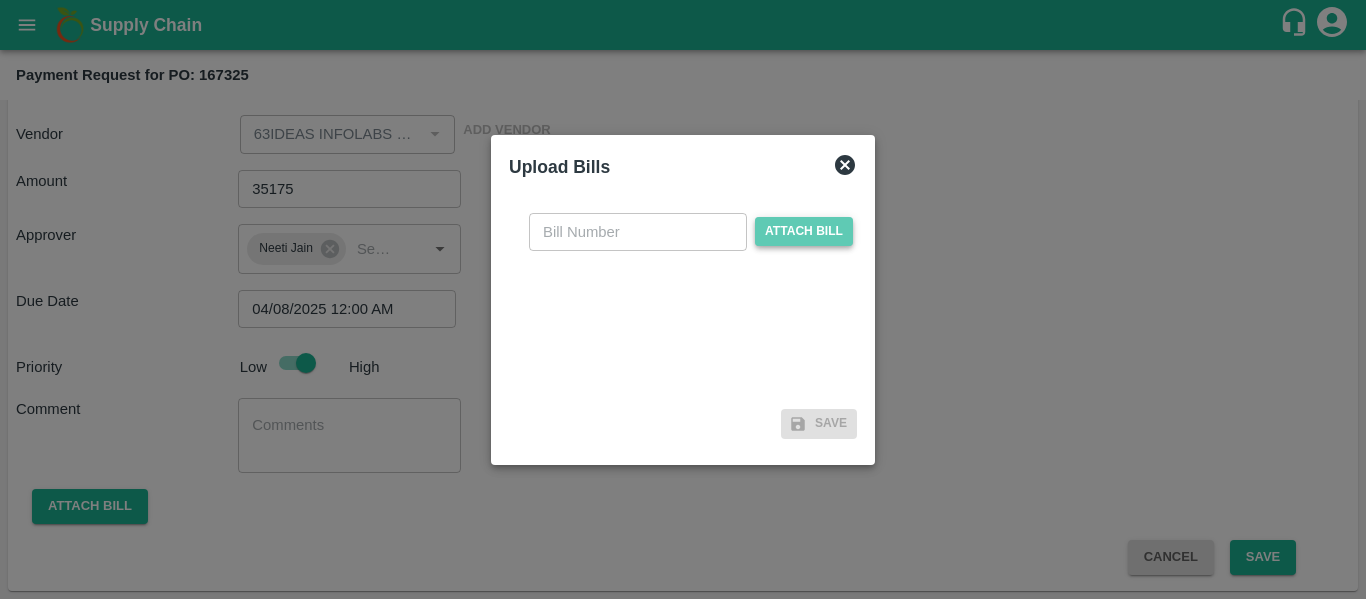 click on "Attach bill" at bounding box center [804, 231] 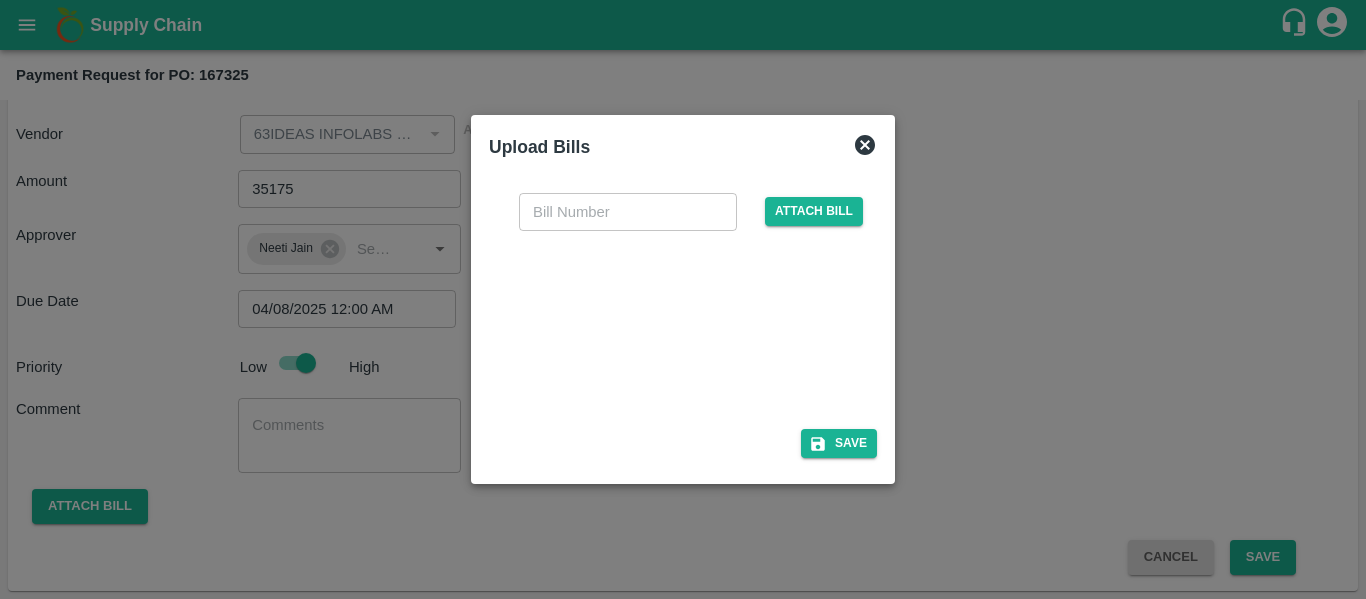 click at bounding box center (679, 324) 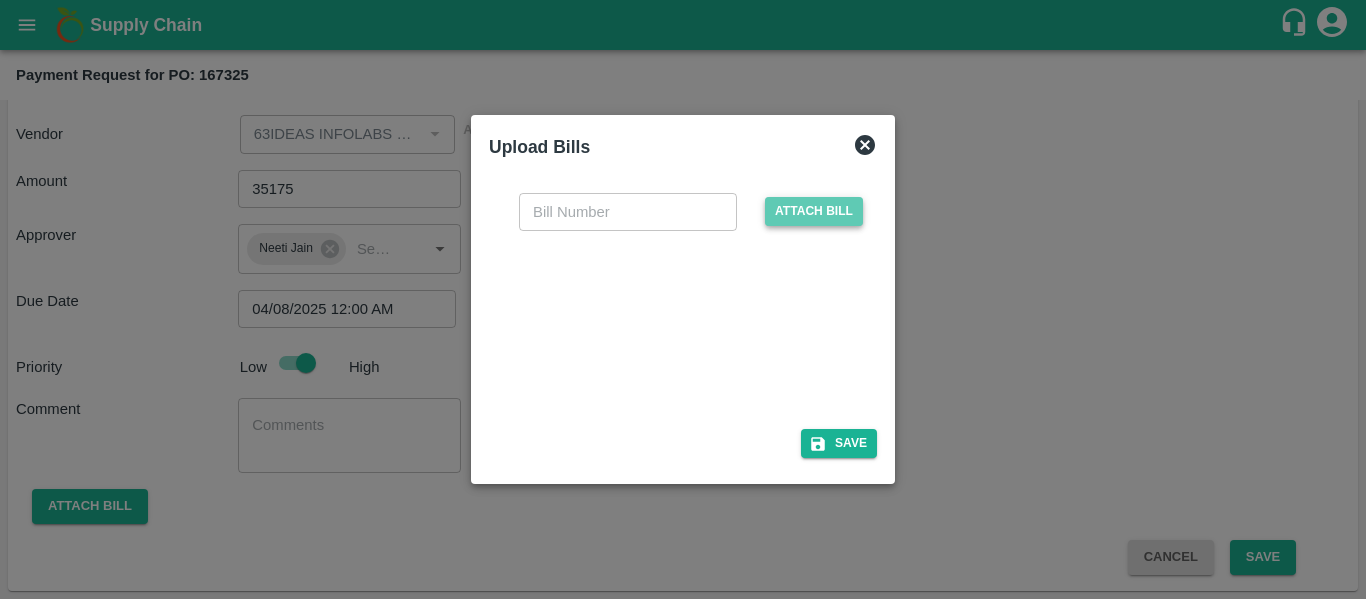 click on "Attach bill" at bounding box center [814, 211] 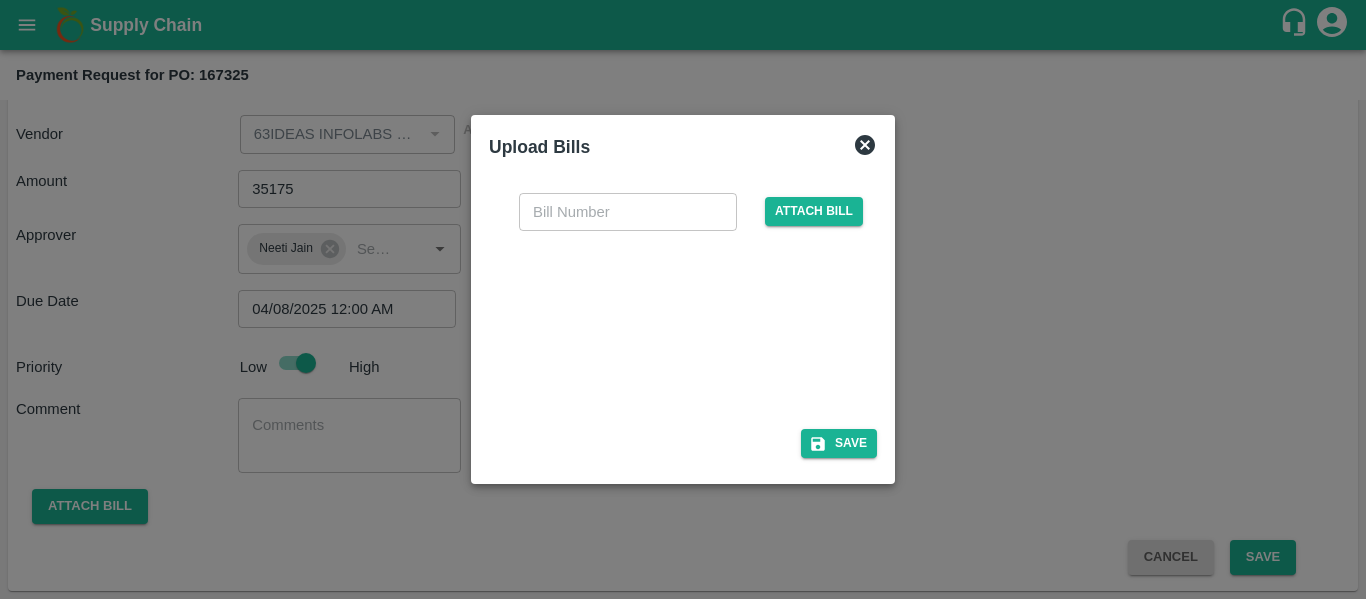 click at bounding box center (679, 324) 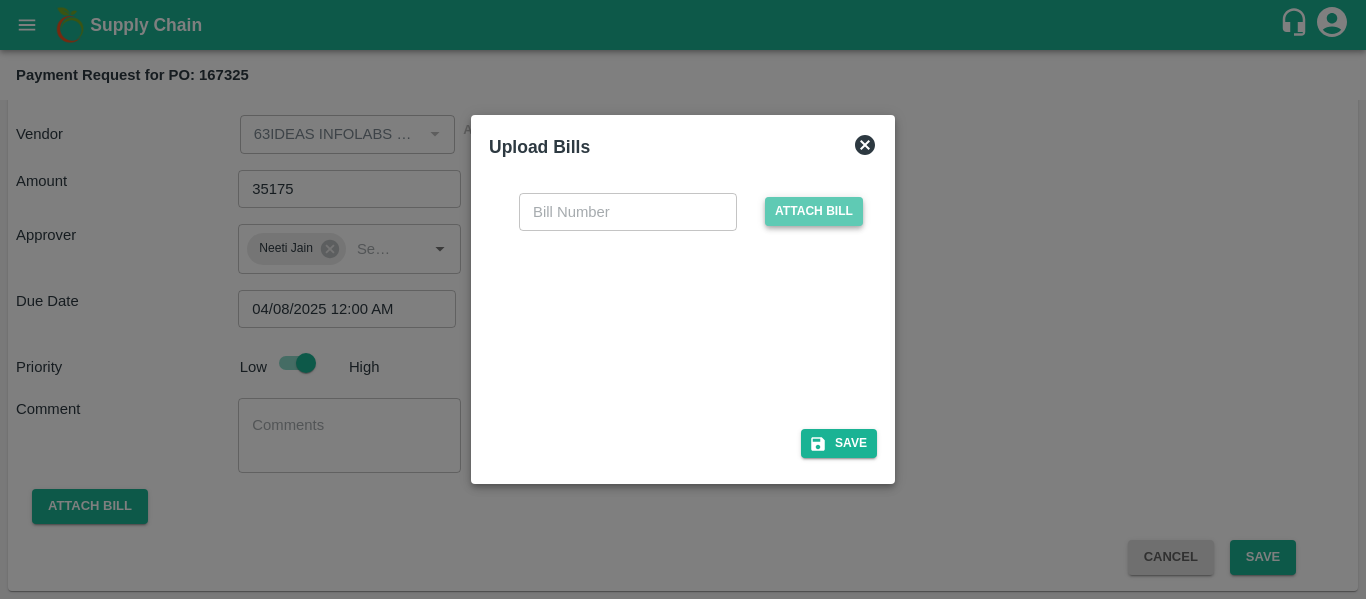 click on "Attach bill" at bounding box center [814, 211] 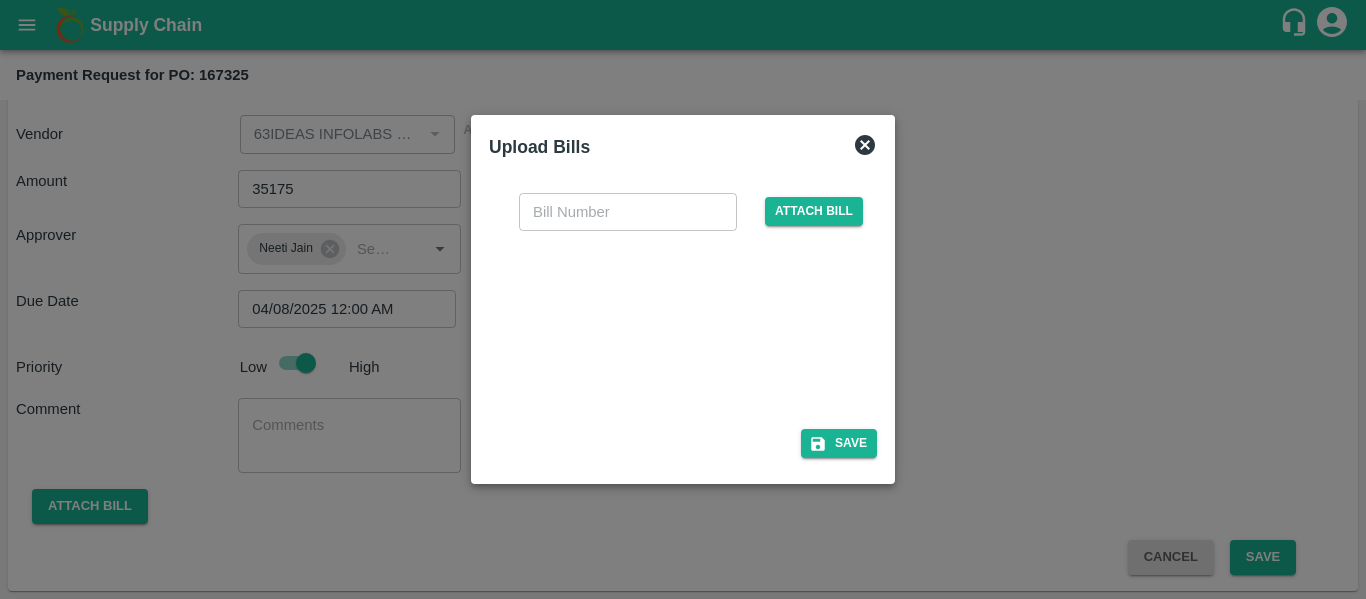 click at bounding box center [679, 324] 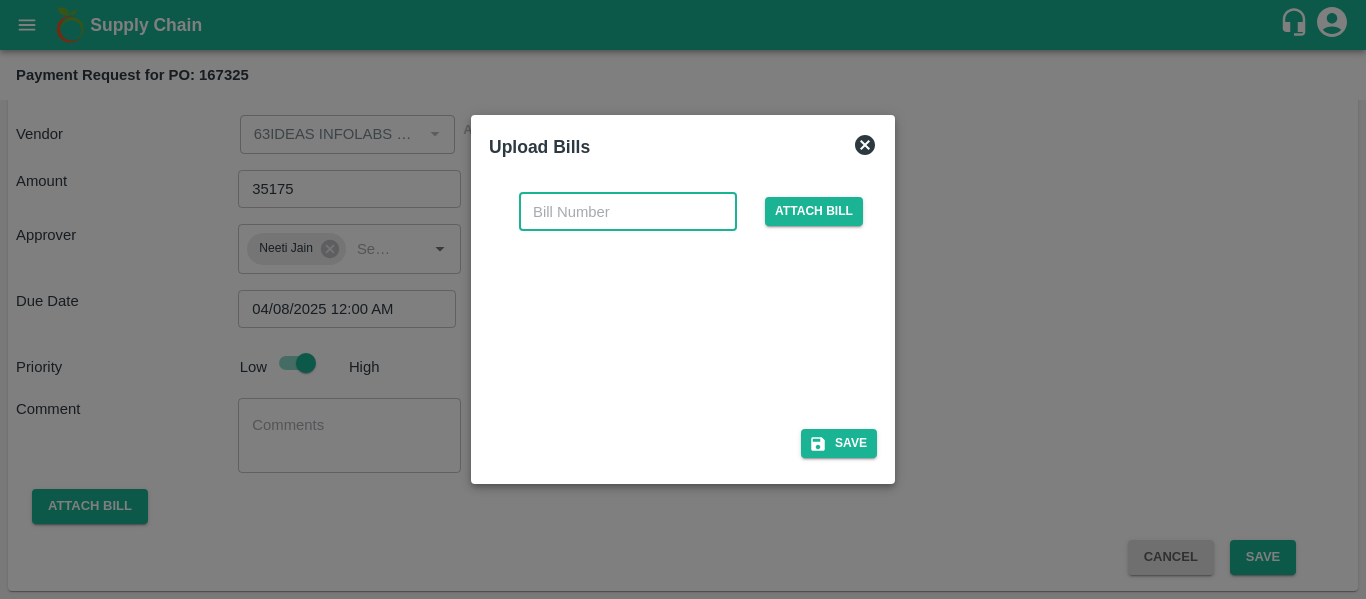 click at bounding box center (628, 212) 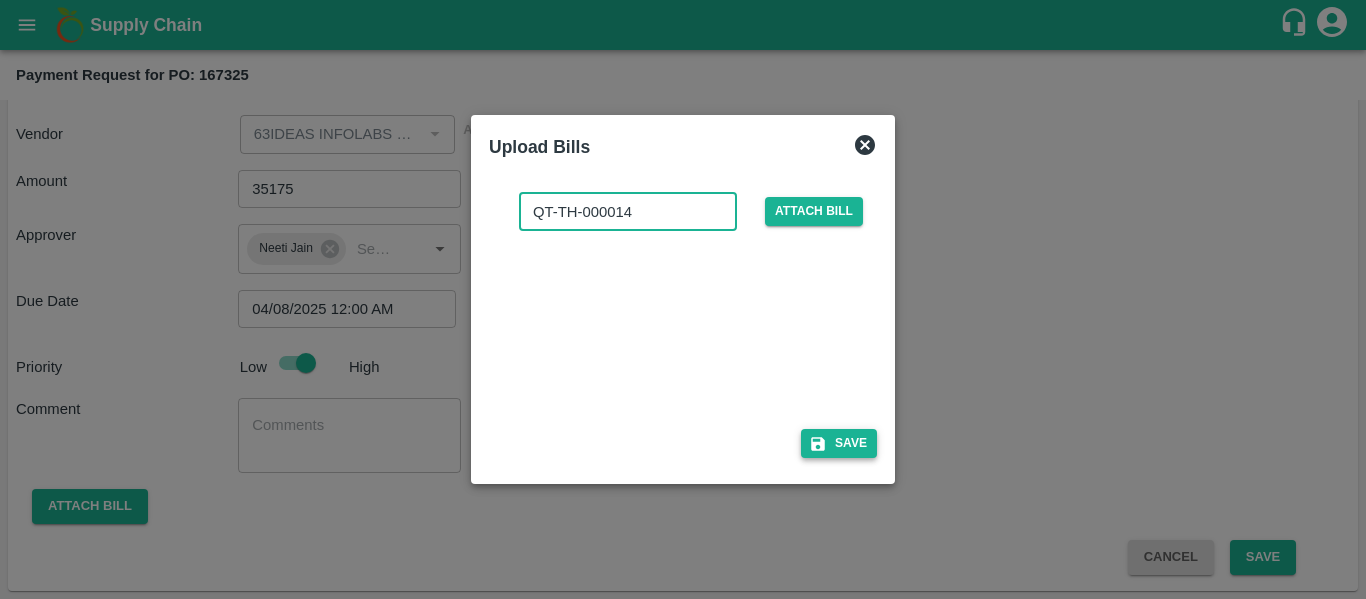 type on "QT-TH-000014" 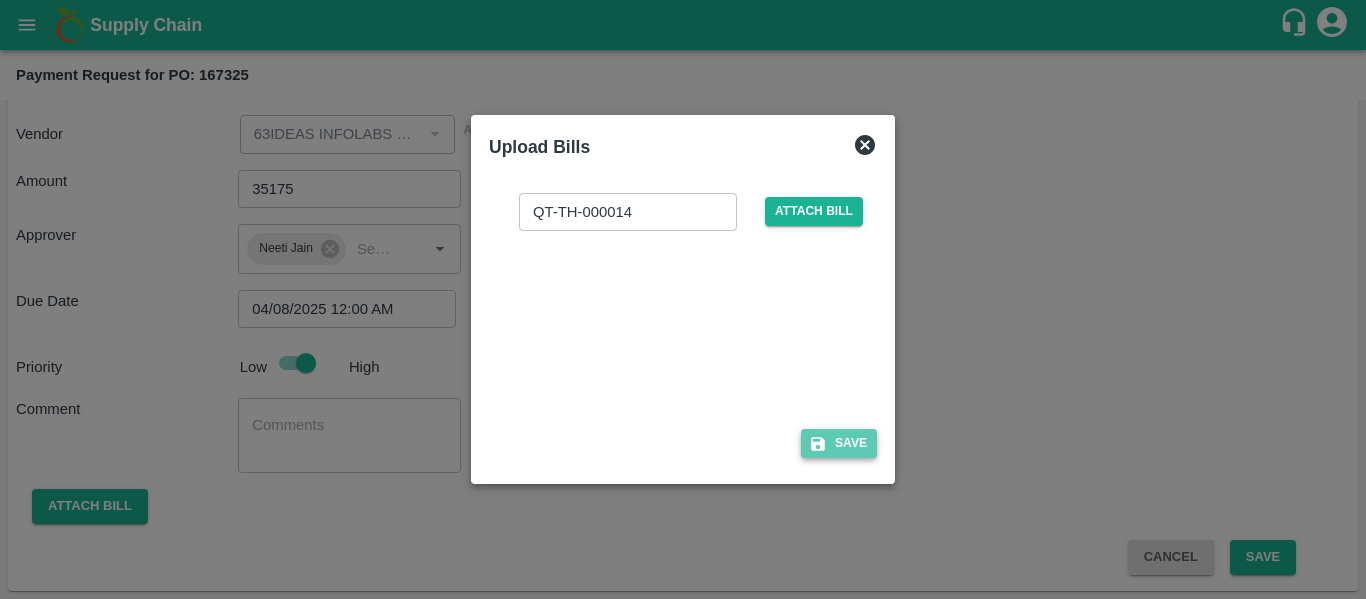click on "Save" at bounding box center [839, 443] 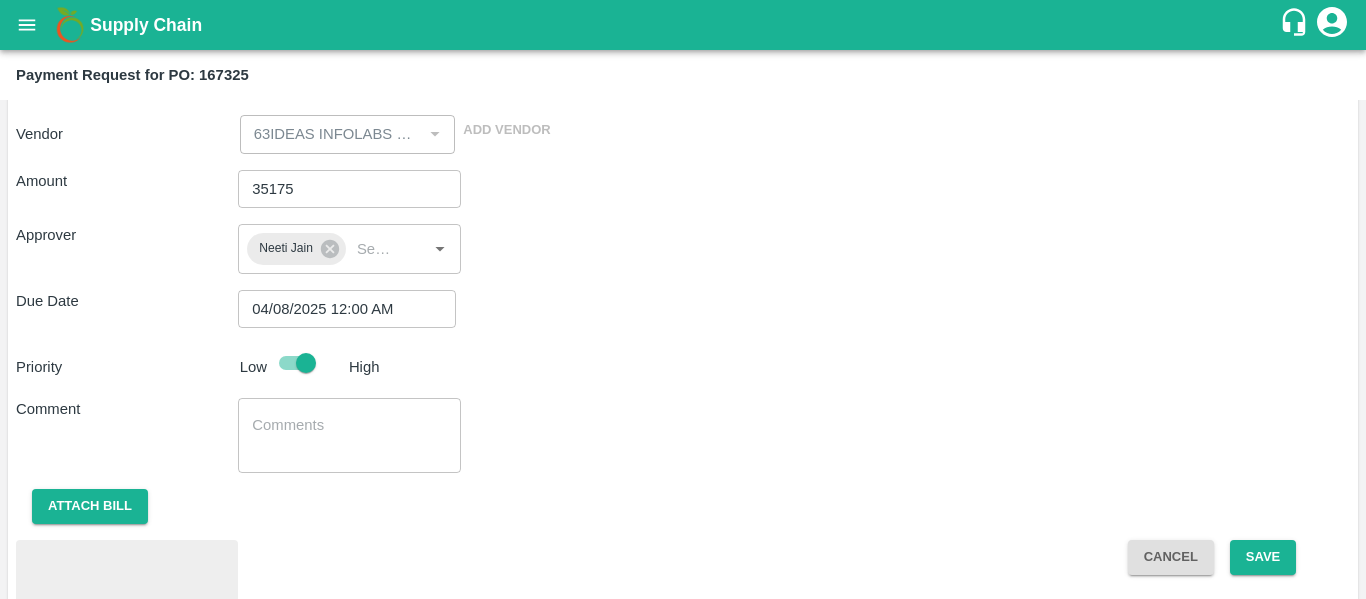 scroll, scrollTop: 316, scrollLeft: 0, axis: vertical 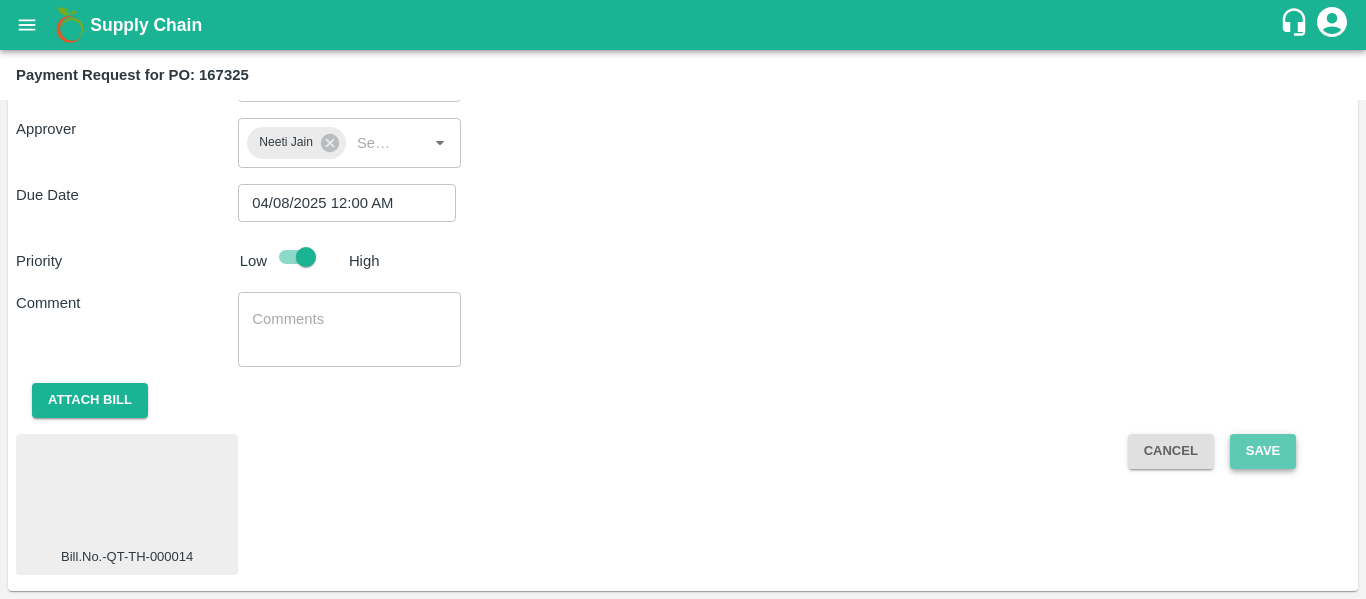 click on "Save" at bounding box center (1263, 451) 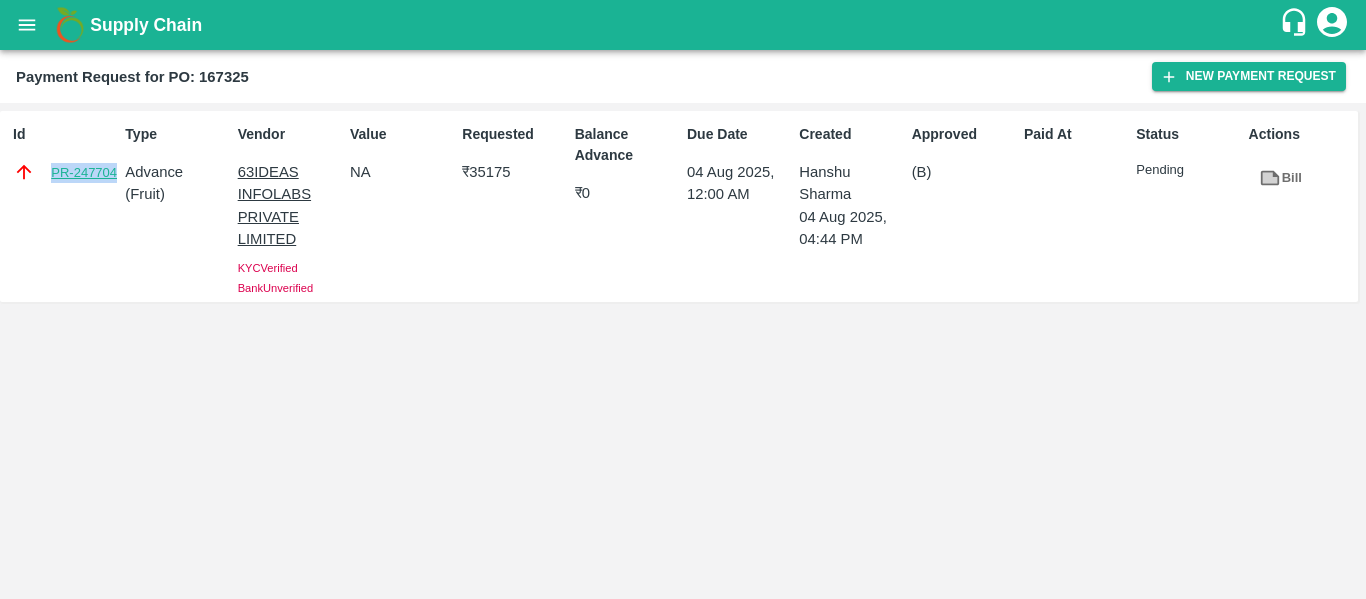 drag, startPoint x: 54, startPoint y: 154, endPoint x: 115, endPoint y: 176, distance: 64.84597 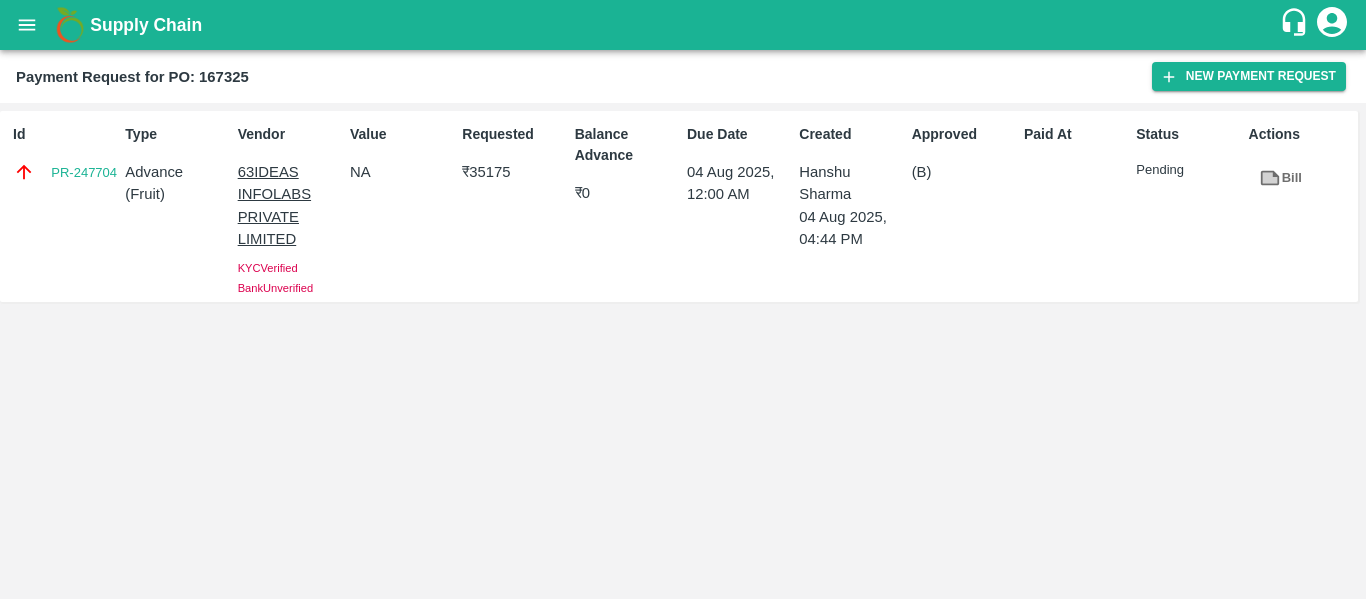 click on "Payment Request for PO: 167325" at bounding box center (132, 77) 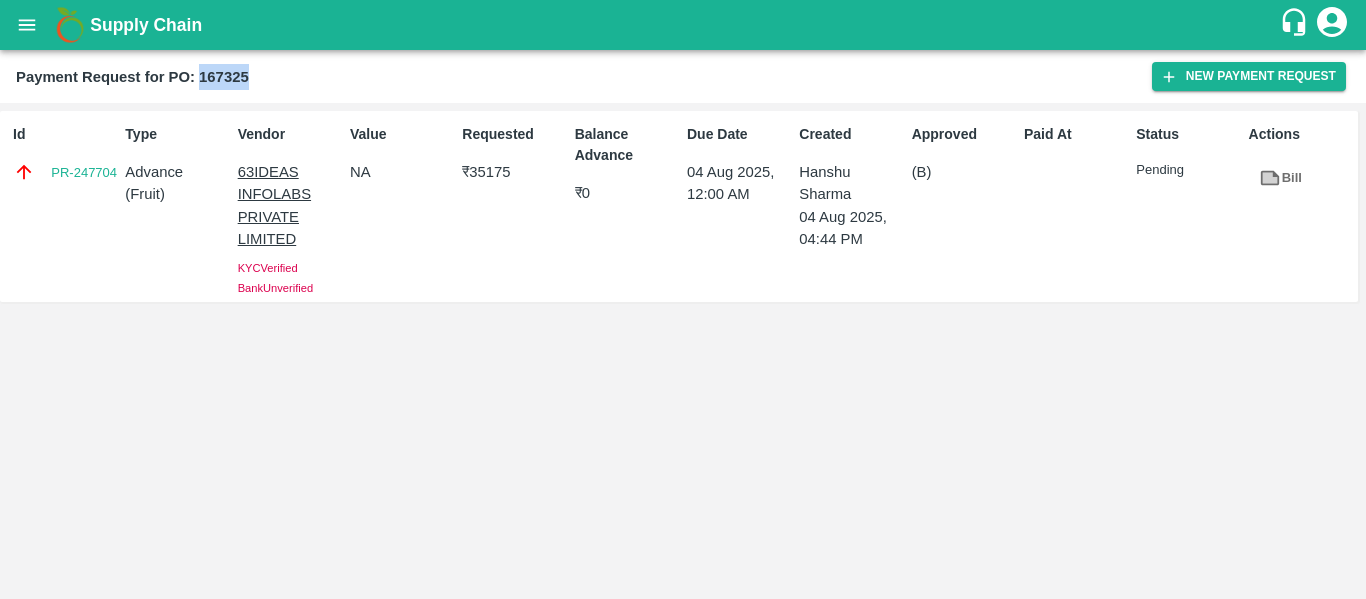 click on "Payment Request for PO: 167325" at bounding box center [132, 77] 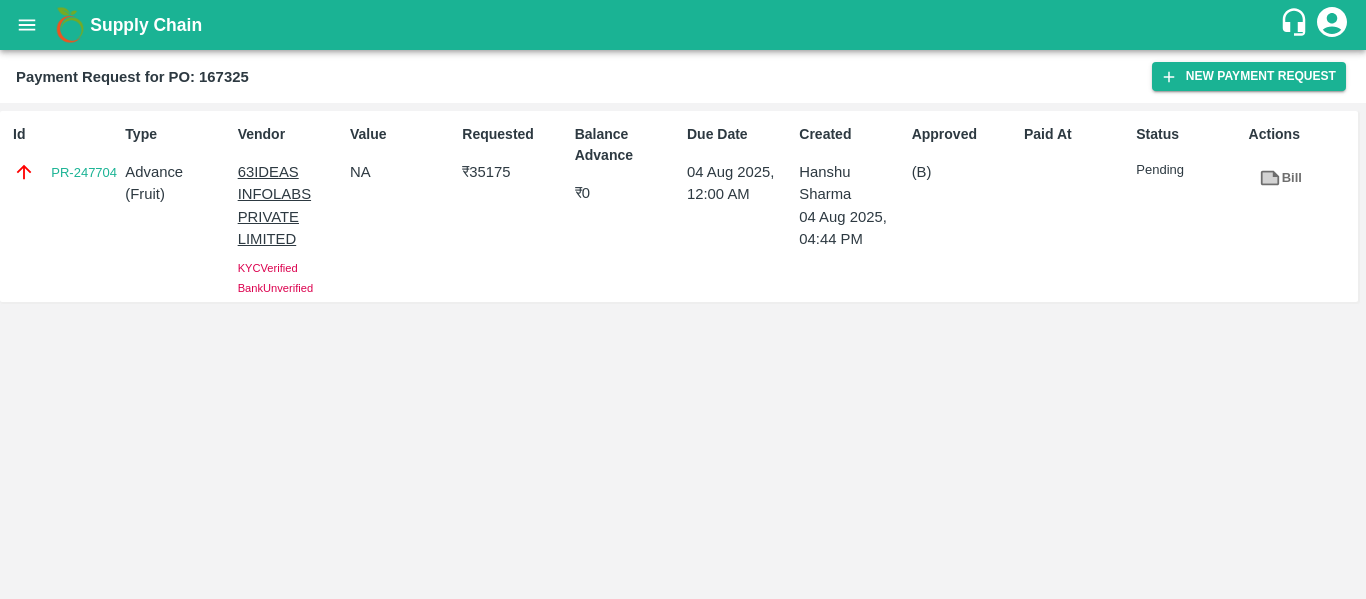 click on "Requested ₹  35175" at bounding box center (510, 206) 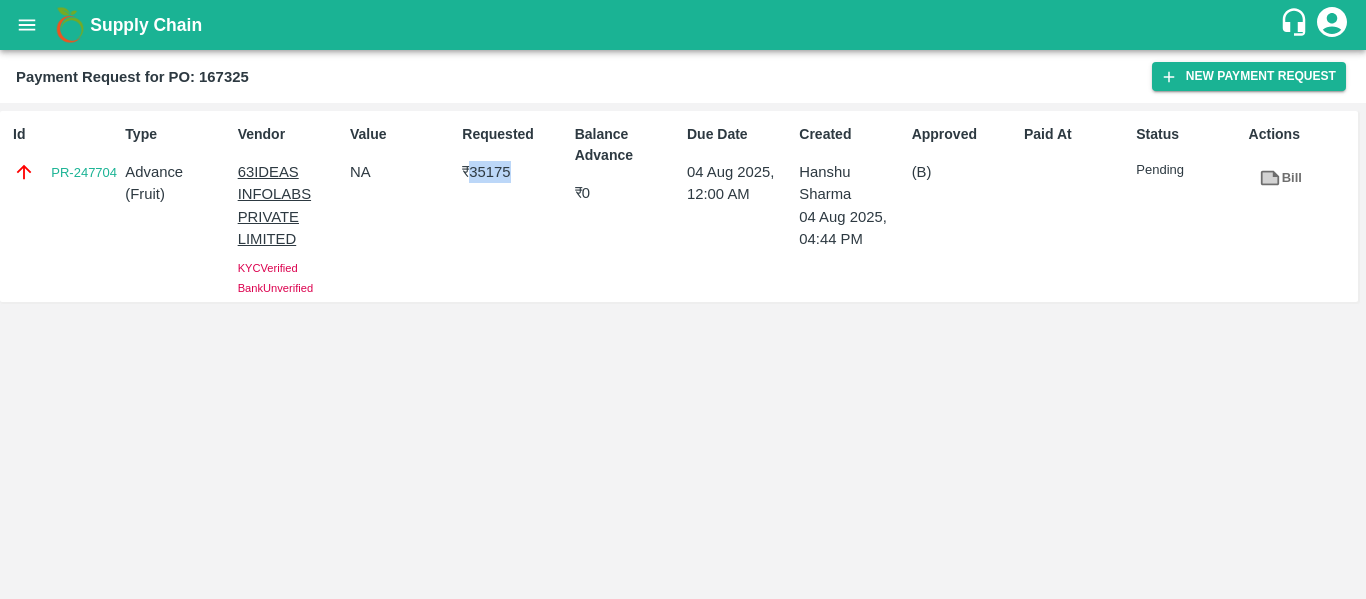 click on "Requested ₹  35175" at bounding box center [510, 206] 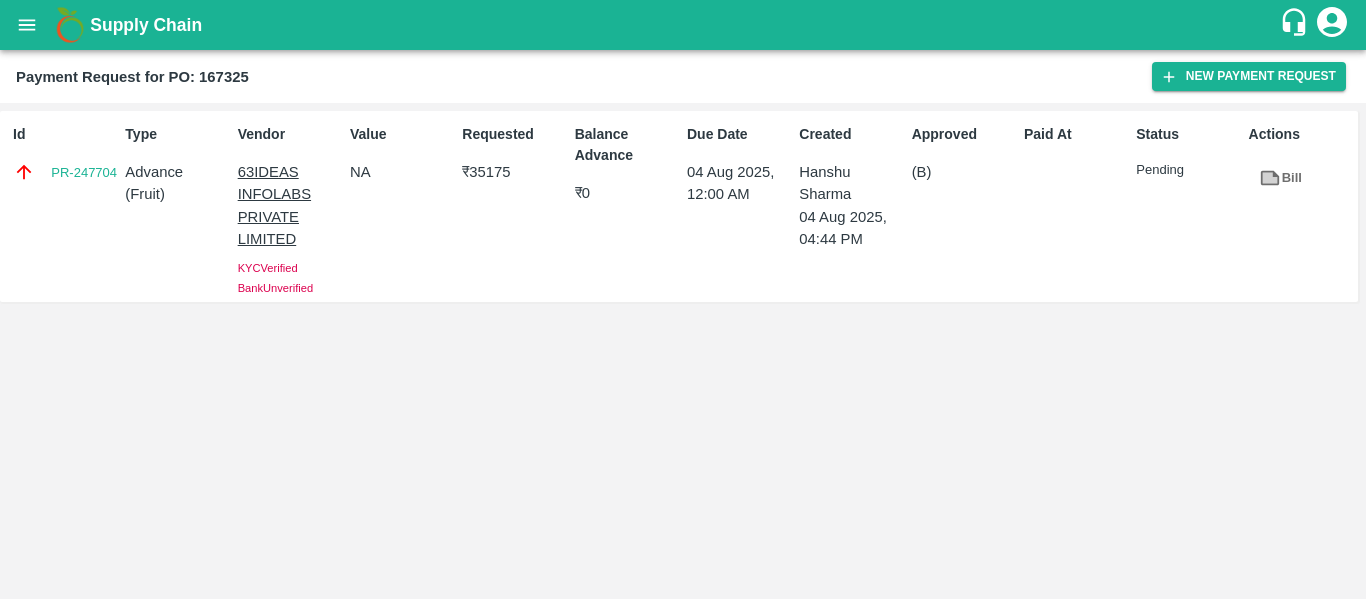click on "63IDEAS INFOLABS PRIVATE LIMITED" at bounding box center (290, 205) 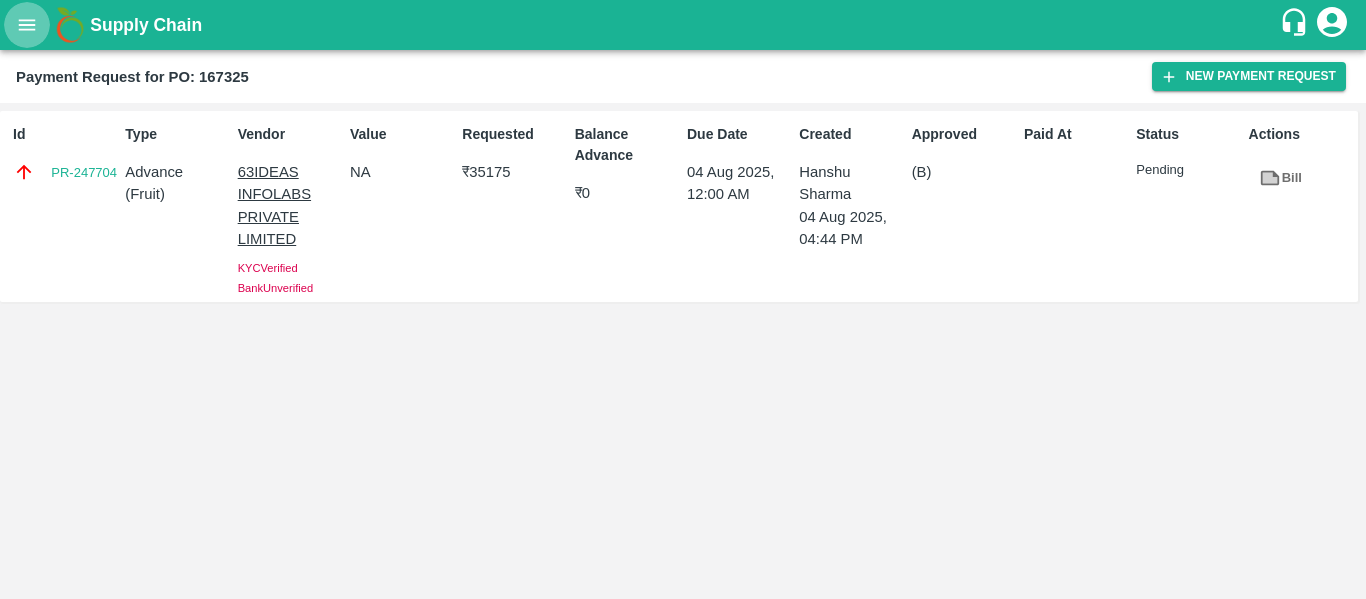 click at bounding box center [27, 25] 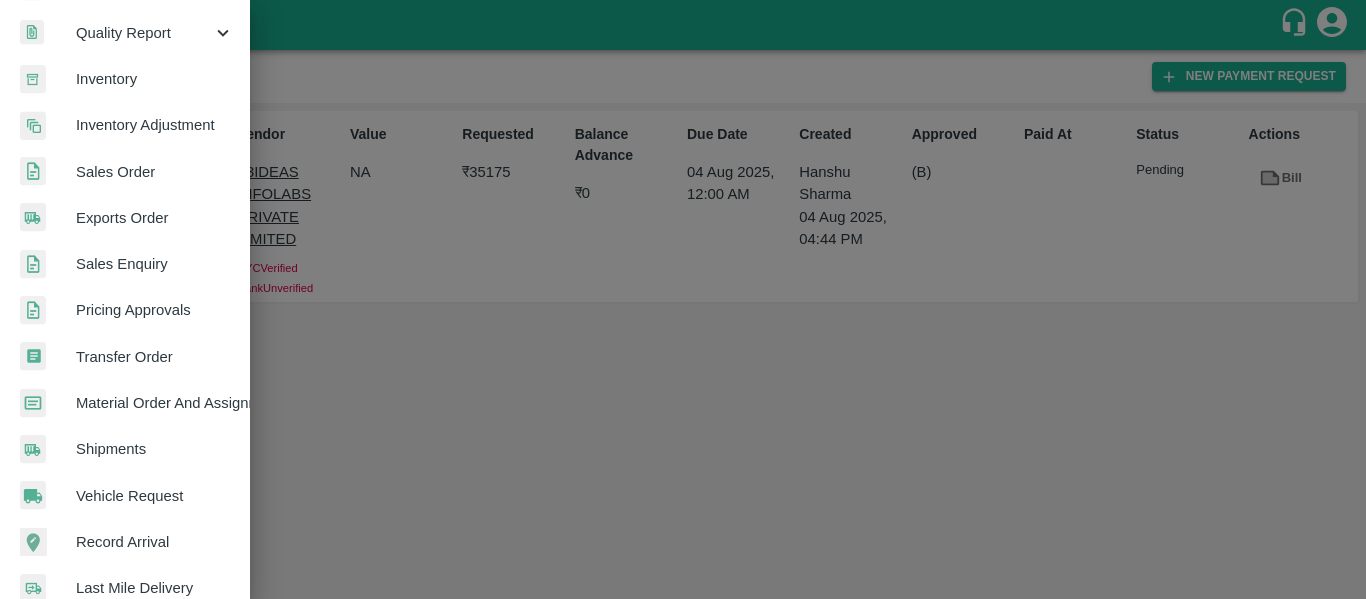 scroll, scrollTop: 540, scrollLeft: 0, axis: vertical 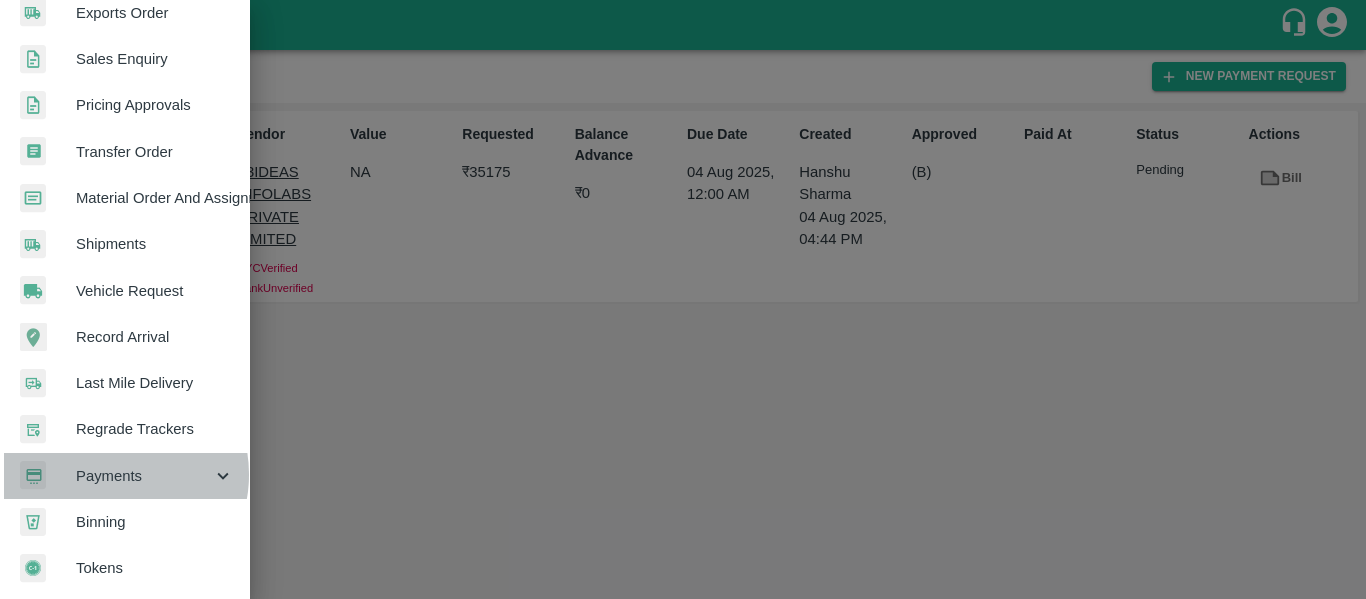 click on "Payments" at bounding box center [144, 476] 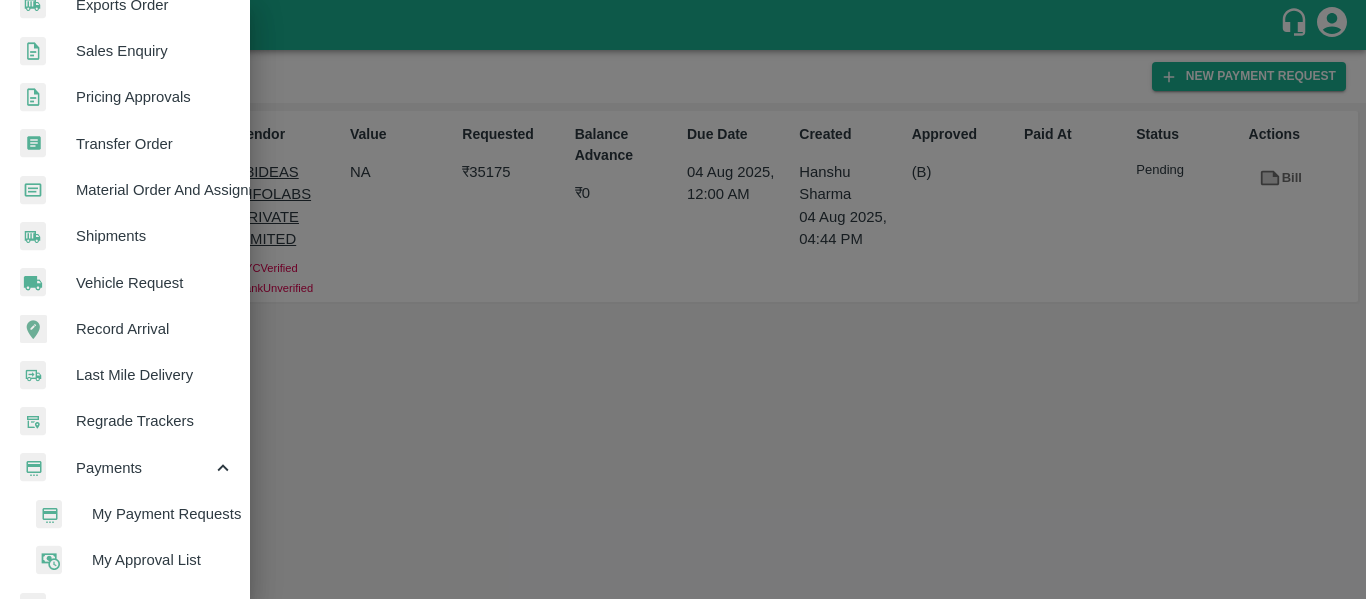 click on "My Payment Requests" at bounding box center (163, 514) 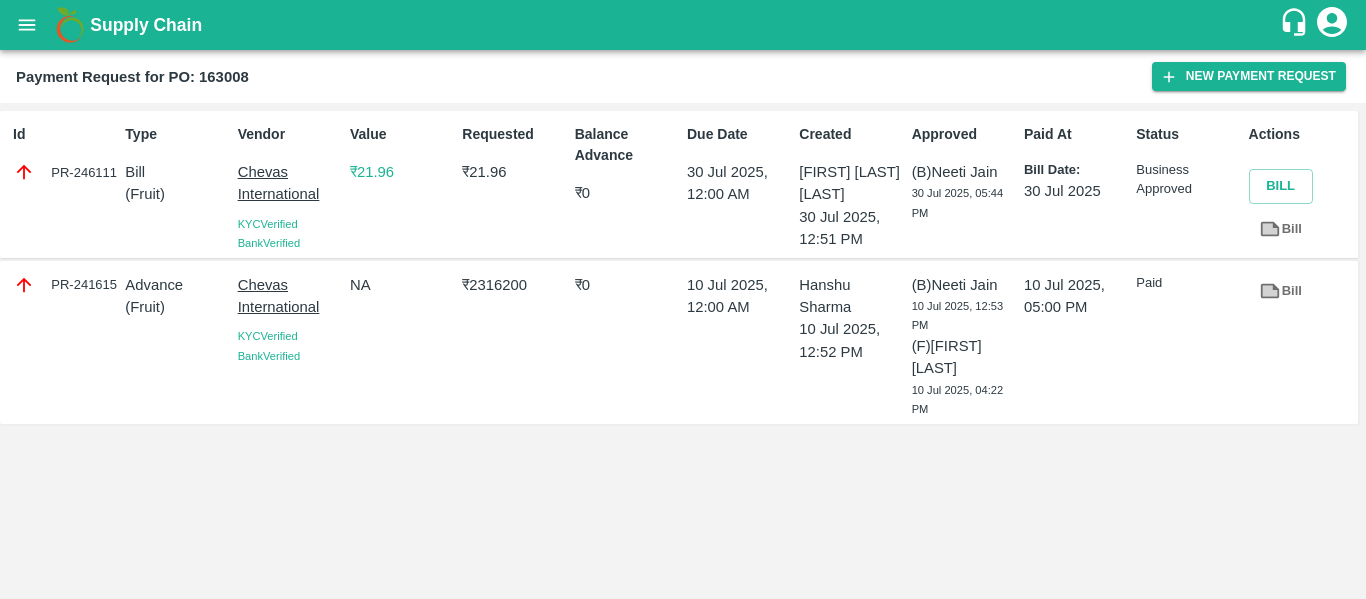 scroll, scrollTop: 0, scrollLeft: 0, axis: both 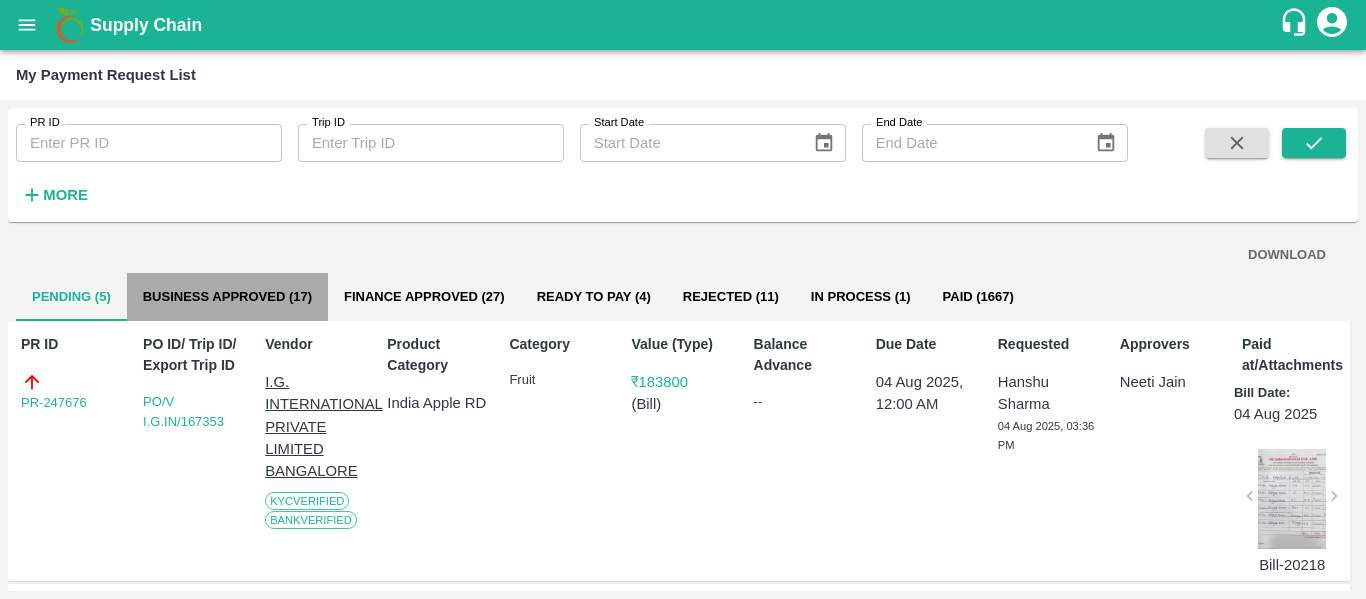 click on "Business Approved (17)" at bounding box center [227, 297] 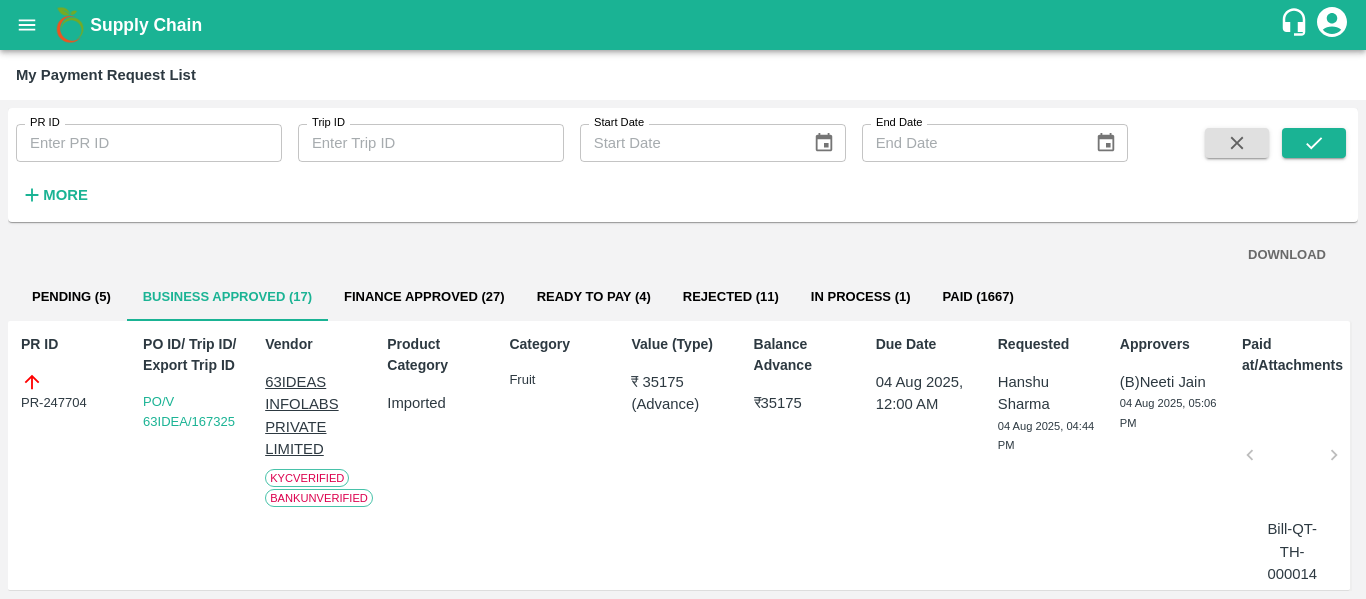 click on "PR-247704" at bounding box center [72, 392] 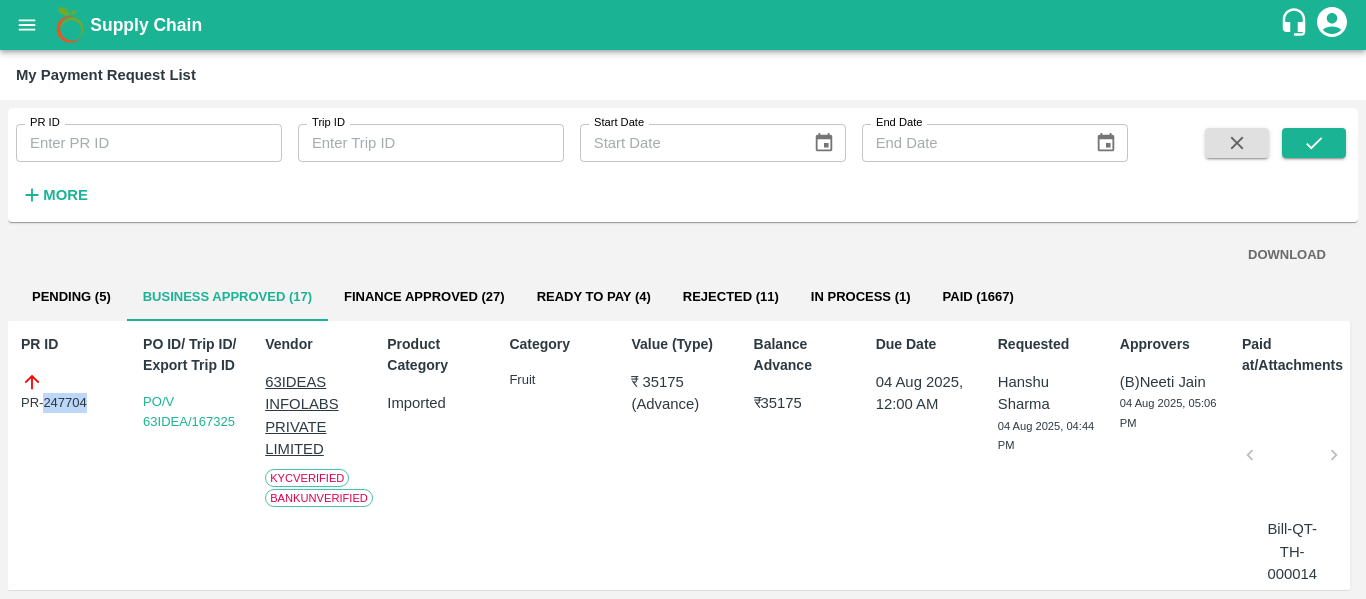click on "PR-247704" at bounding box center [72, 392] 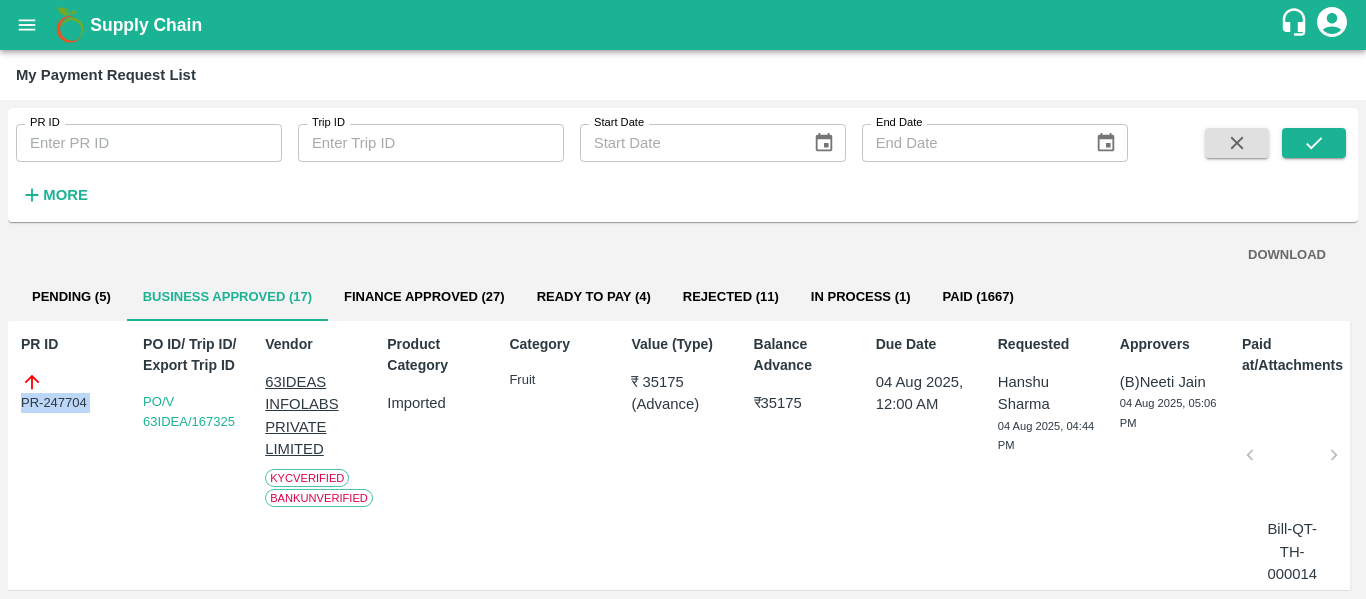 click on "PR-247704" at bounding box center (72, 392) 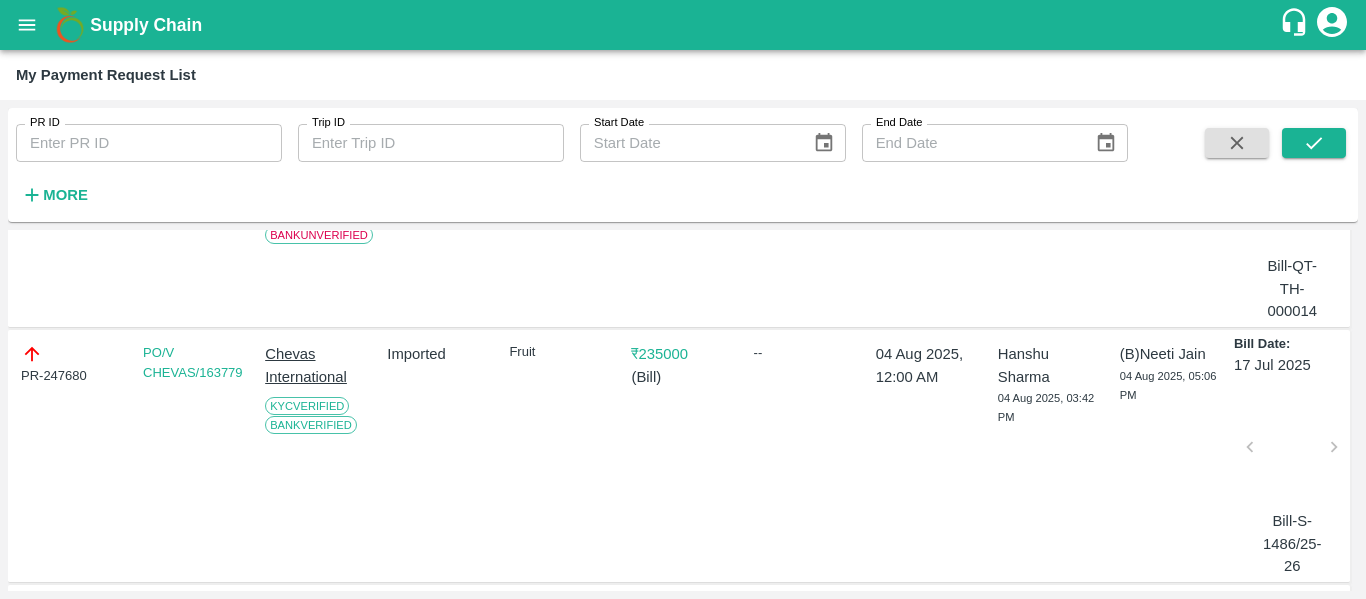 scroll, scrollTop: 264, scrollLeft: 0, axis: vertical 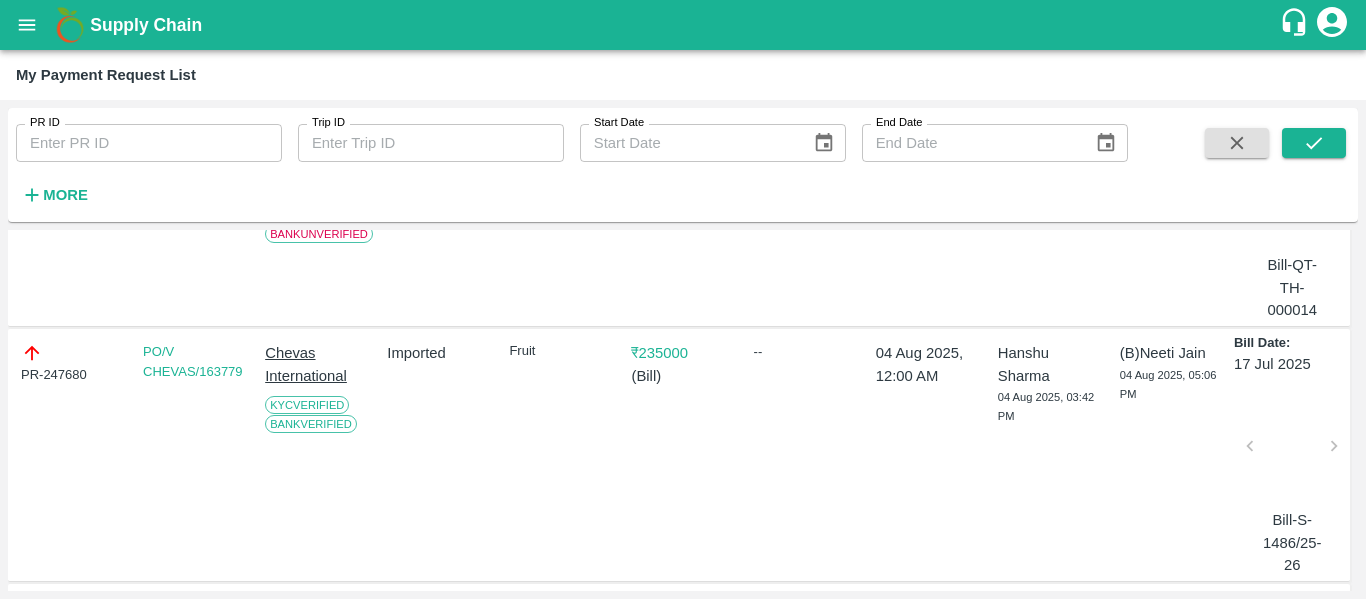 click on "PR-247680" at bounding box center [72, 363] 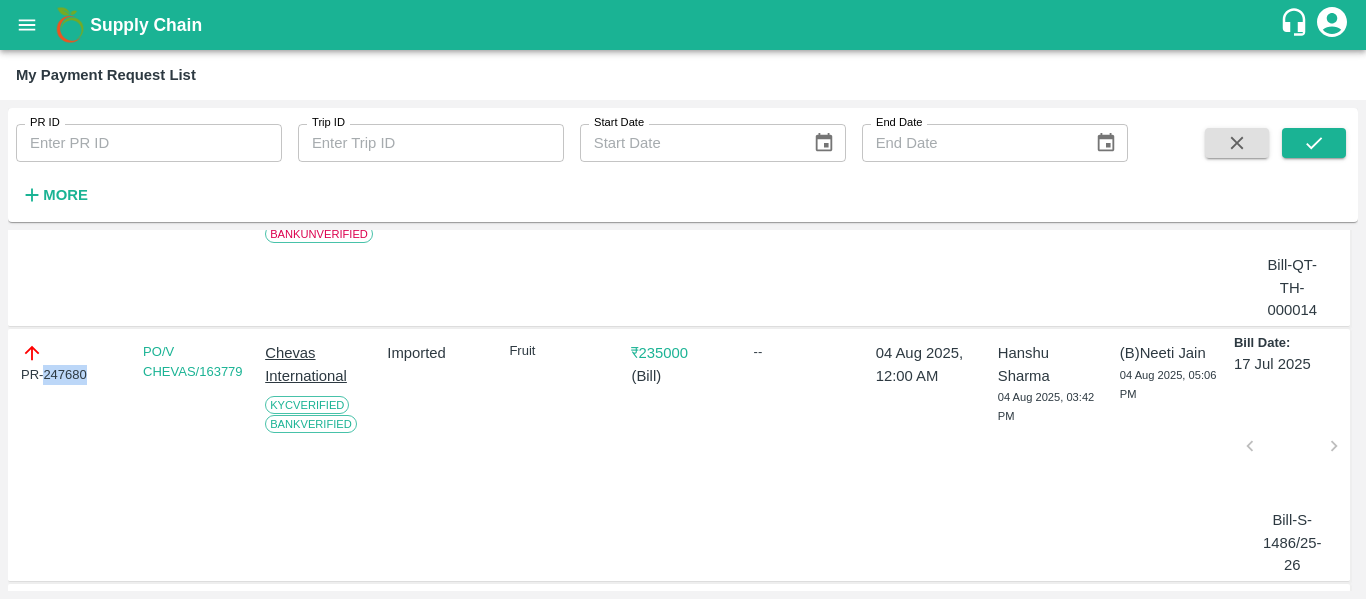 click on "PR-247680" at bounding box center [72, 363] 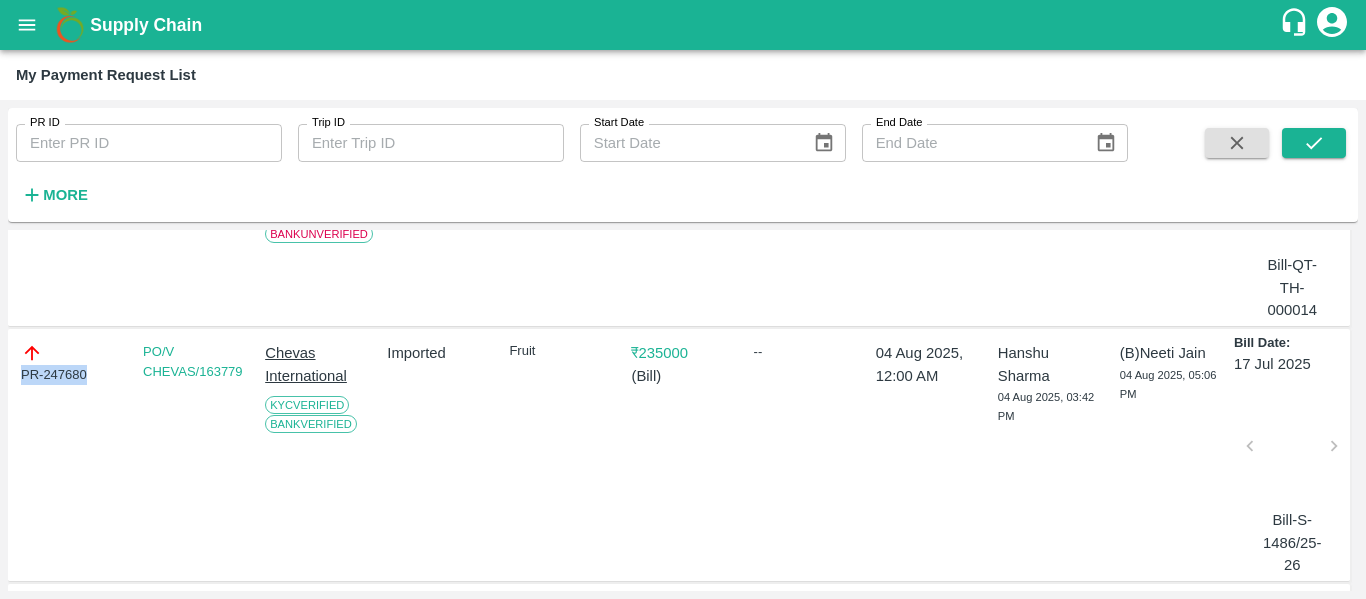 click on "PR-247680" at bounding box center [72, 363] 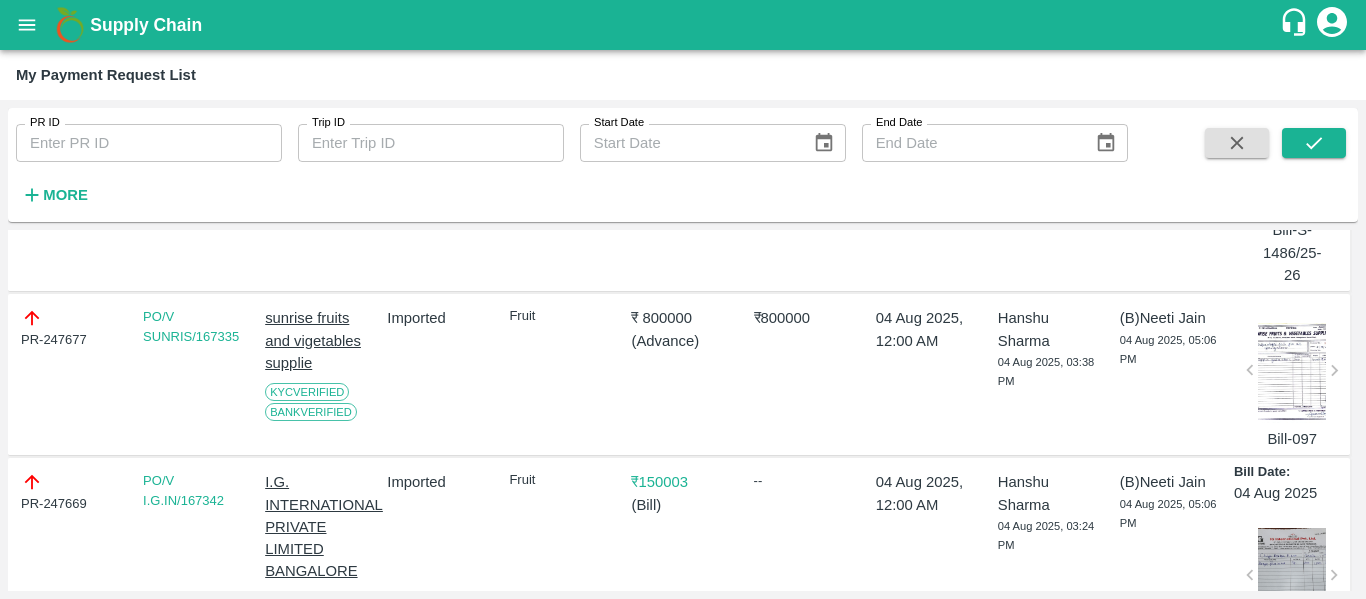 scroll, scrollTop: 555, scrollLeft: 0, axis: vertical 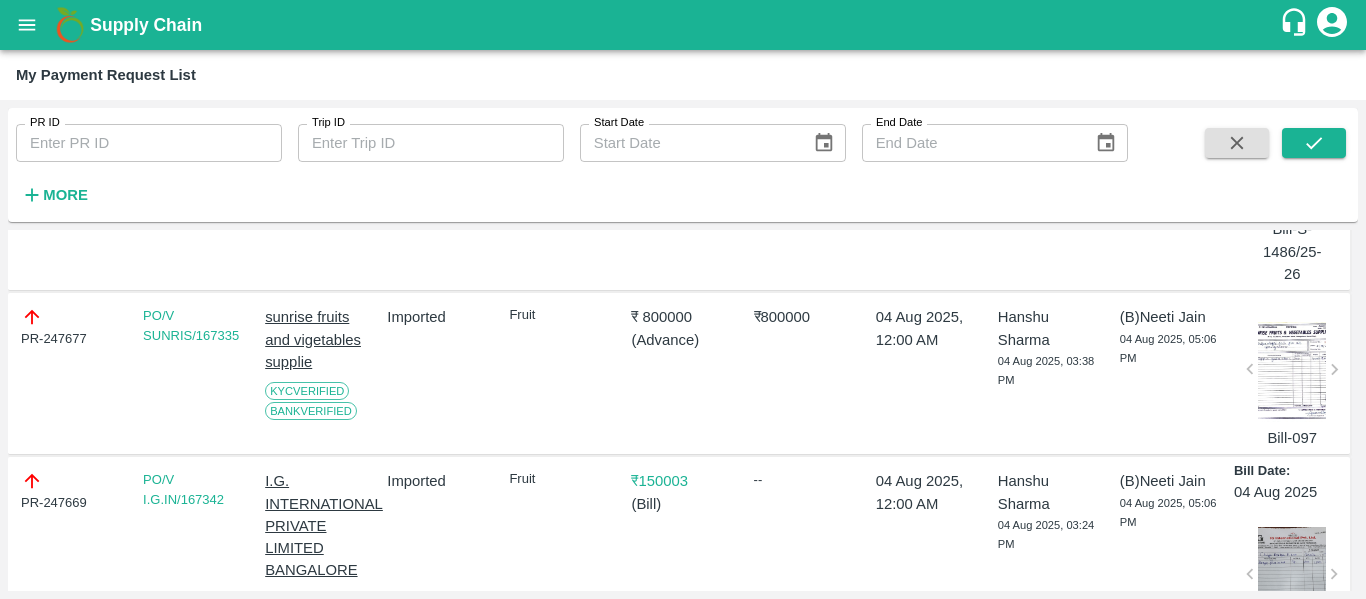 click on "PR-247677" at bounding box center [72, 327] 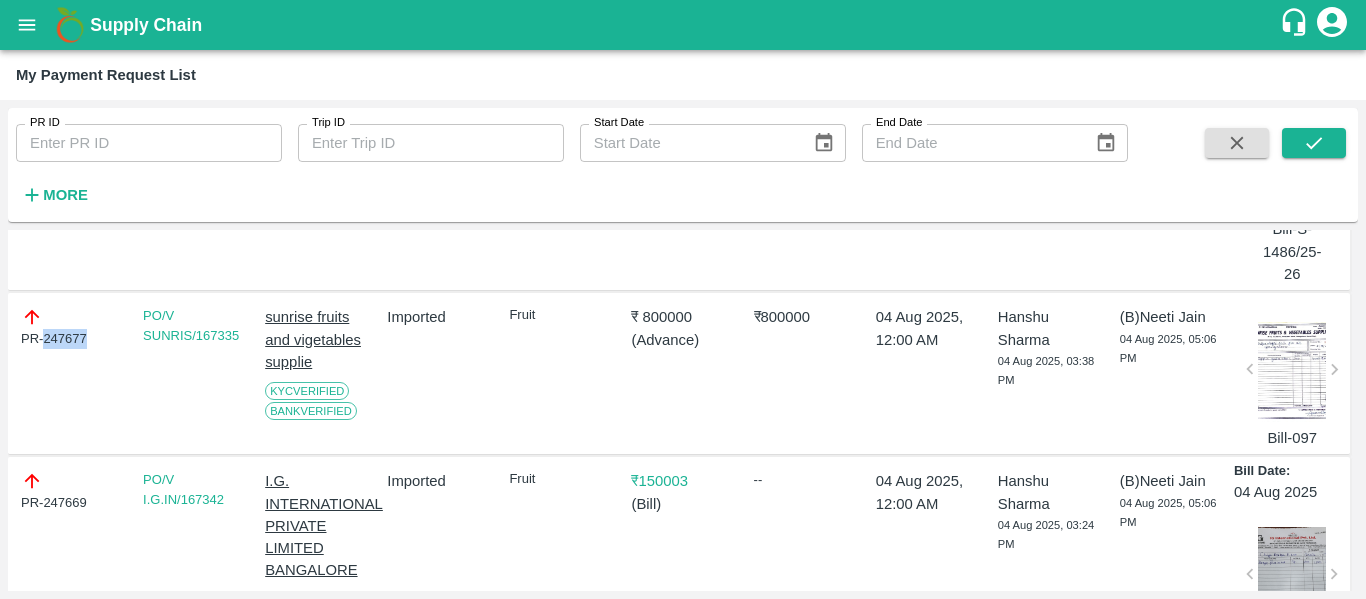 click on "PR-247677" at bounding box center [72, 327] 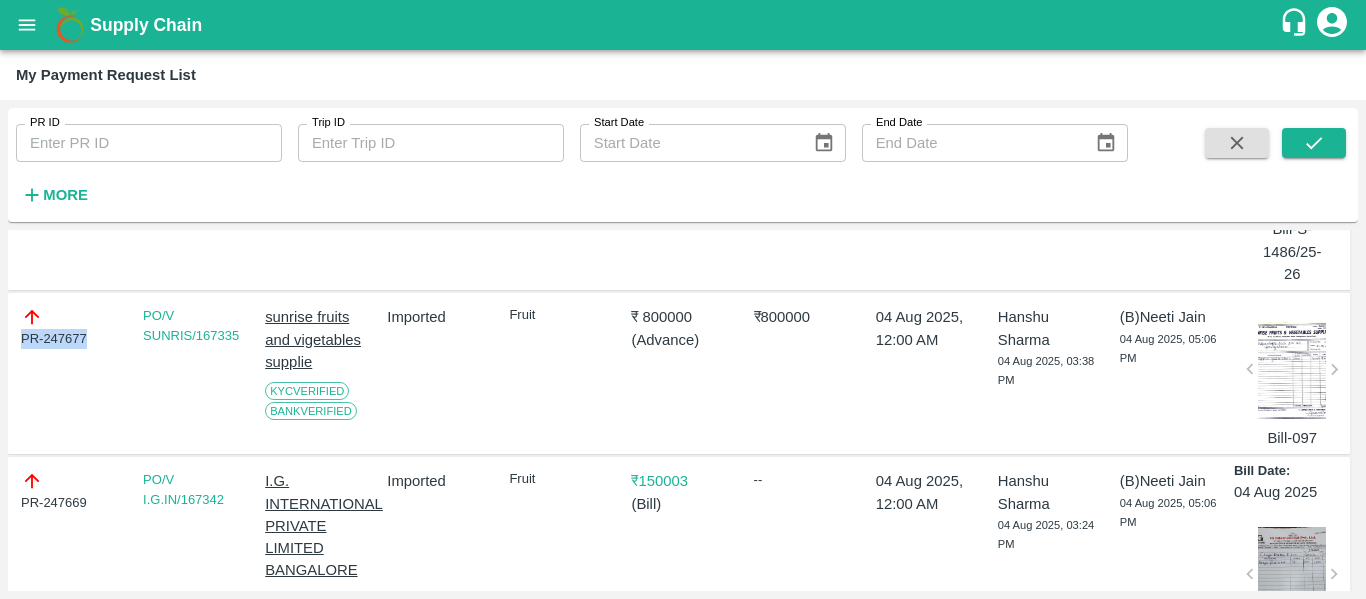 click on "PR-247677" at bounding box center [72, 327] 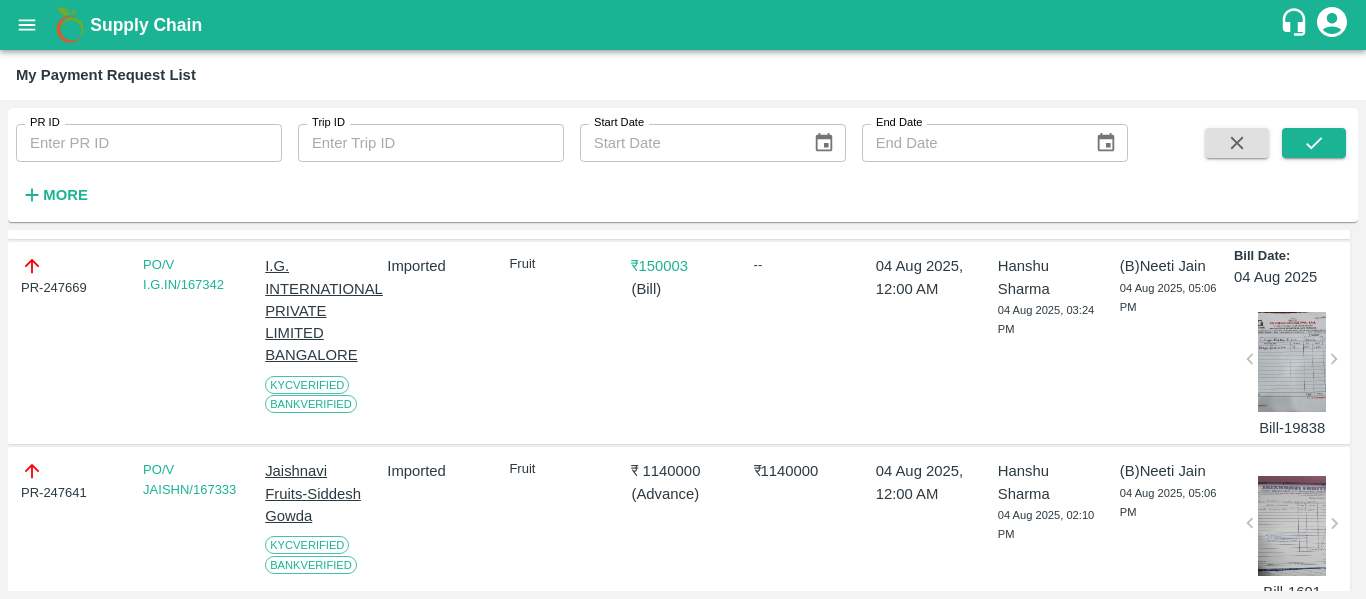scroll, scrollTop: 772, scrollLeft: 0, axis: vertical 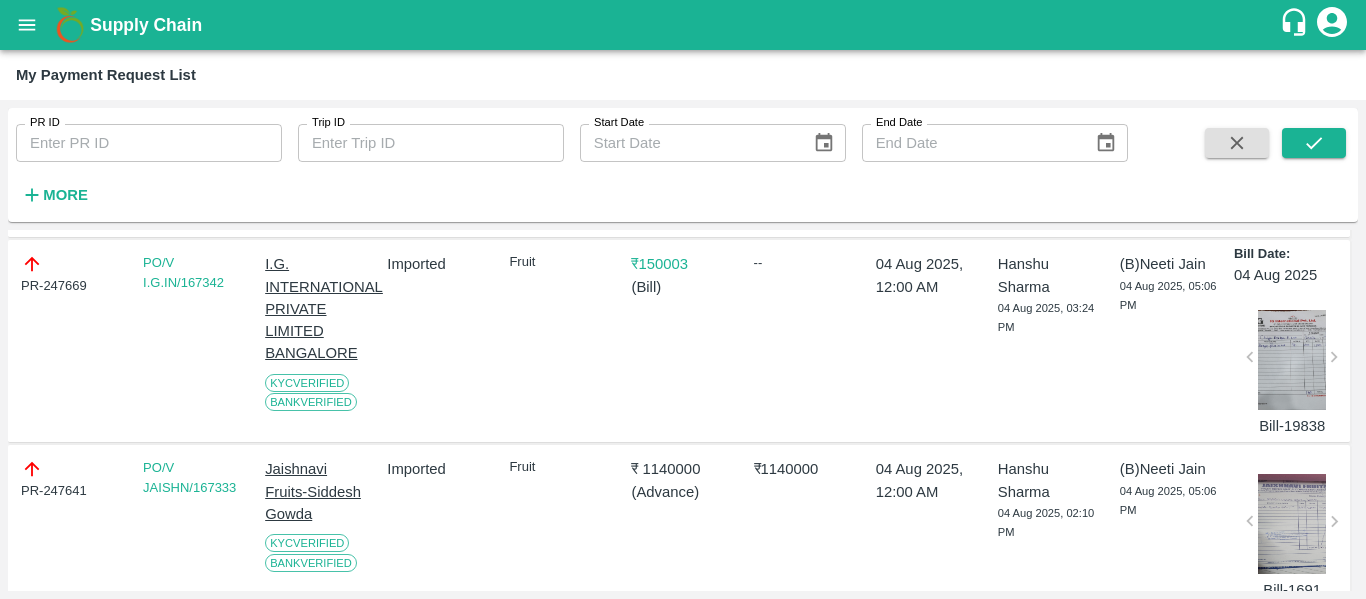 click on "PR-247669" at bounding box center (72, 274) 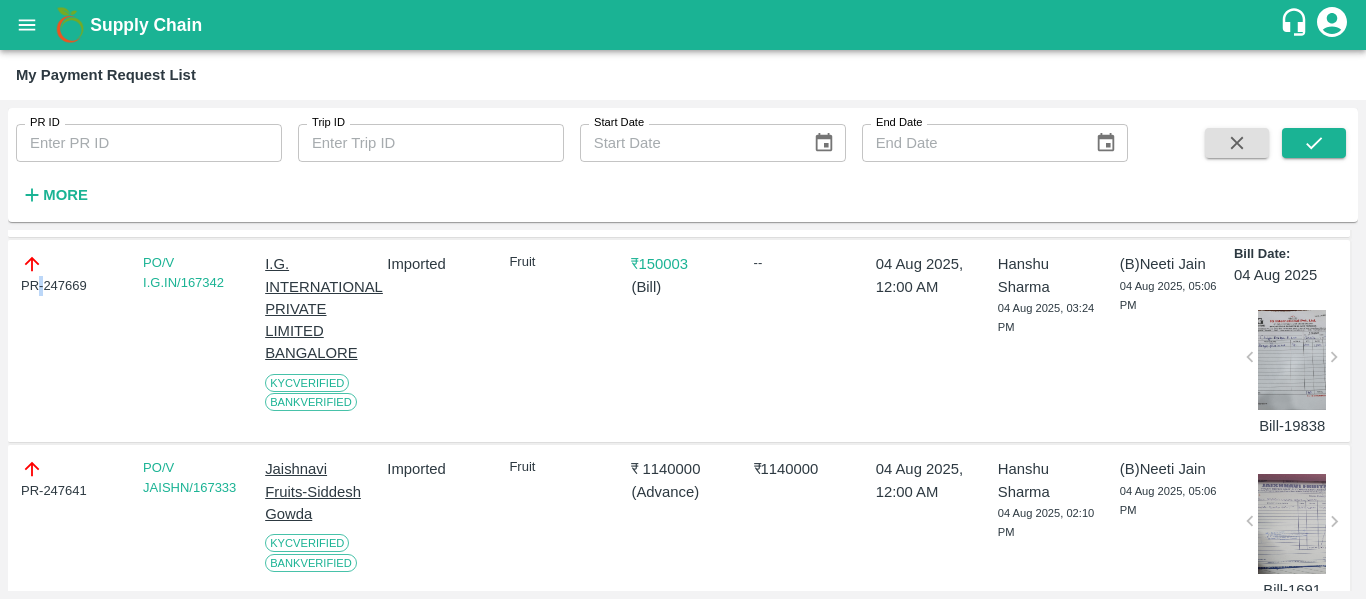 click on "PR-247669" at bounding box center [72, 274] 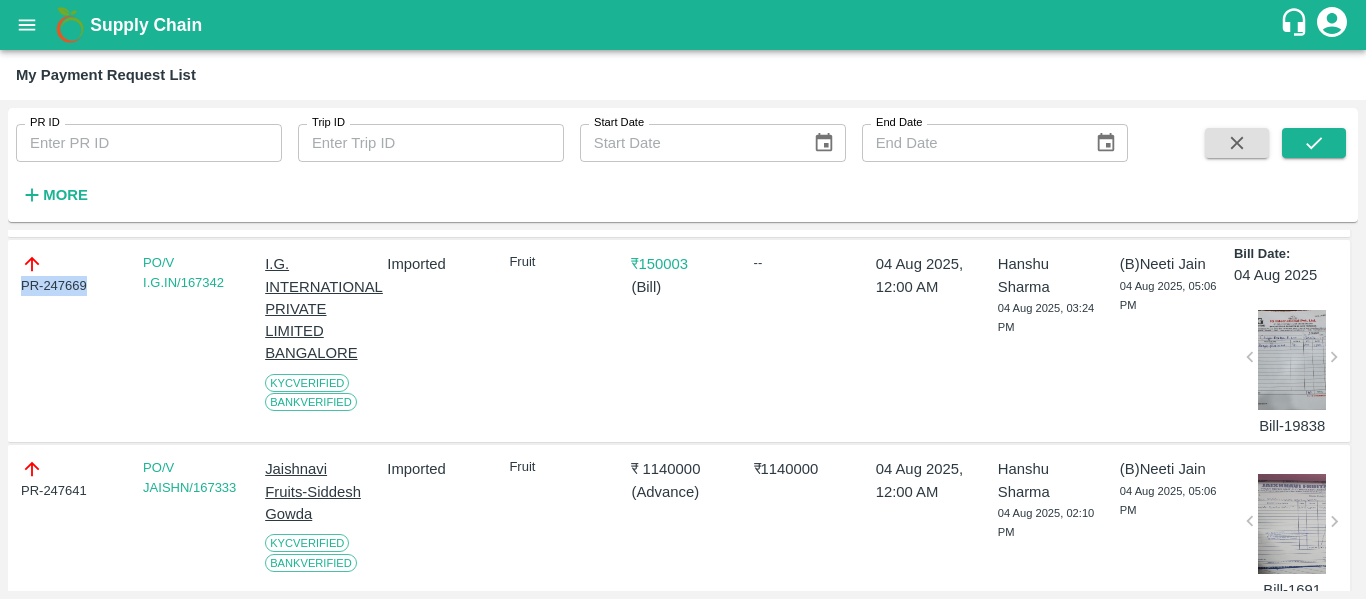 click on "PR-247669" at bounding box center [72, 274] 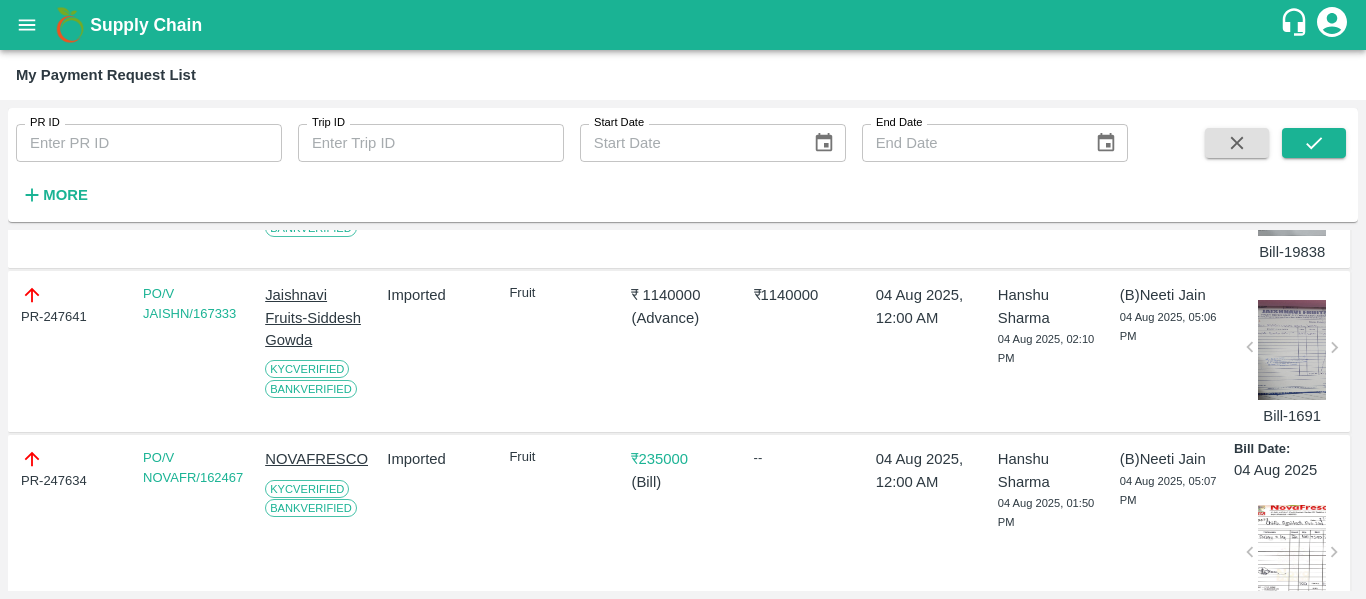 scroll, scrollTop: 947, scrollLeft: 0, axis: vertical 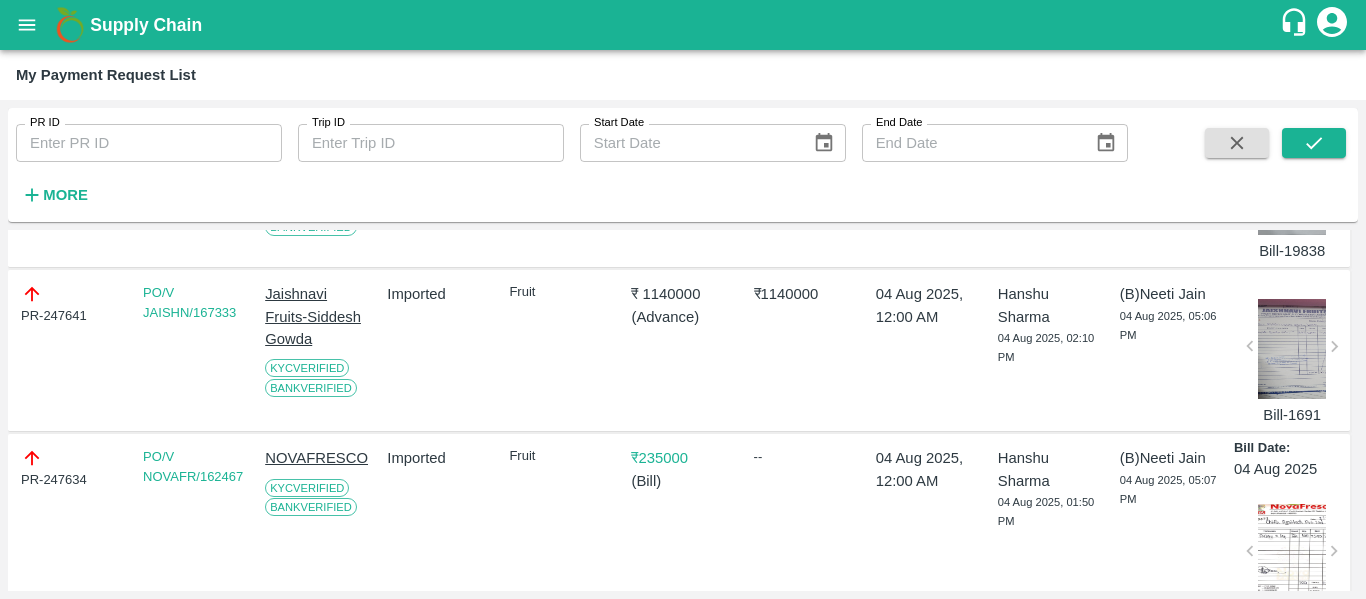 click on "PR-247641" at bounding box center (72, 304) 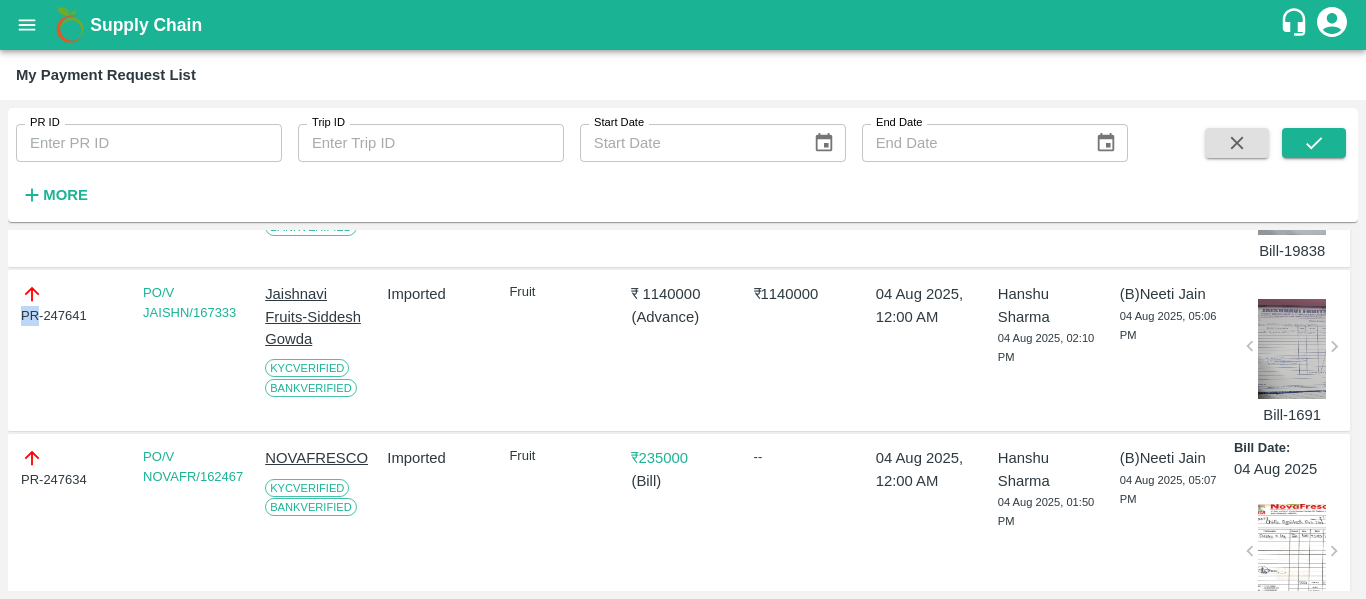 click on "PR-247641" at bounding box center (72, 304) 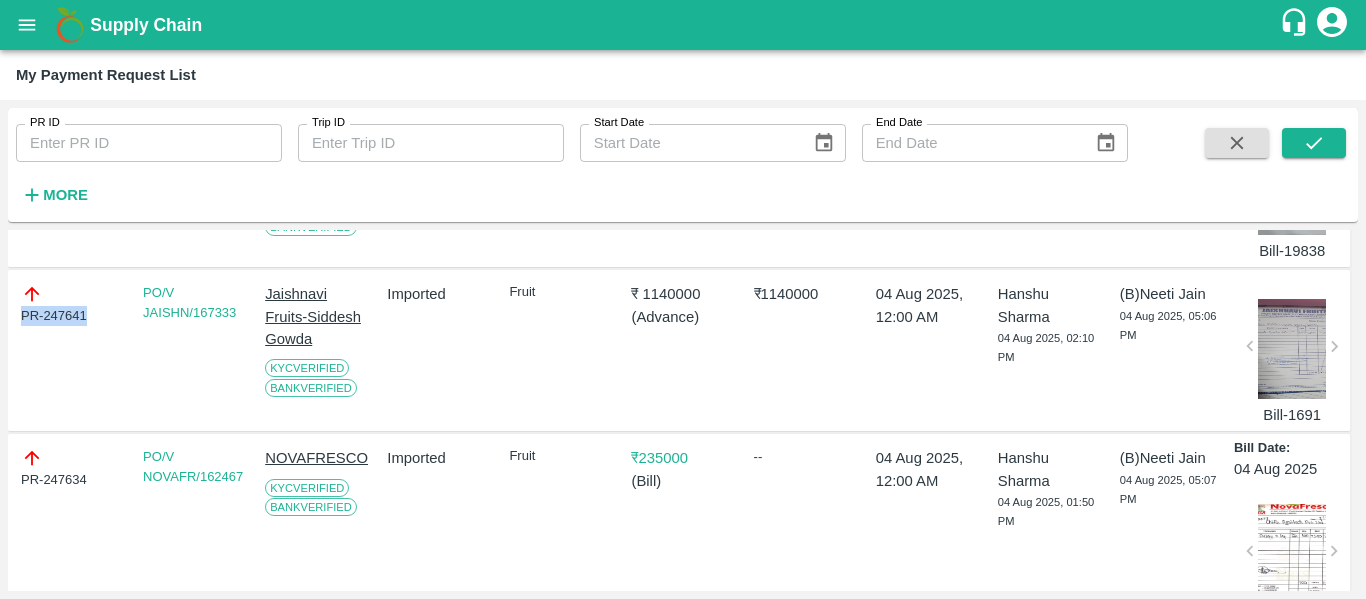 click on "PR-247641" at bounding box center [72, 304] 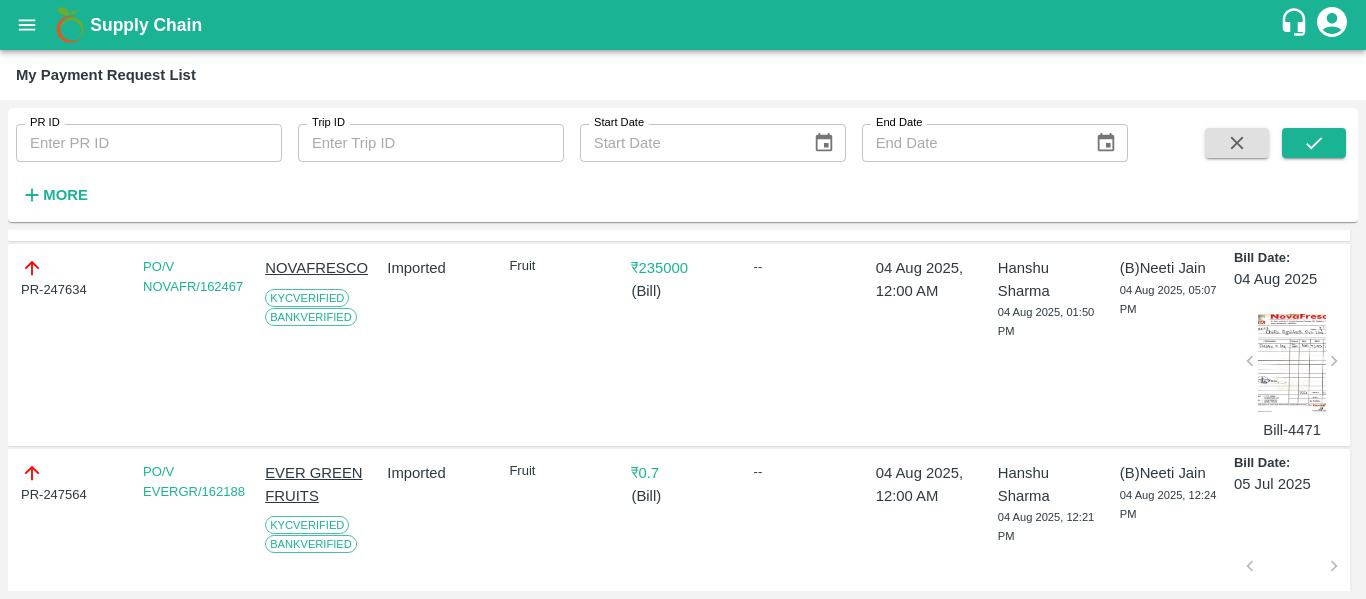 scroll, scrollTop: 1146, scrollLeft: 0, axis: vertical 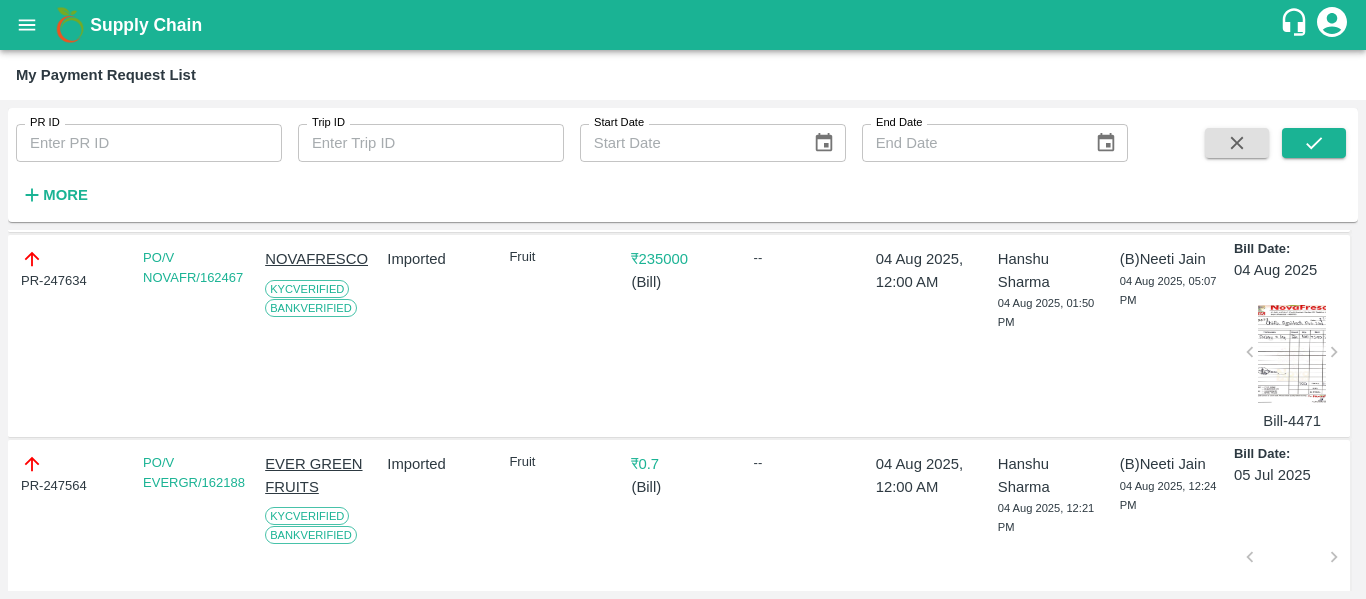 click on "PR-247634" at bounding box center (72, 269) 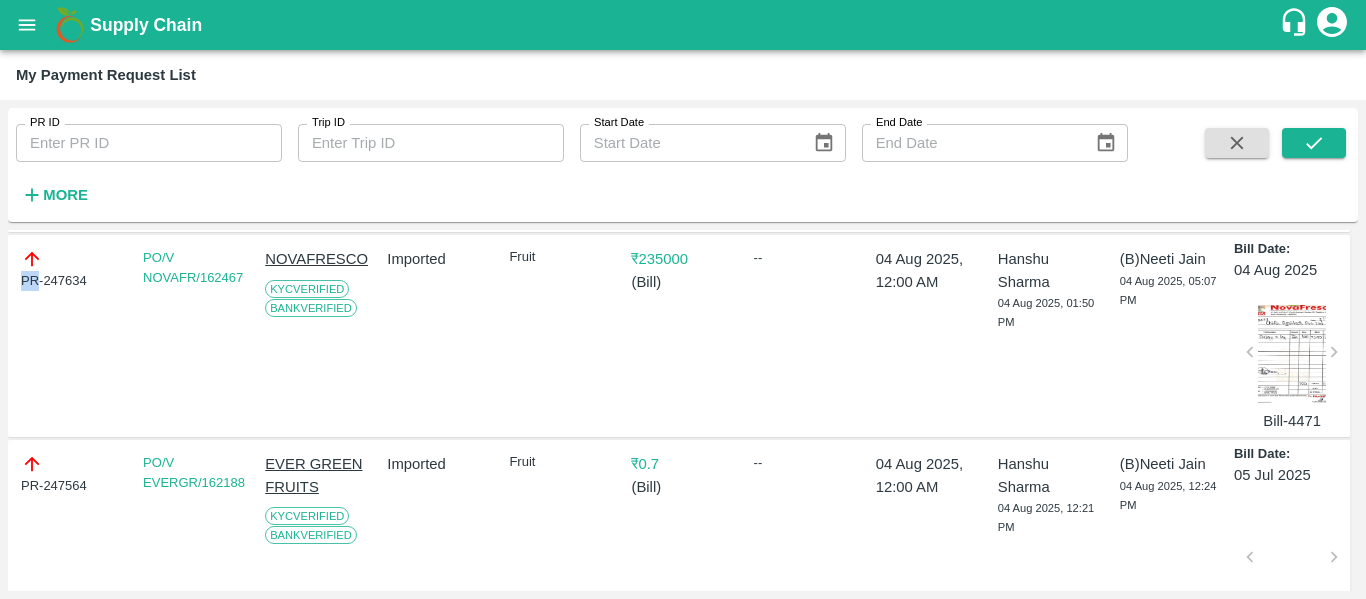 click on "PR-247634" at bounding box center [72, 269] 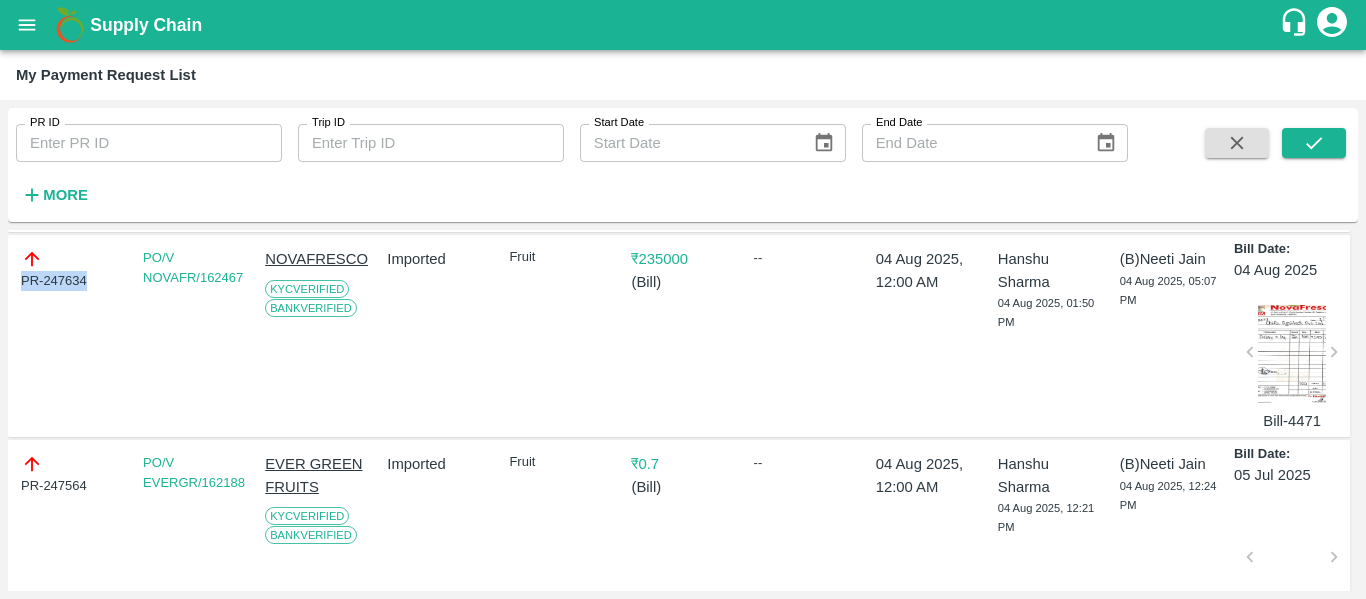 click on "PR-247634" at bounding box center (72, 269) 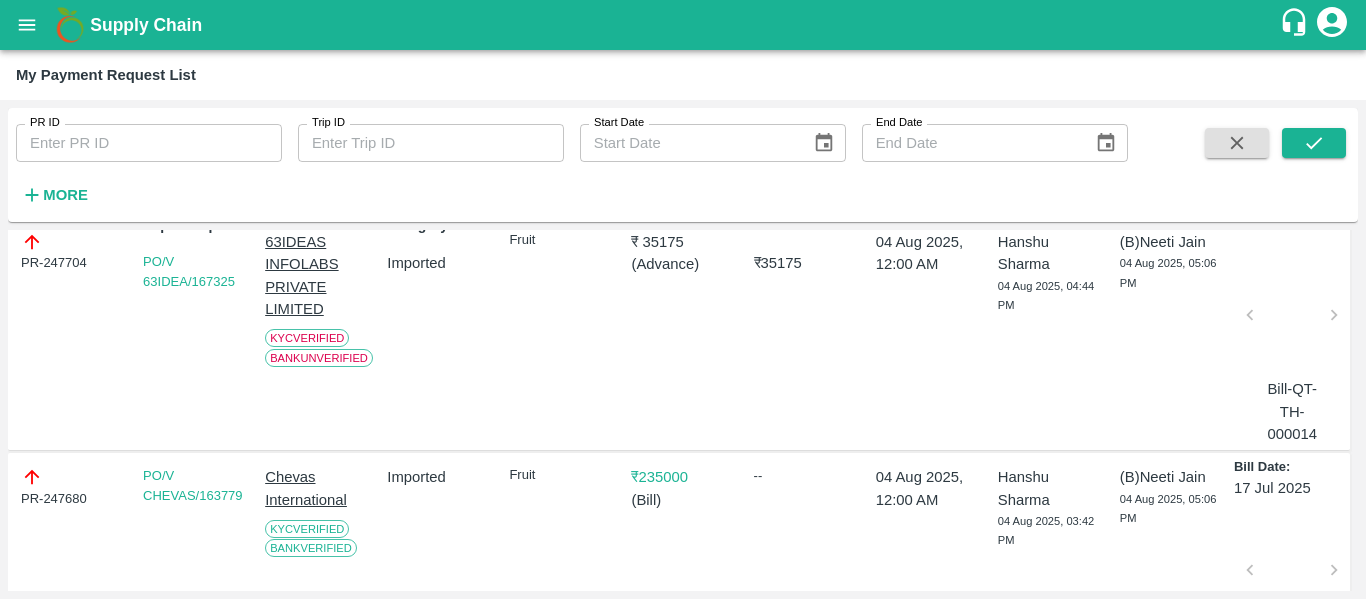 scroll, scrollTop: 0, scrollLeft: 0, axis: both 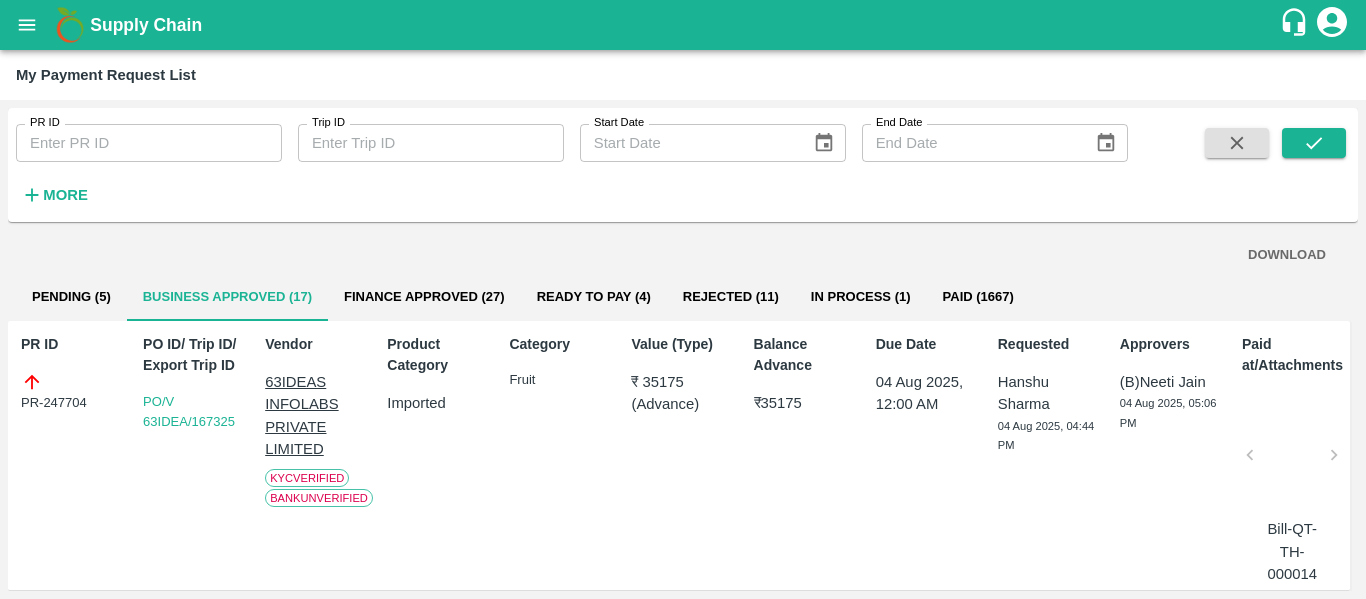 click on "Pending (5)" at bounding box center [71, 297] 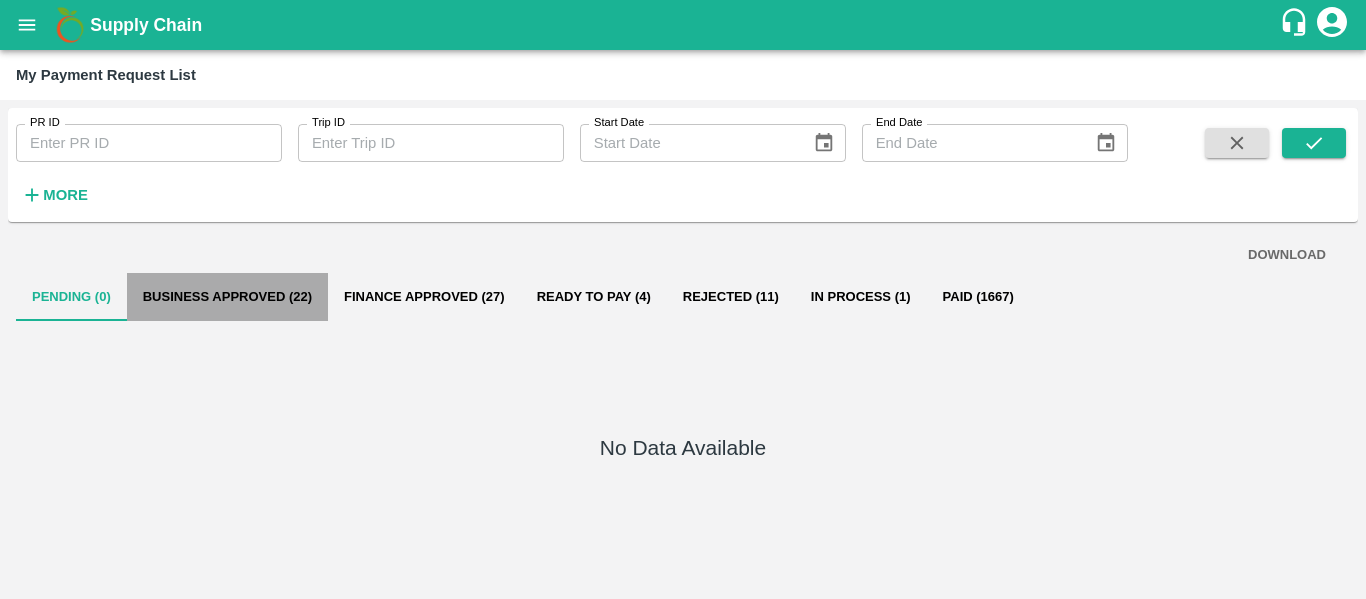 click on "Business Approved (22)" at bounding box center (227, 297) 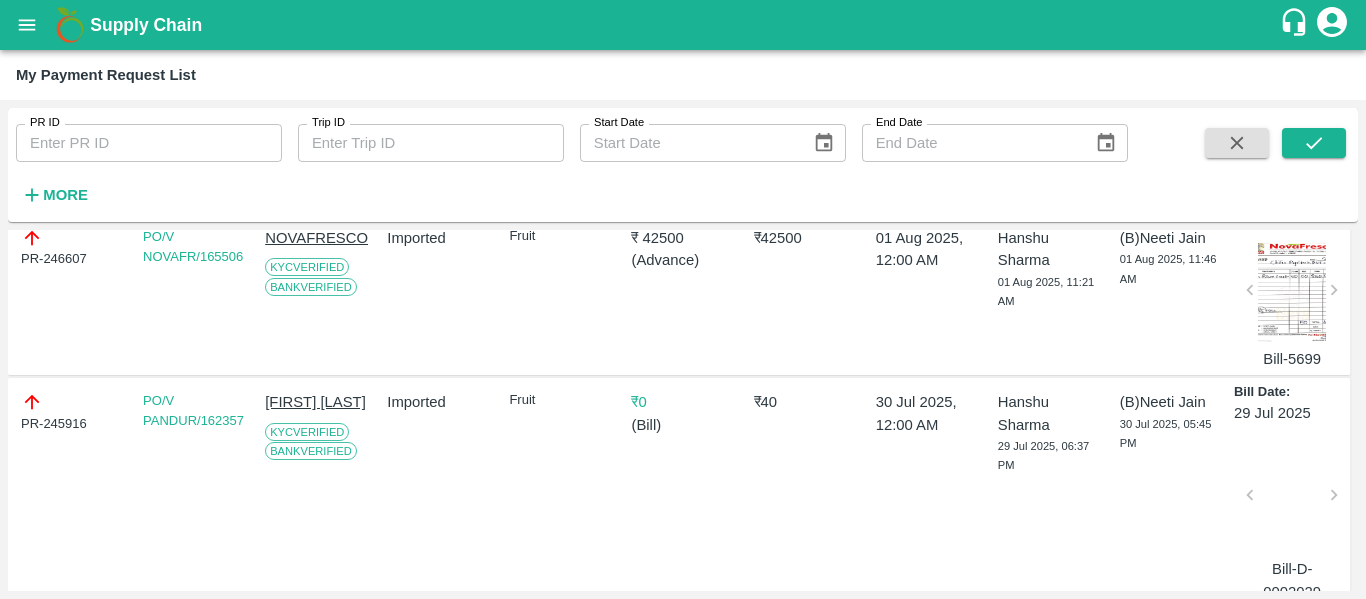 scroll, scrollTop: 2634, scrollLeft: 0, axis: vertical 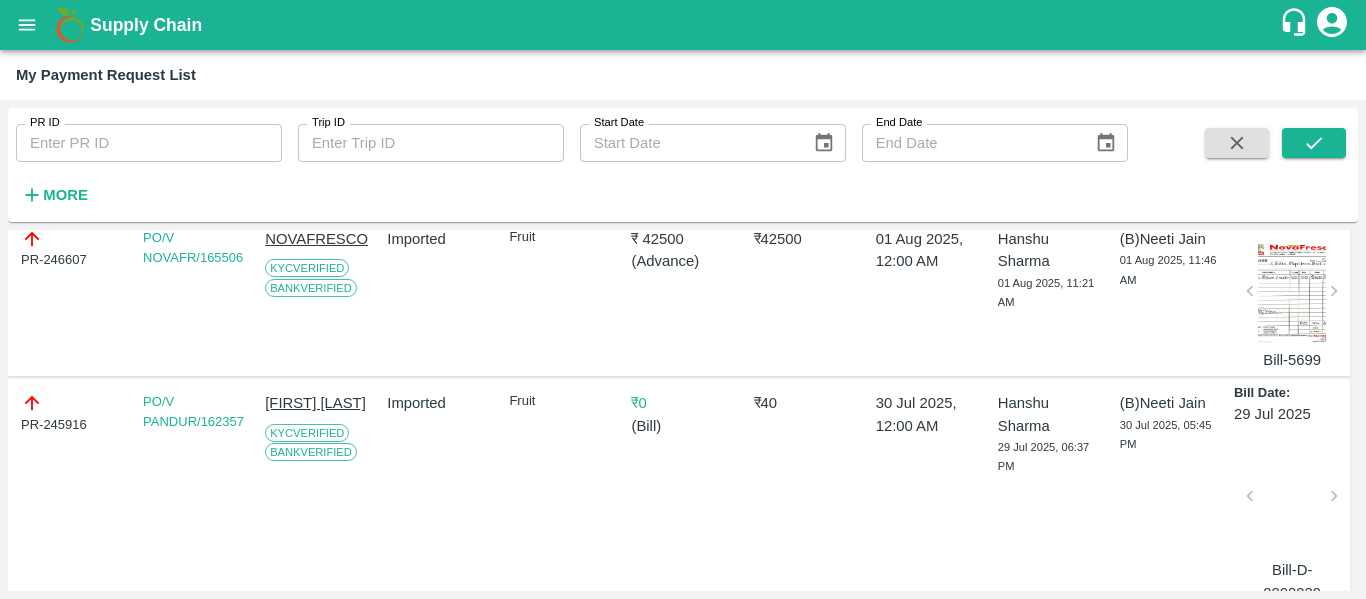 click on "PR-246607" at bounding box center (72, 249) 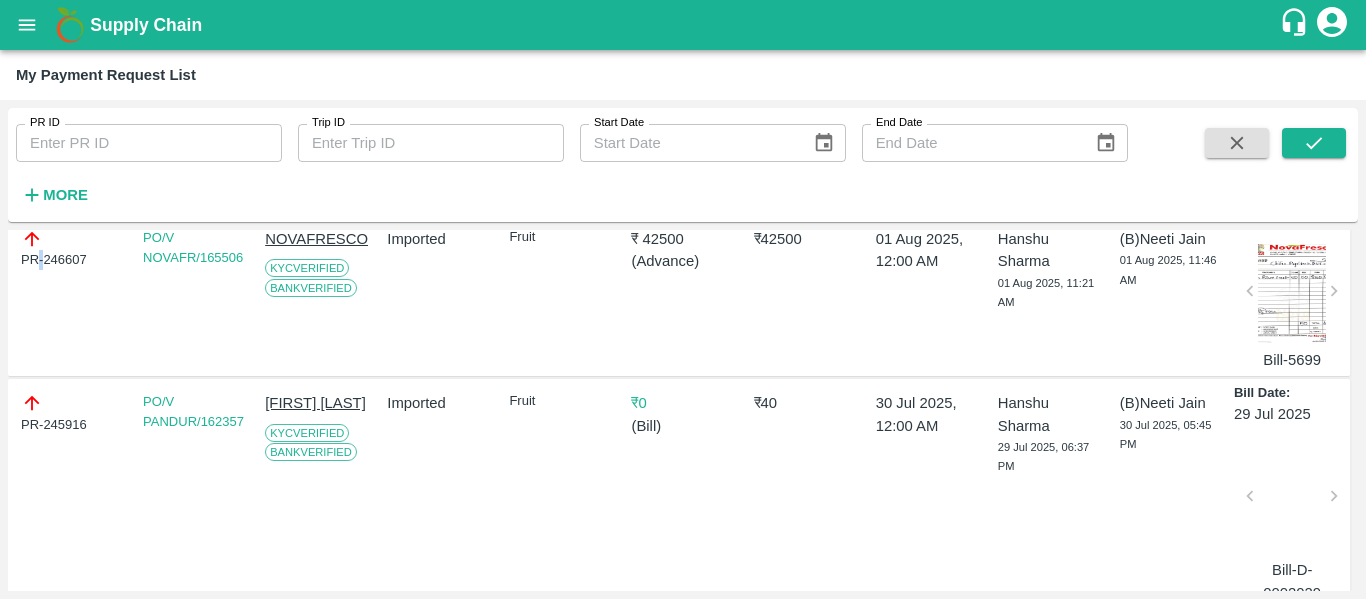click on "PR-246607" at bounding box center [72, 249] 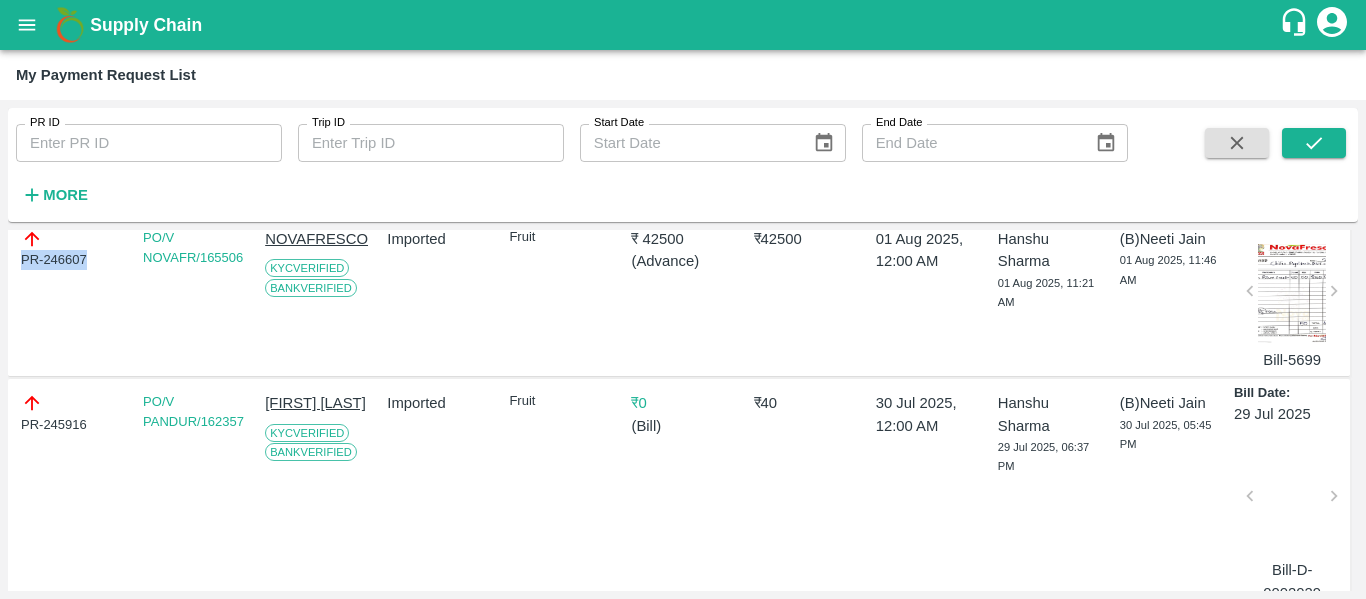 click on "PR-246607" at bounding box center (72, 249) 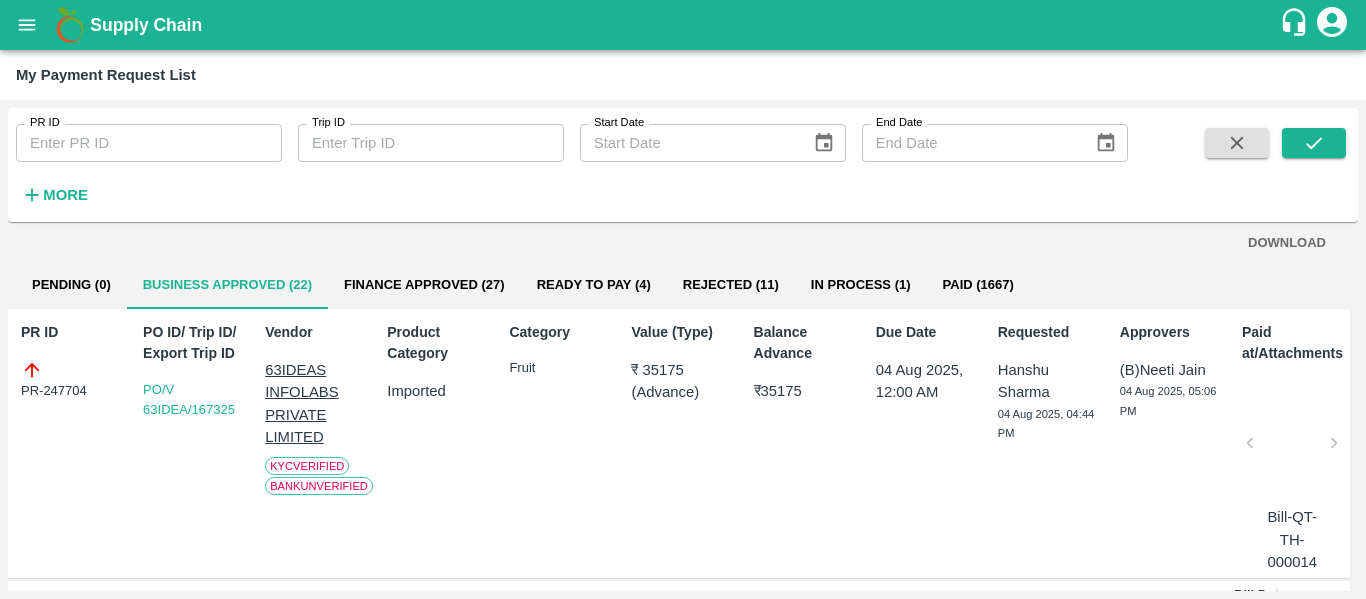 scroll, scrollTop: 0, scrollLeft: 0, axis: both 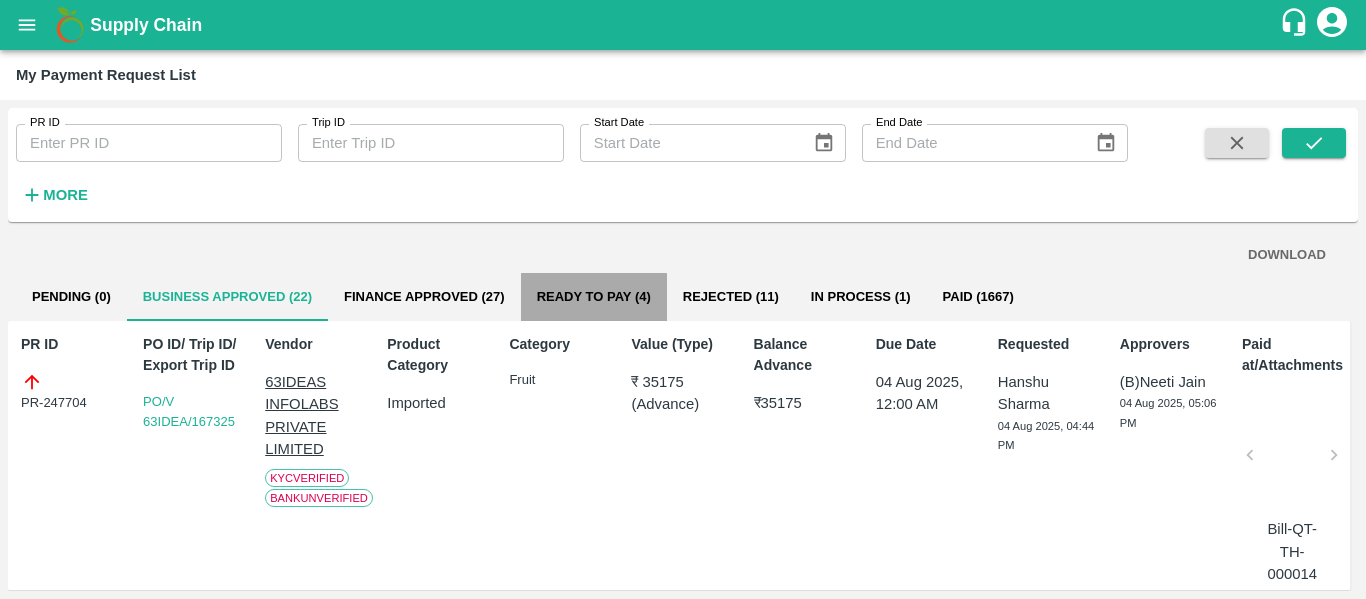 click on "Ready To Pay (4)" at bounding box center [594, 297] 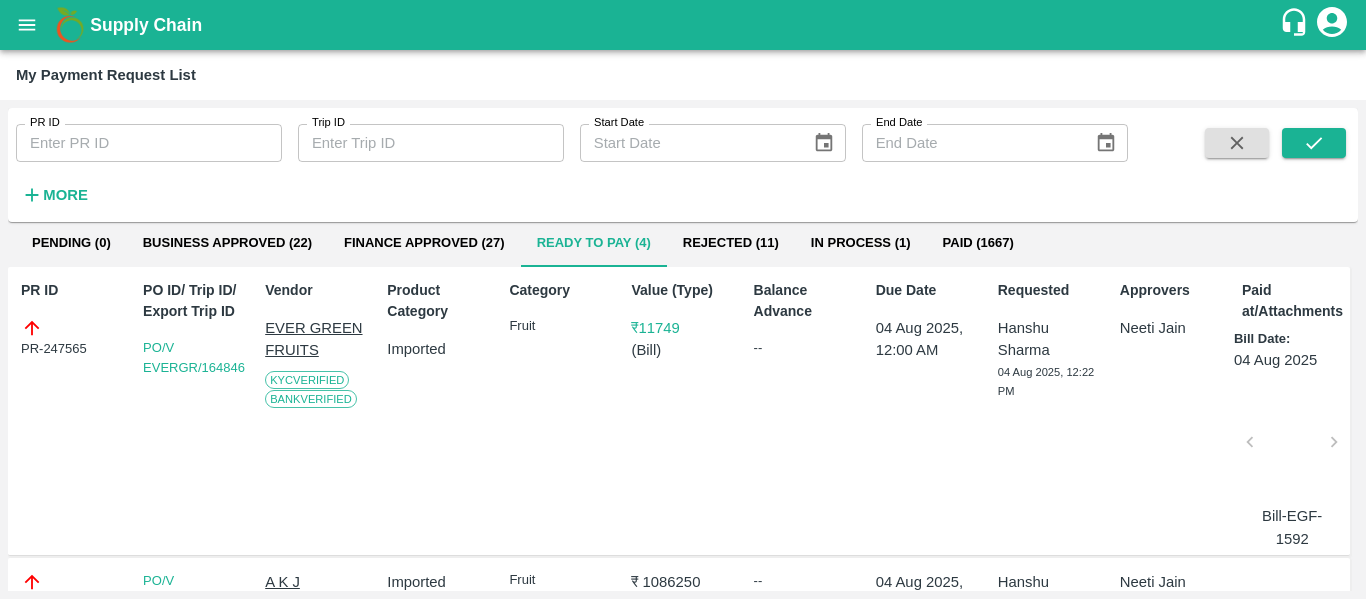 scroll, scrollTop: 0, scrollLeft: 0, axis: both 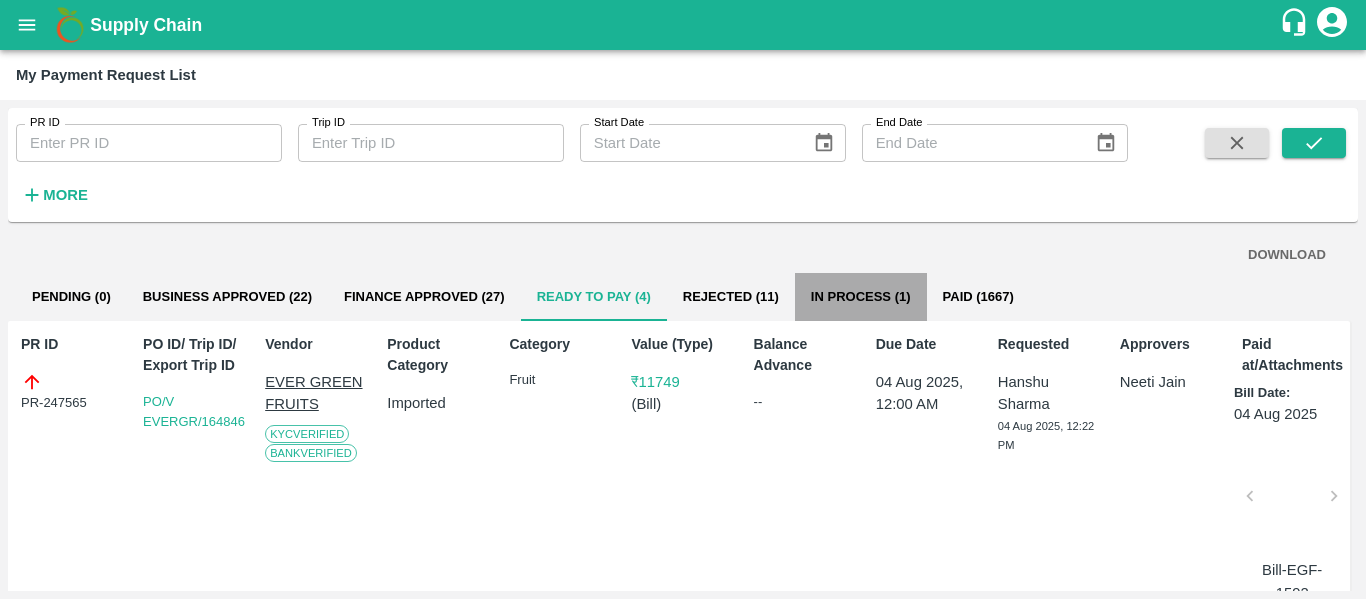 click on "In Process (1)" at bounding box center (861, 297) 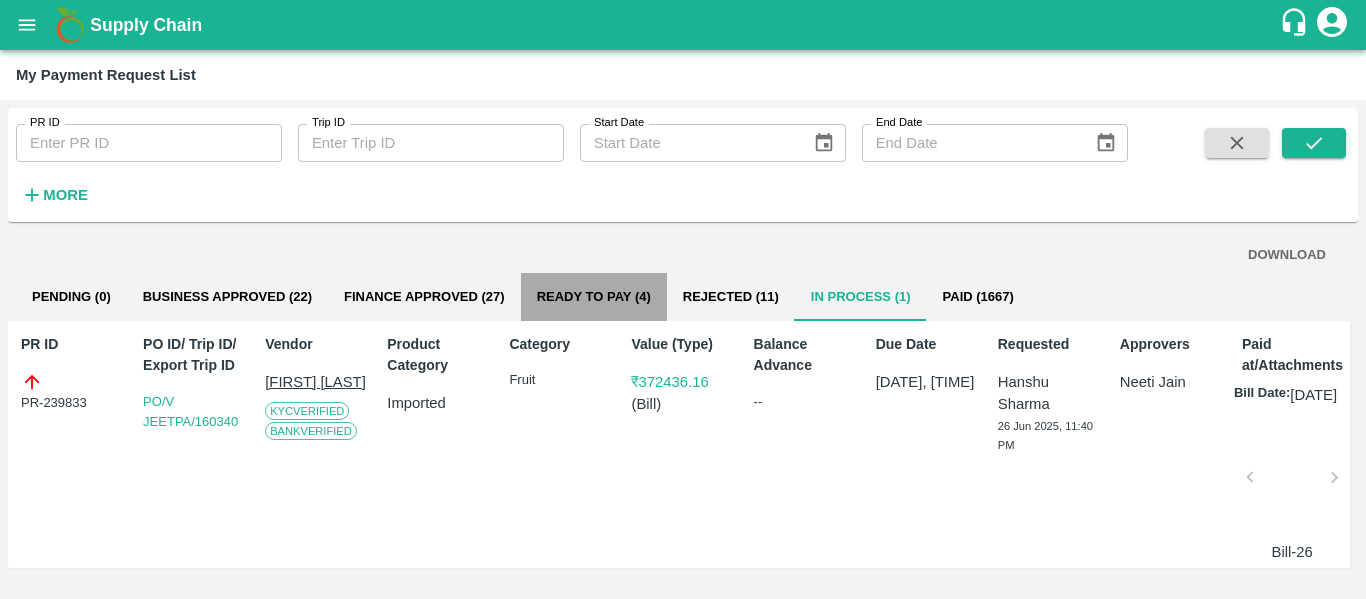 click on "Ready To Pay (4)" at bounding box center [594, 297] 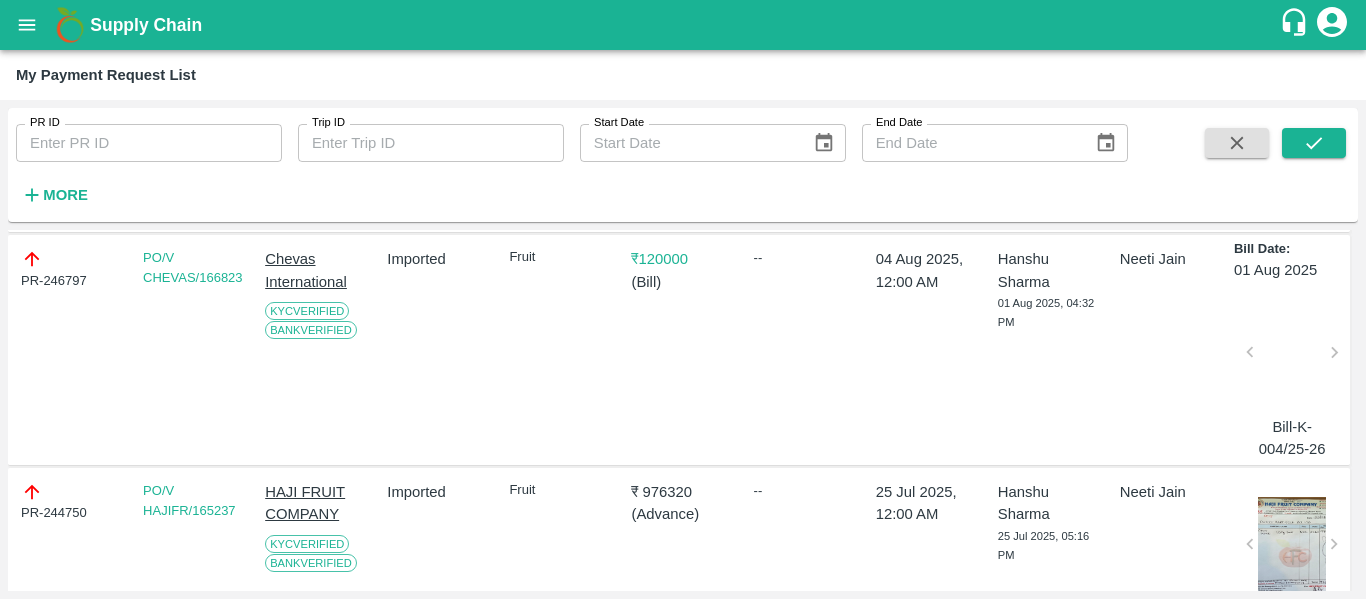 scroll, scrollTop: 0, scrollLeft: 0, axis: both 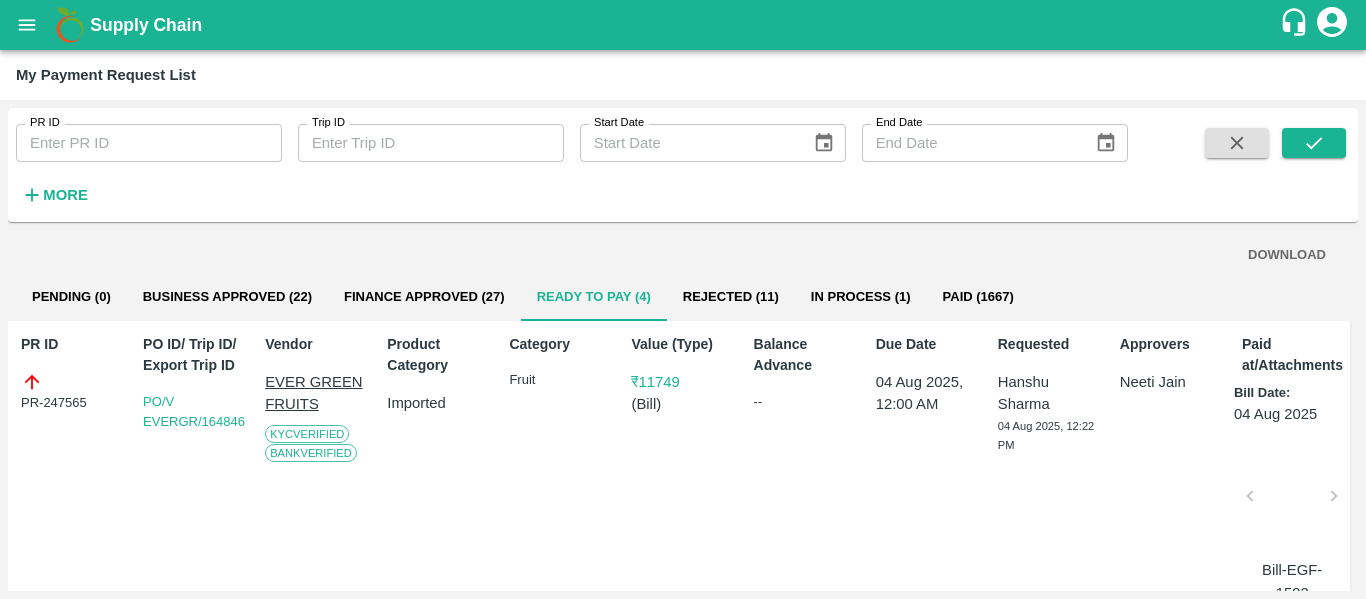 click at bounding box center (594, 320) 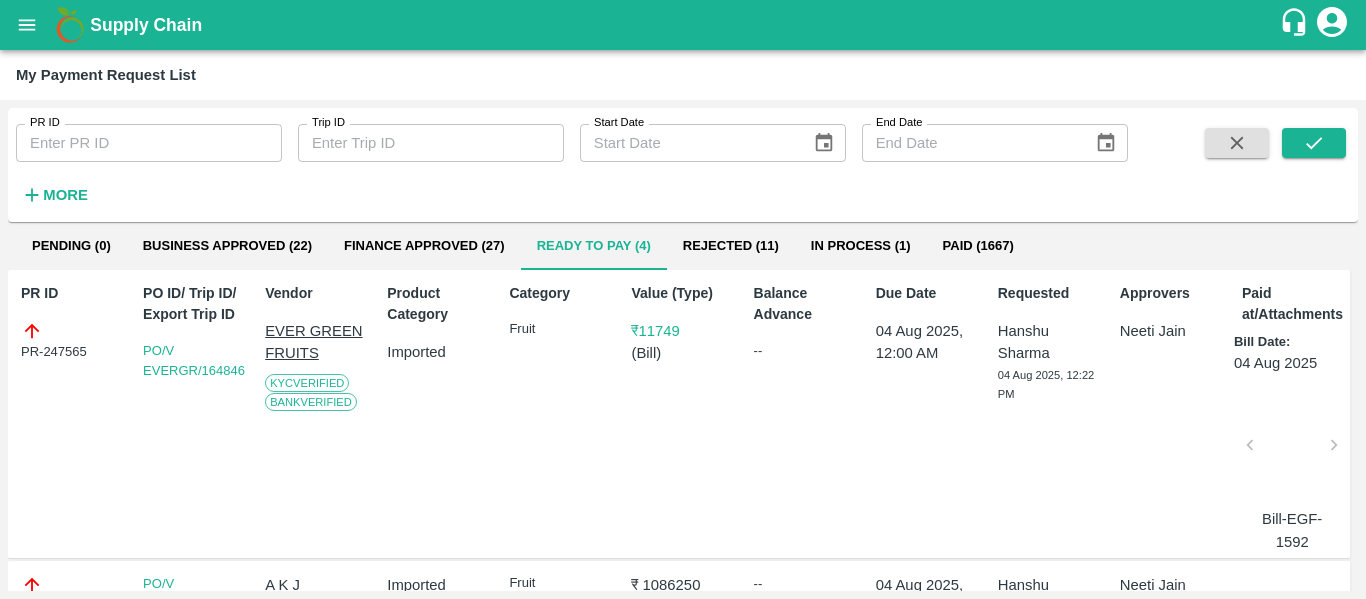 scroll, scrollTop: 0, scrollLeft: 0, axis: both 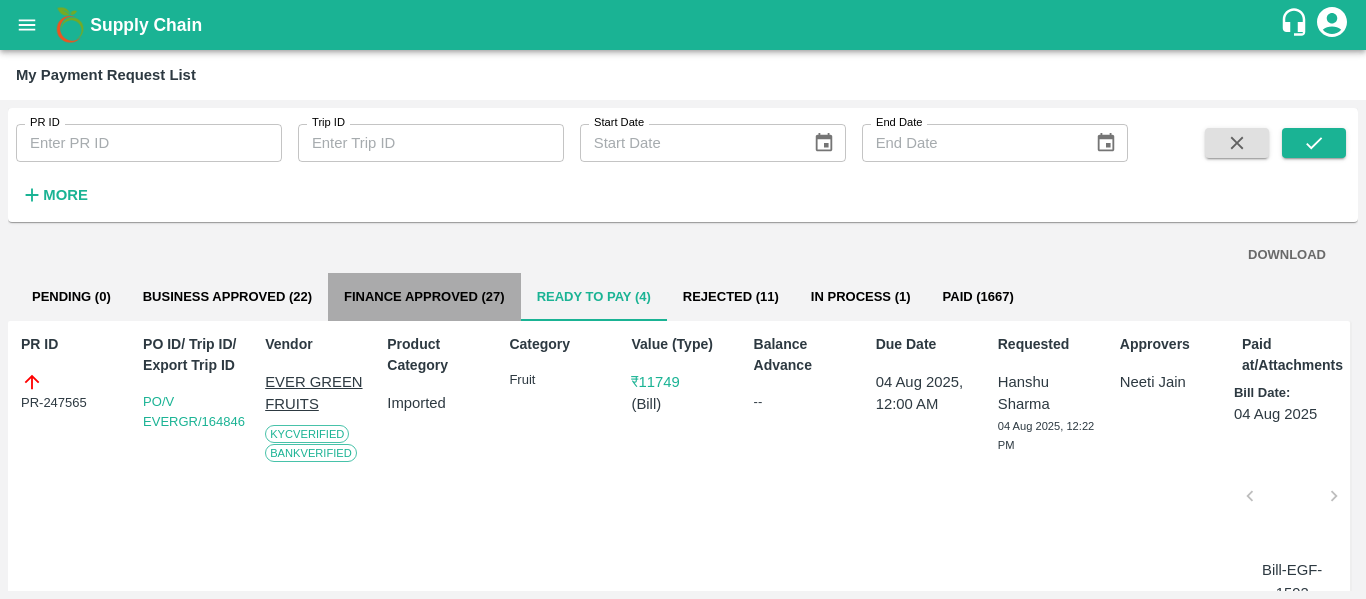 click on "Finance Approved (27)" at bounding box center (424, 297) 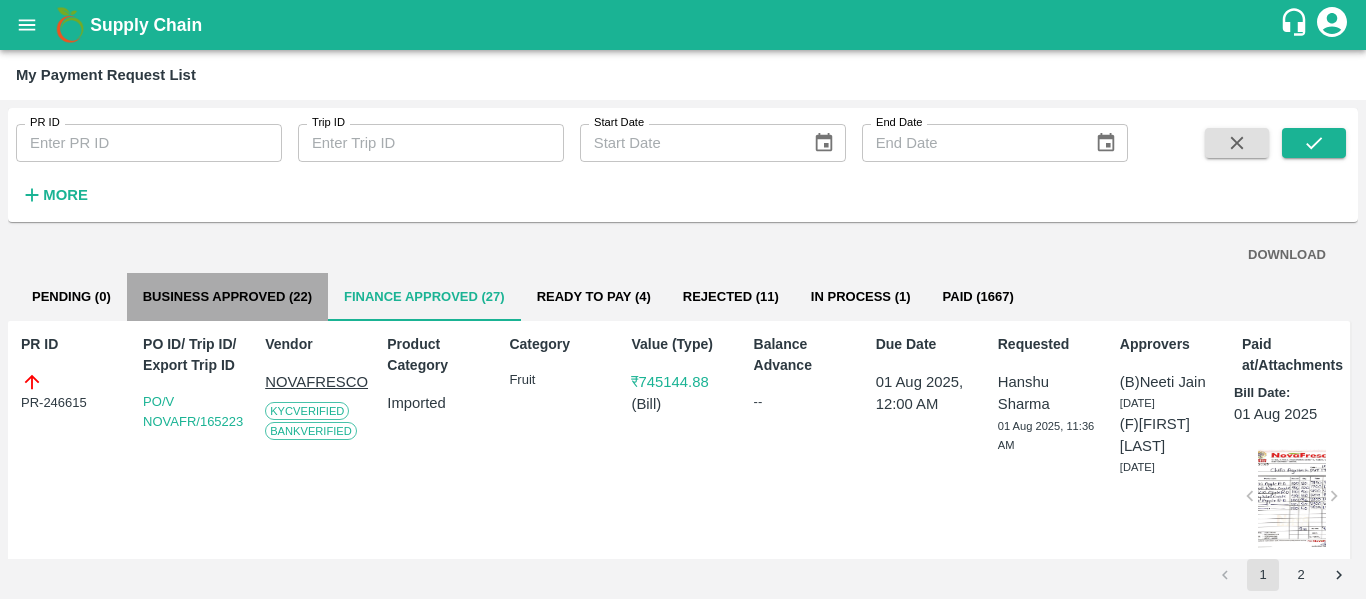 click on "Business Approved (22)" at bounding box center (227, 297) 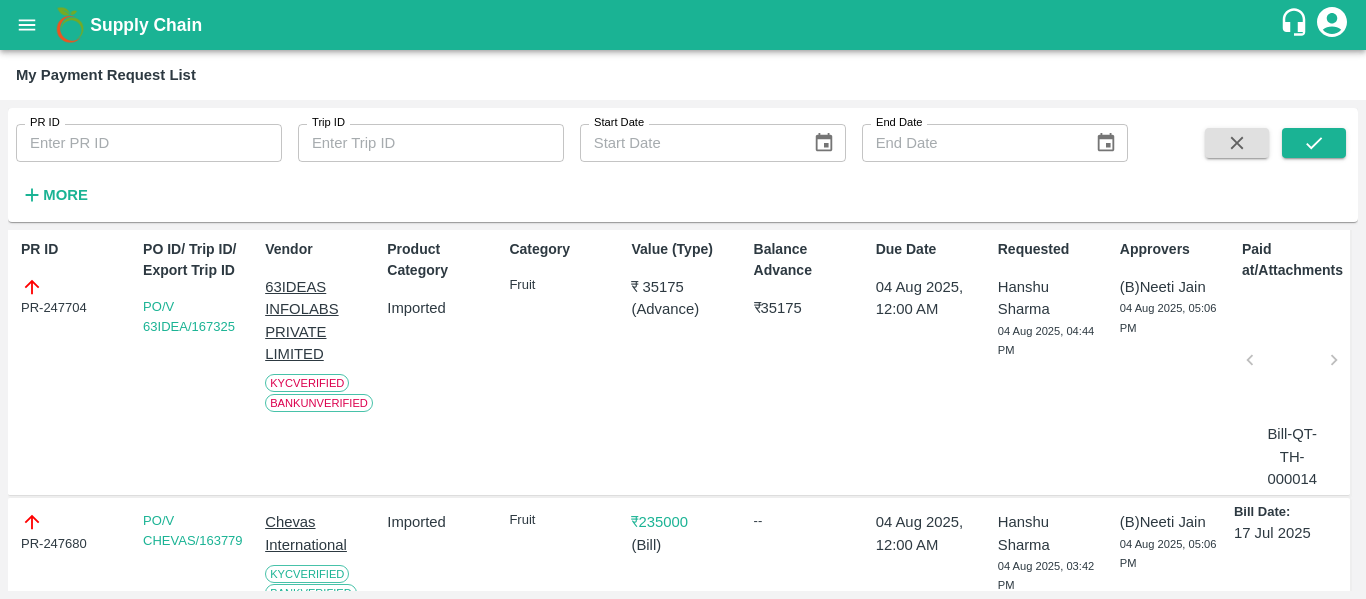 scroll, scrollTop: 0, scrollLeft: 0, axis: both 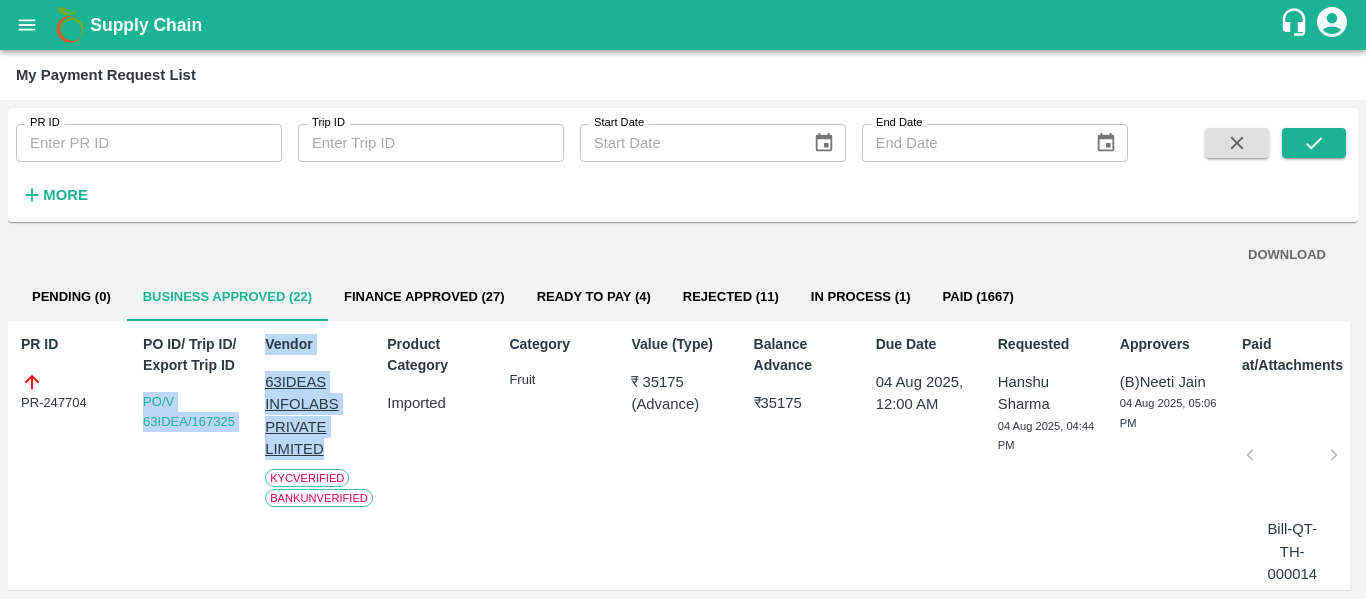 drag, startPoint x: 250, startPoint y: 374, endPoint x: 329, endPoint y: 445, distance: 106.21676 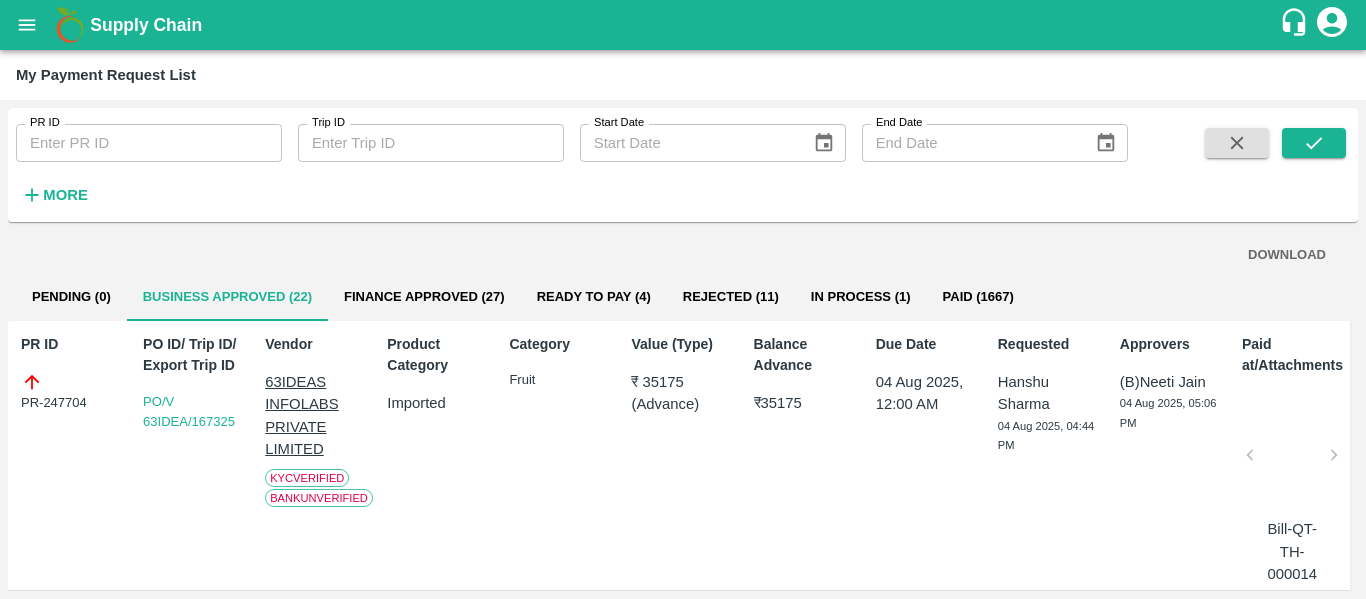 click on "Product Category Imported" at bounding box center [434, 455] 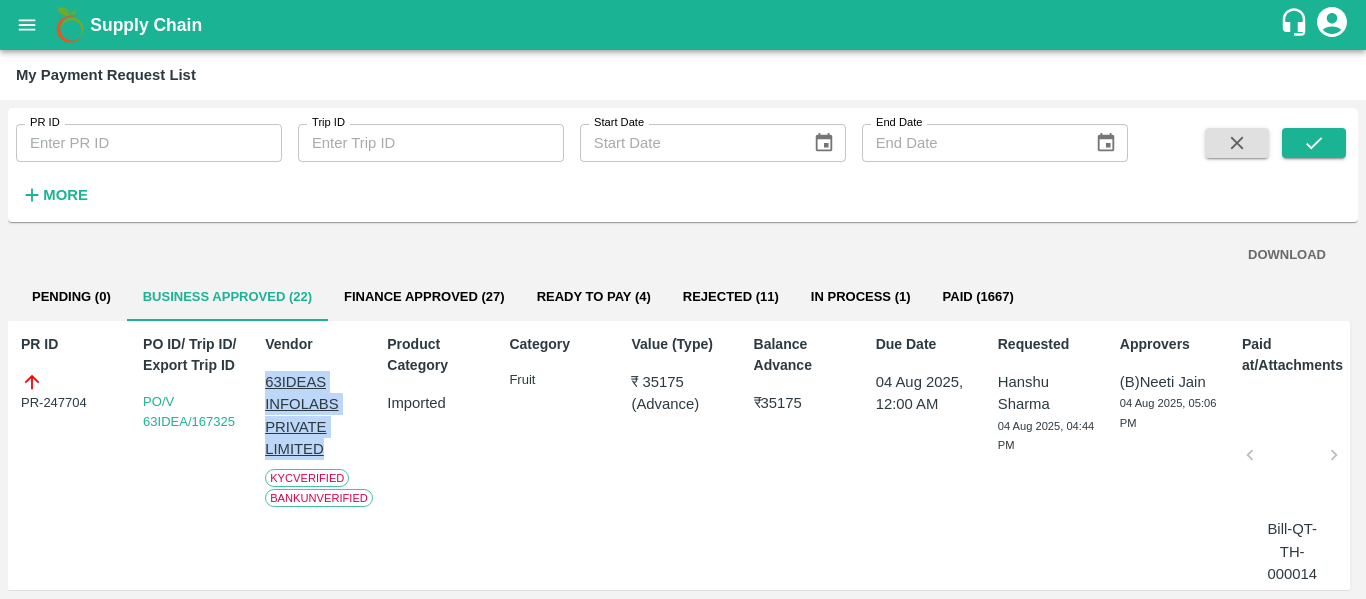drag, startPoint x: 325, startPoint y: 441, endPoint x: 264, endPoint y: 391, distance: 78.873314 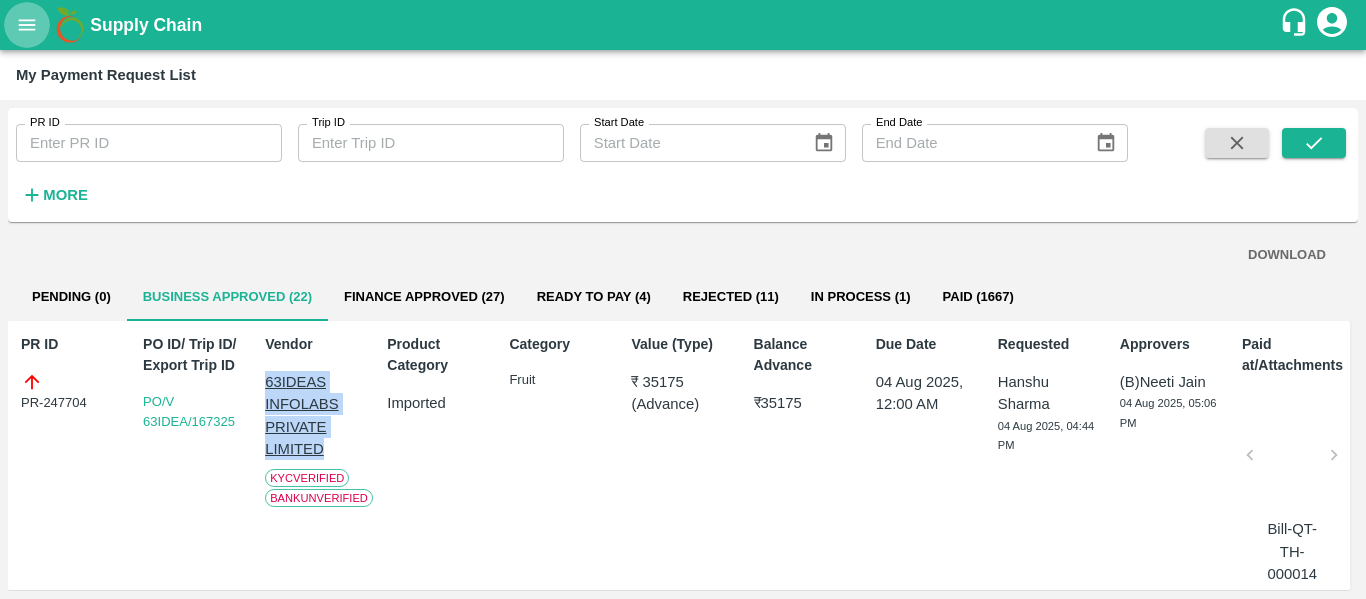click at bounding box center (27, 25) 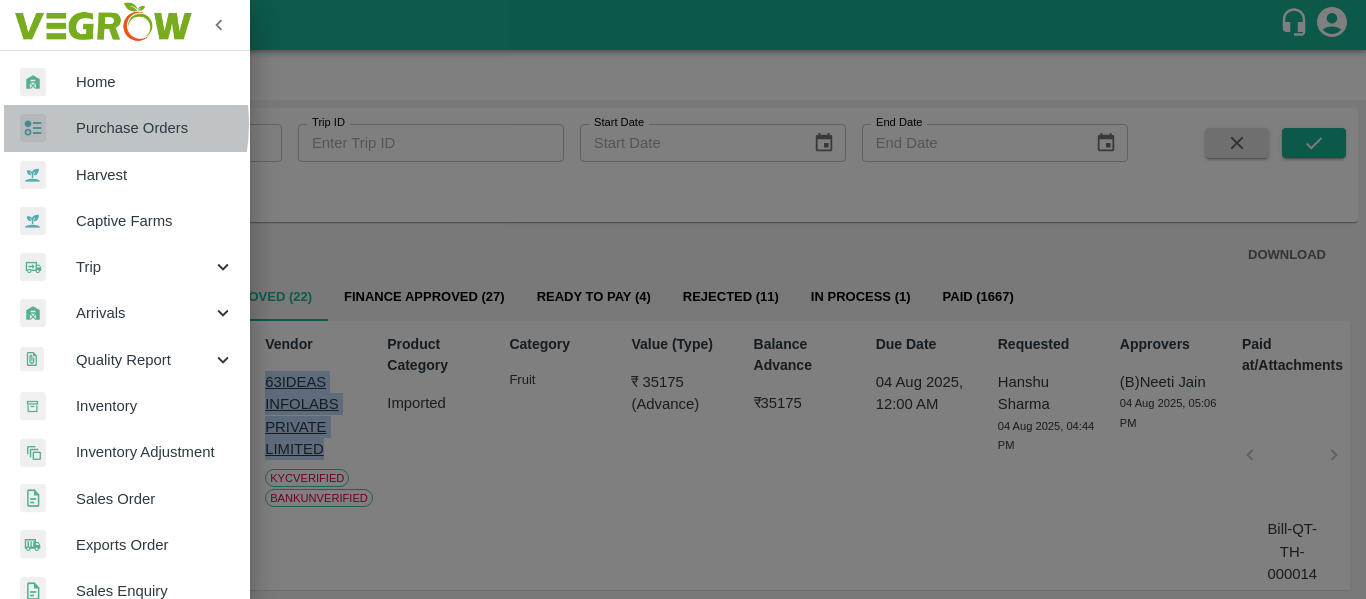 click at bounding box center (48, 128) 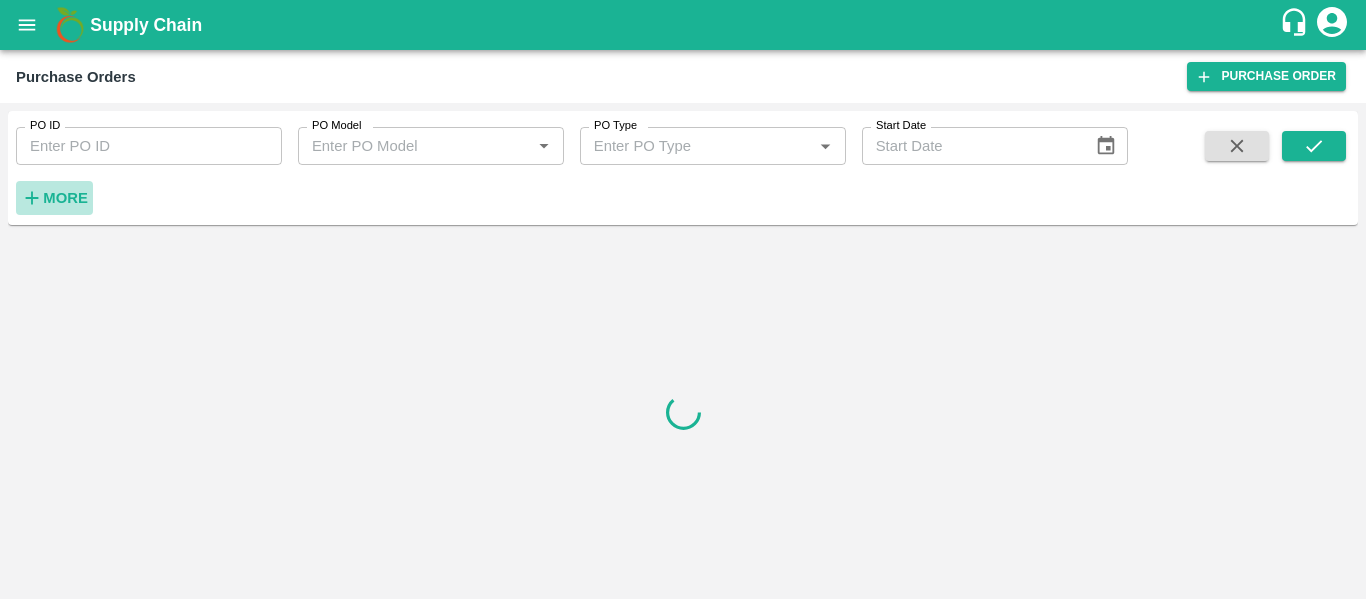 click on "More" at bounding box center (65, 198) 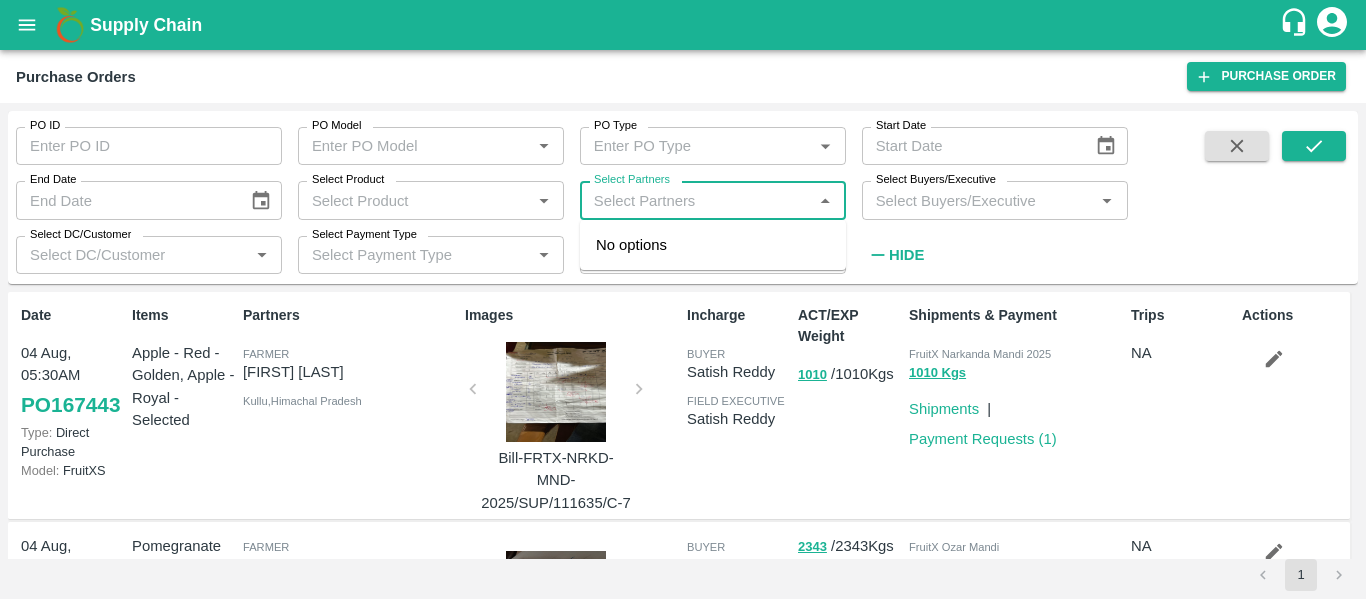 click on "Select Partners" at bounding box center (696, 200) 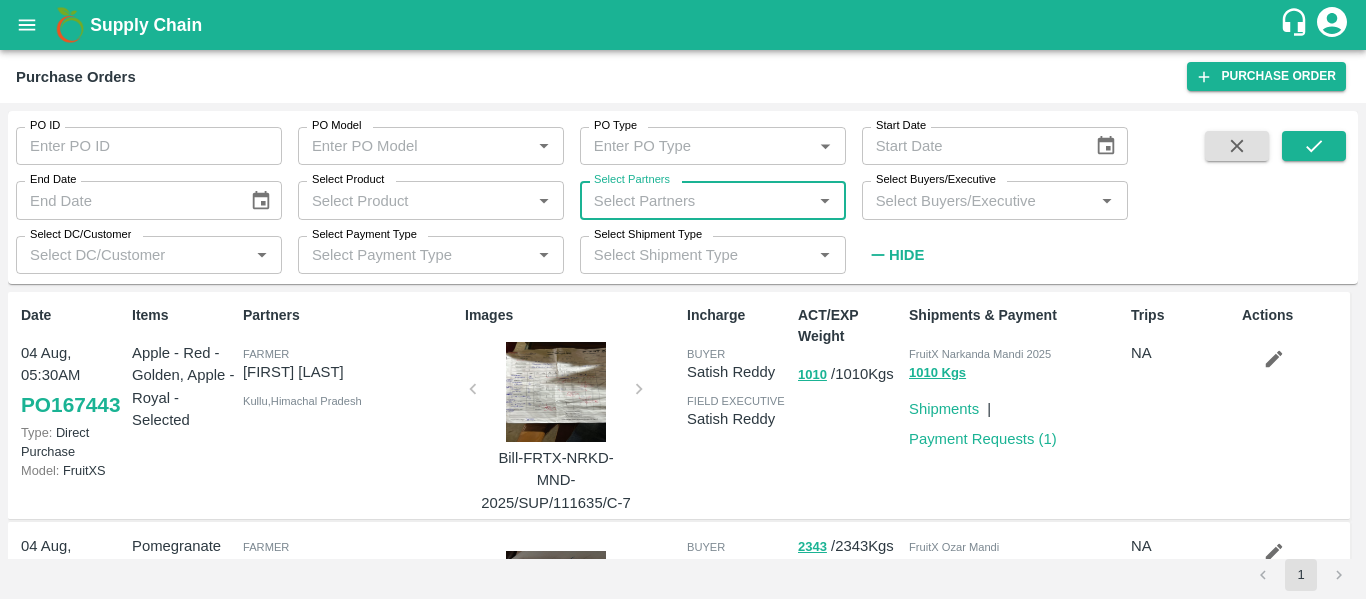 click on "Select Partners" at bounding box center (696, 200) 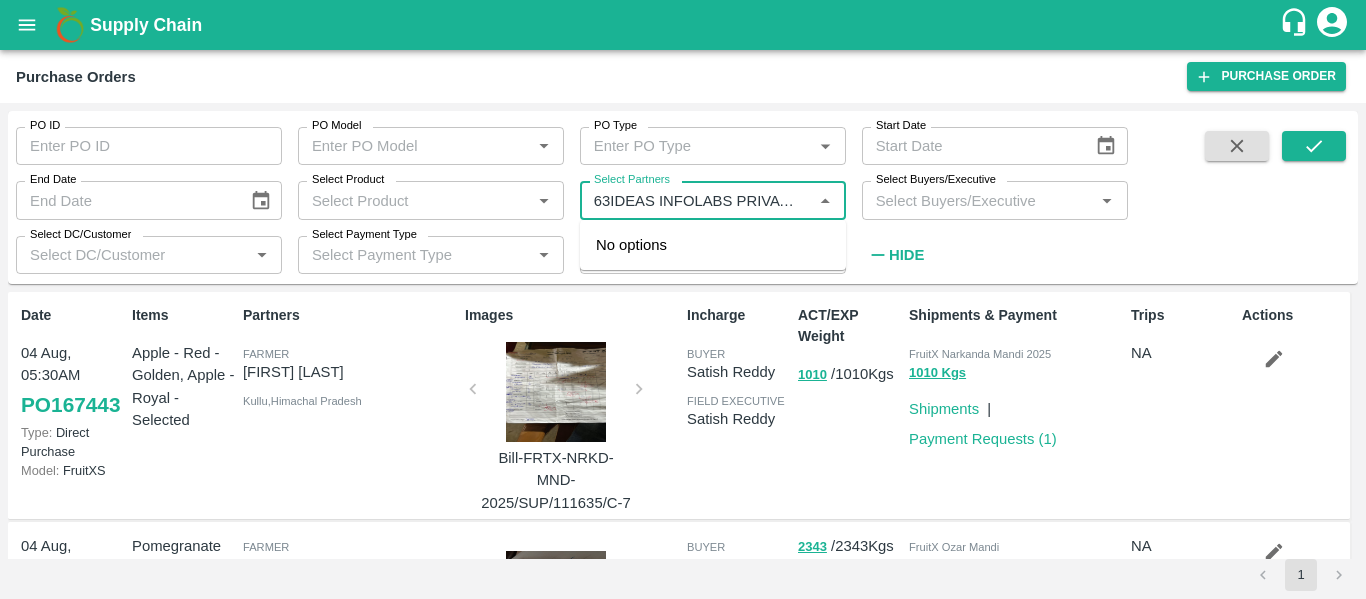 scroll, scrollTop: 0, scrollLeft: 57, axis: horizontal 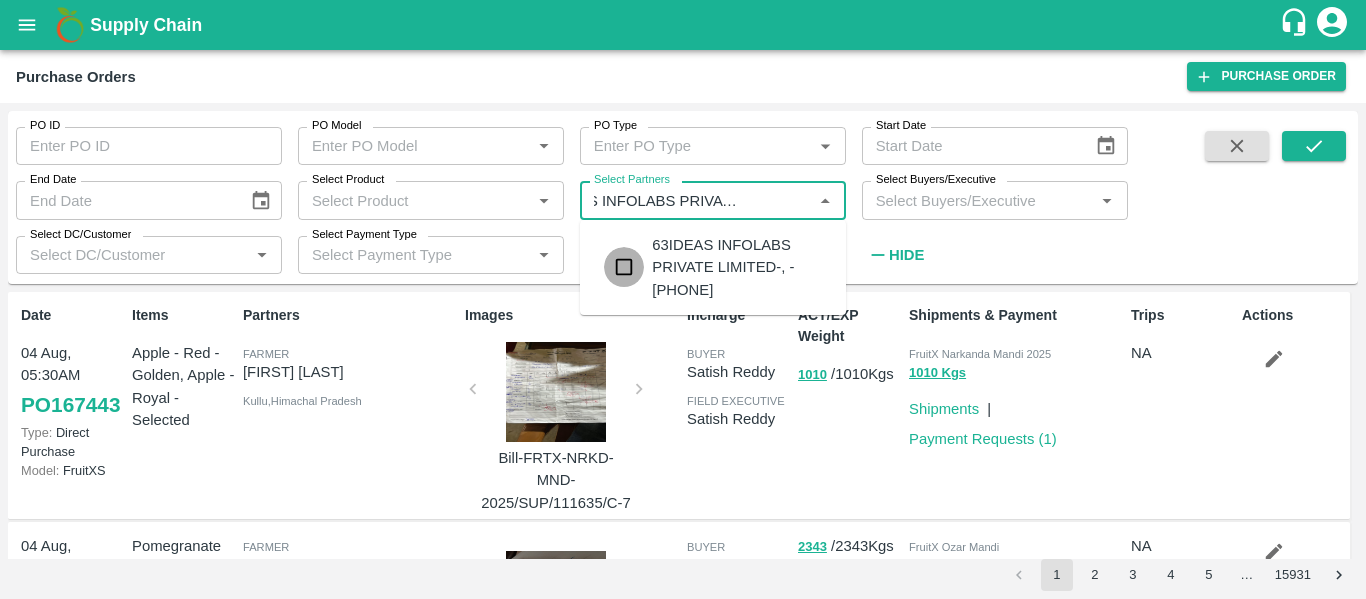 click at bounding box center [624, 267] 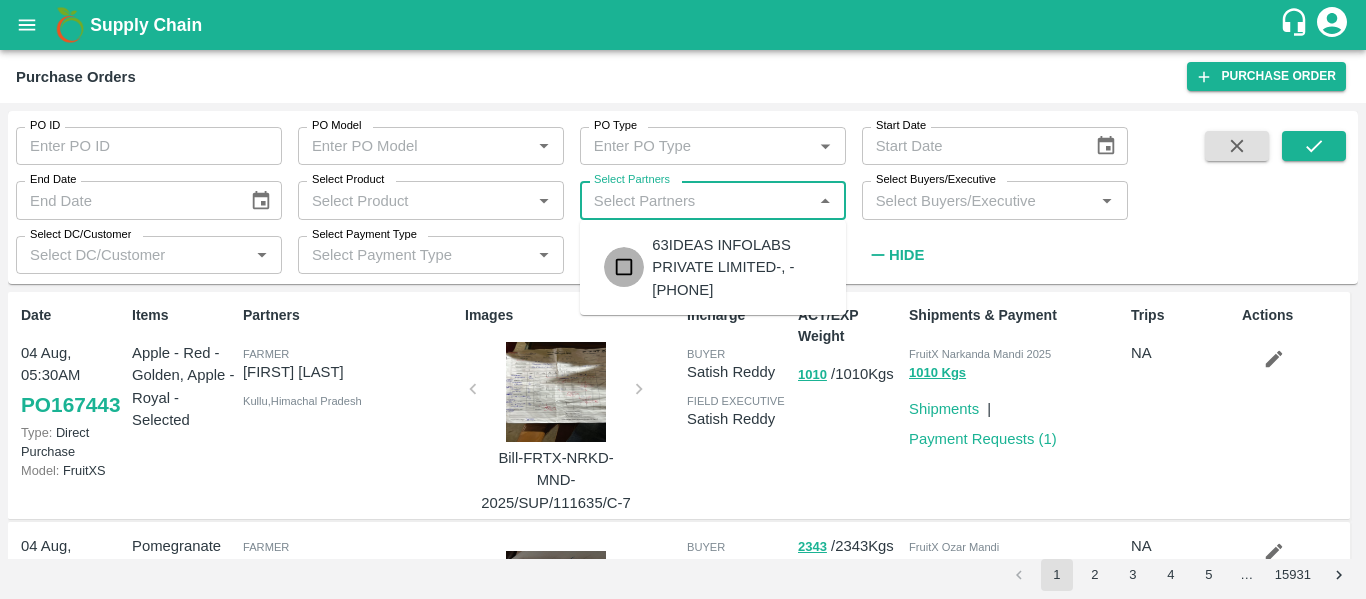 scroll, scrollTop: 0, scrollLeft: 0, axis: both 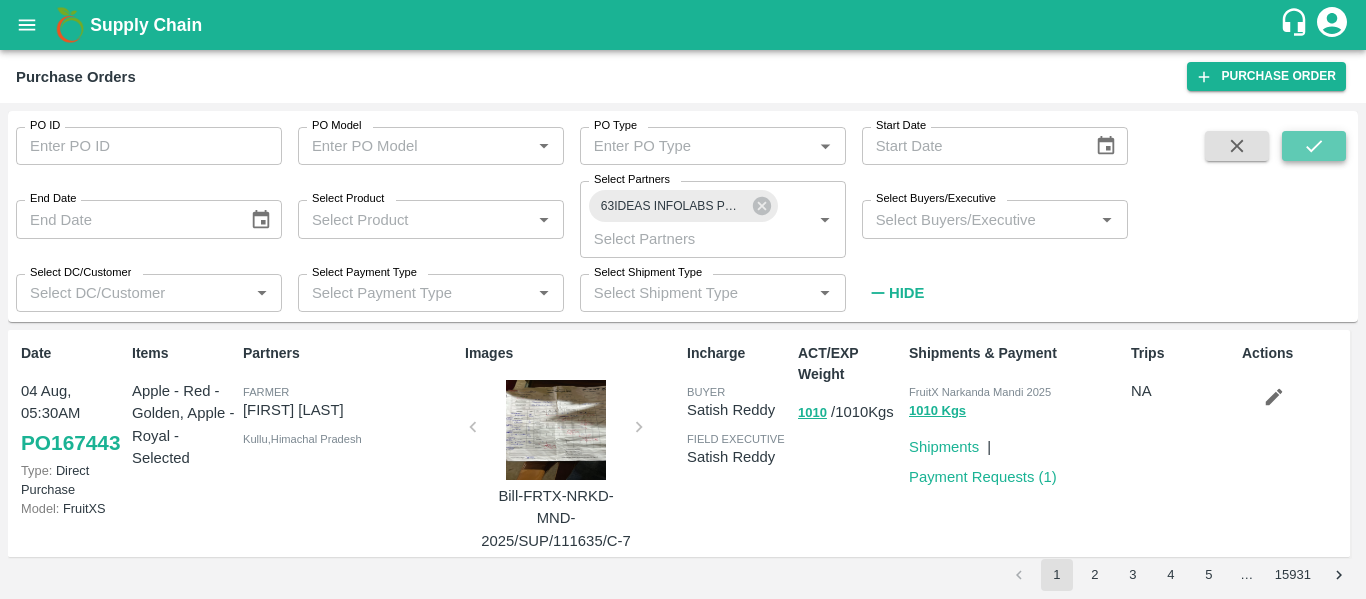 click 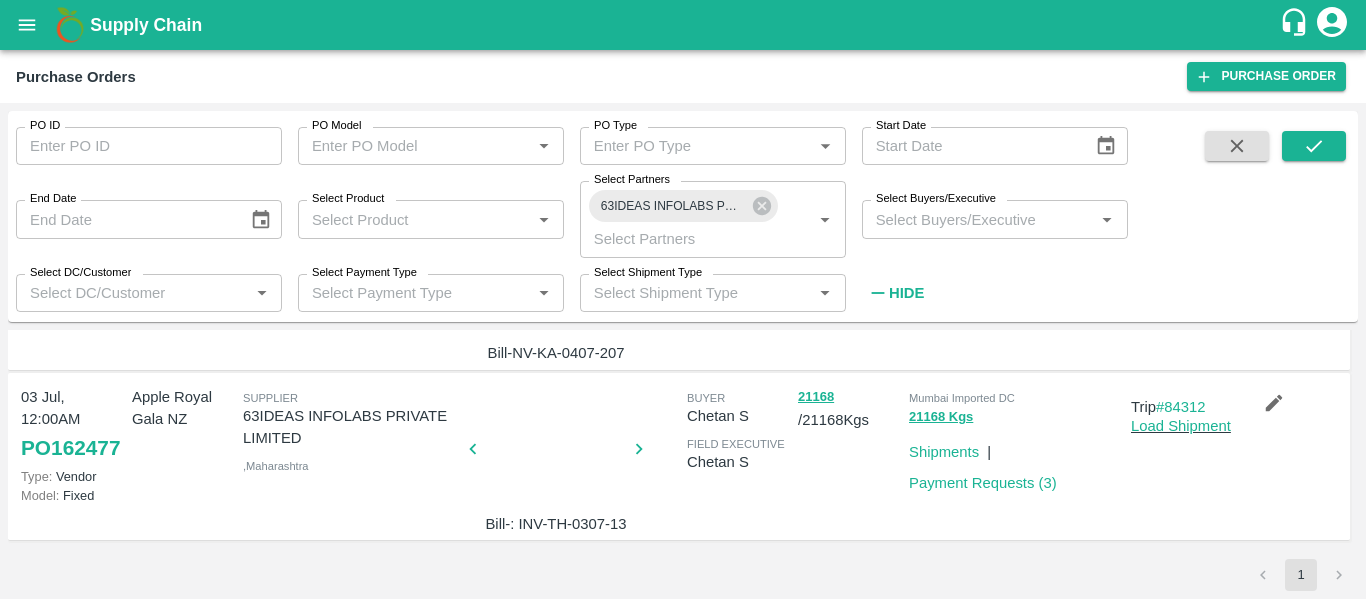 scroll, scrollTop: 708, scrollLeft: 0, axis: vertical 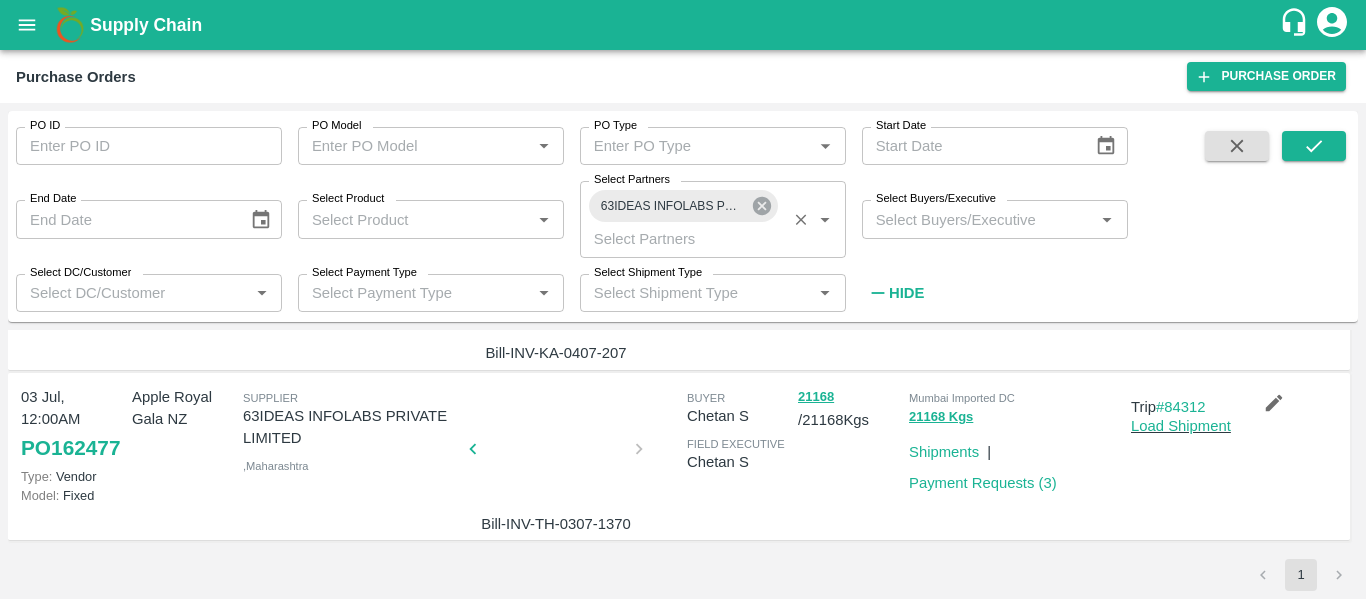 click 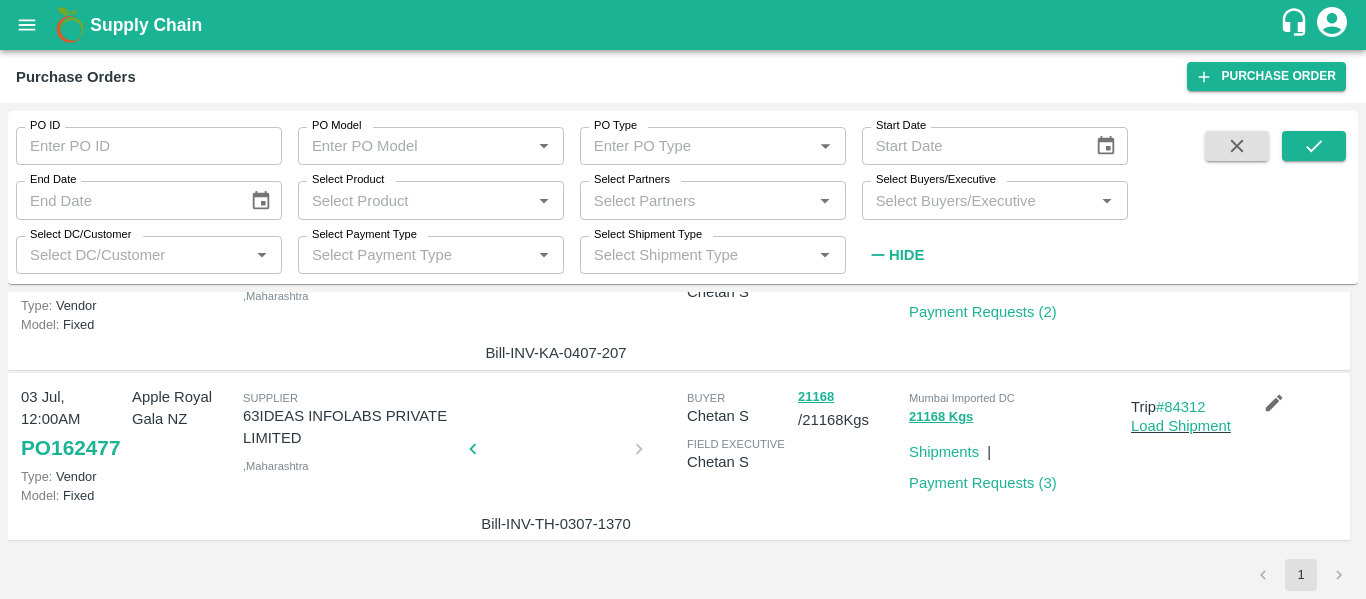 scroll, scrollTop: 670, scrollLeft: 0, axis: vertical 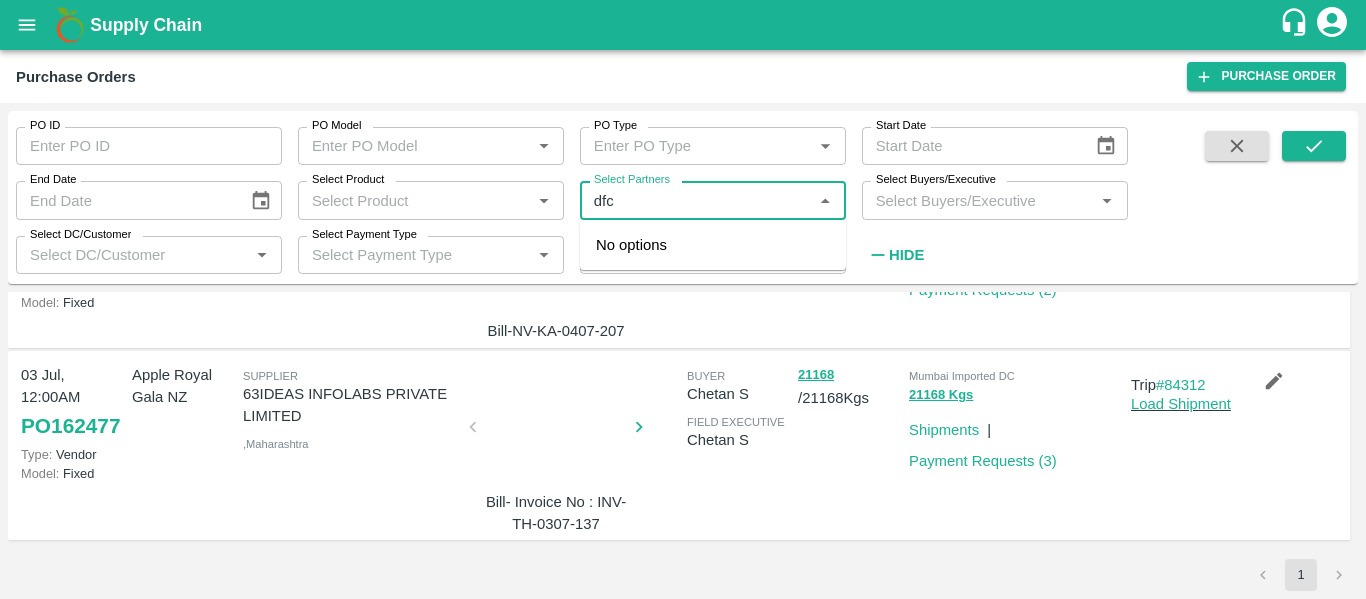 type on "dfc" 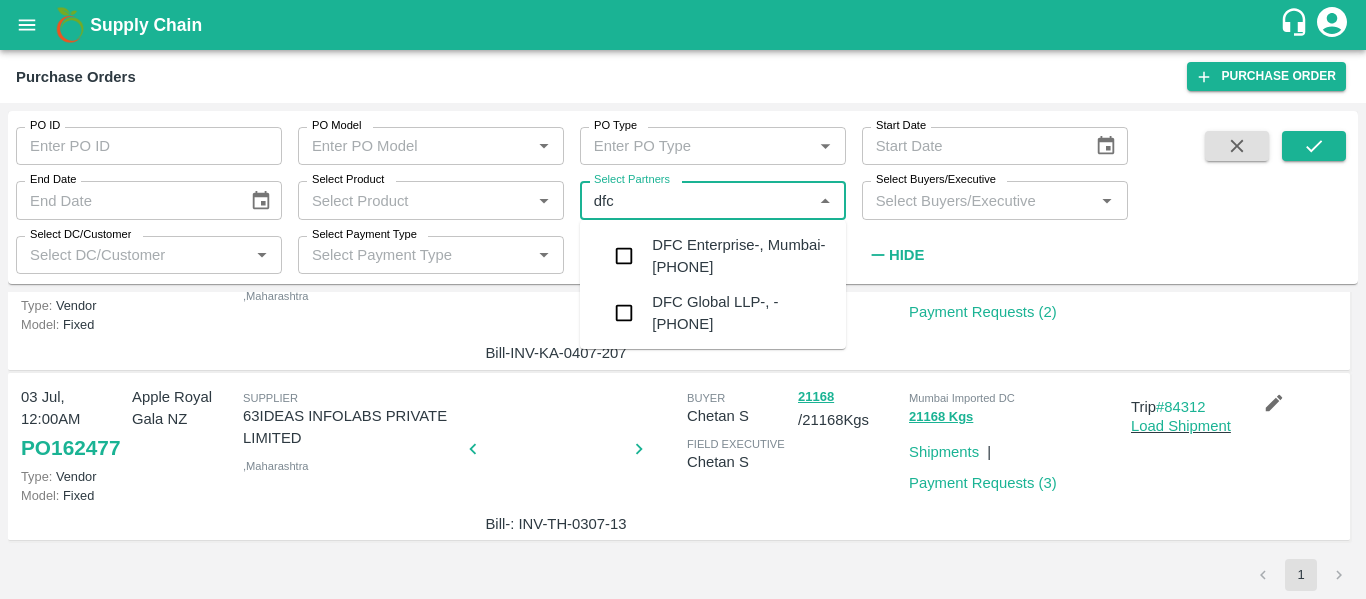 click on "DFC Global LLP-, -8056805889" at bounding box center [741, 313] 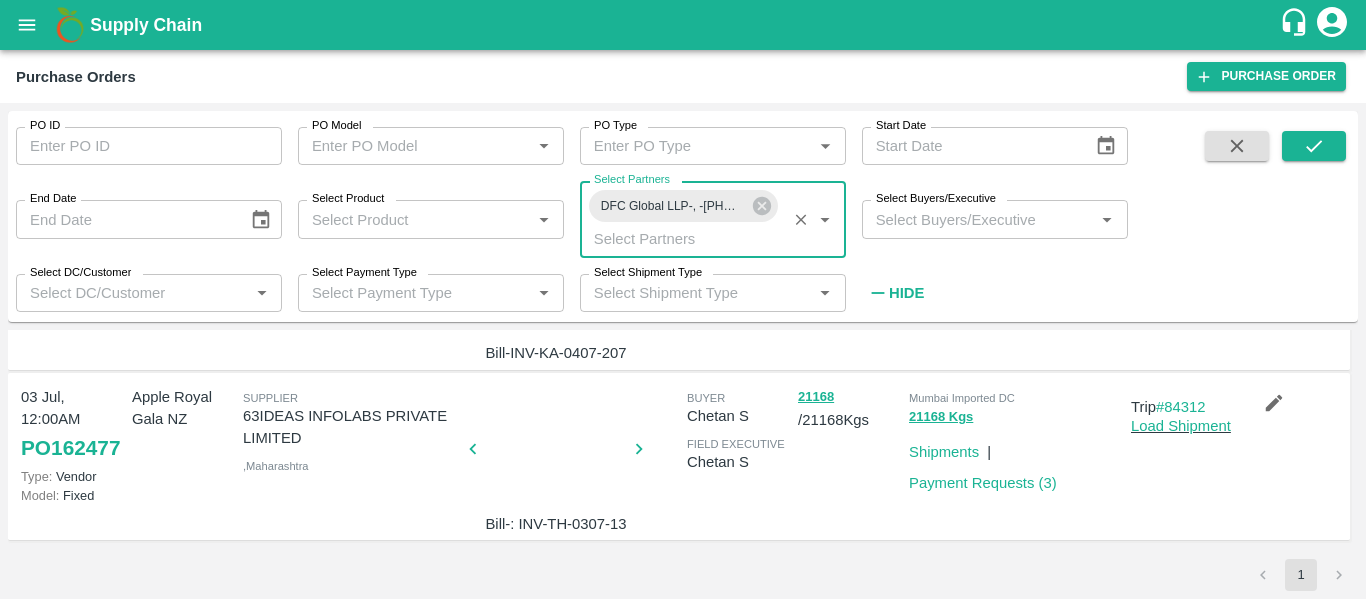 scroll, scrollTop: 708, scrollLeft: 0, axis: vertical 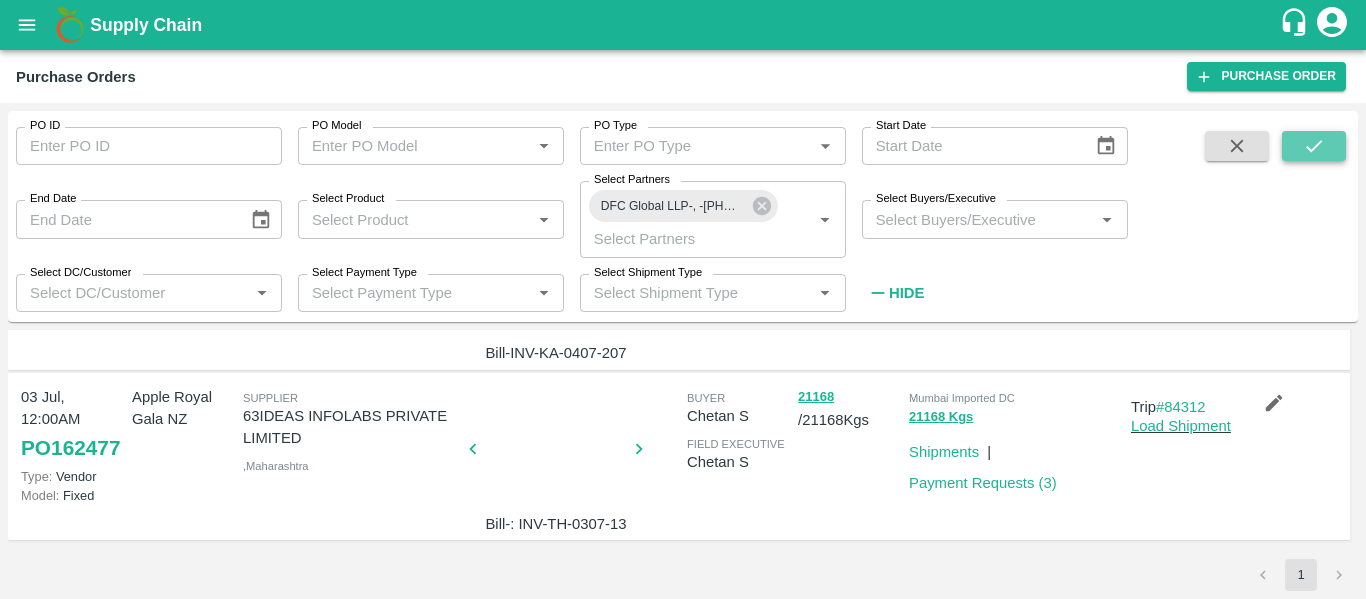 click at bounding box center (1314, 146) 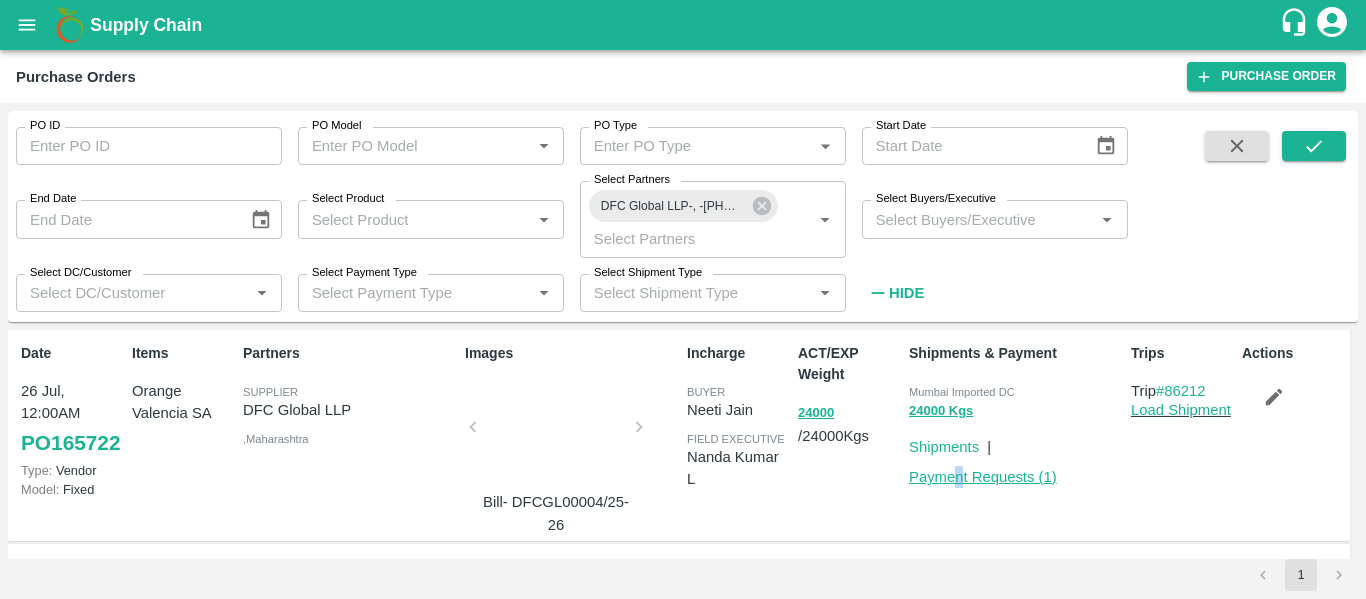 drag, startPoint x: 962, startPoint y: 489, endPoint x: 955, endPoint y: 476, distance: 14.764823 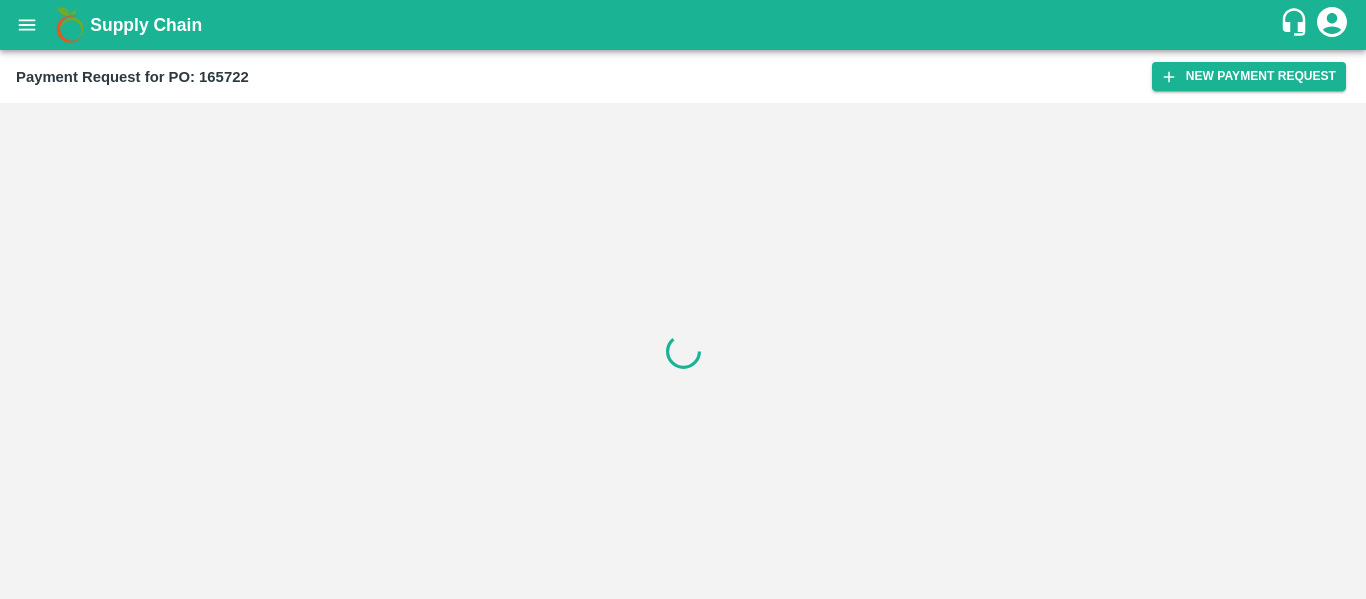 scroll, scrollTop: 0, scrollLeft: 0, axis: both 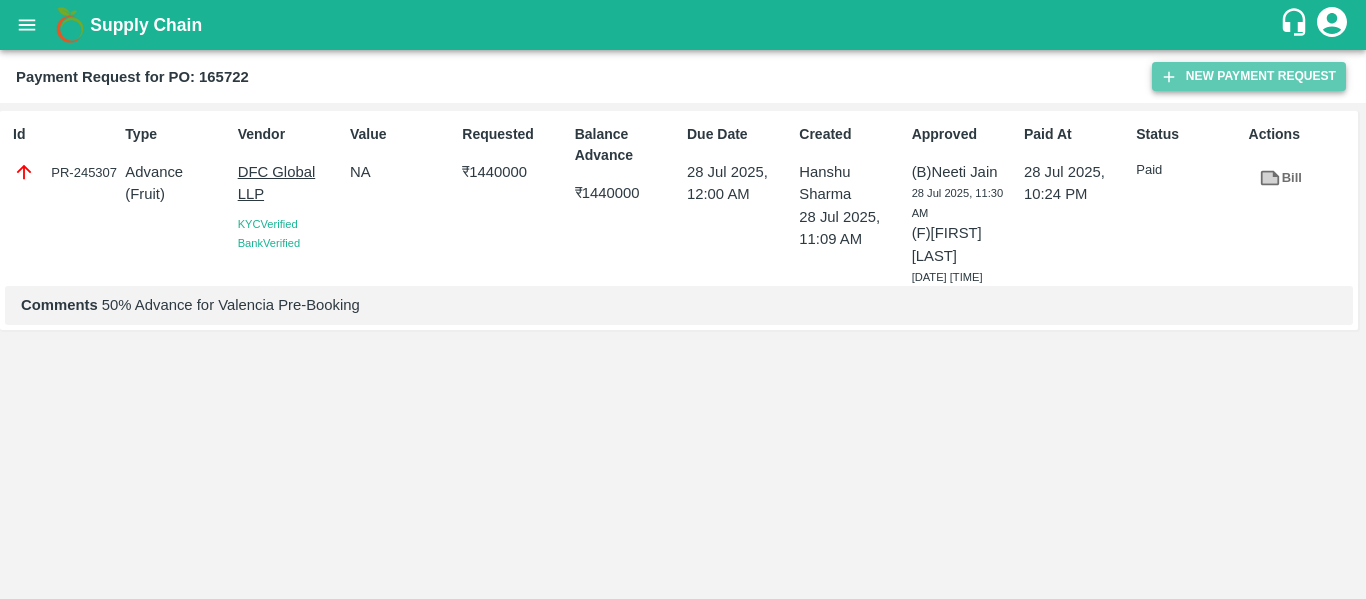 click on "New Payment Request" at bounding box center (1249, 76) 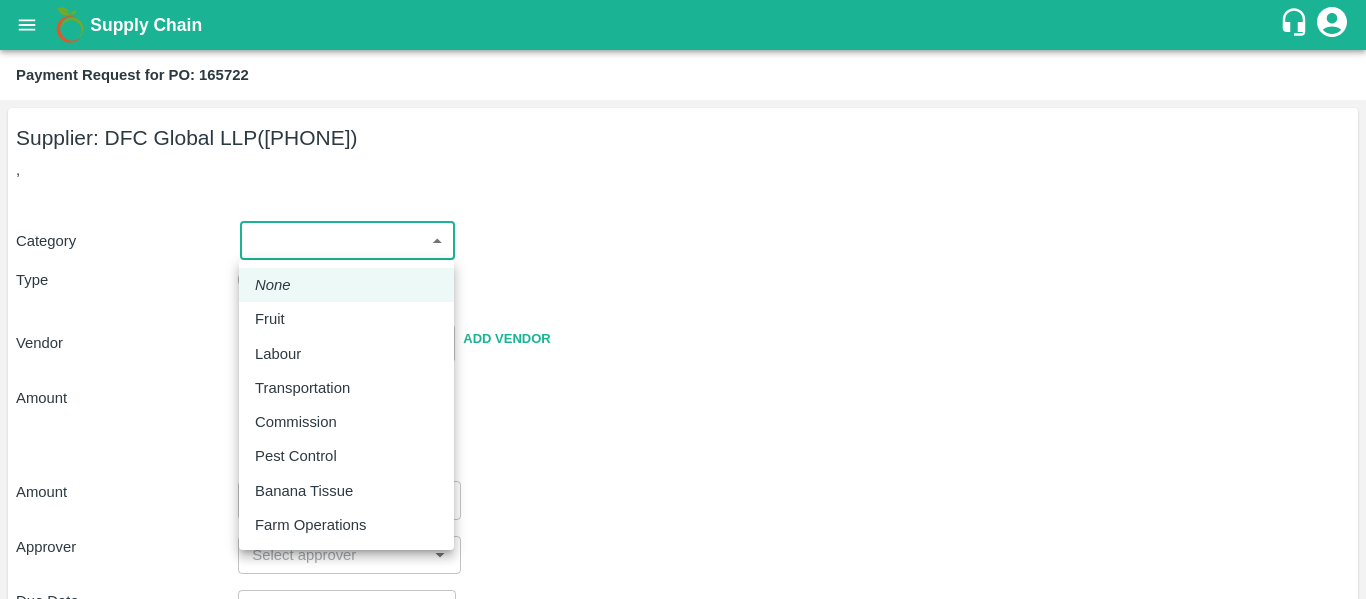 click on "Supply Chain Payment Request for PO: 165722 Supplier:    DFC Global LLP  ([PHONE]) ,  Category ​ ​ Type Advance Bill Vendor ​ Add Vendor Amount Total value Per Kg ​ Amount ​ Approver ​ Due Date ​  Priority  Low  High Comment x ​ Attach bill Cancel Save [CITY] Imported DC [CITY] Imported DC - Safal Market [CITY] Imported DC MDC [CITY] [CITY] DC MDC [CITY] Modern Trade [CITY] DC Ahmedabad virtual imported DC [CITY] DC Hyderabad DC B2R [CITY]  FruitX [CITY] Direct Customer [FIRST] [LAST] Logout None Fruit Labour Transportation Commission Pest Control Banana Tissue Farm Operations" at bounding box center [683, 299] 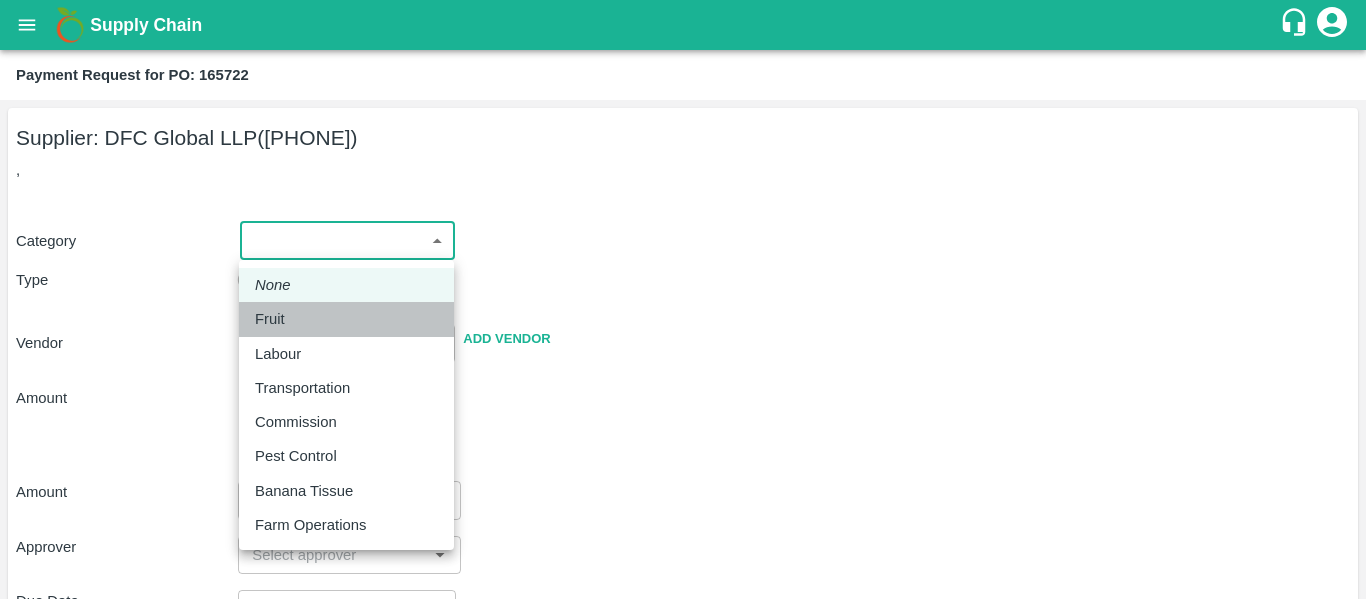 click on "Fruit" at bounding box center [270, 319] 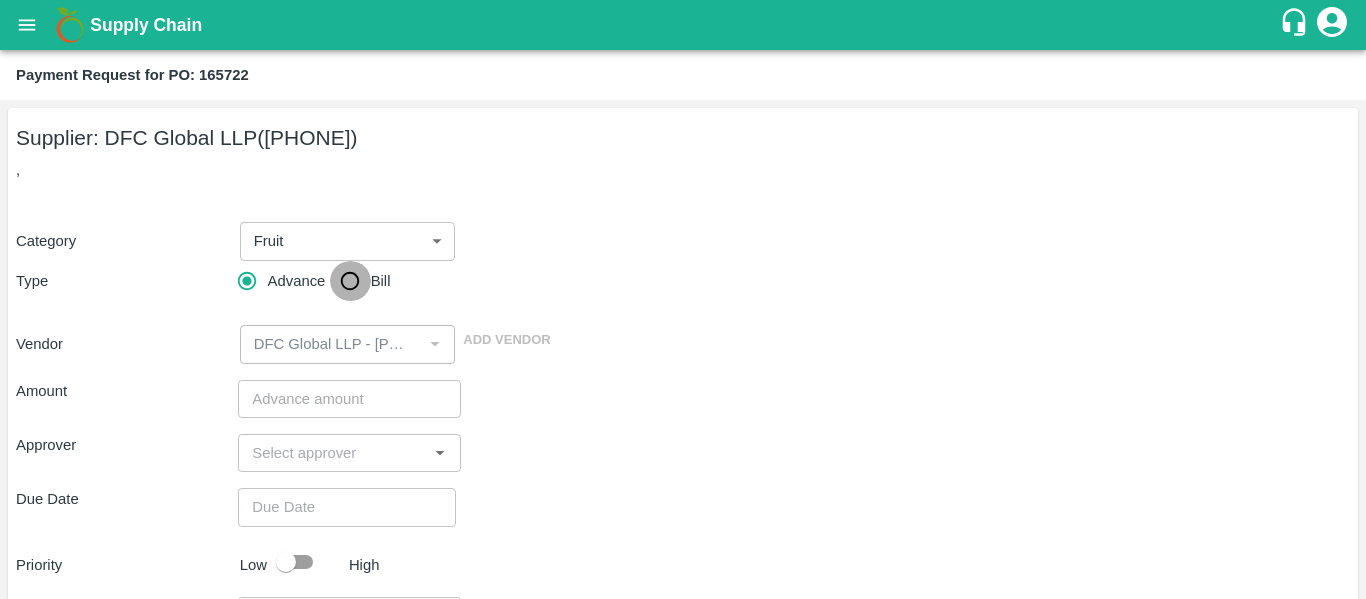 click on "Bill" at bounding box center (350, 281) 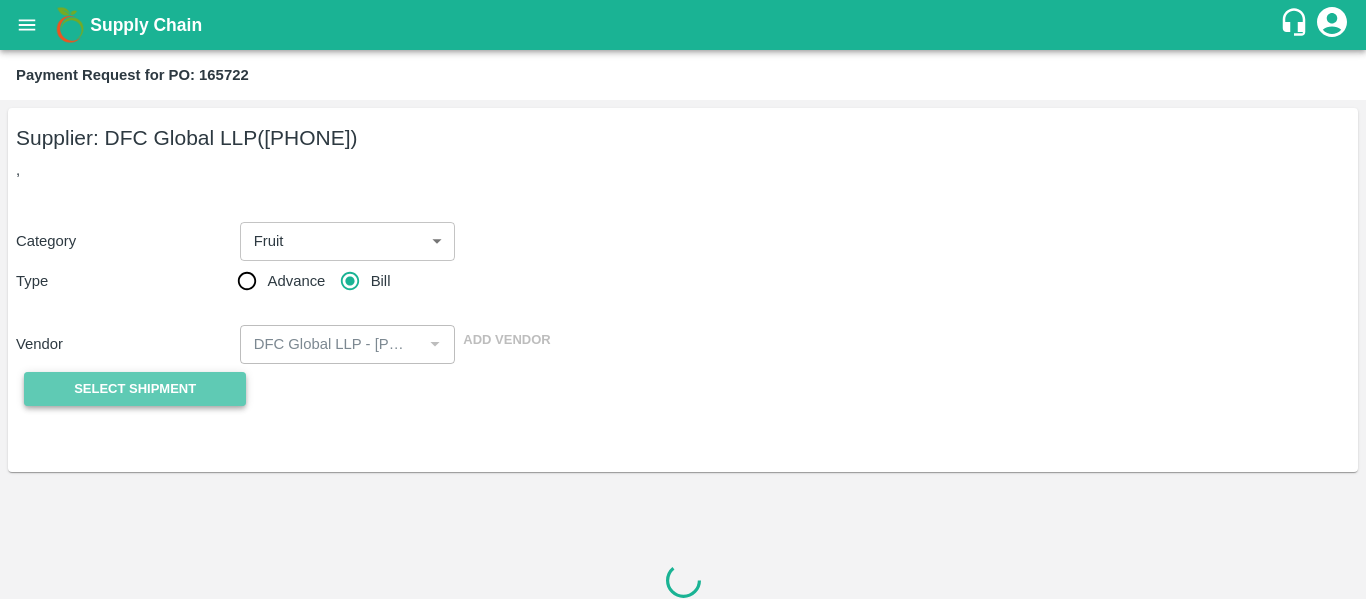 click on "Select Shipment" at bounding box center [135, 389] 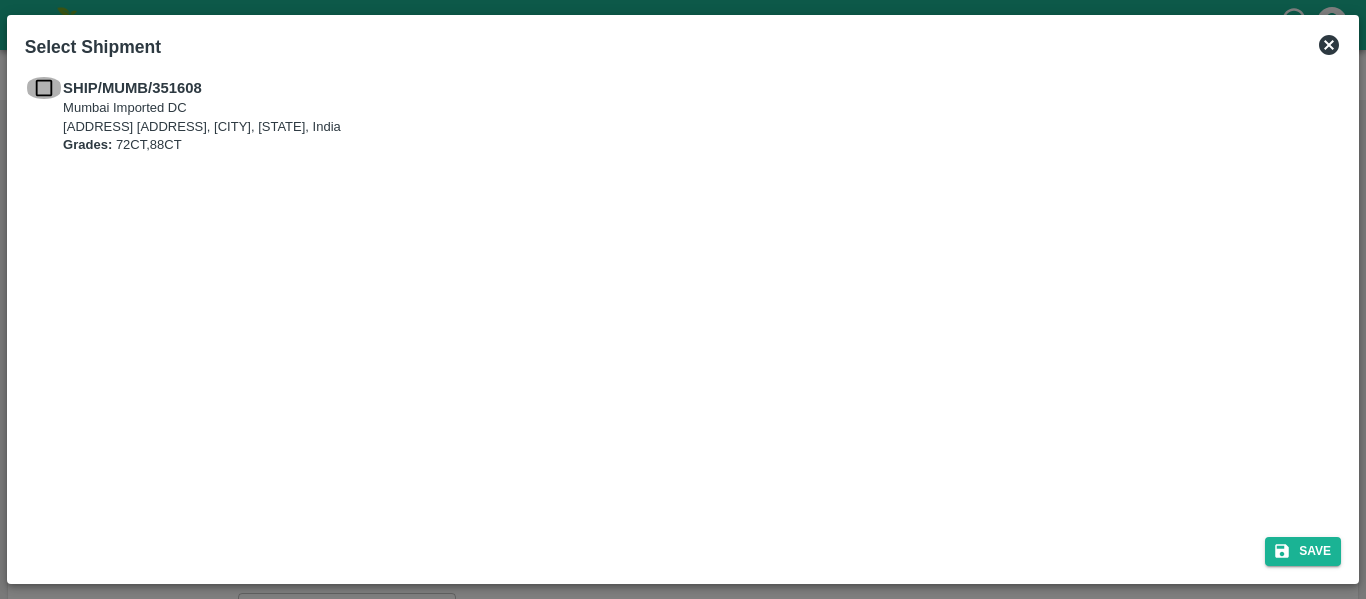 click at bounding box center [44, 88] 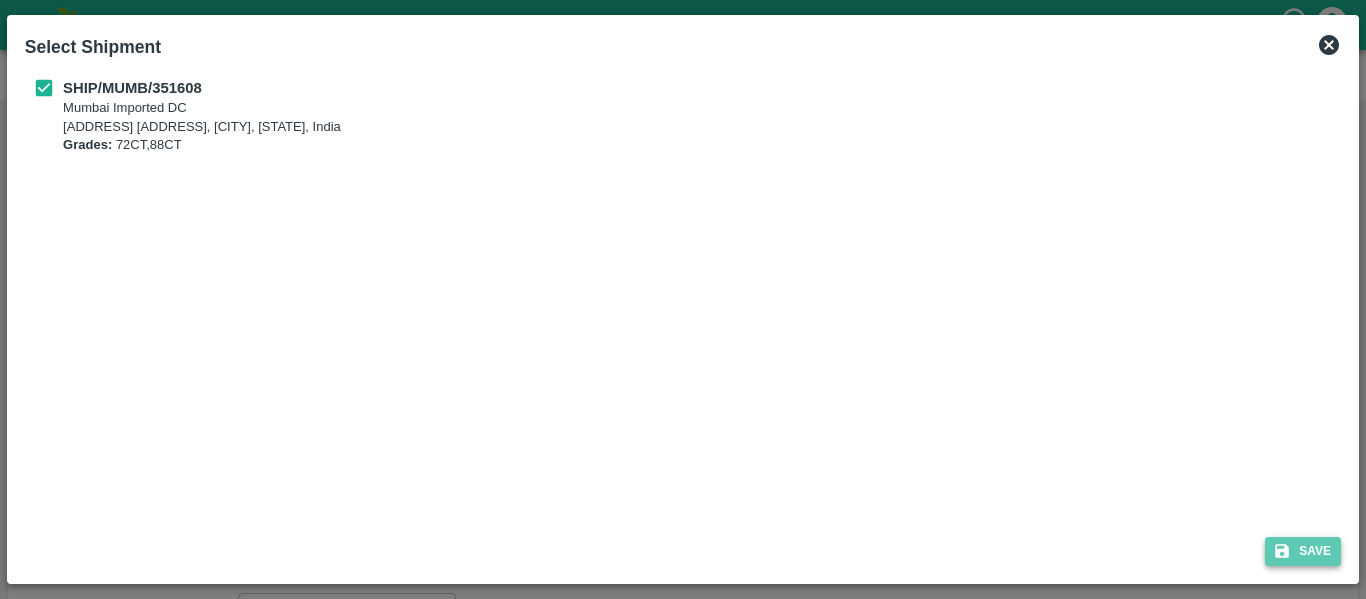 click 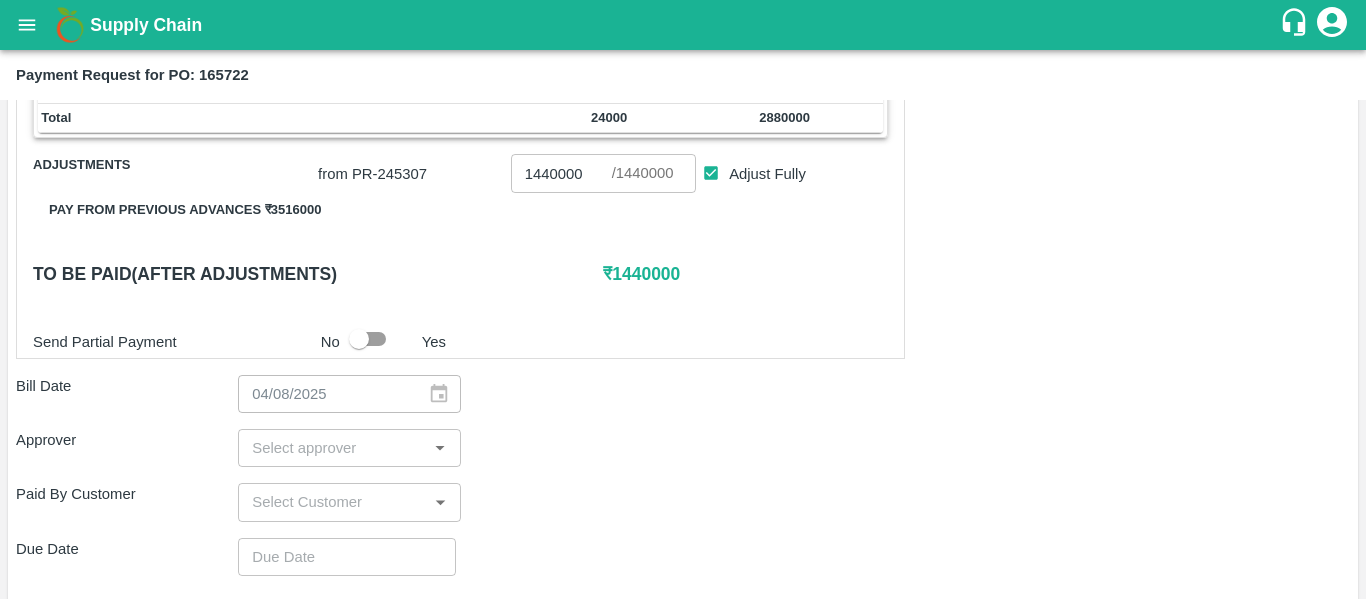 scroll, scrollTop: 462, scrollLeft: 0, axis: vertical 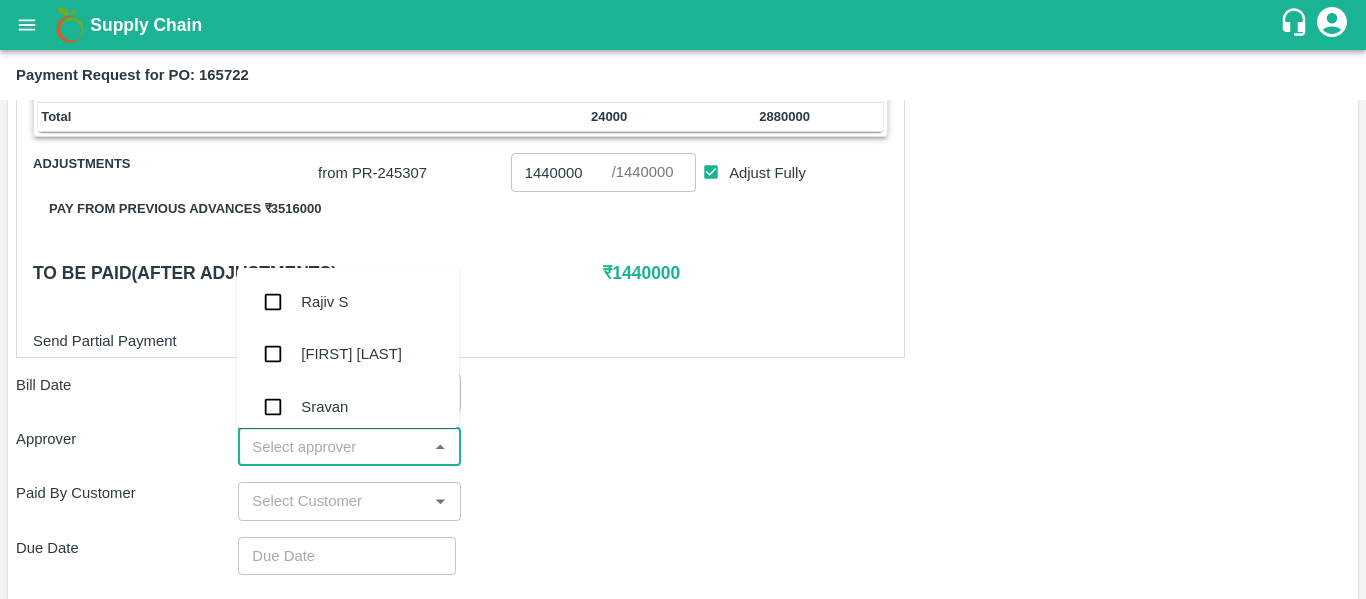 click at bounding box center [332, 447] 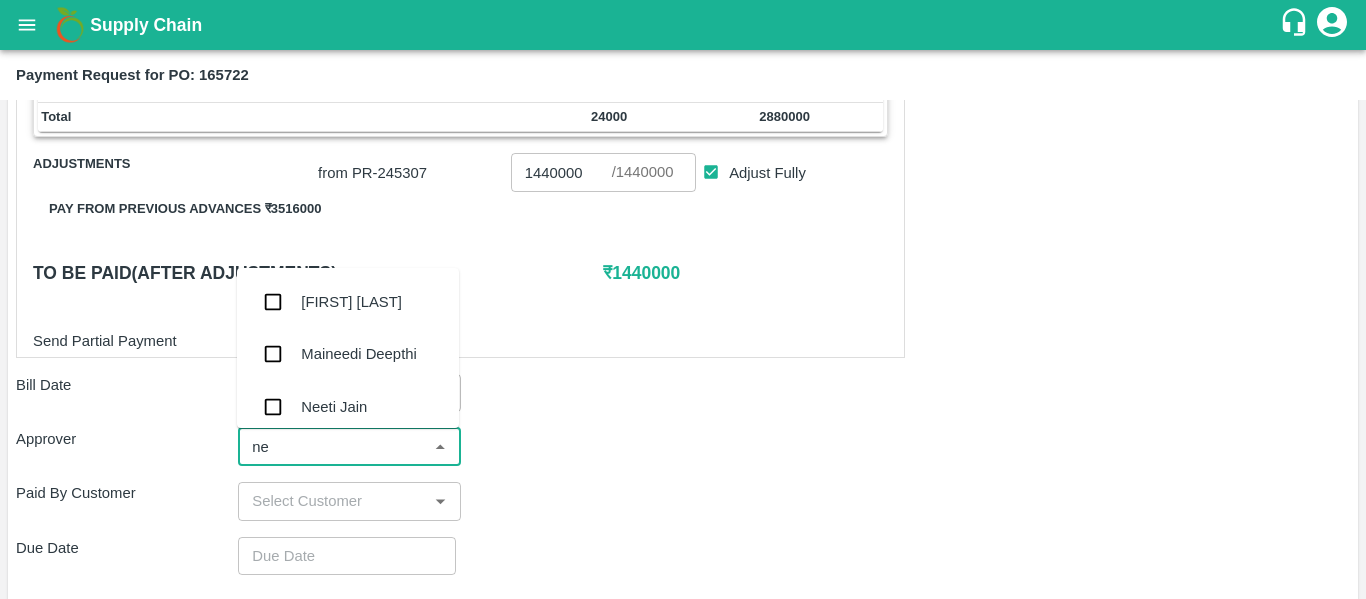 type on "nee" 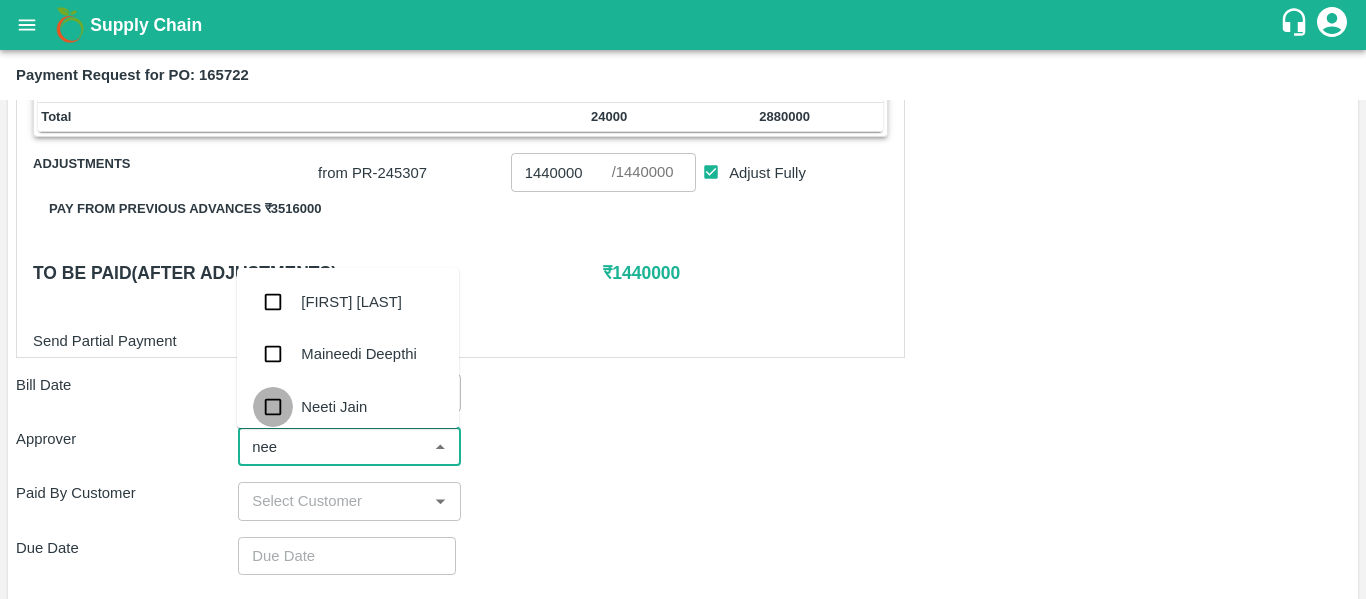 click at bounding box center (273, 407) 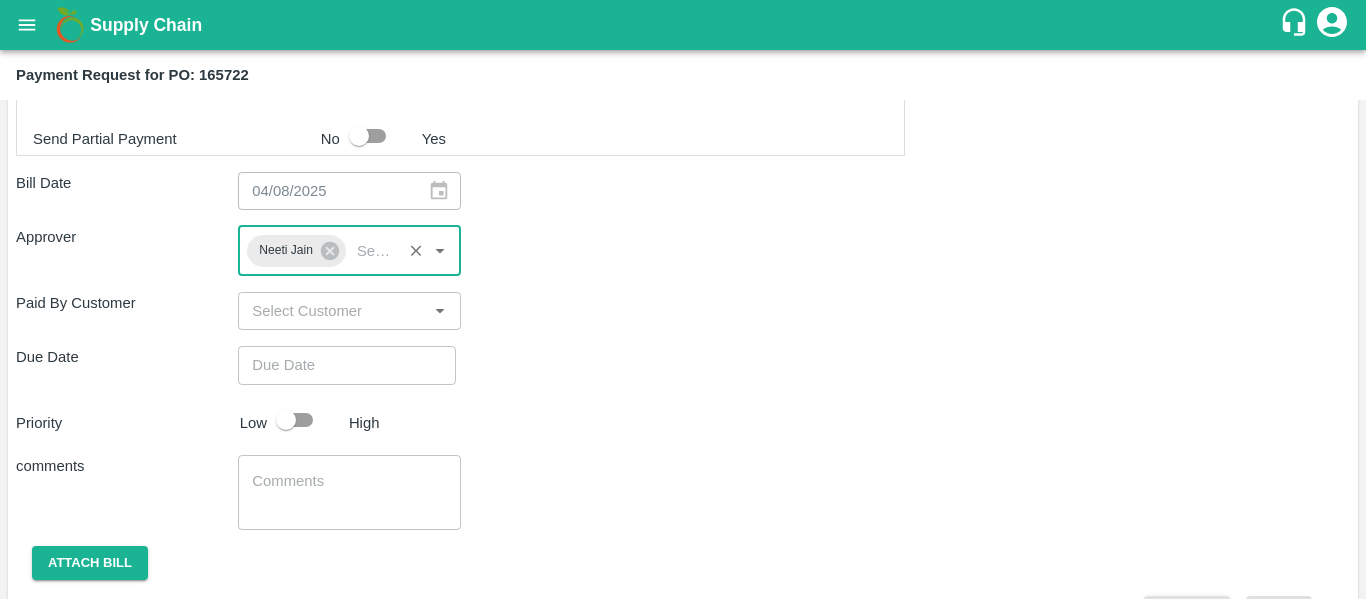 scroll, scrollTop: 665, scrollLeft: 0, axis: vertical 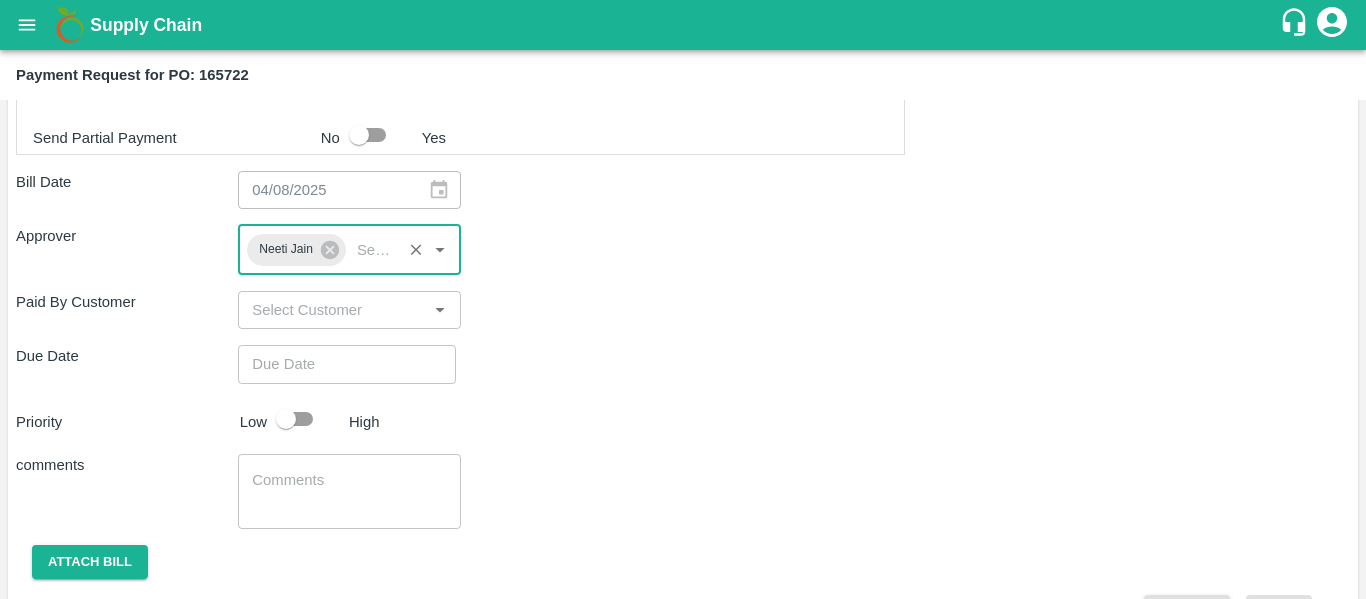 type on "DD/MM/YYYY hh:mm aa" 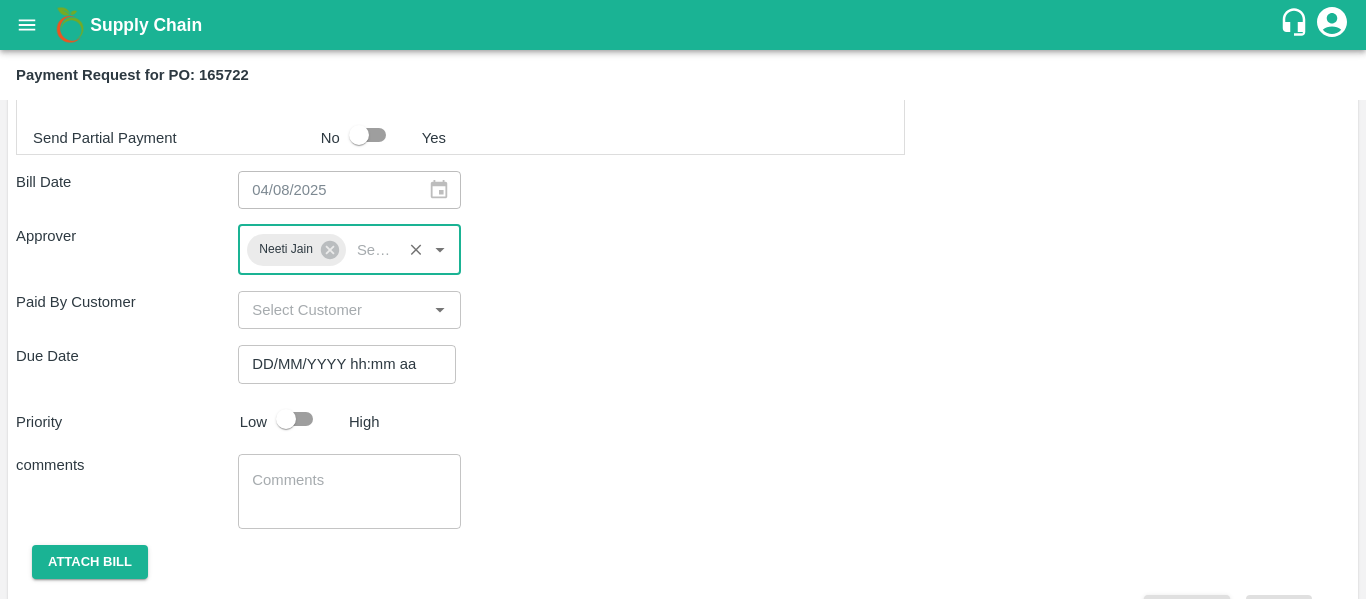 click on "DD/MM/YYYY hh:mm aa" at bounding box center [340, 364] 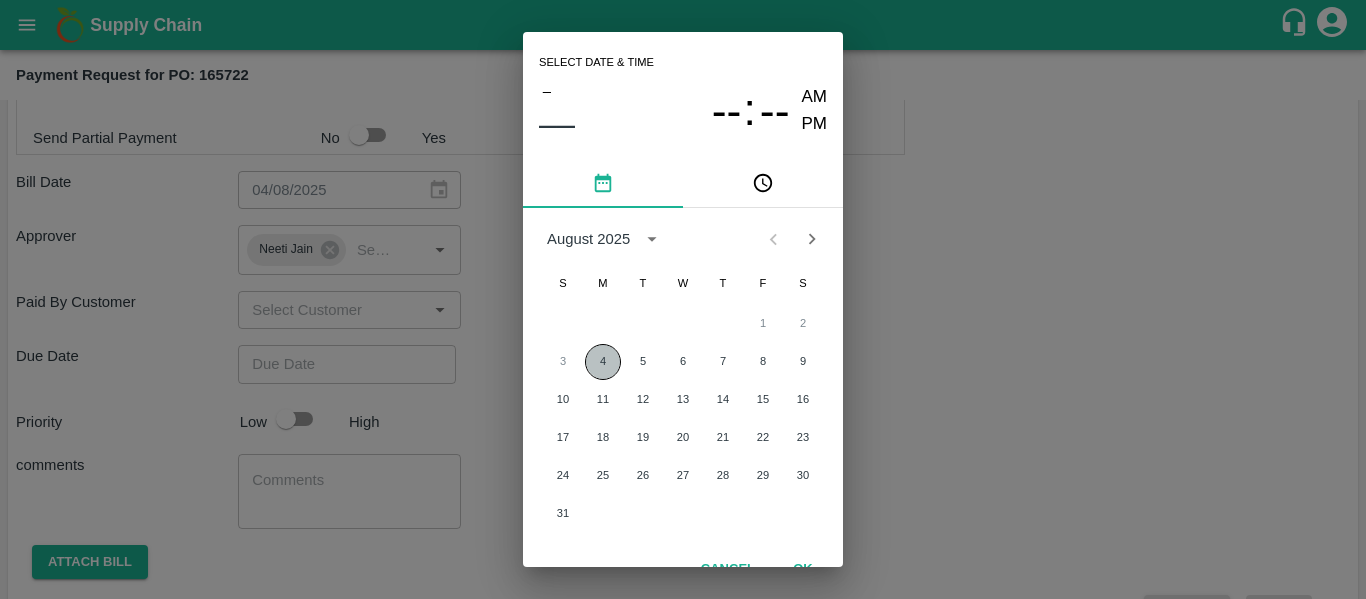 click on "4" at bounding box center (603, 362) 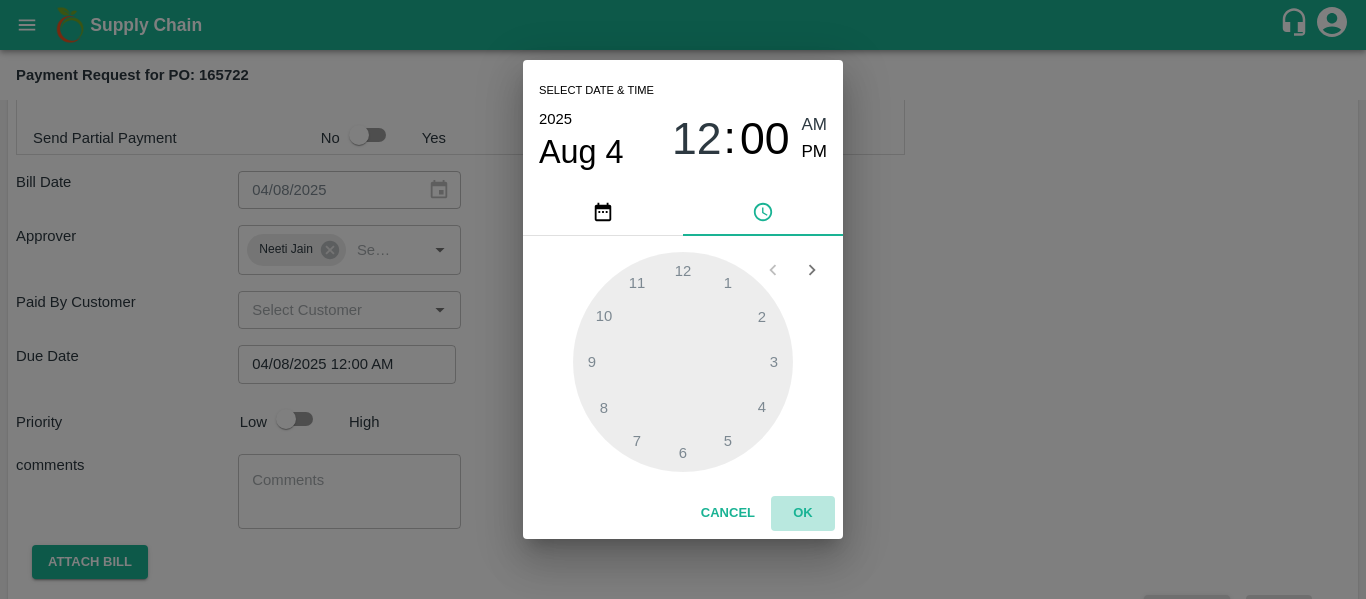 click on "OK" at bounding box center (803, 513) 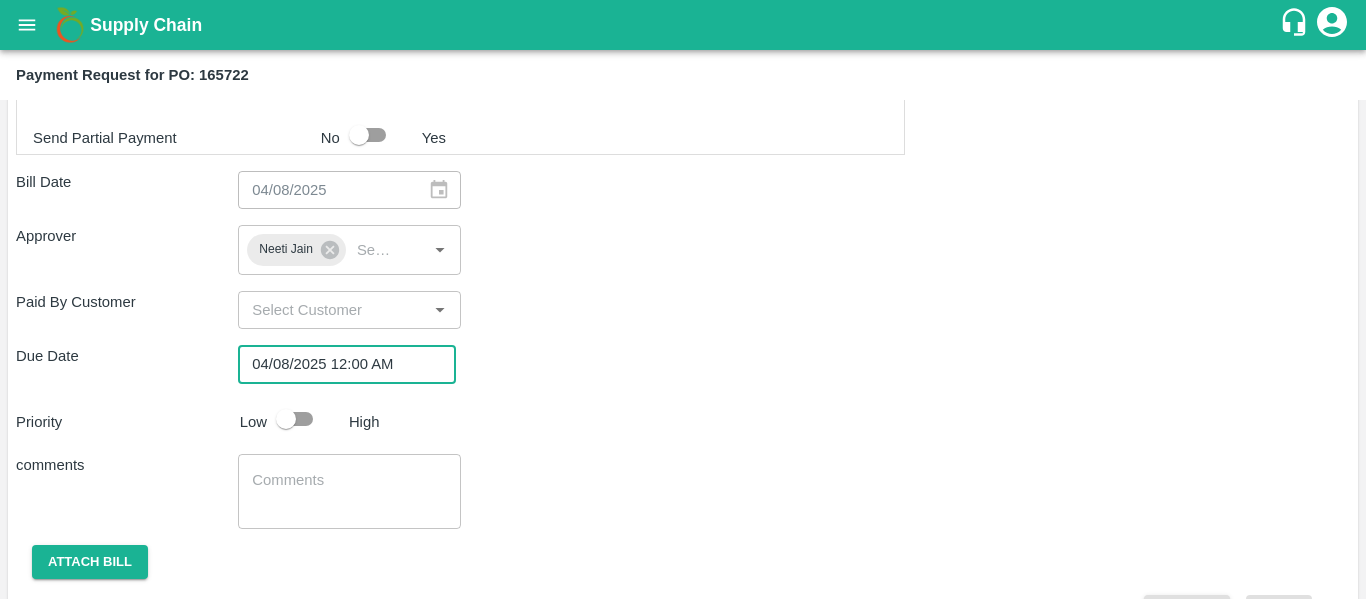 scroll, scrollTop: 720, scrollLeft: 0, axis: vertical 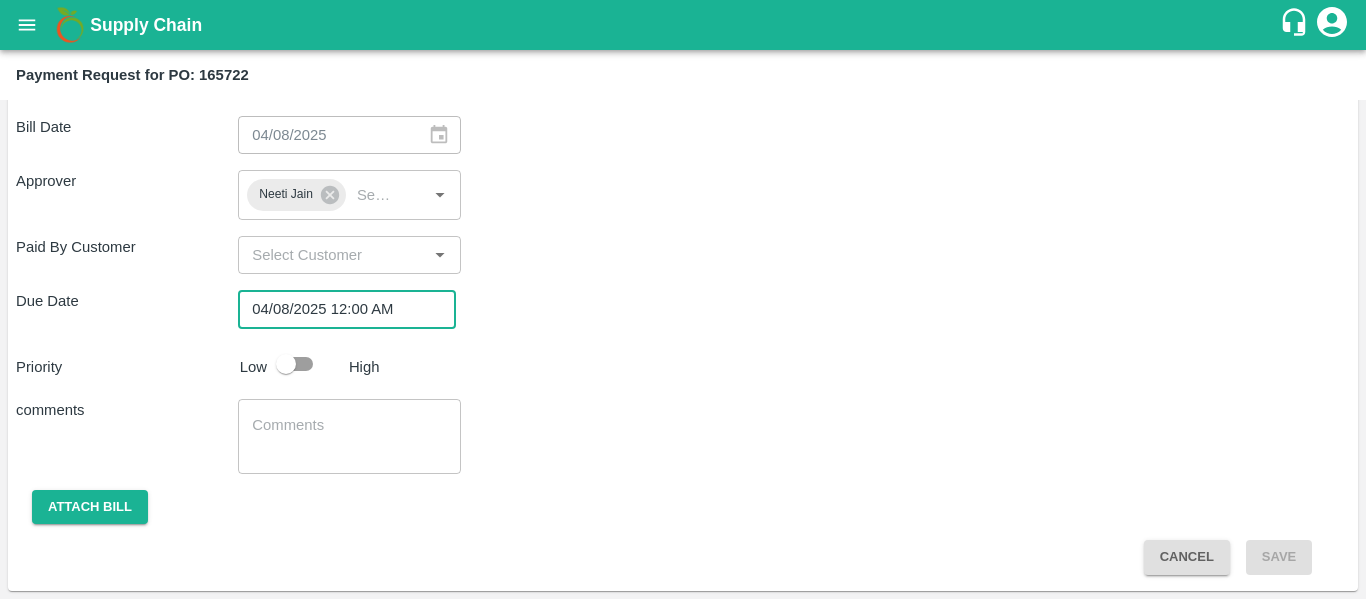 click at bounding box center (286, 364) 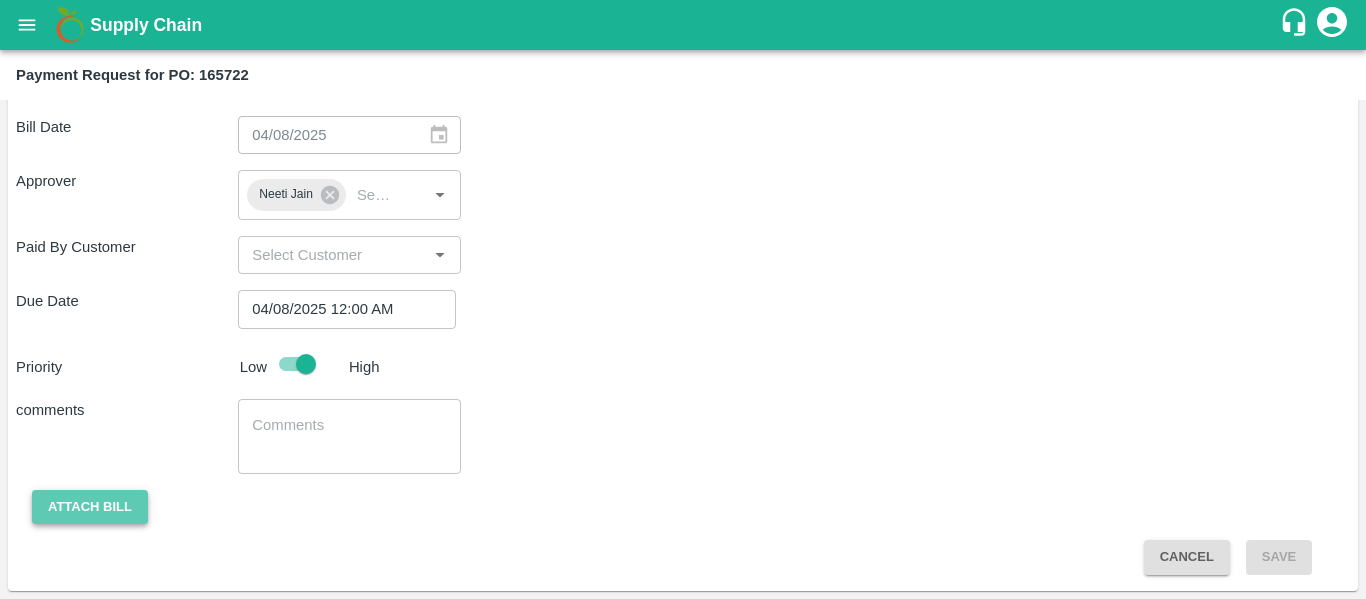 click on "Attach bill" at bounding box center [90, 507] 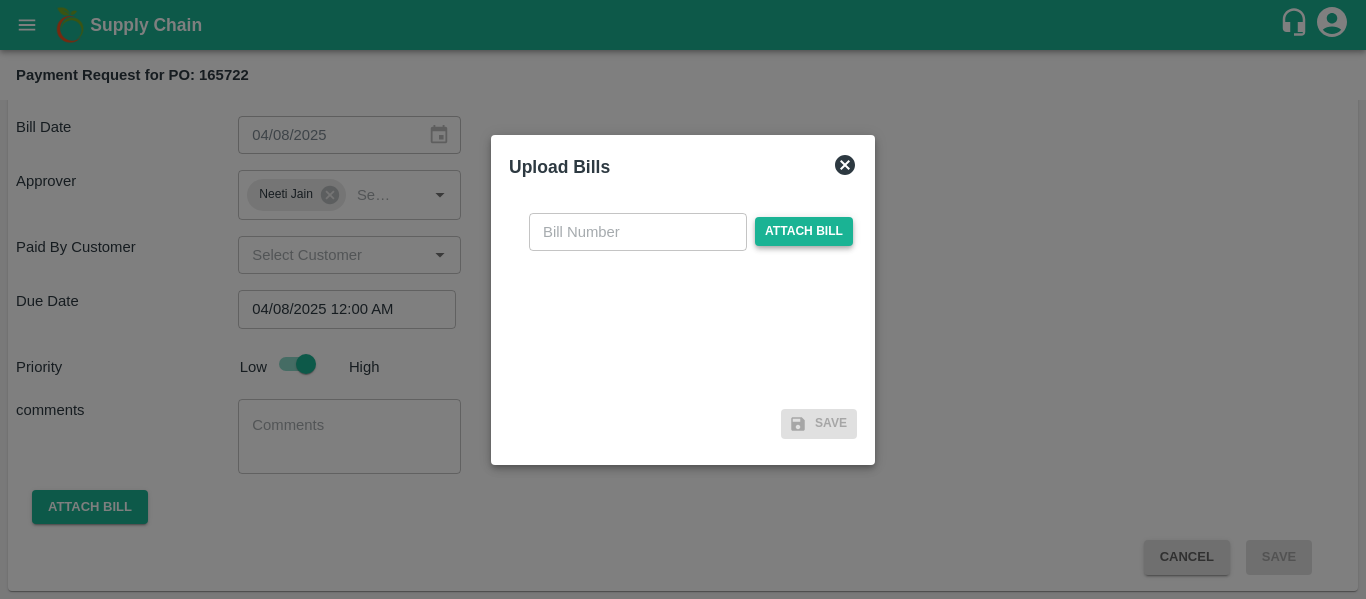 click on "Attach bill" at bounding box center [804, 231] 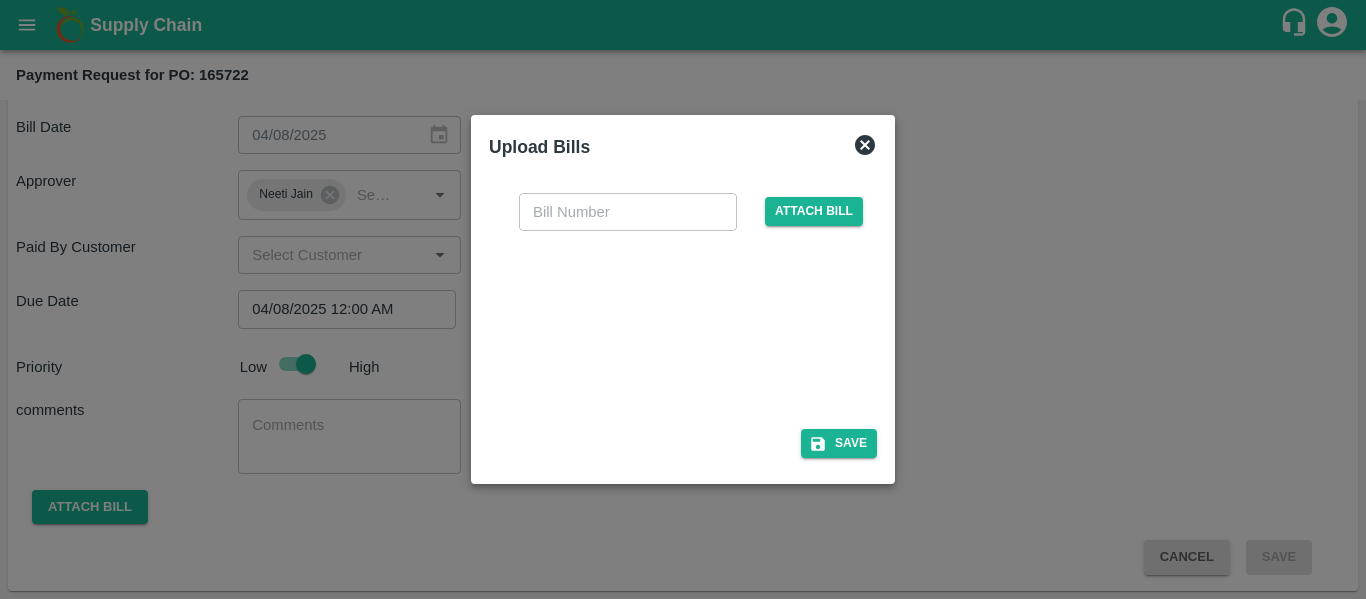 click at bounding box center (679, 324) 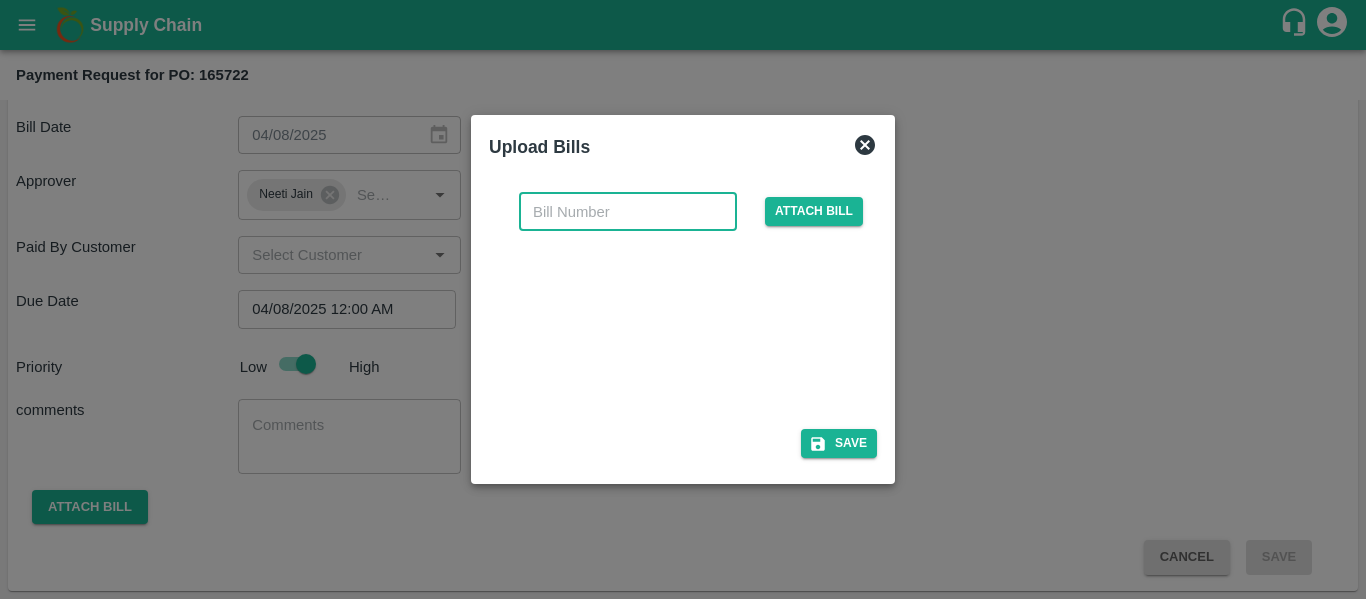 click at bounding box center [628, 212] 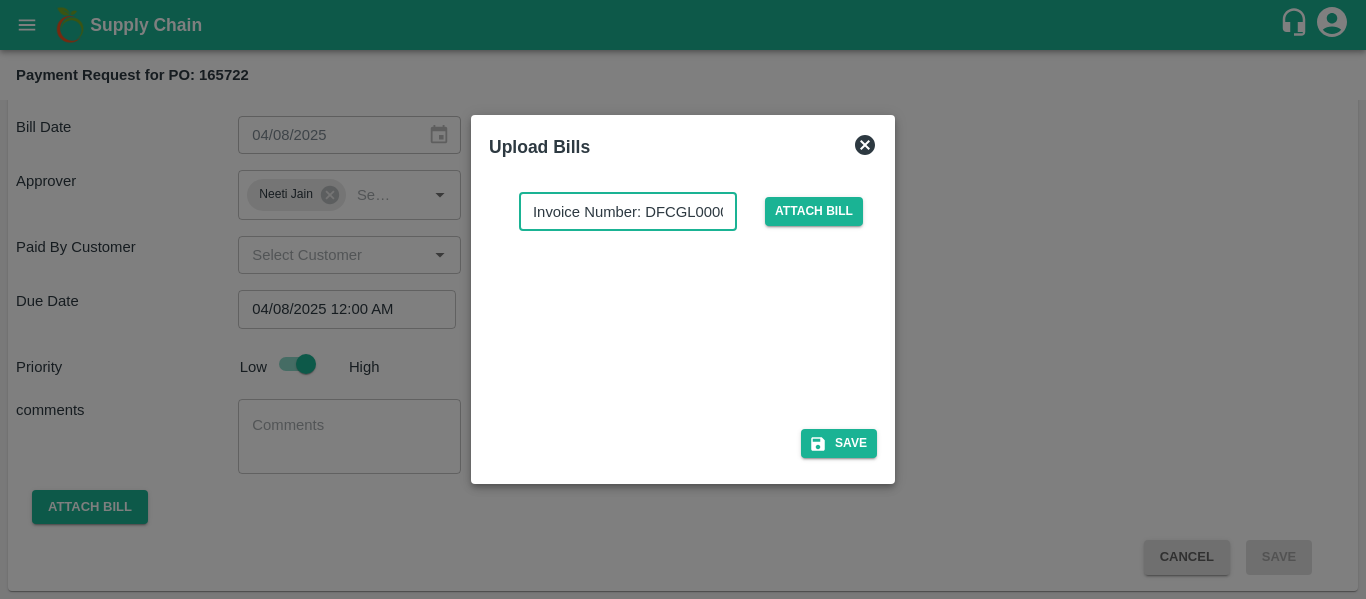 scroll, scrollTop: 0, scrollLeft: 63, axis: horizontal 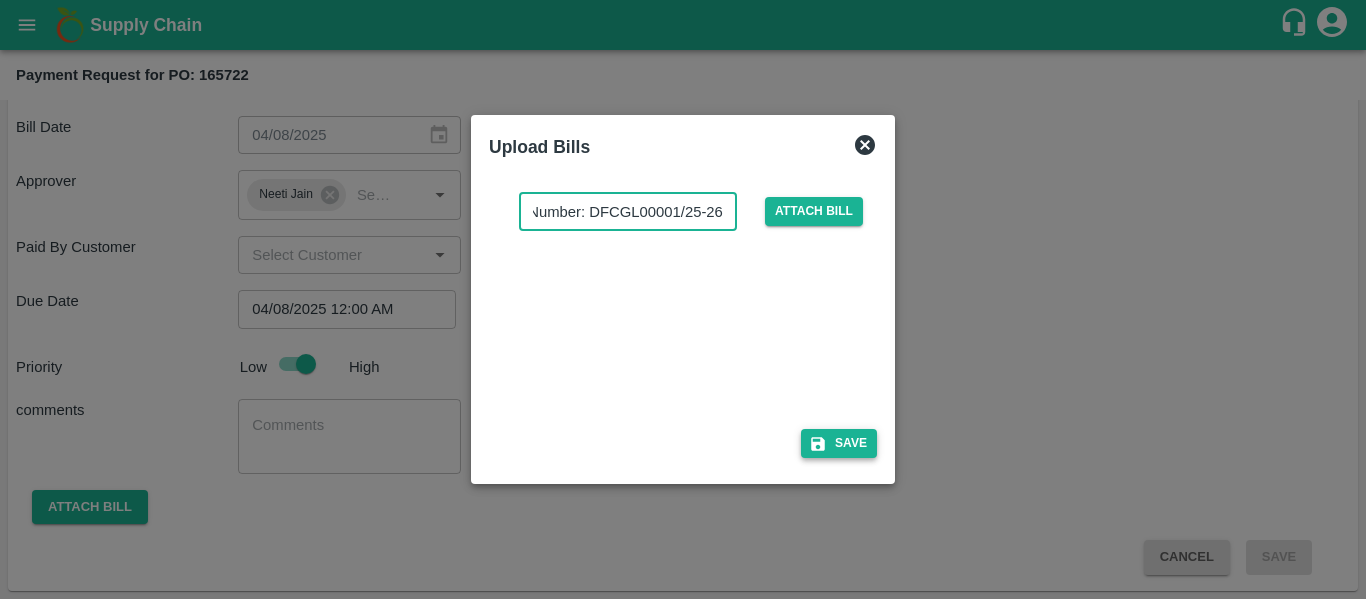 type on "Invoice Number: DFCGL00001/25-26" 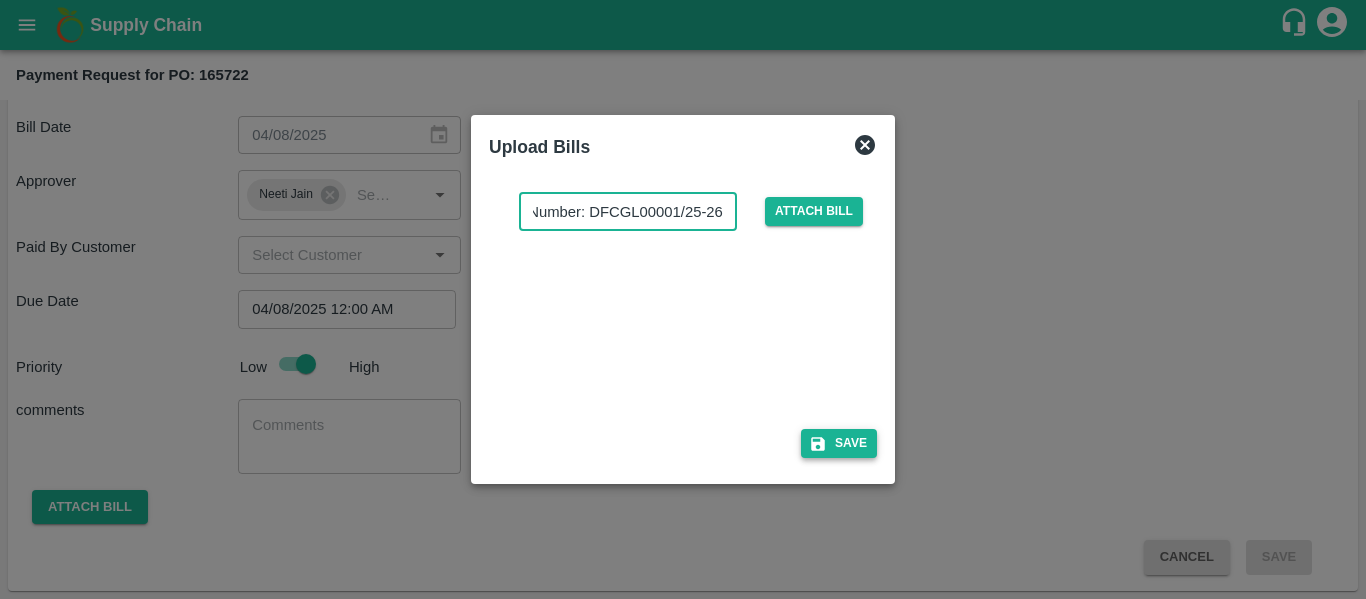 scroll, scrollTop: 0, scrollLeft: 0, axis: both 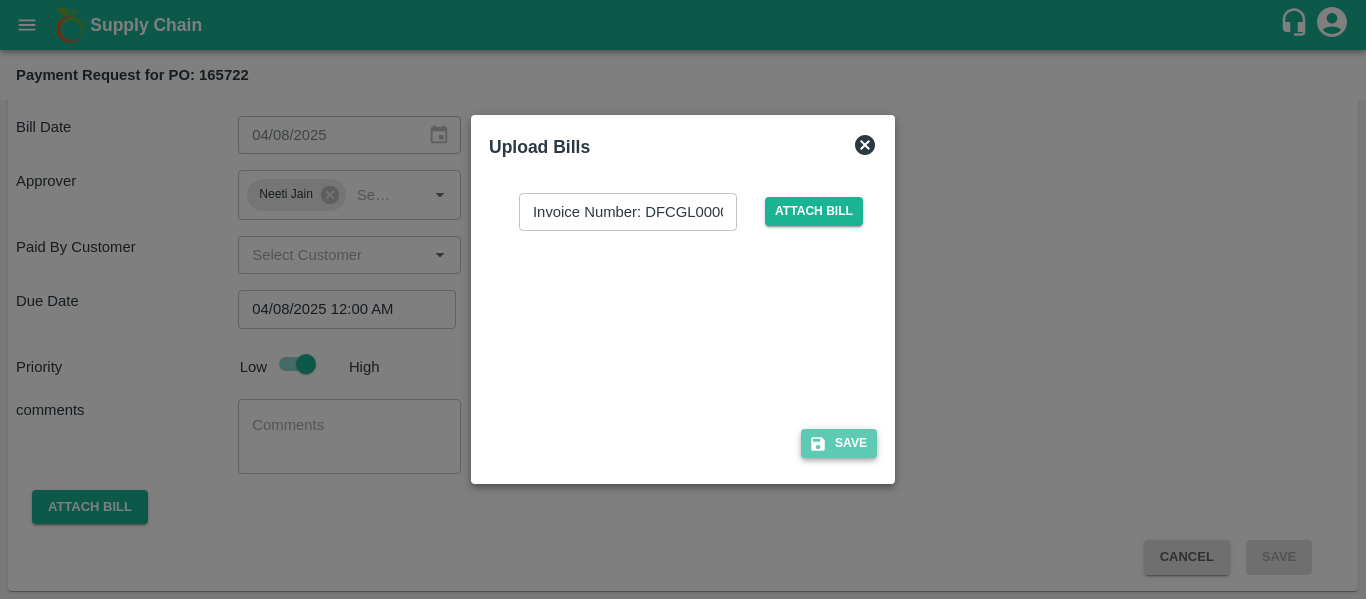 click on "Save" at bounding box center (839, 443) 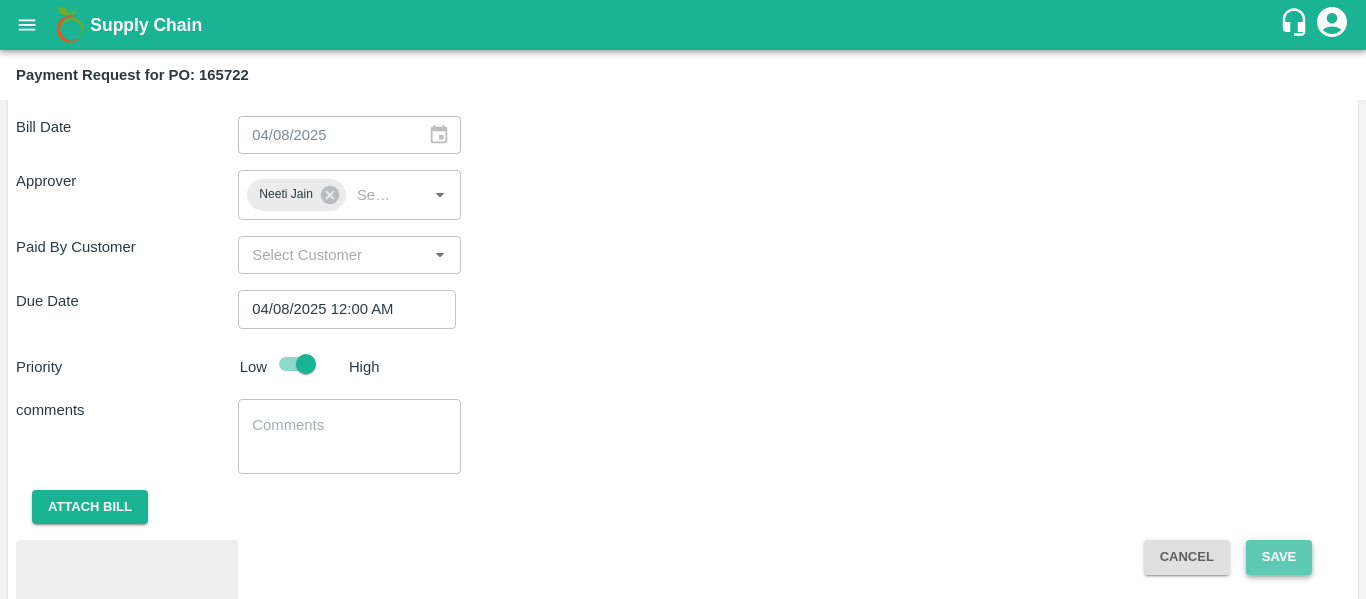 click on "Save" at bounding box center (1279, 557) 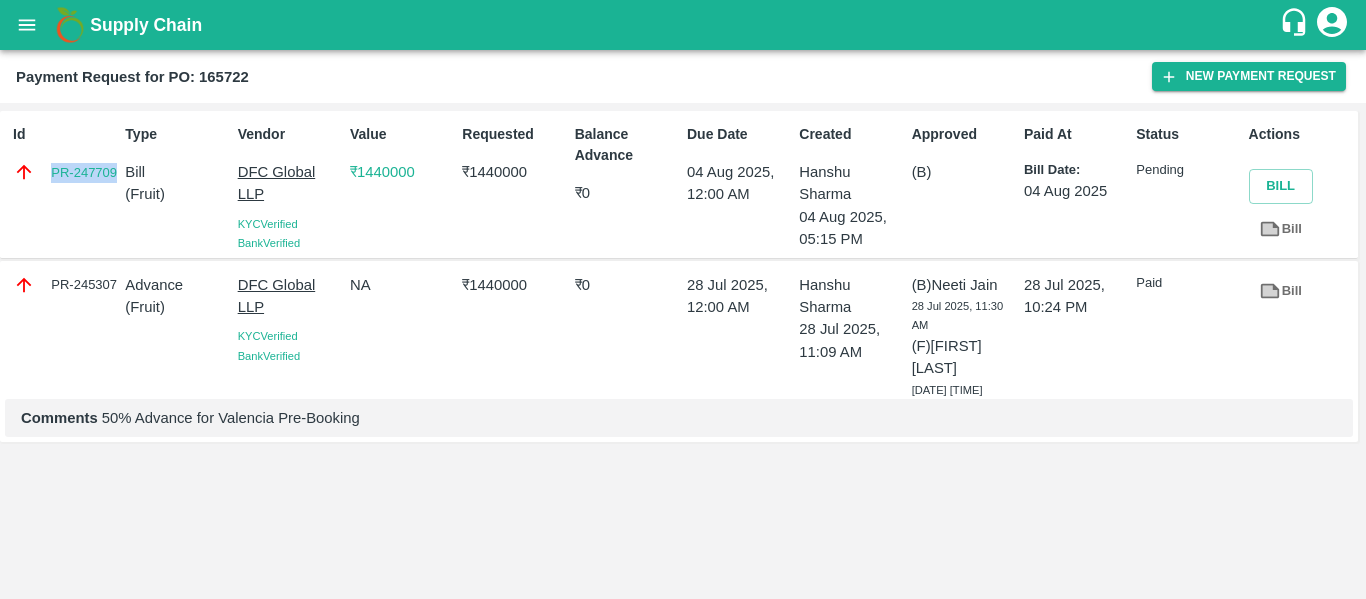 drag, startPoint x: 48, startPoint y: 159, endPoint x: 114, endPoint y: 183, distance: 70.2282 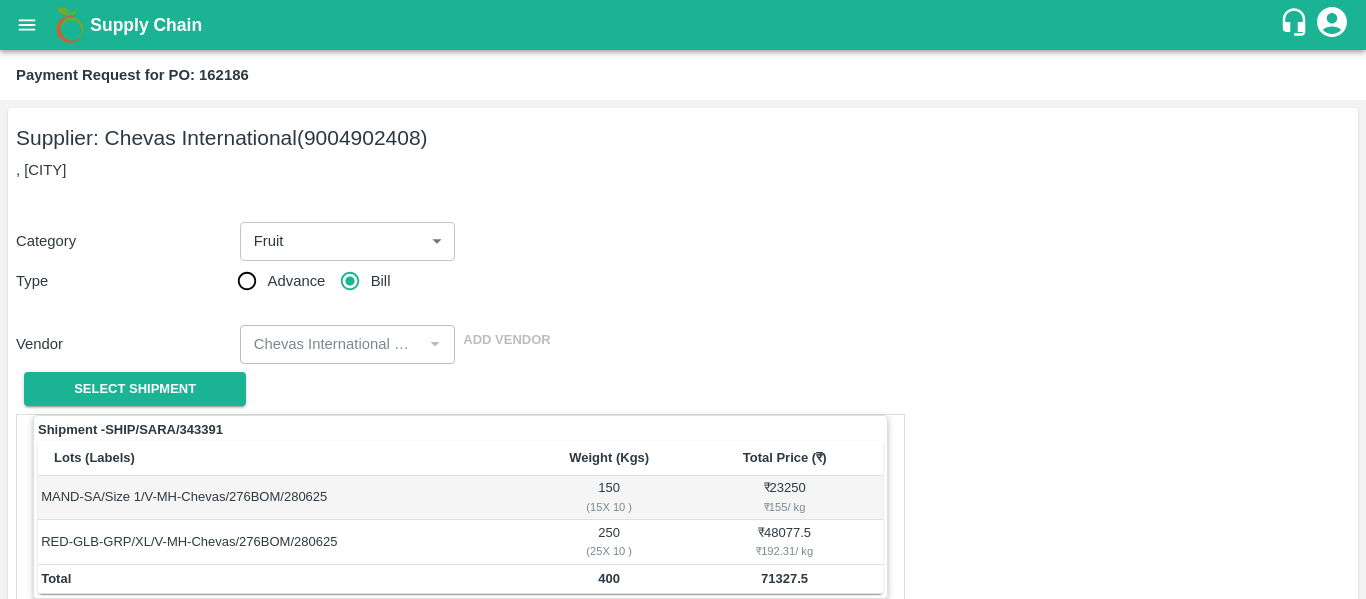 scroll, scrollTop: 0, scrollLeft: 0, axis: both 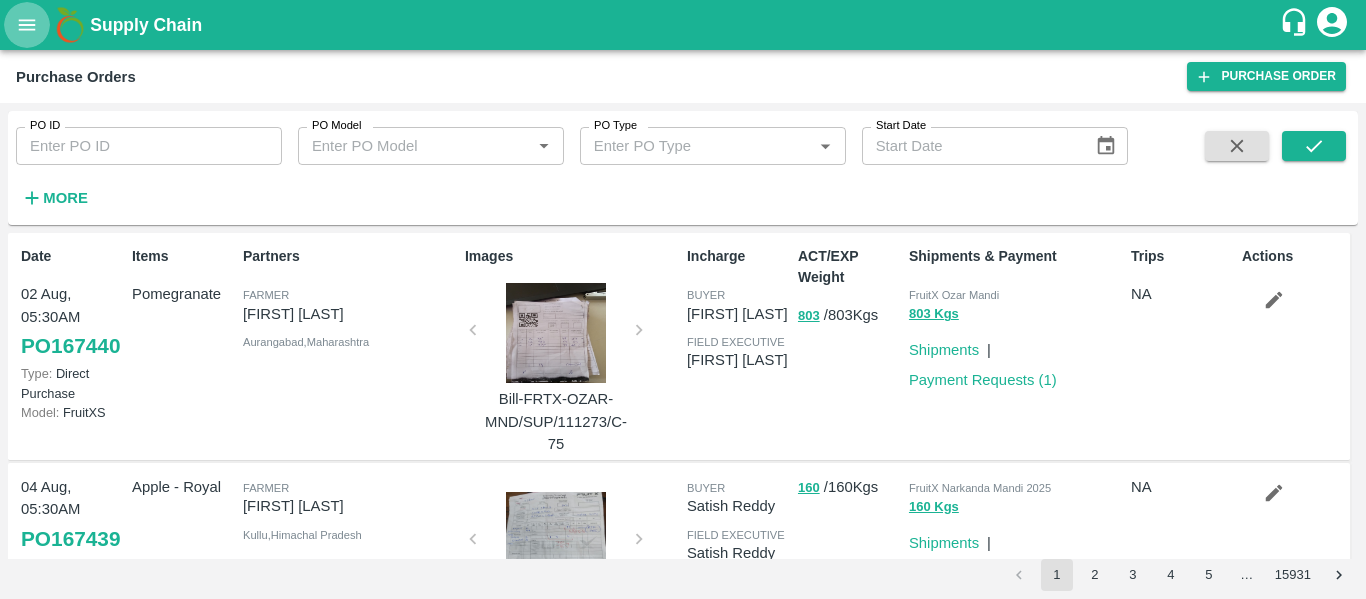 click 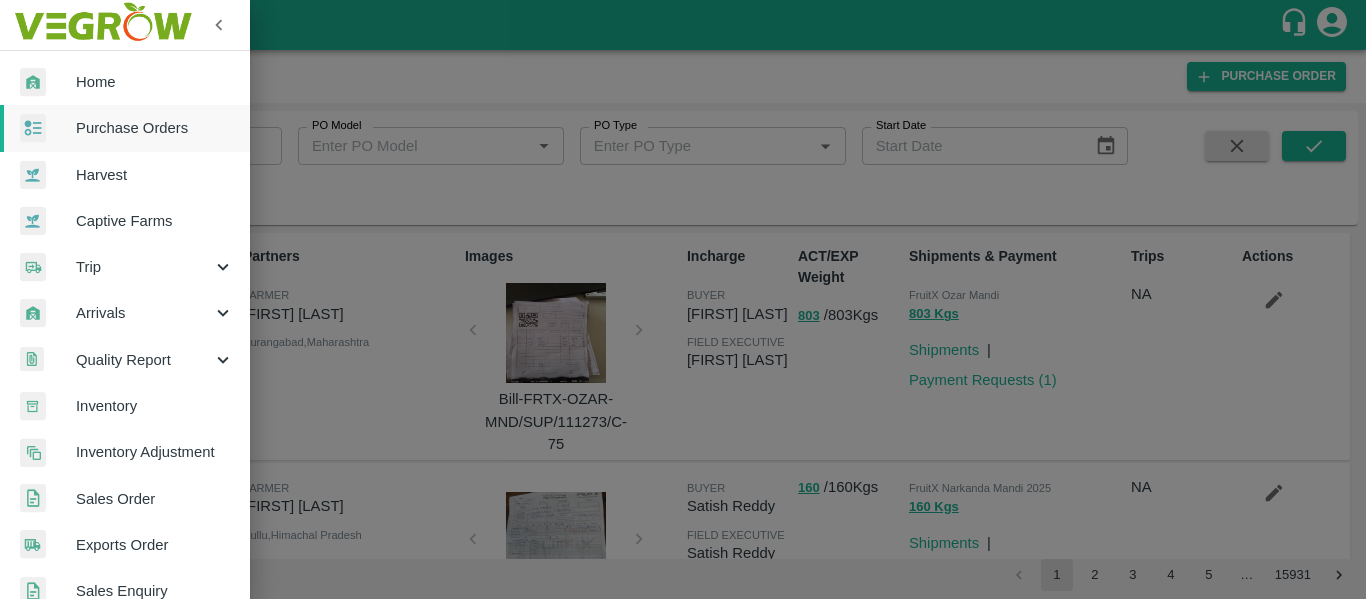 scroll, scrollTop: 540, scrollLeft: 0, axis: vertical 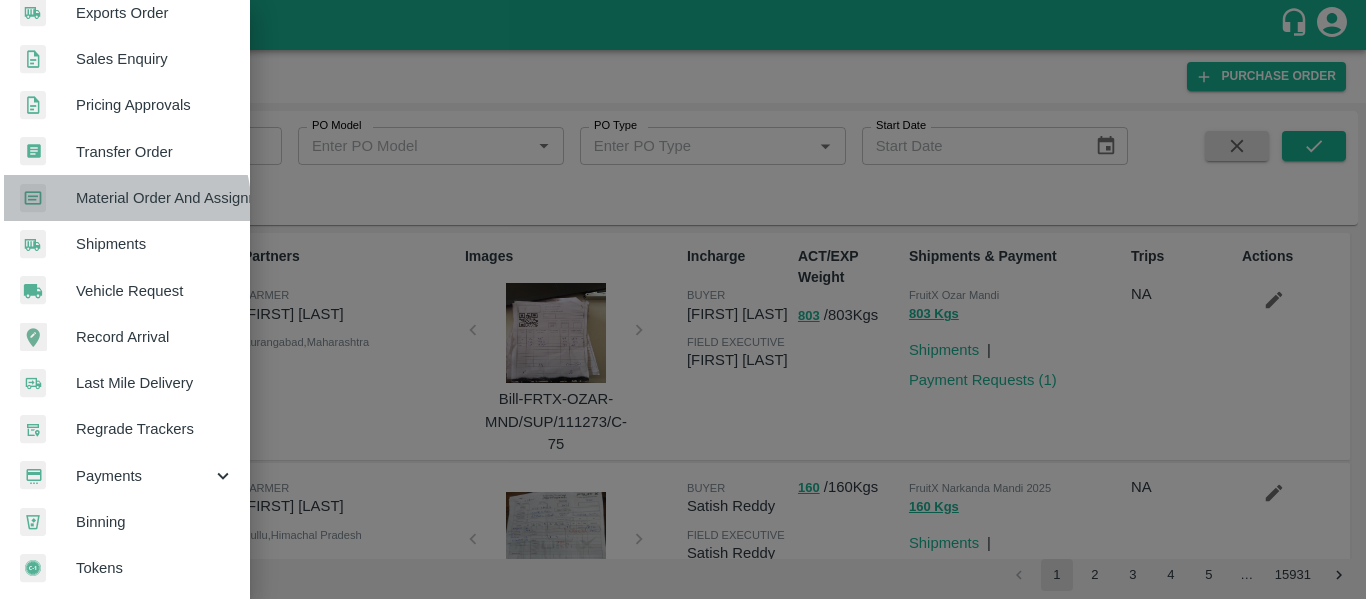 click on "Material Order And Assignment" at bounding box center (155, 198) 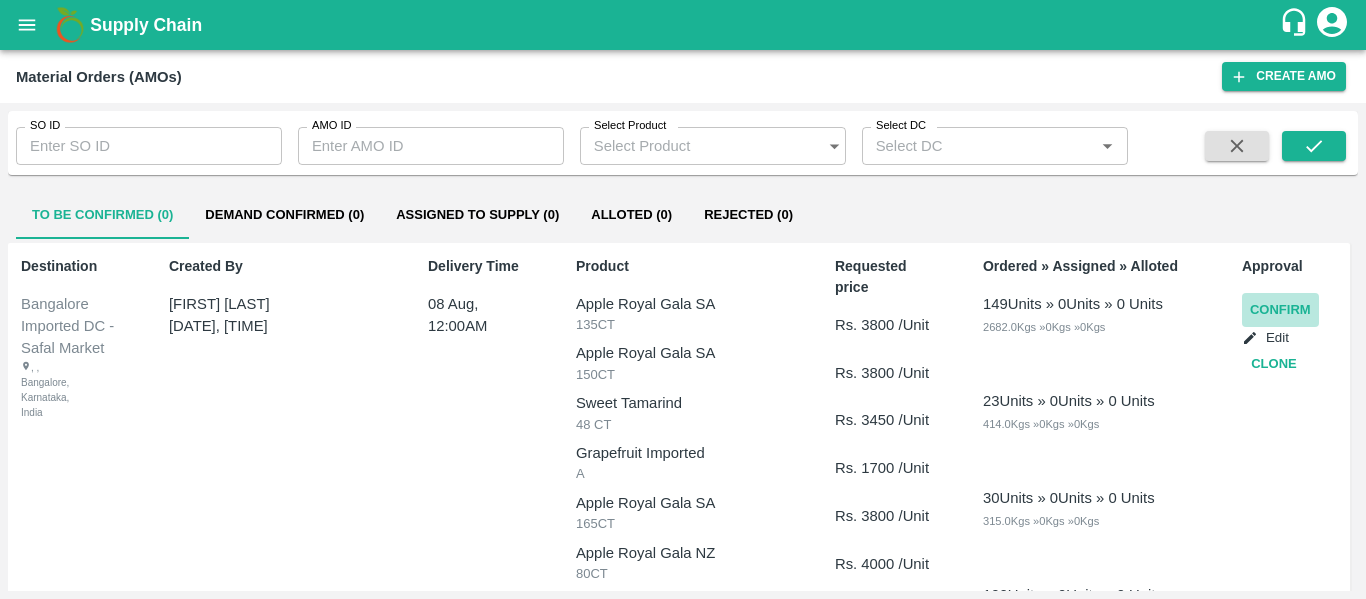 click on "Confirm" at bounding box center (1280, 310) 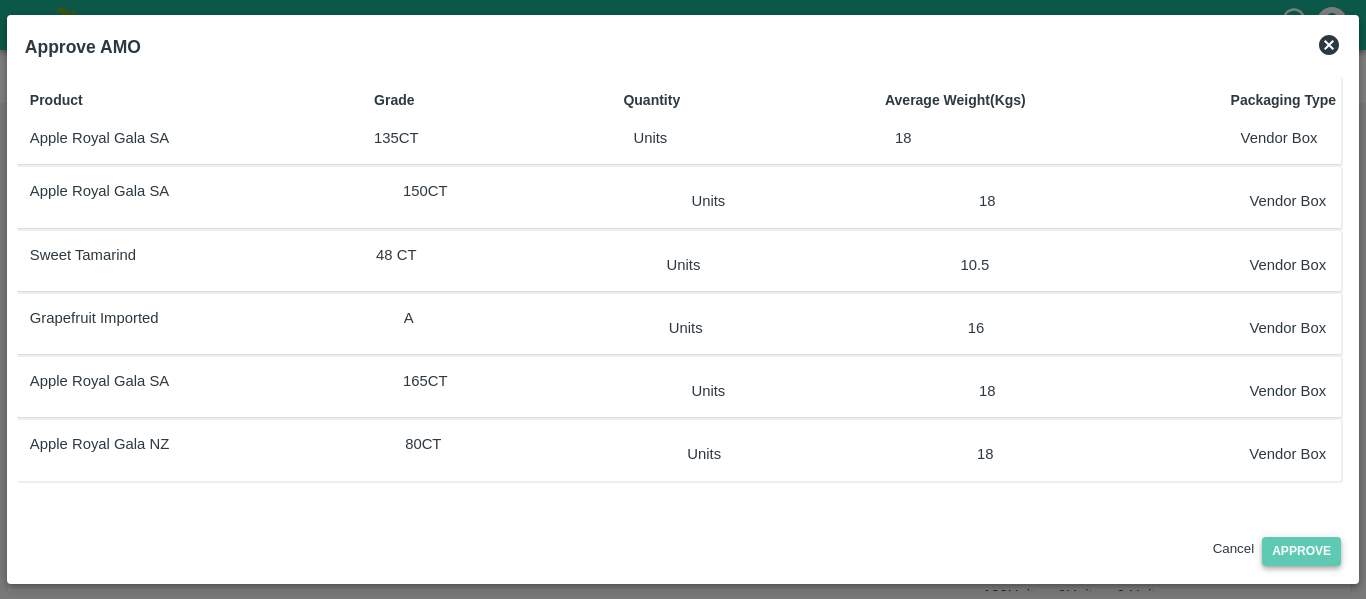click on "Approve" at bounding box center [1301, 551] 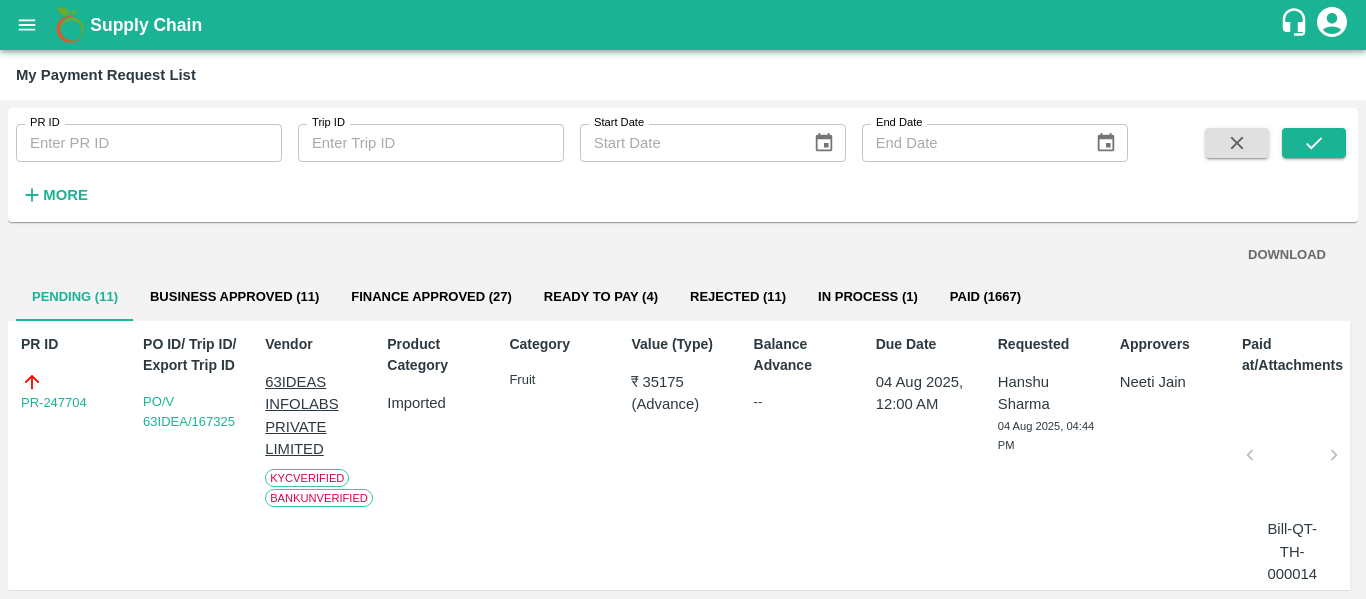 scroll, scrollTop: 0, scrollLeft: 0, axis: both 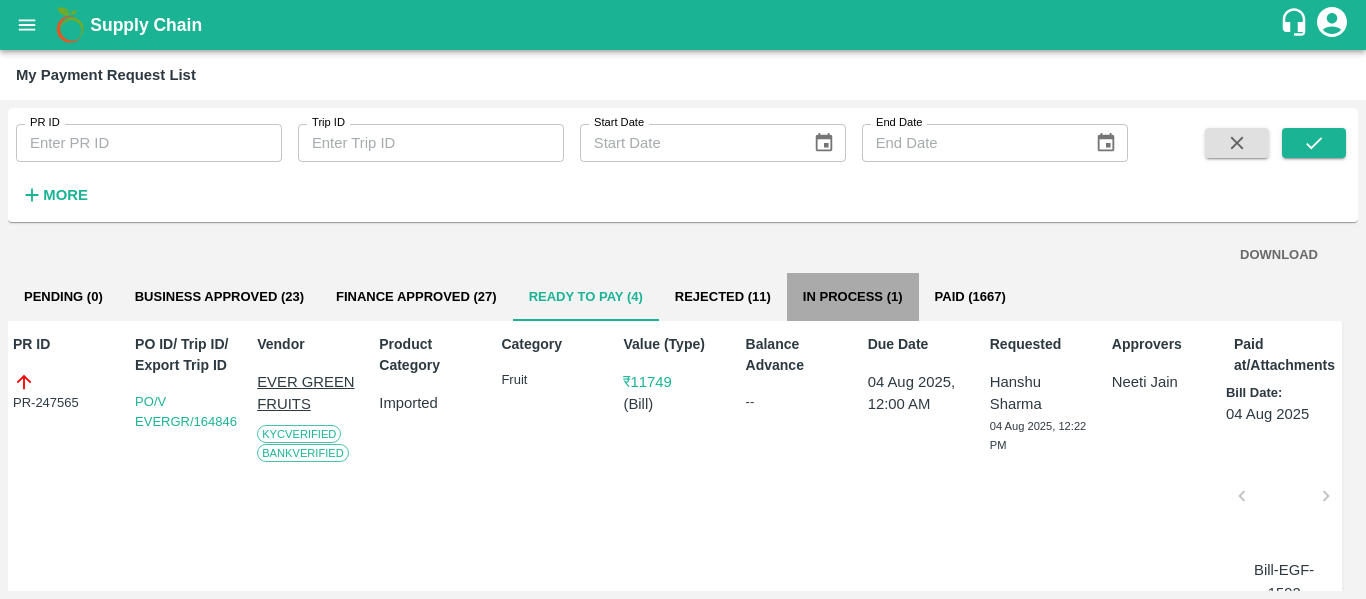 click on "In Process (1)" at bounding box center (853, 297) 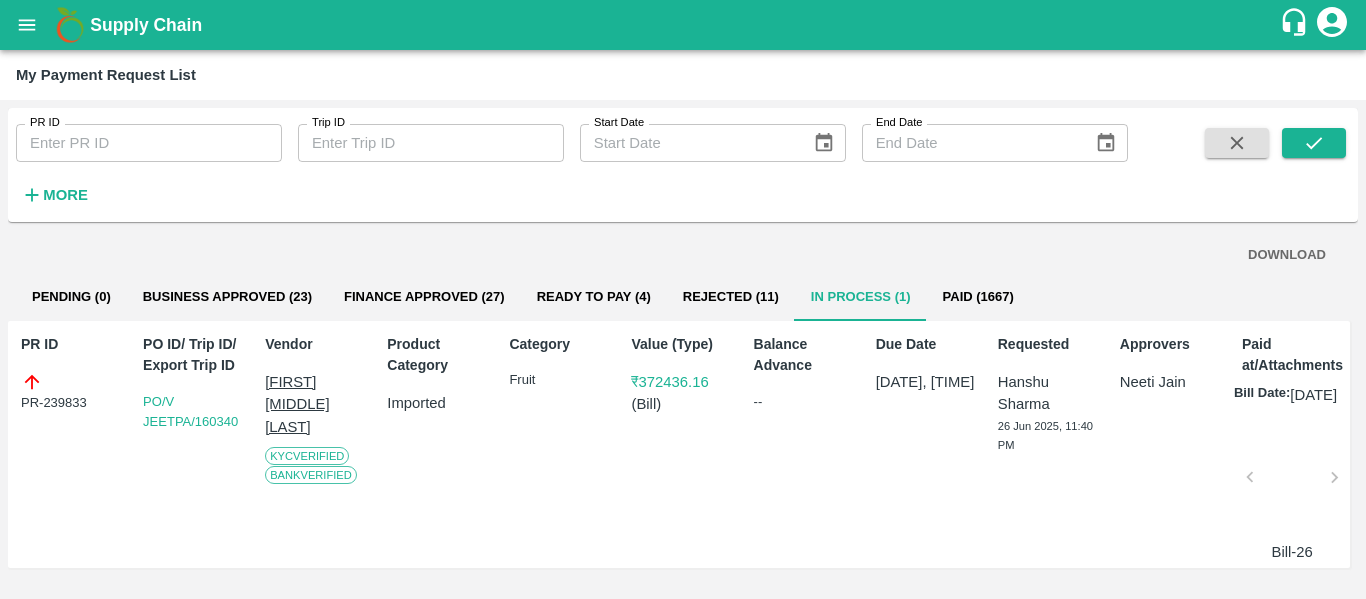 scroll, scrollTop: 21, scrollLeft: 0, axis: vertical 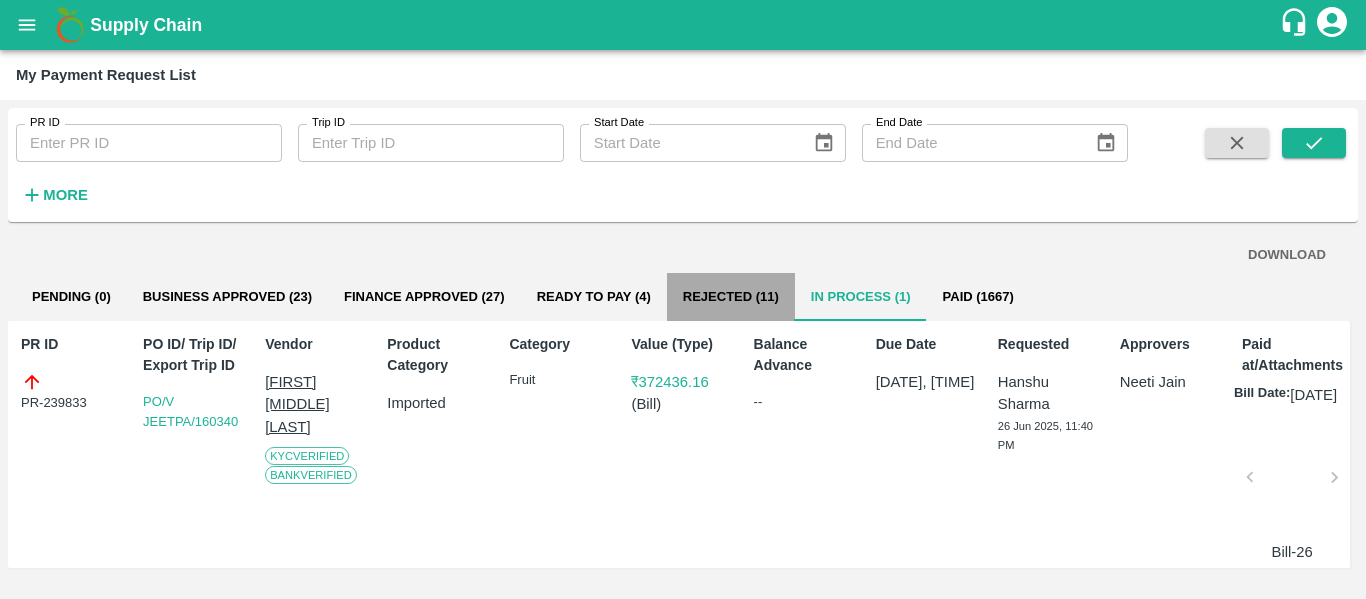 click on "Rejected (11)" at bounding box center [731, 297] 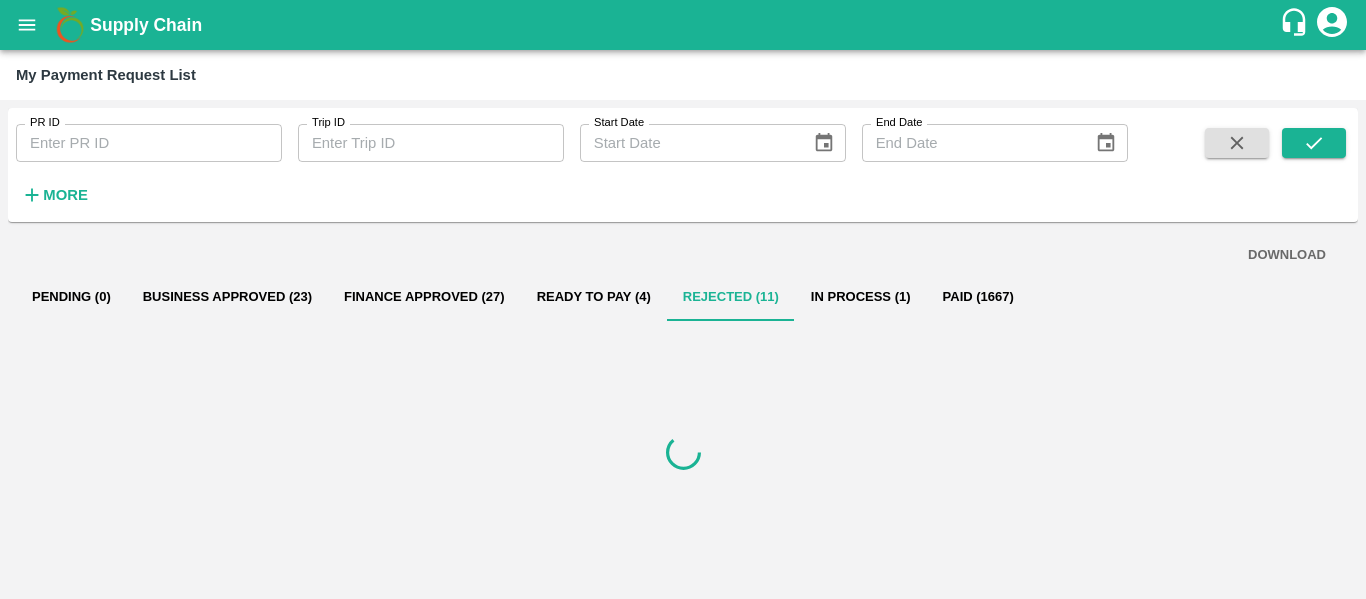 scroll, scrollTop: 0, scrollLeft: 0, axis: both 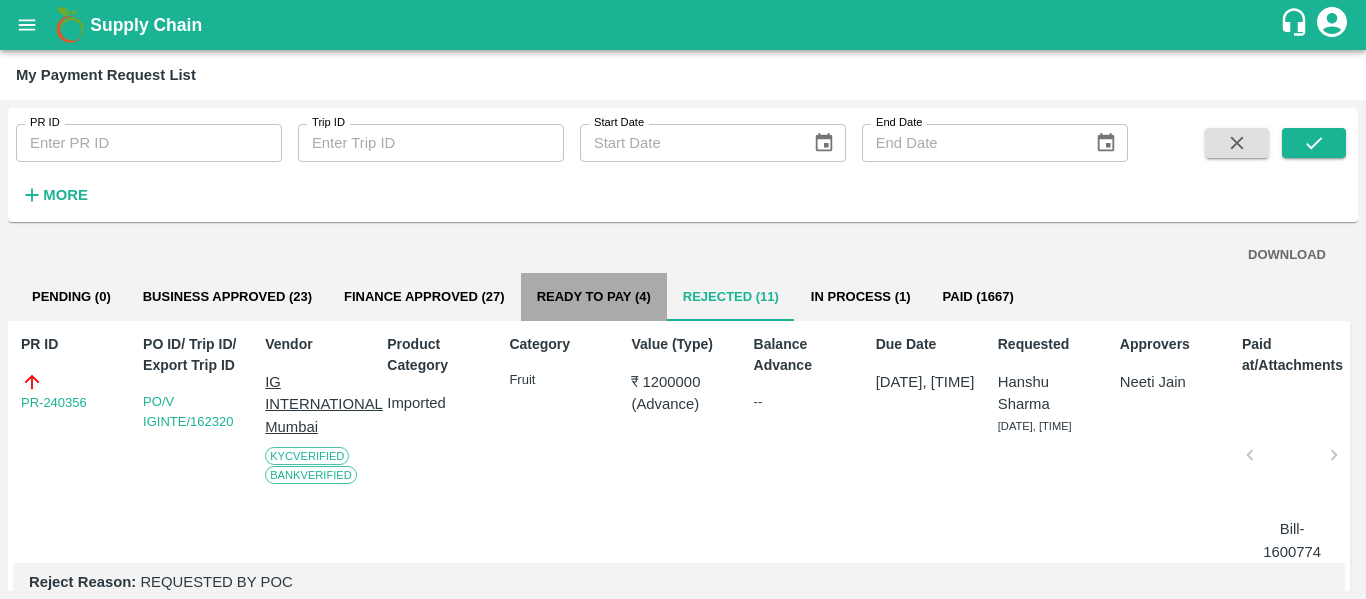 click on "Ready To Pay (4)" at bounding box center [594, 297] 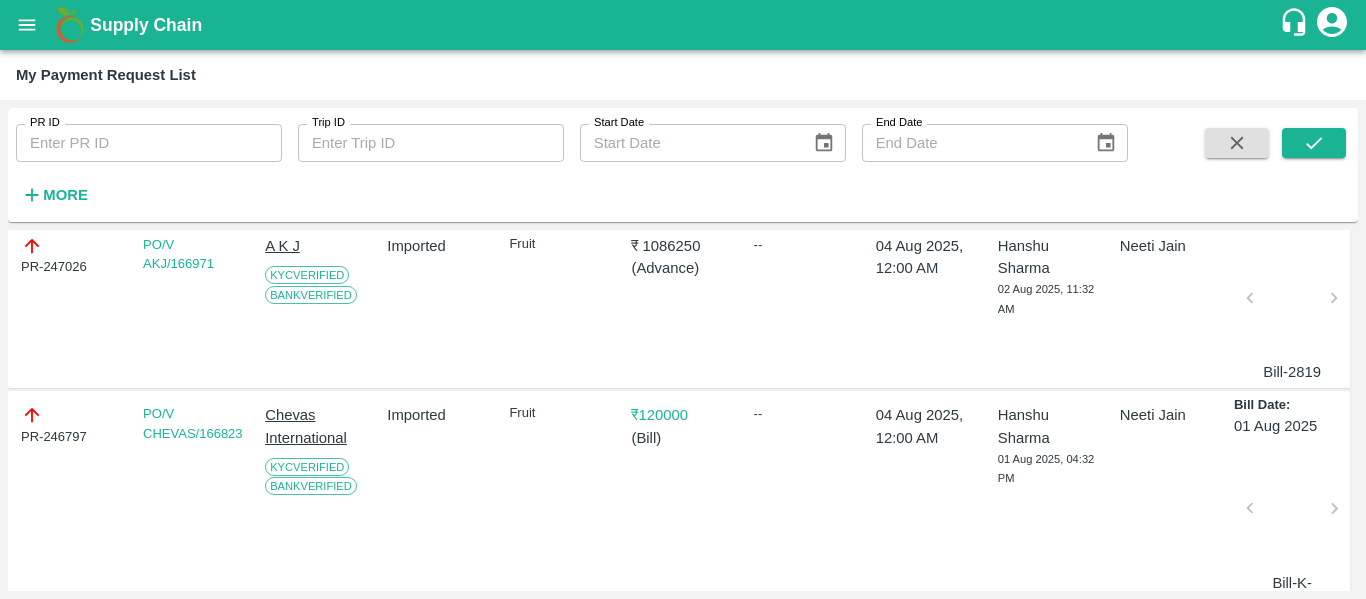 scroll, scrollTop: 618, scrollLeft: 0, axis: vertical 